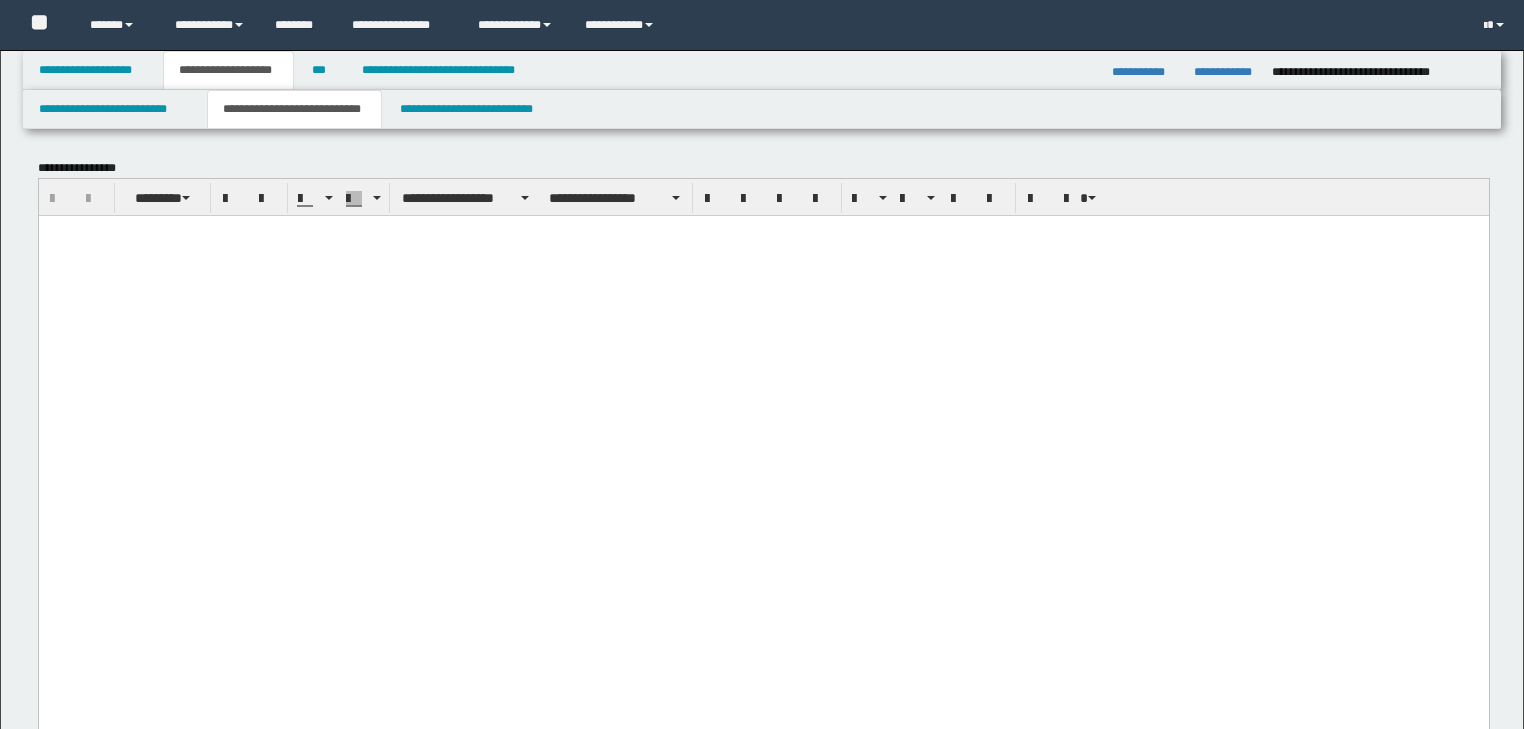 scroll, scrollTop: 1156, scrollLeft: 0, axis: vertical 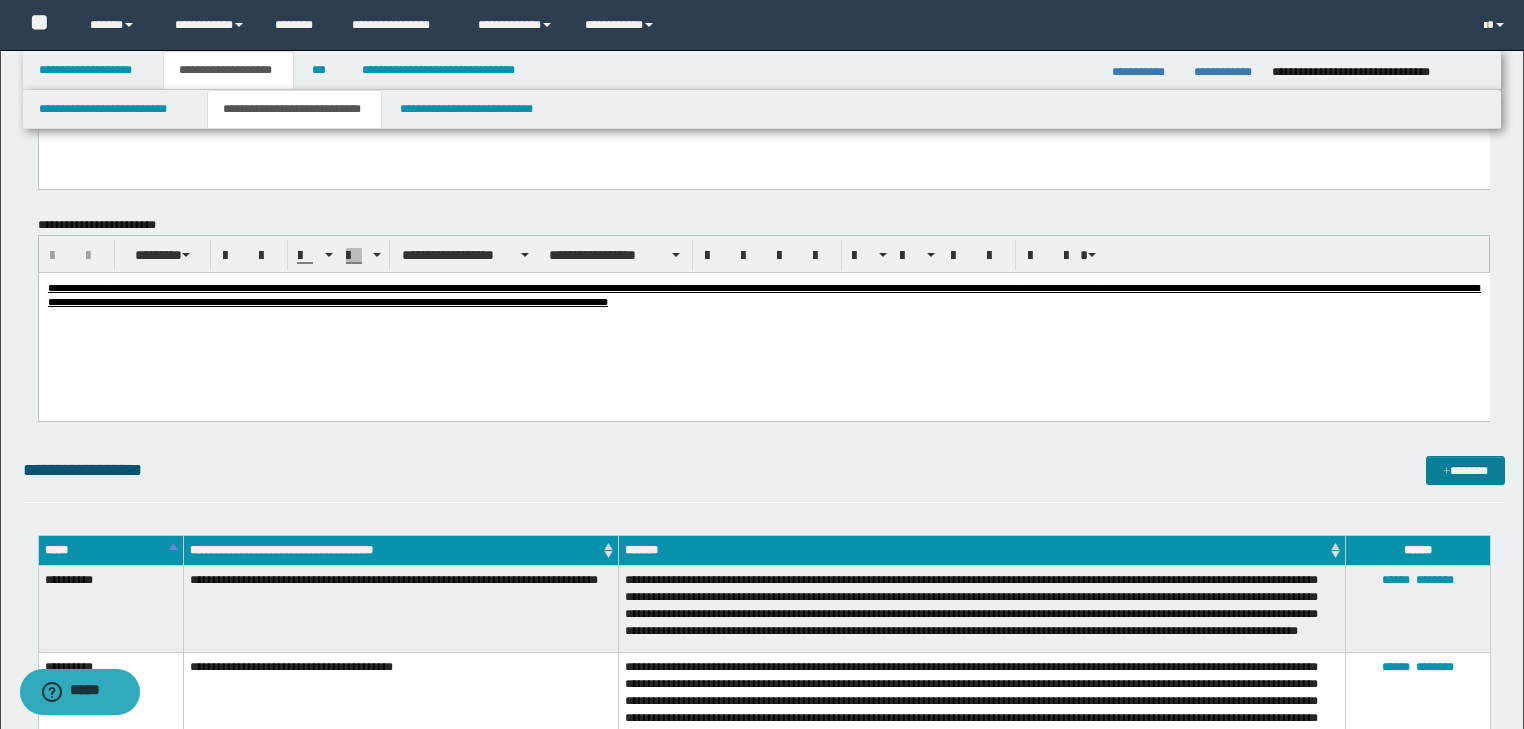 drag, startPoint x: 1449, startPoint y: 477, endPoint x: 760, endPoint y: 269, distance: 719.71173 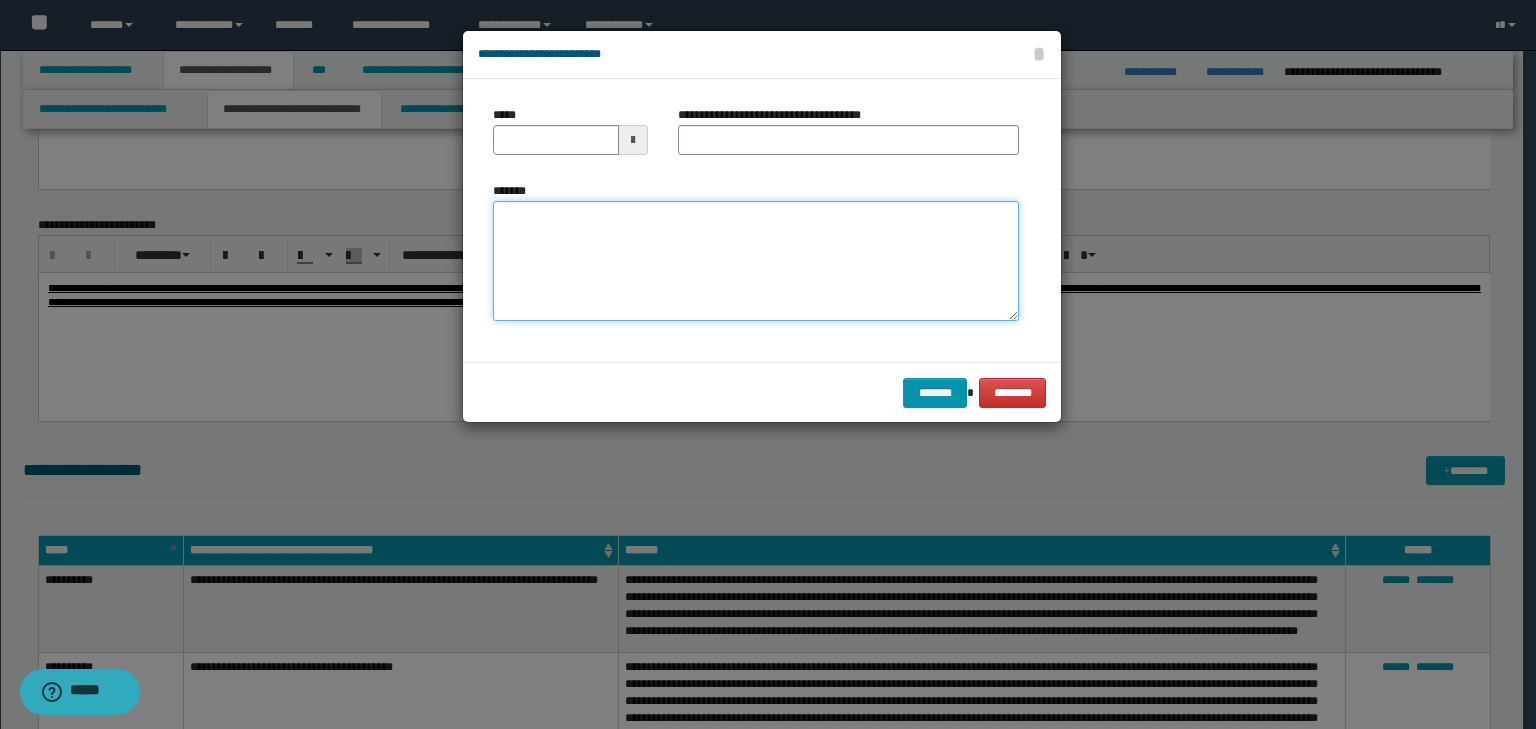 click on "*******" at bounding box center (756, 261) 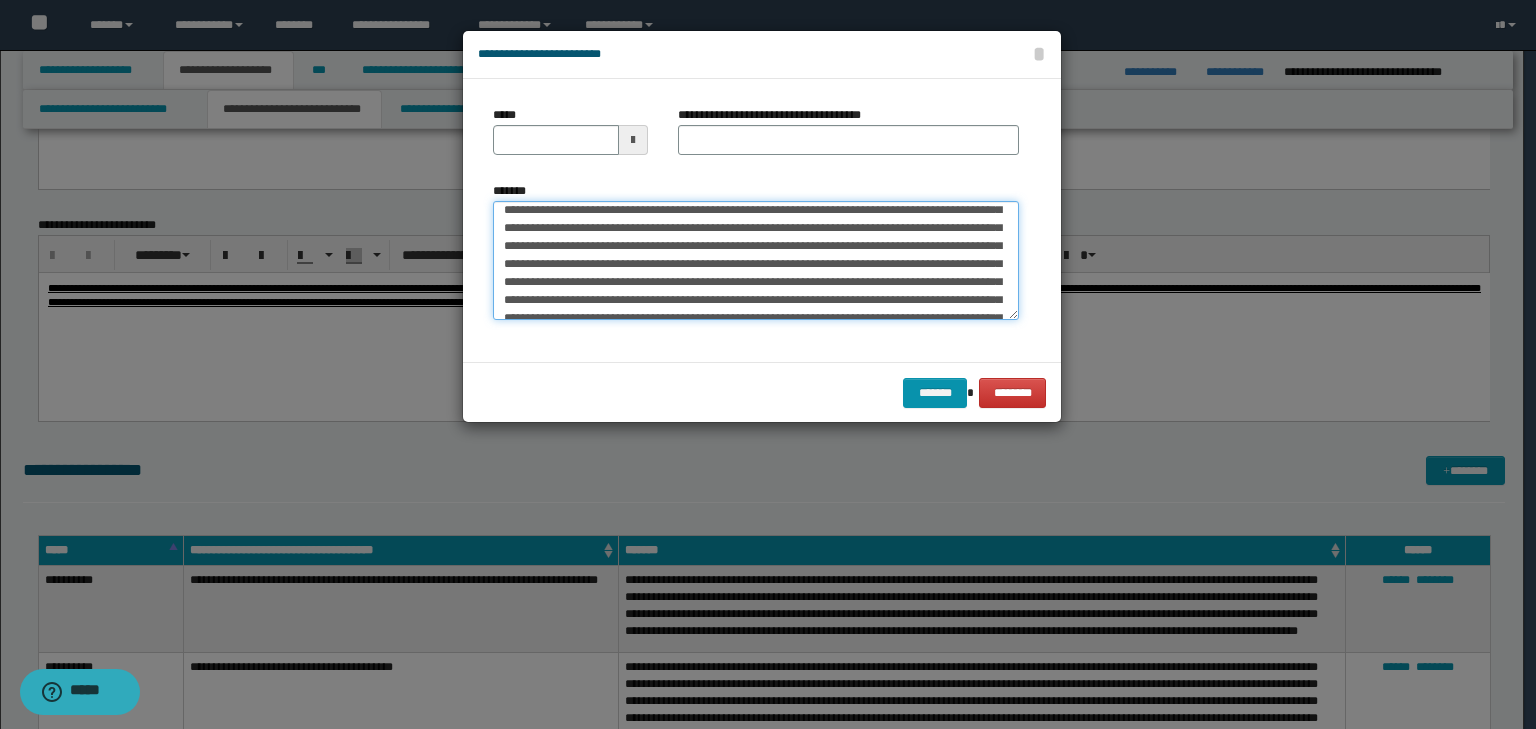 scroll, scrollTop: 0, scrollLeft: 0, axis: both 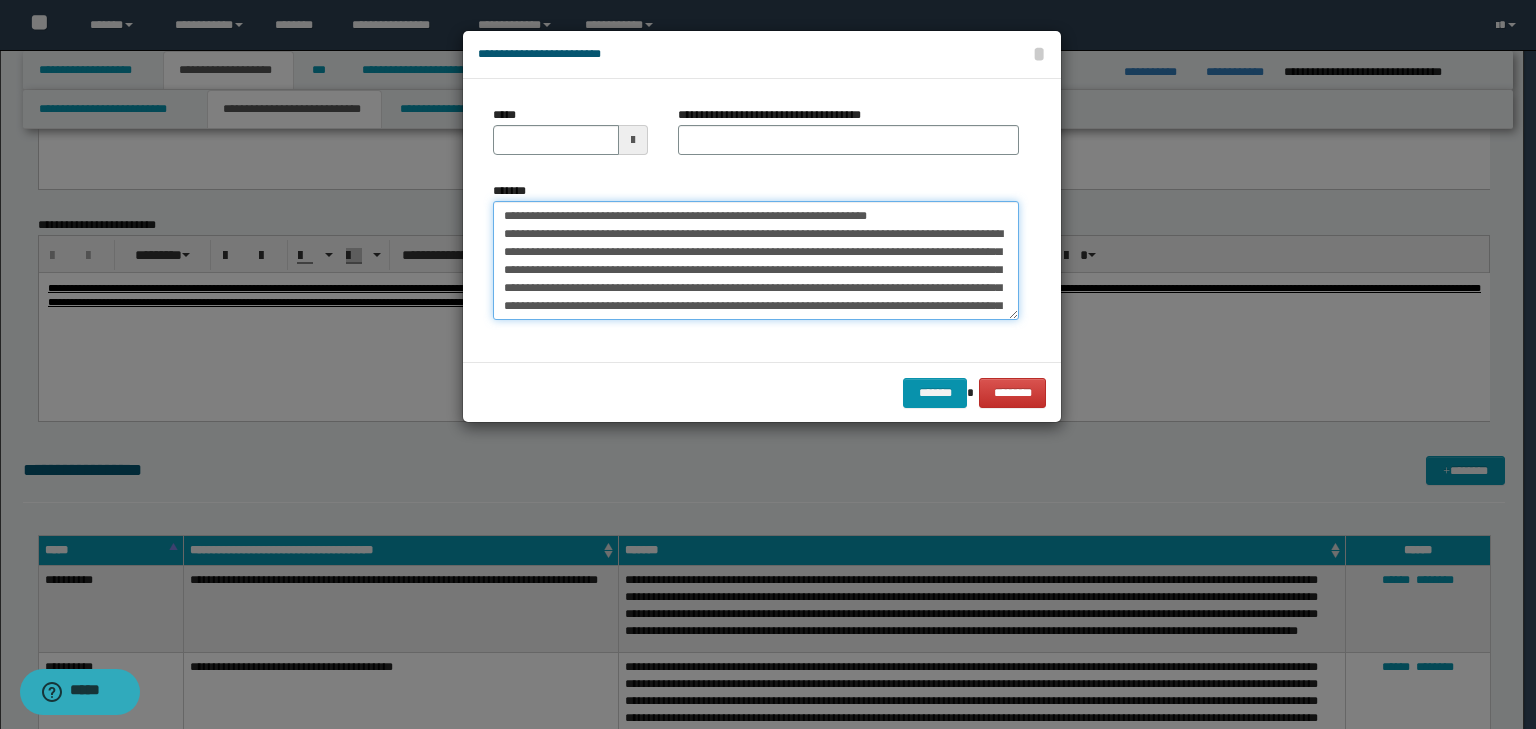 drag, startPoint x: 561, startPoint y: 210, endPoint x: 478, endPoint y: 213, distance: 83.0542 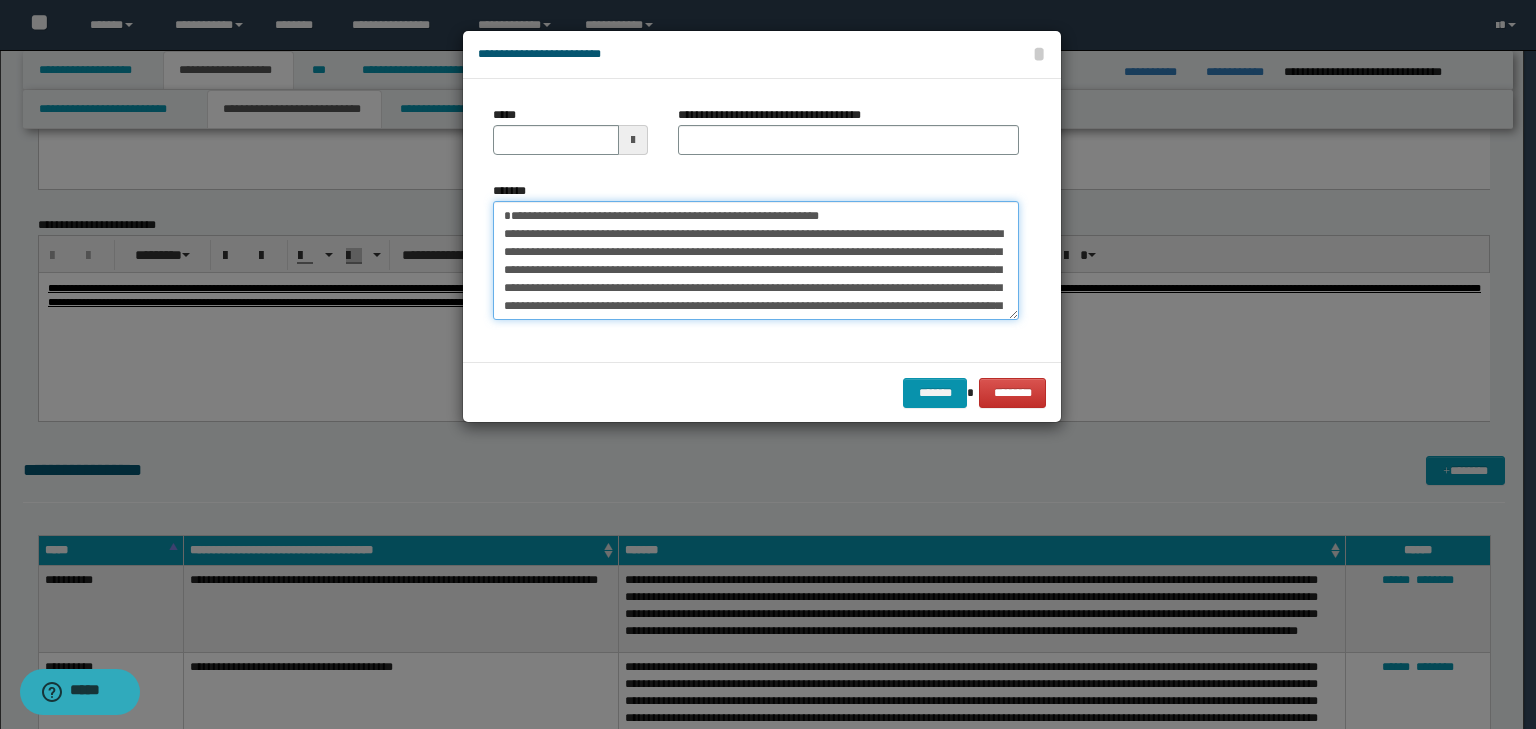 type on "**********" 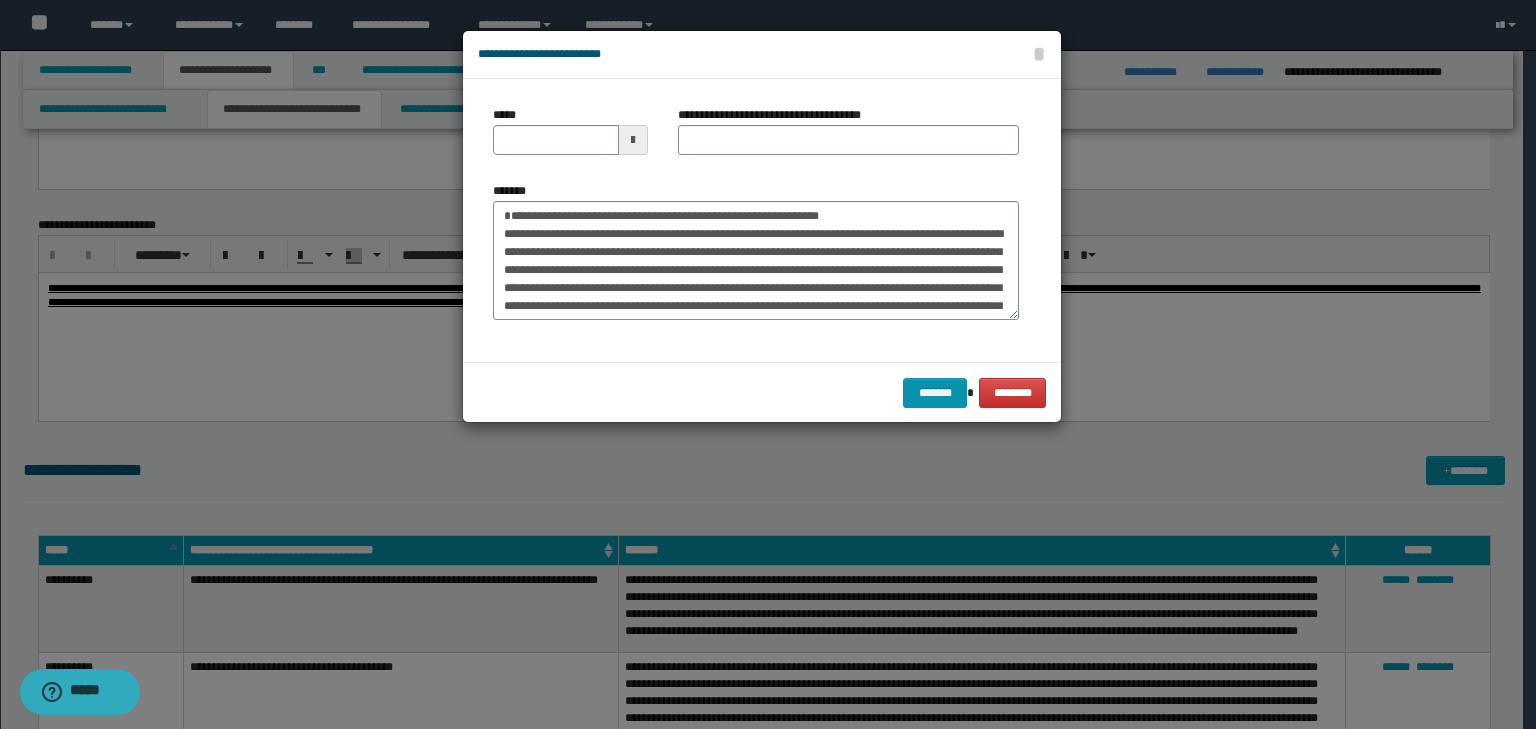 click on "*****" at bounding box center (570, 138) 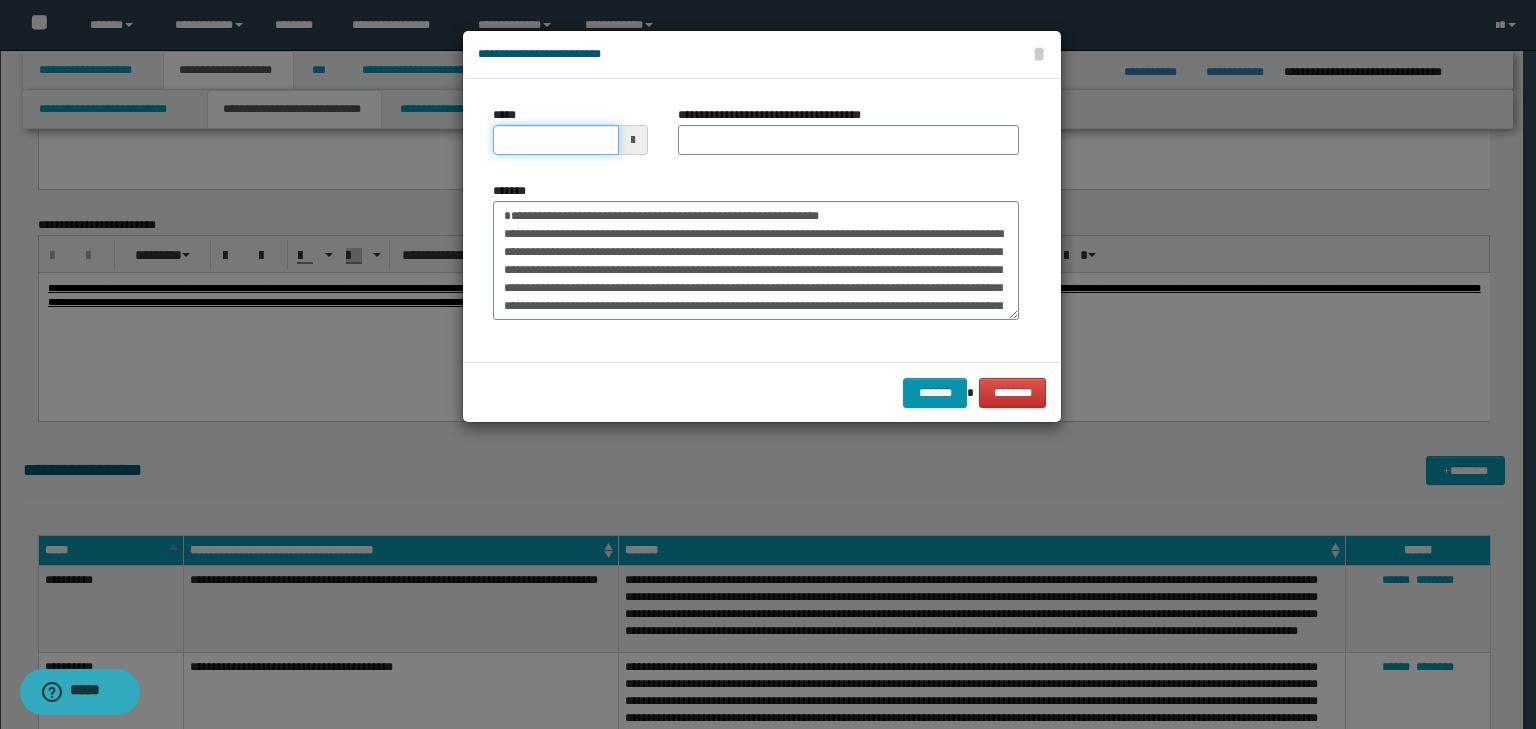 click on "*****" at bounding box center [556, 140] 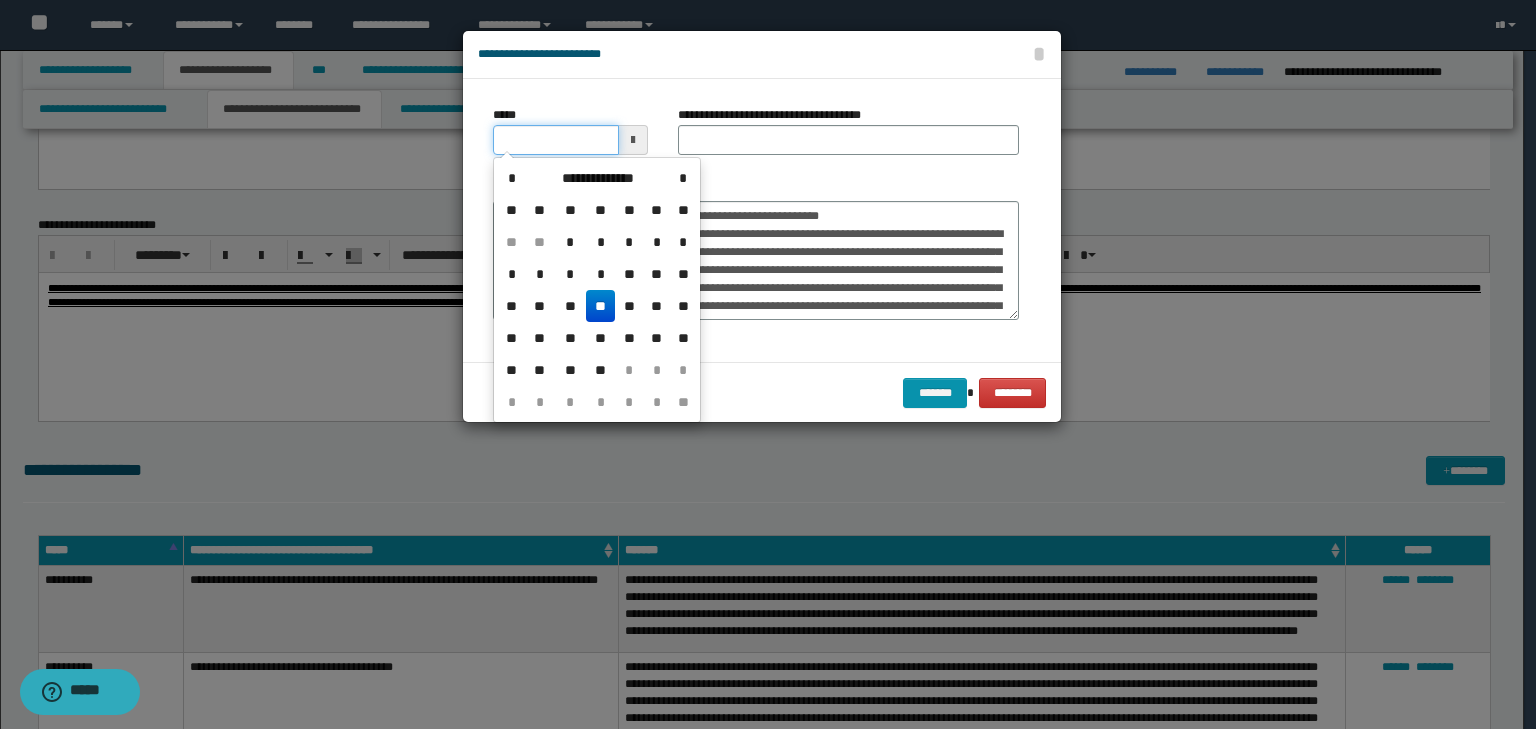 type on "**********" 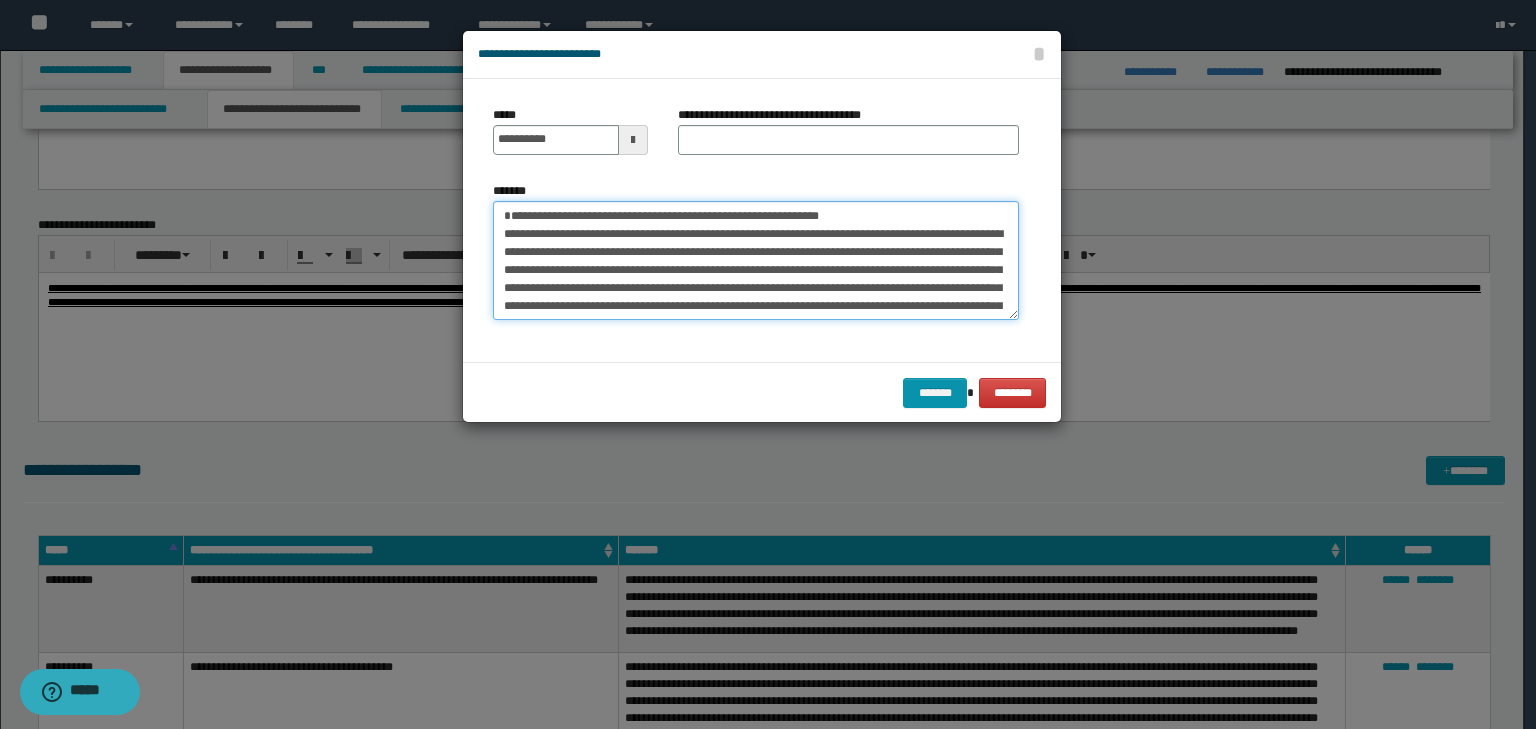 drag, startPoint x: 756, startPoint y: 198, endPoint x: 632, endPoint y: 192, distance: 124.14507 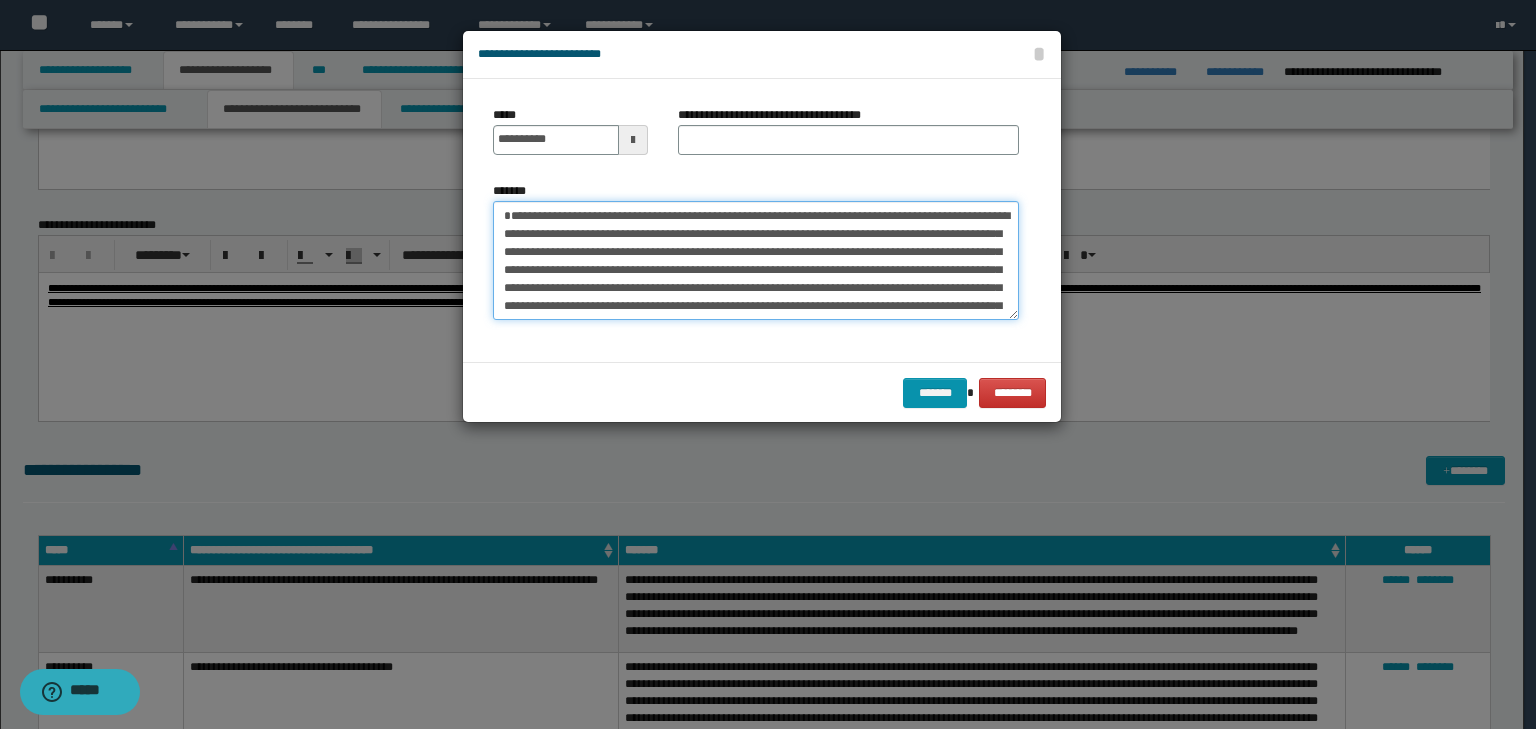type on "**********" 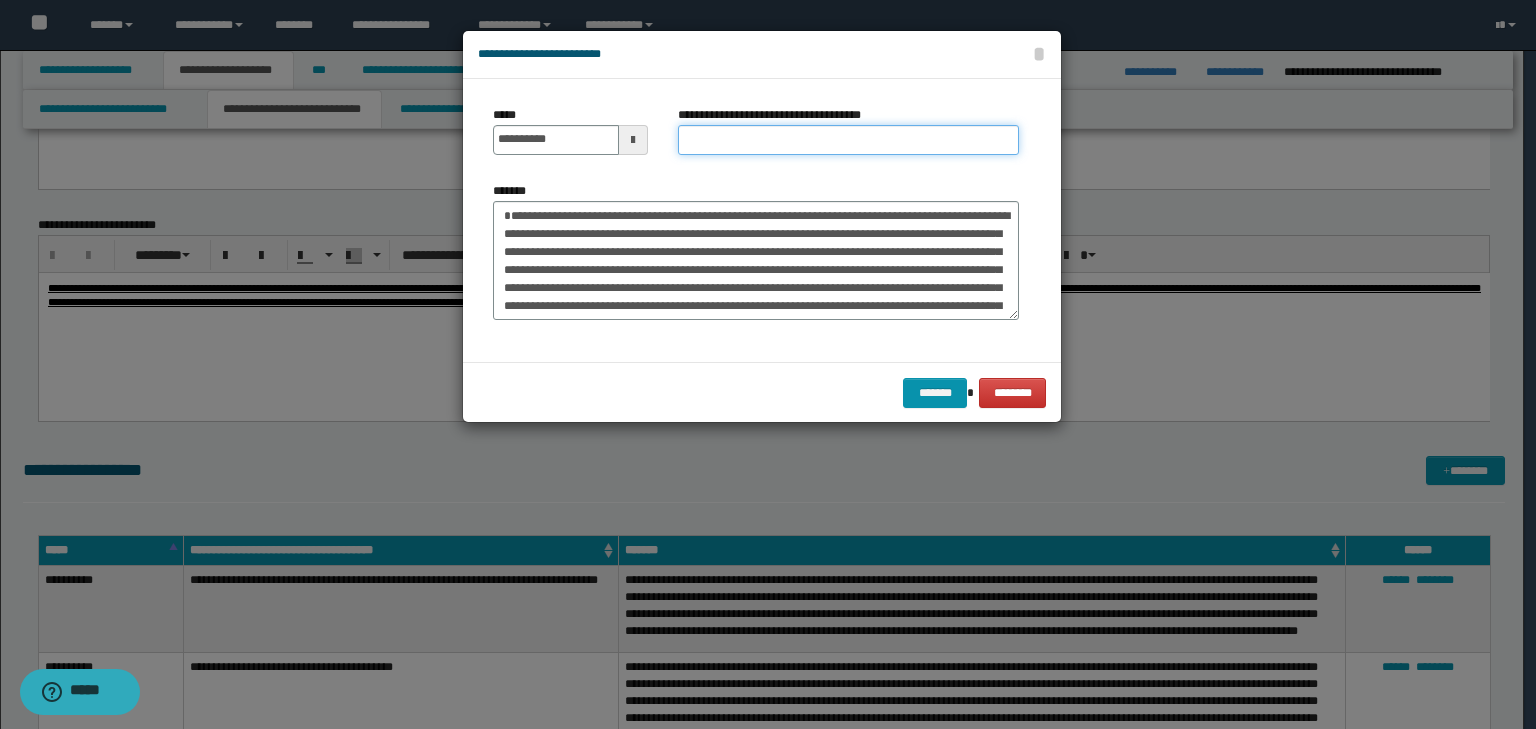 click on "**********" at bounding box center (848, 140) 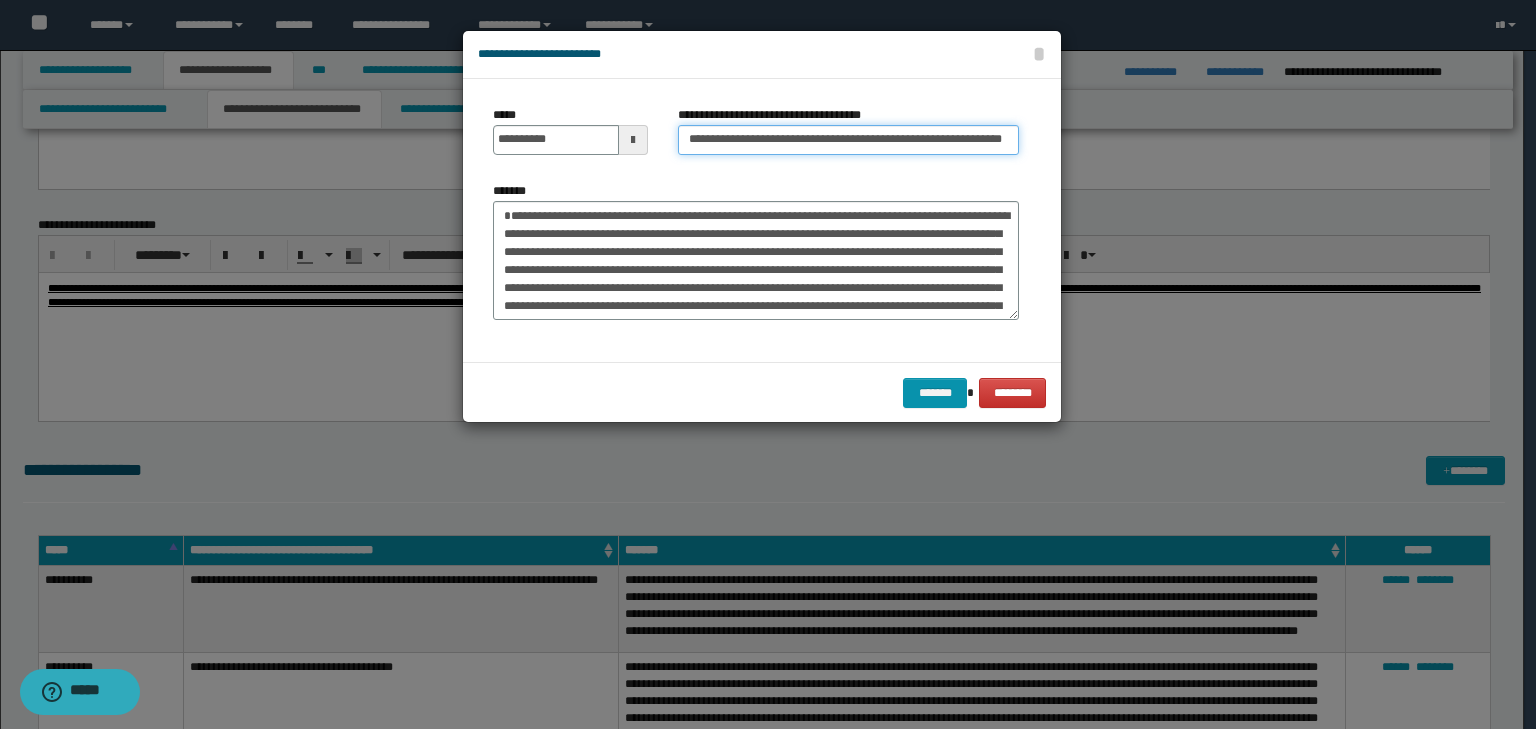 scroll, scrollTop: 0, scrollLeft: 89, axis: horizontal 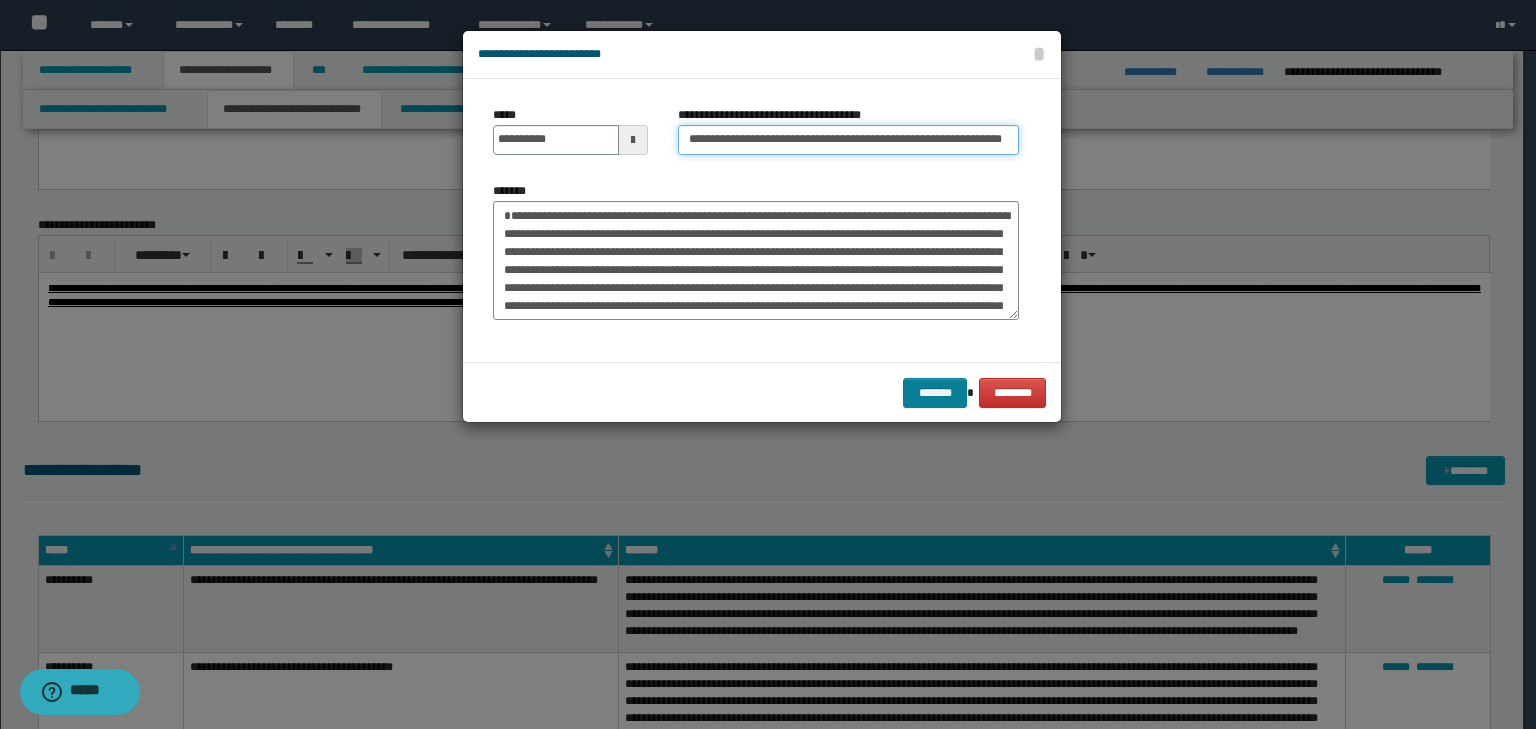 type on "**********" 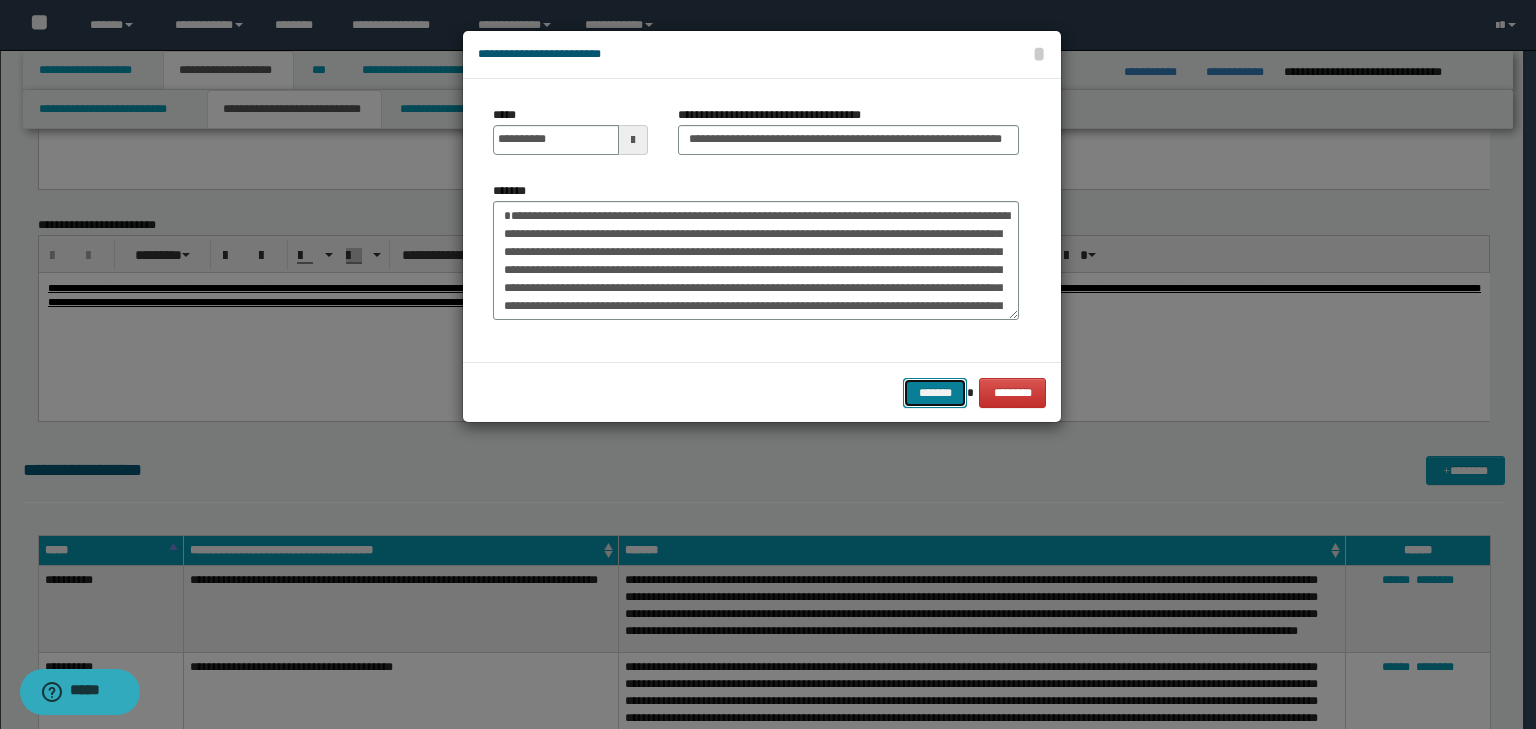 click on "*******" at bounding box center (935, 393) 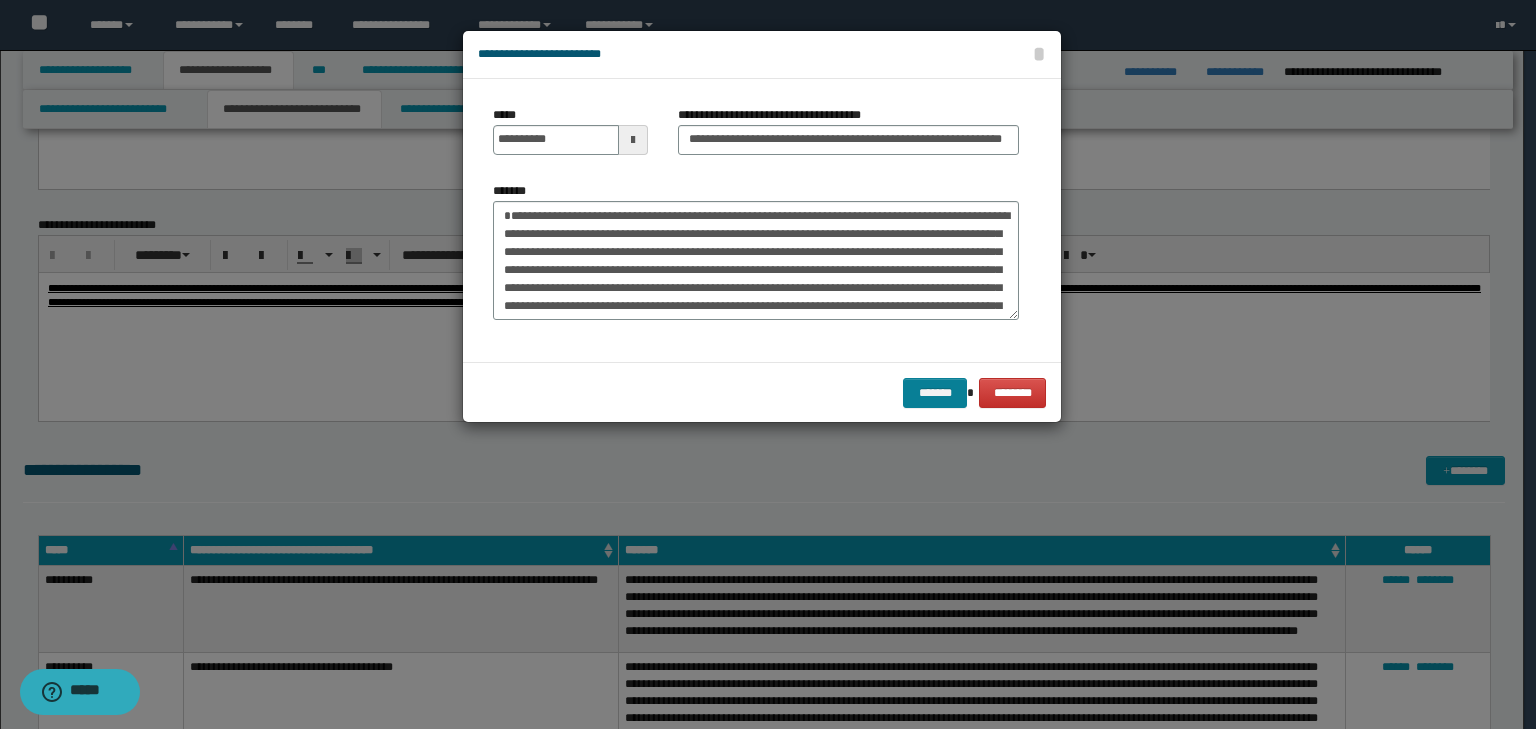 scroll, scrollTop: 0, scrollLeft: 0, axis: both 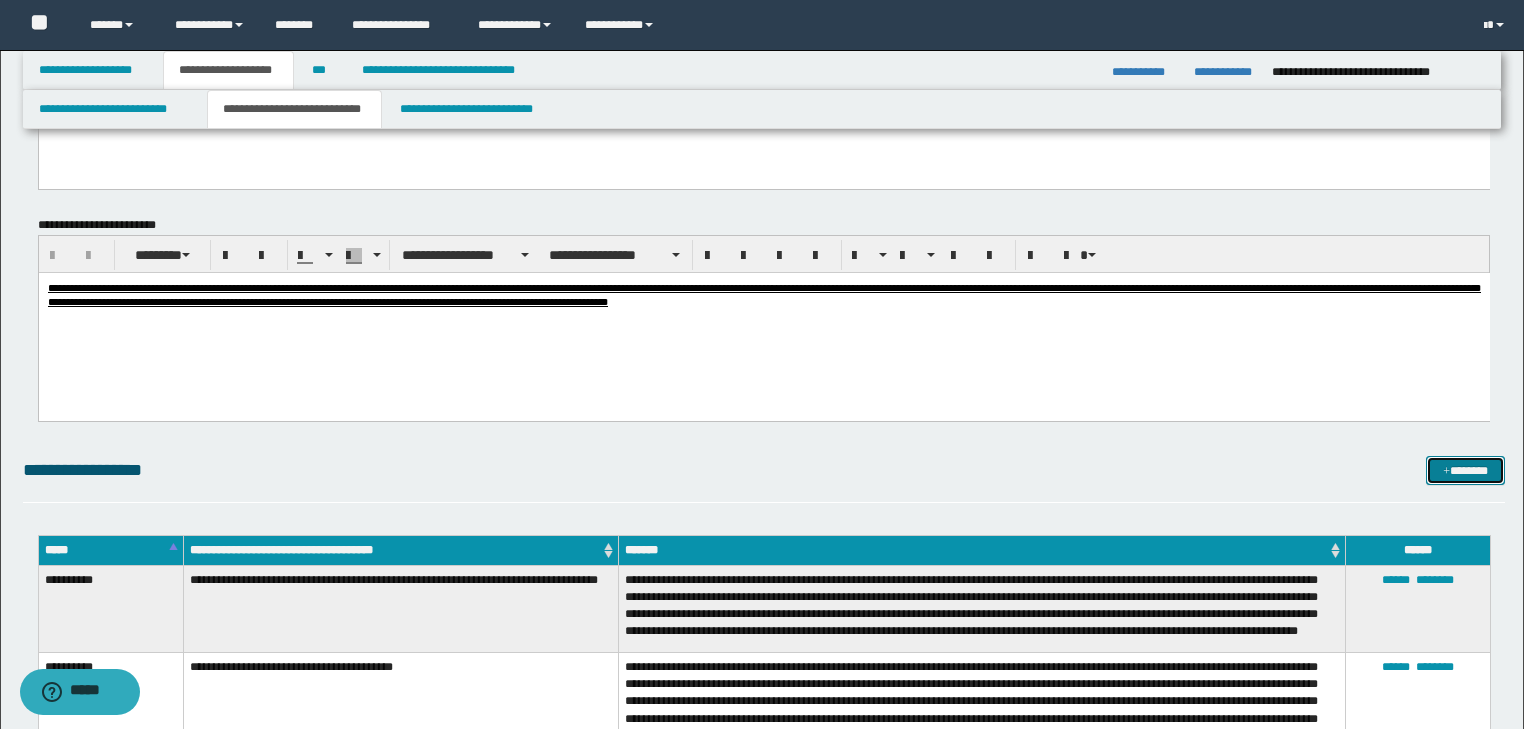 click on "*******" at bounding box center [1465, 471] 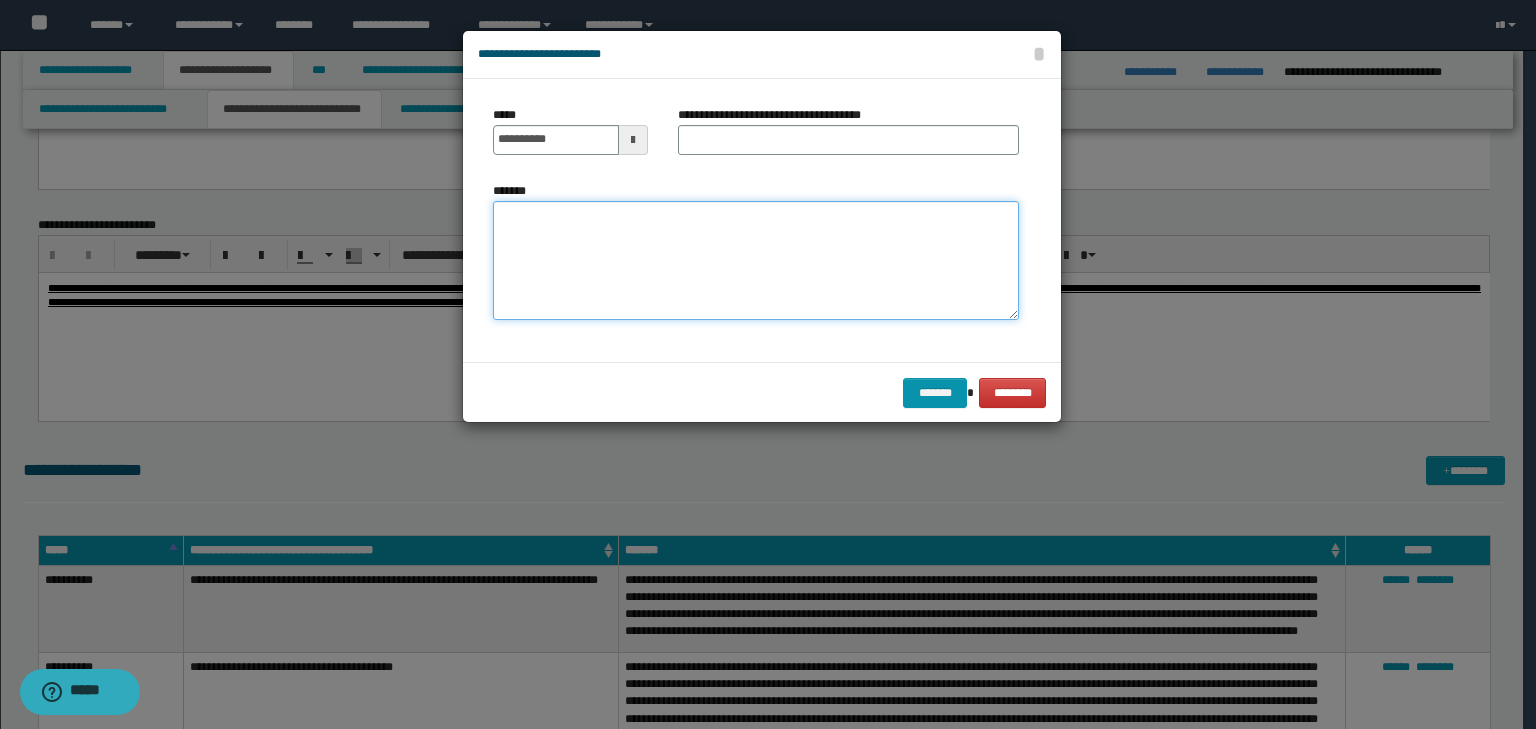 click on "*******" at bounding box center [756, 261] 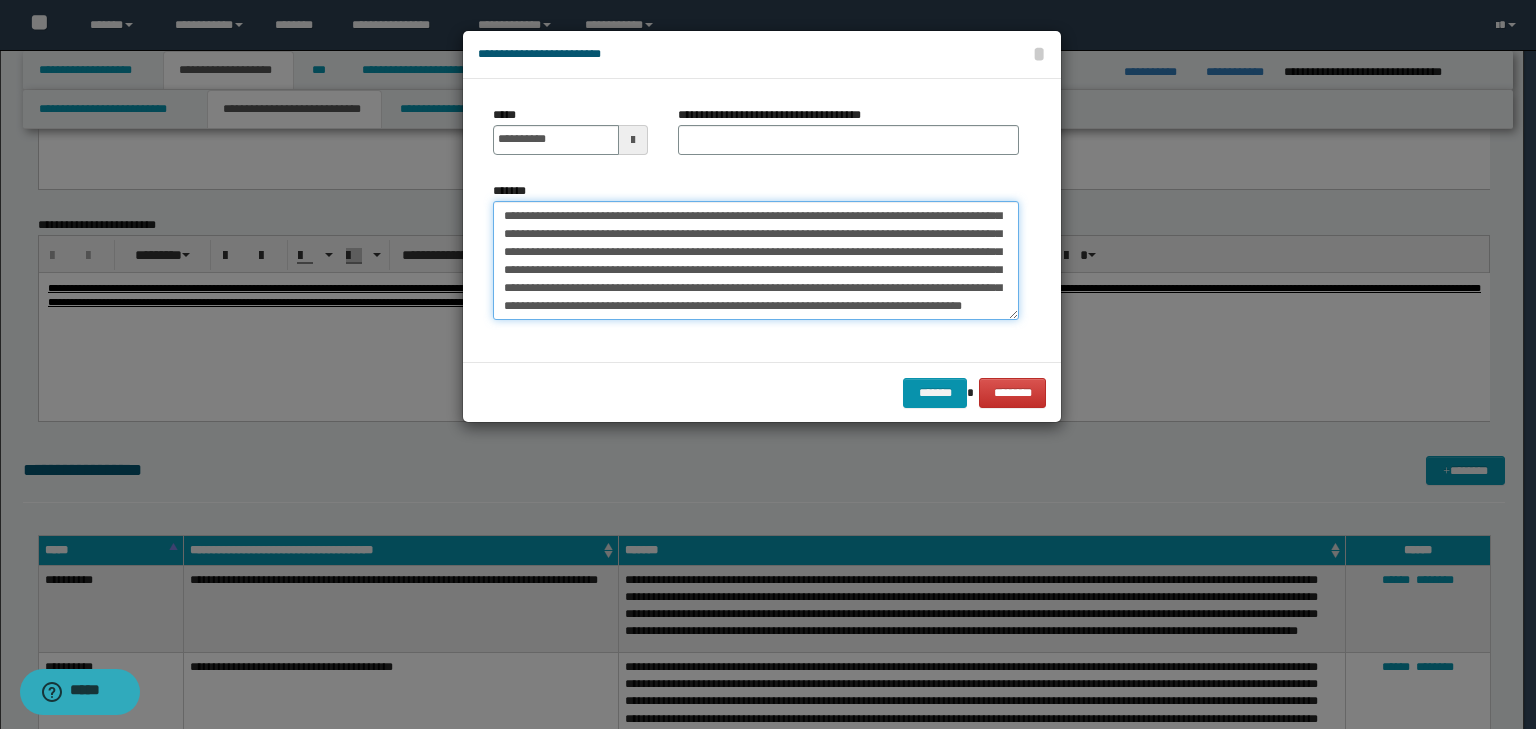 scroll, scrollTop: 0, scrollLeft: 0, axis: both 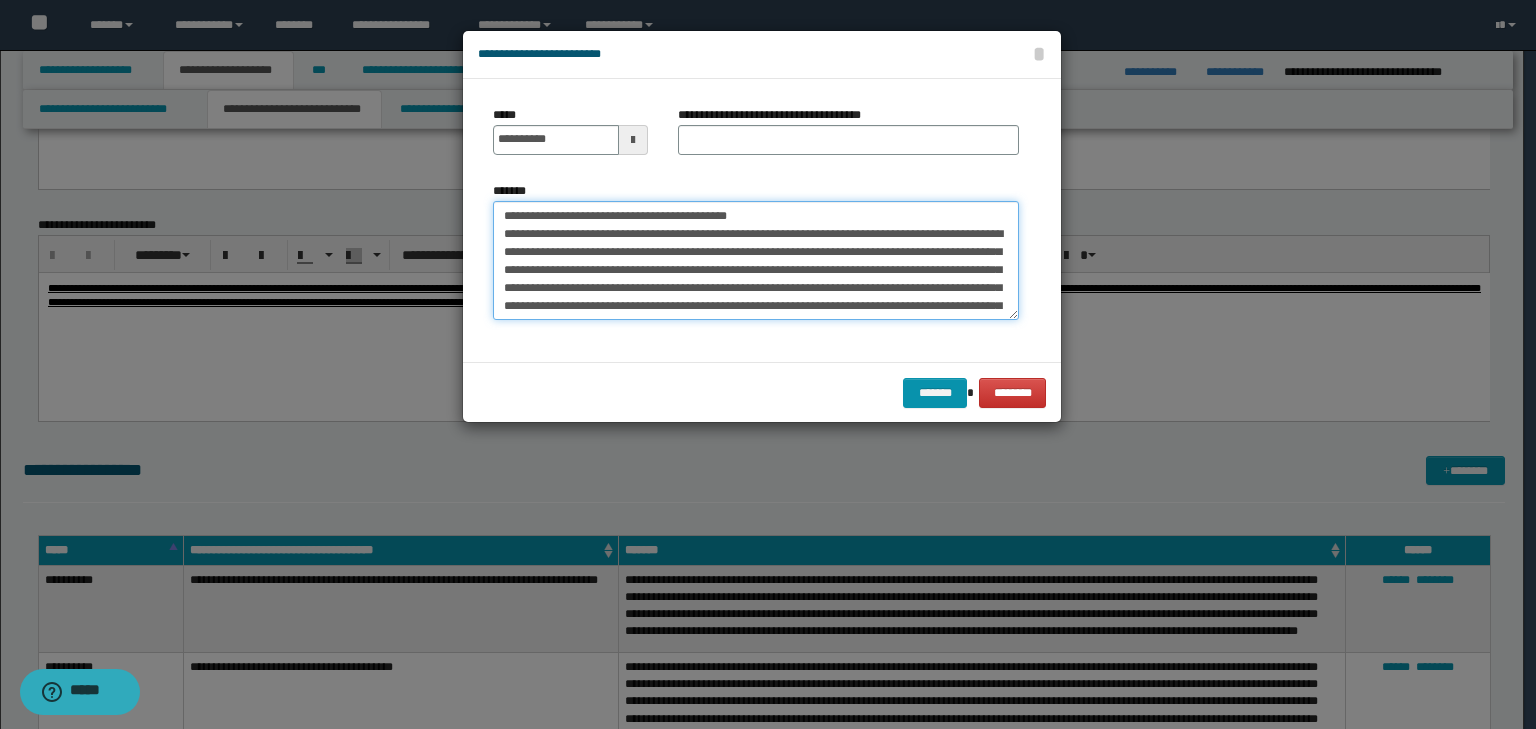 drag, startPoint x: 562, startPoint y: 212, endPoint x: 414, endPoint y: 195, distance: 148.97314 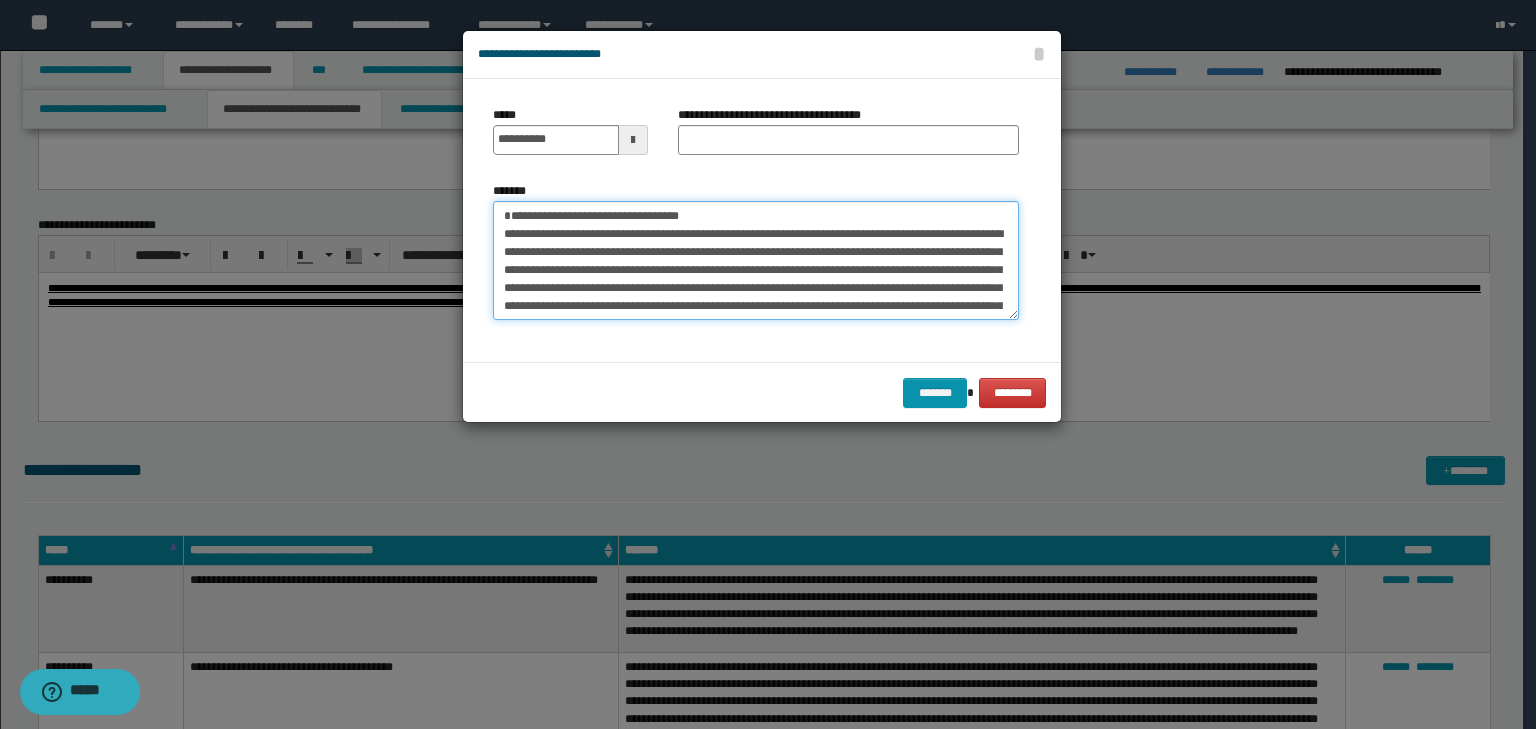 type on "**********" 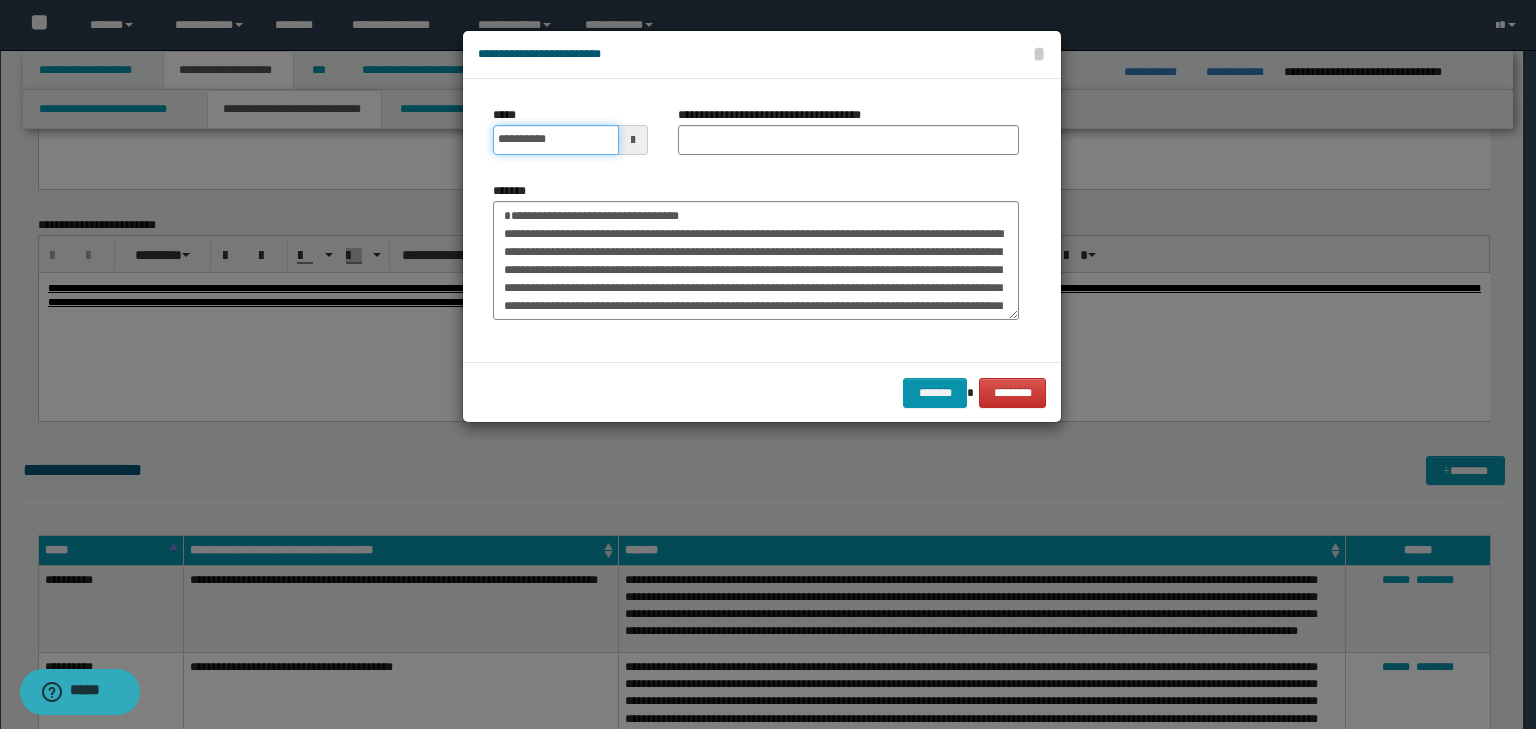 click on "**********" at bounding box center [556, 140] 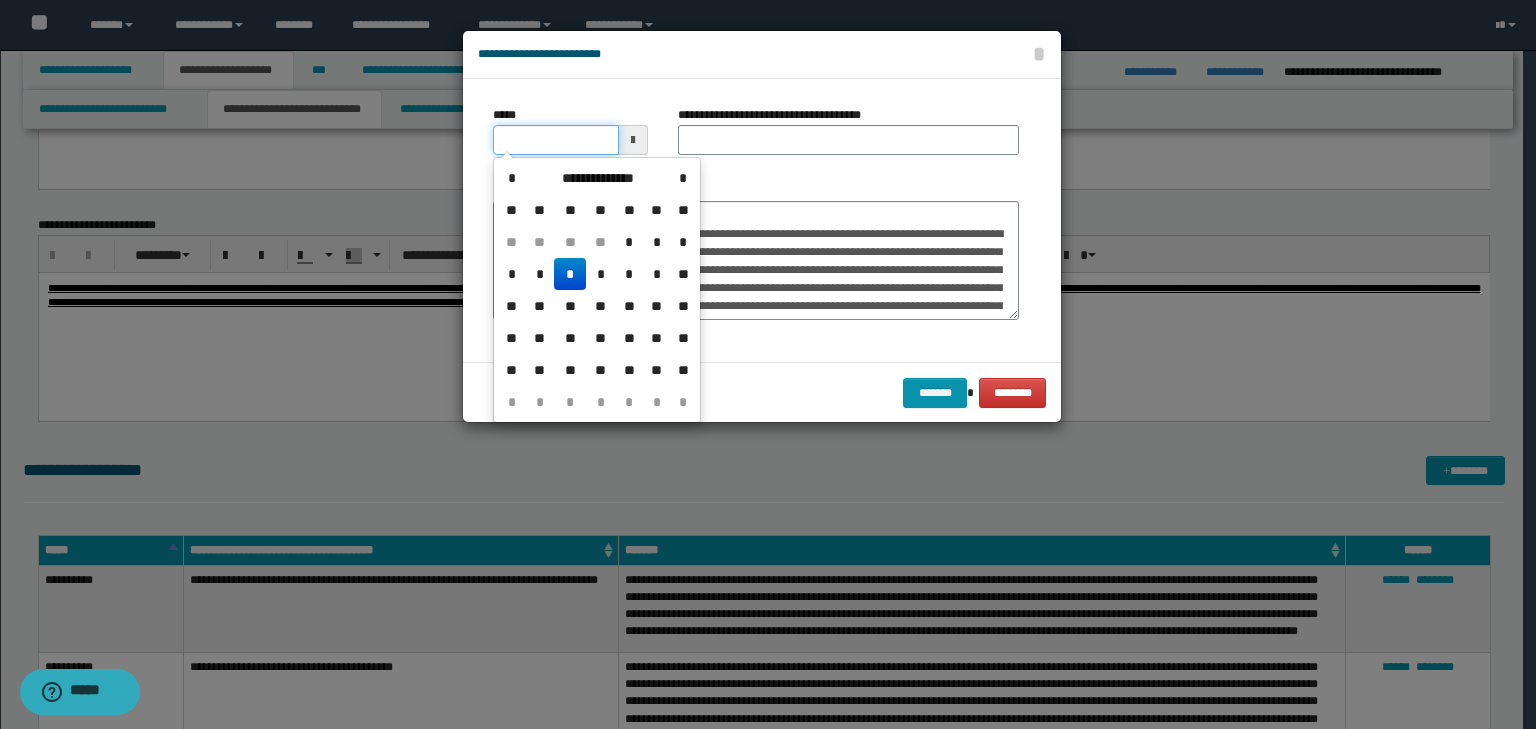 type on "**********" 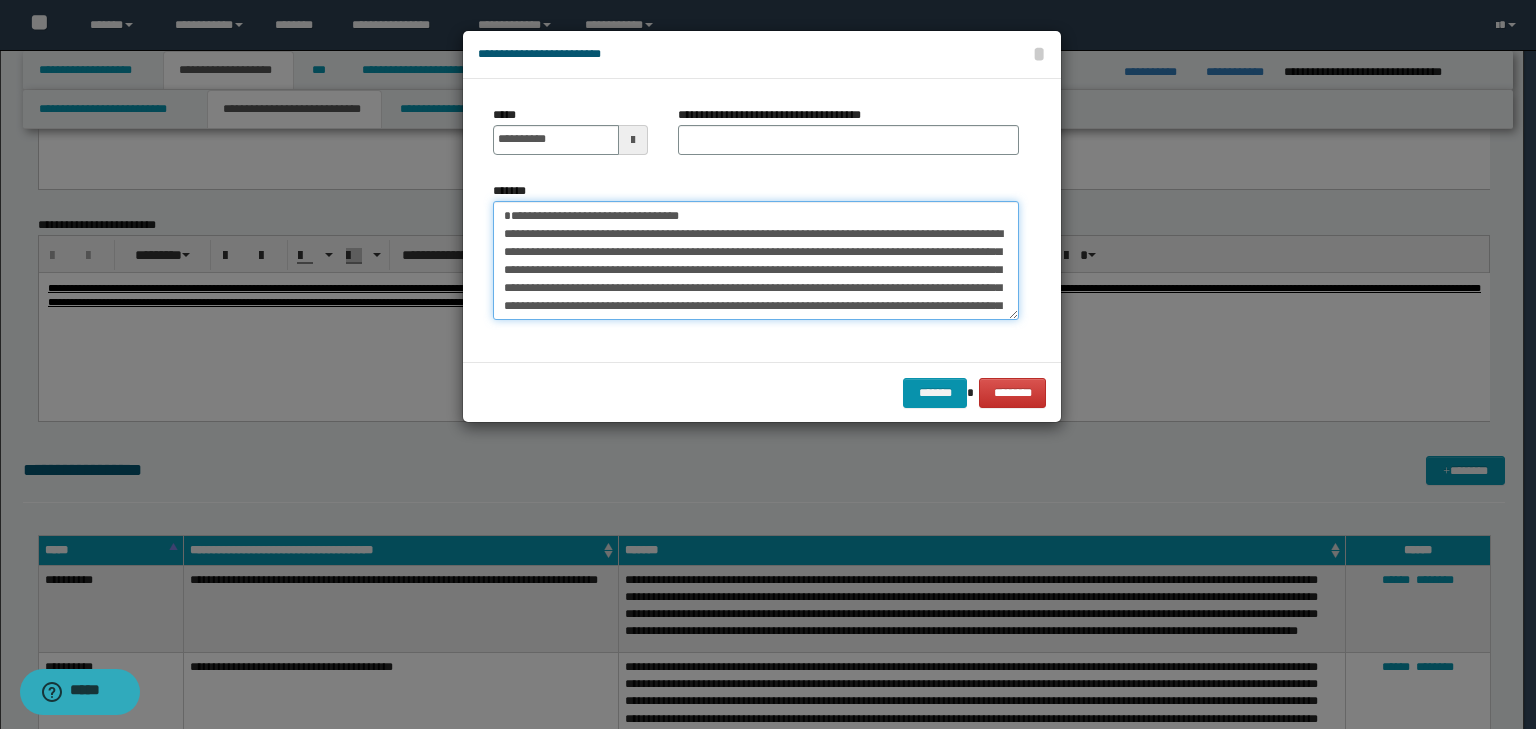 drag, startPoint x: 814, startPoint y: 219, endPoint x: 53, endPoint y: 180, distance: 761.99866 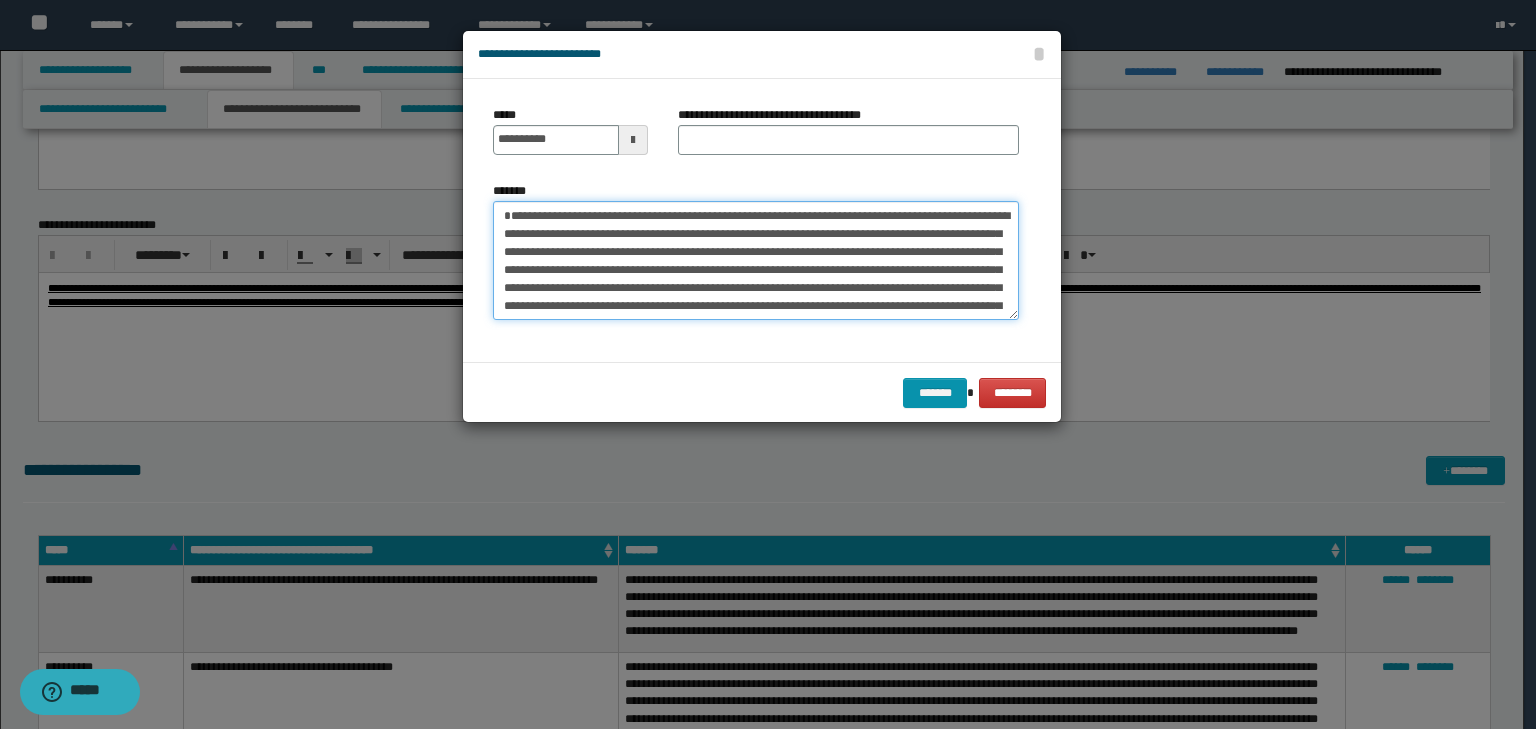 type on "**********" 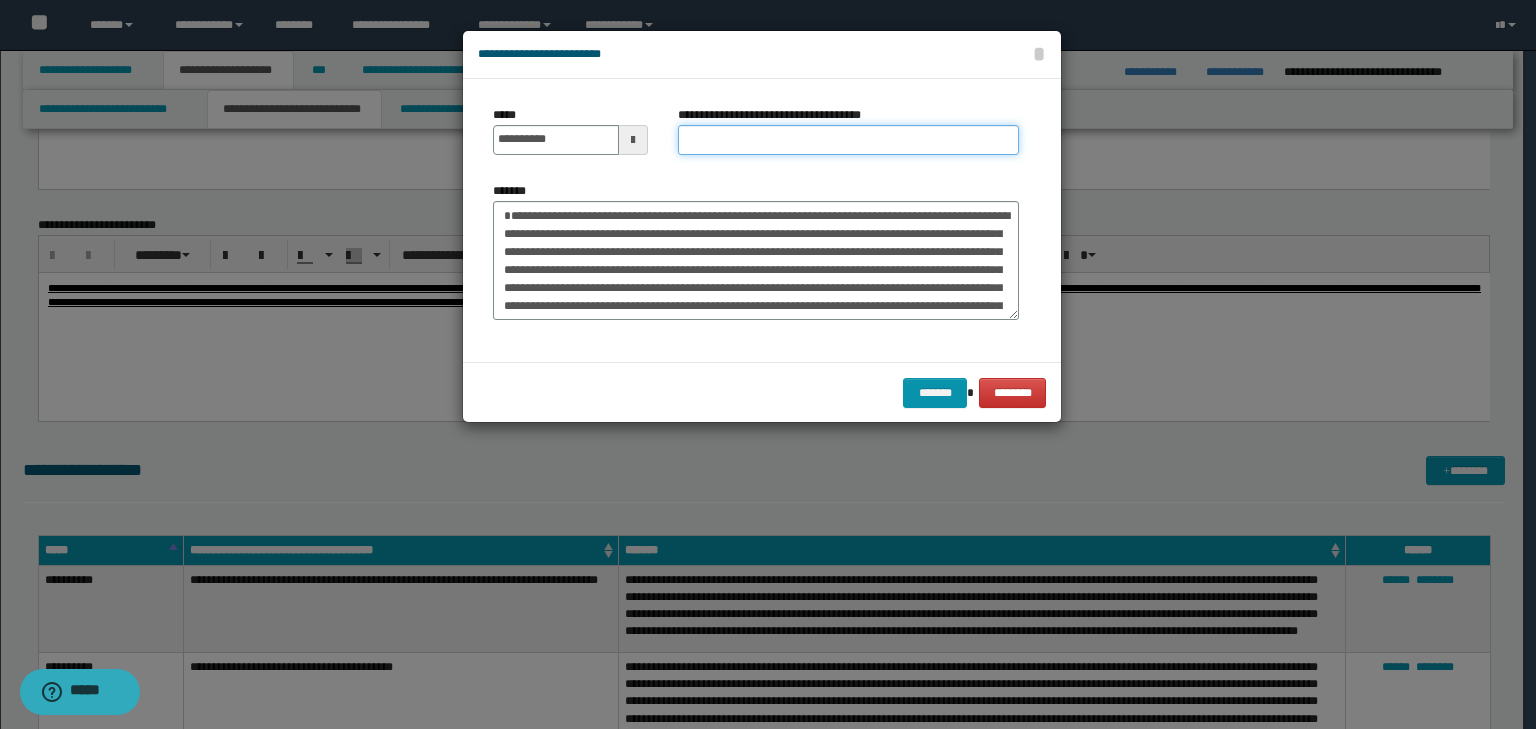 click on "**********" at bounding box center (848, 140) 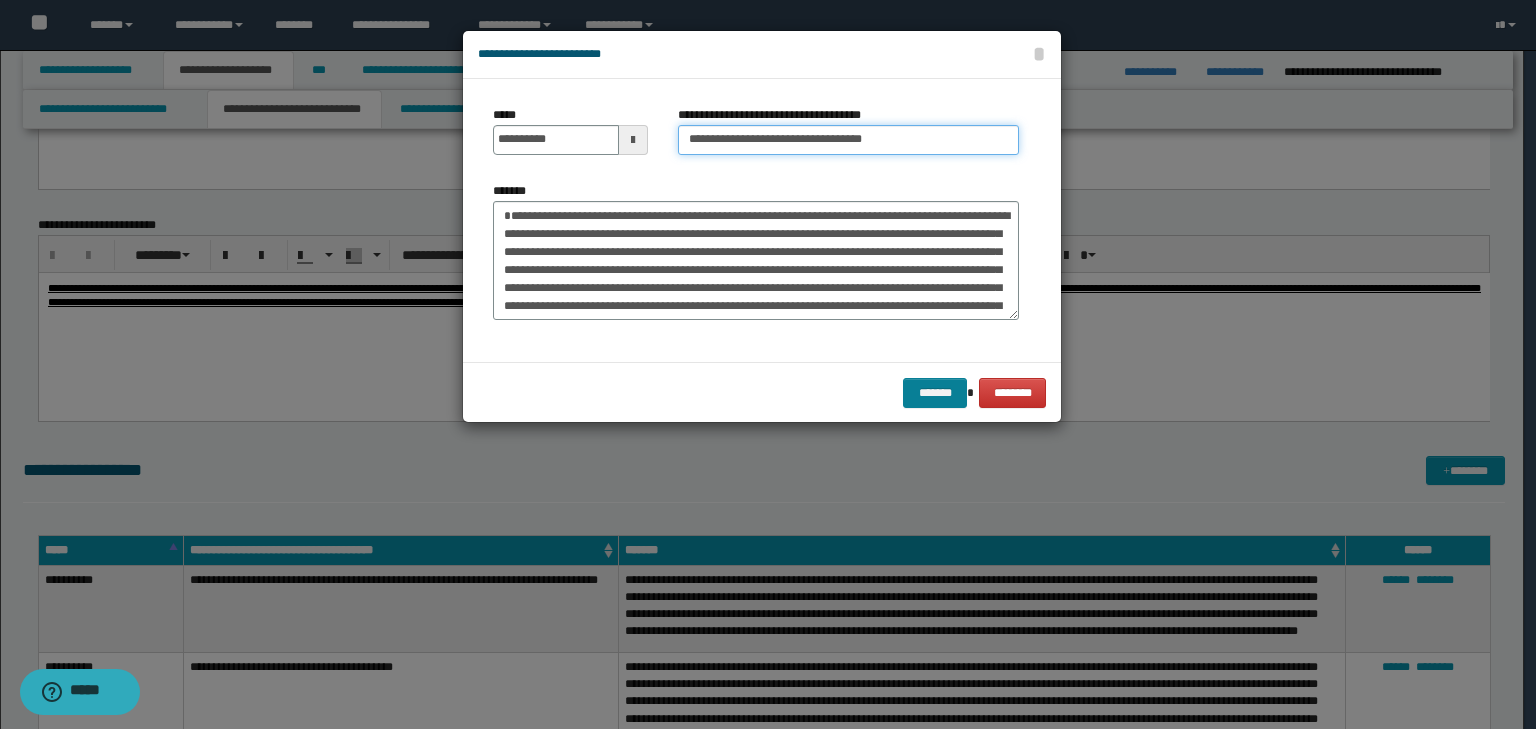 type on "**********" 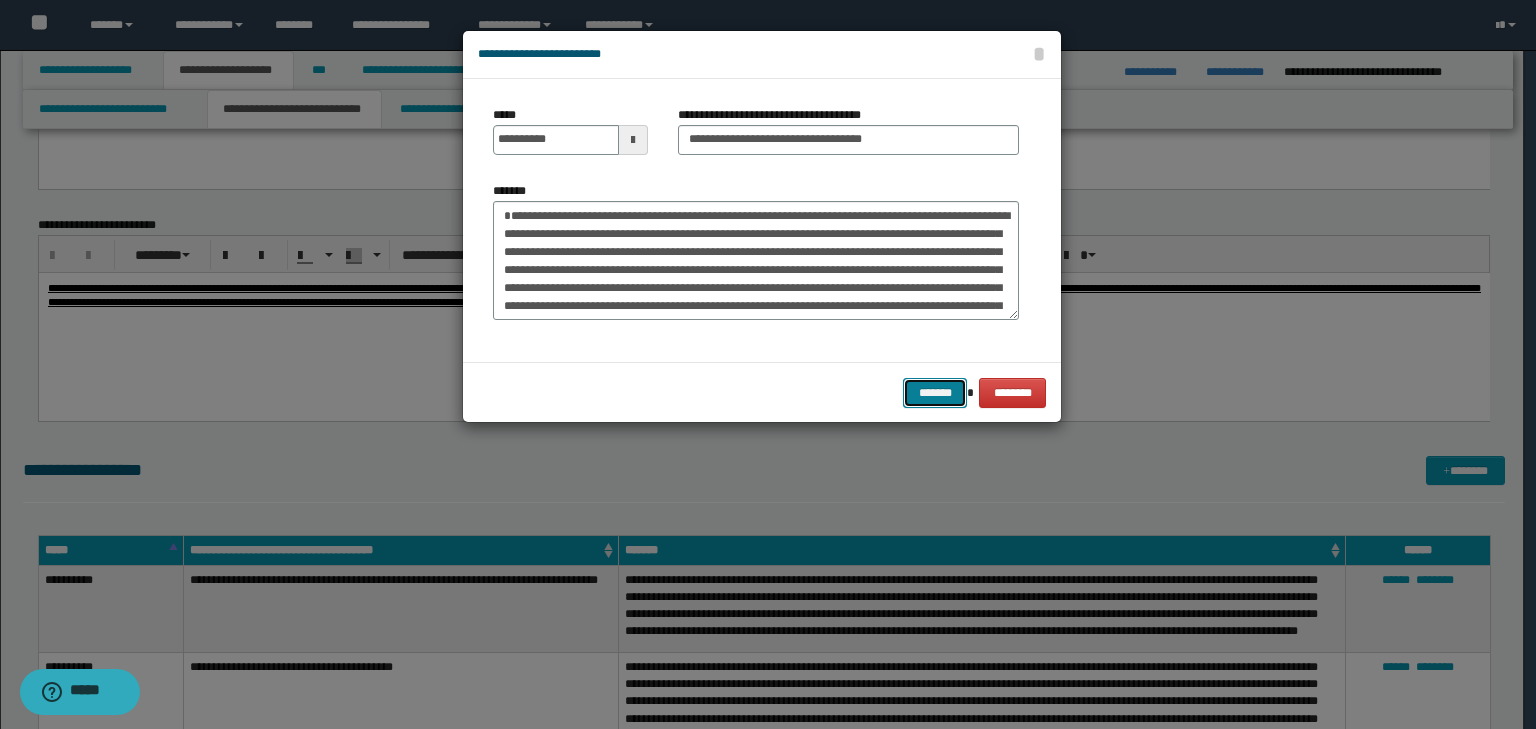 click on "*******" at bounding box center [935, 393] 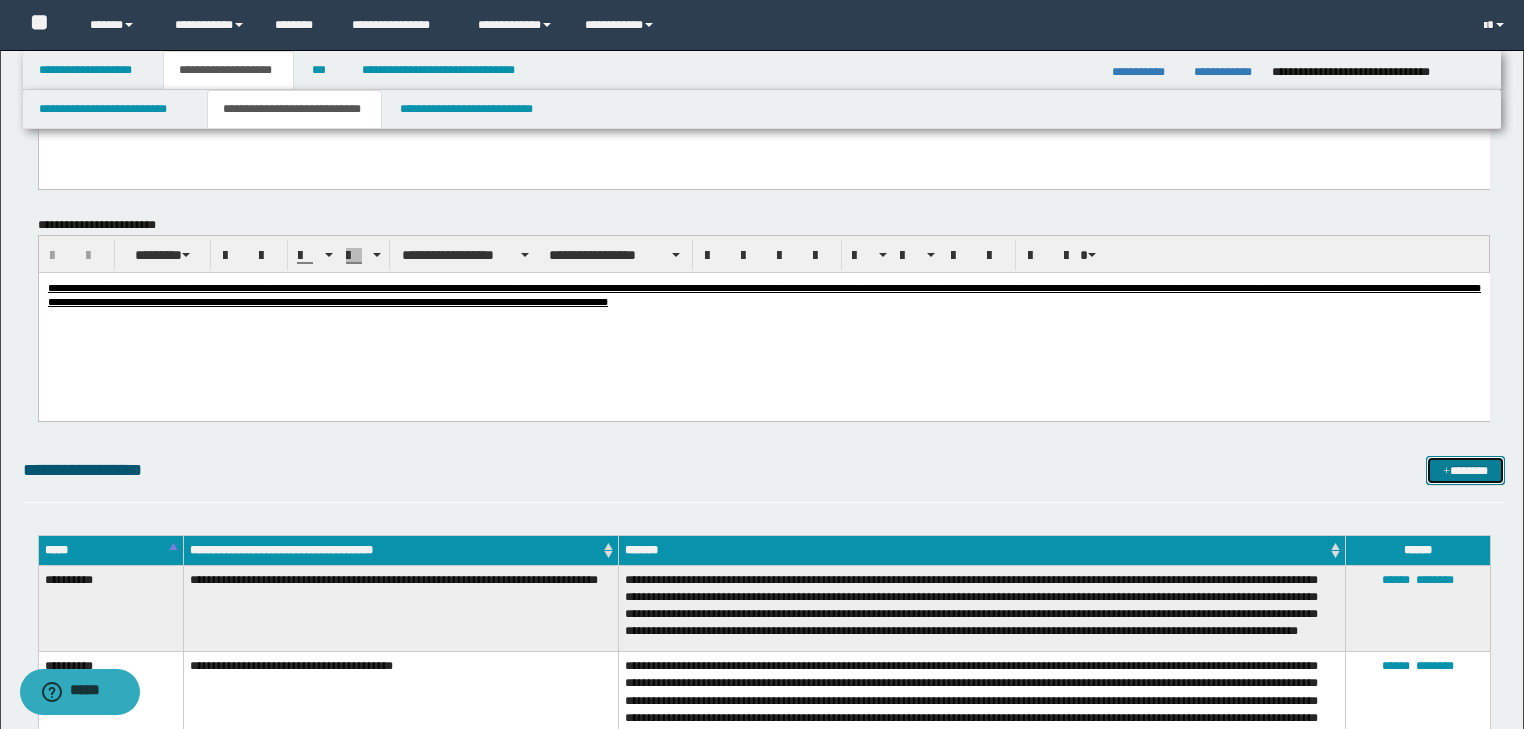 drag, startPoint x: 1462, startPoint y: 470, endPoint x: 1340, endPoint y: 448, distance: 123.967735 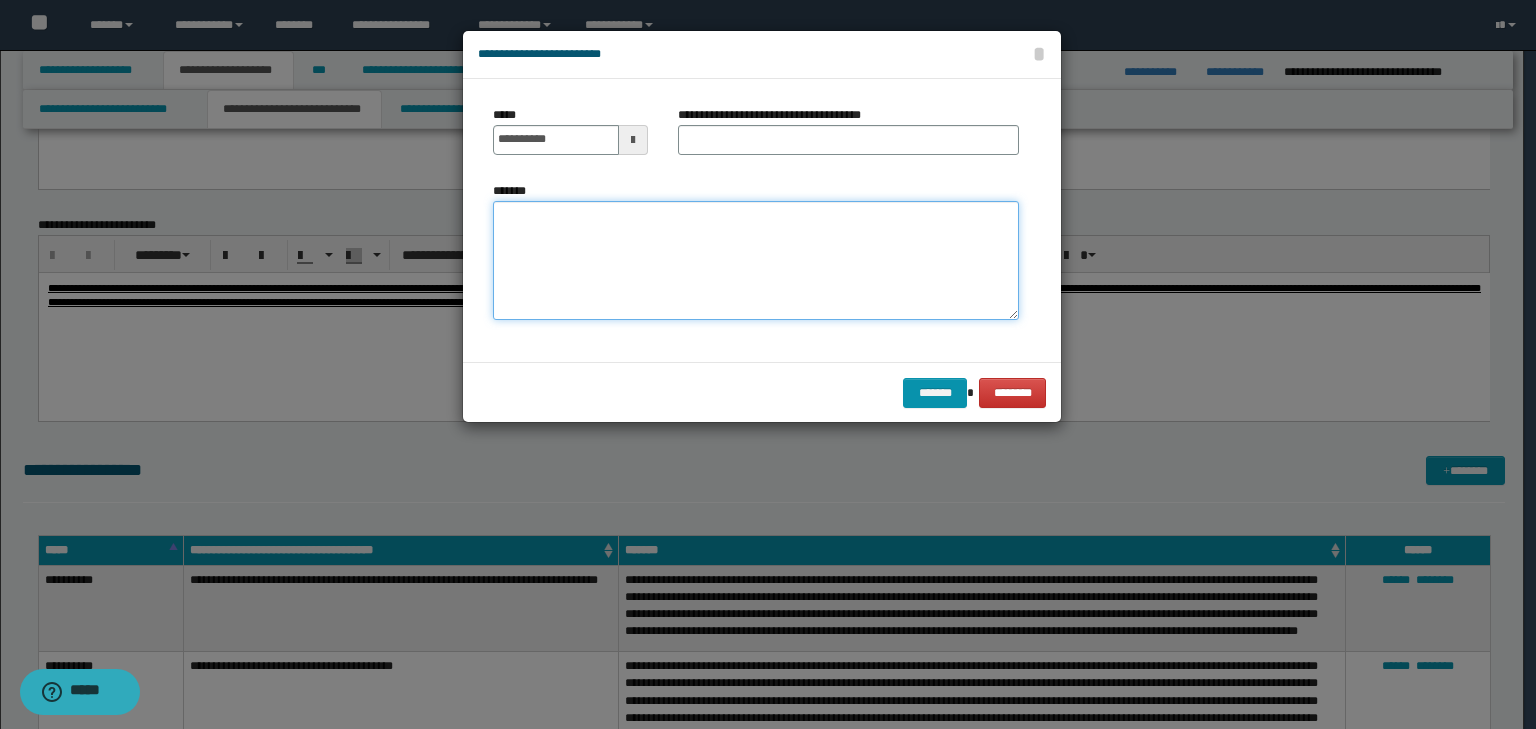 click on "*******" at bounding box center [756, 261] 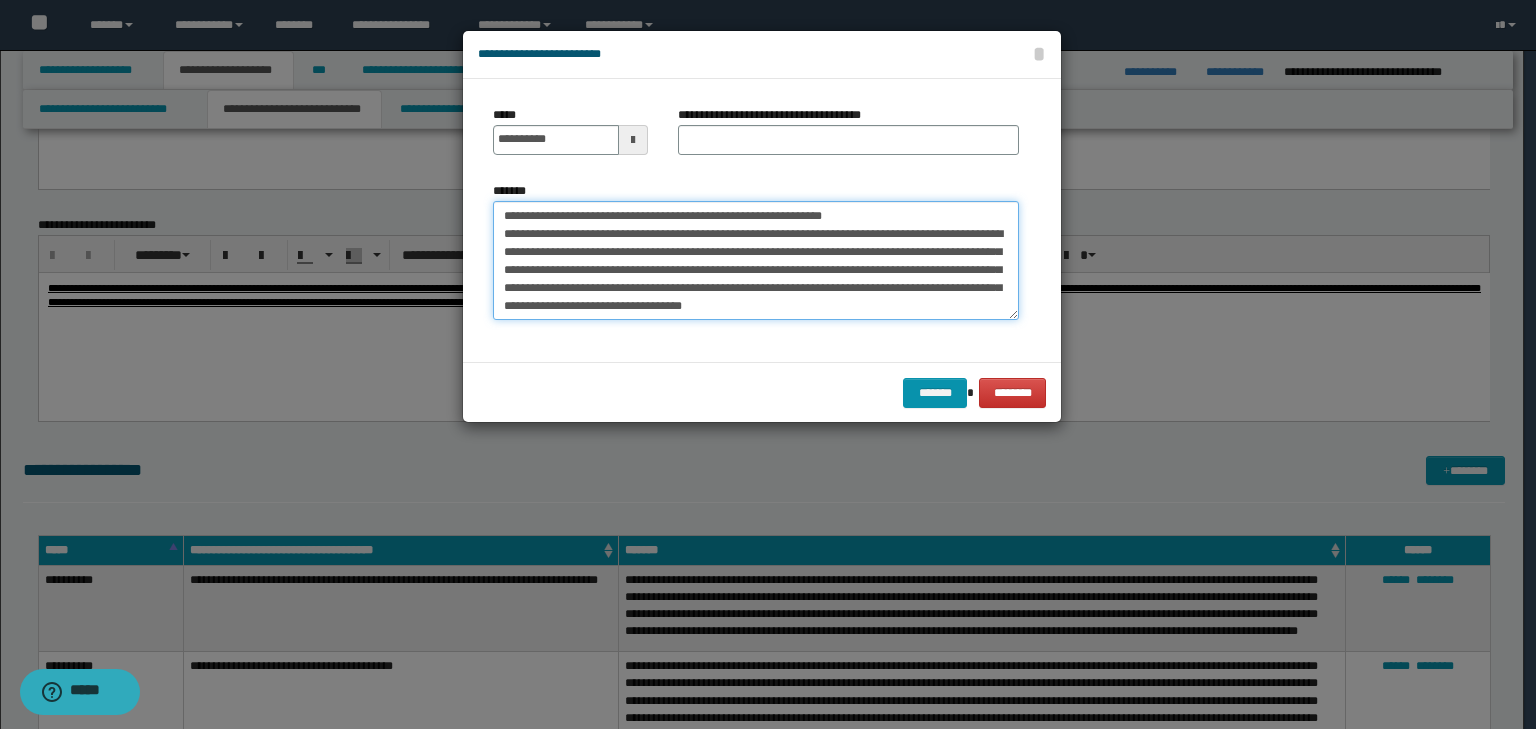 scroll, scrollTop: 0, scrollLeft: 0, axis: both 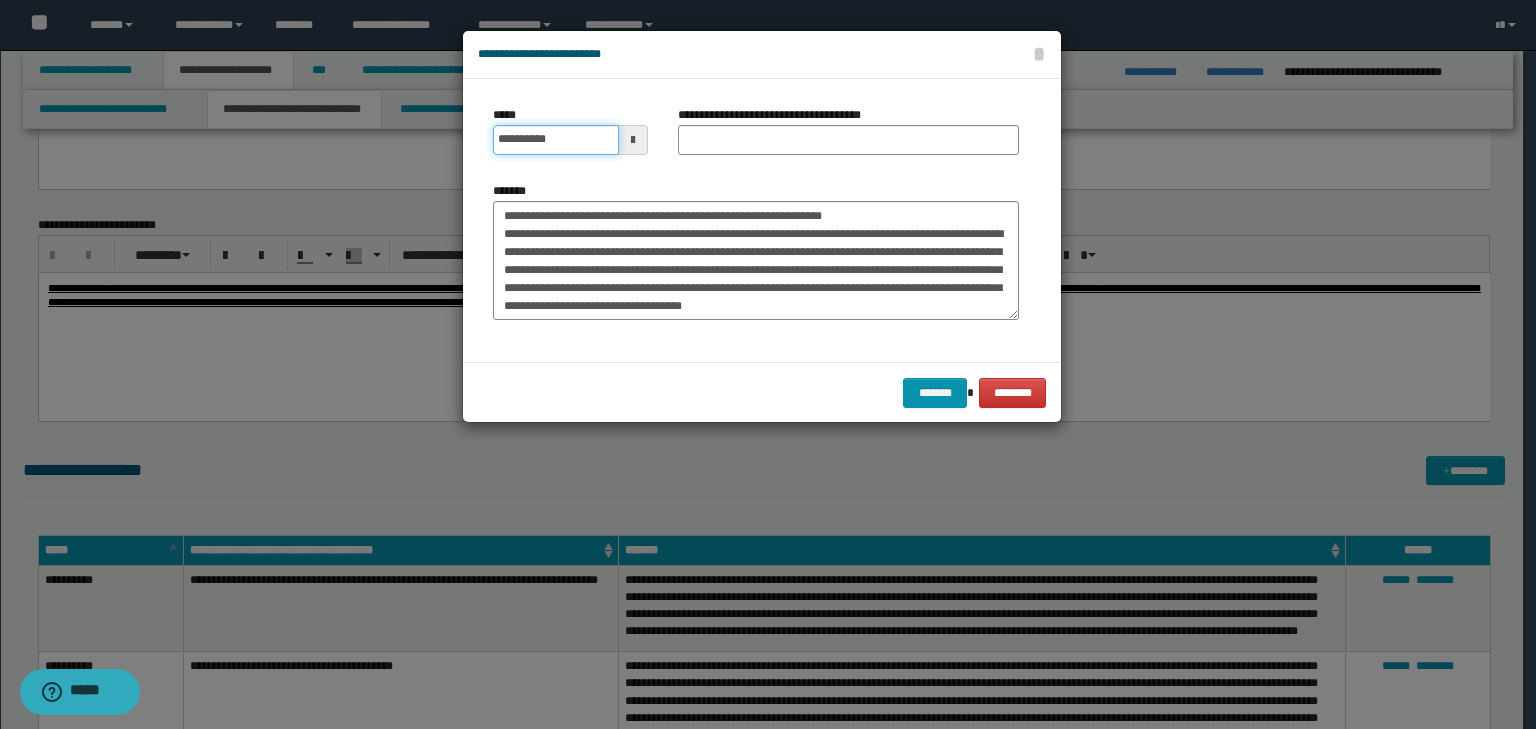 click on "**********" at bounding box center [556, 140] 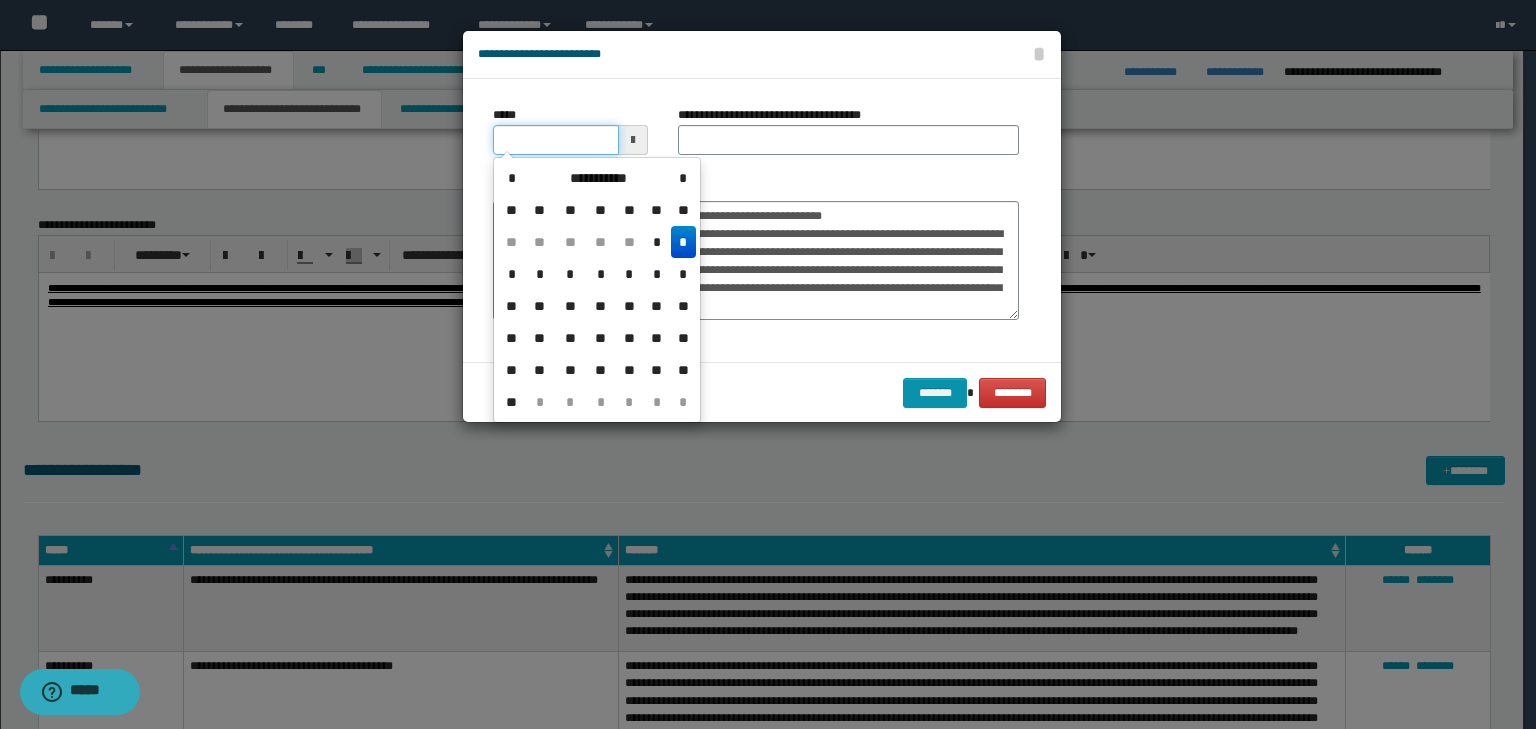 click on "*****" at bounding box center [556, 140] 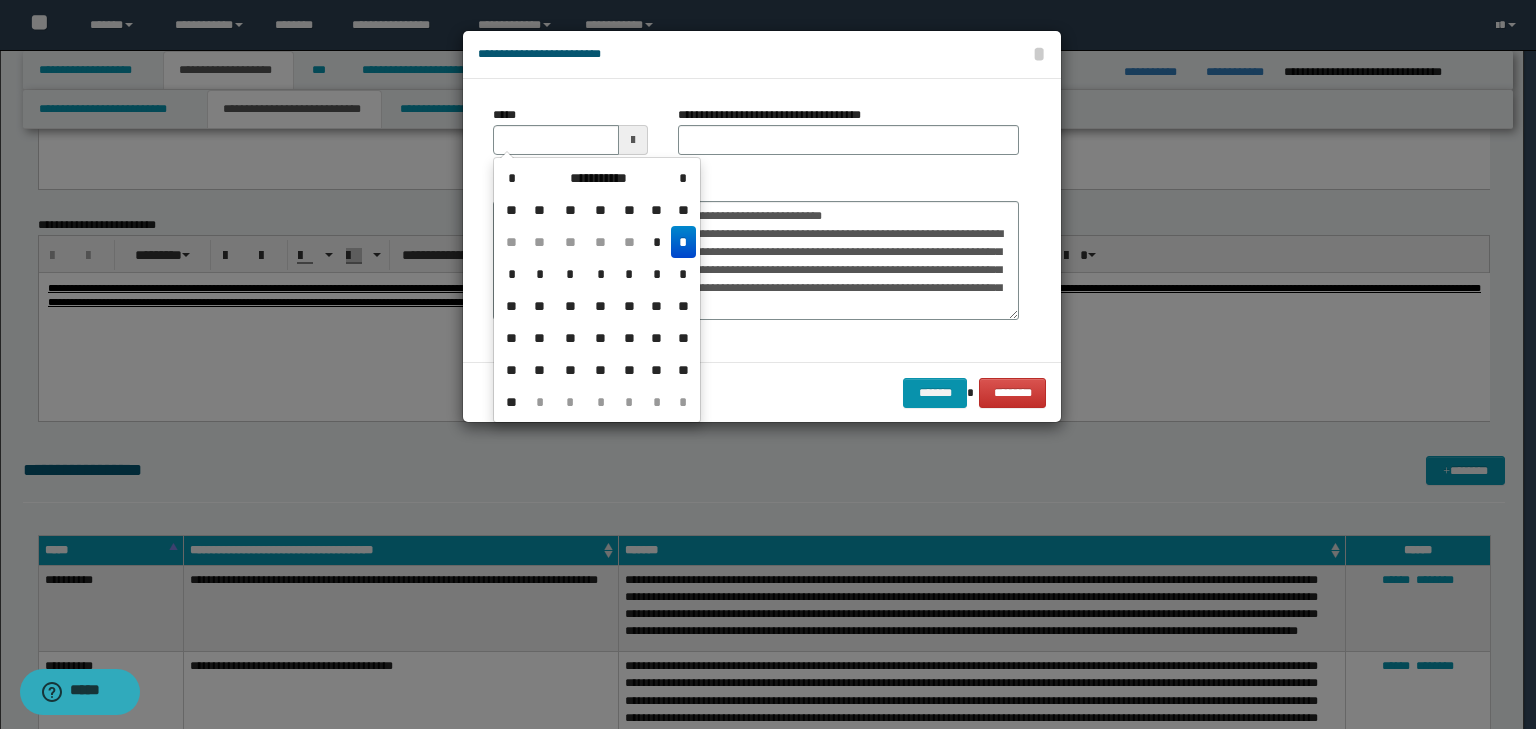 click on "**********" at bounding box center [756, 251] 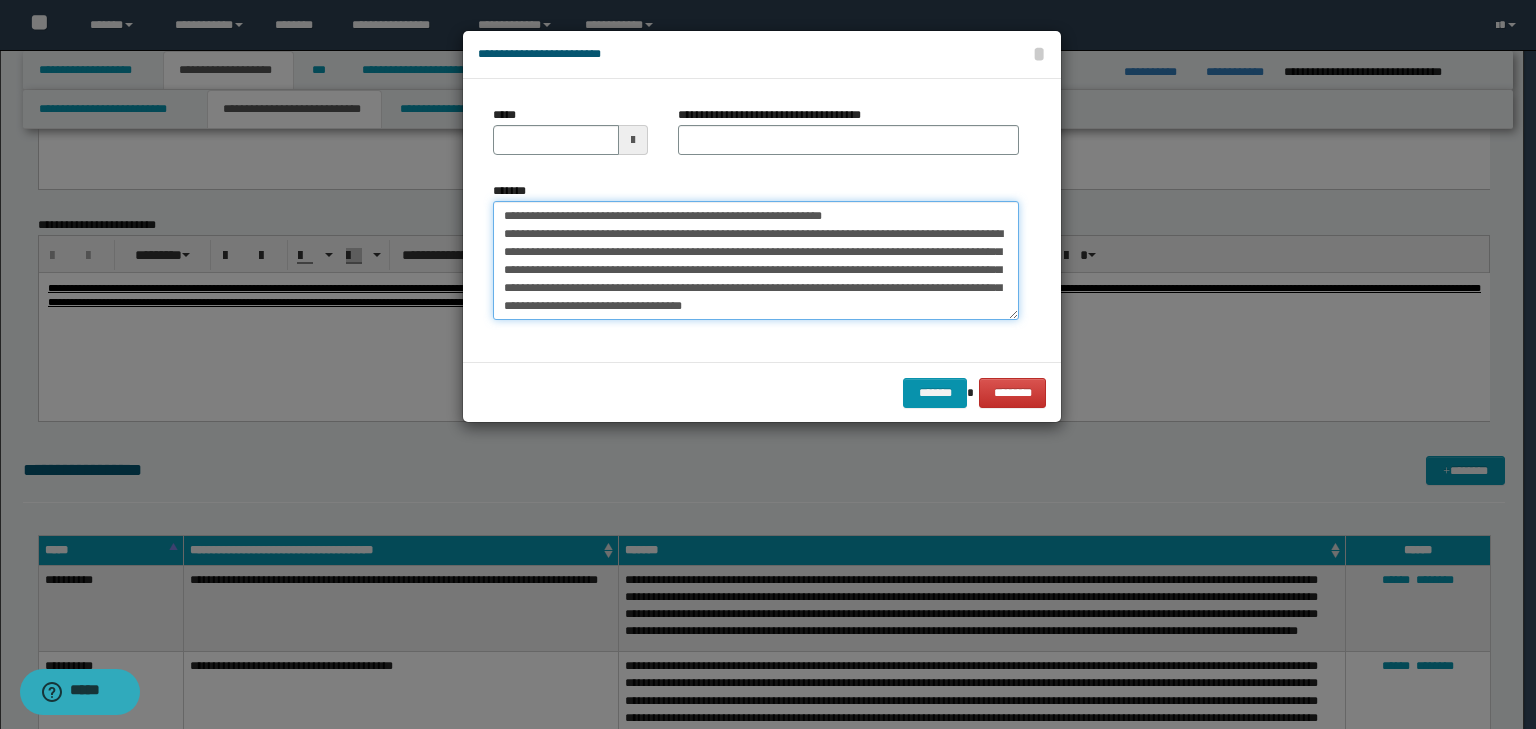 drag, startPoint x: 562, startPoint y: 215, endPoint x: 349, endPoint y: 211, distance: 213.03755 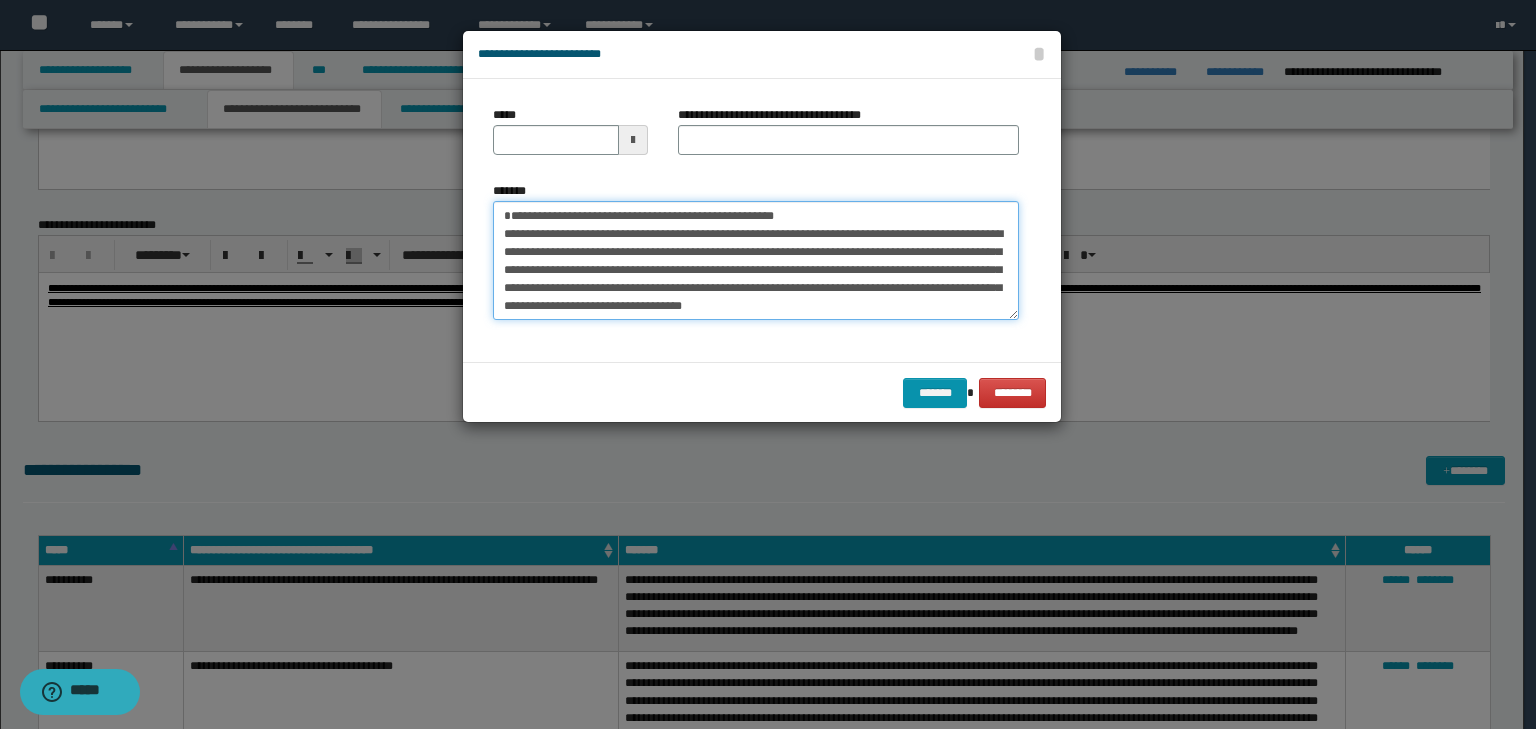 type on "**********" 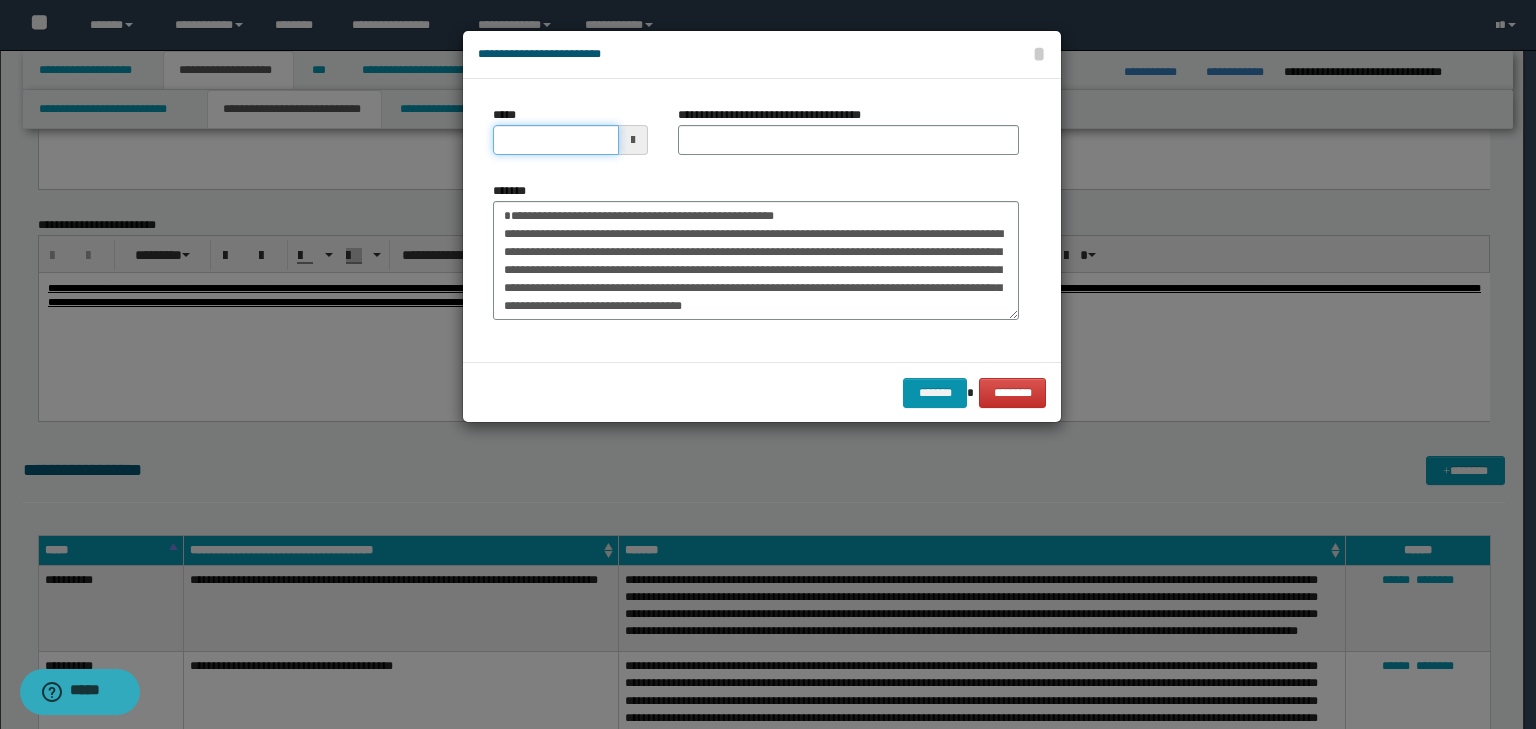 click on "*****" at bounding box center (556, 140) 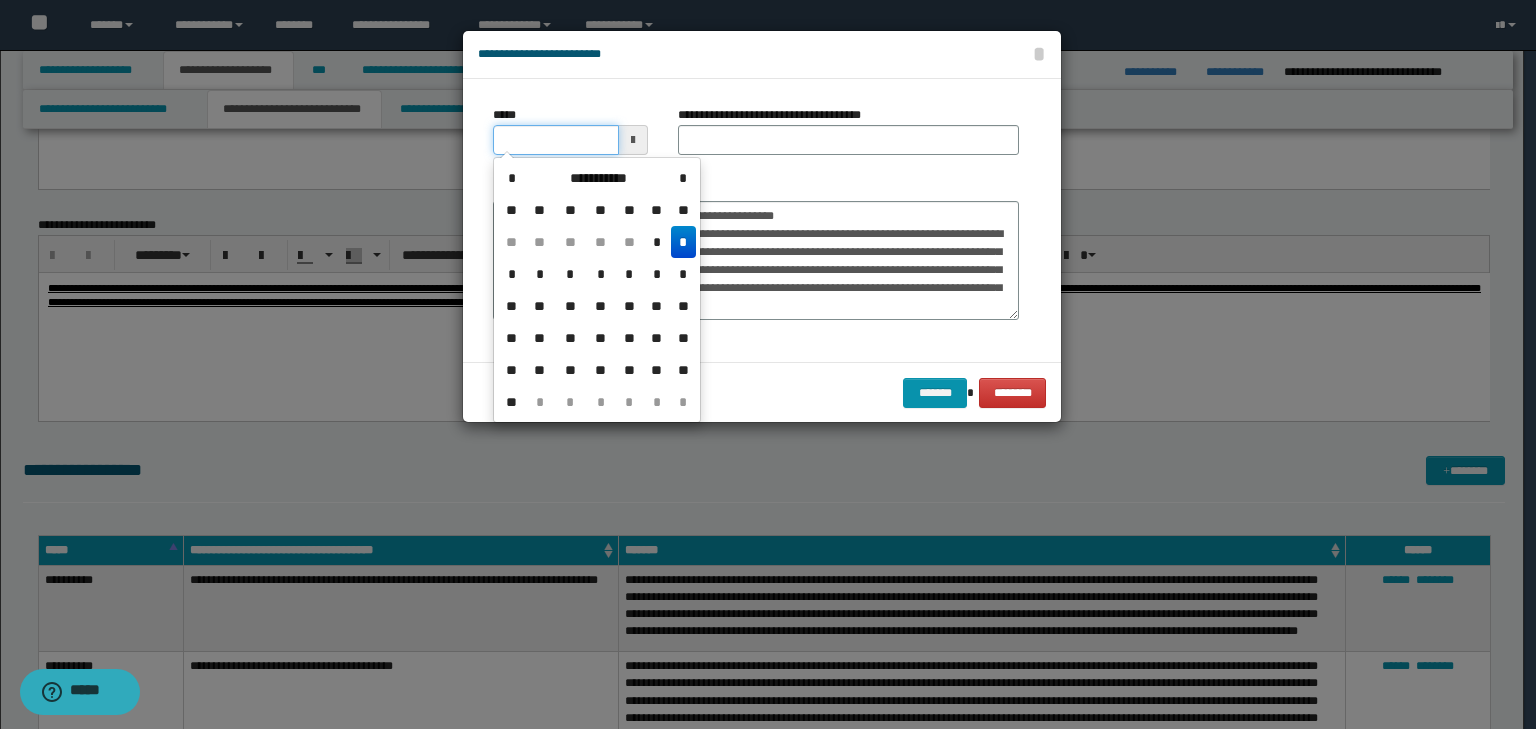 type on "**********" 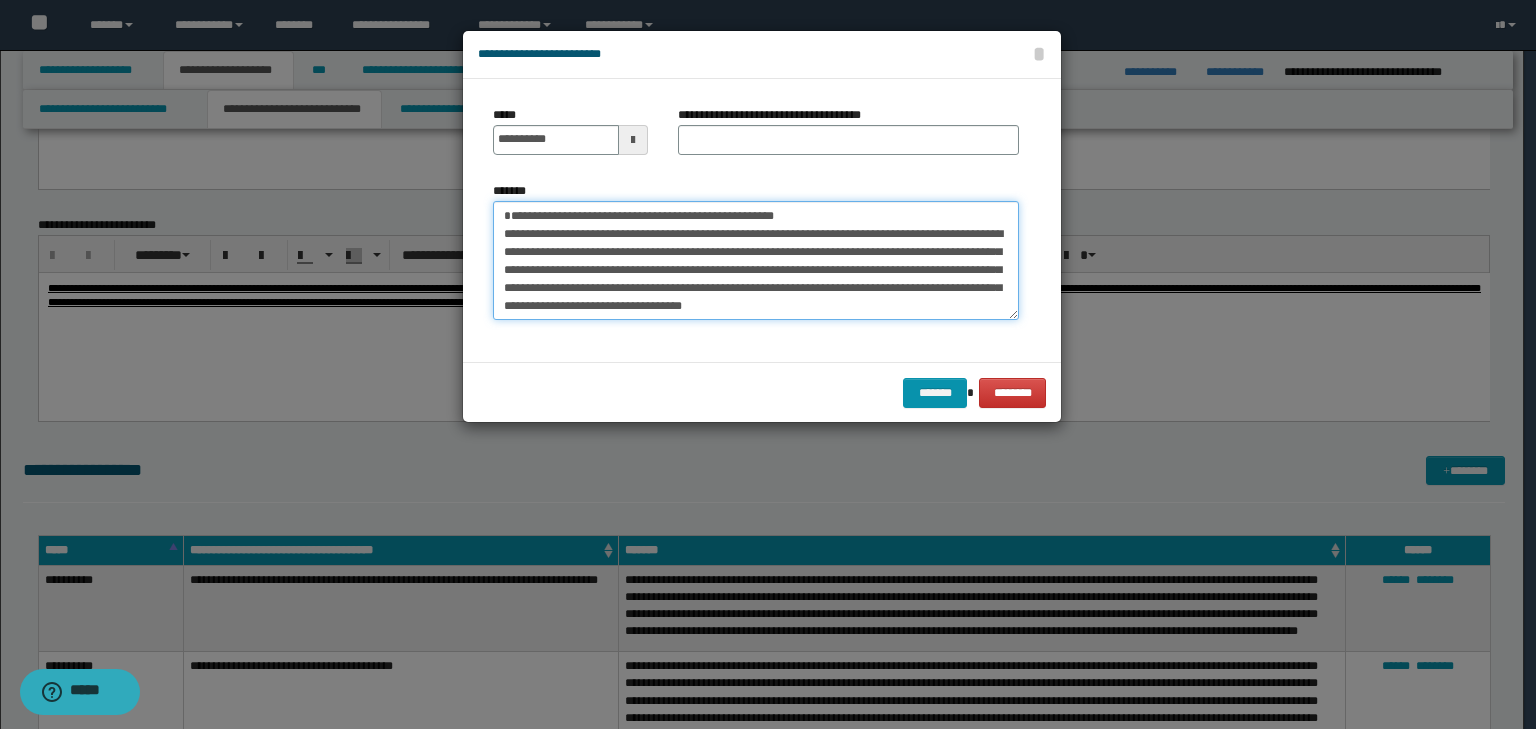 drag, startPoint x: 756, startPoint y: 208, endPoint x: 159, endPoint y: 208, distance: 597 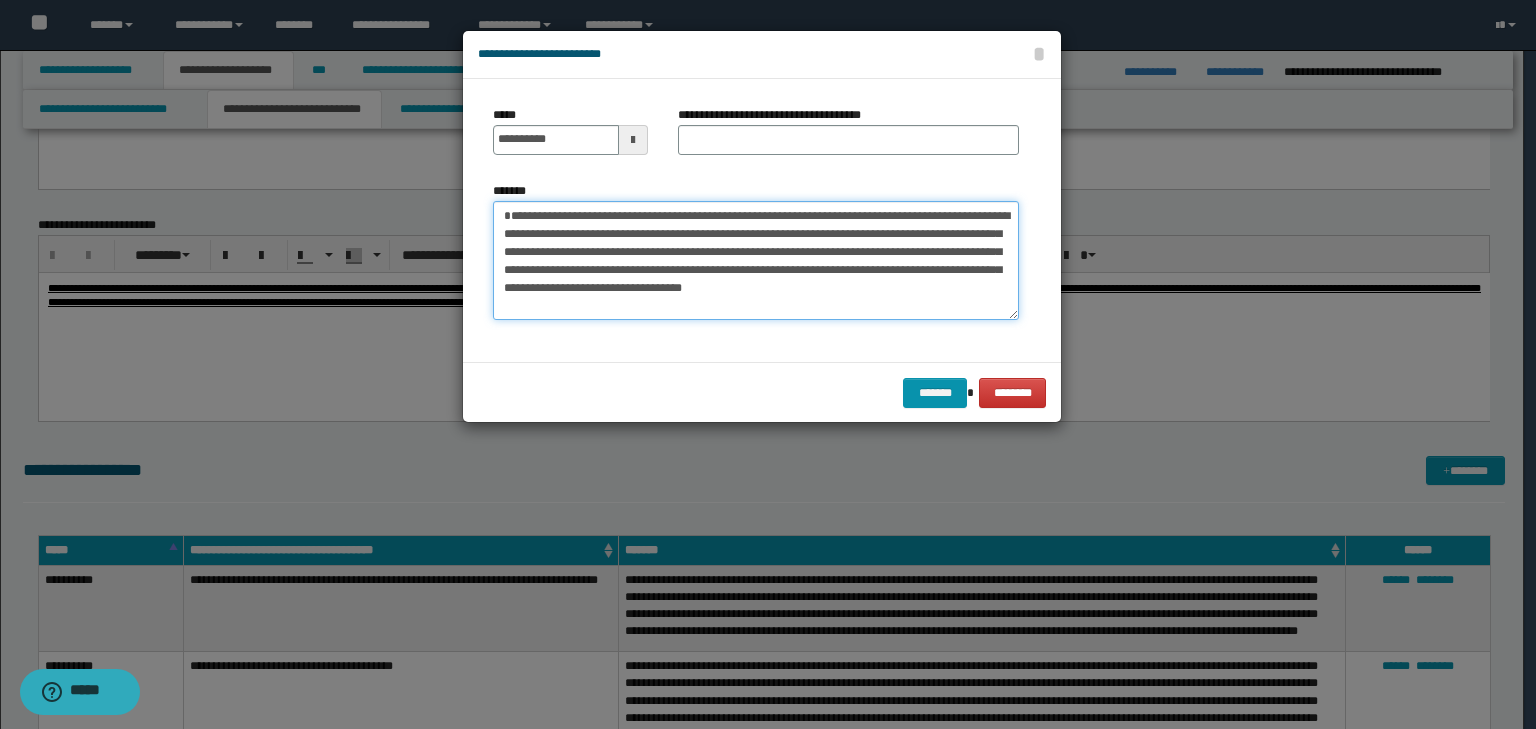 type on "**********" 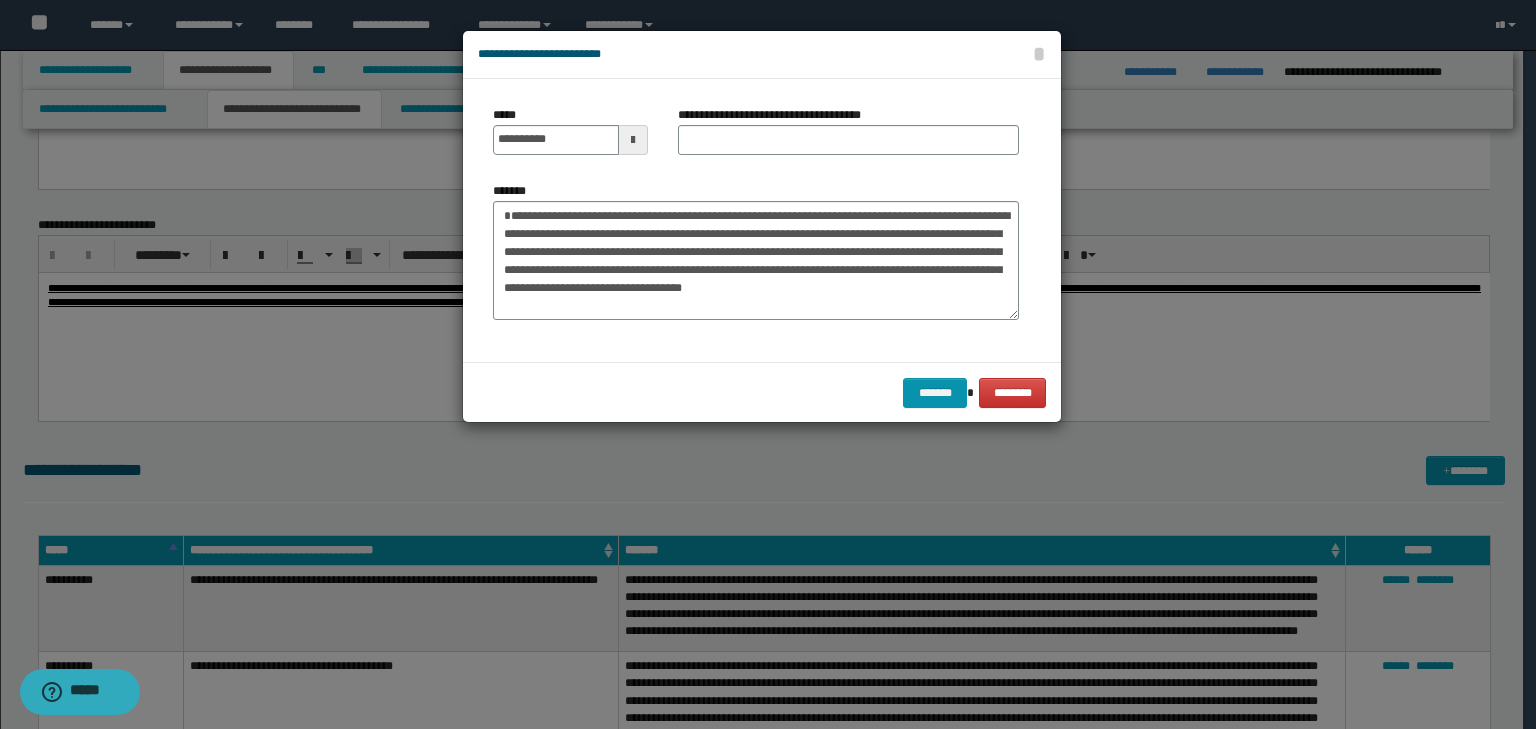 click on "**********" at bounding box center [848, 138] 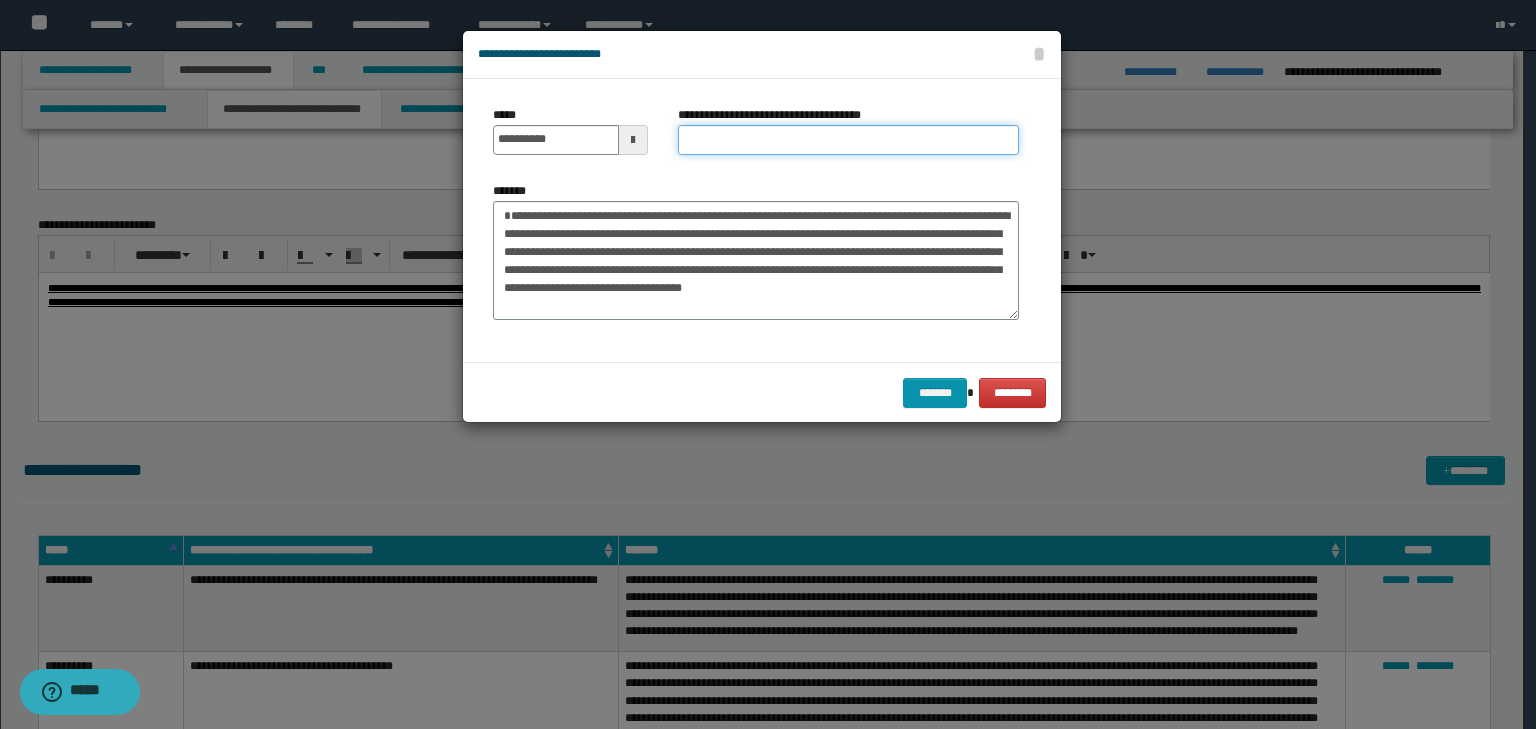 click on "**********" at bounding box center [848, 140] 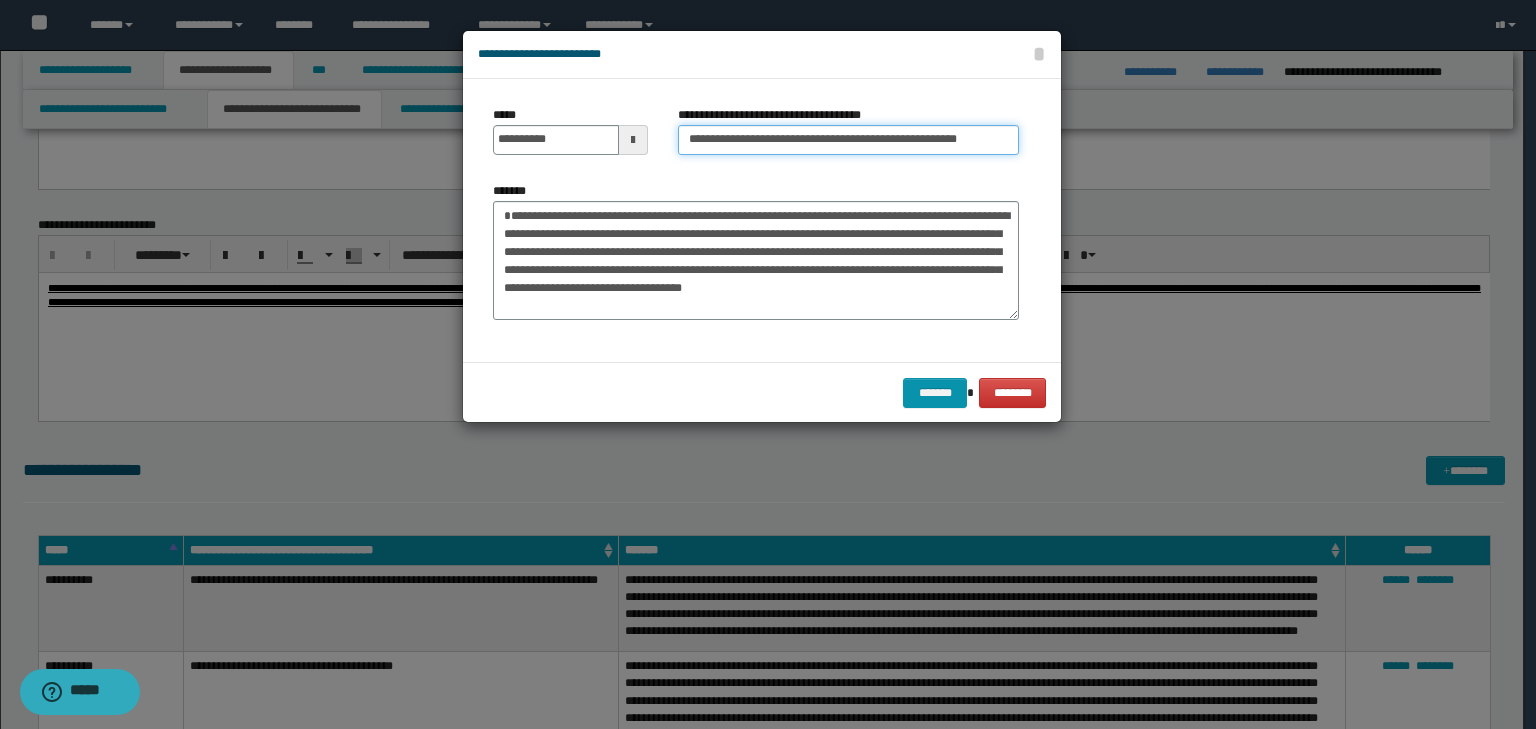 scroll, scrollTop: 0, scrollLeft: 25, axis: horizontal 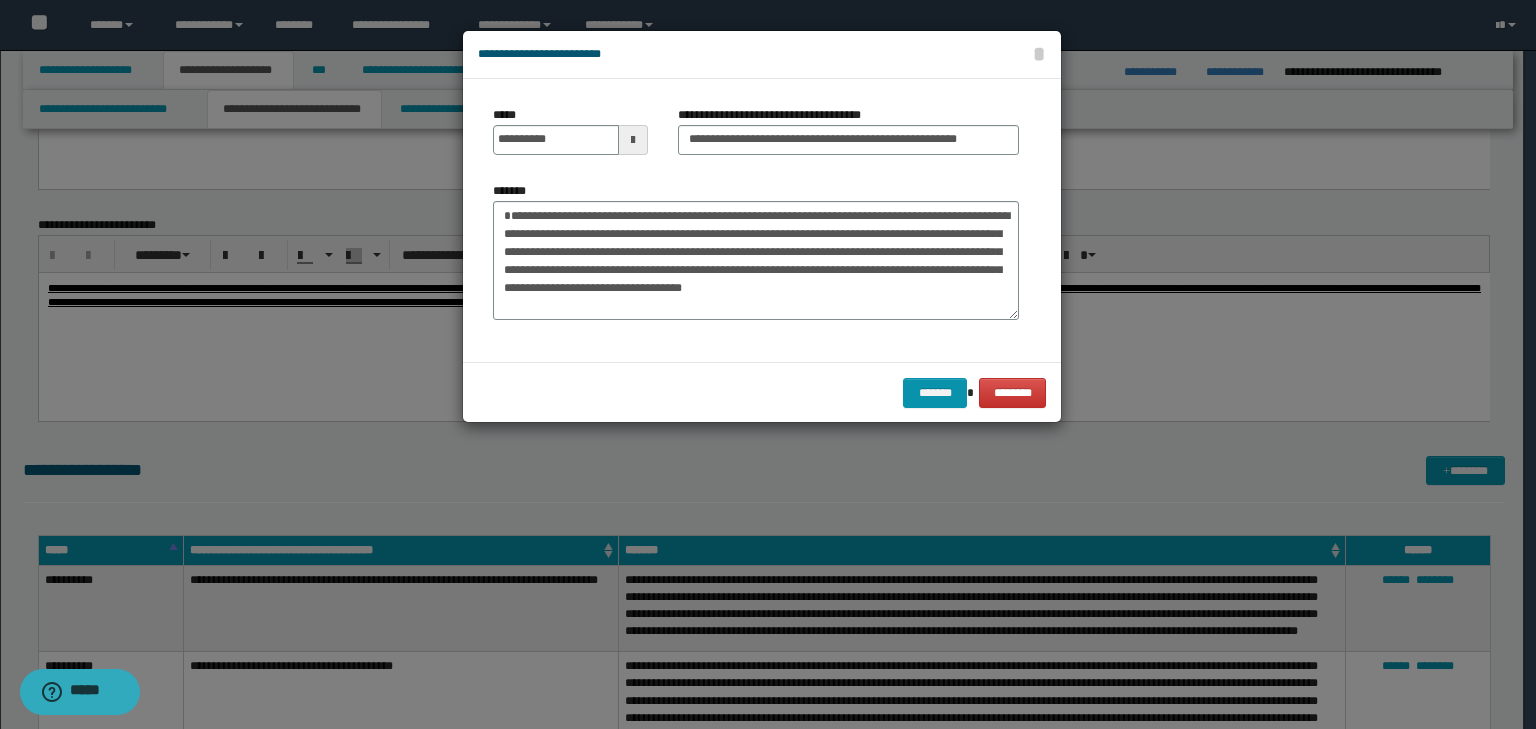 click on "*******
********" at bounding box center [762, 392] 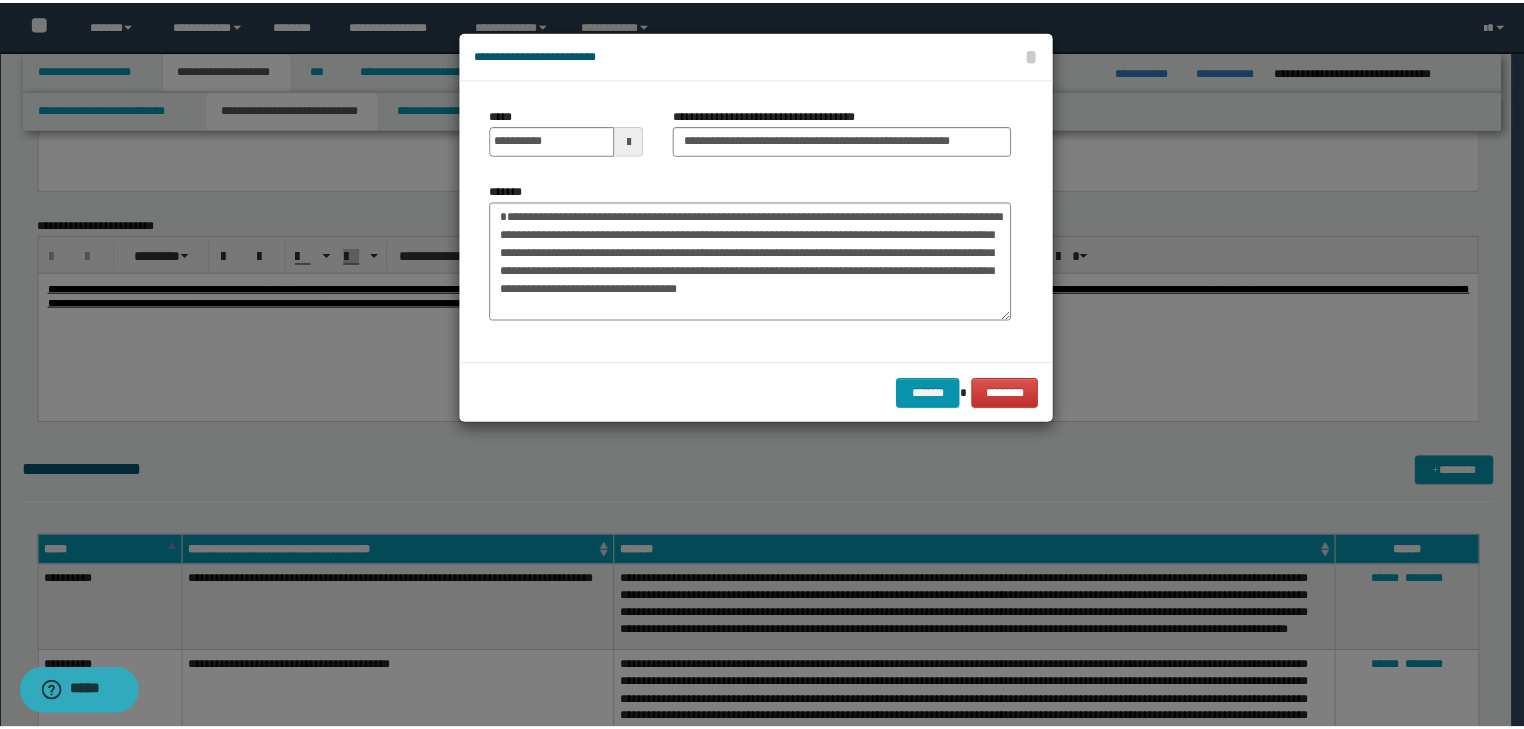 scroll, scrollTop: 0, scrollLeft: 0, axis: both 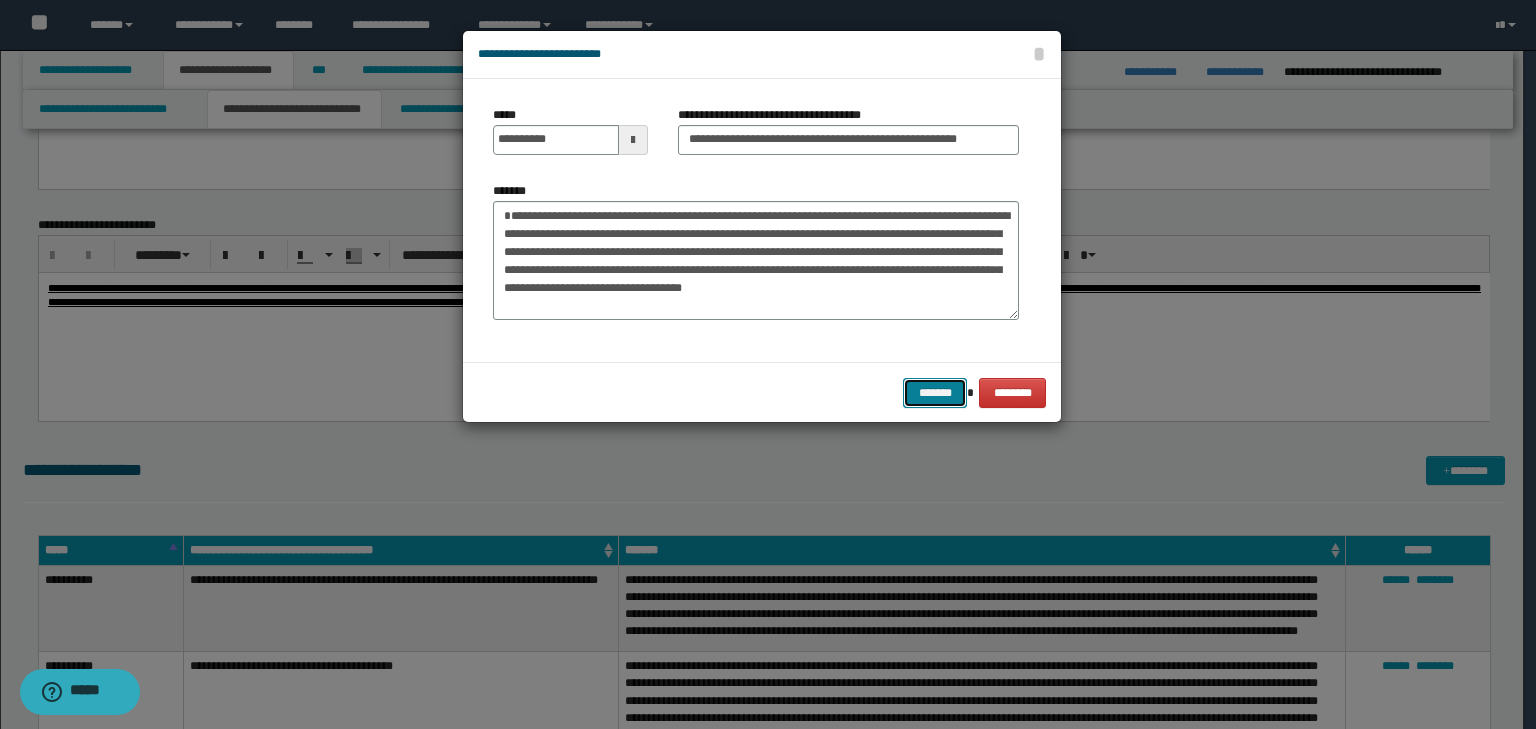 click on "*******" at bounding box center (935, 393) 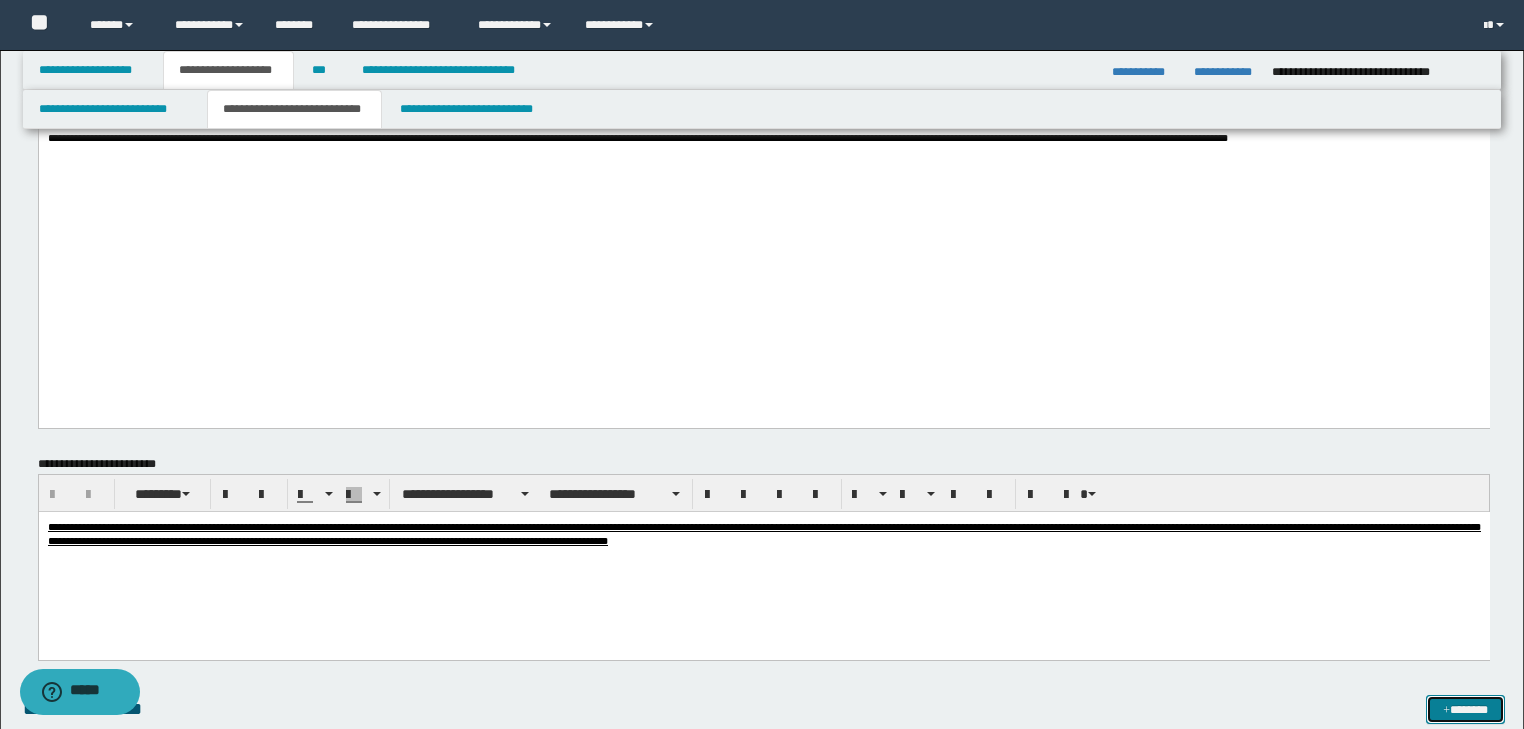 scroll, scrollTop: 756, scrollLeft: 0, axis: vertical 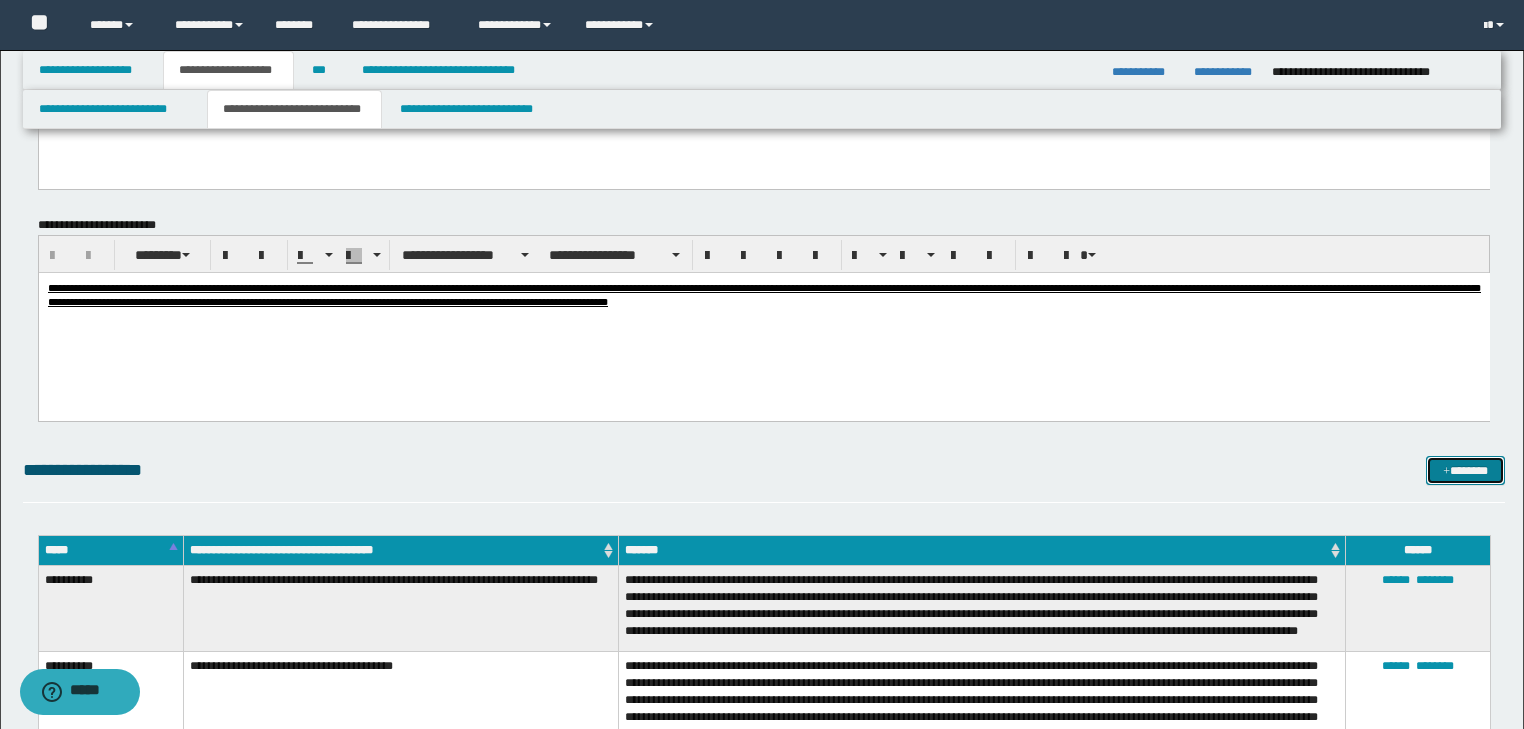 click on "*******" at bounding box center [1465, 471] 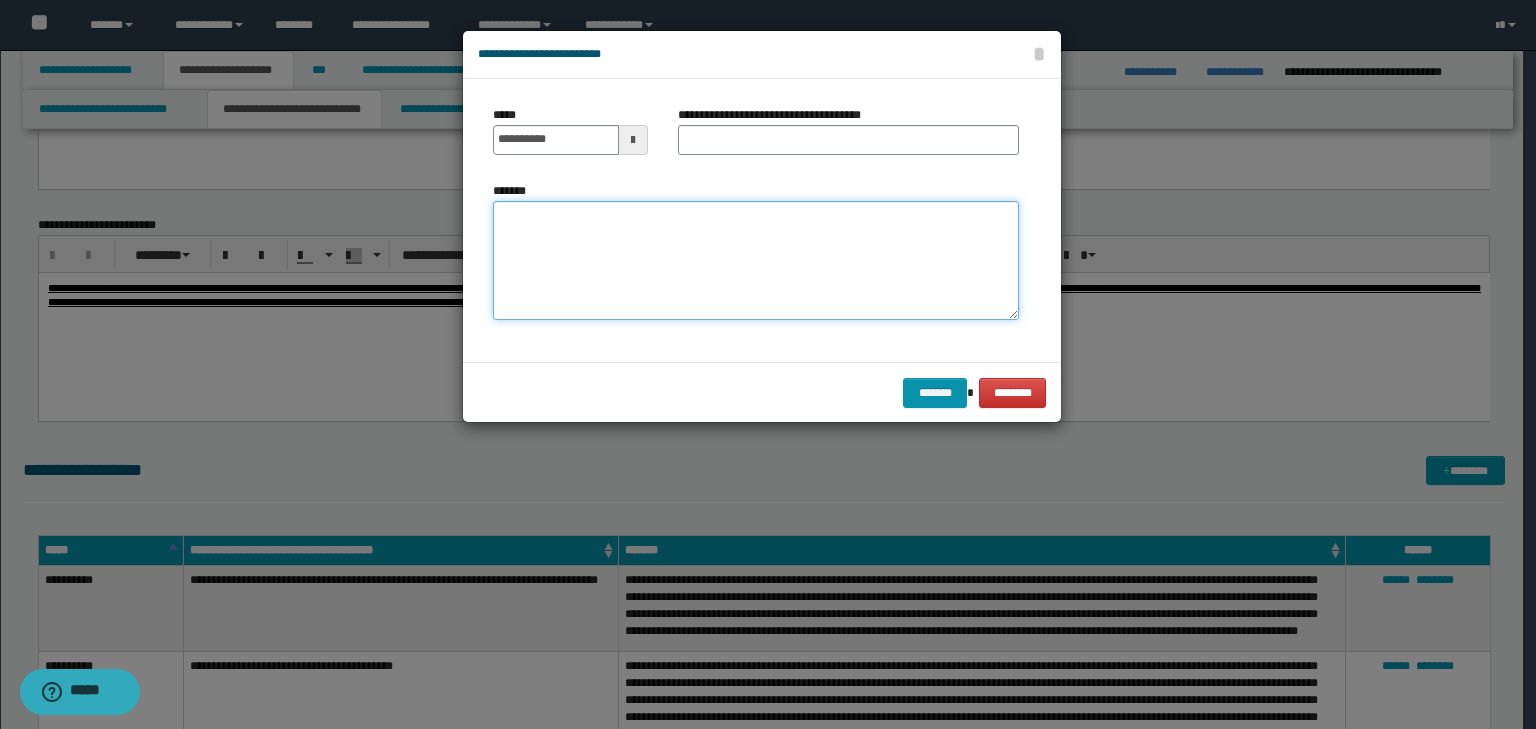 click on "*******" at bounding box center (756, 261) 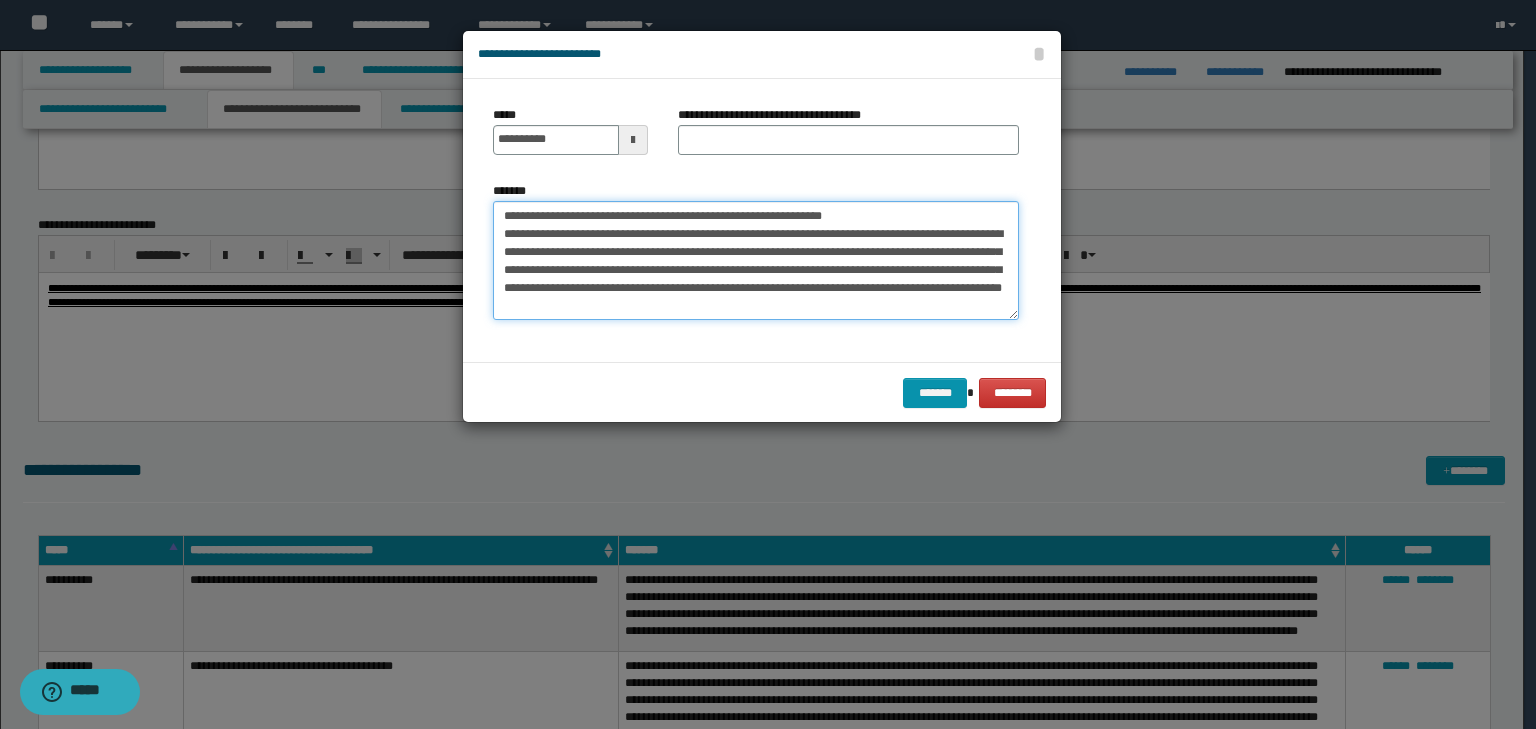 scroll, scrollTop: 0, scrollLeft: 0, axis: both 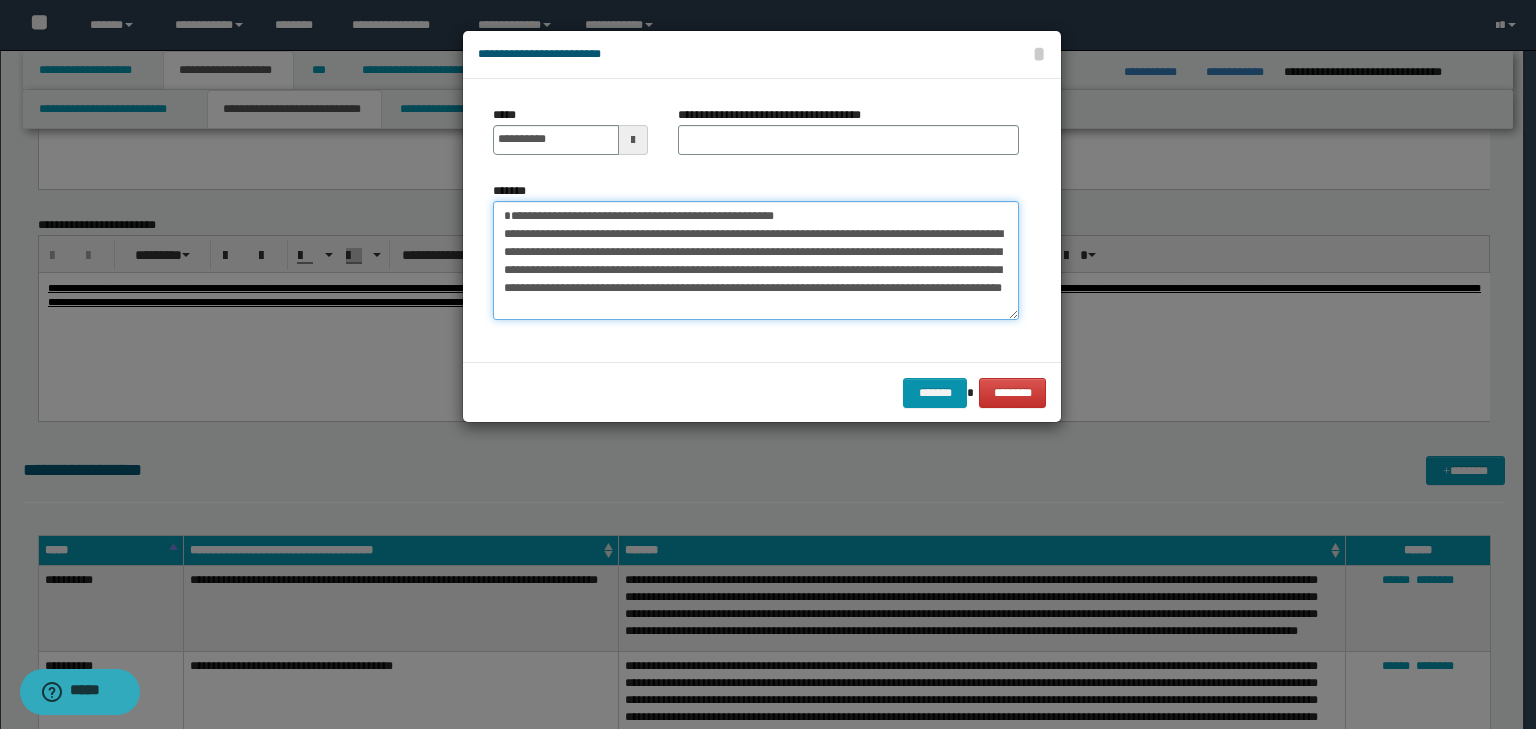 type on "**********" 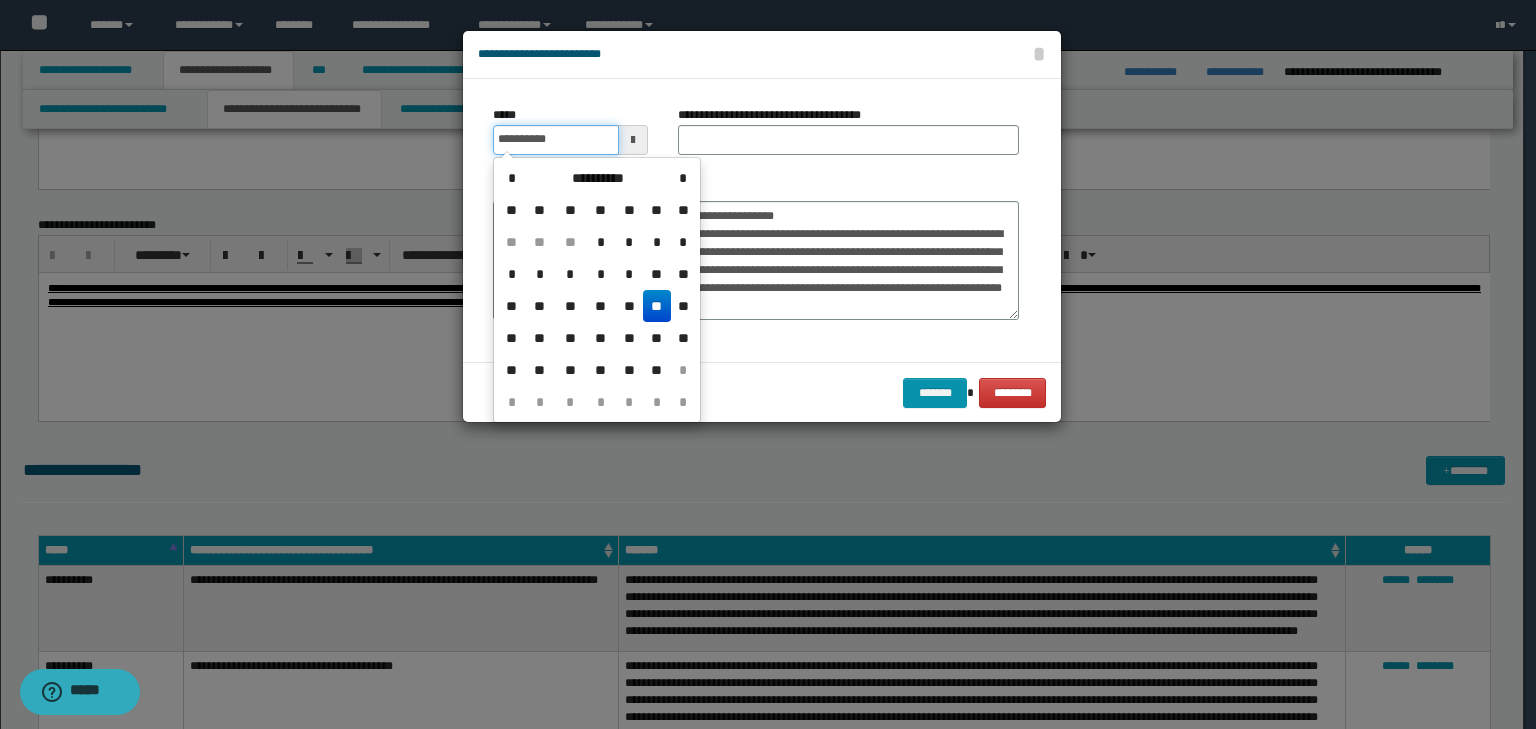 click on "**********" at bounding box center [556, 140] 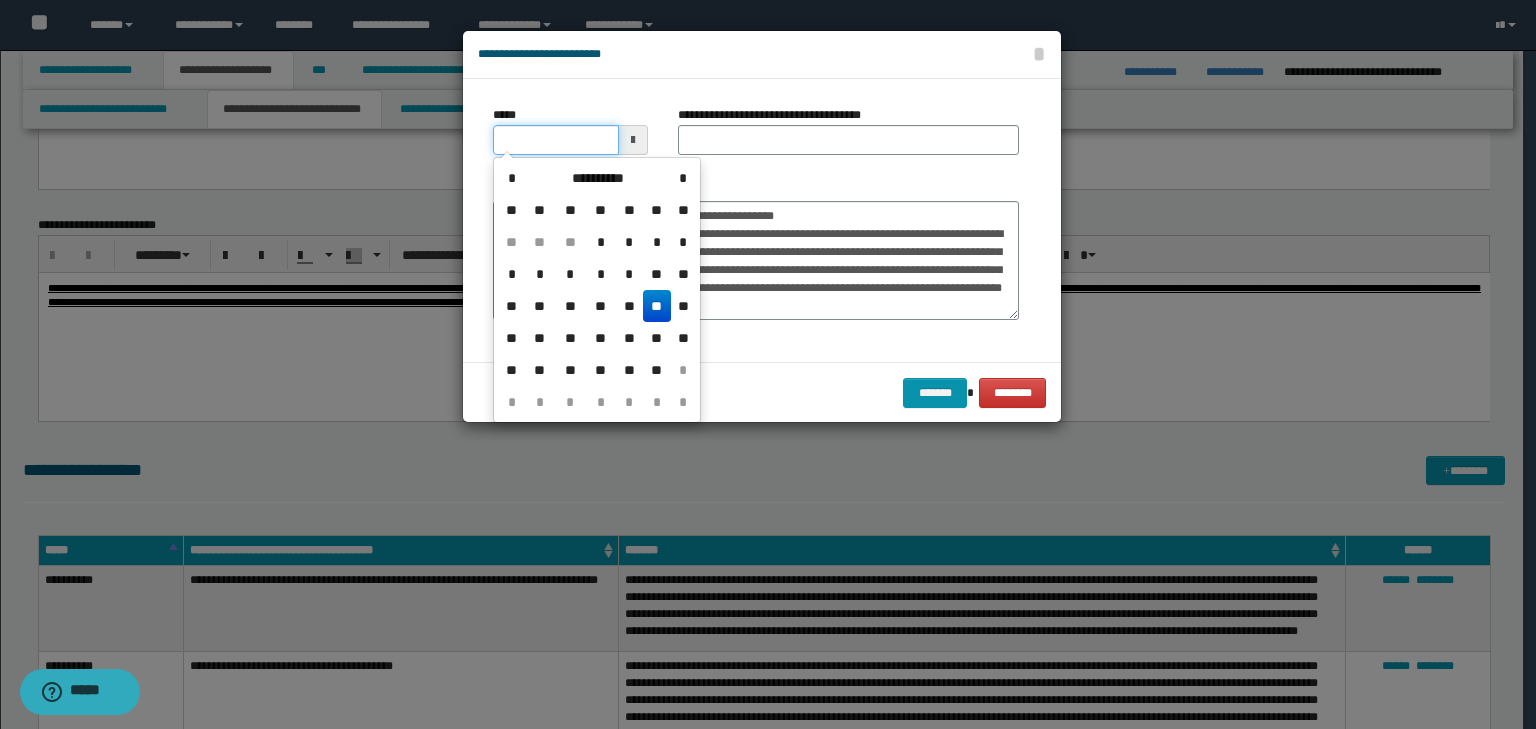 type on "**********" 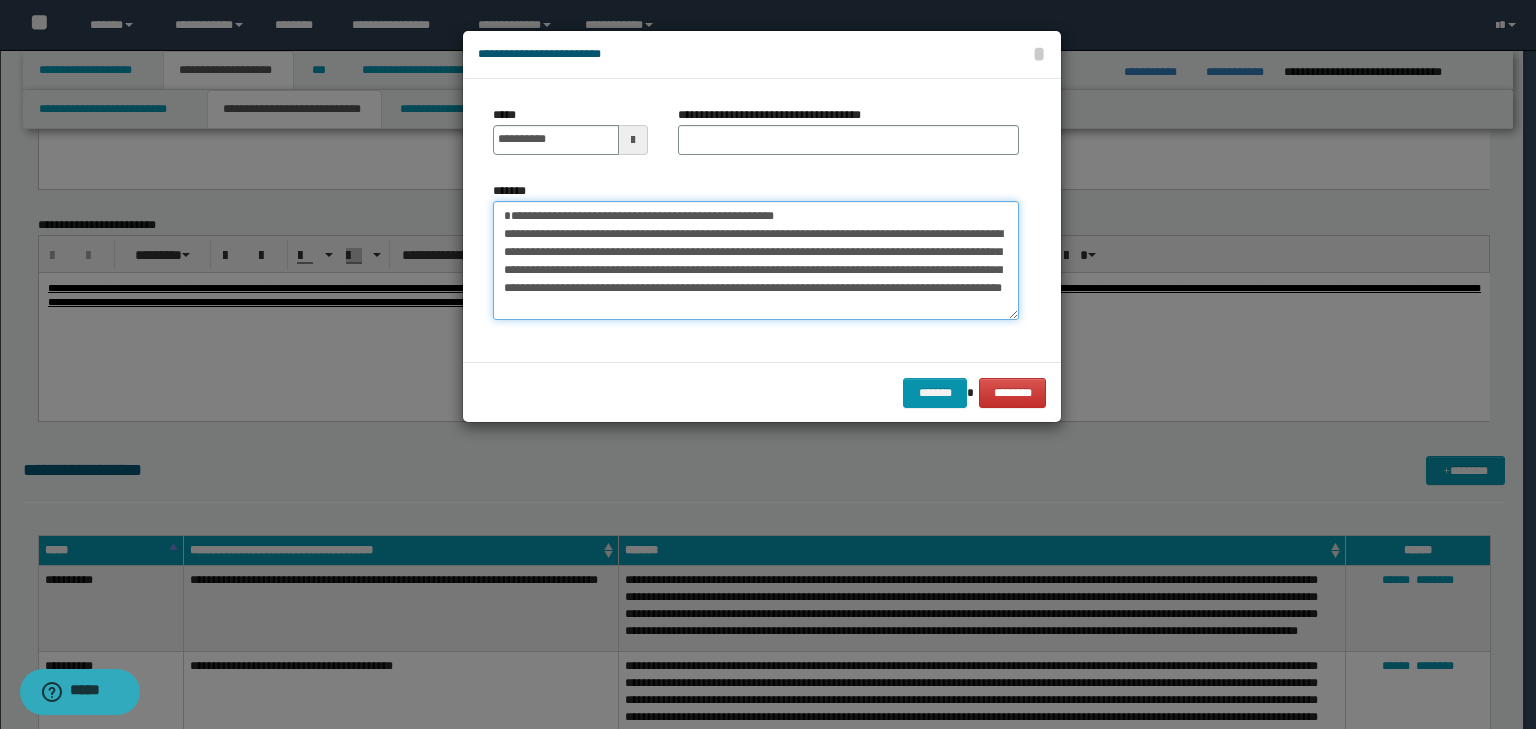 drag, startPoint x: 858, startPoint y: 208, endPoint x: 216, endPoint y: 165, distance: 643.4384 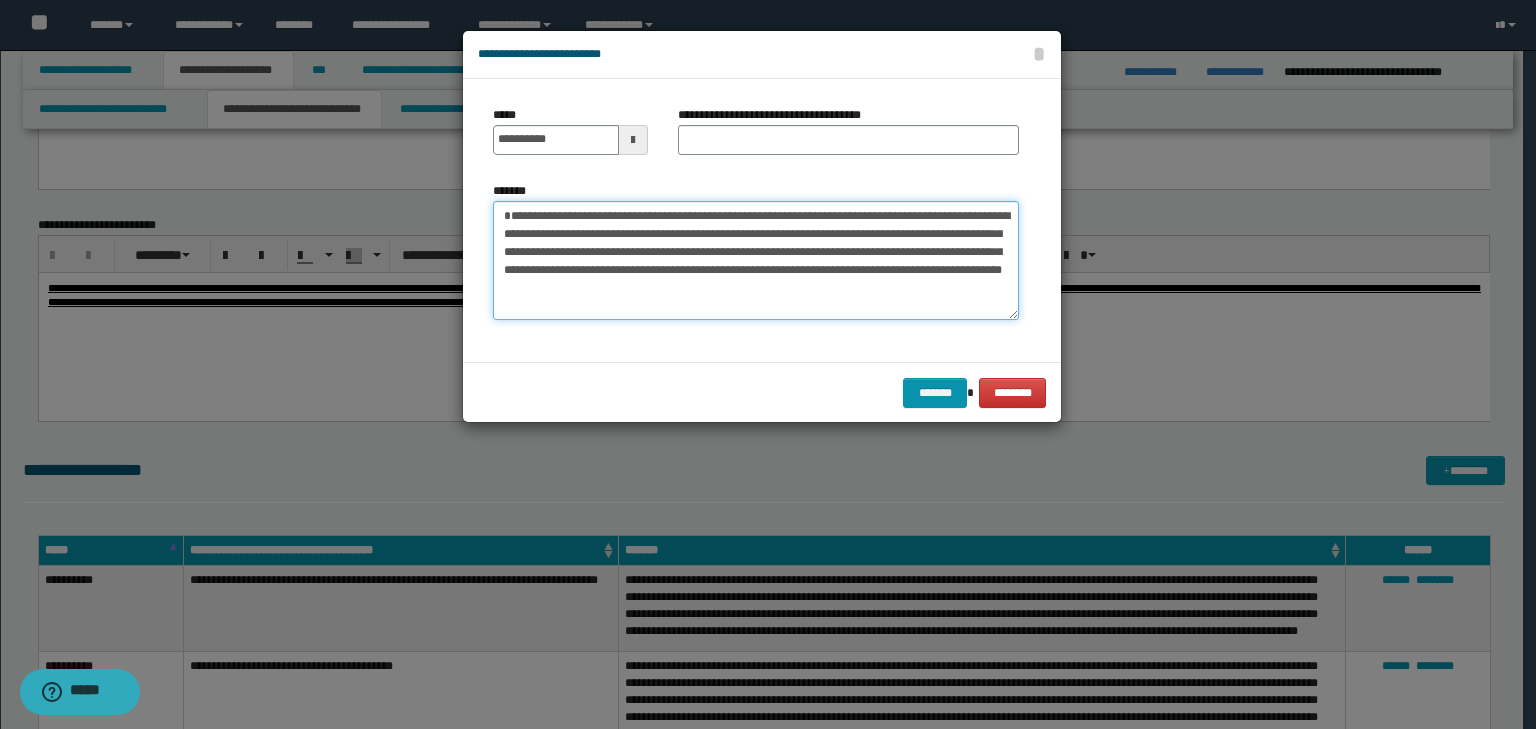 type on "**********" 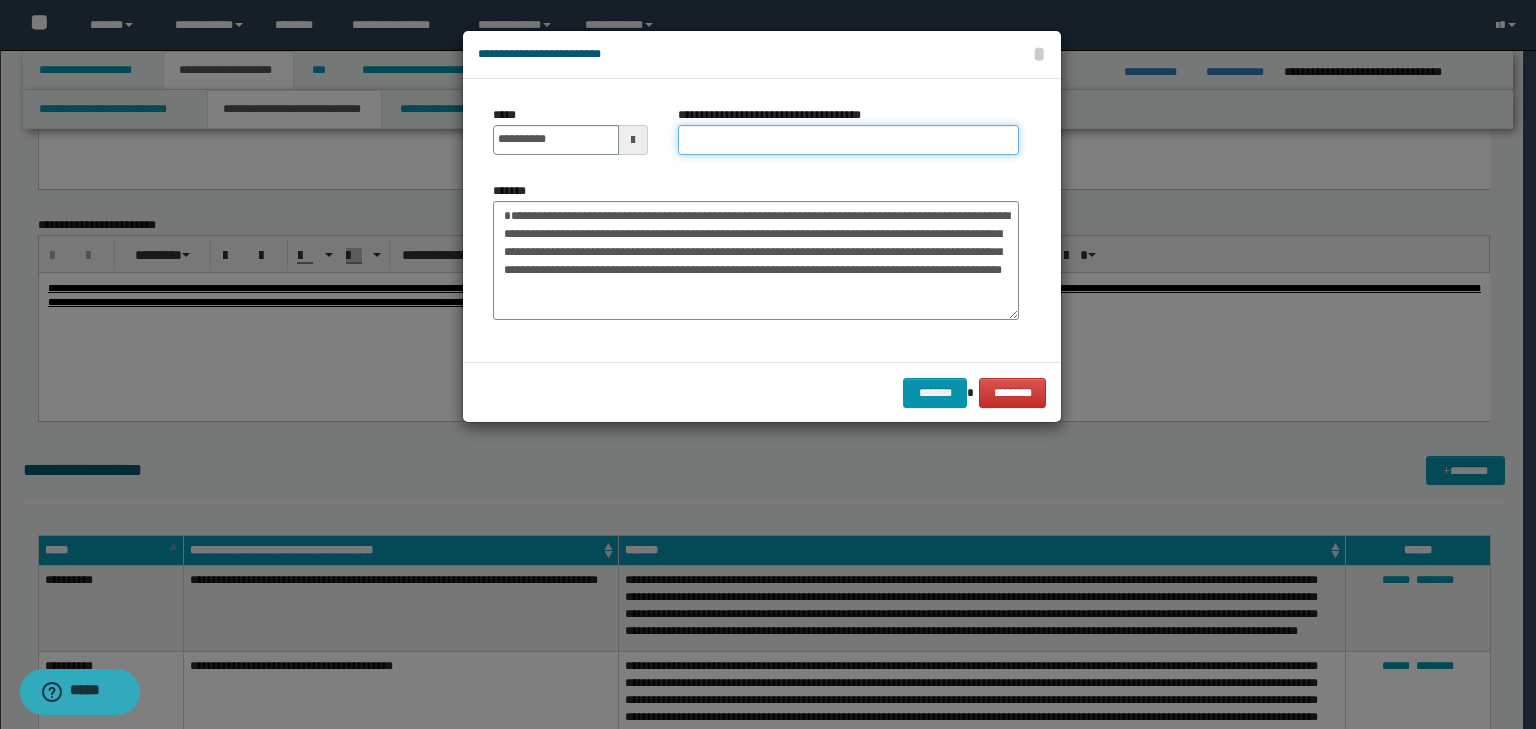 click on "**********" at bounding box center (848, 140) 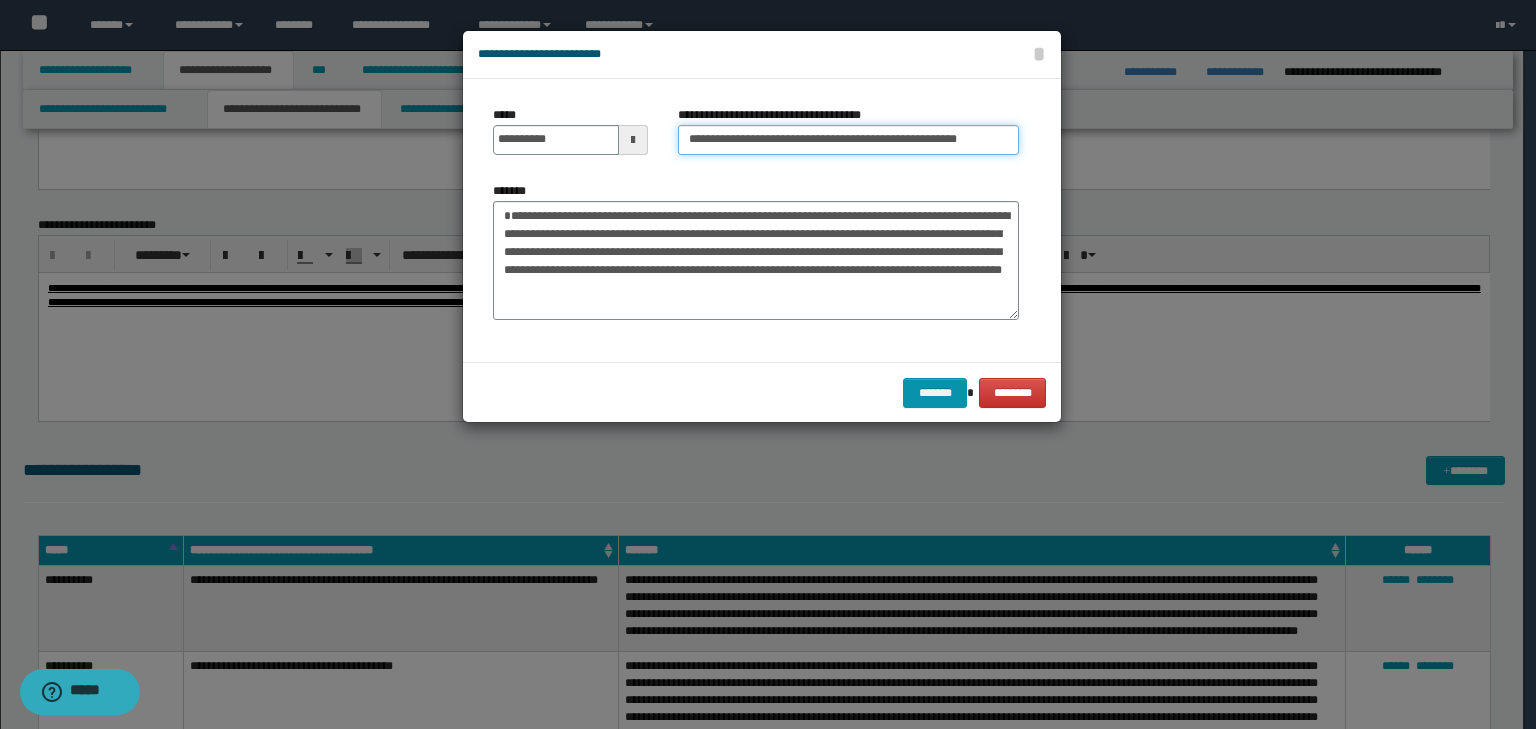 scroll, scrollTop: 0, scrollLeft: 25, axis: horizontal 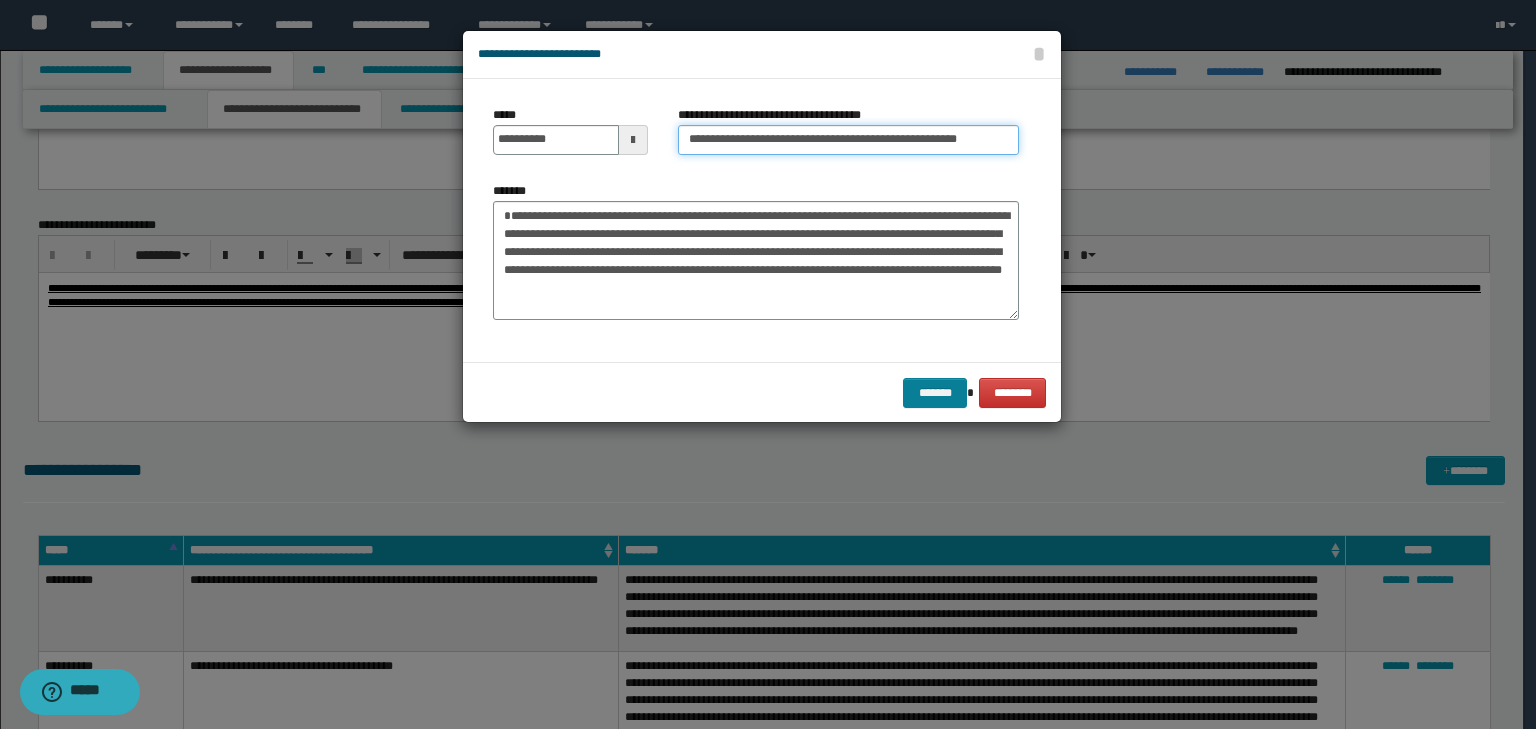 type on "**********" 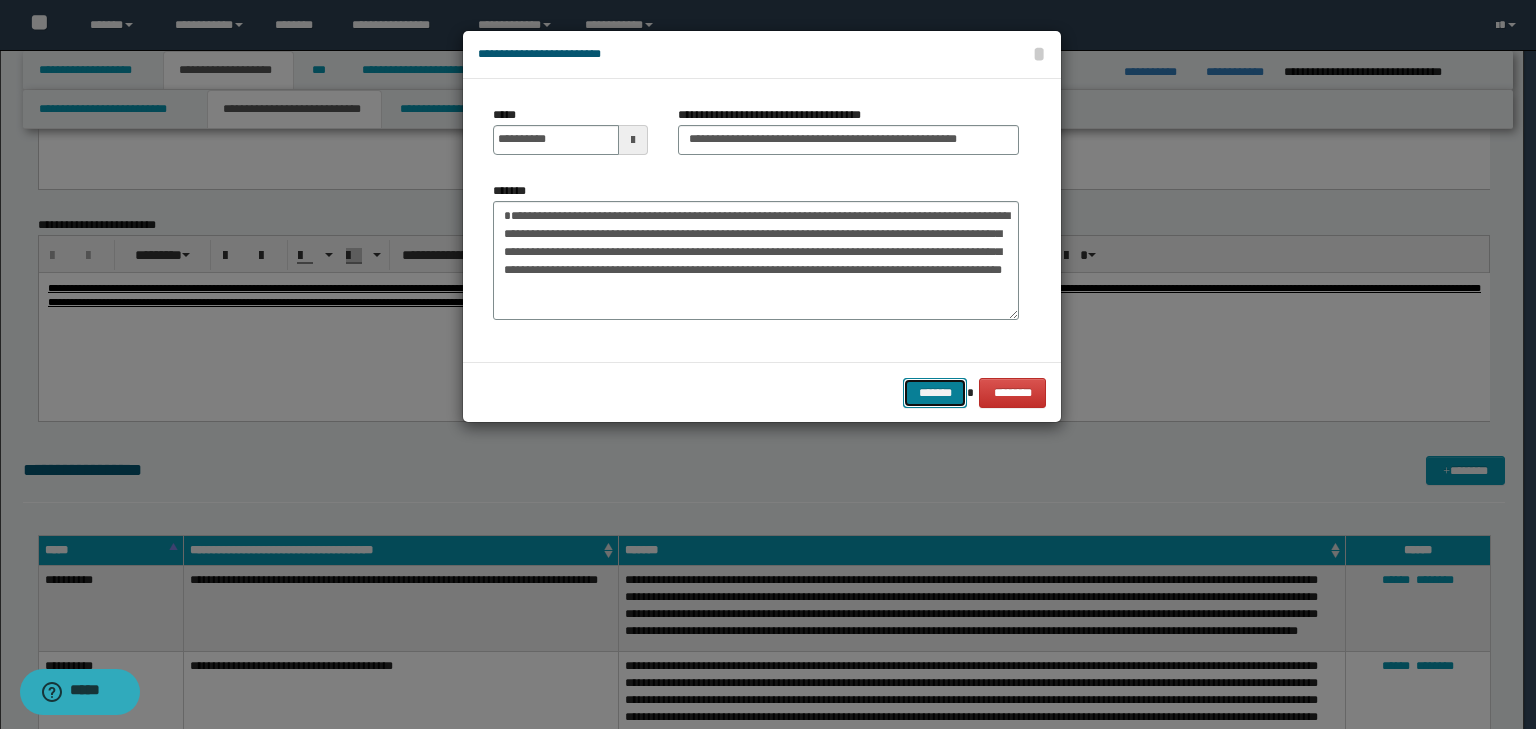 click on "*******" at bounding box center [935, 393] 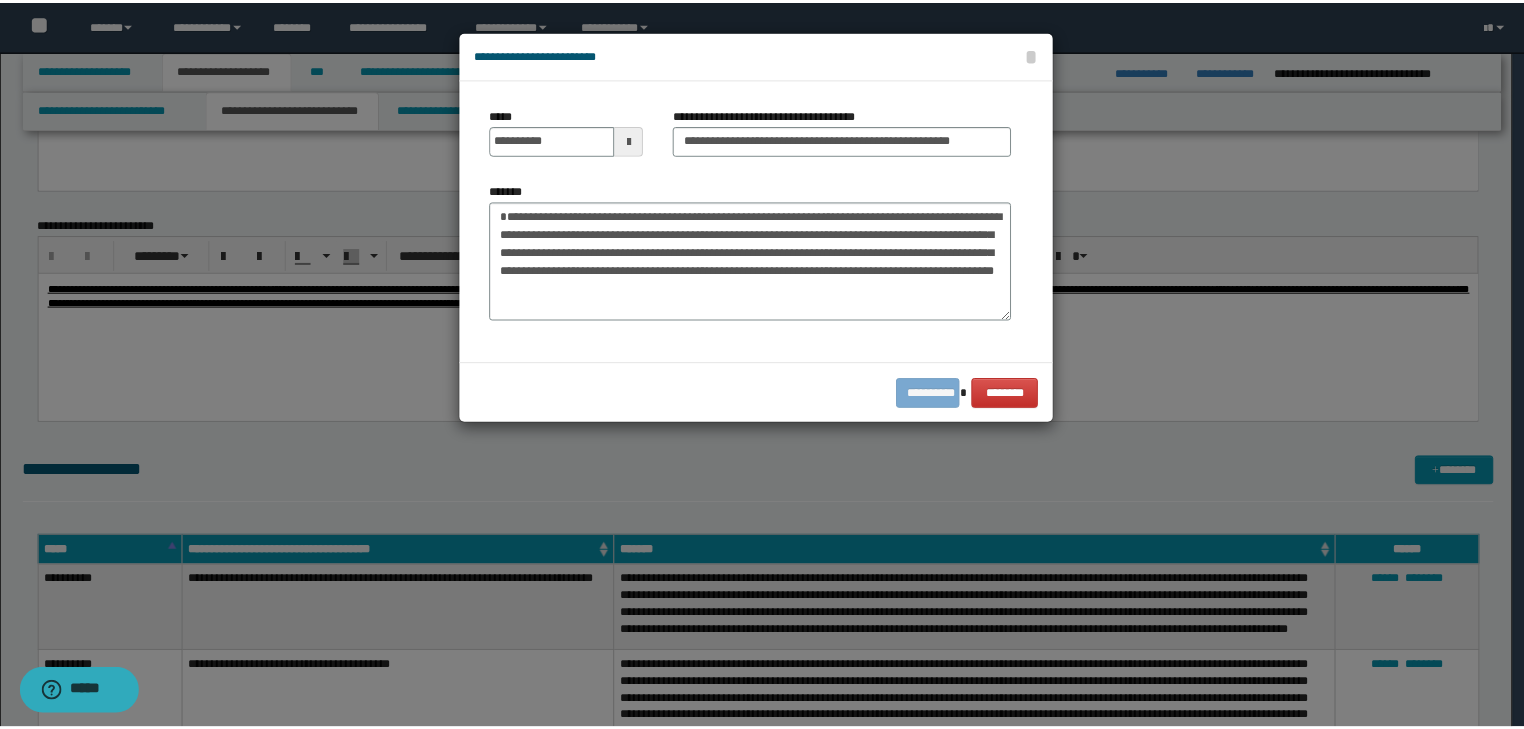 scroll, scrollTop: 0, scrollLeft: 0, axis: both 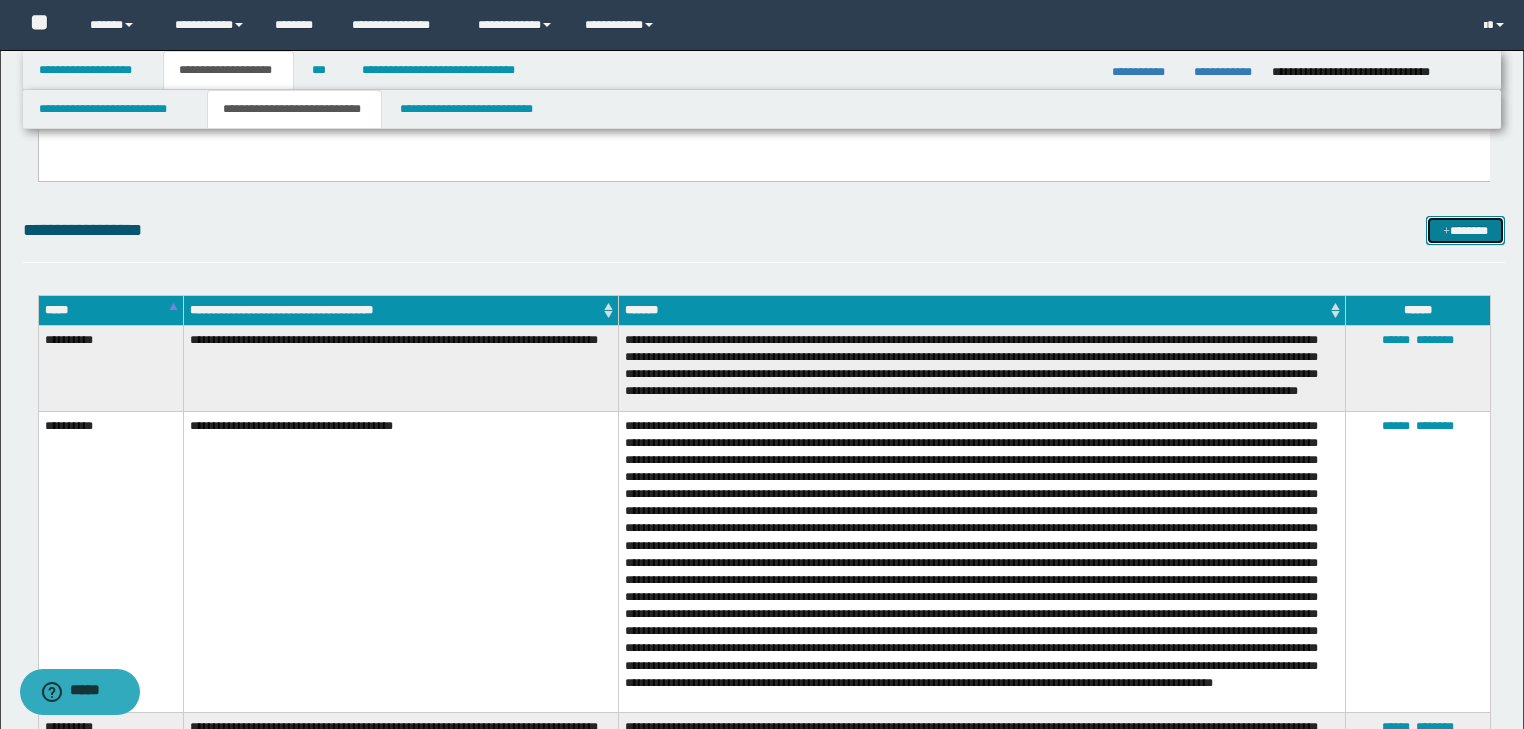 click on "*******" at bounding box center [1465, 231] 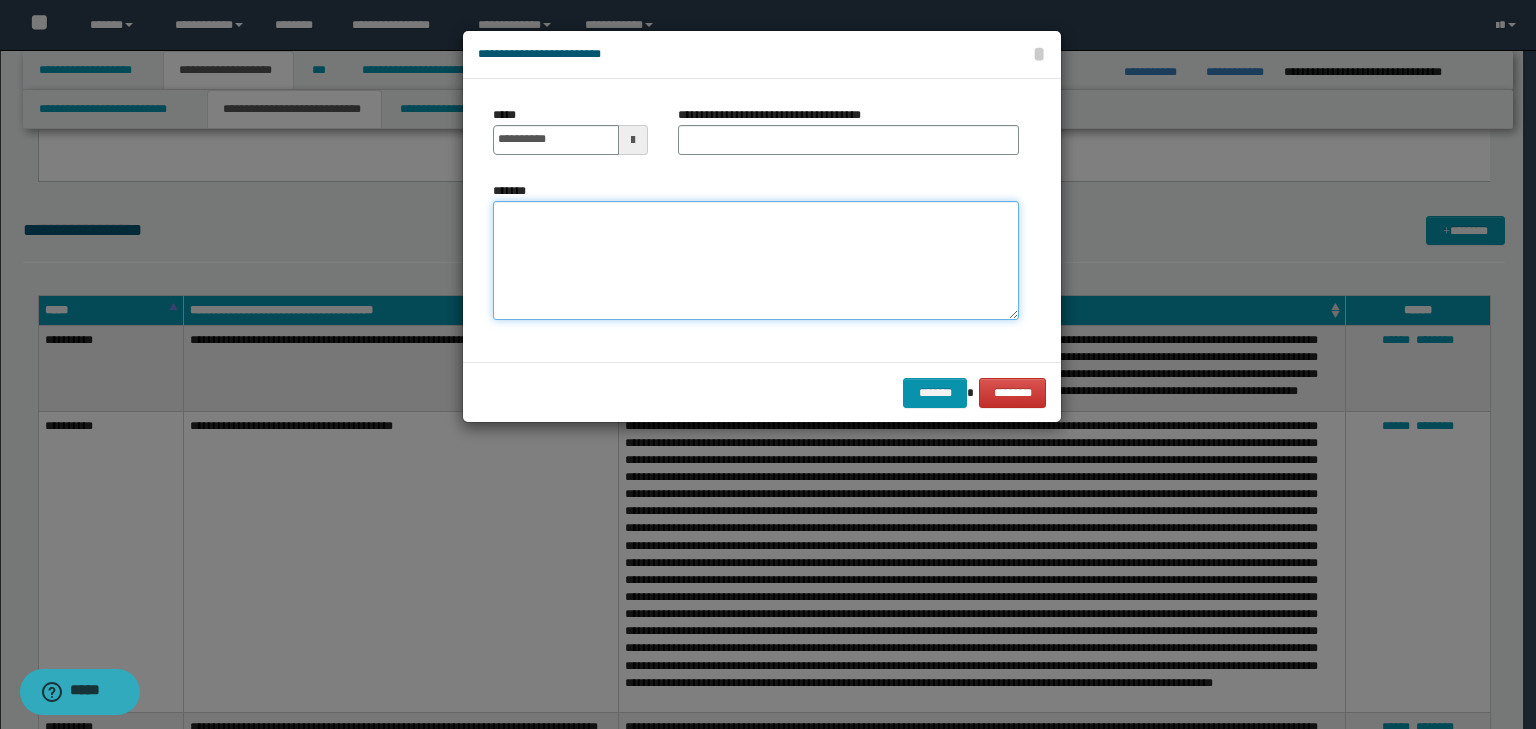 click on "*******" at bounding box center [756, 261] 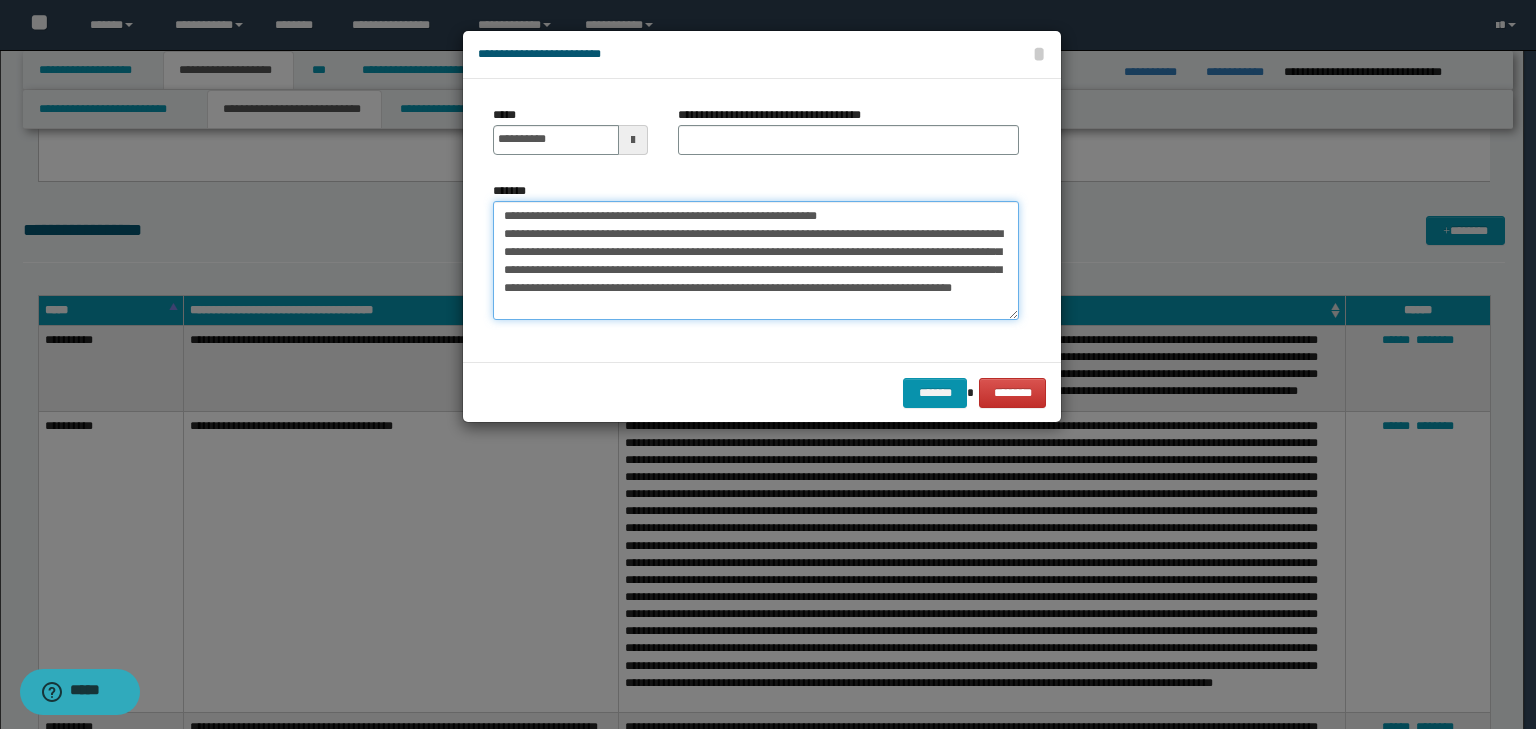 scroll, scrollTop: 0, scrollLeft: 0, axis: both 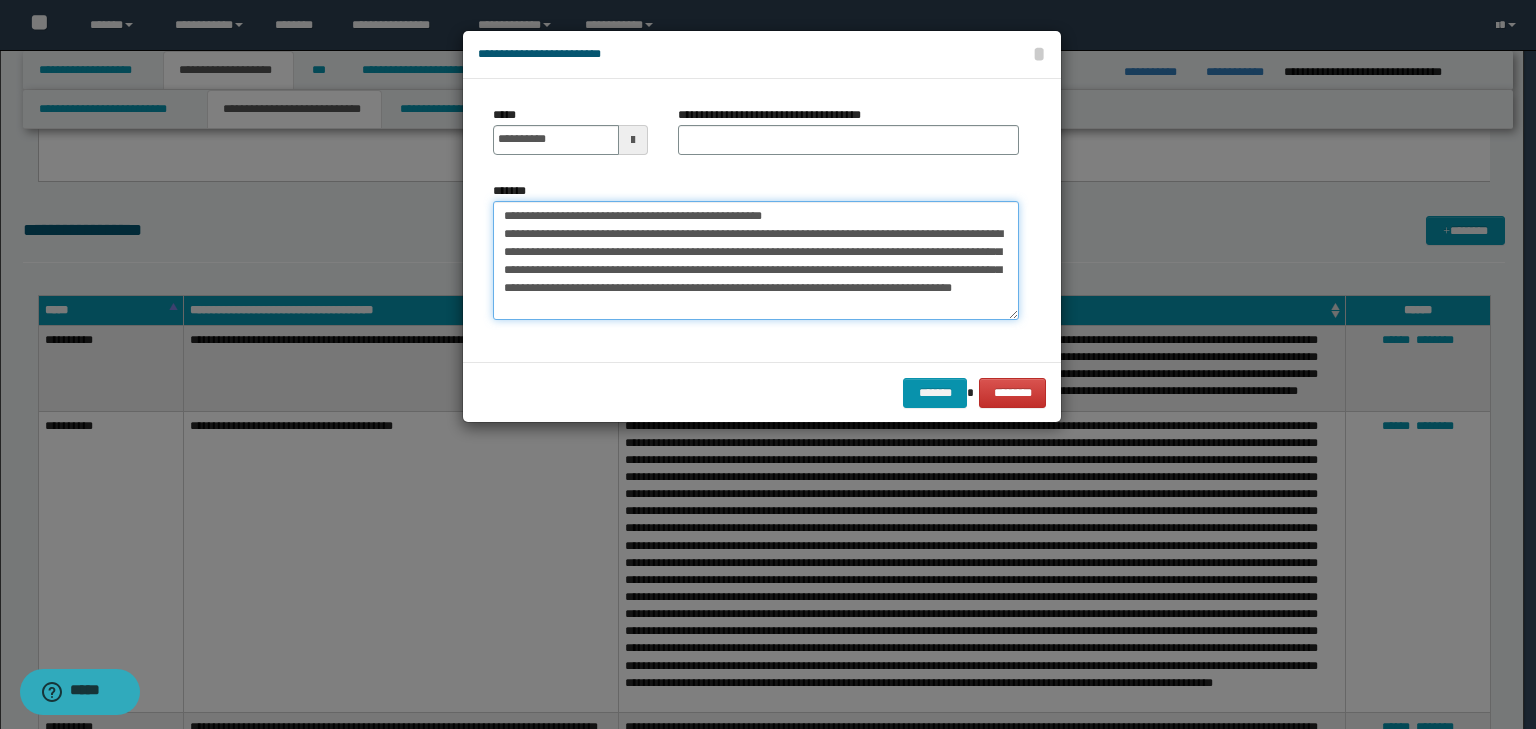 type on "**********" 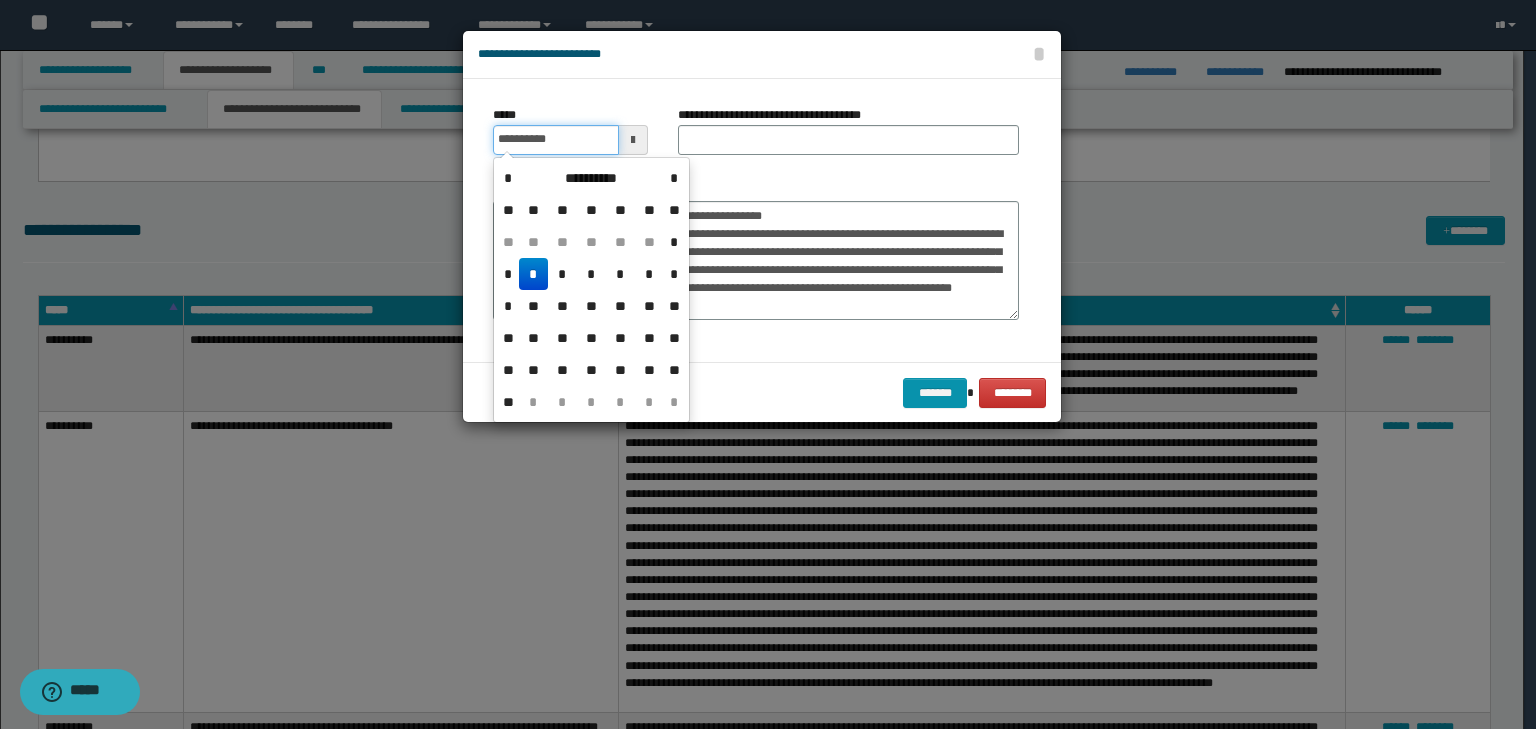 click on "**********" at bounding box center (556, 140) 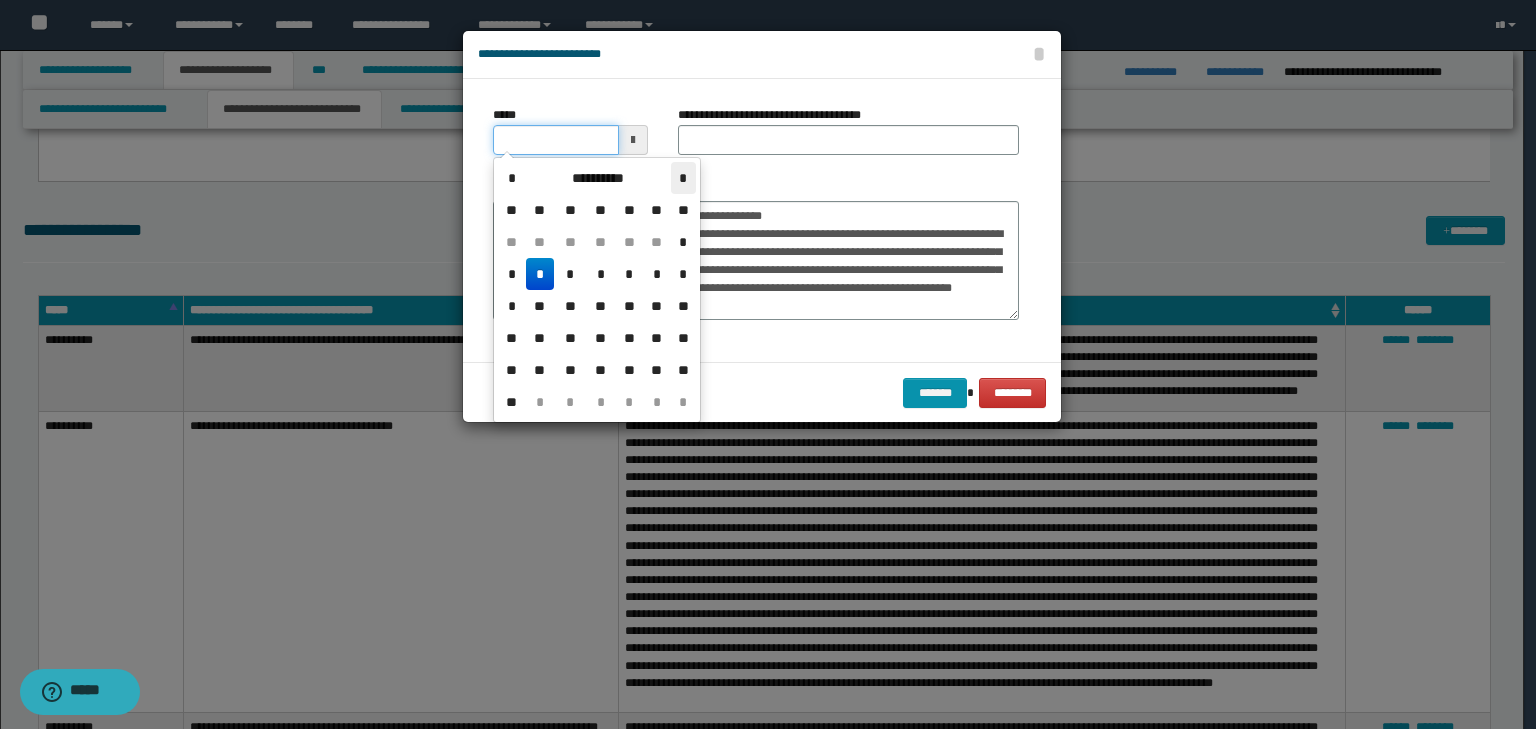 type on "**********" 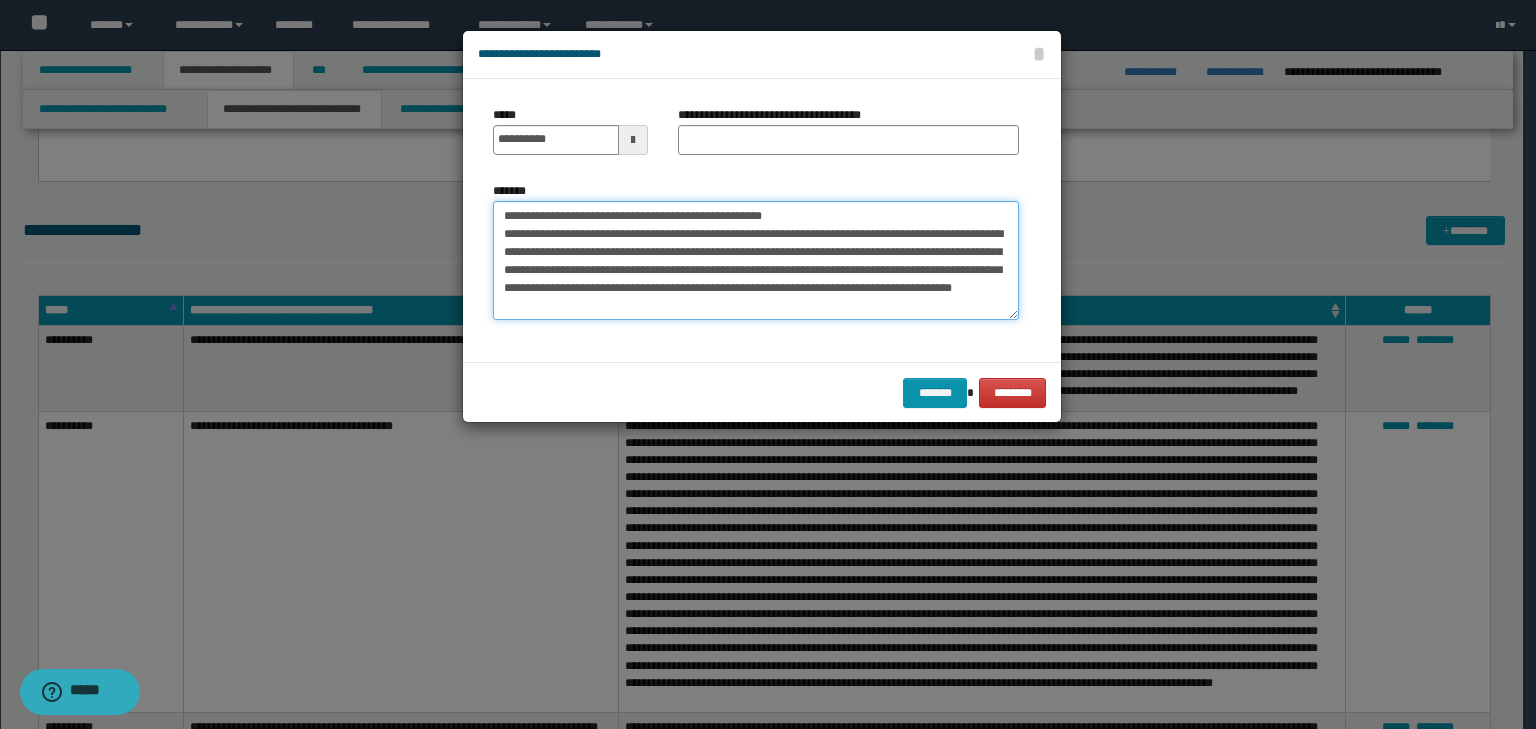 drag, startPoint x: 522, startPoint y: 195, endPoint x: 488, endPoint y: 194, distance: 34.0147 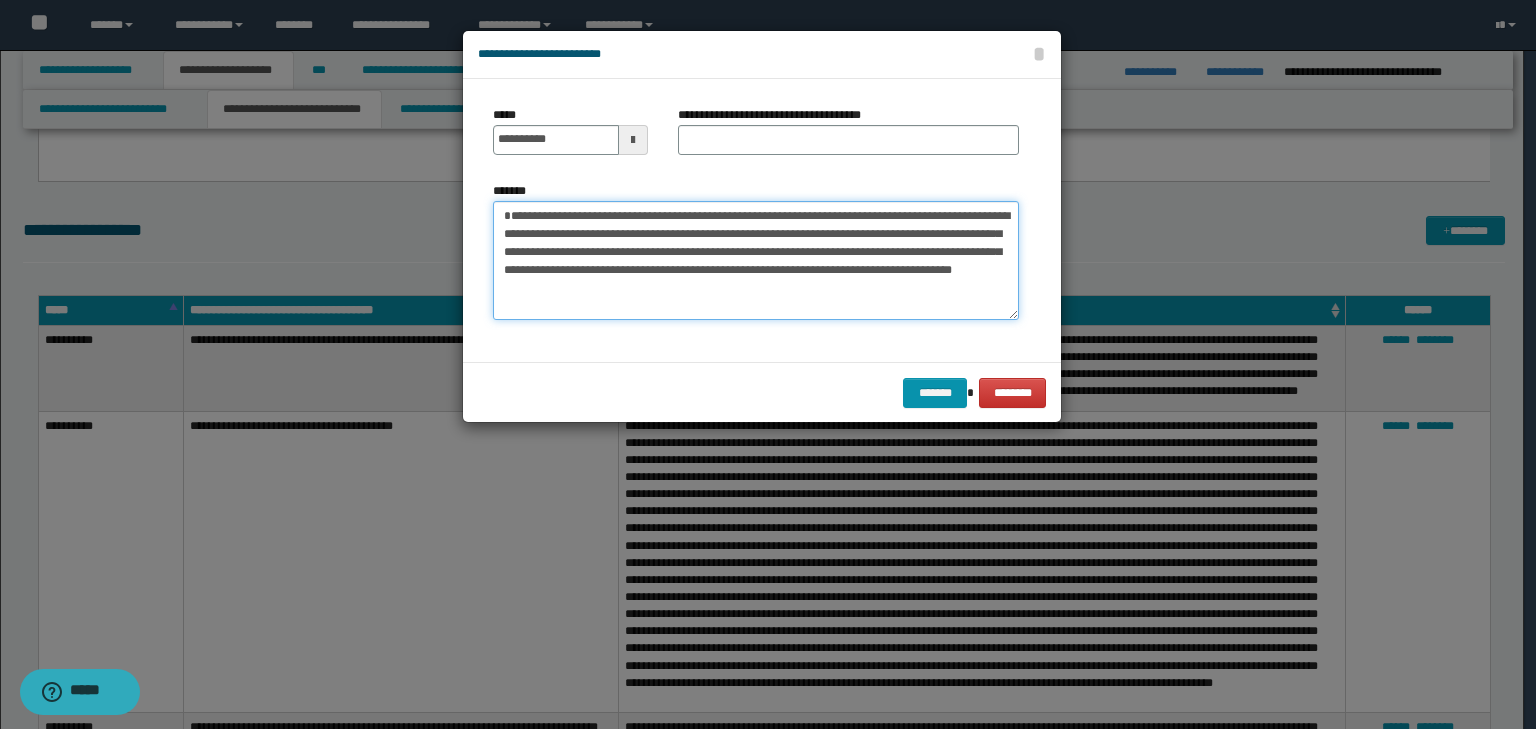 type on "**********" 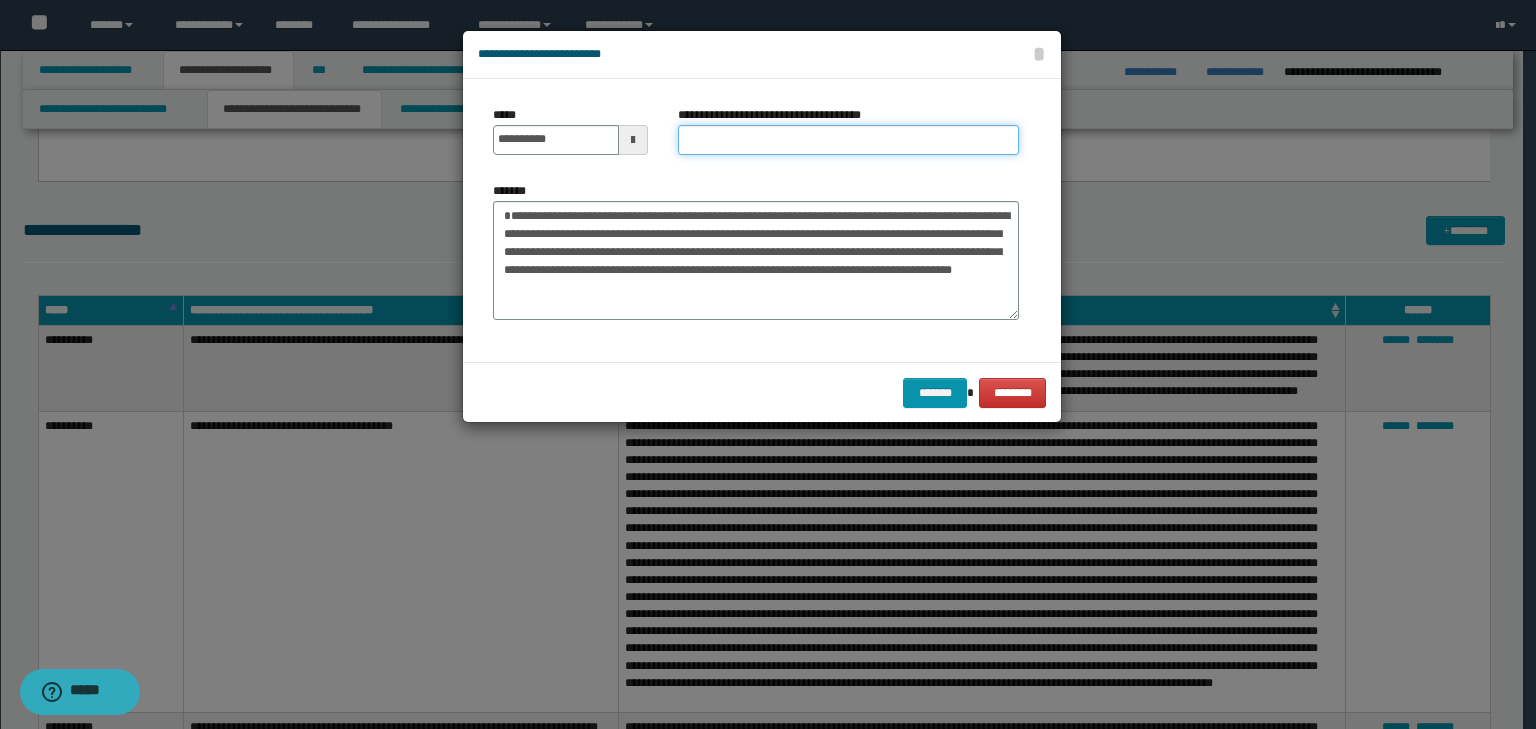 click on "**********" at bounding box center [848, 140] 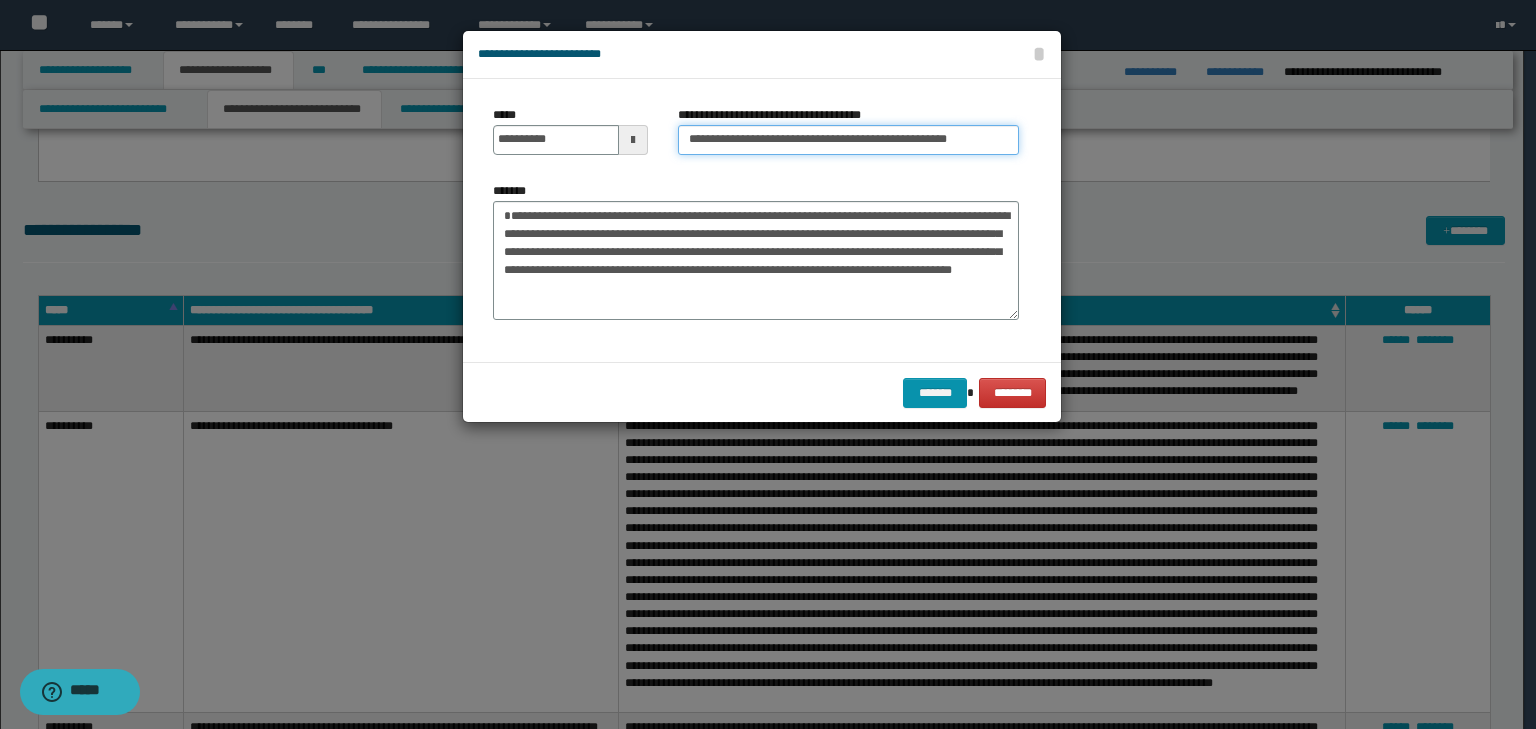 scroll, scrollTop: 0, scrollLeft: 20, axis: horizontal 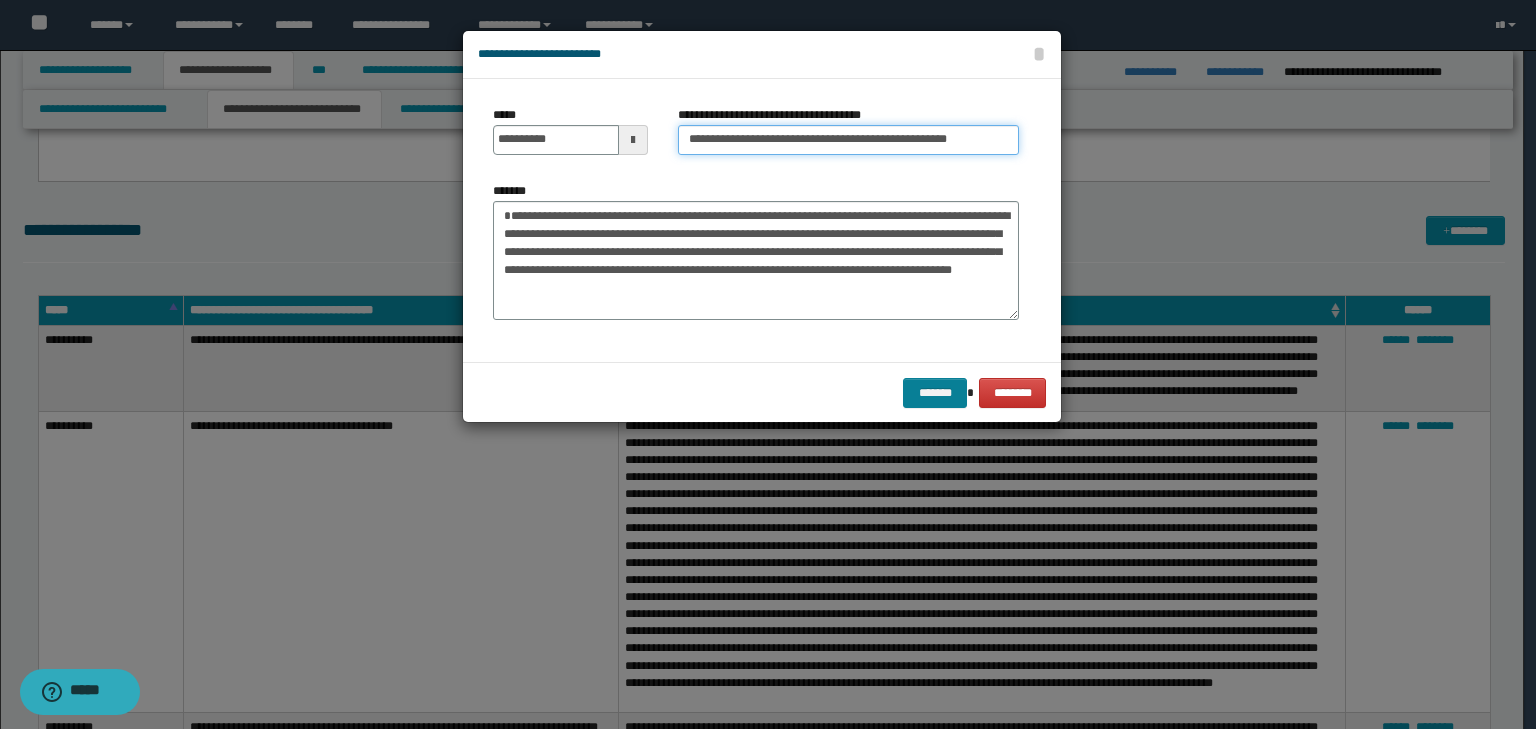 type on "**********" 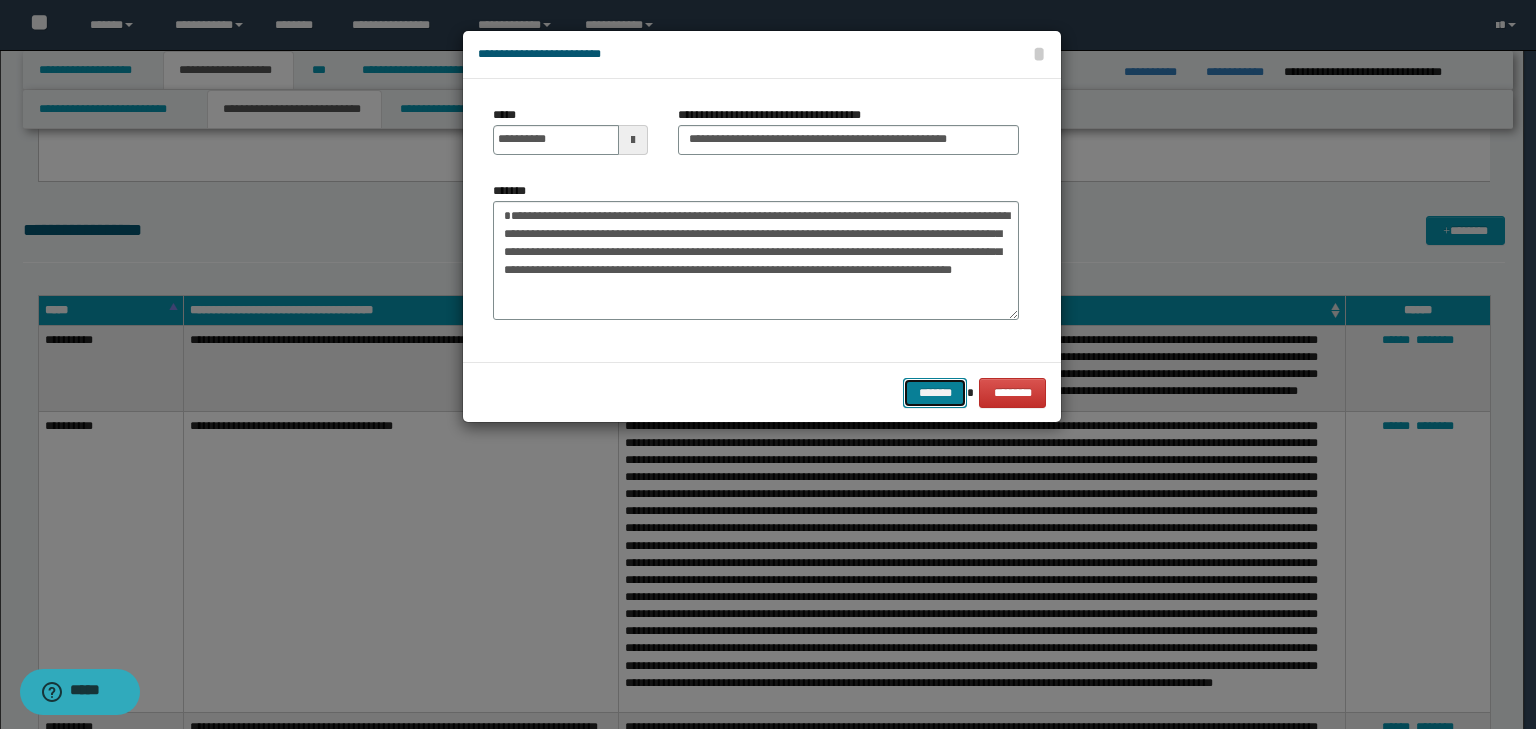 click on "*******" at bounding box center [935, 393] 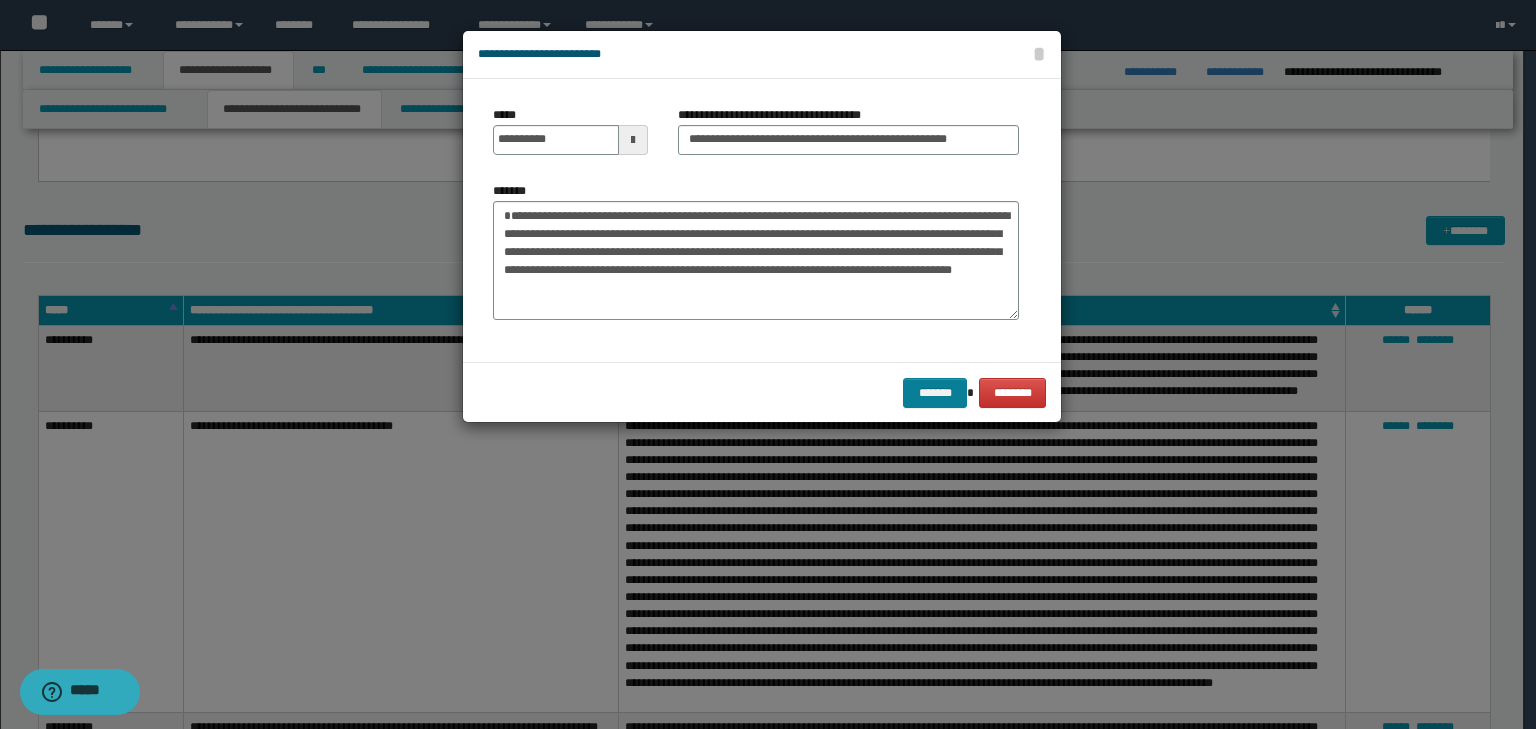 scroll, scrollTop: 0, scrollLeft: 0, axis: both 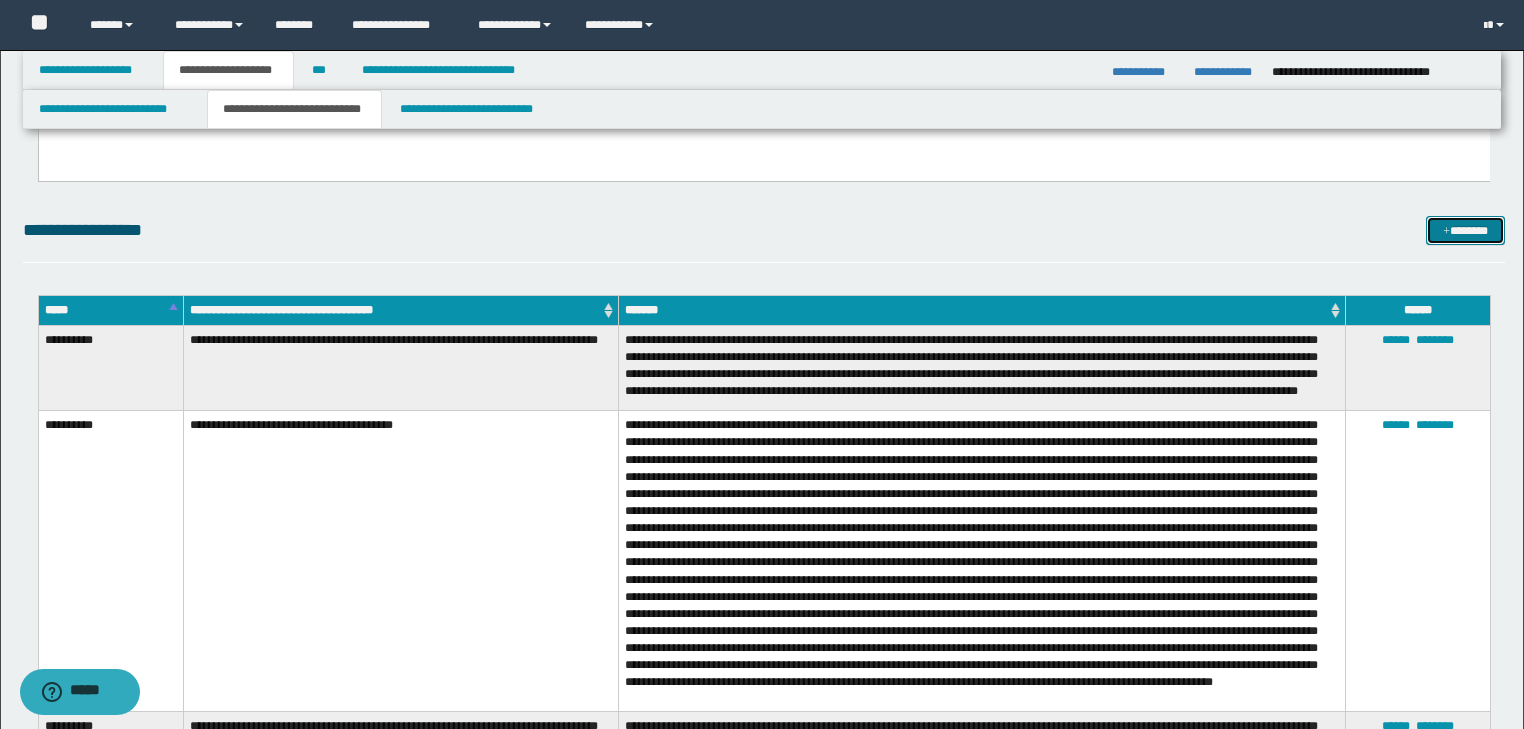 drag, startPoint x: 1452, startPoint y: 220, endPoint x: 1292, endPoint y: 204, distance: 160.798 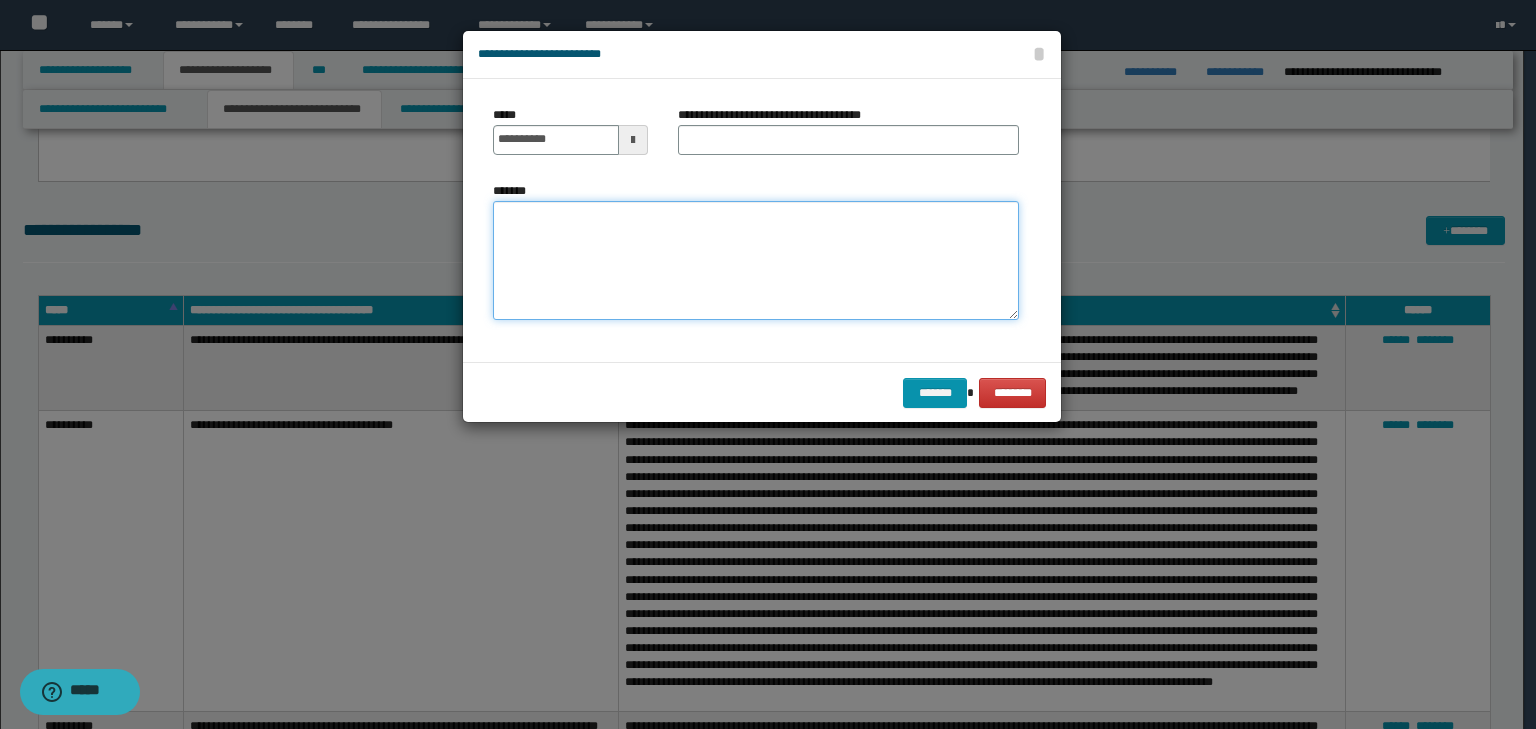 click on "*******" at bounding box center (756, 261) 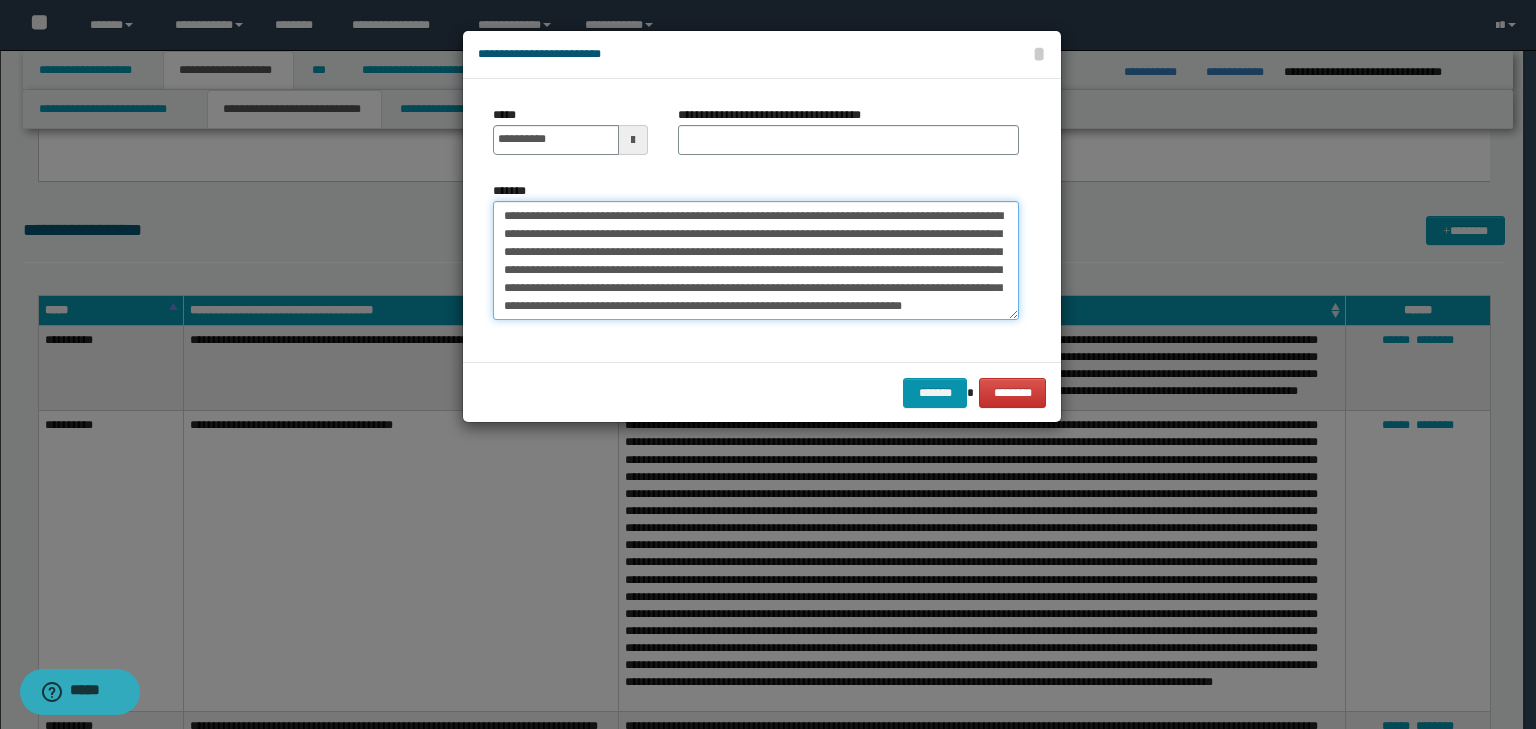 scroll, scrollTop: 0, scrollLeft: 0, axis: both 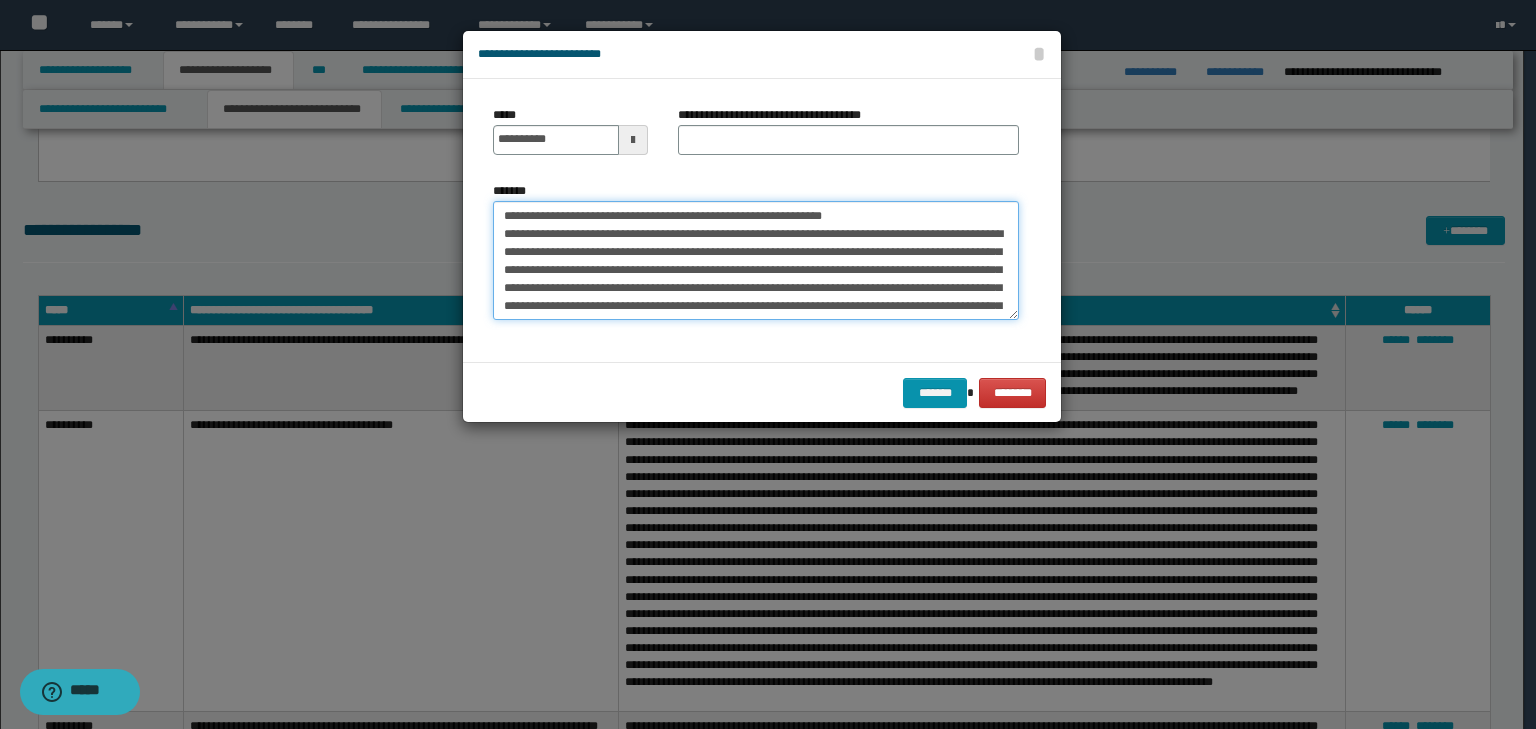 drag, startPoint x: 571, startPoint y: 221, endPoint x: 409, endPoint y: 196, distance: 163.91766 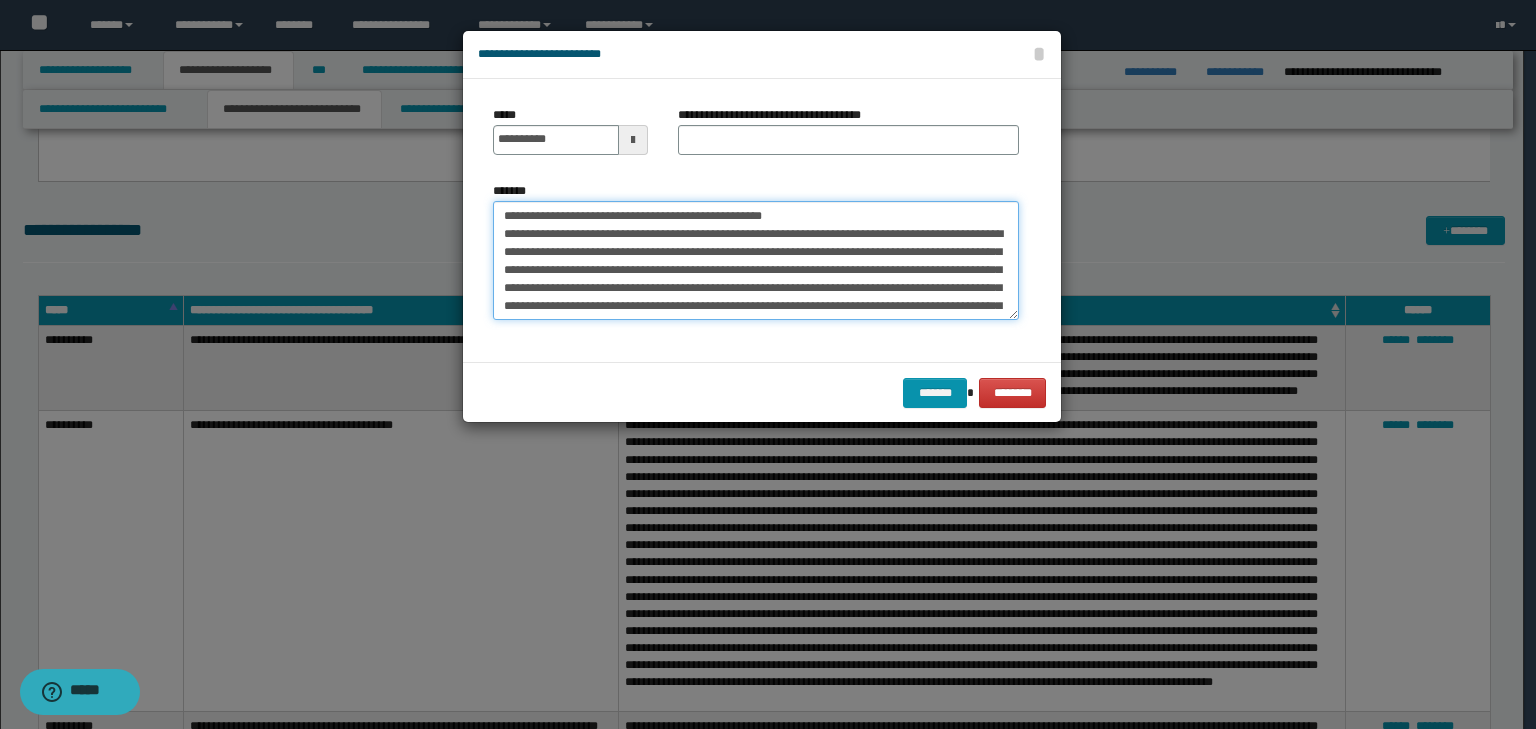 type on "**********" 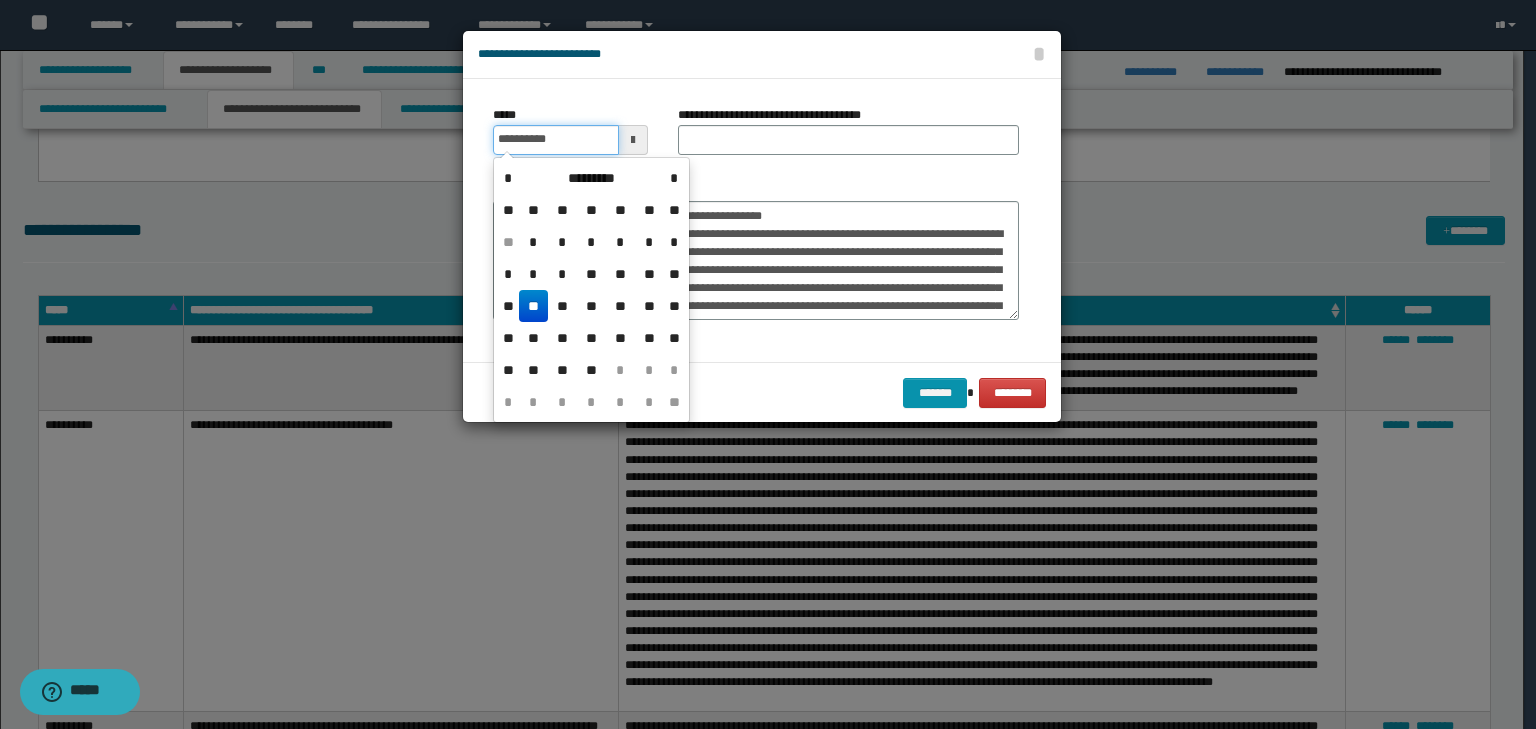 click on "**********" at bounding box center [556, 140] 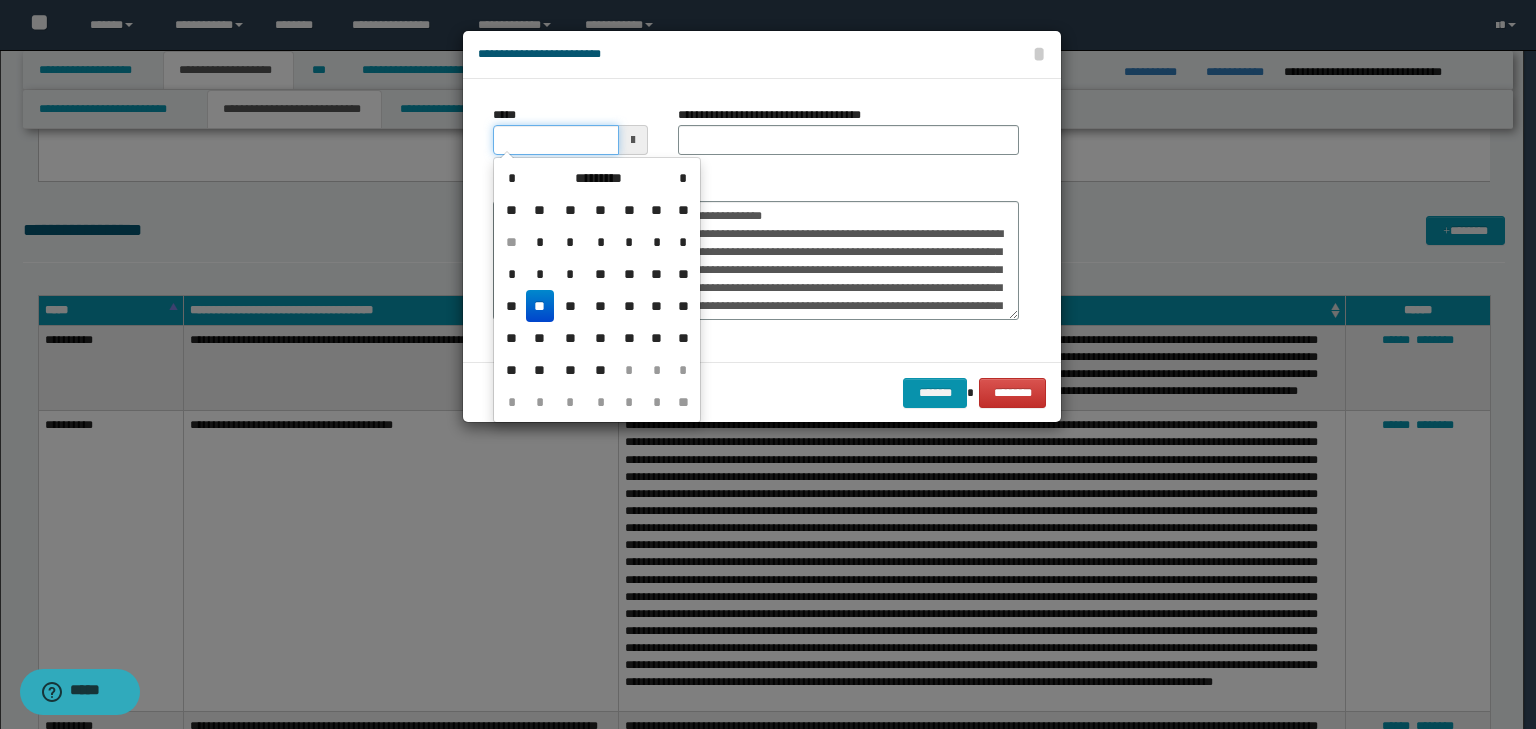 type on "**********" 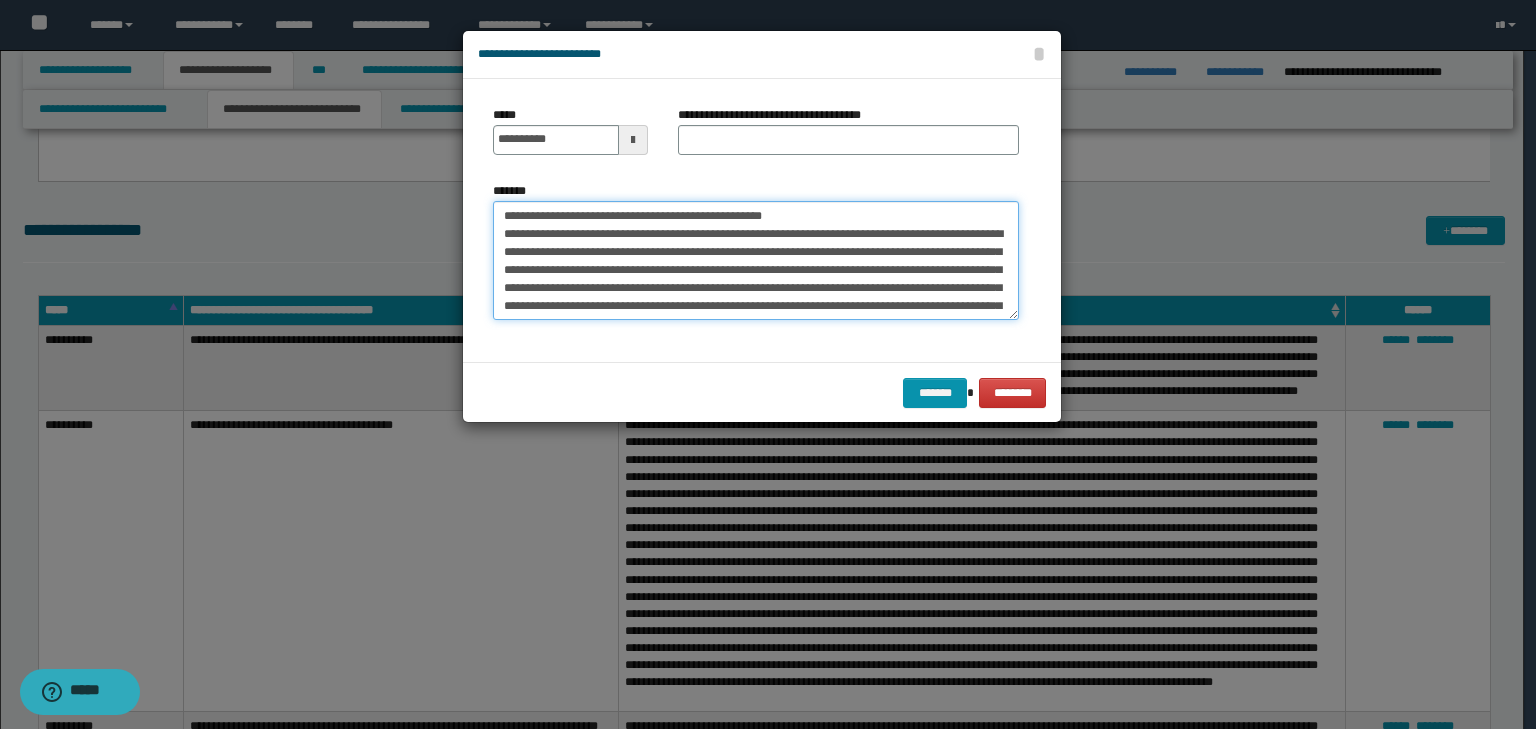 drag, startPoint x: 267, startPoint y: 177, endPoint x: 238, endPoint y: 177, distance: 29 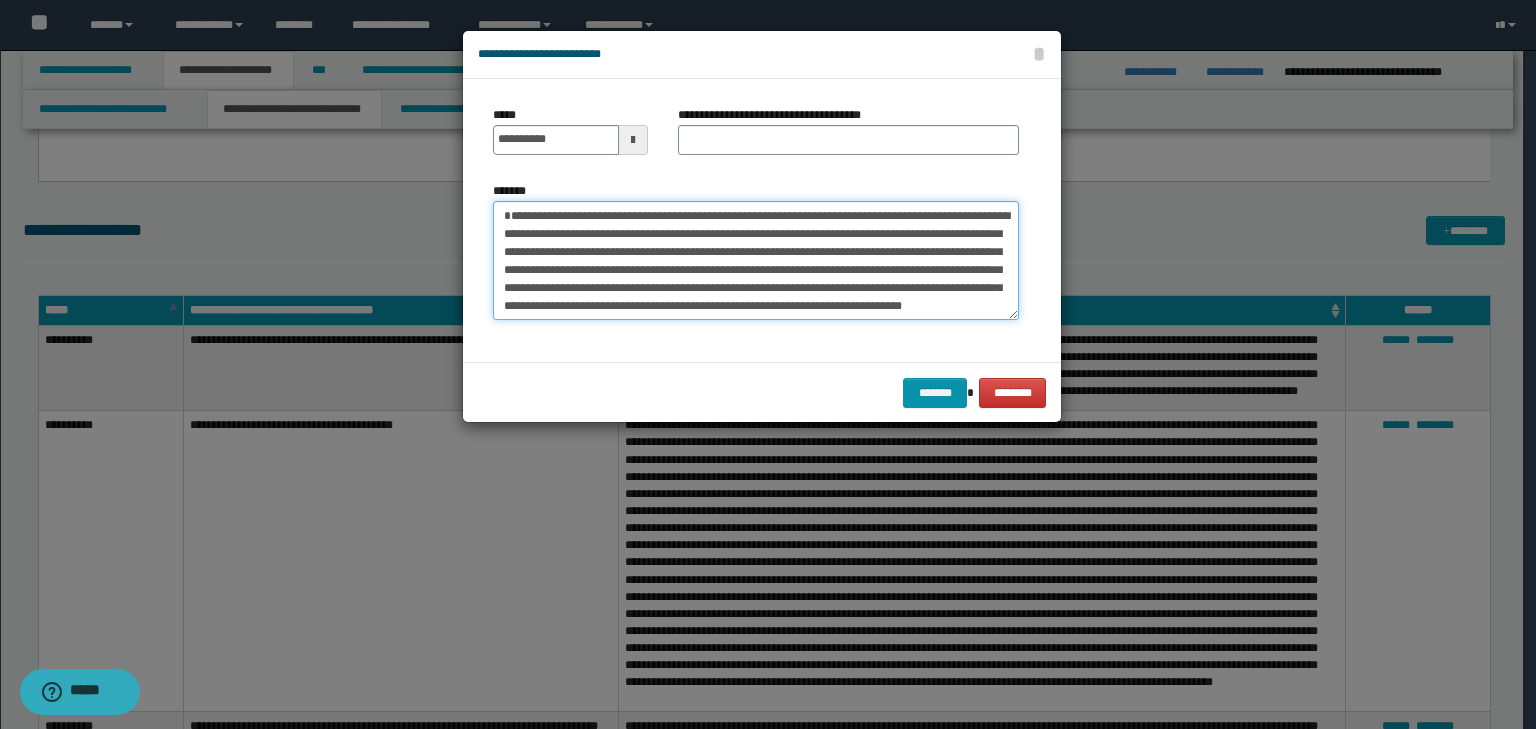 type on "**********" 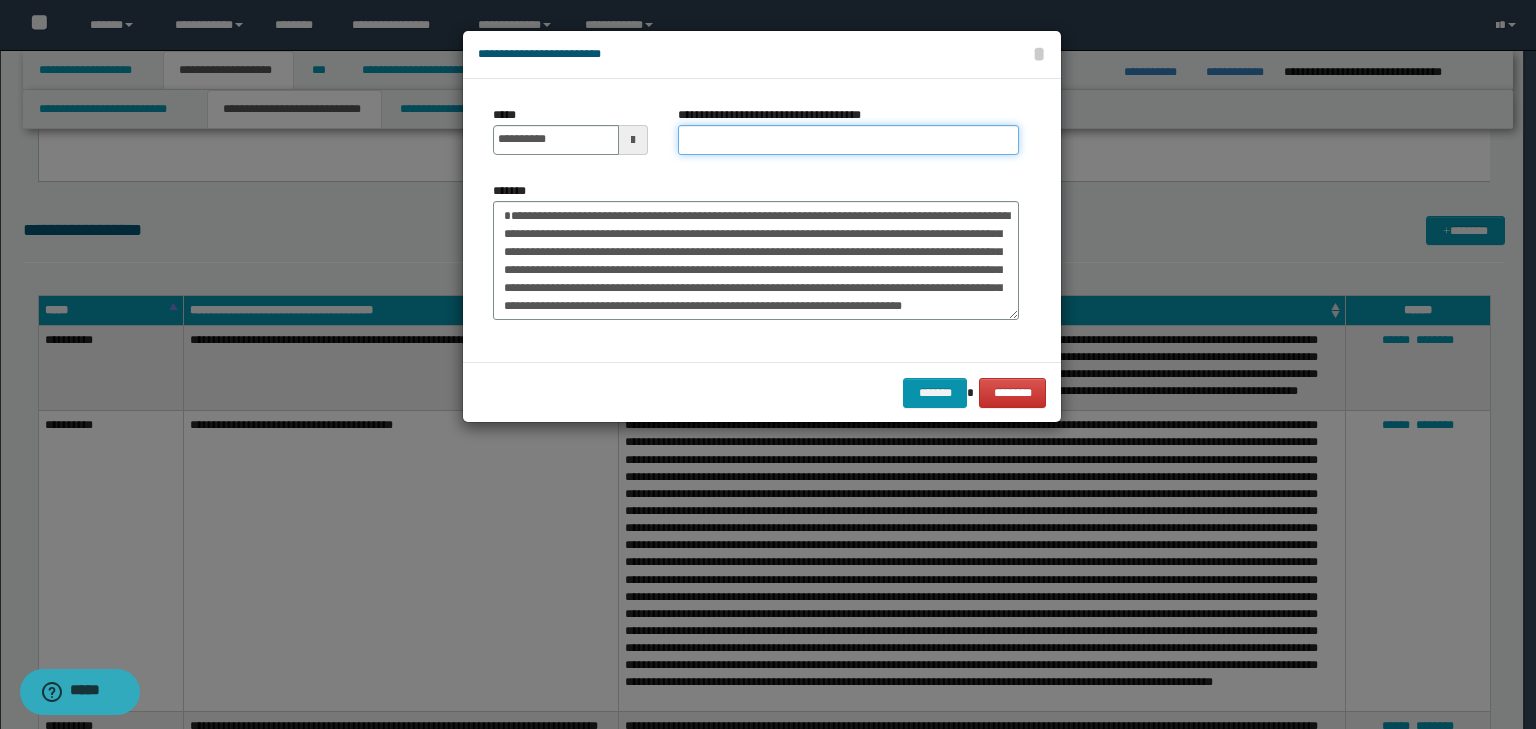 click on "**********" at bounding box center [848, 140] 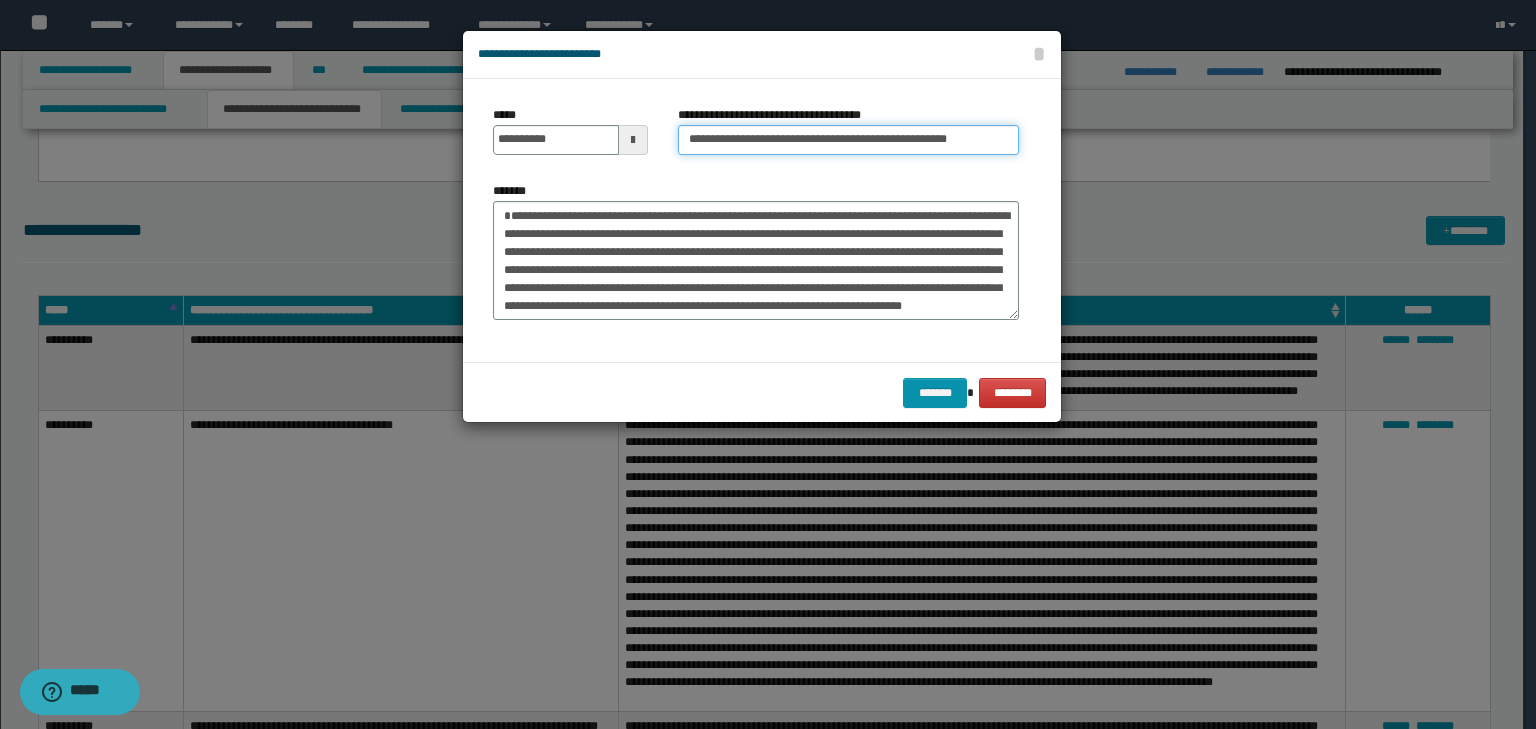 scroll, scrollTop: 0, scrollLeft: 20, axis: horizontal 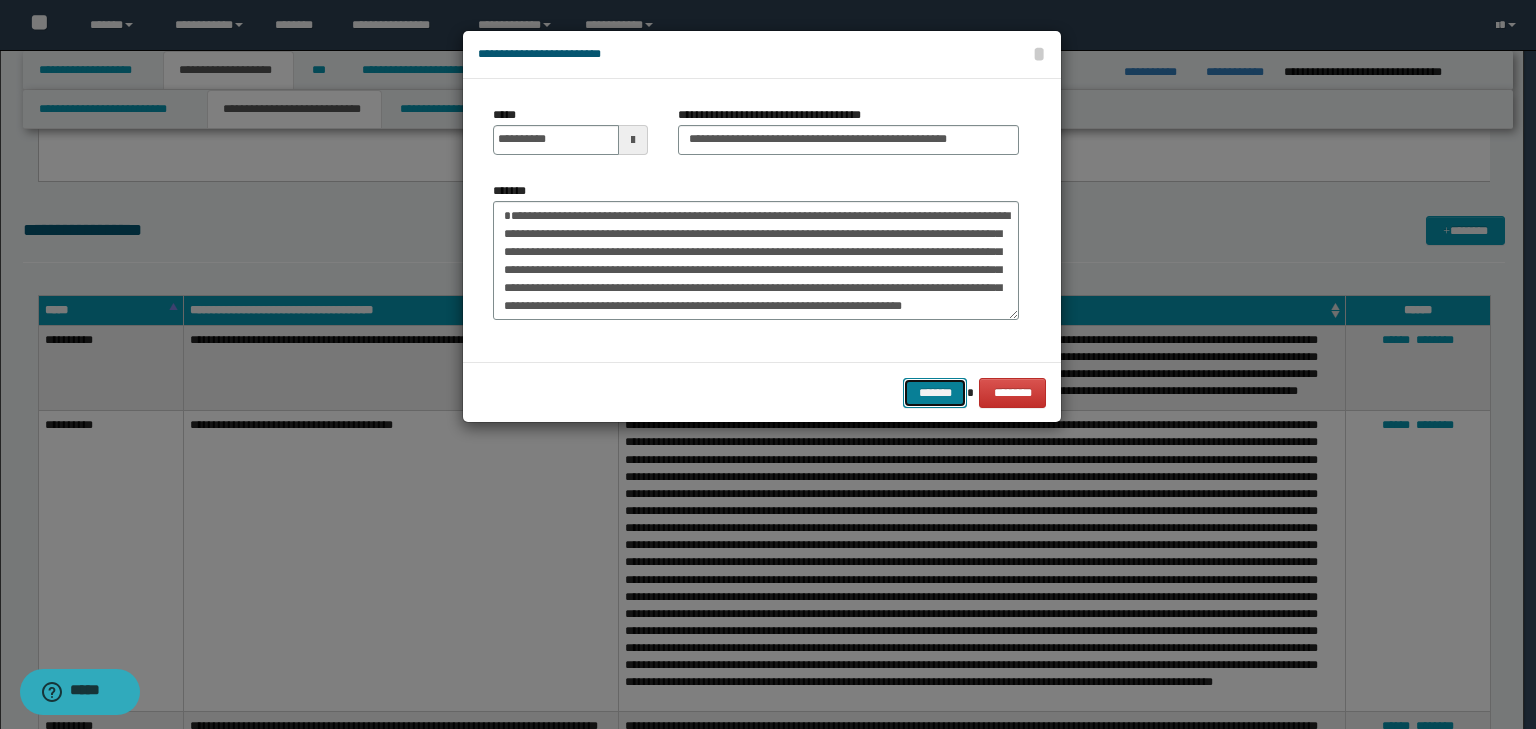 click on "*******
********" at bounding box center (762, 392) 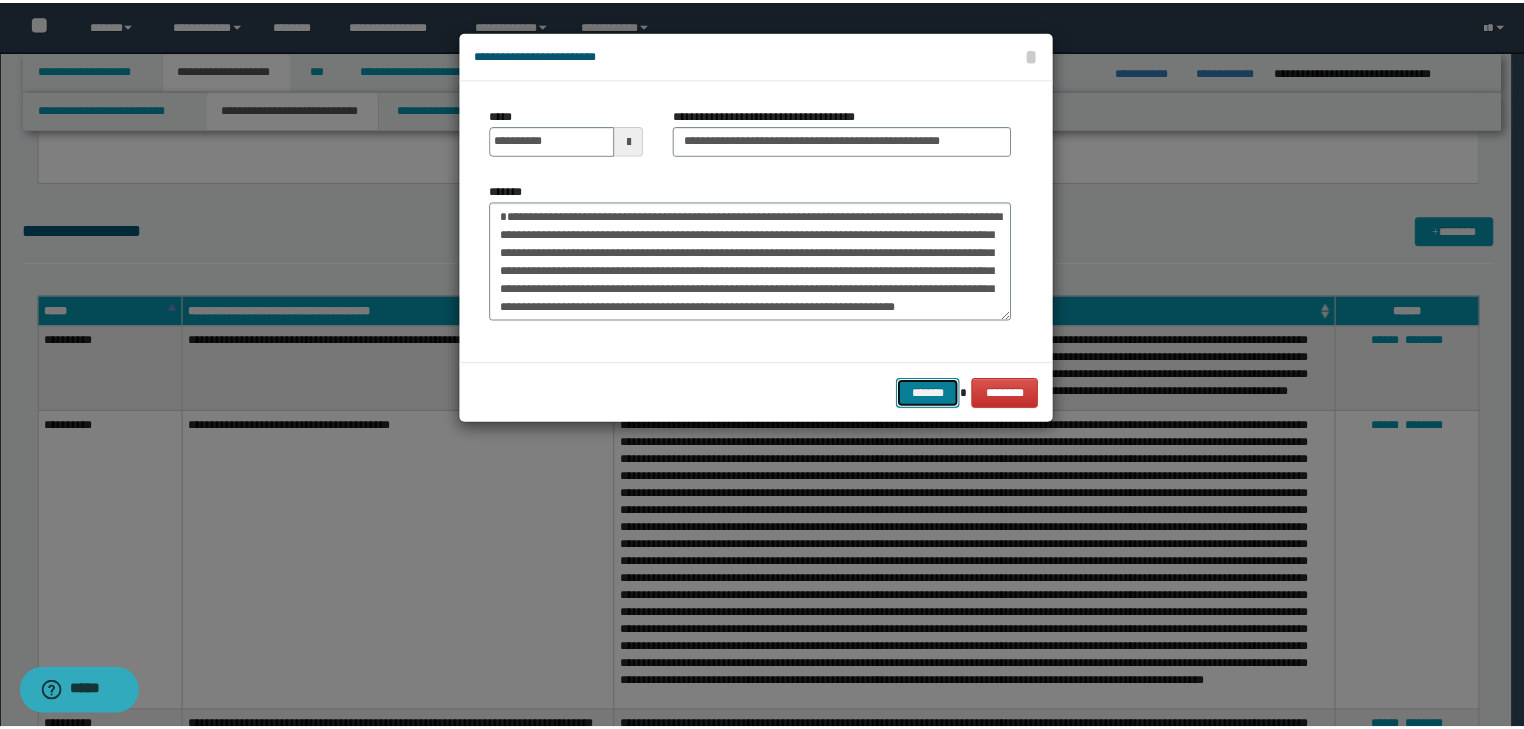 scroll, scrollTop: 0, scrollLeft: 0, axis: both 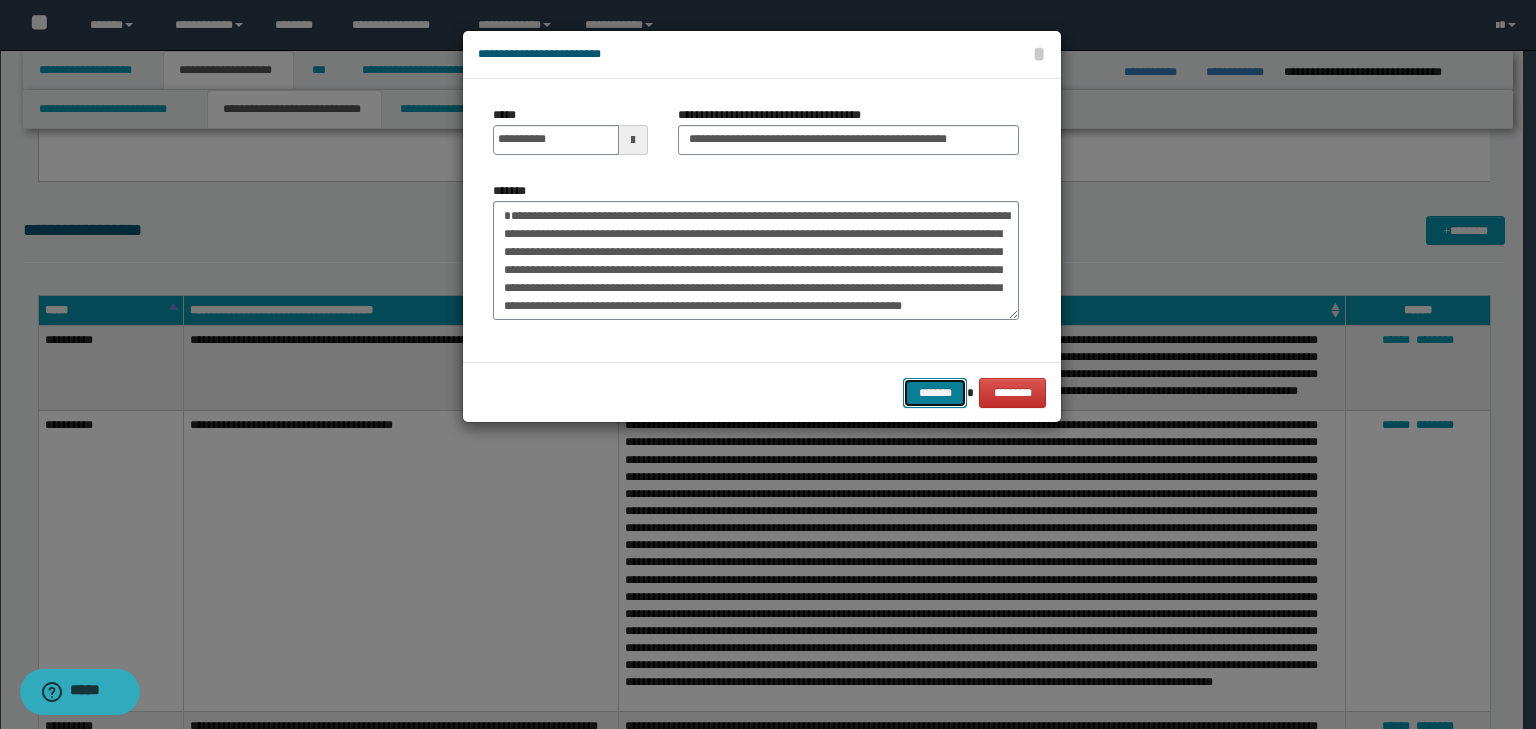 click on "*******" at bounding box center [935, 393] 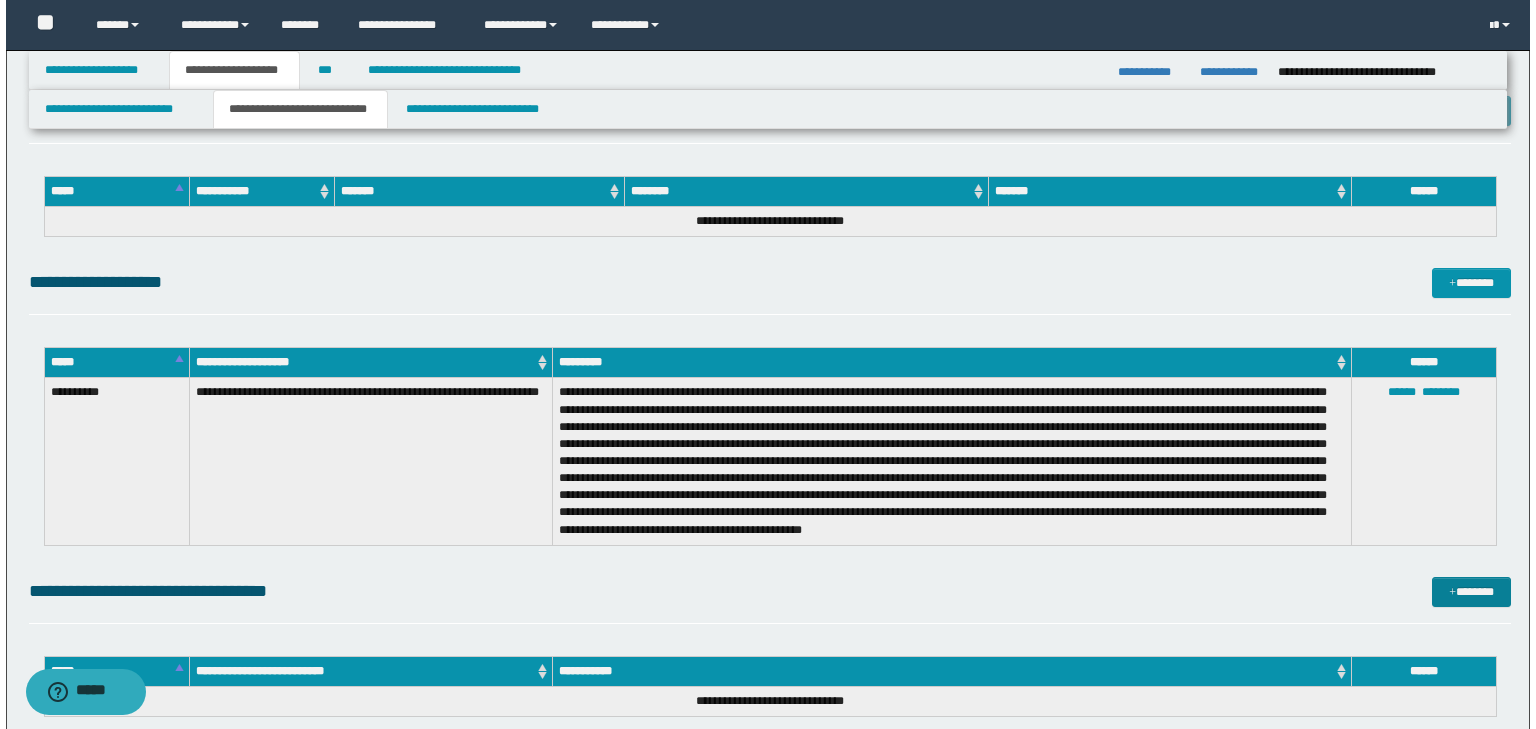 scroll, scrollTop: 2854, scrollLeft: 0, axis: vertical 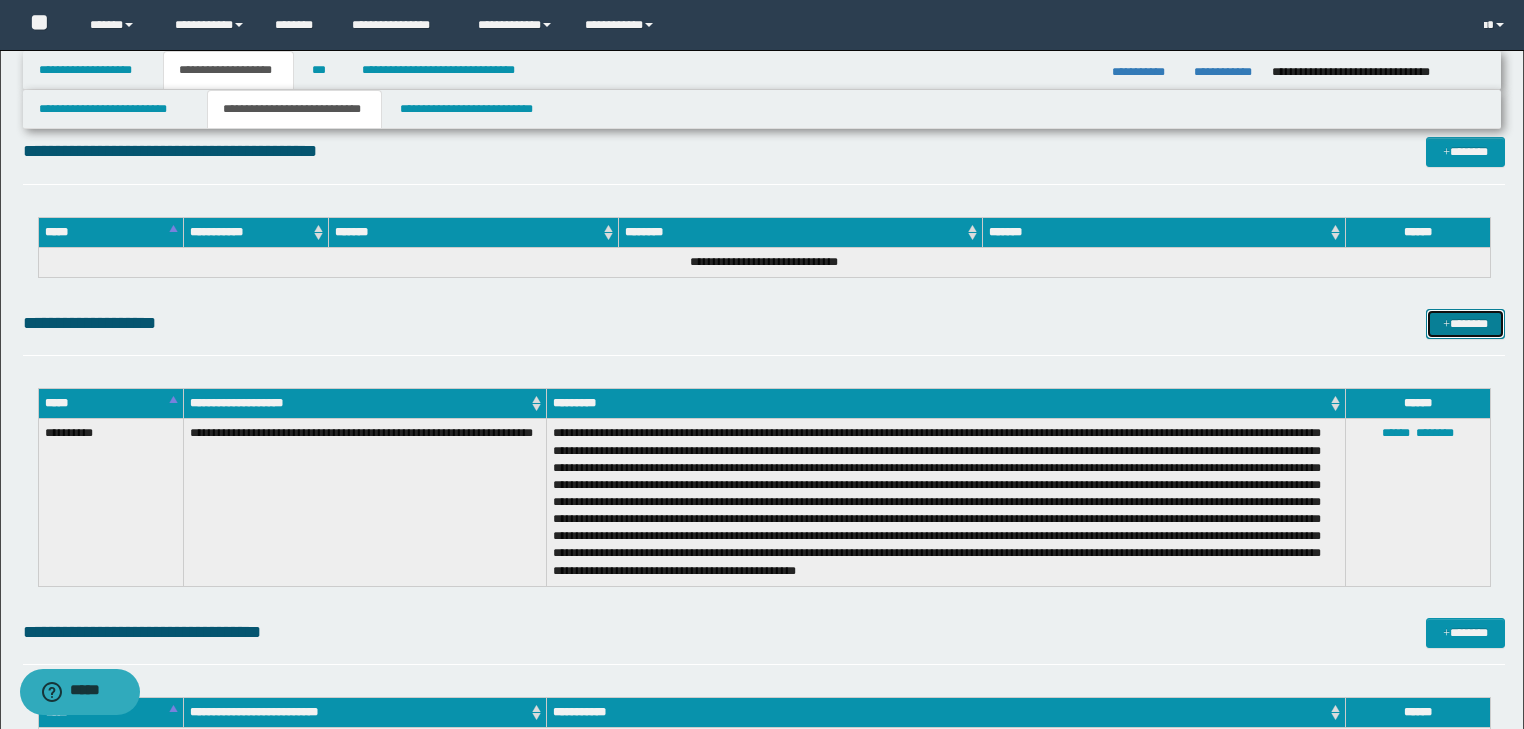 click on "*******" at bounding box center (1465, 324) 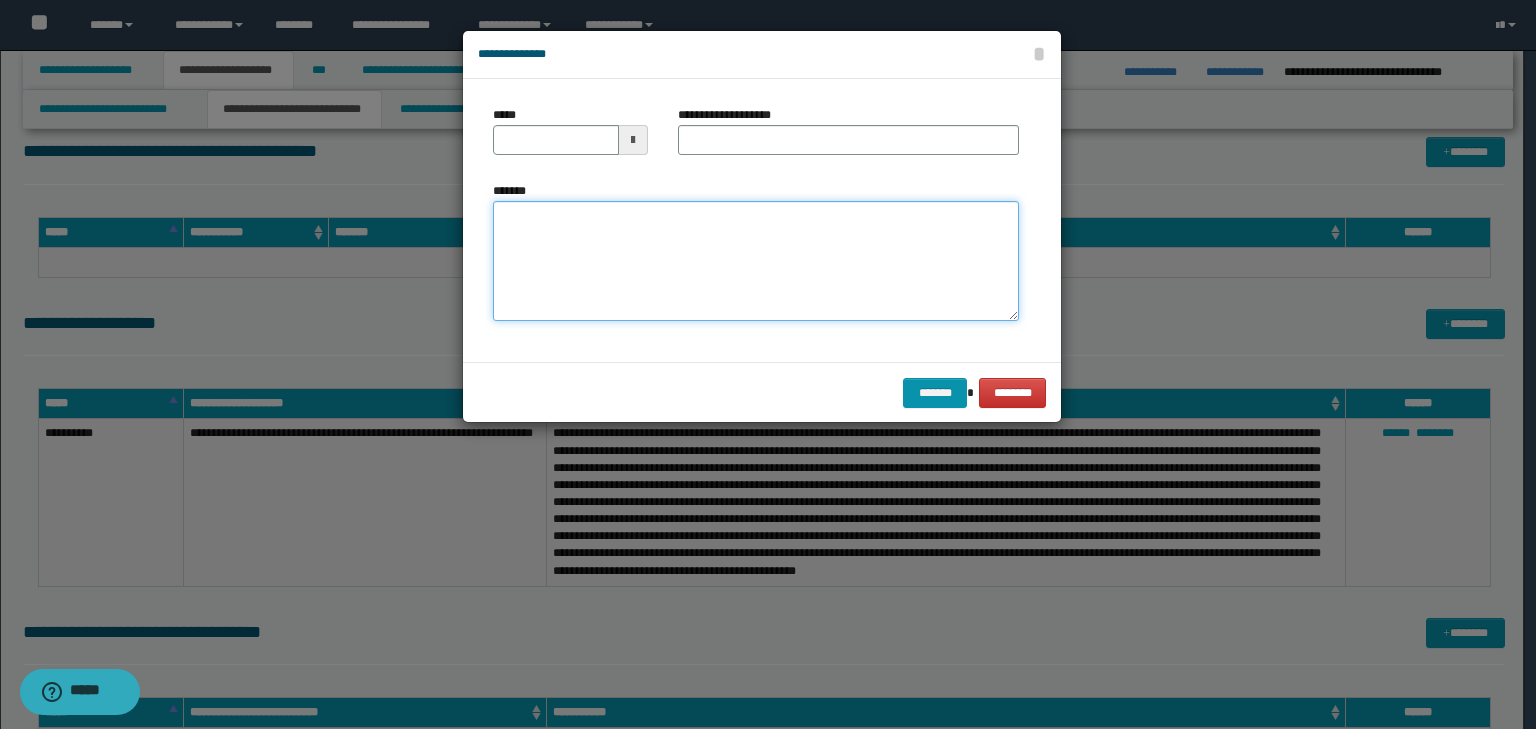 click on "*******" at bounding box center [756, 261] 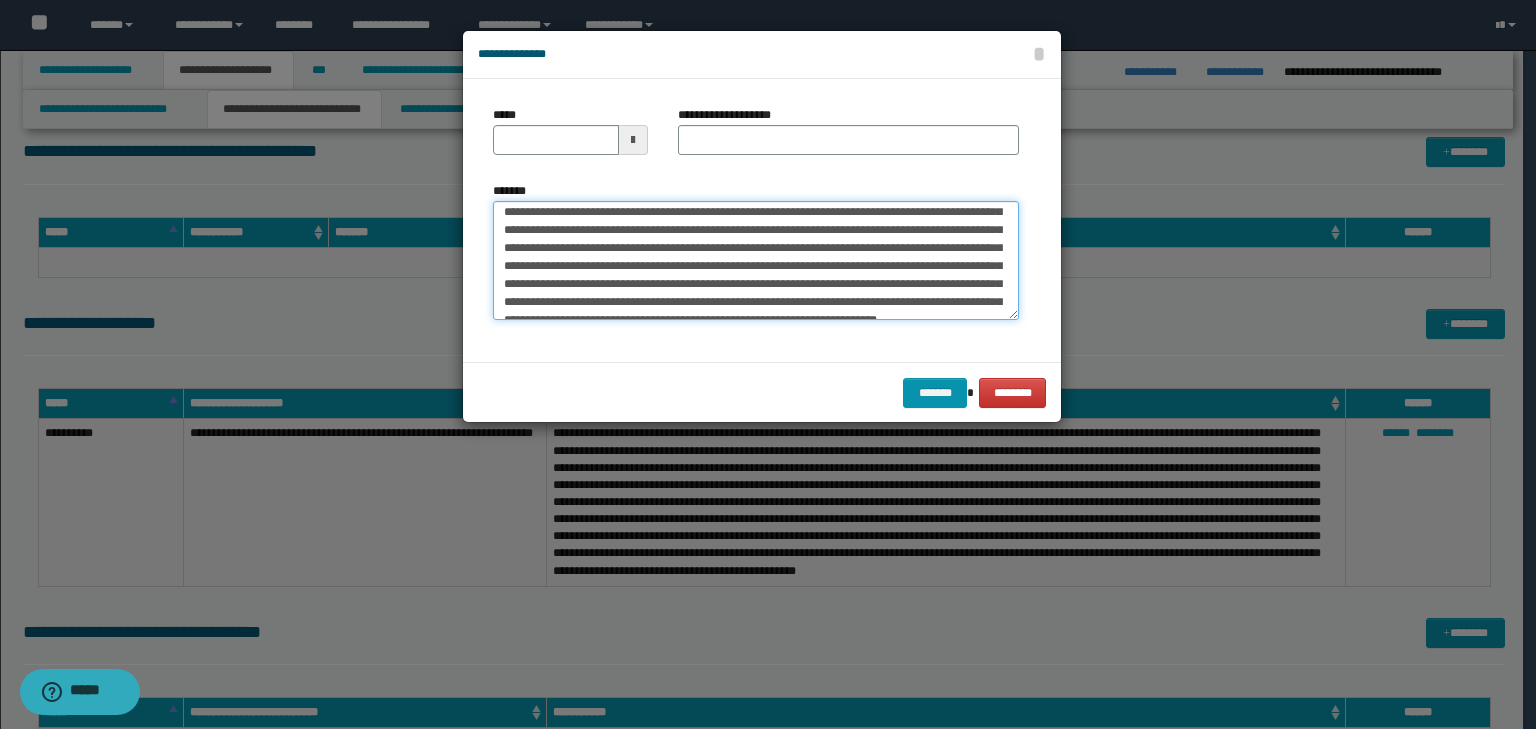 scroll, scrollTop: 0, scrollLeft: 0, axis: both 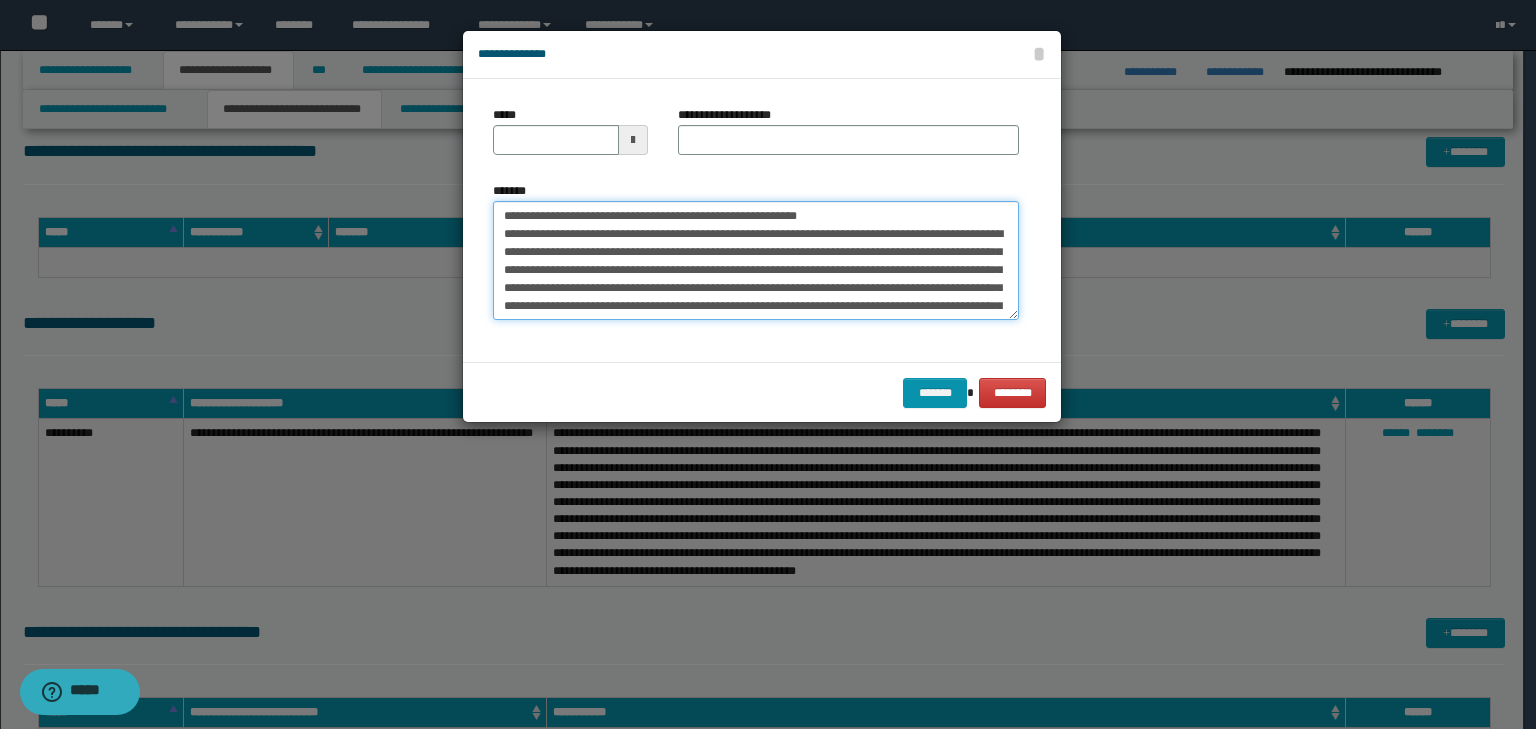drag, startPoint x: 563, startPoint y: 211, endPoint x: 425, endPoint y: 189, distance: 139.74261 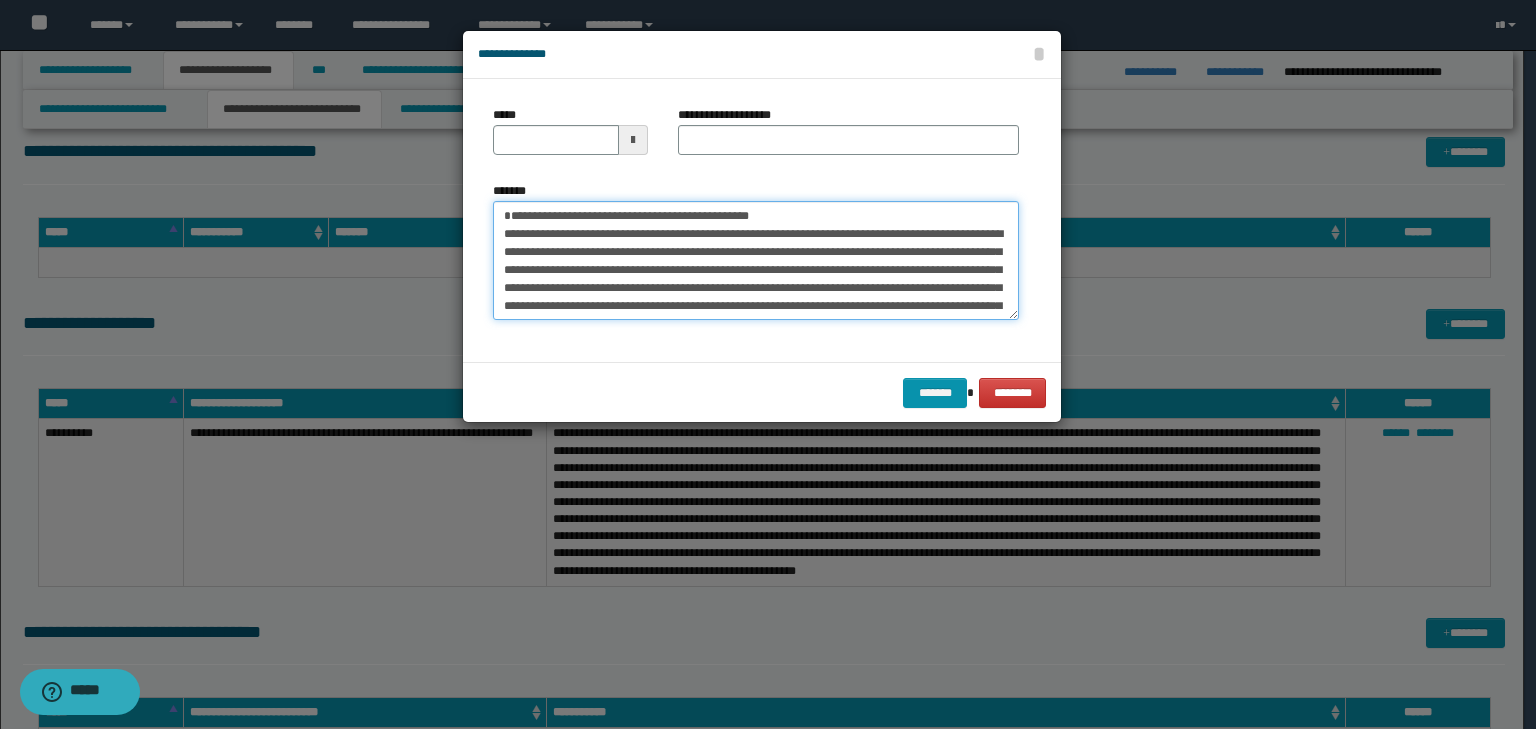 type on "**********" 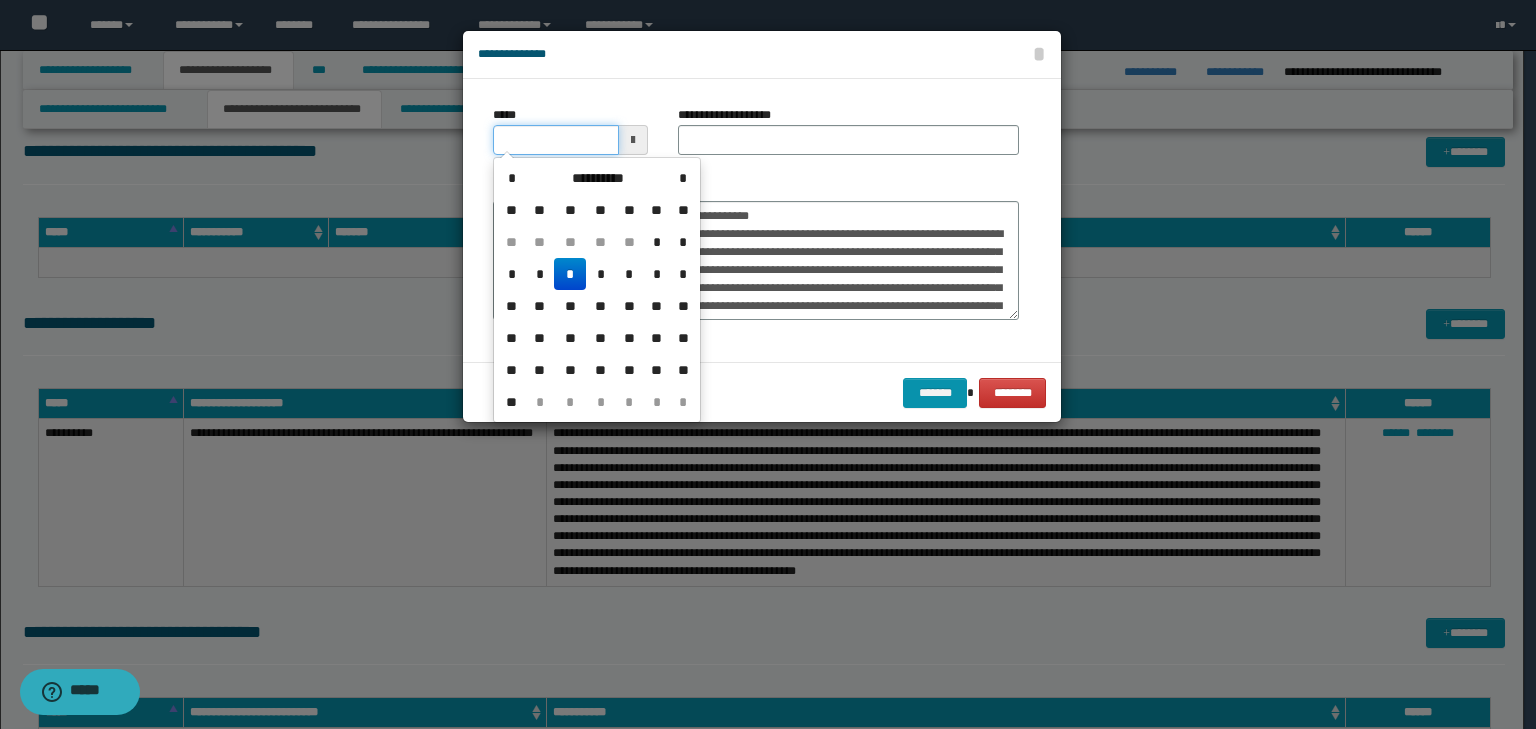 click on "*****" at bounding box center [556, 140] 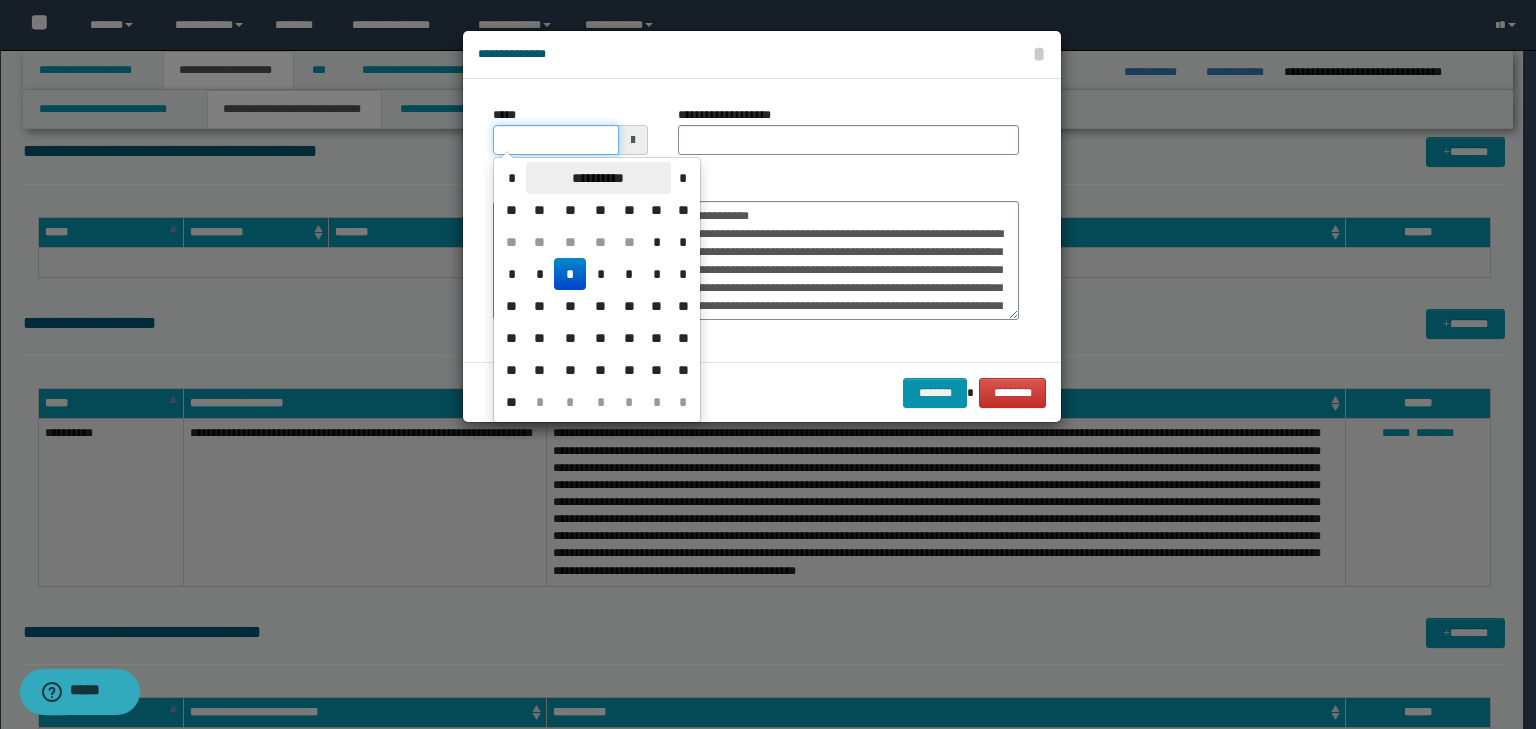 type on "**********" 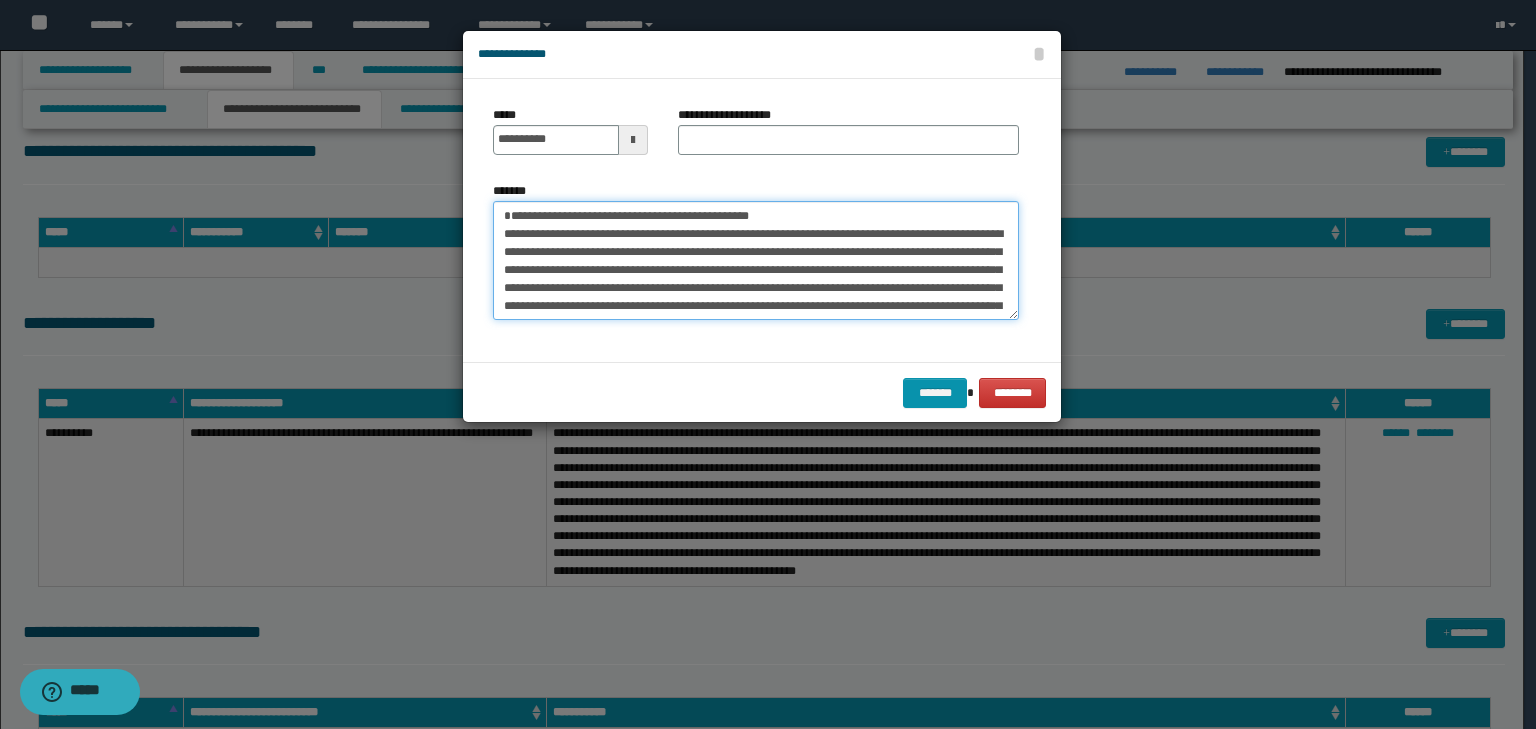 drag, startPoint x: 792, startPoint y: 208, endPoint x: 324, endPoint y: 182, distance: 468.72168 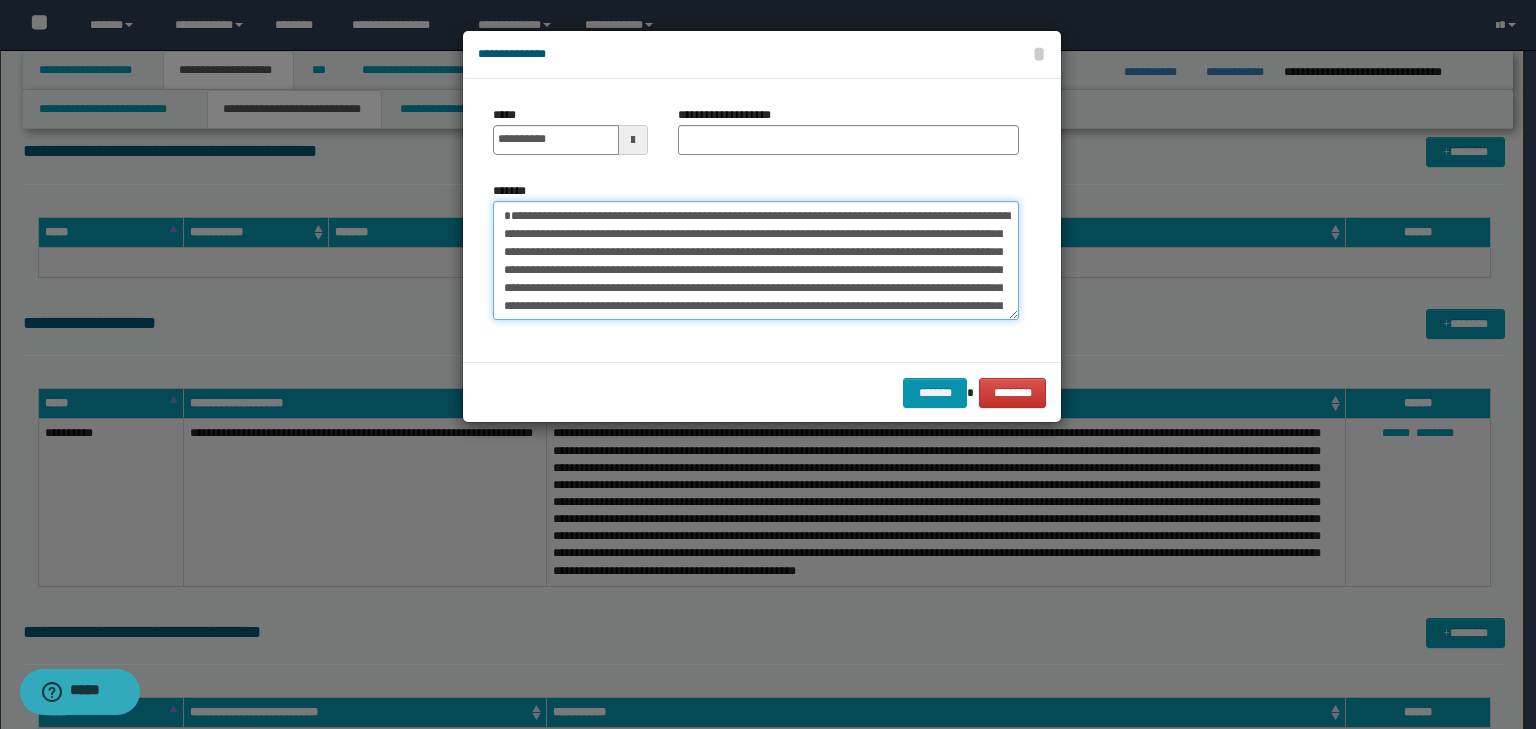 type on "**********" 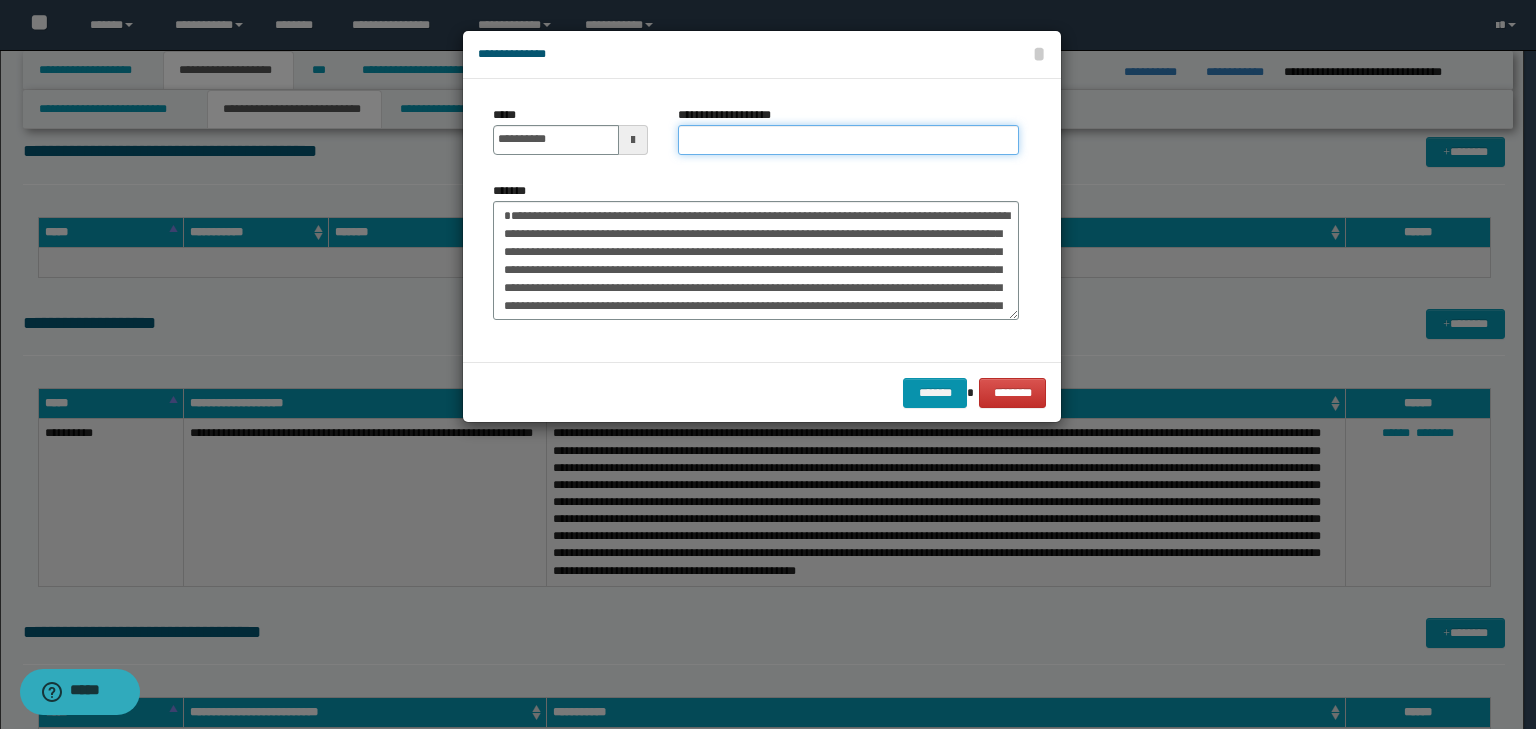 click on "**********" at bounding box center (848, 140) 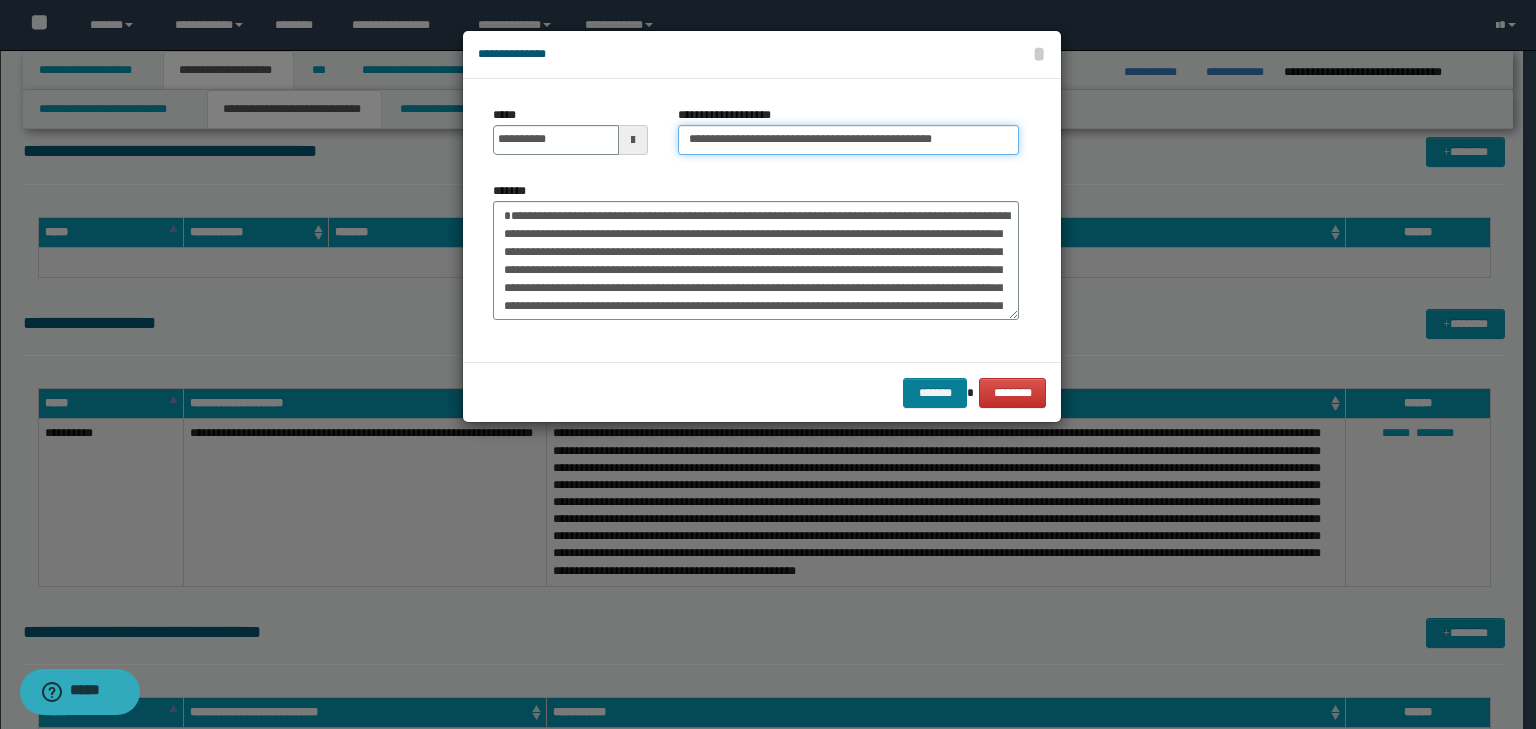 type on "**********" 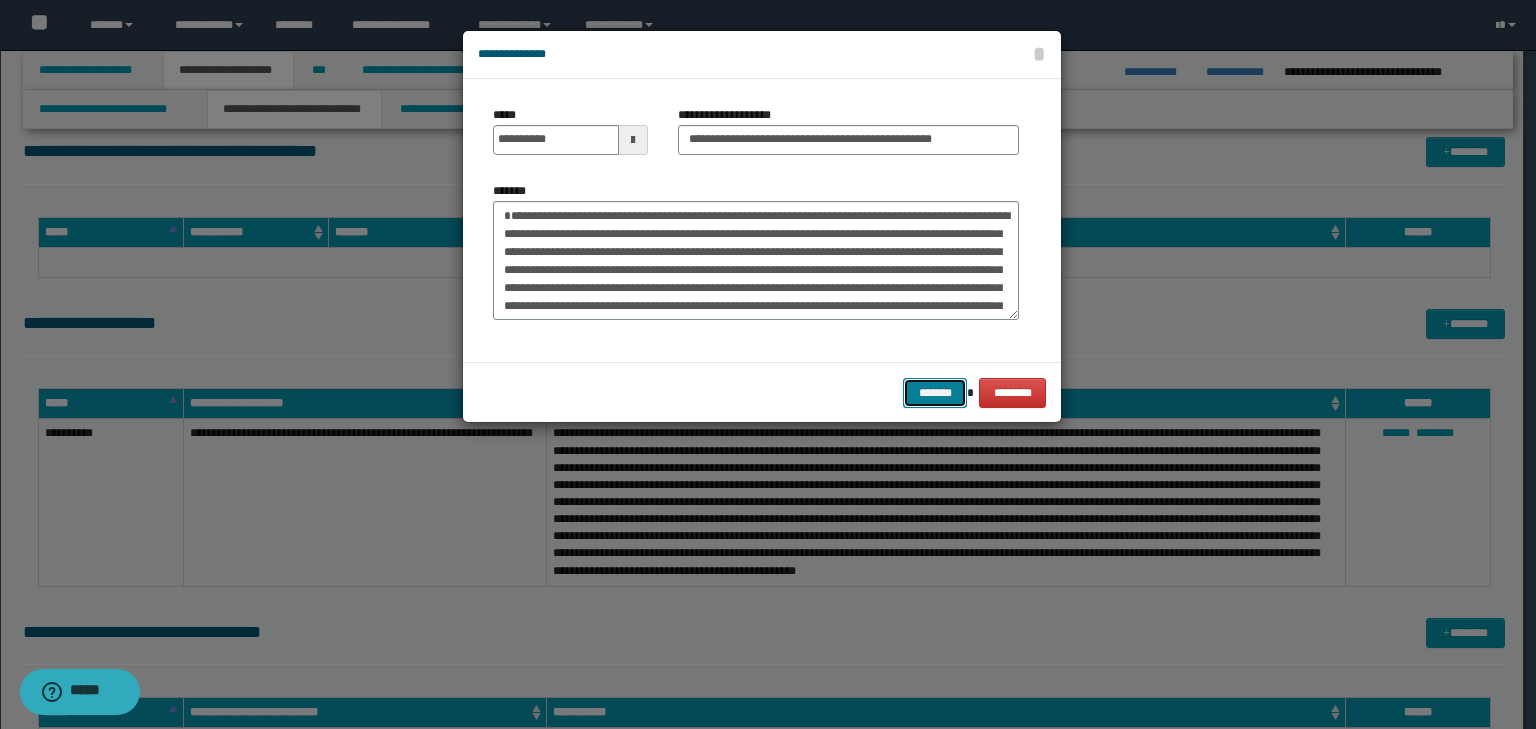 click on "*******" at bounding box center (935, 393) 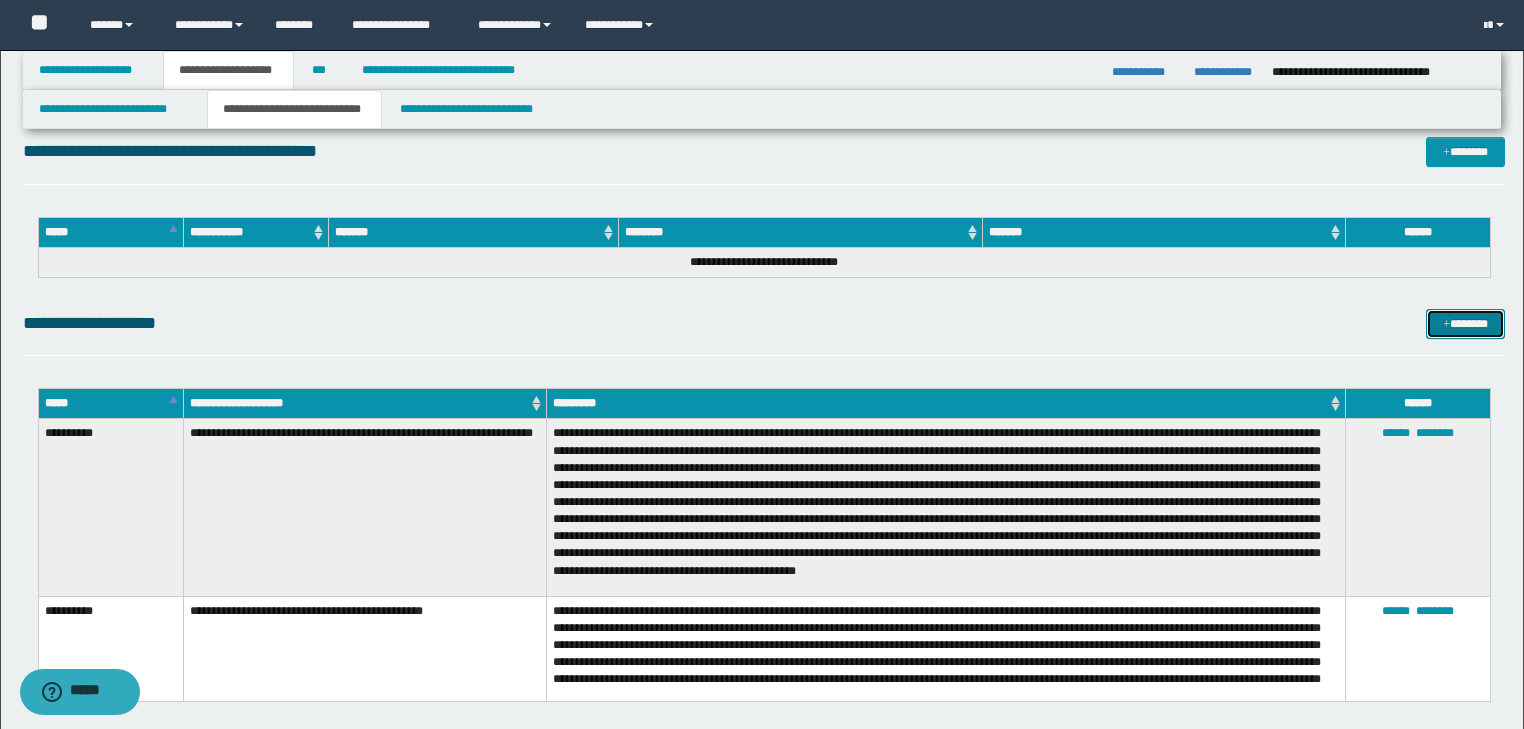 click at bounding box center (1446, 325) 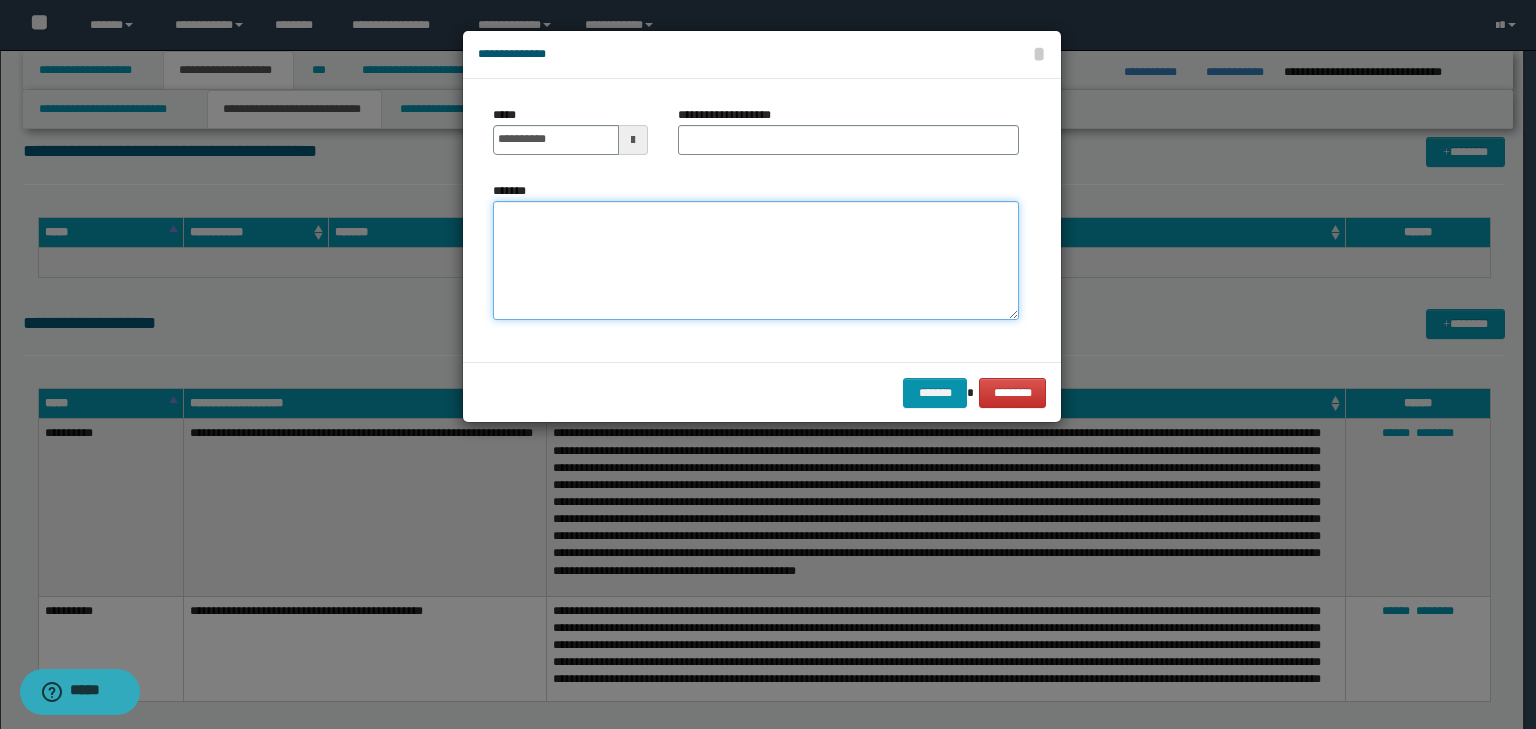 click on "*******" at bounding box center [756, 261] 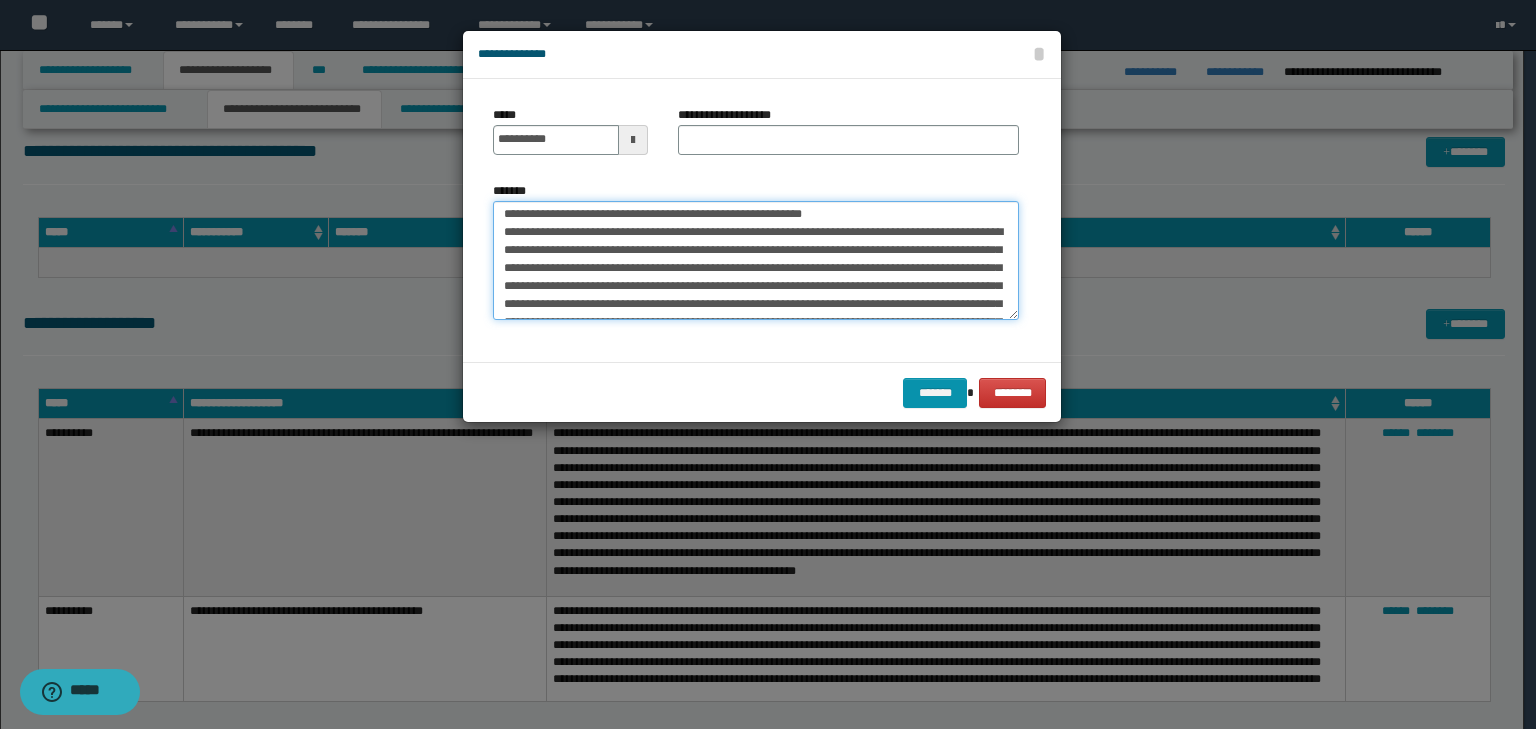 scroll, scrollTop: 0, scrollLeft: 0, axis: both 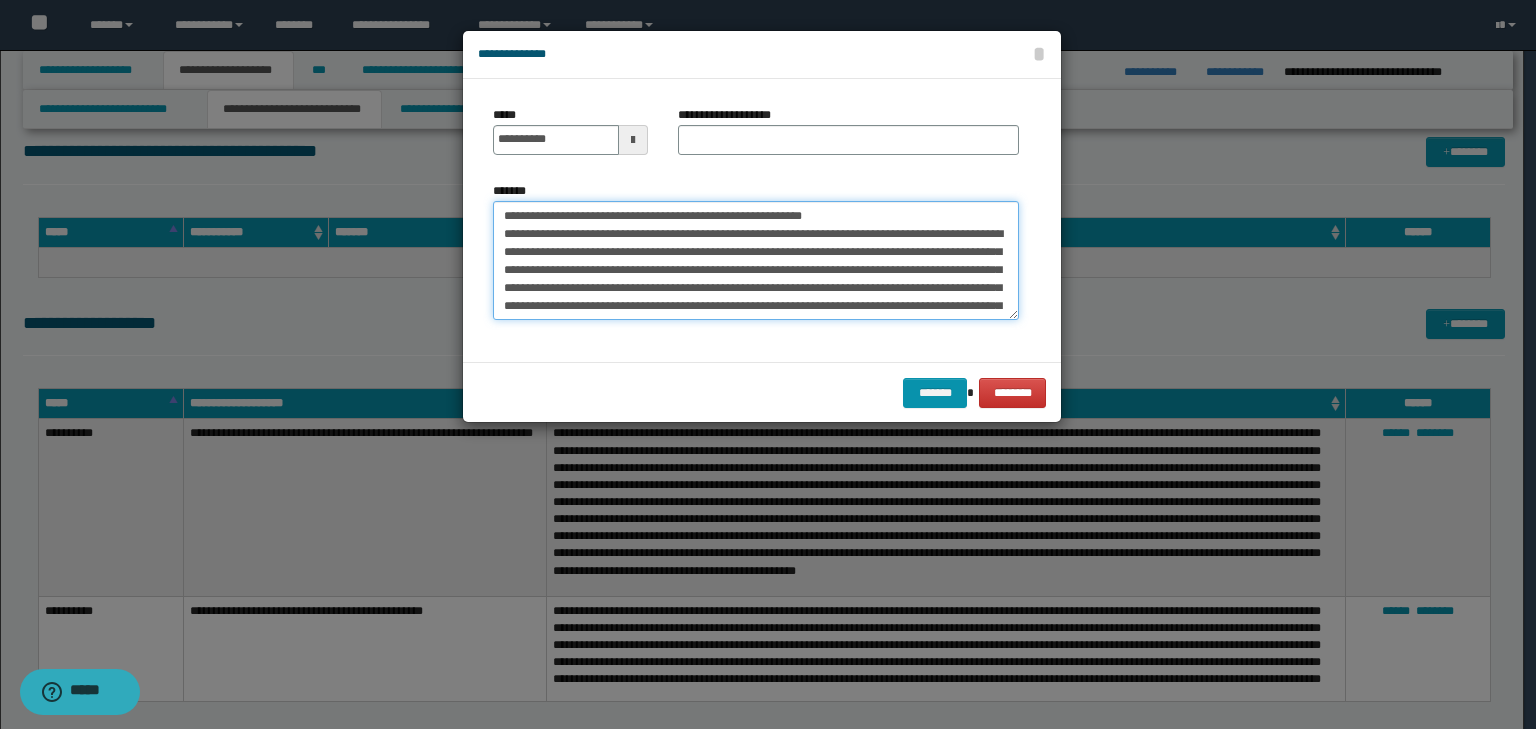 drag, startPoint x: 564, startPoint y: 213, endPoint x: 380, endPoint y: 201, distance: 184.39088 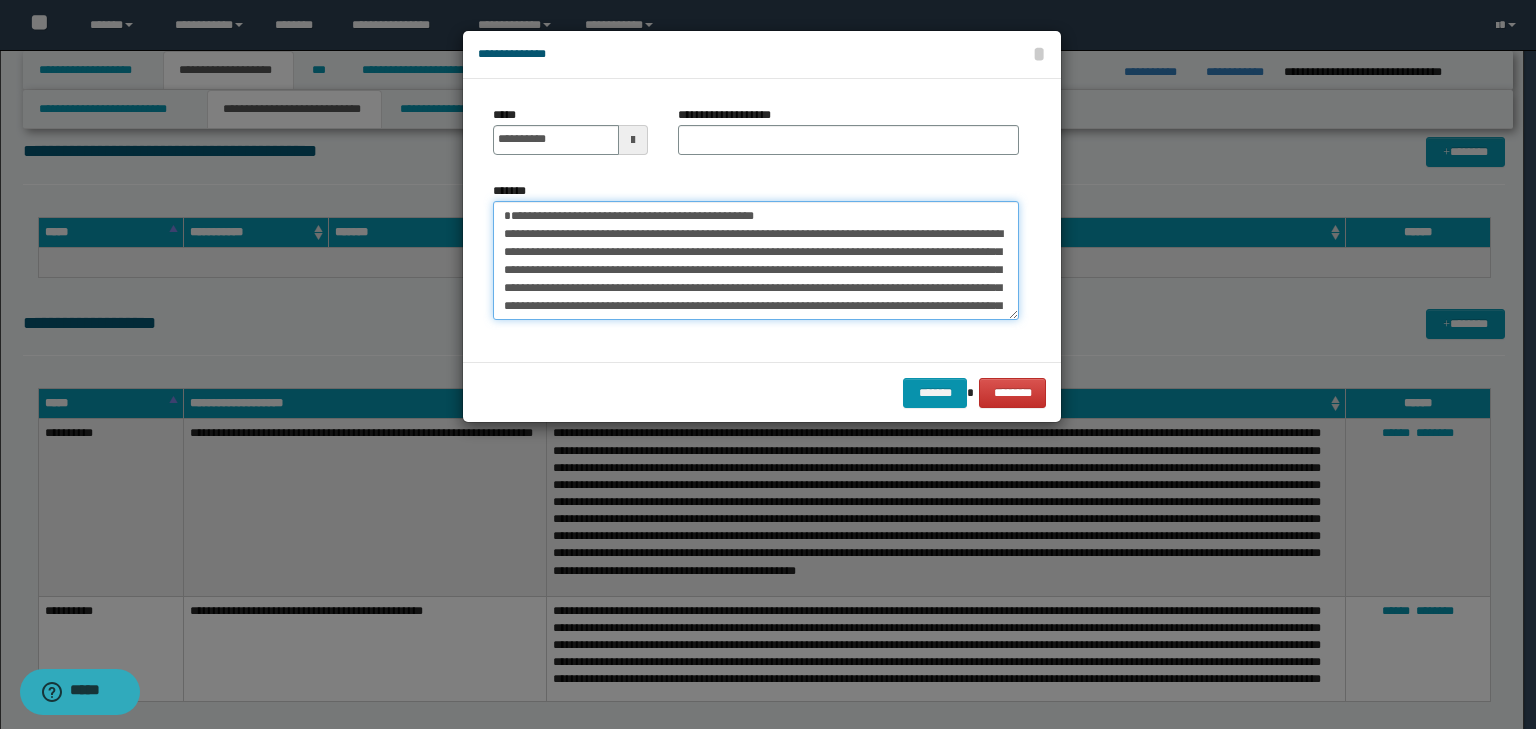 type on "**********" 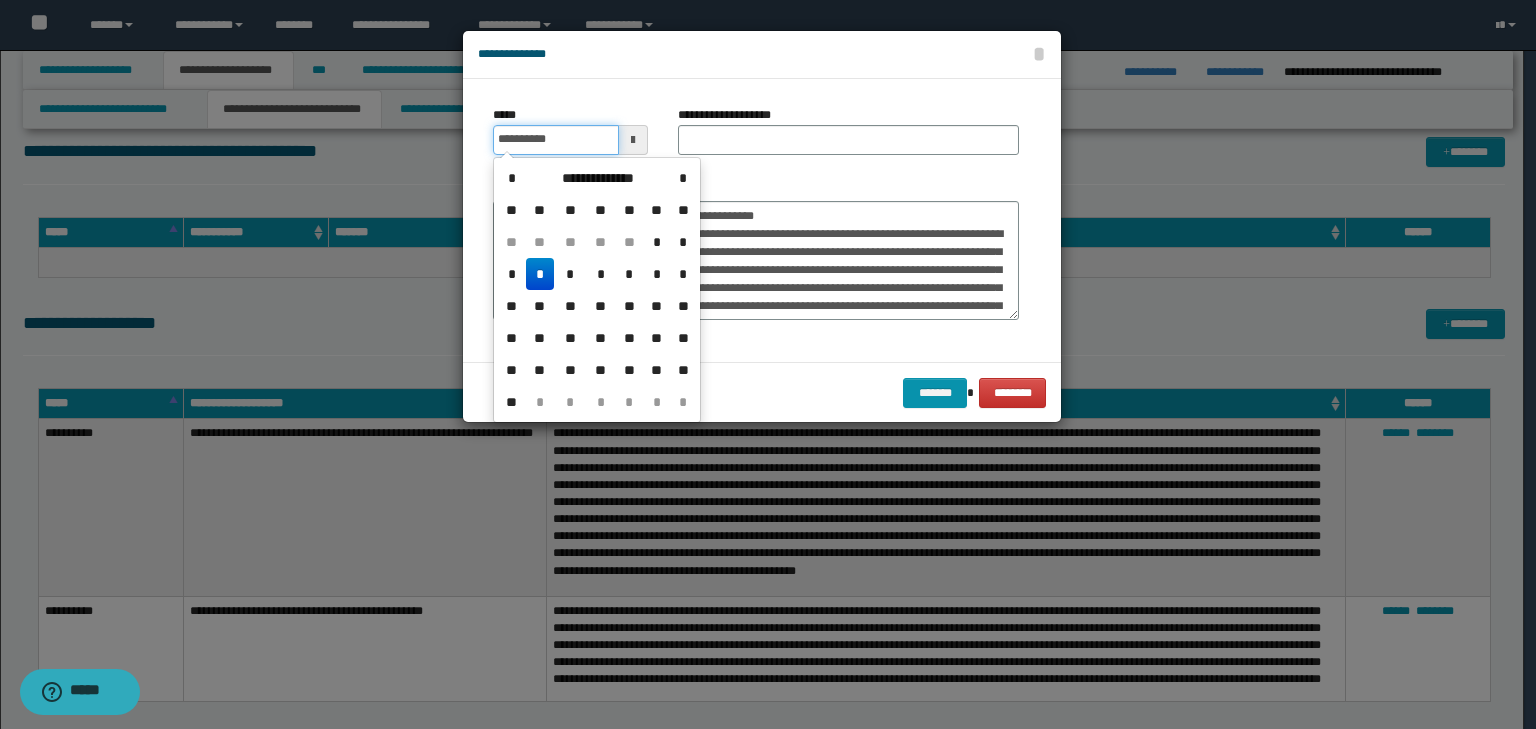 click on "**********" at bounding box center (556, 140) 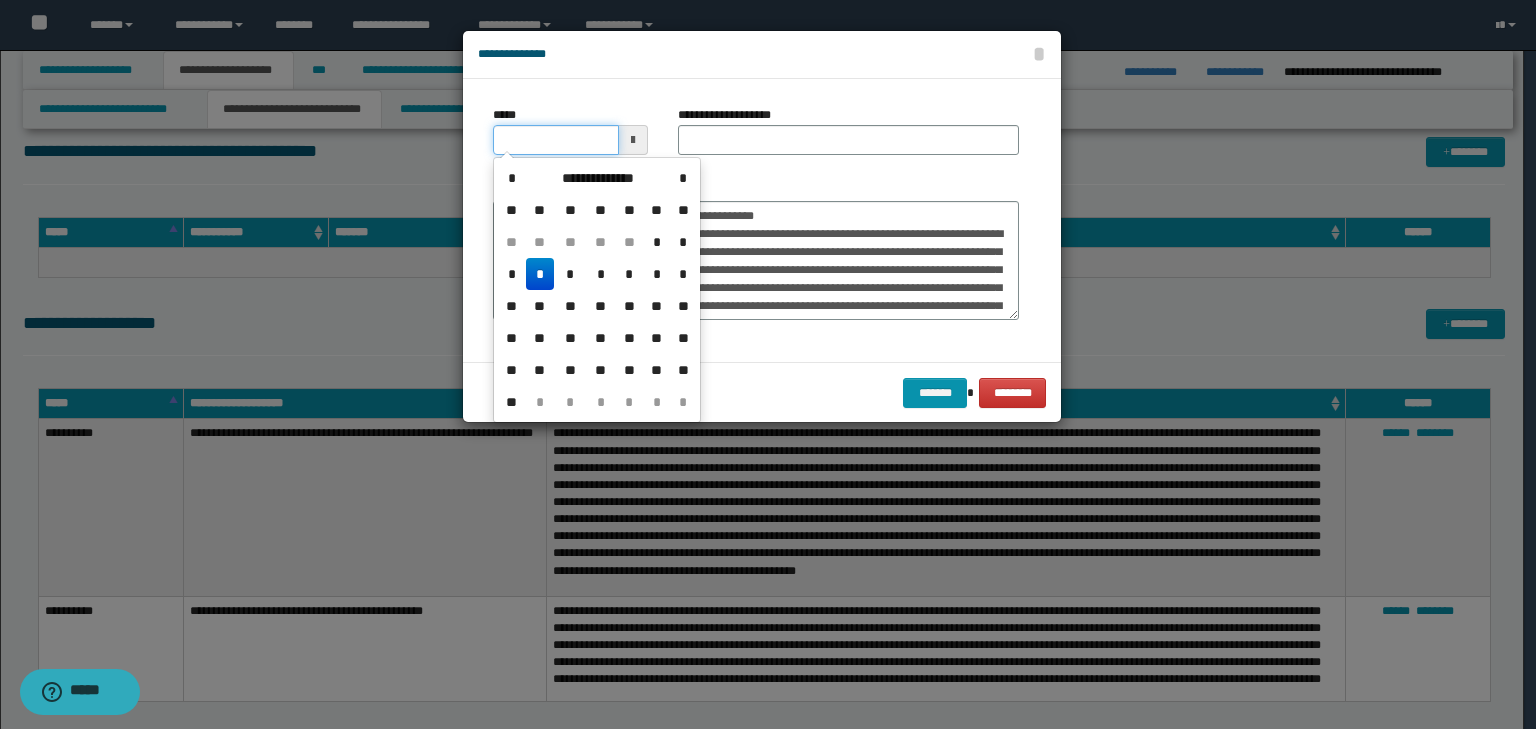 type on "**********" 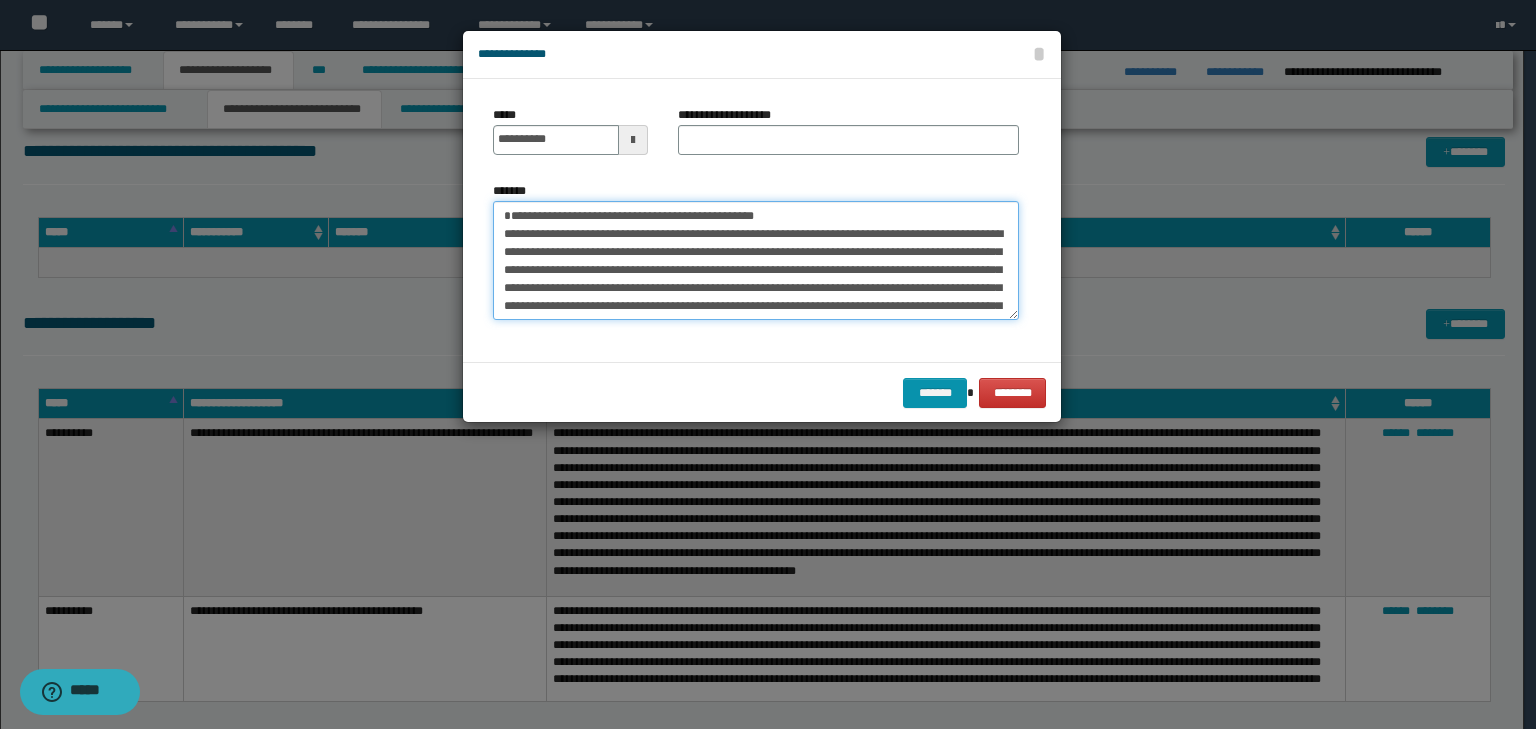 drag, startPoint x: 843, startPoint y: 208, endPoint x: 314, endPoint y: 181, distance: 529.6886 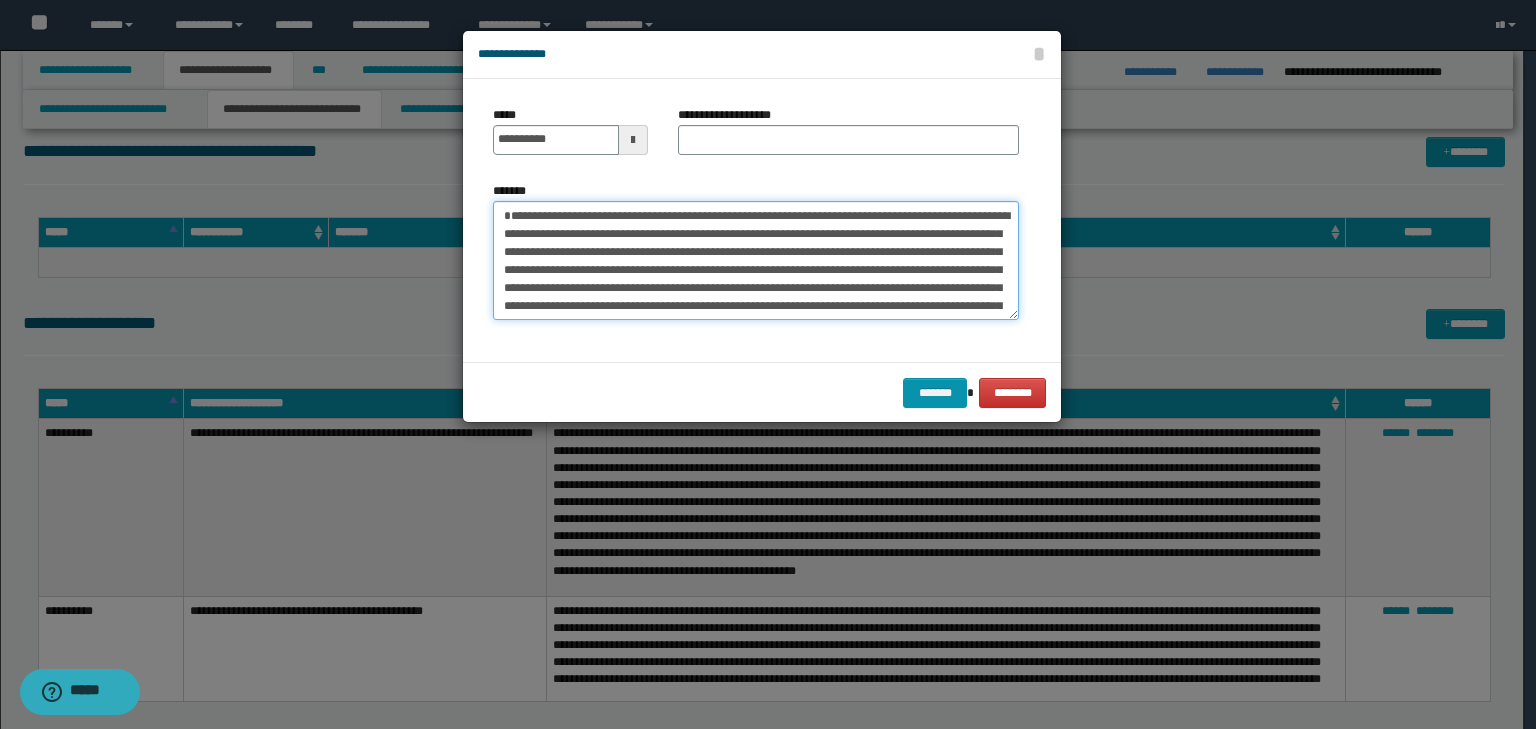 type on "**********" 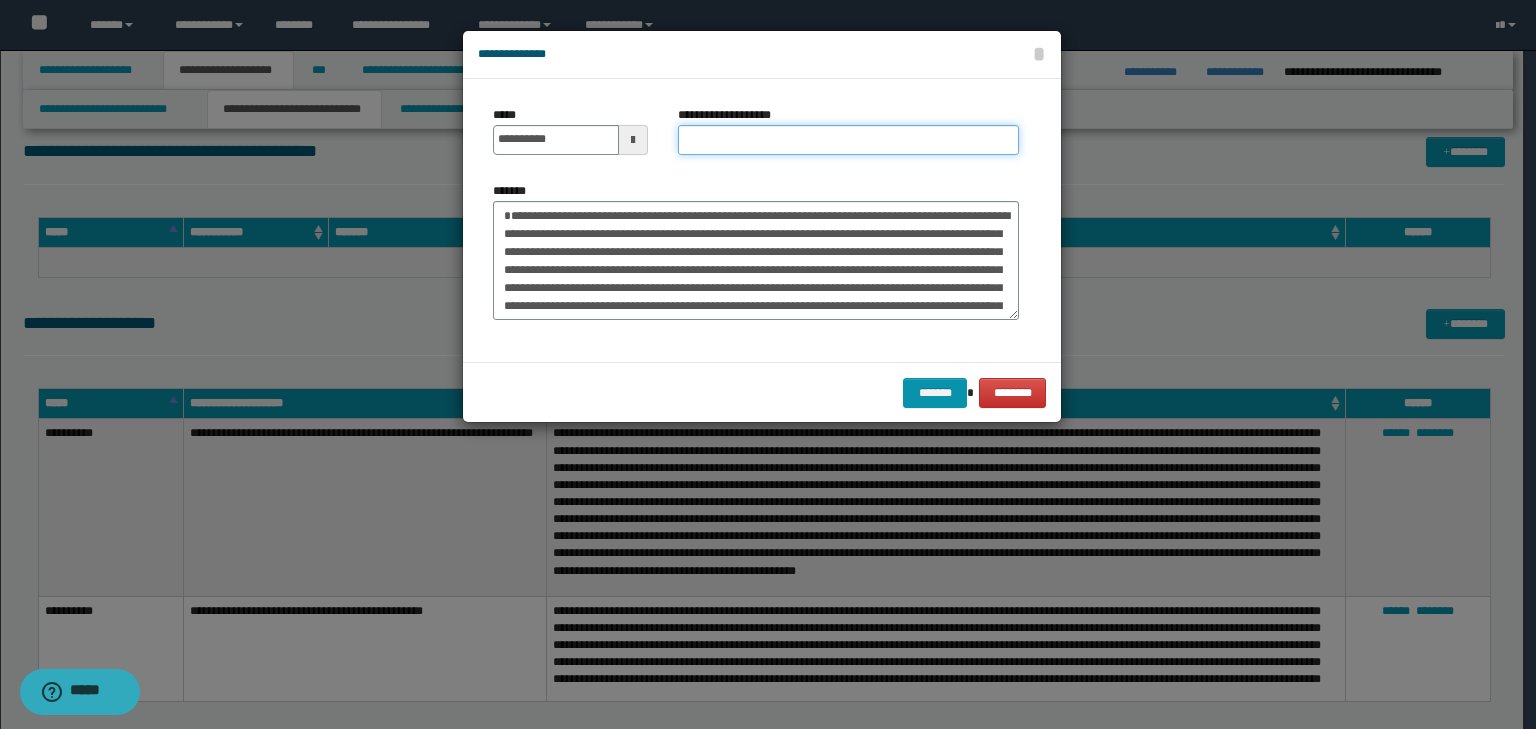 click on "**********" at bounding box center [848, 140] 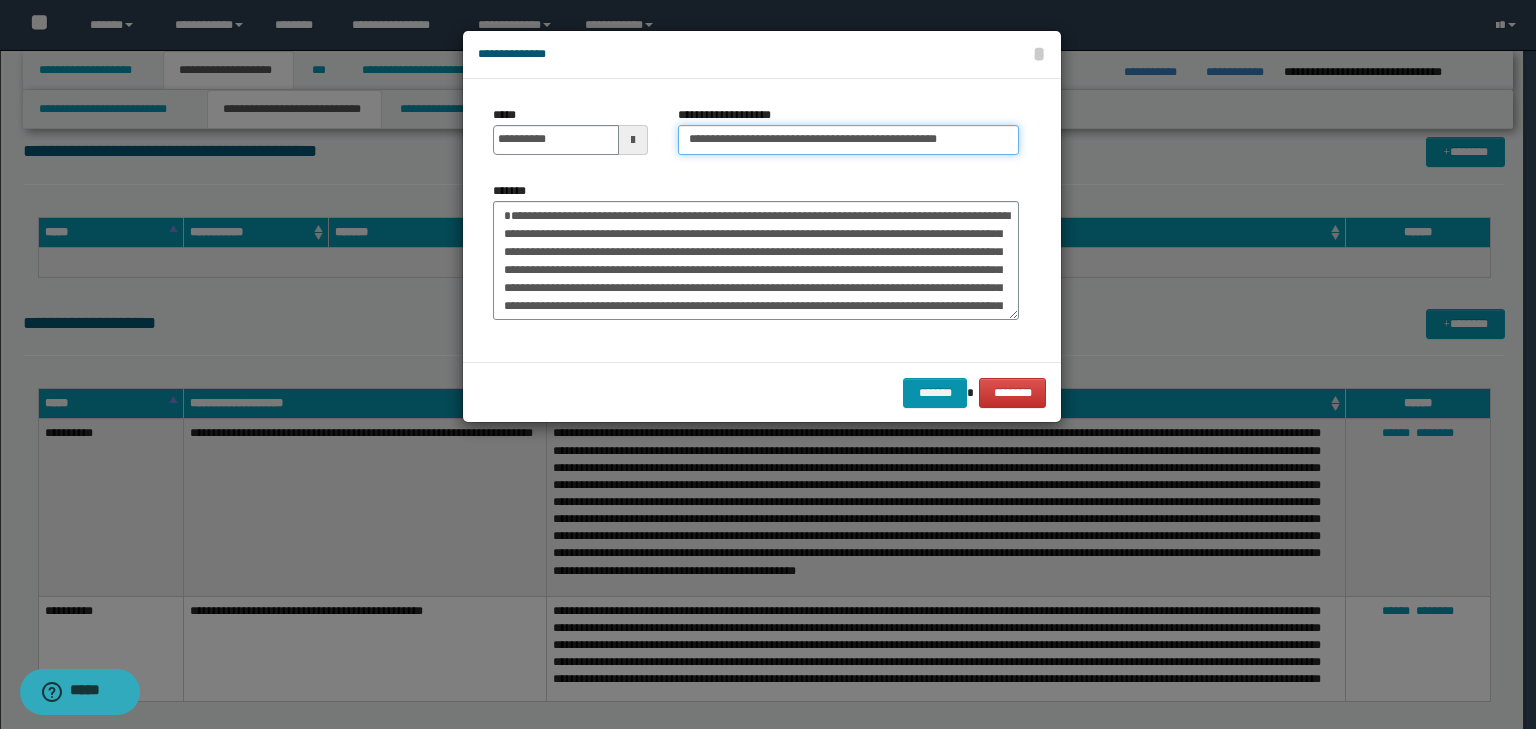 scroll, scrollTop: 0, scrollLeft: 8, axis: horizontal 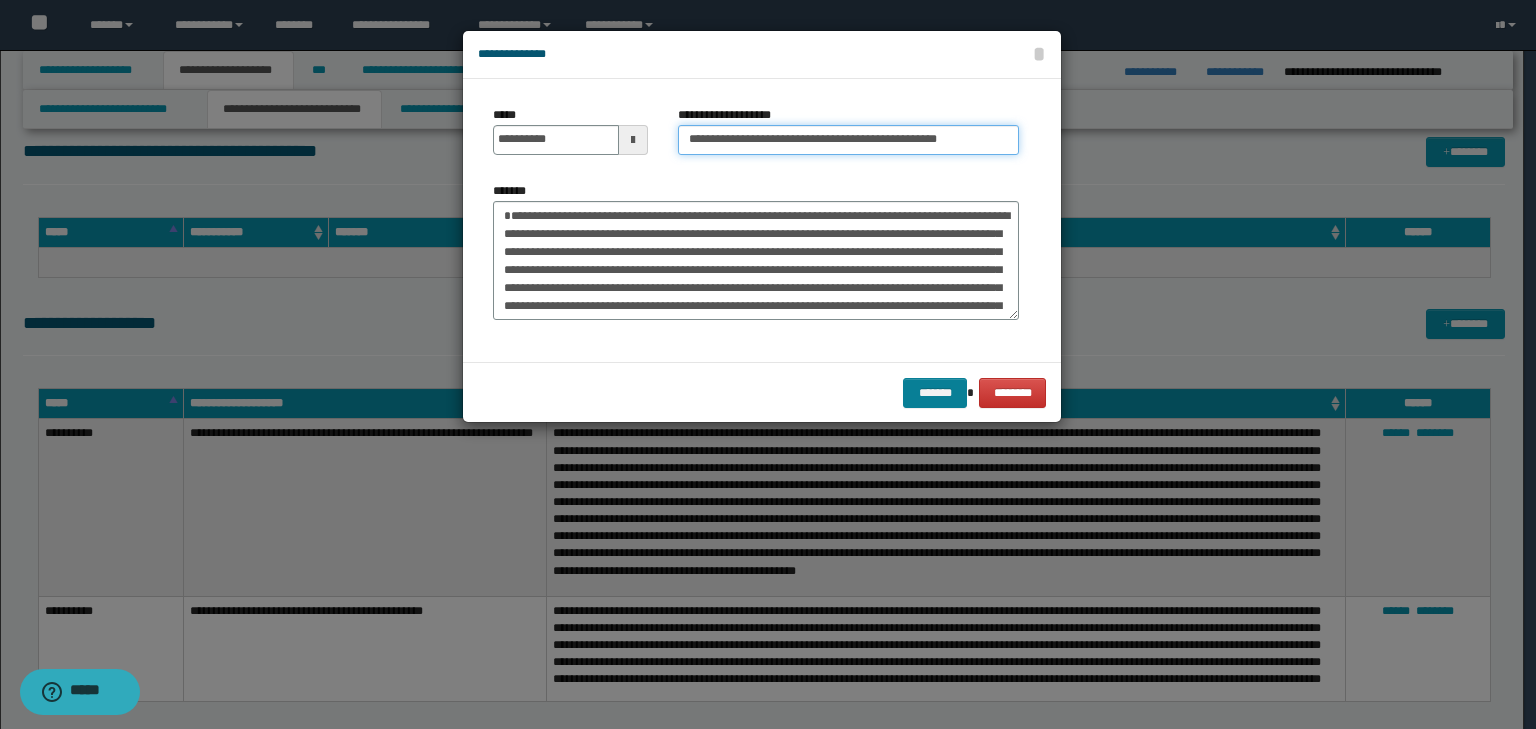 type on "**********" 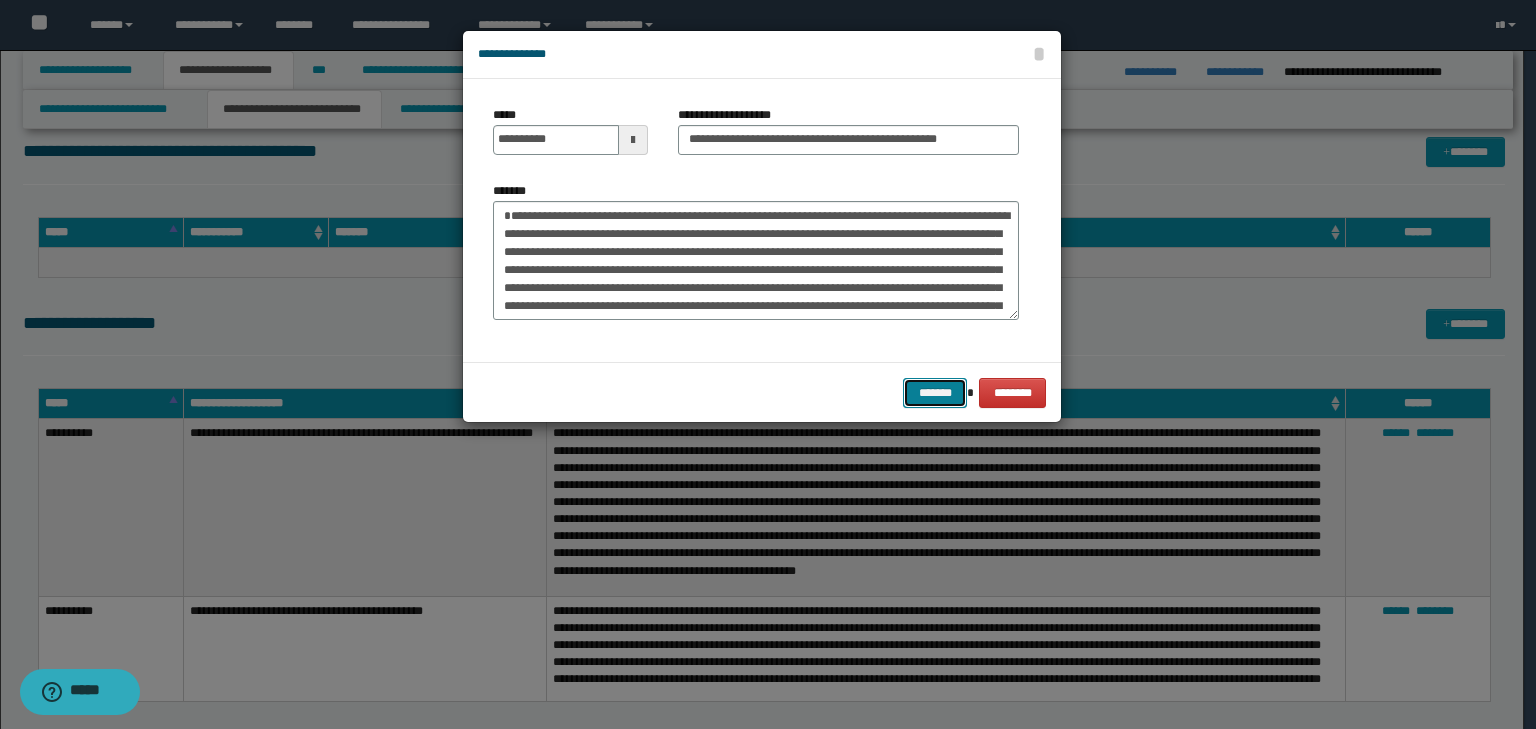 click on "*******" at bounding box center [935, 393] 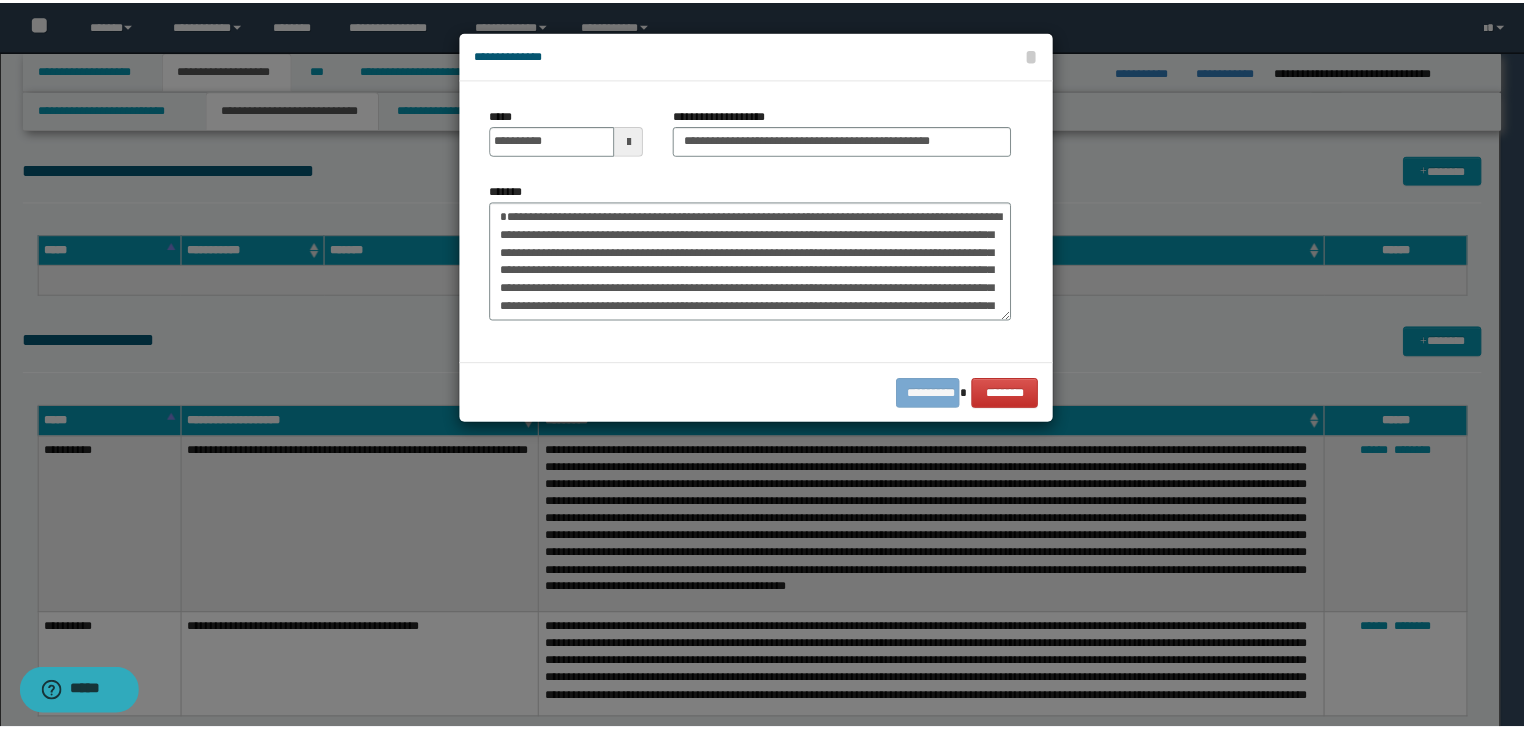 scroll, scrollTop: 0, scrollLeft: 0, axis: both 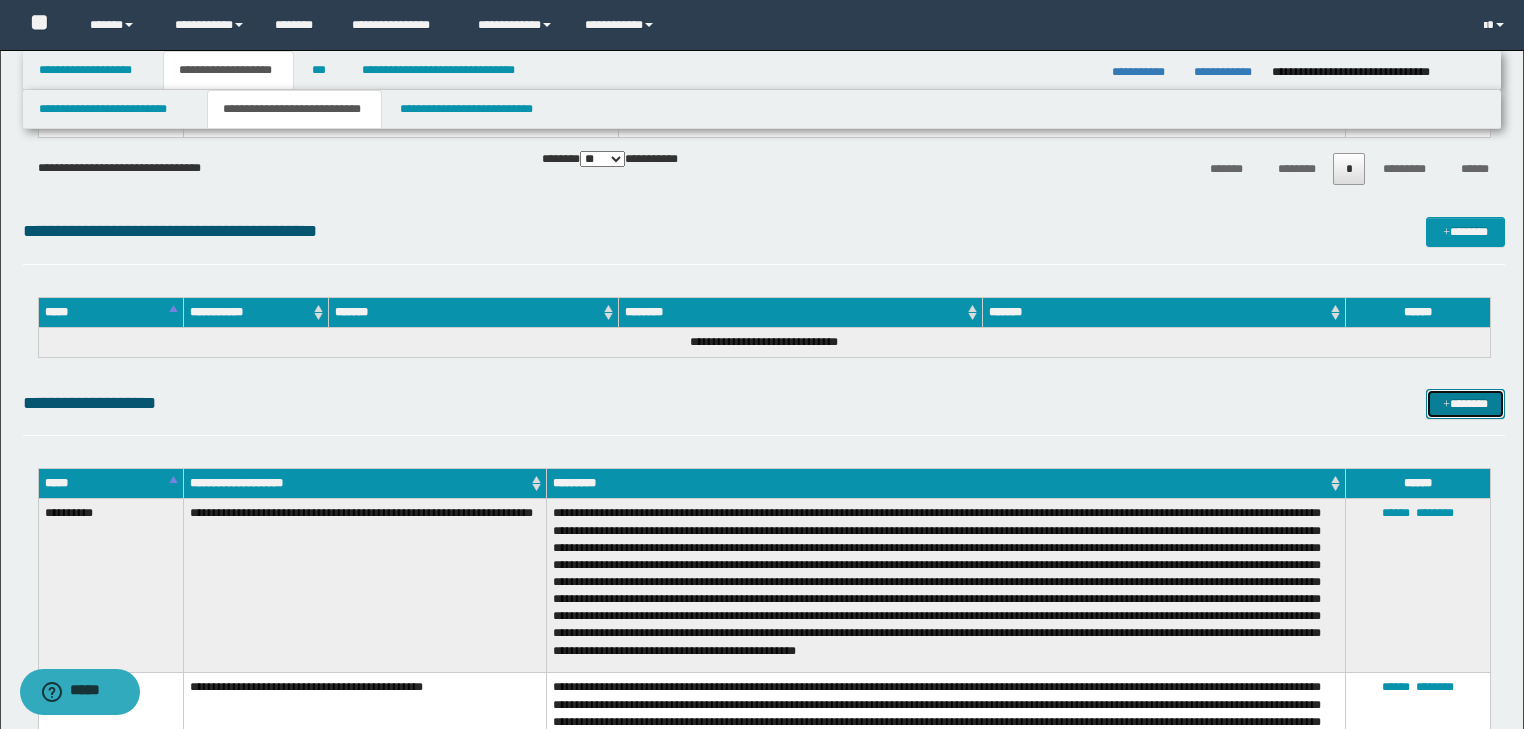 drag, startPoint x: 1472, startPoint y: 402, endPoint x: 1462, endPoint y: 401, distance: 10.049875 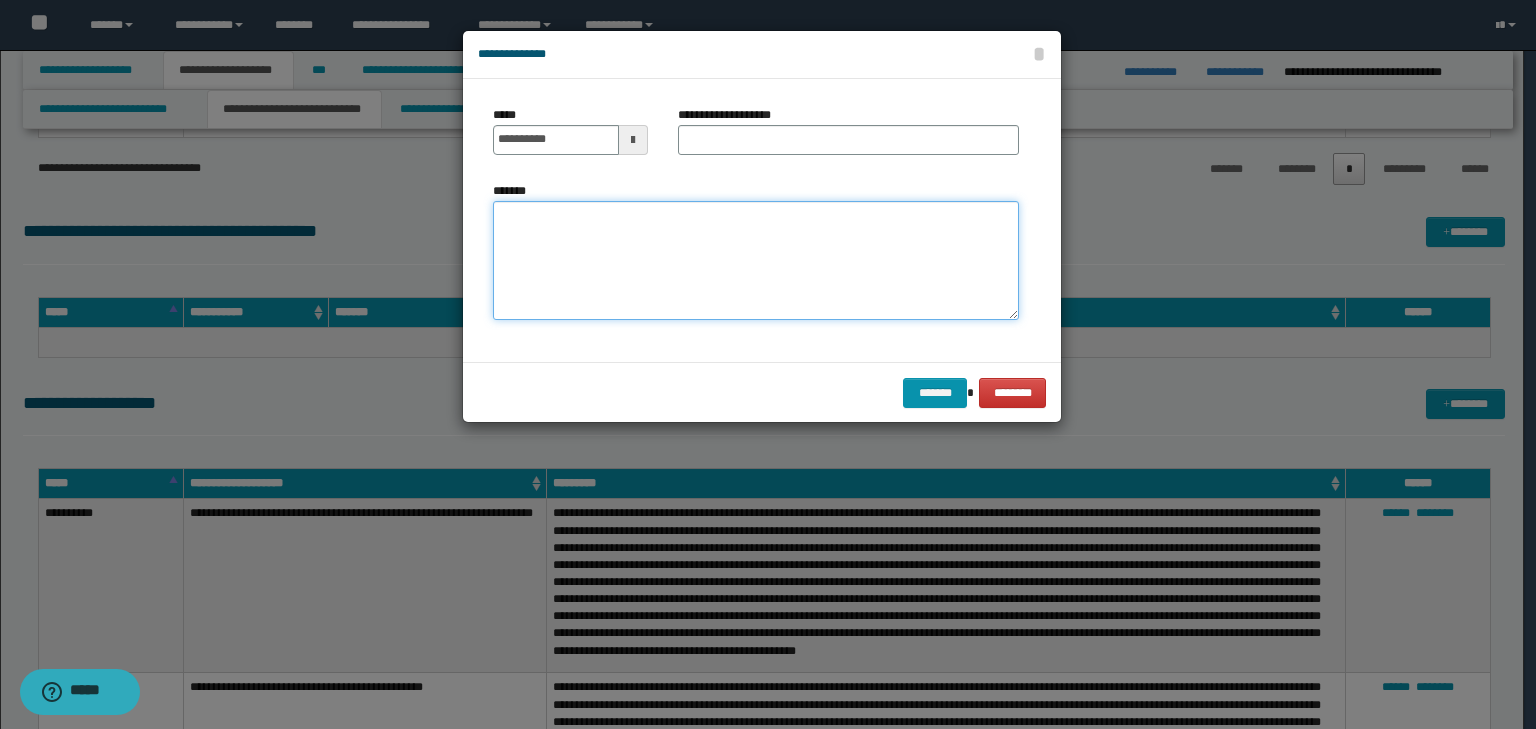 click on "*******" at bounding box center [756, 261] 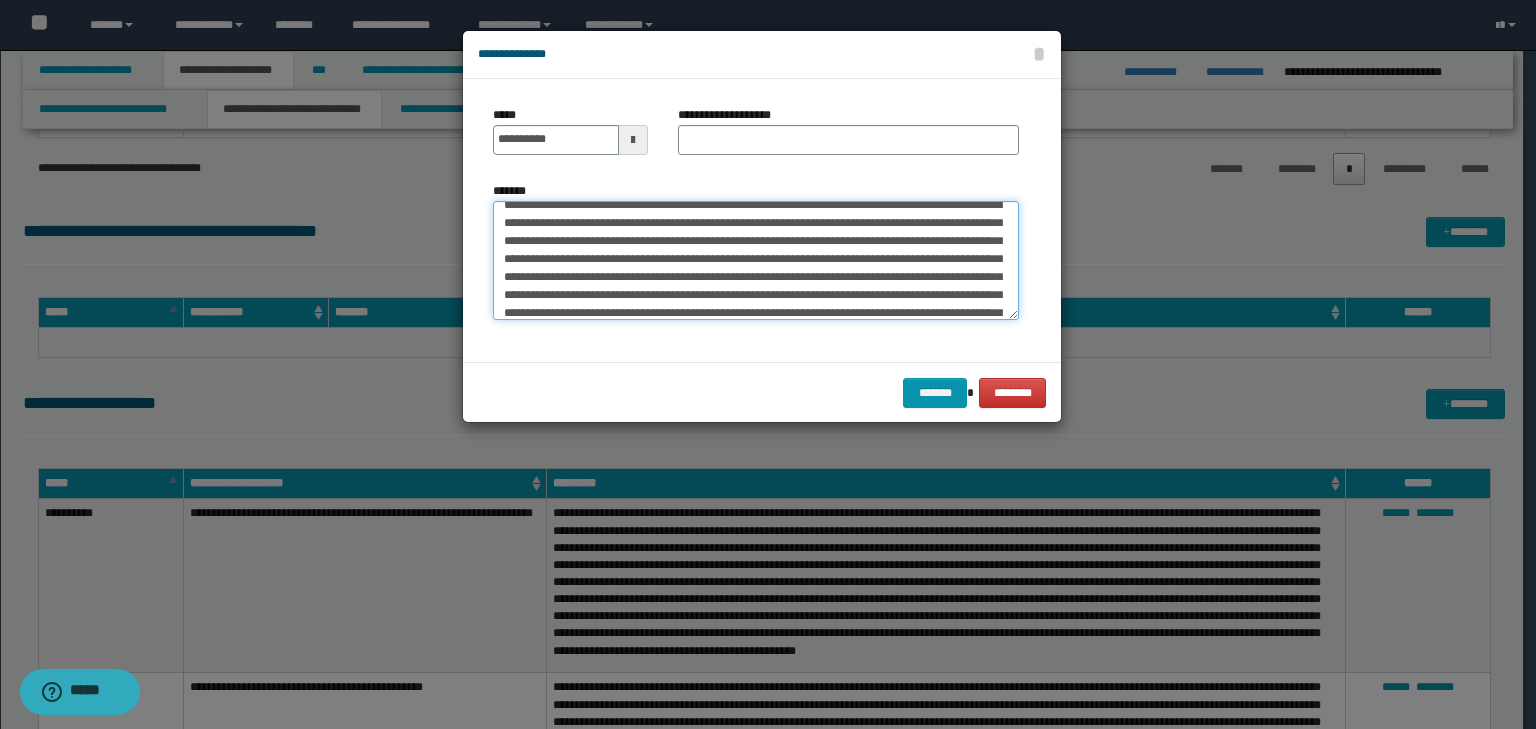 scroll, scrollTop: 0, scrollLeft: 0, axis: both 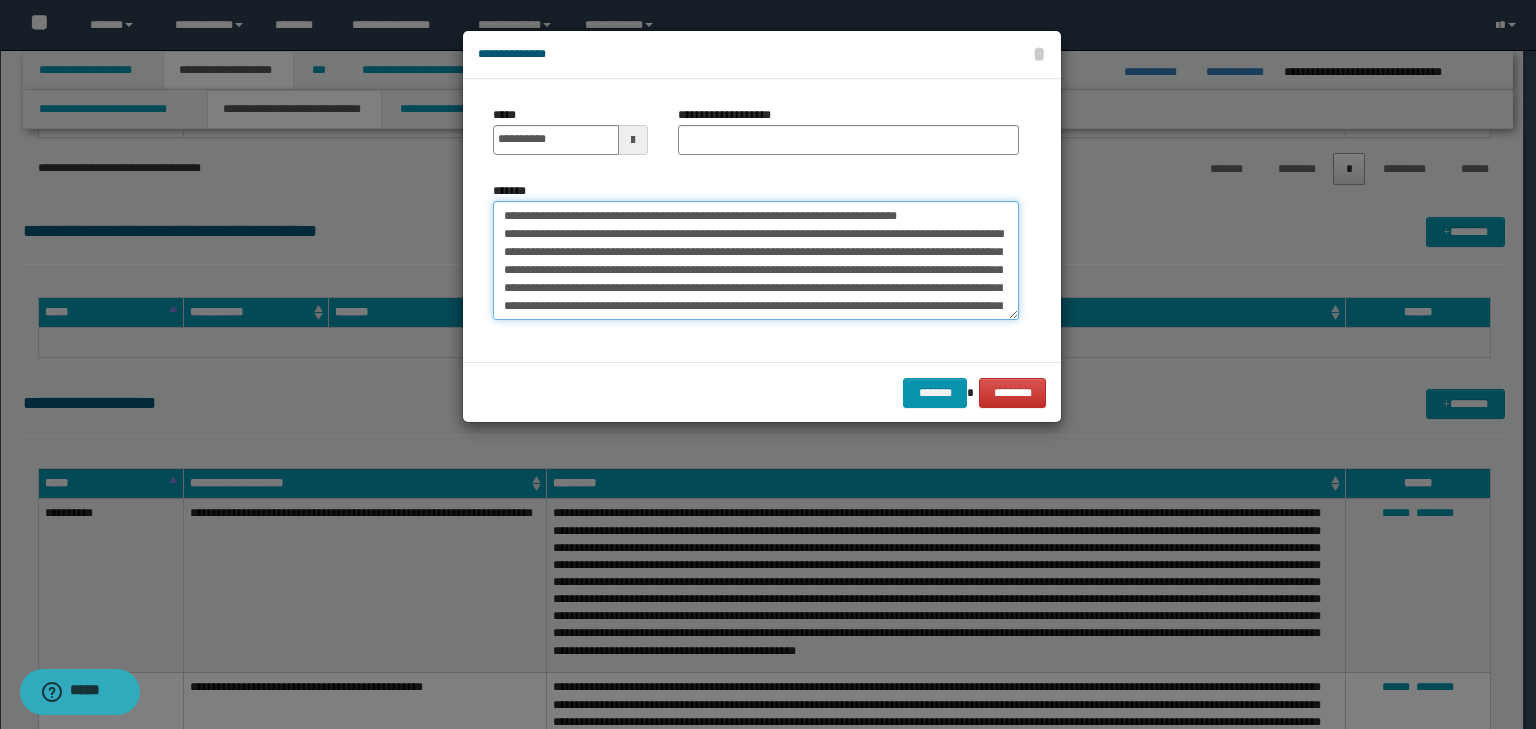 drag, startPoint x: 565, startPoint y: 216, endPoint x: 484, endPoint y: 209, distance: 81.3019 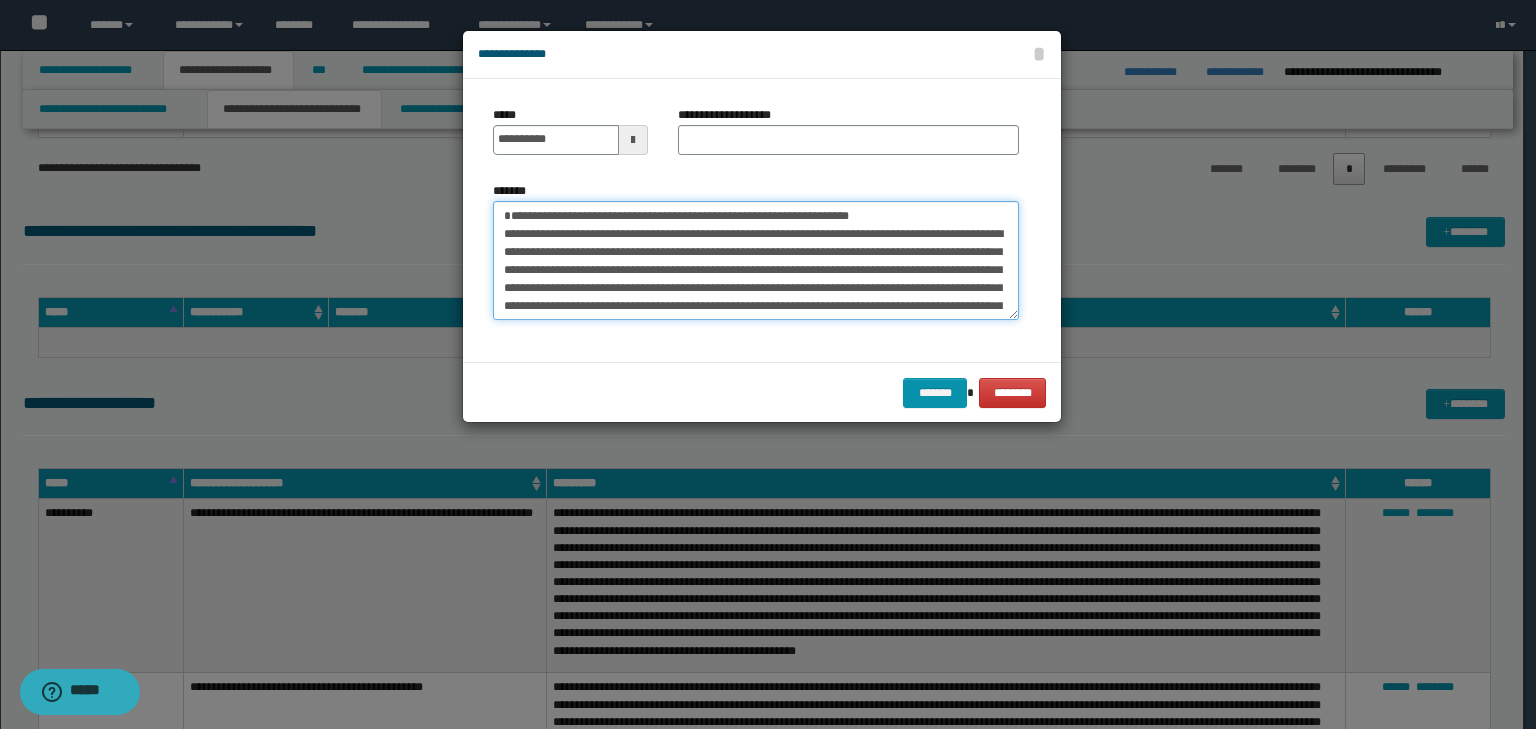 type on "**********" 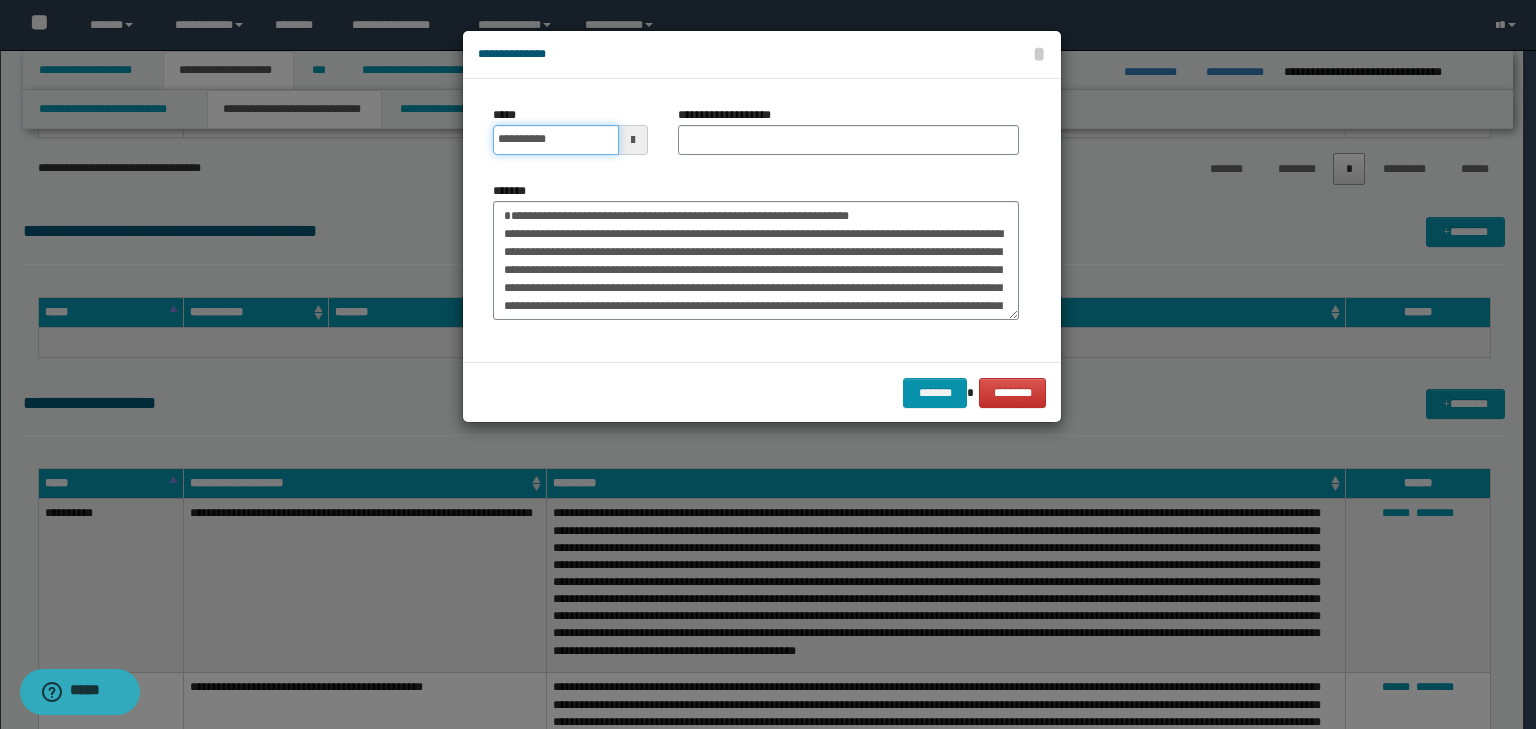 click on "**********" at bounding box center (556, 140) 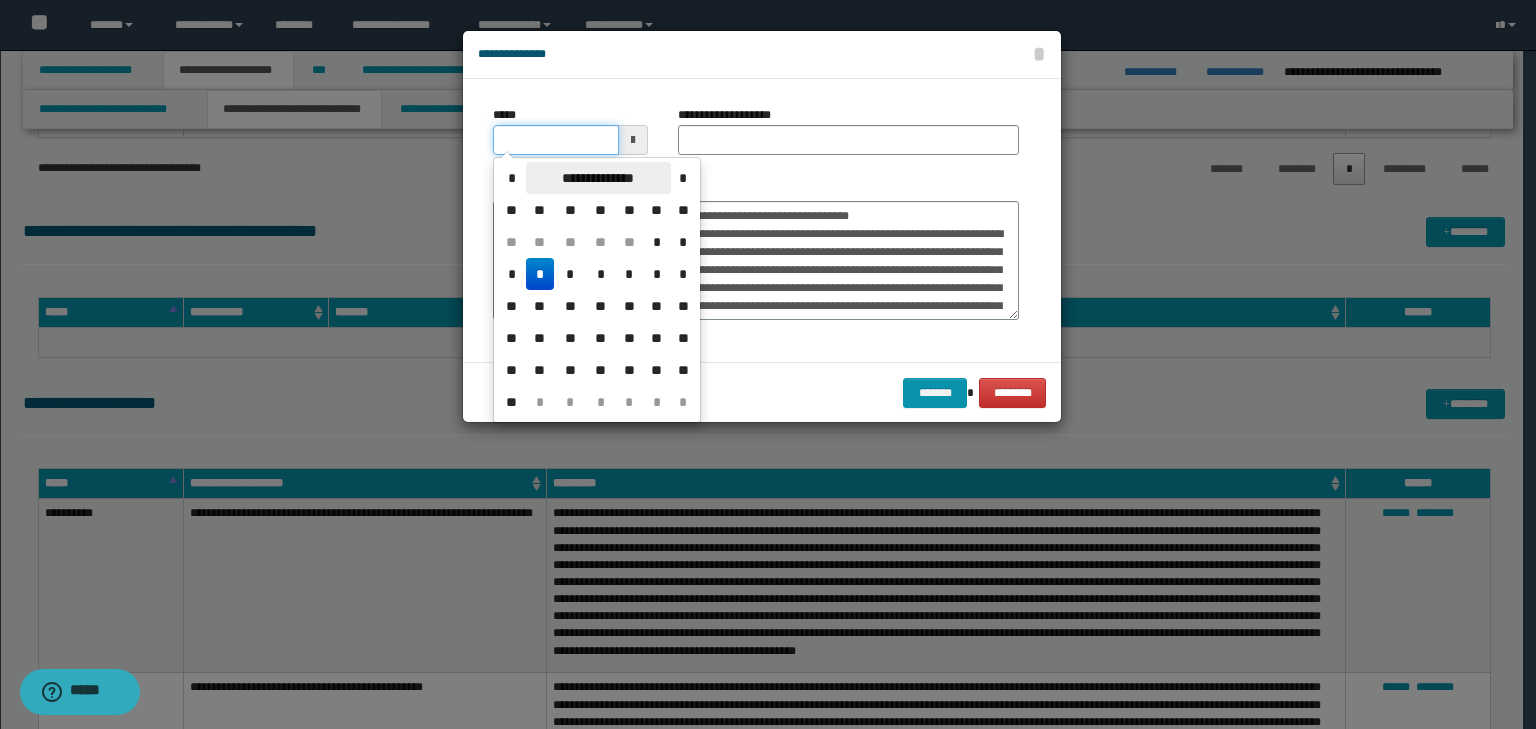 type on "**********" 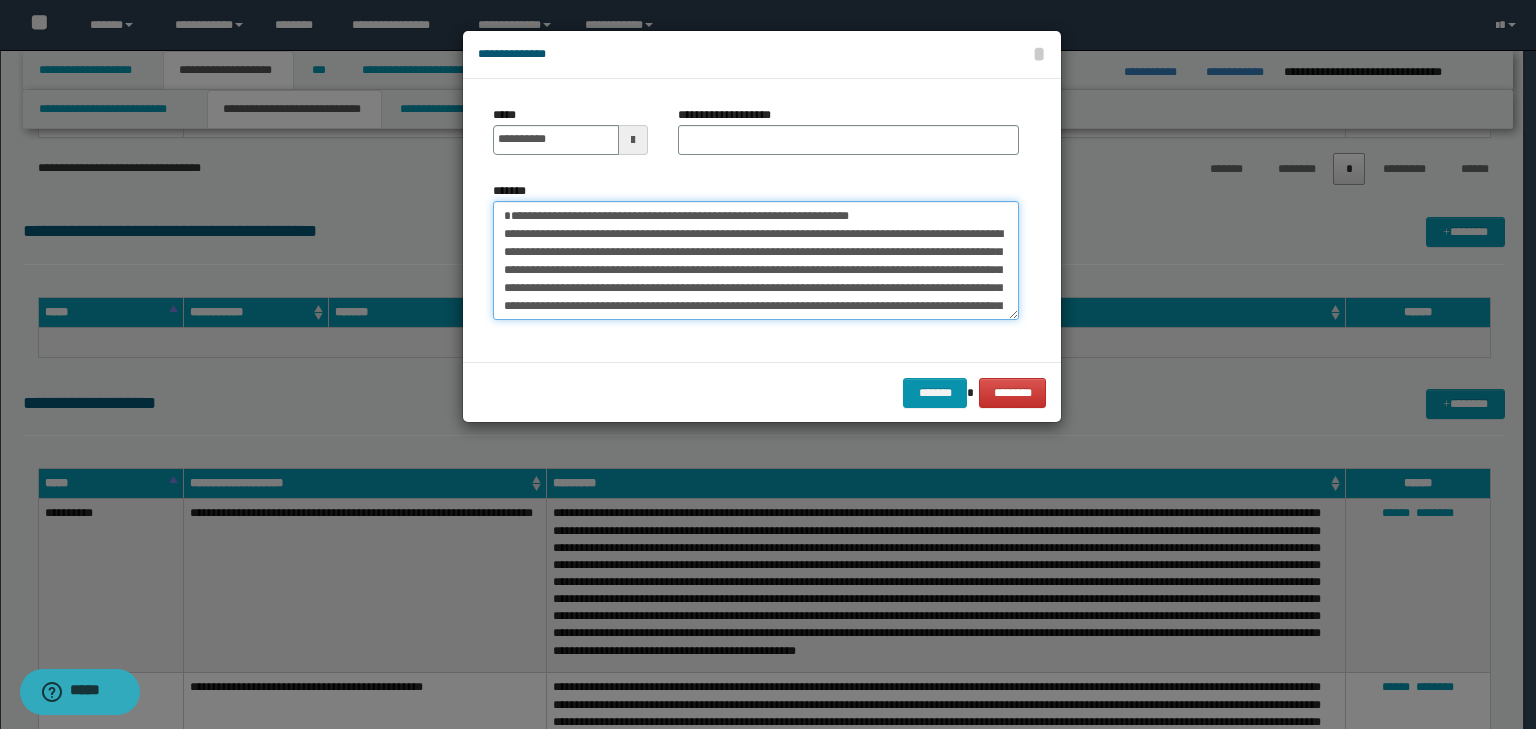 drag, startPoint x: 962, startPoint y: 209, endPoint x: 426, endPoint y: 180, distance: 536.78394 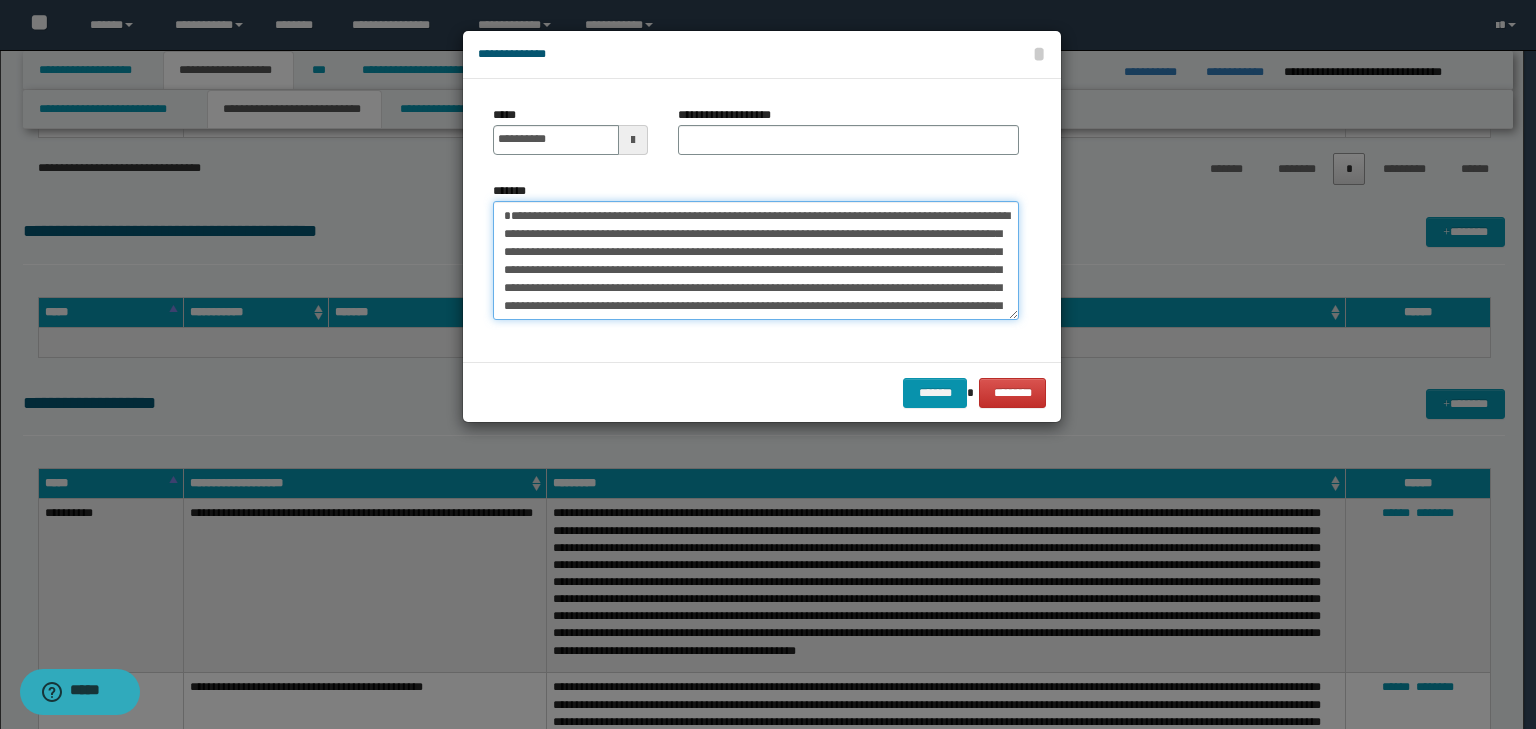 type on "**********" 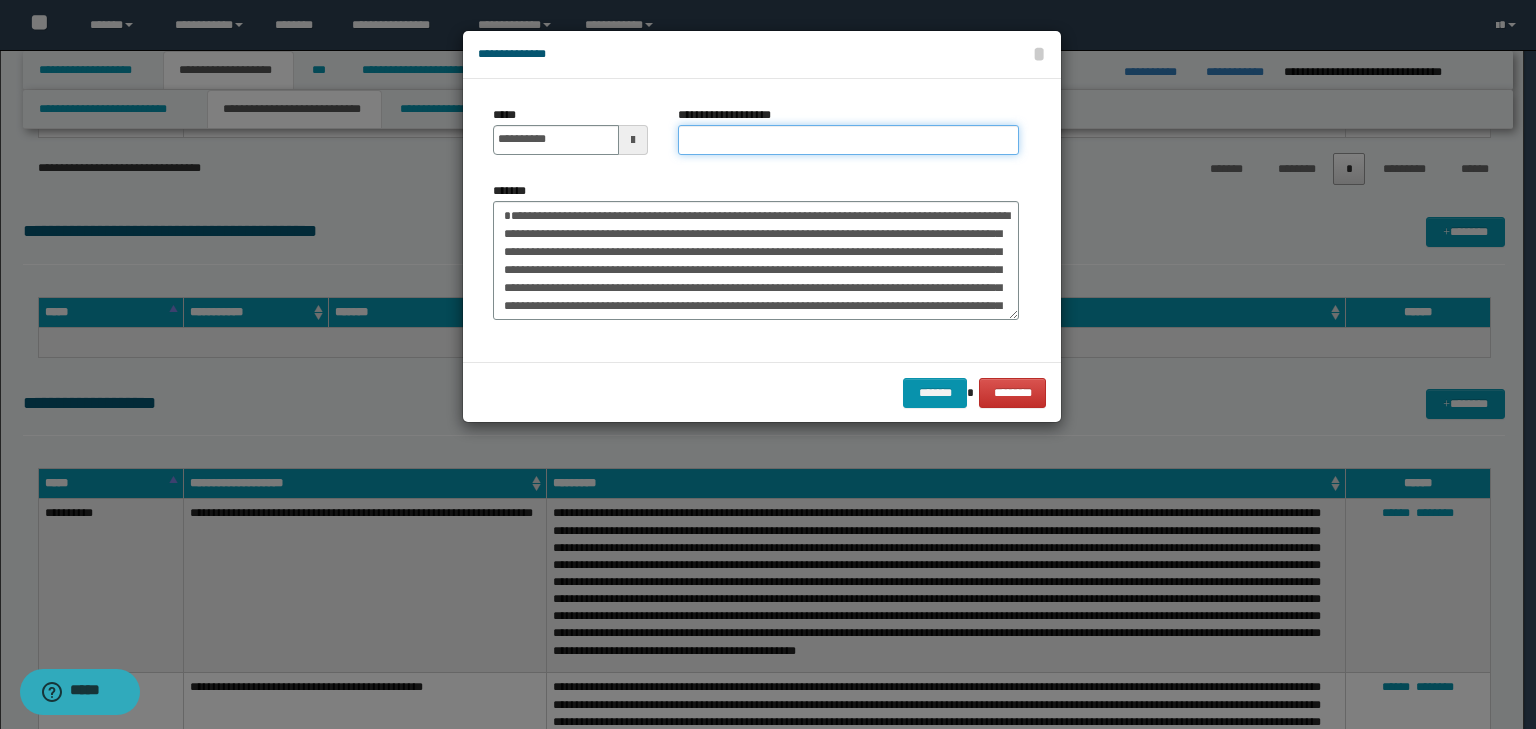 click on "**********" at bounding box center (848, 140) 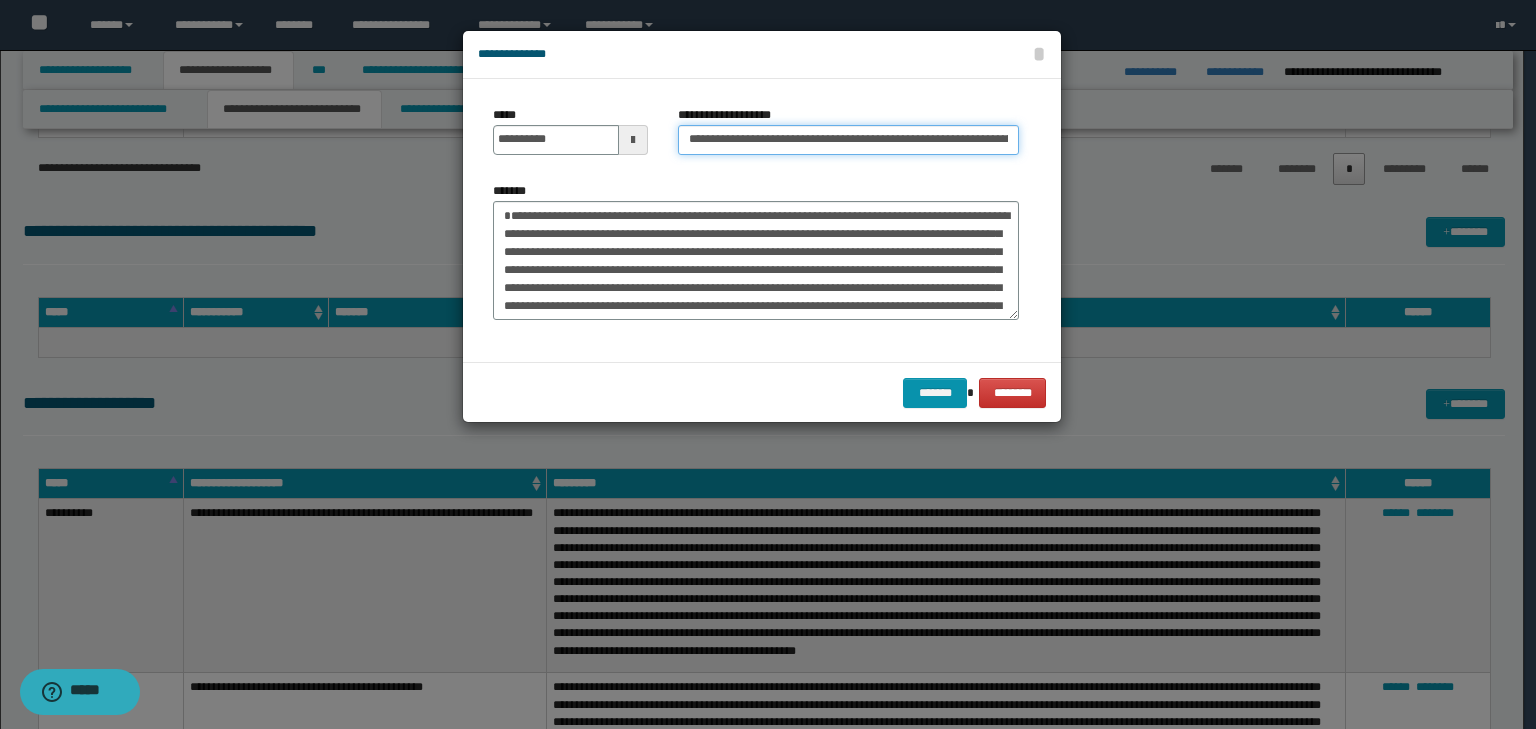 scroll, scrollTop: 0, scrollLeft: 133, axis: horizontal 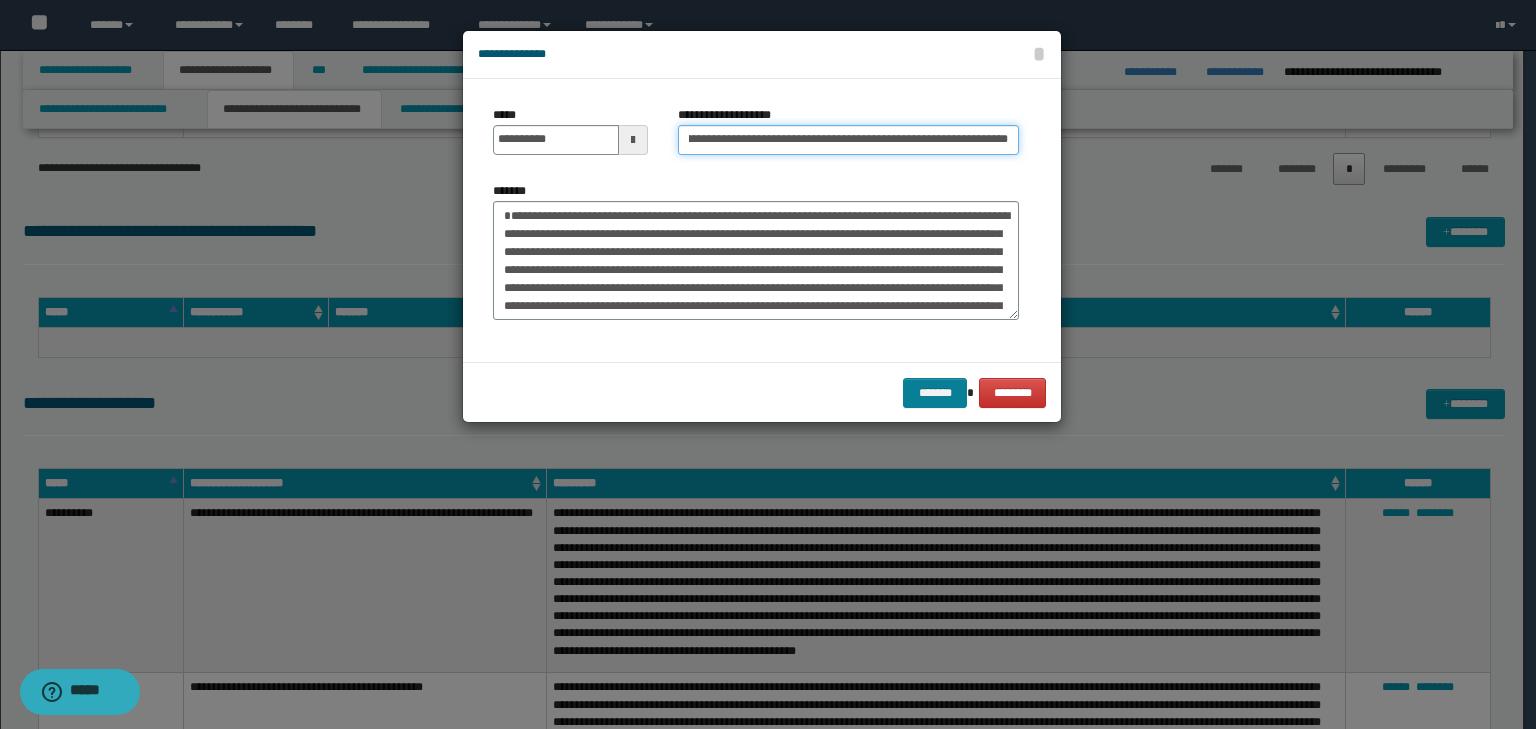type on "**********" 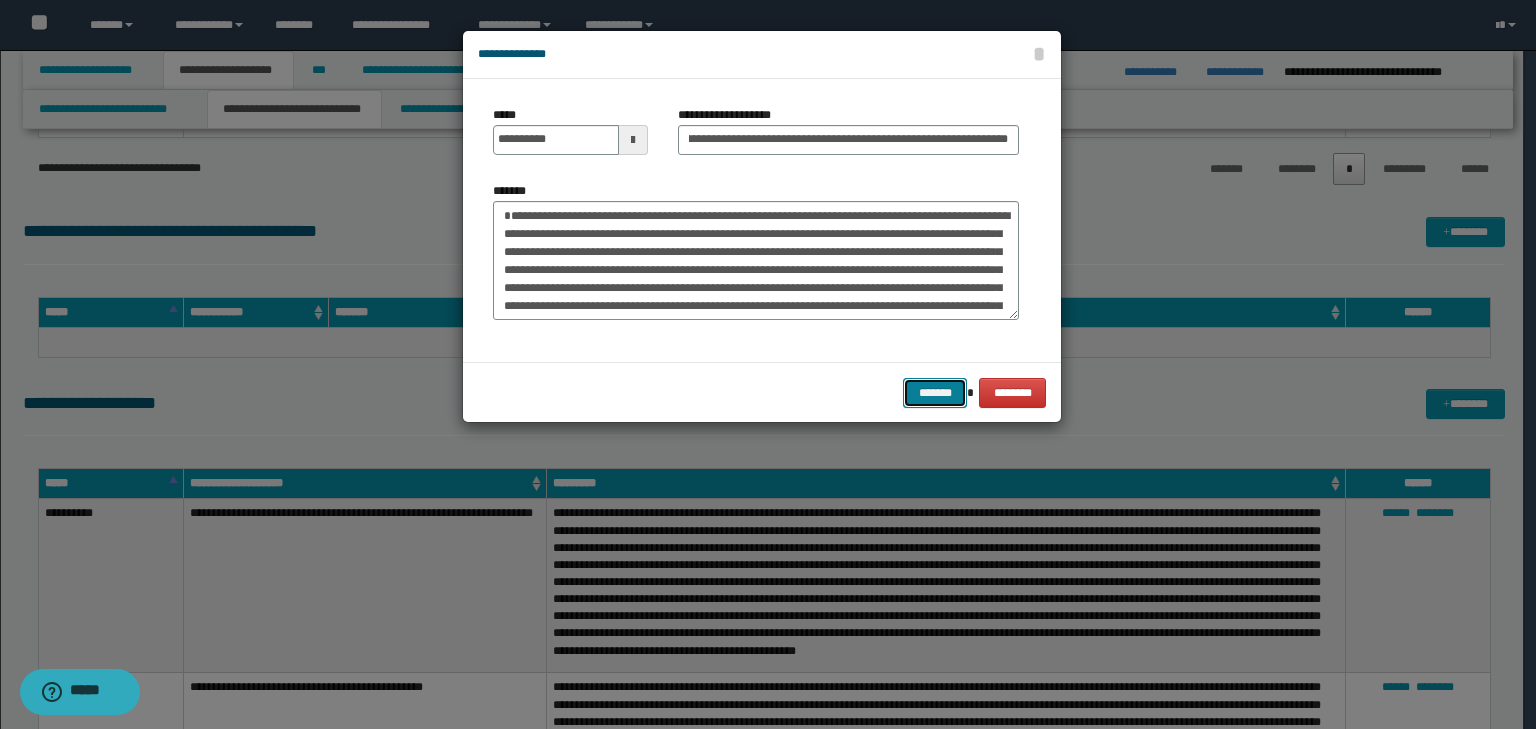 click on "*******" at bounding box center [935, 393] 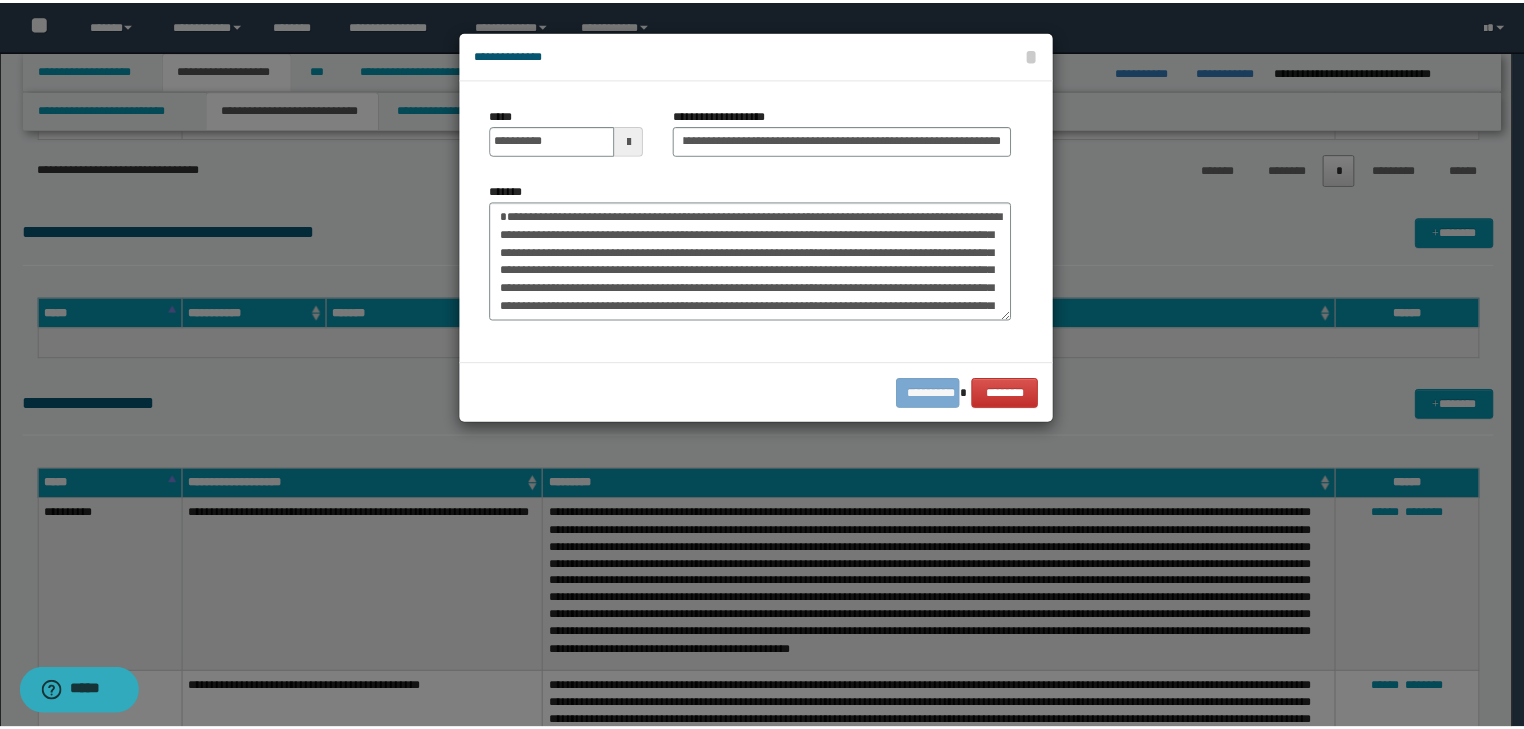 scroll, scrollTop: 0, scrollLeft: 0, axis: both 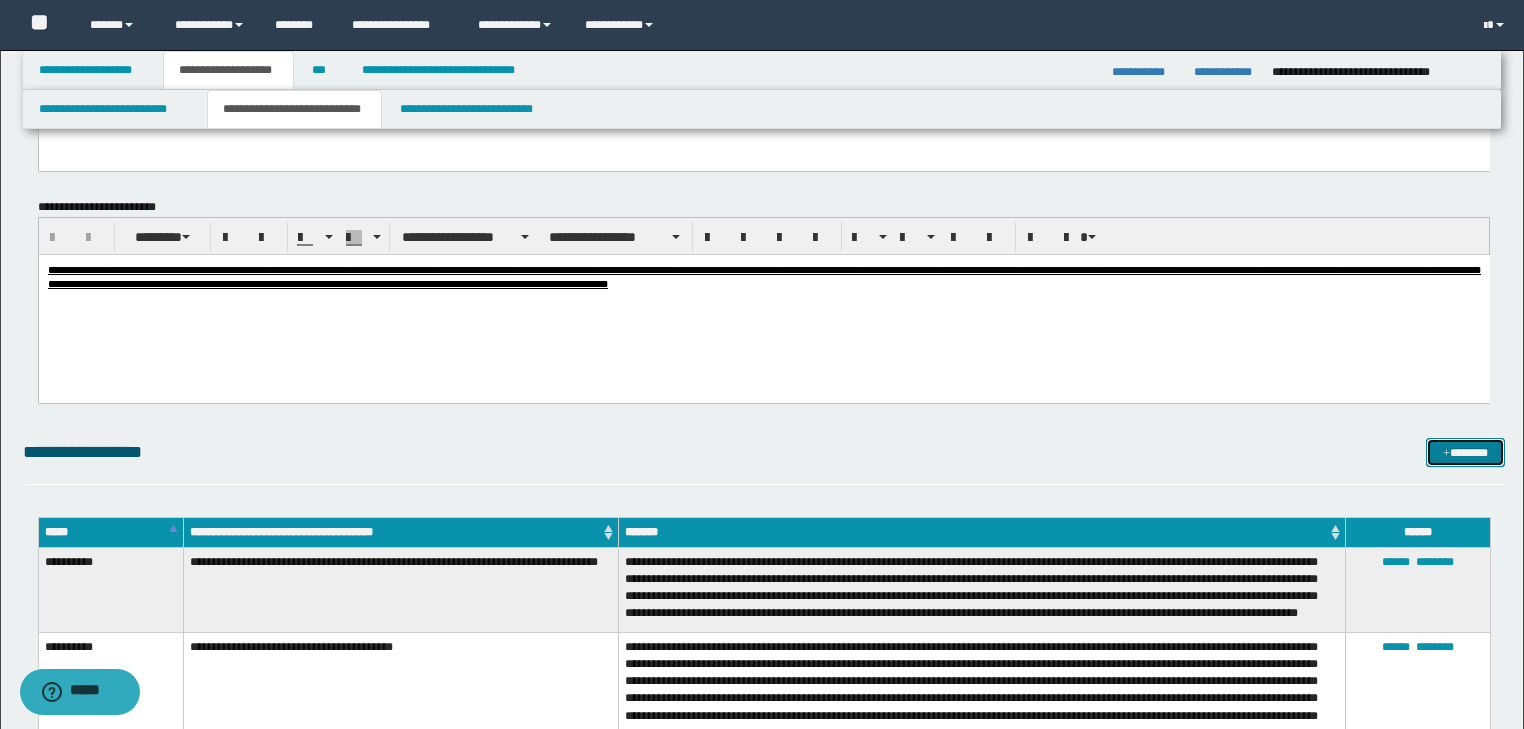 click on "*******" at bounding box center [1465, 453] 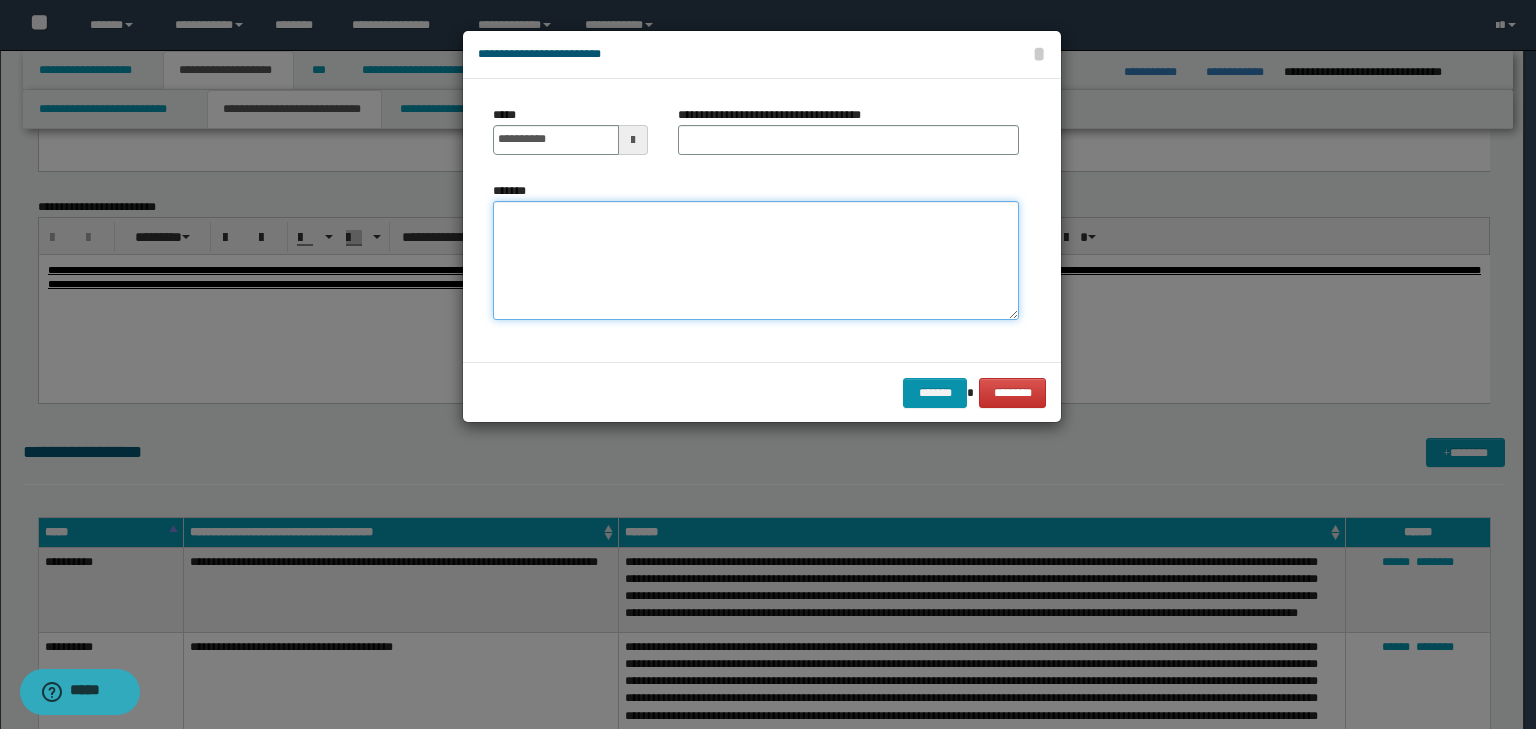 click on "*******" at bounding box center (756, 261) 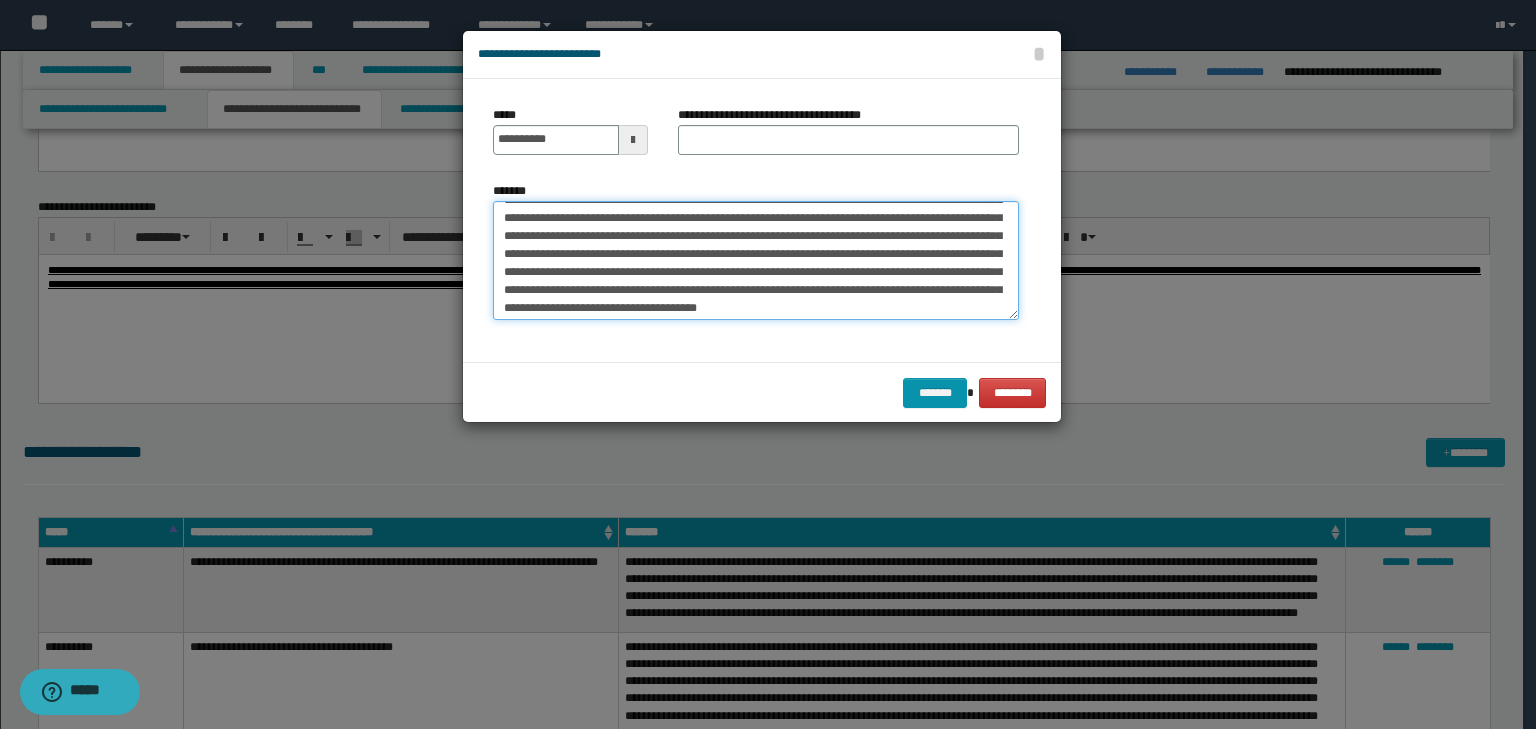 scroll, scrollTop: 0, scrollLeft: 0, axis: both 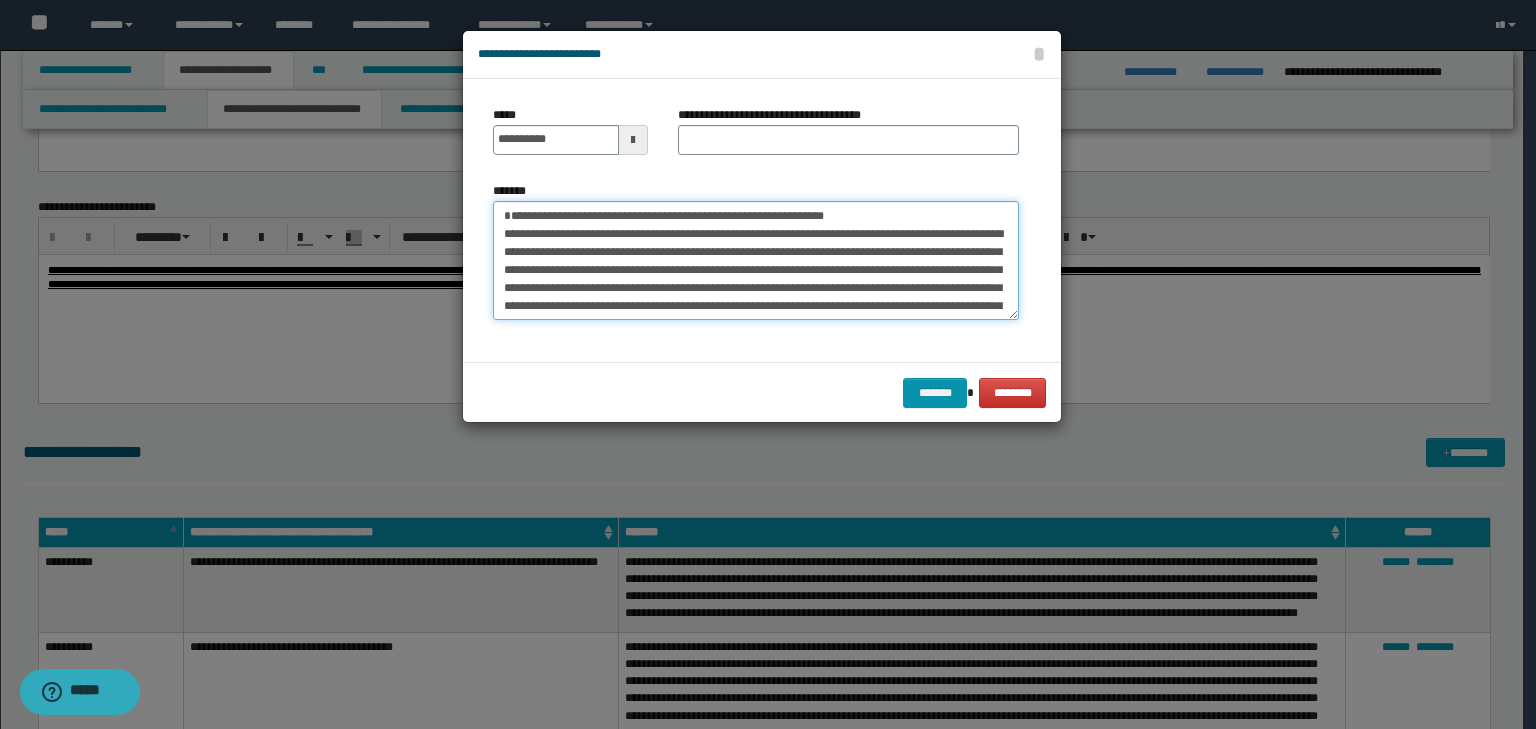 drag, startPoint x: 563, startPoint y: 233, endPoint x: 477, endPoint y: 225, distance: 86.37129 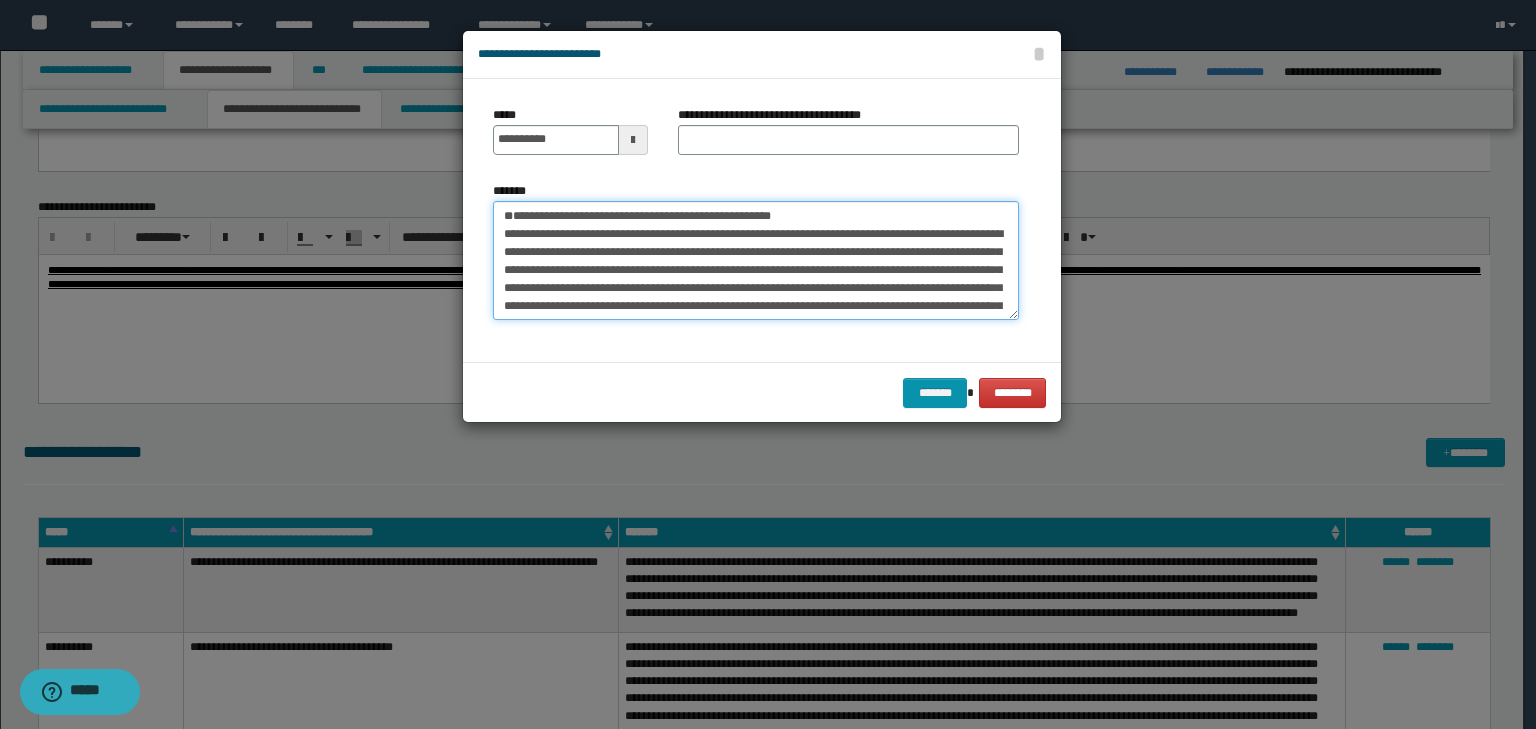 type on "**********" 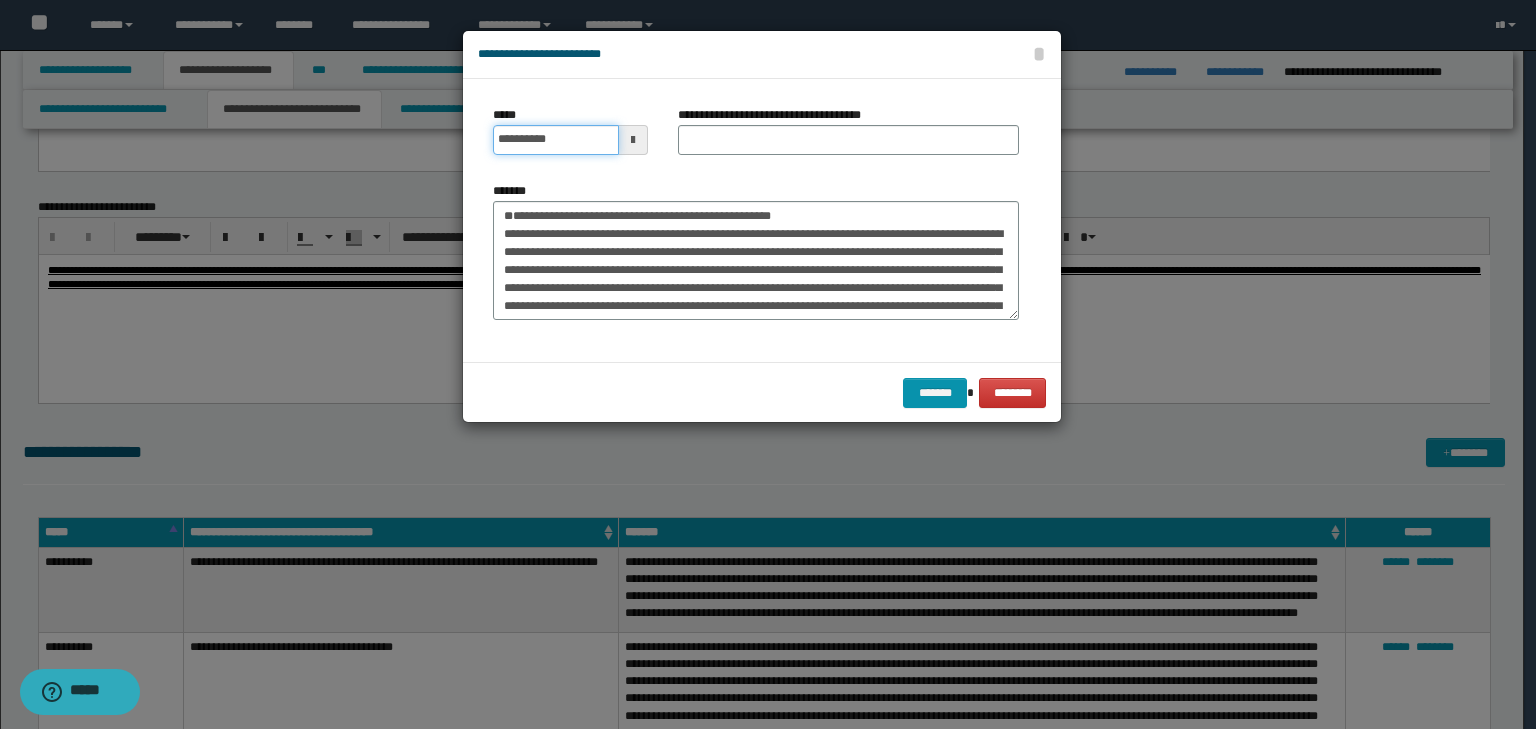 click on "**********" at bounding box center (556, 140) 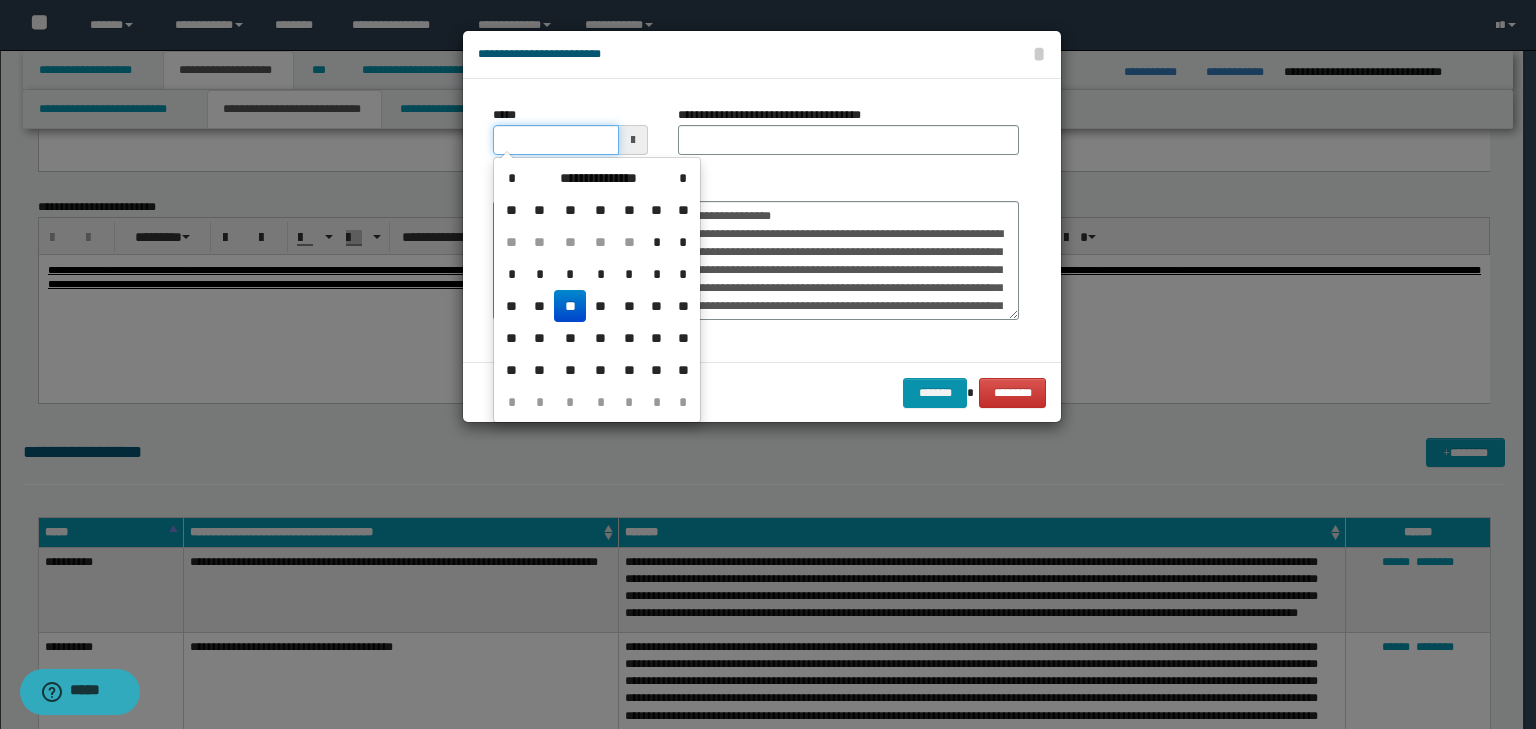 type on "**********" 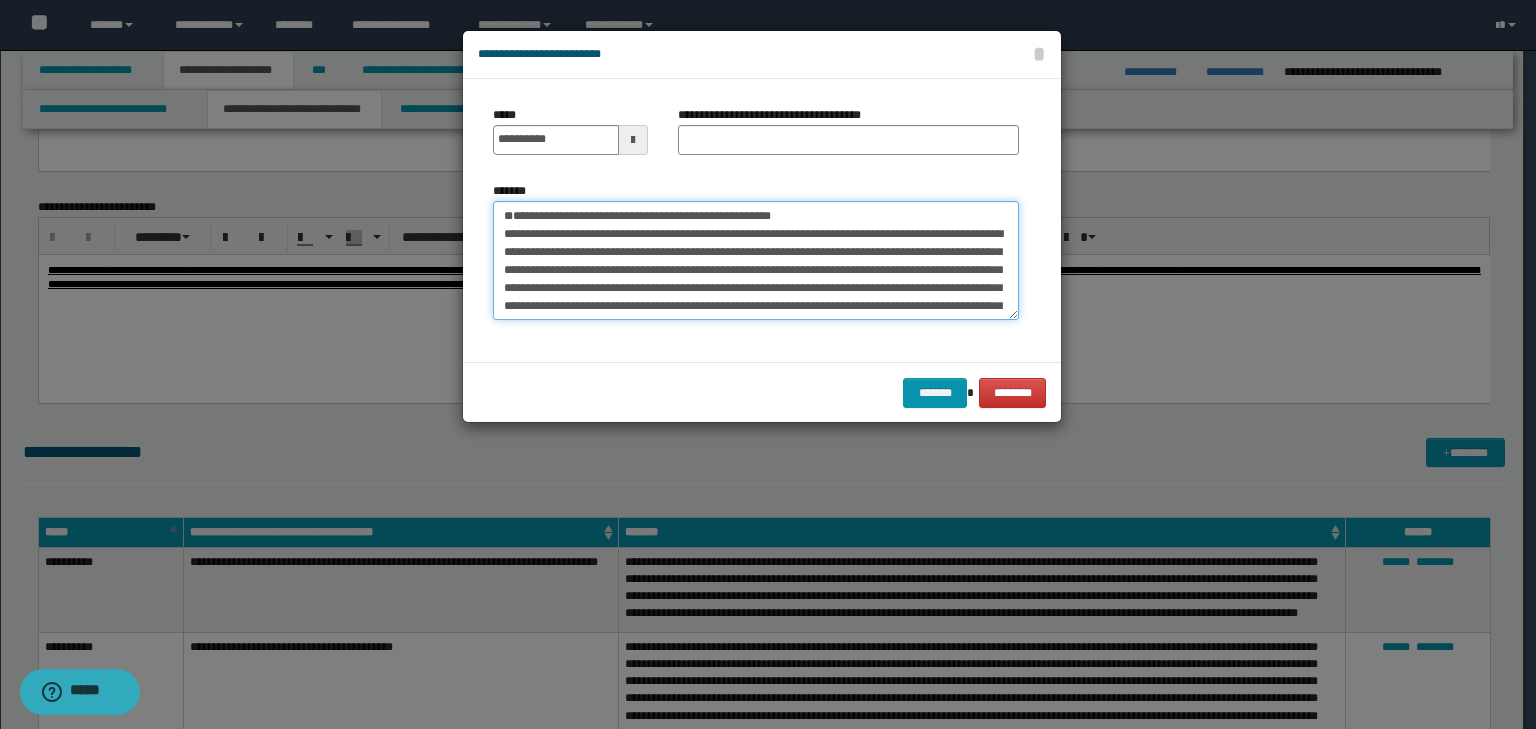 drag, startPoint x: 855, startPoint y: 225, endPoint x: 446, endPoint y: 220, distance: 409.03055 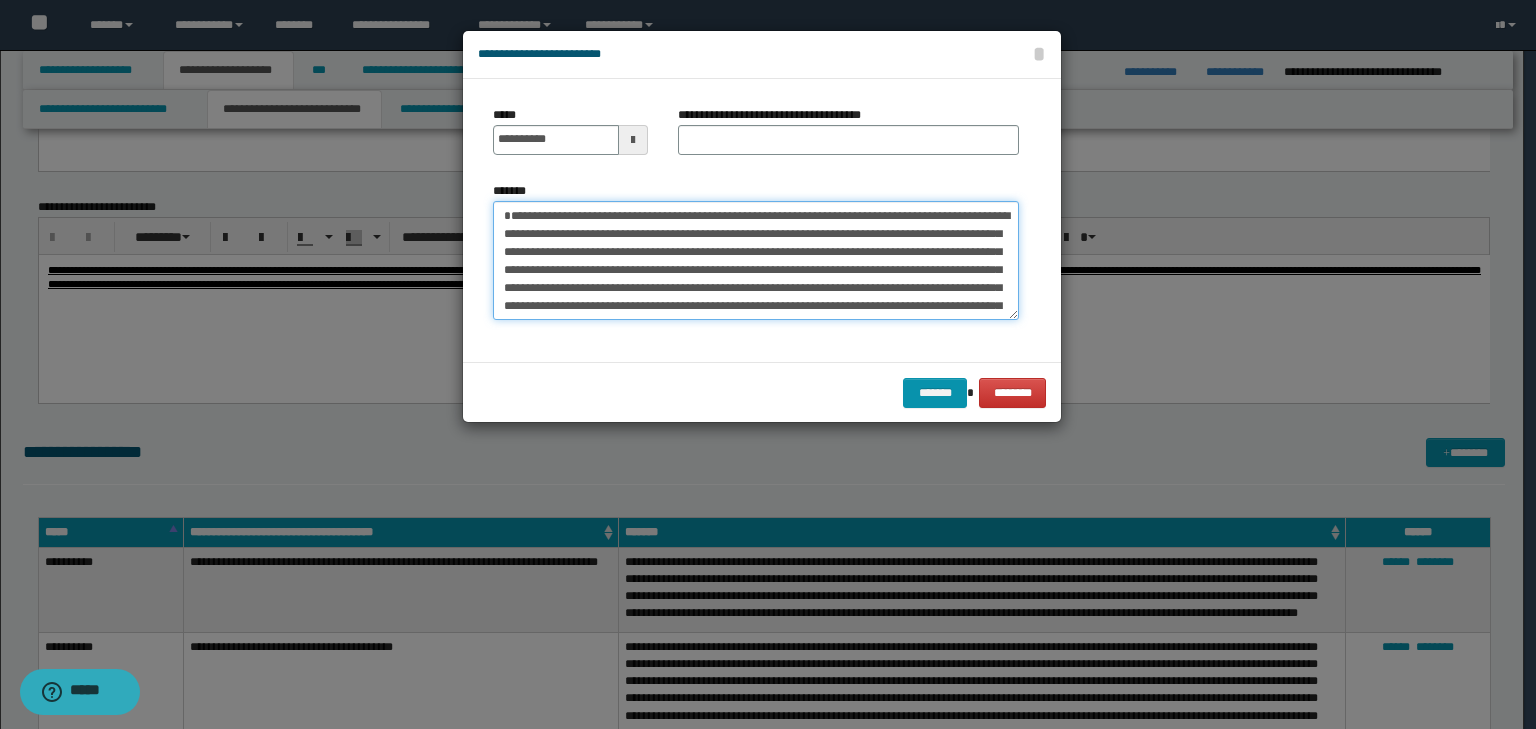 type on "**********" 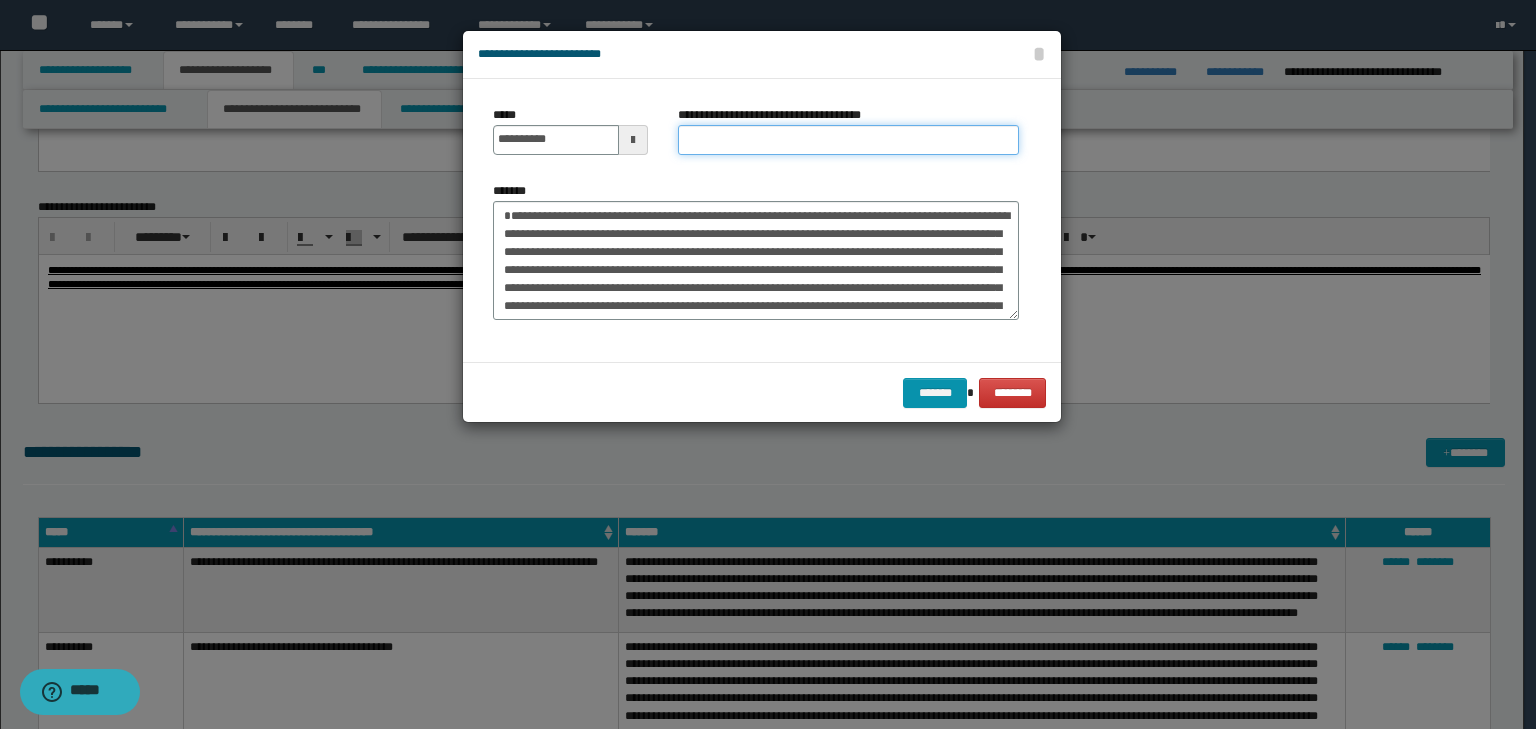 click on "**********" at bounding box center [848, 140] 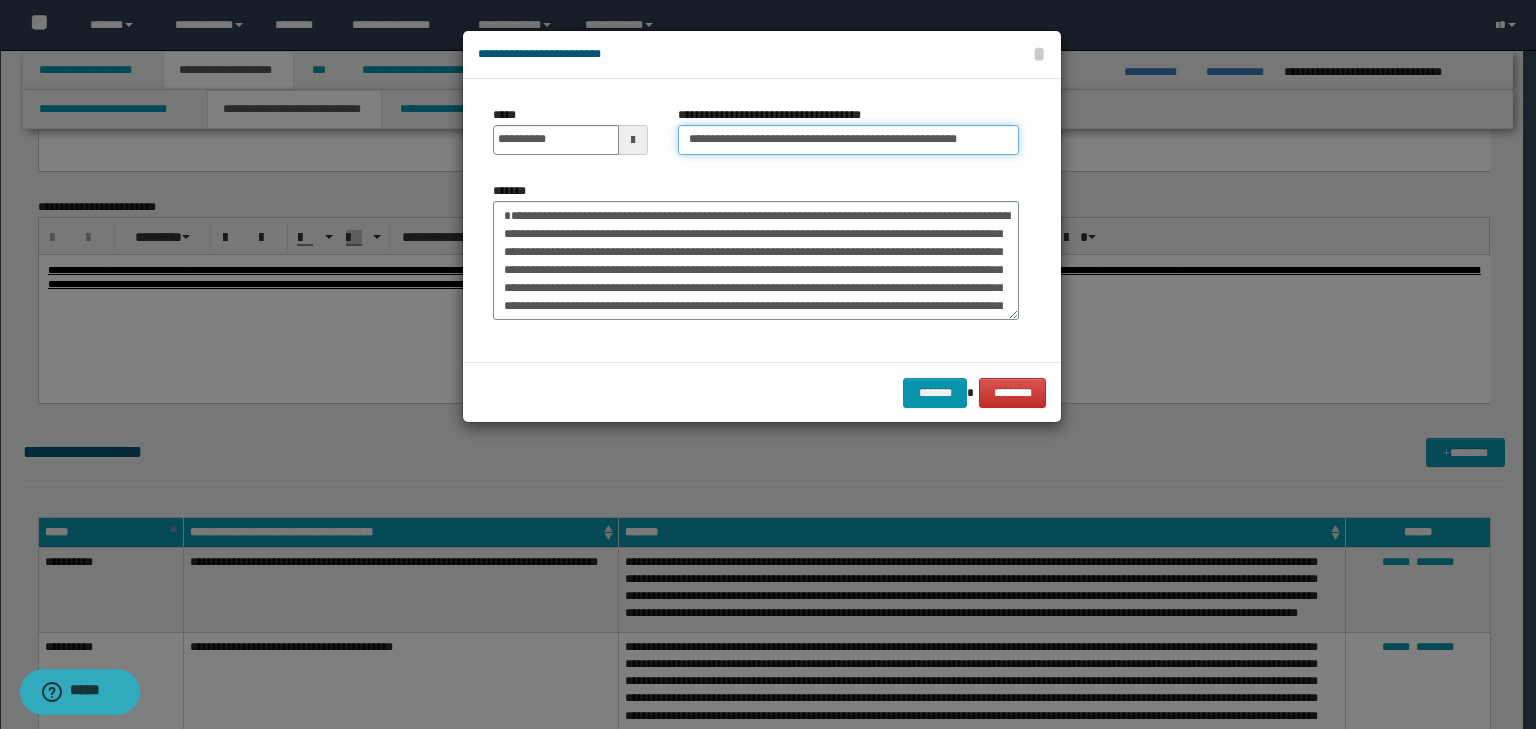 scroll, scrollTop: 0, scrollLeft: 26, axis: horizontal 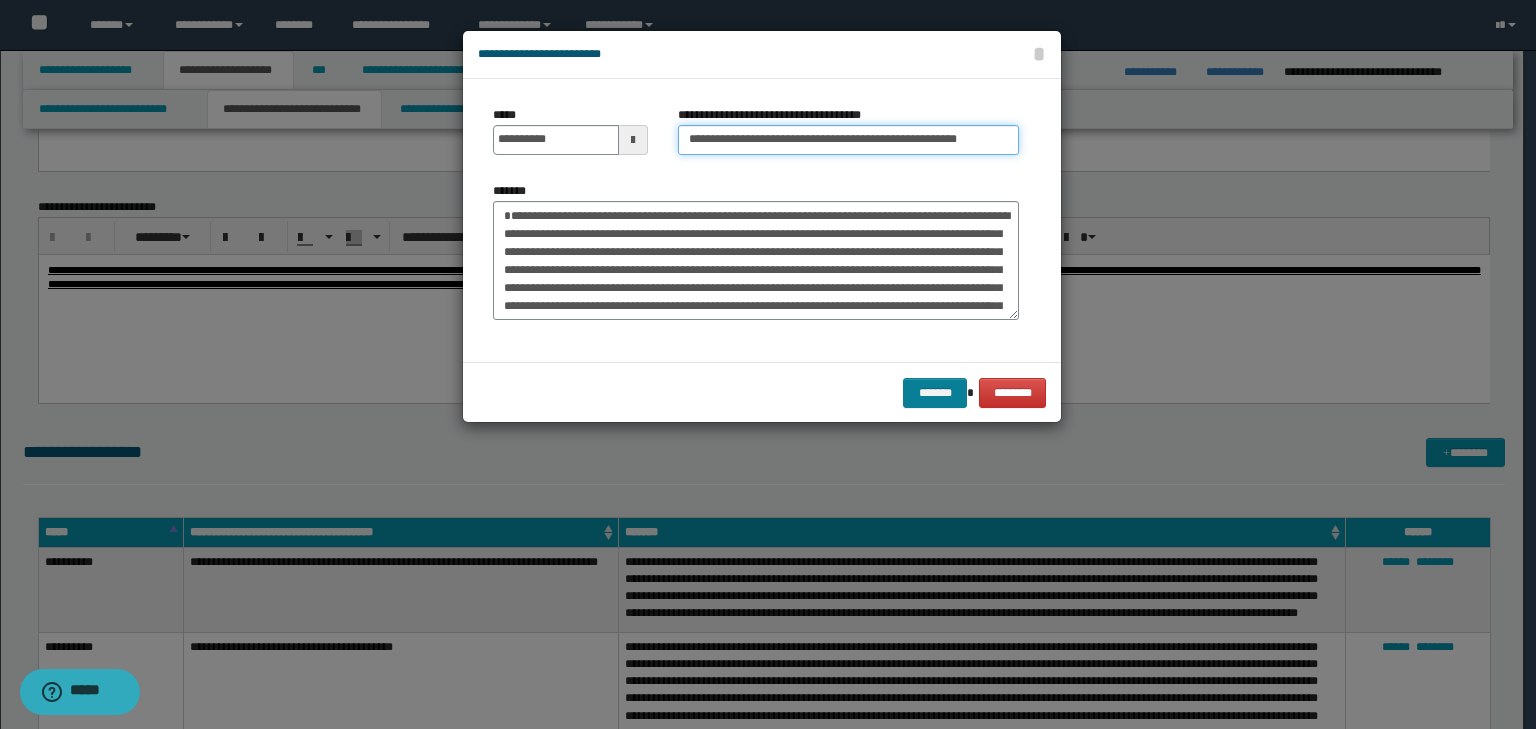 type on "**********" 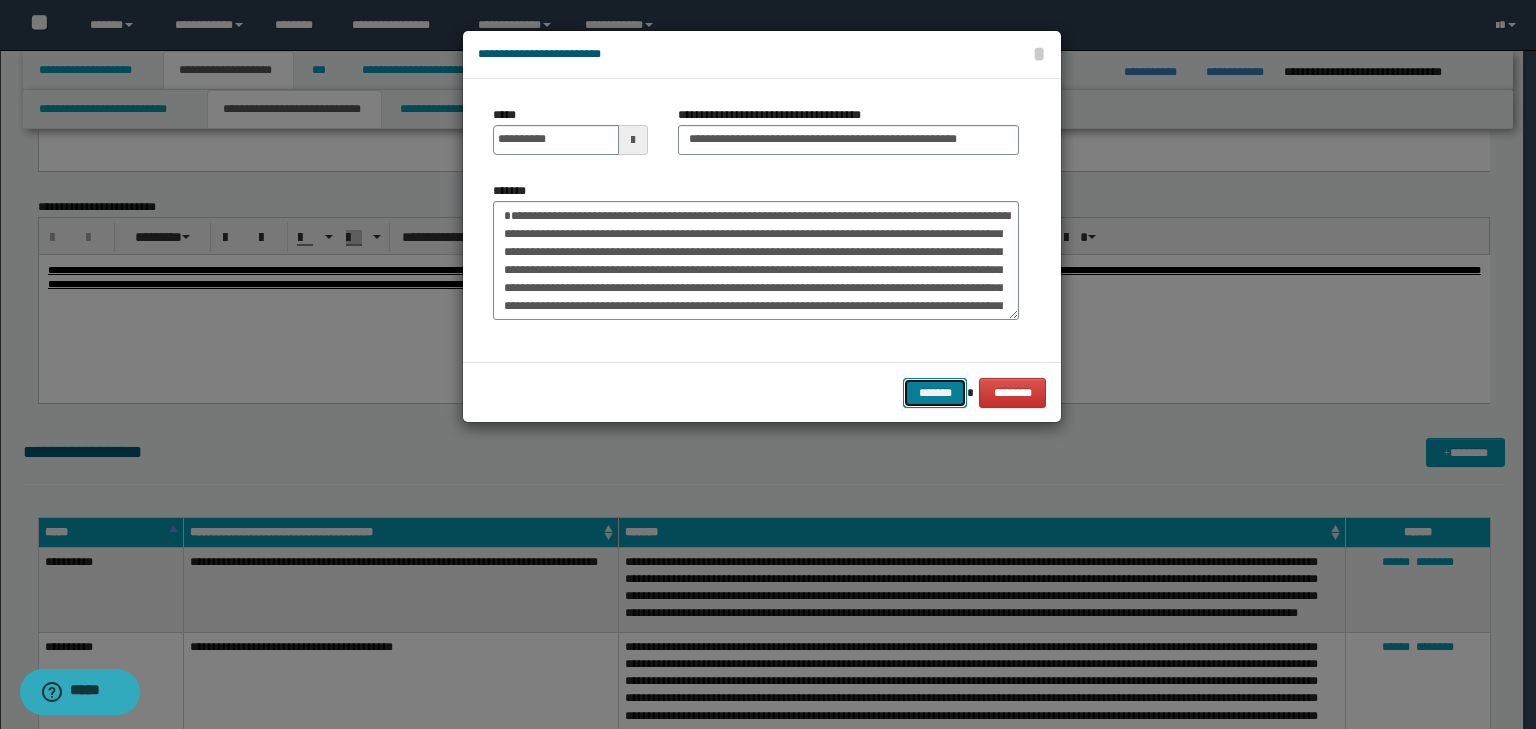 scroll, scrollTop: 0, scrollLeft: 0, axis: both 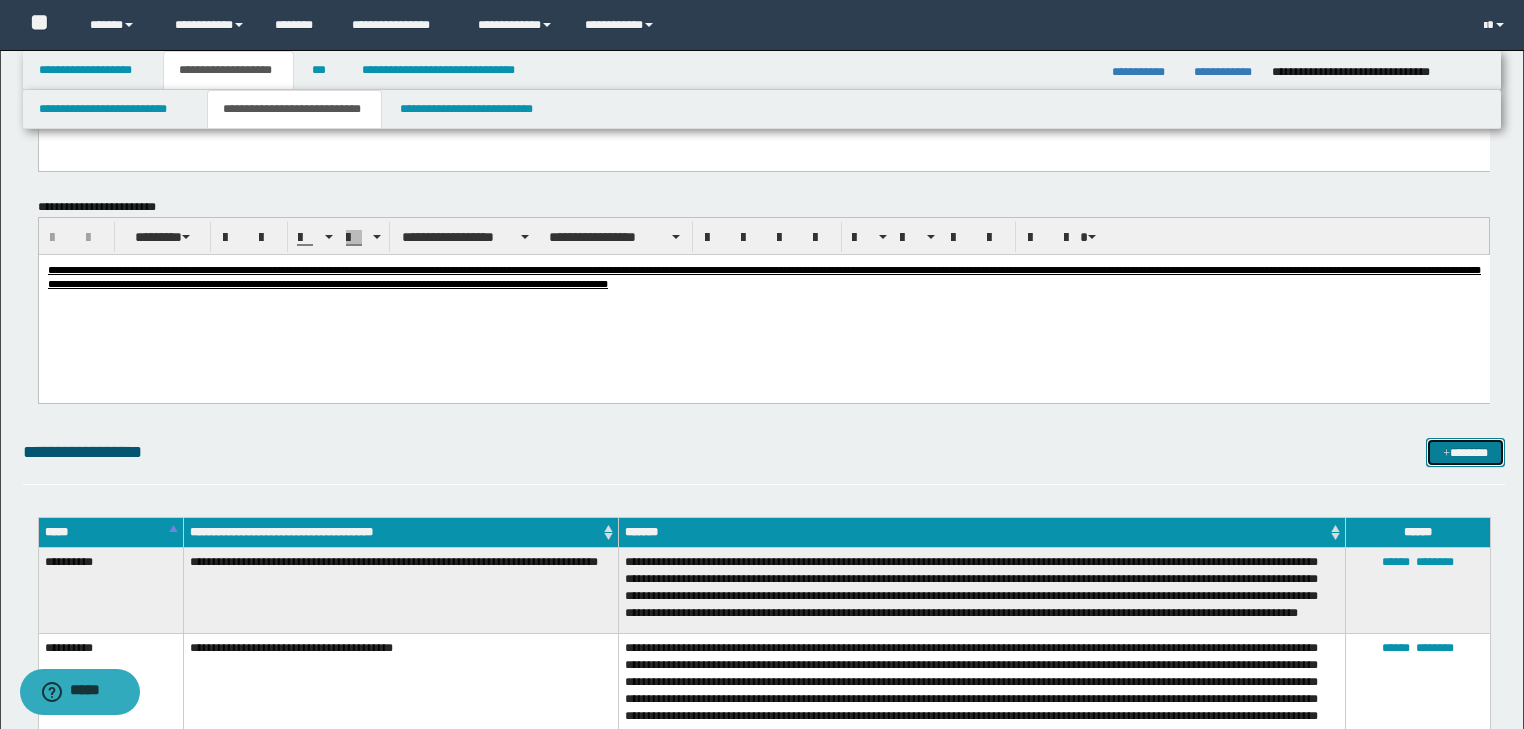 click on "*******" at bounding box center (1465, 453) 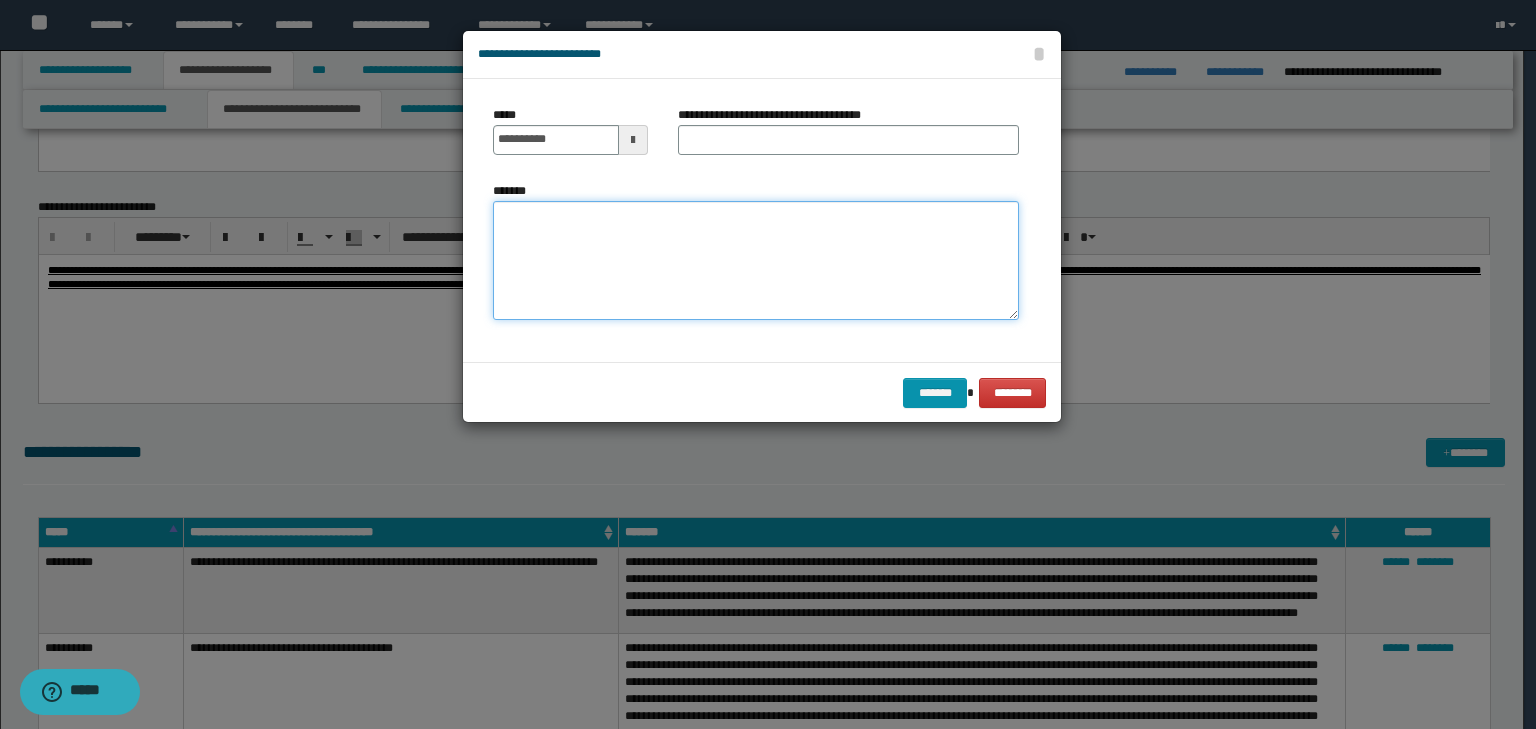 click on "*******" at bounding box center [756, 261] 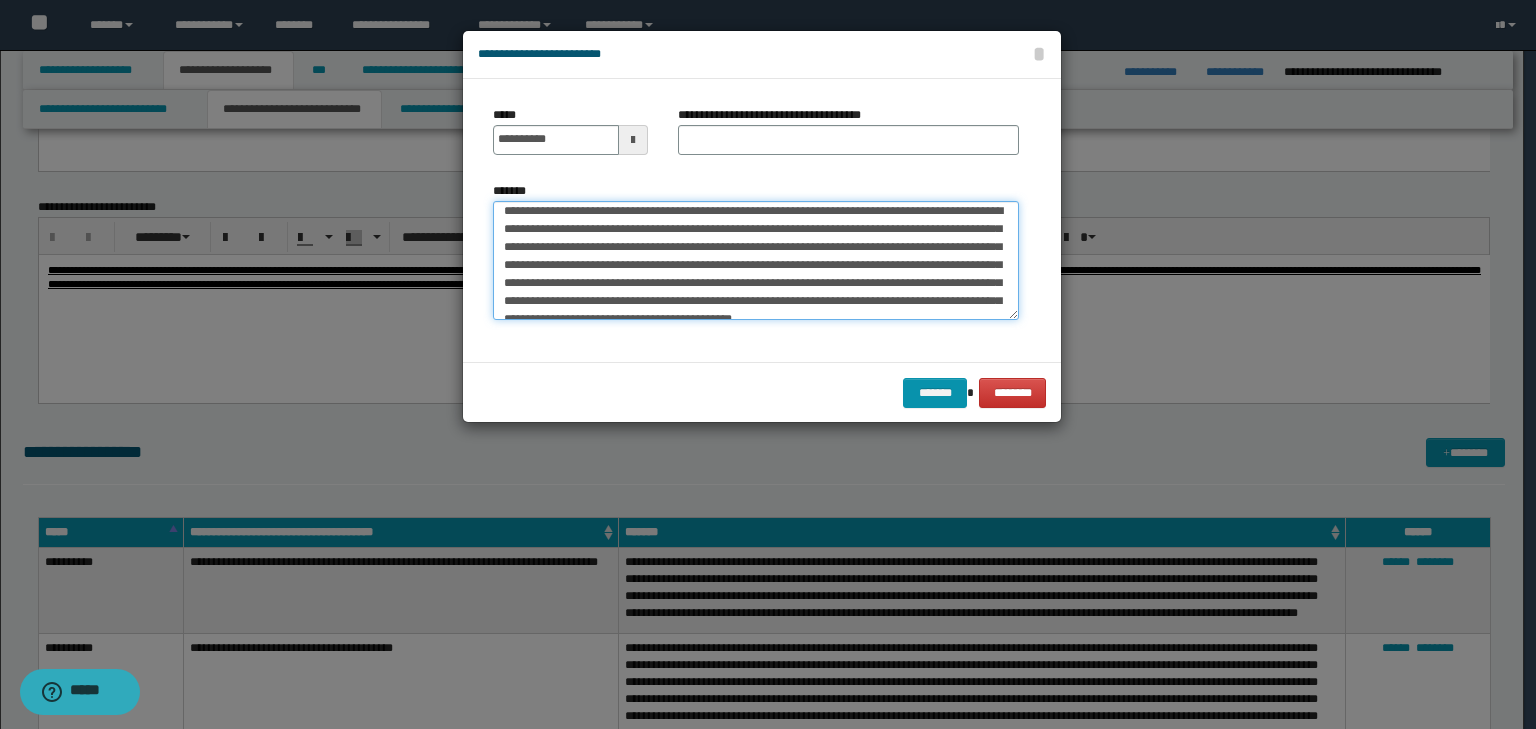 scroll, scrollTop: 0, scrollLeft: 0, axis: both 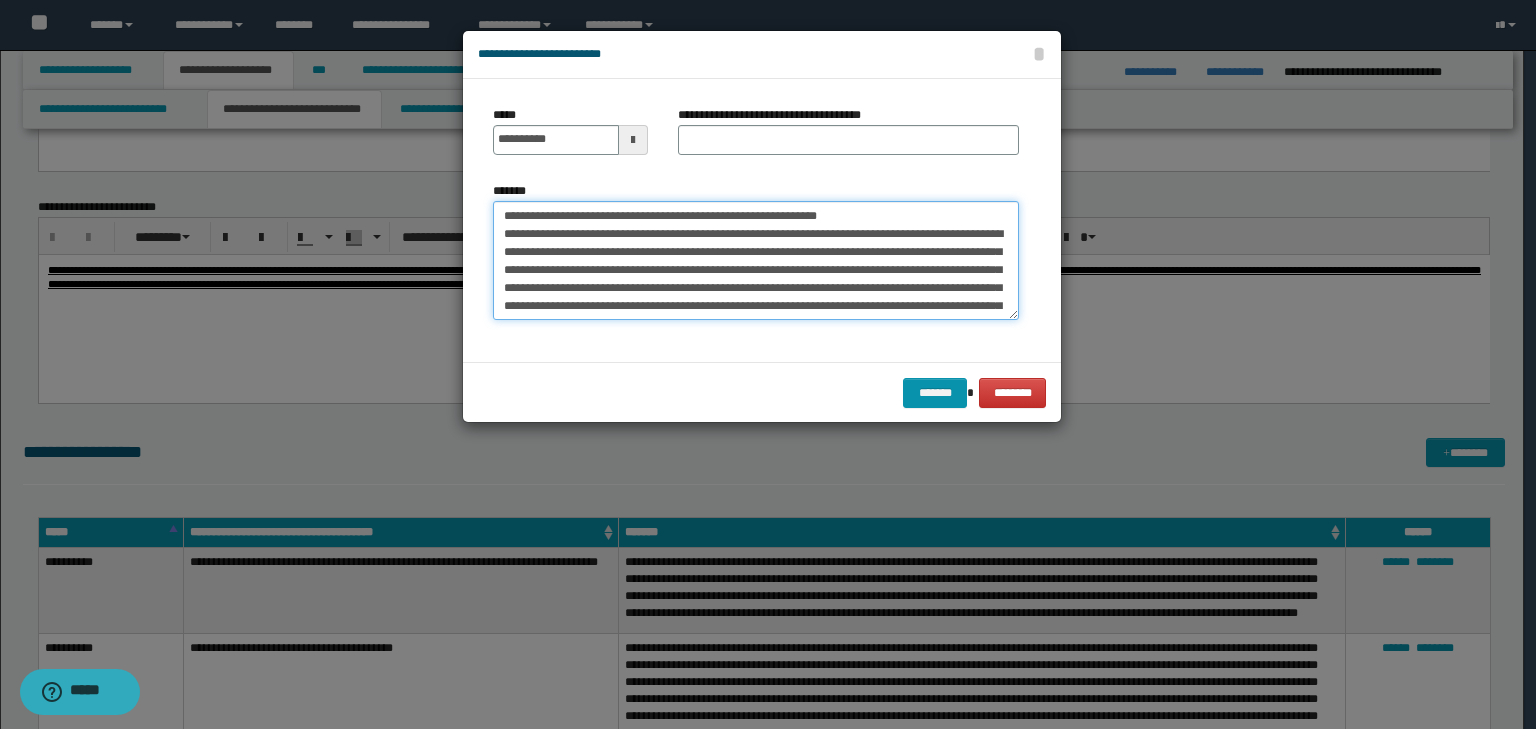 drag, startPoint x: 562, startPoint y: 213, endPoint x: 440, endPoint y: 205, distance: 122.26202 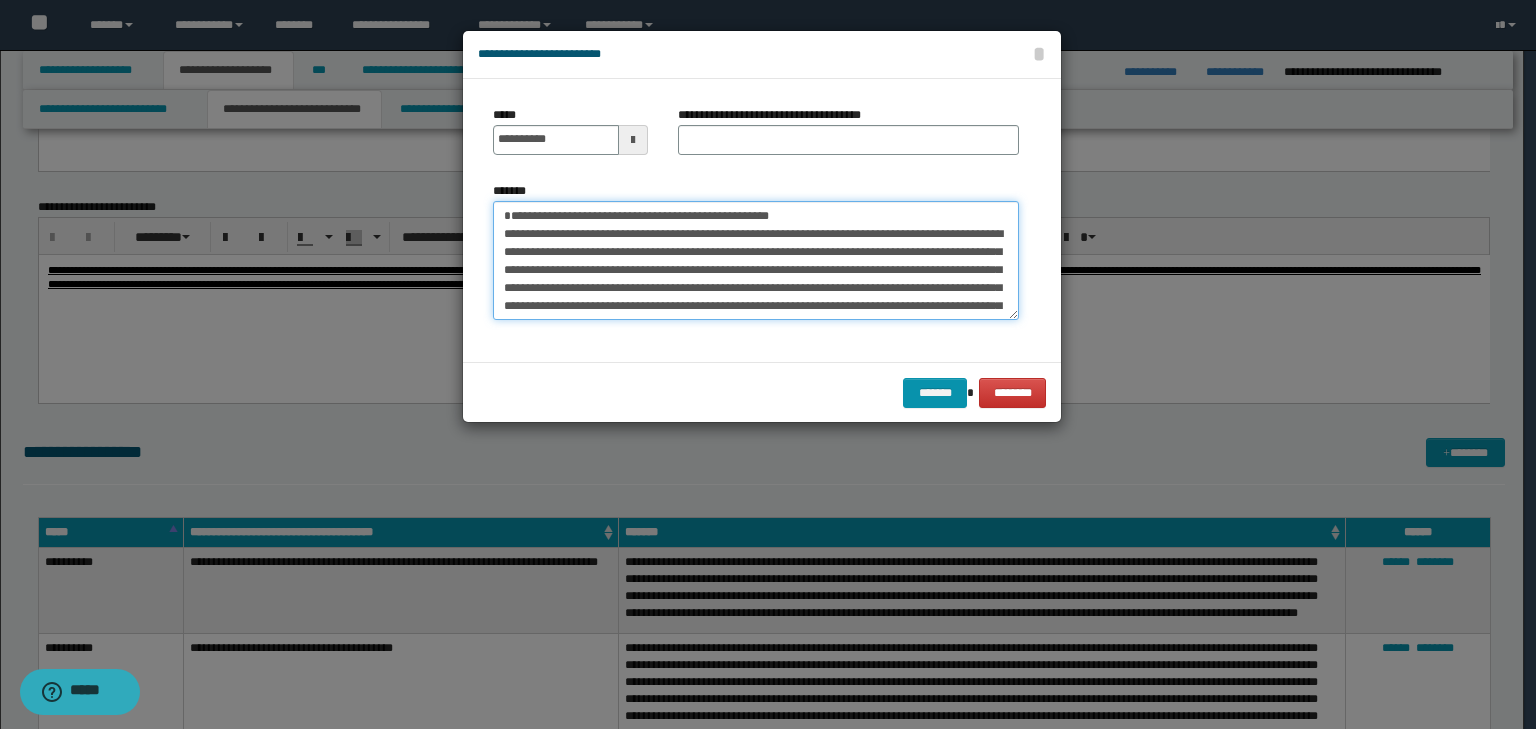type on "**********" 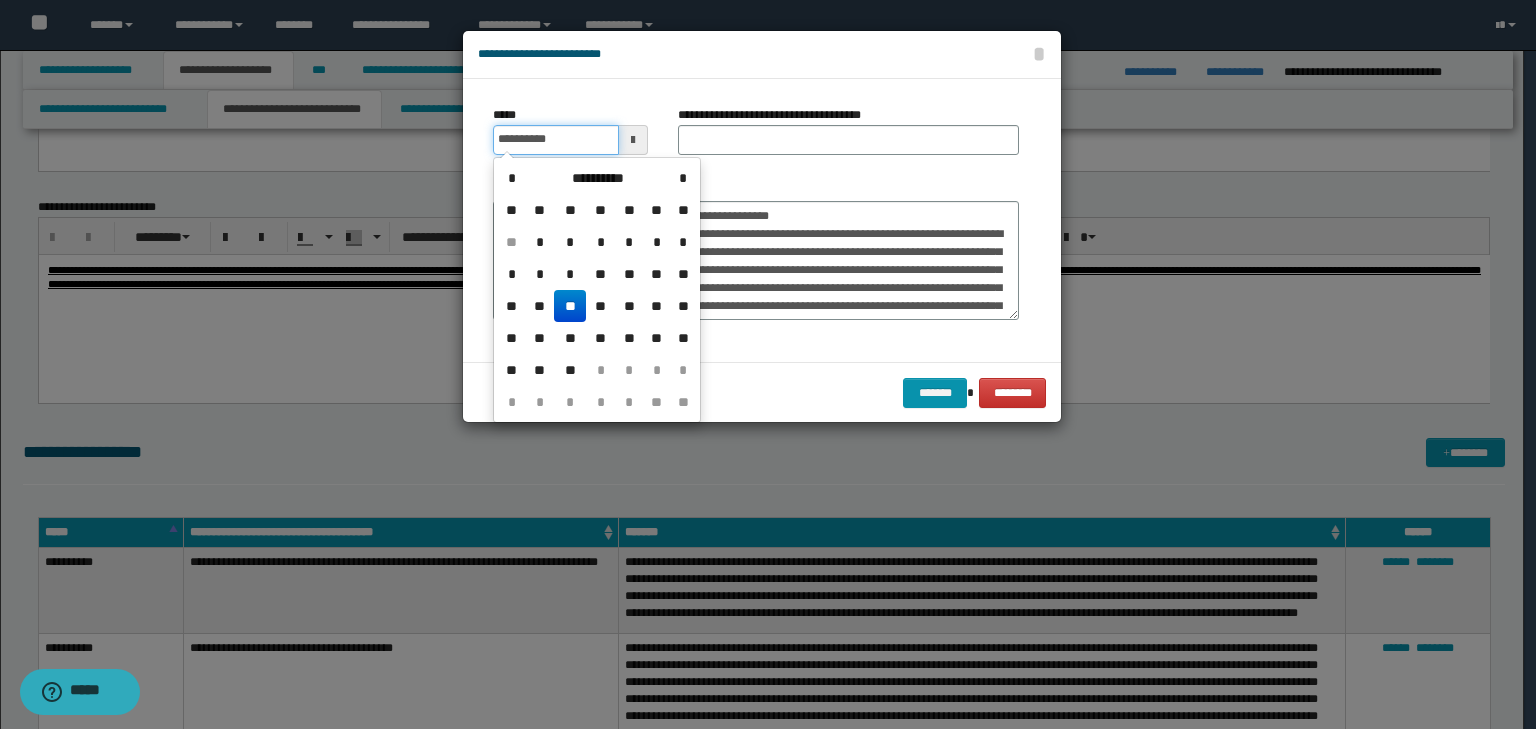 click on "**********" at bounding box center (556, 140) 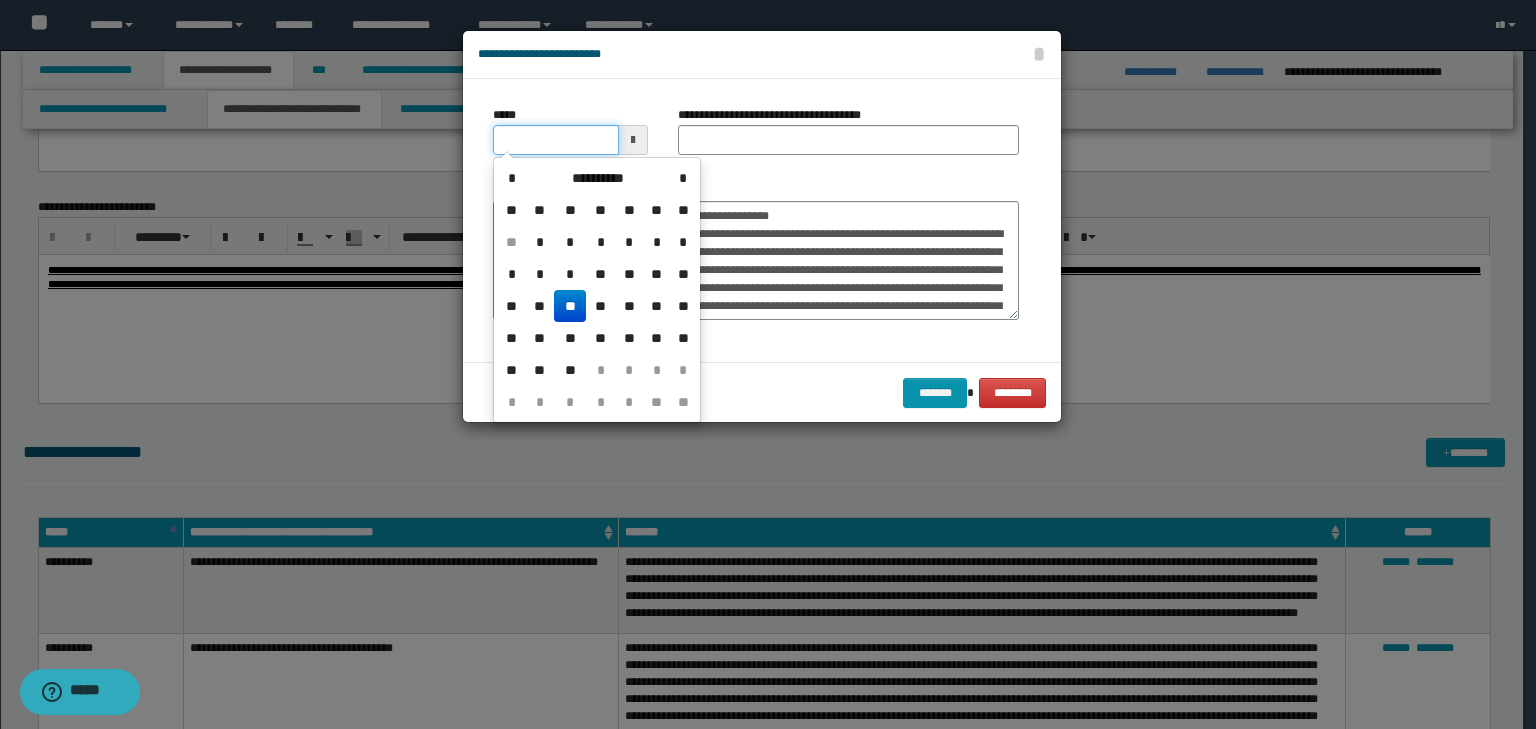 type on "**********" 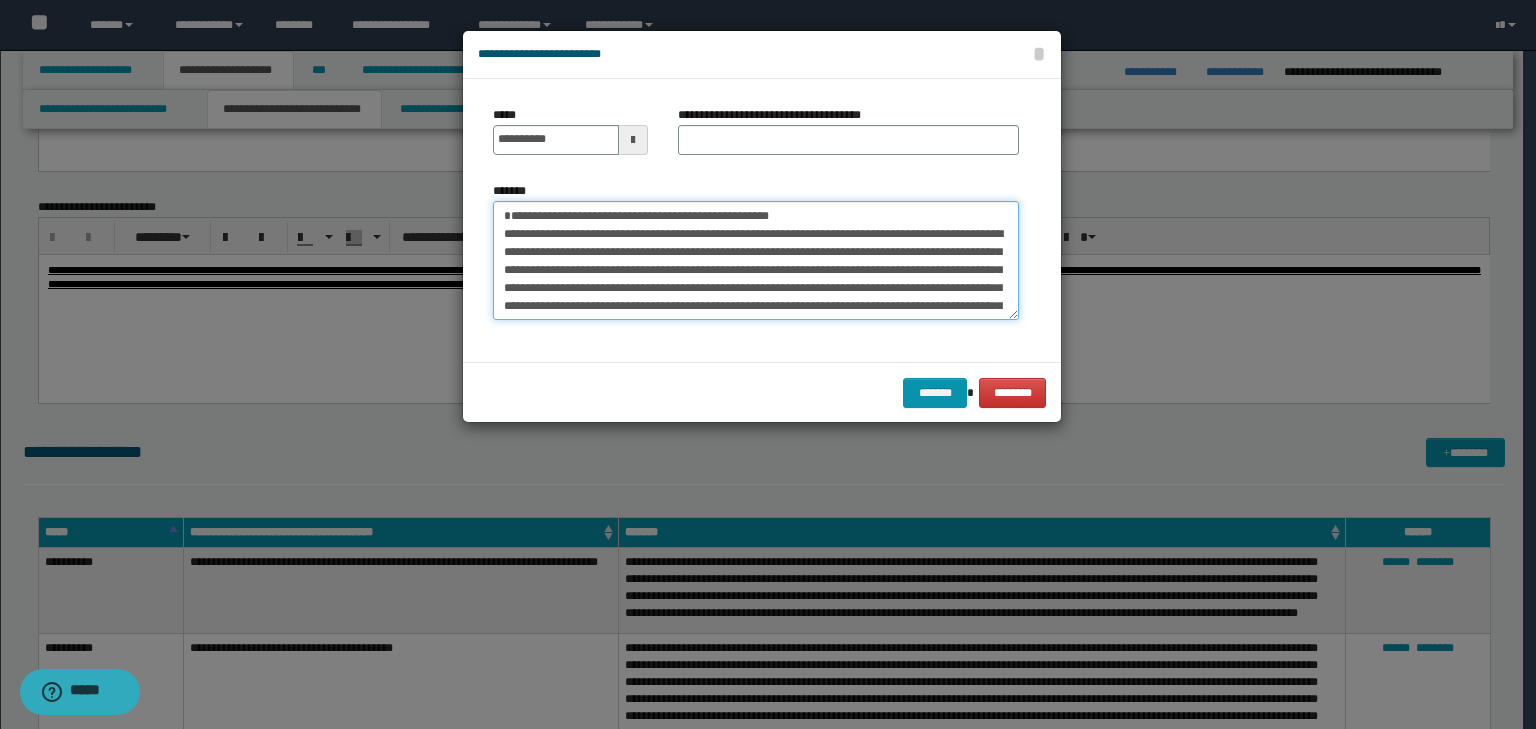 drag, startPoint x: 884, startPoint y: 210, endPoint x: 210, endPoint y: 188, distance: 674.35895 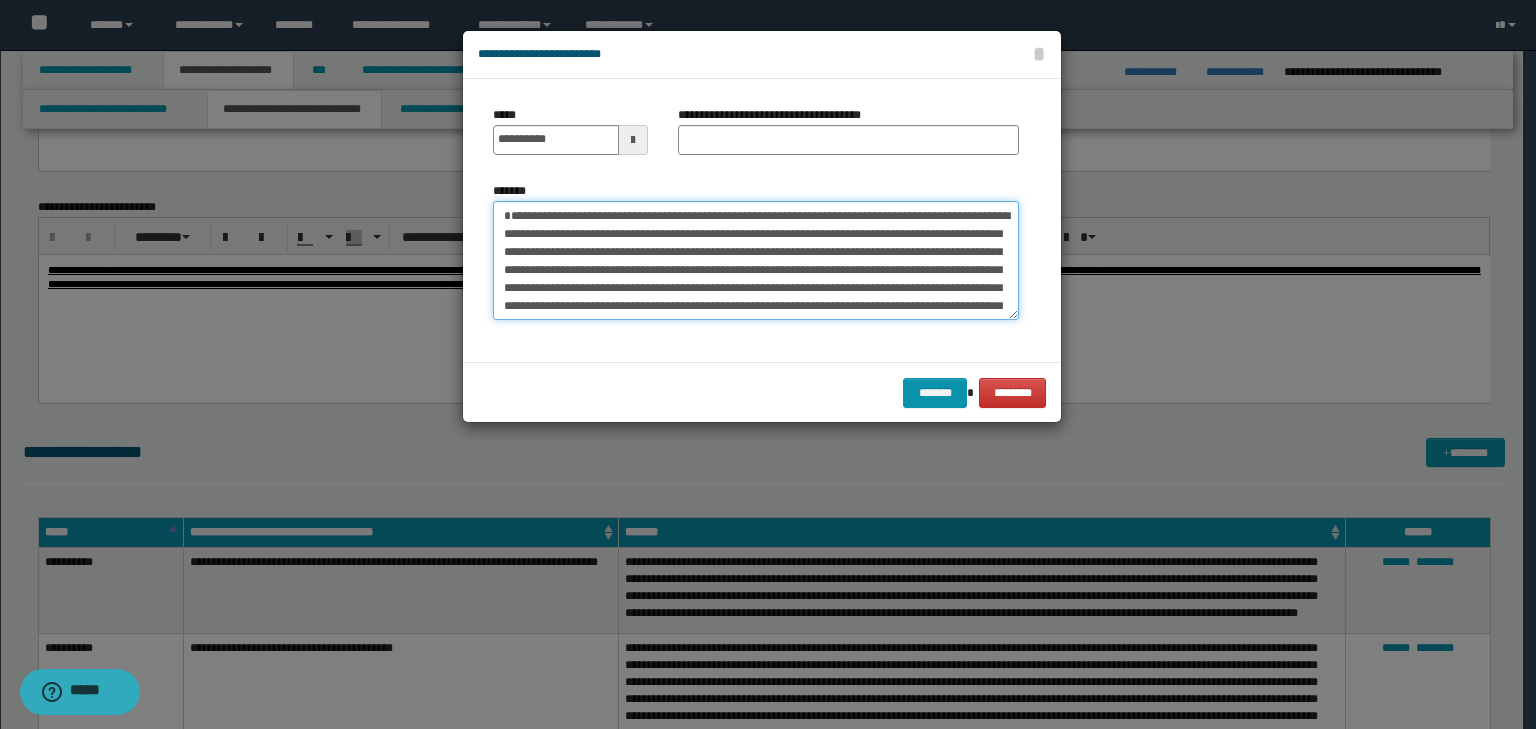 type on "**********" 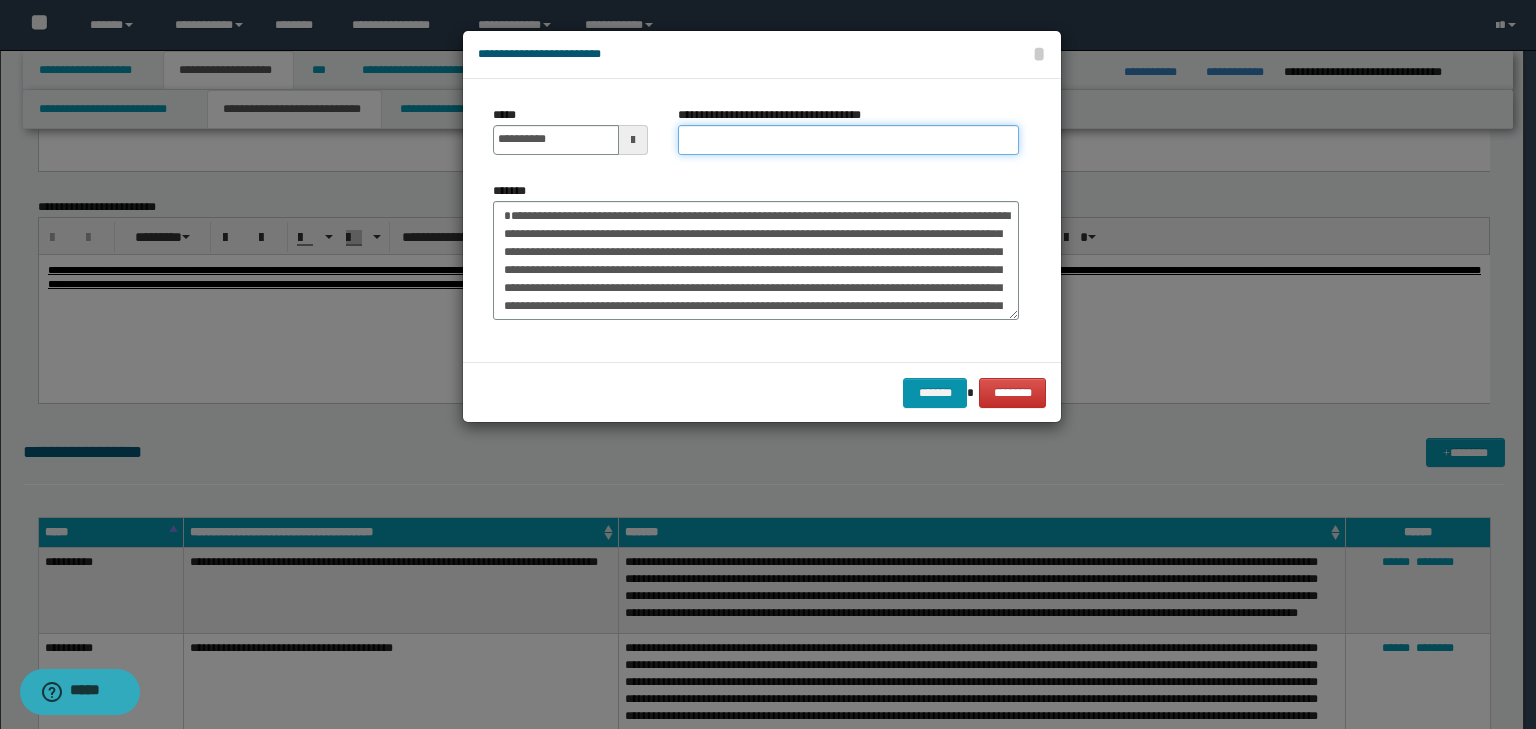 click on "**********" at bounding box center (848, 140) 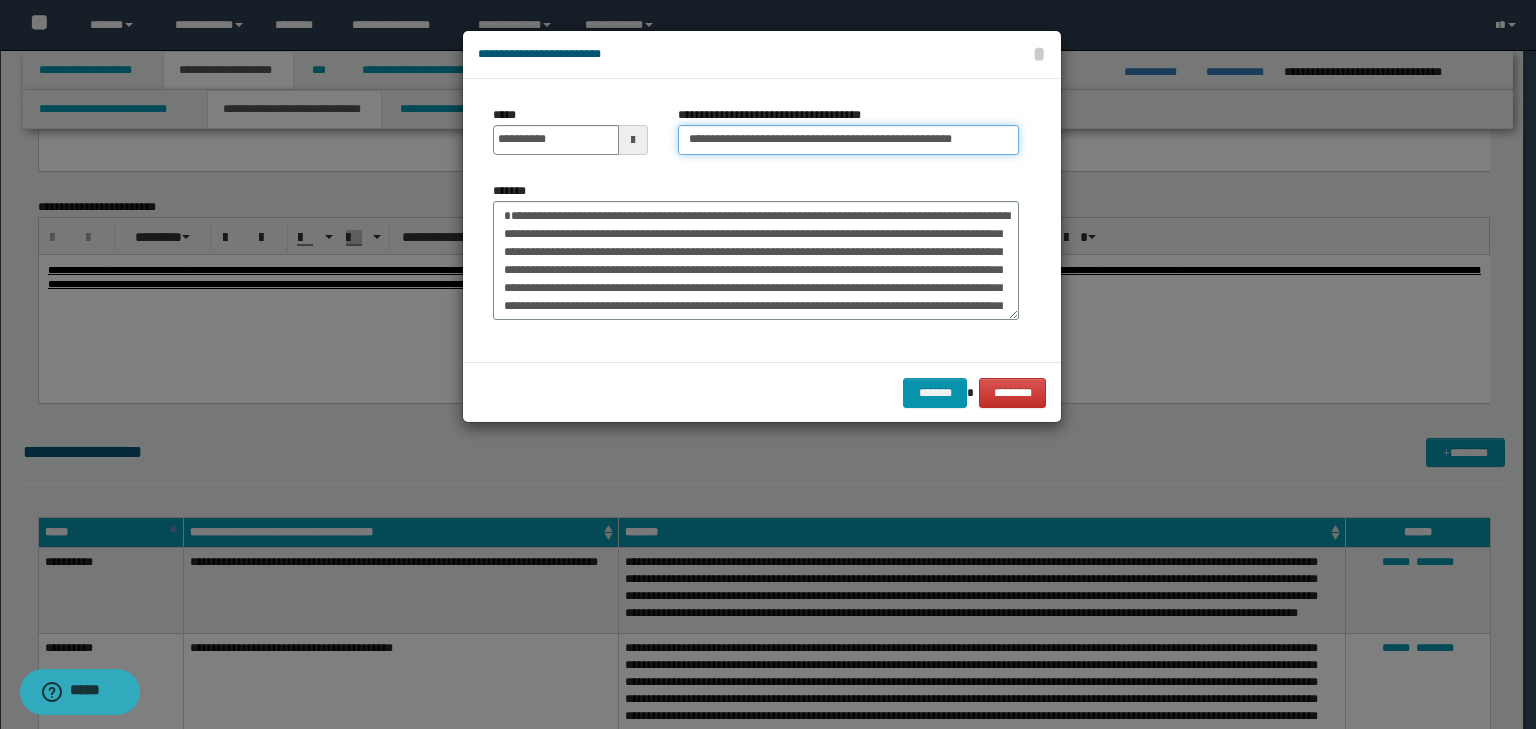 scroll, scrollTop: 0, scrollLeft: 23, axis: horizontal 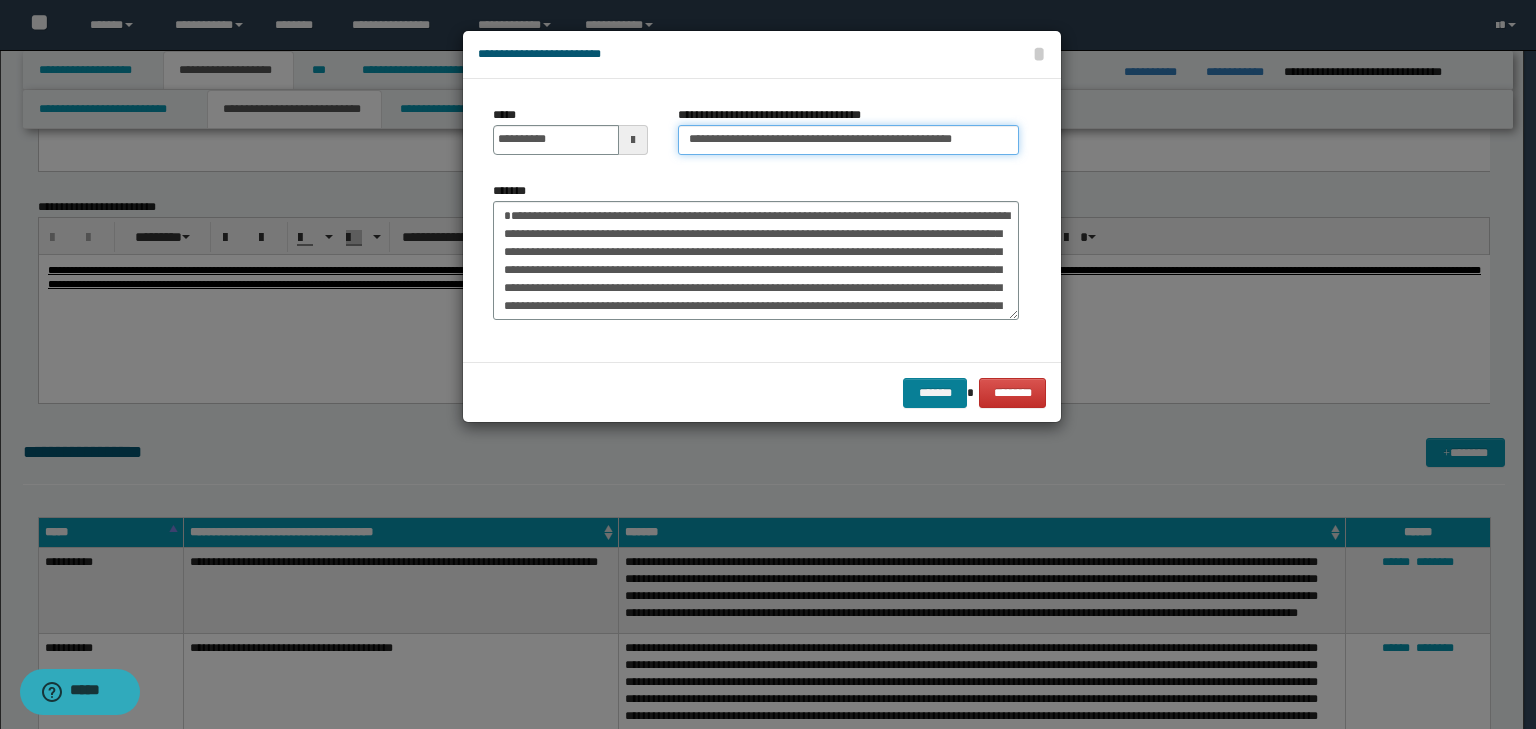 type on "**********" 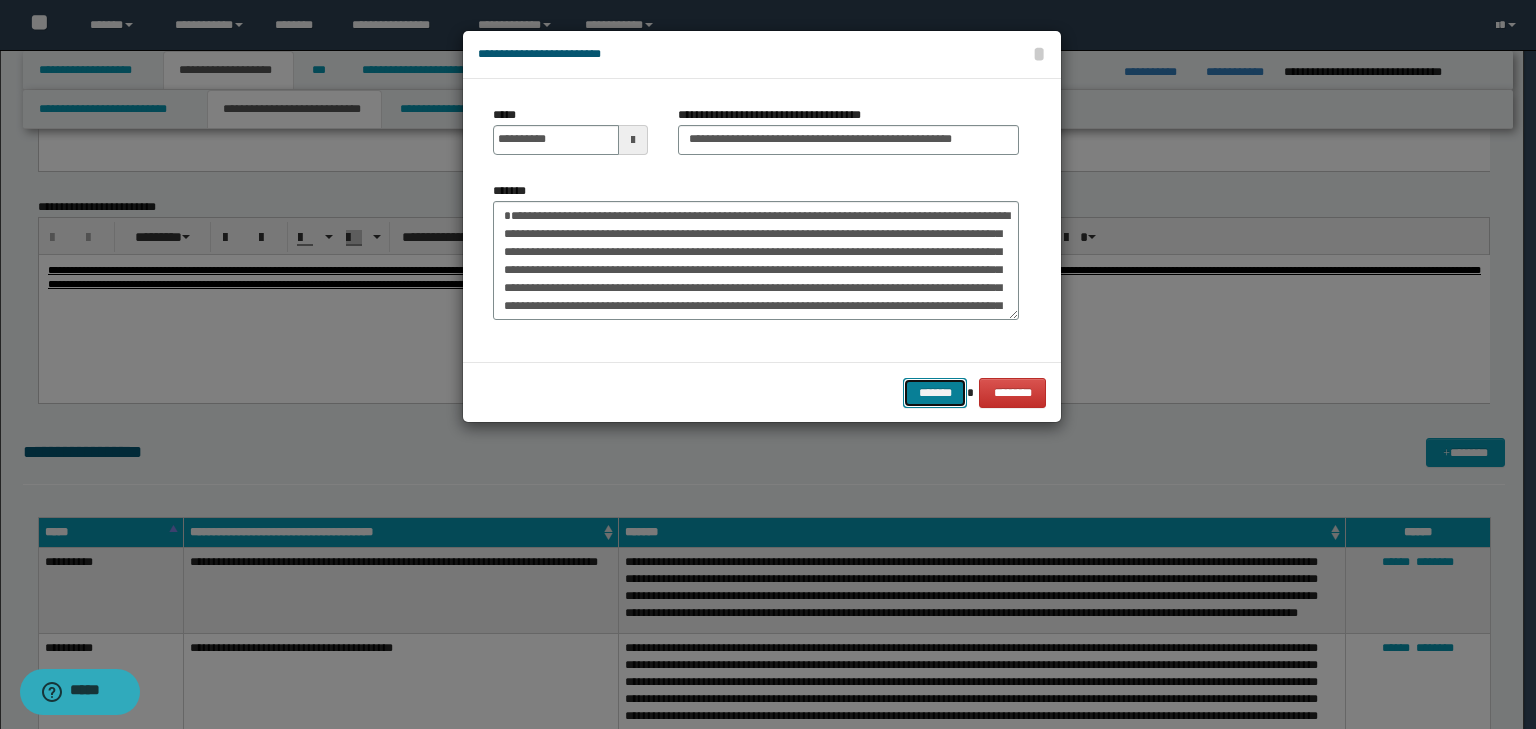 click on "*******" at bounding box center (935, 393) 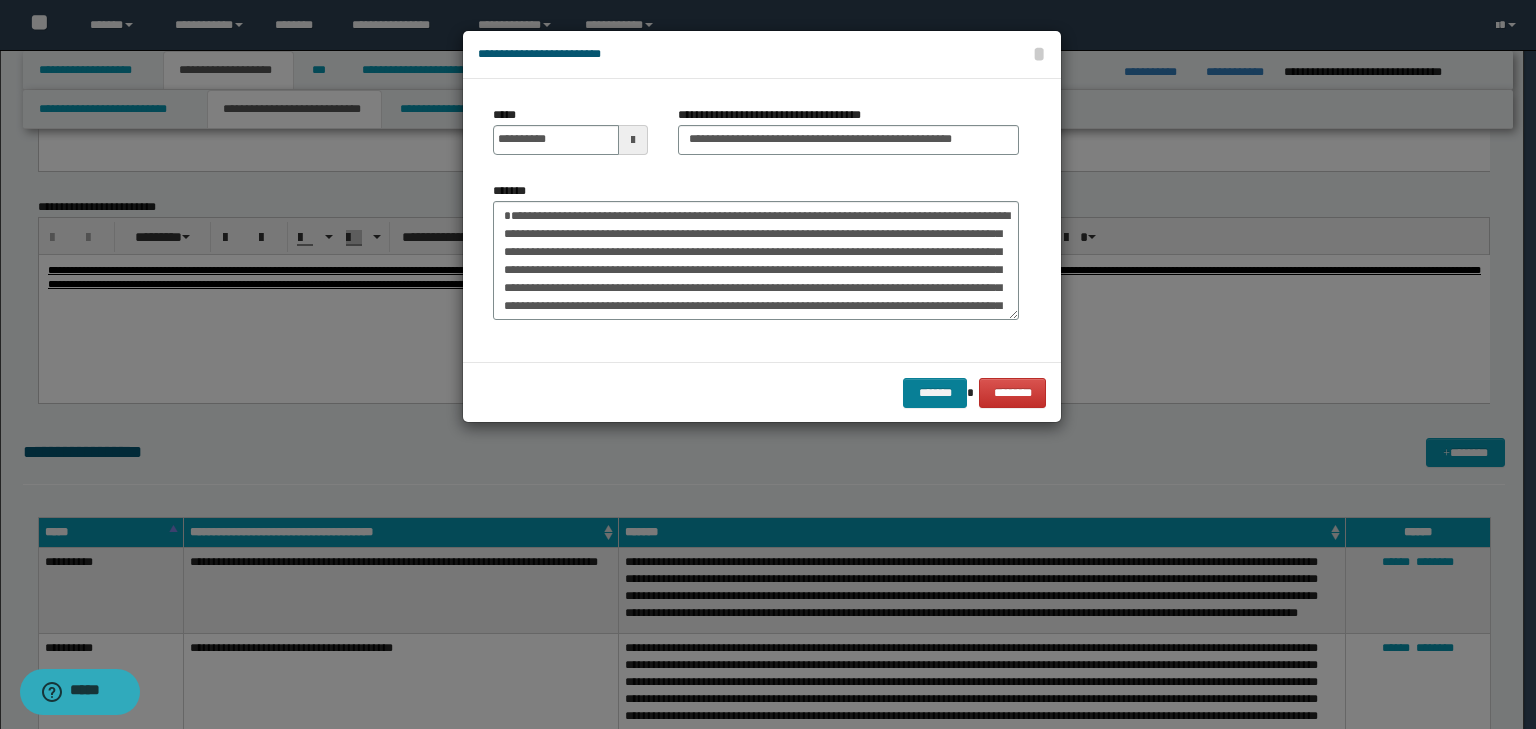 scroll, scrollTop: 0, scrollLeft: 0, axis: both 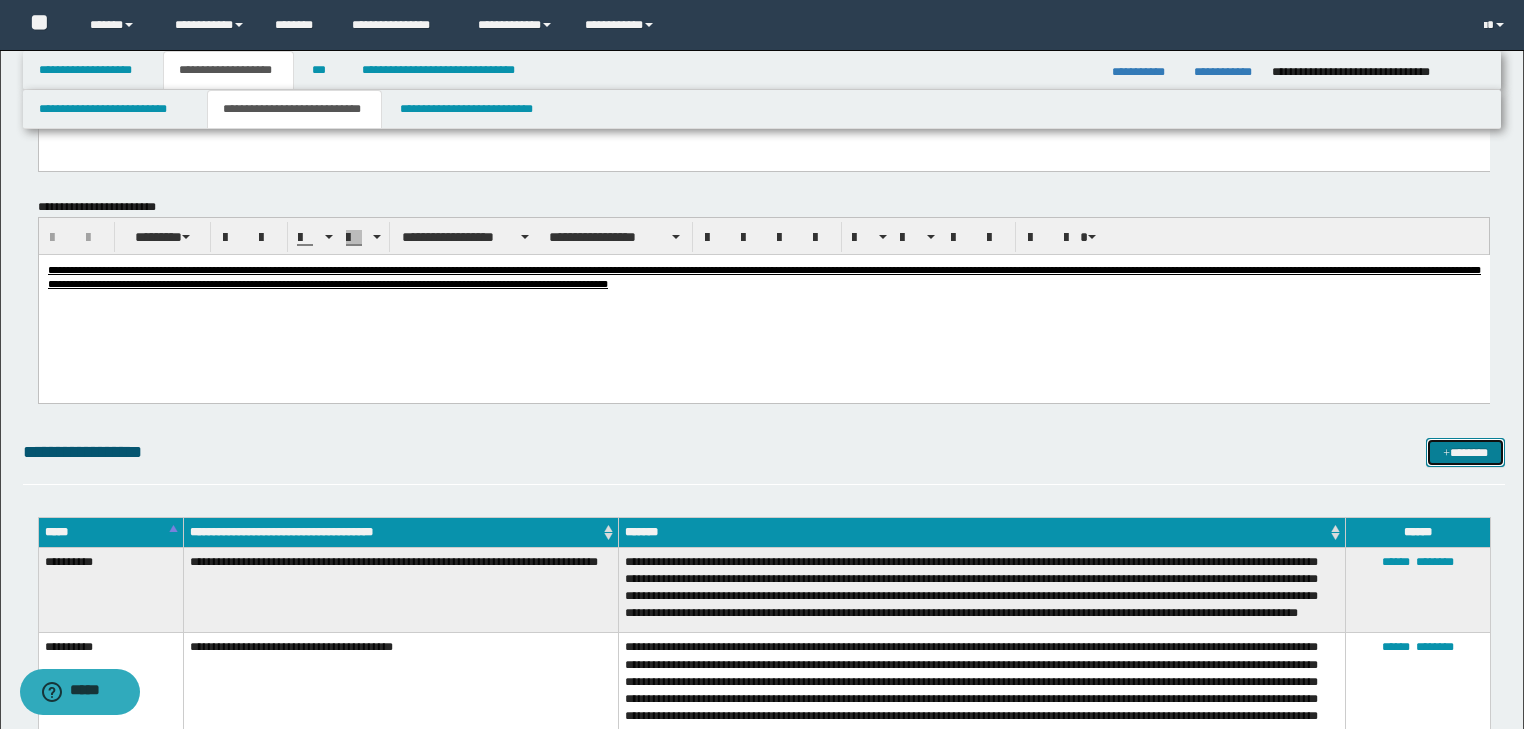 click on "*******" at bounding box center [1465, 453] 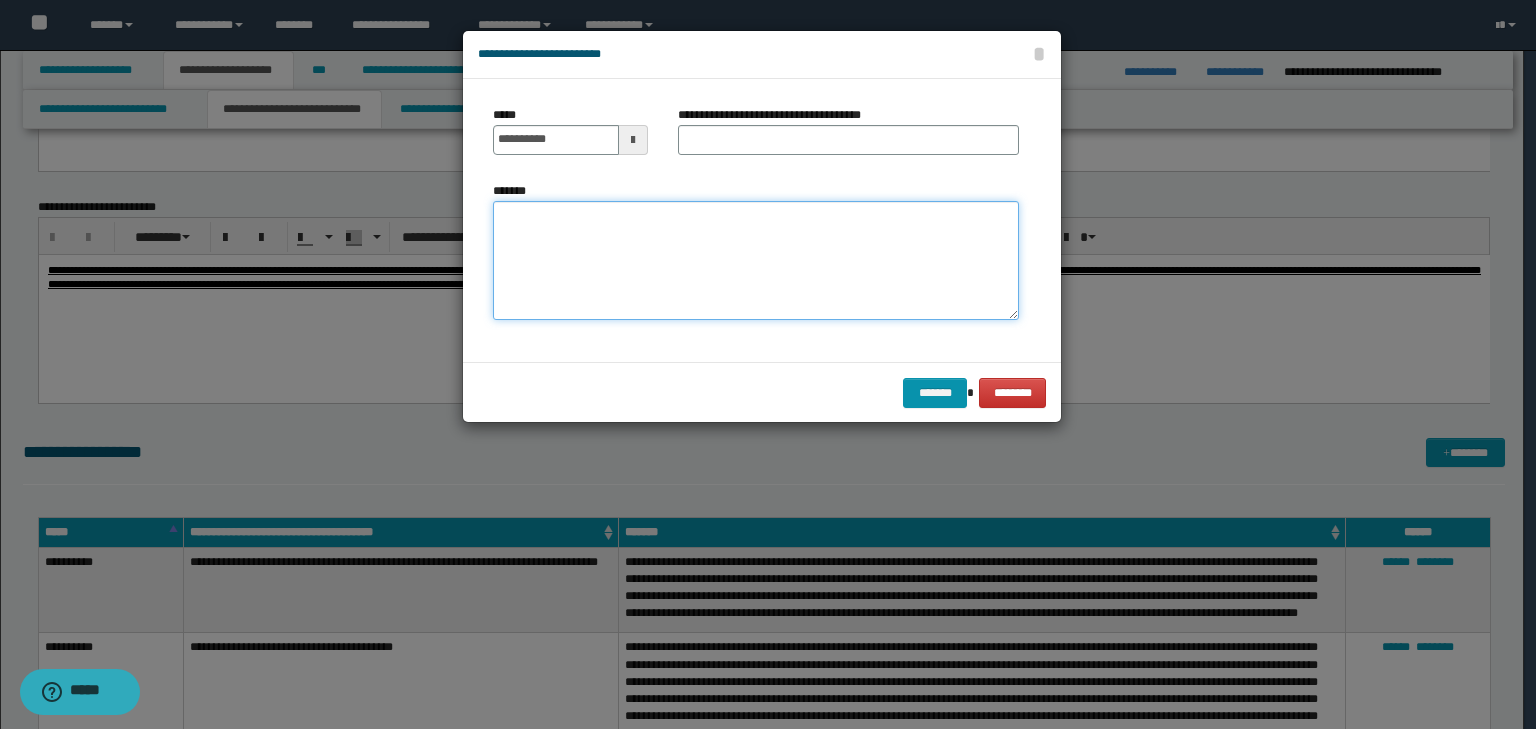 click on "*******" at bounding box center [756, 261] 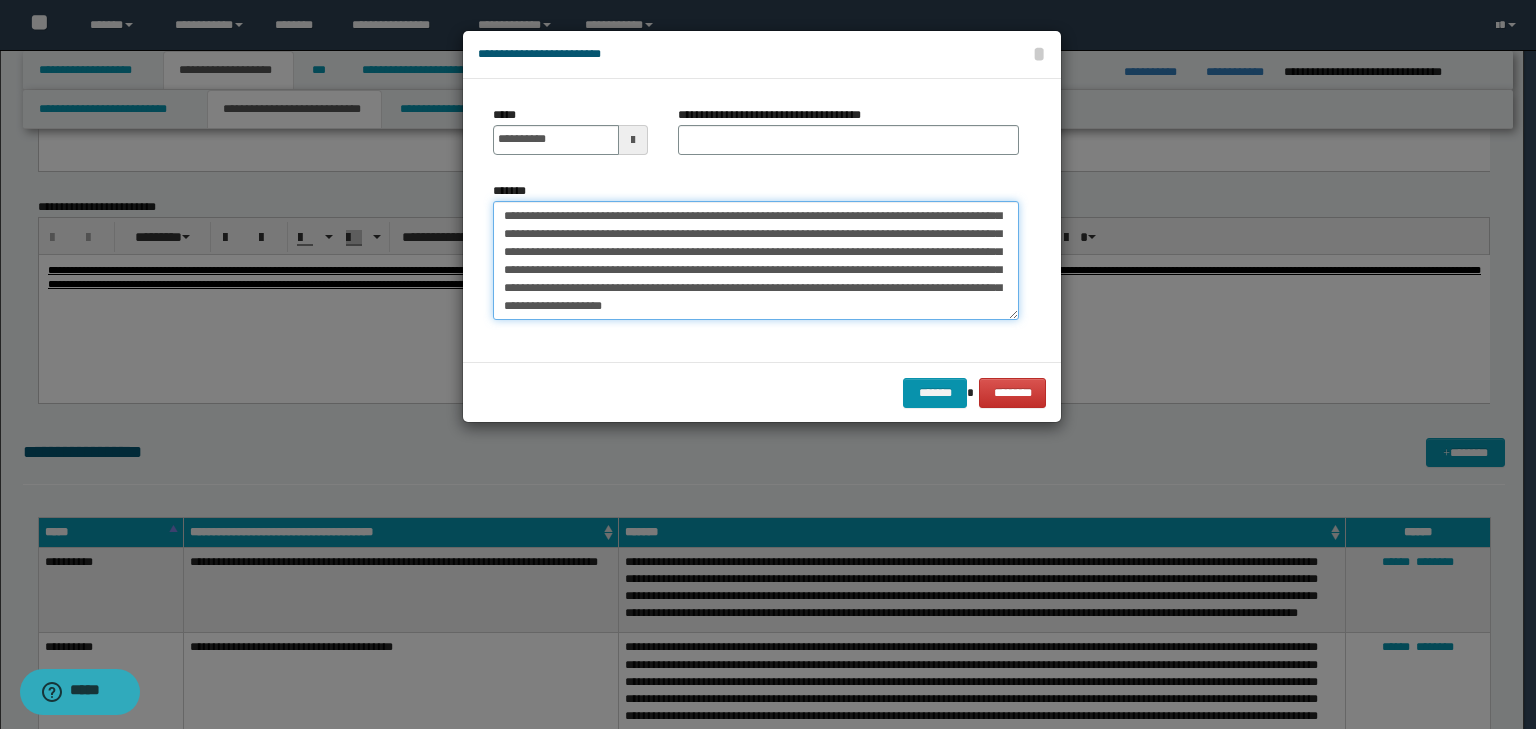 scroll, scrollTop: 0, scrollLeft: 0, axis: both 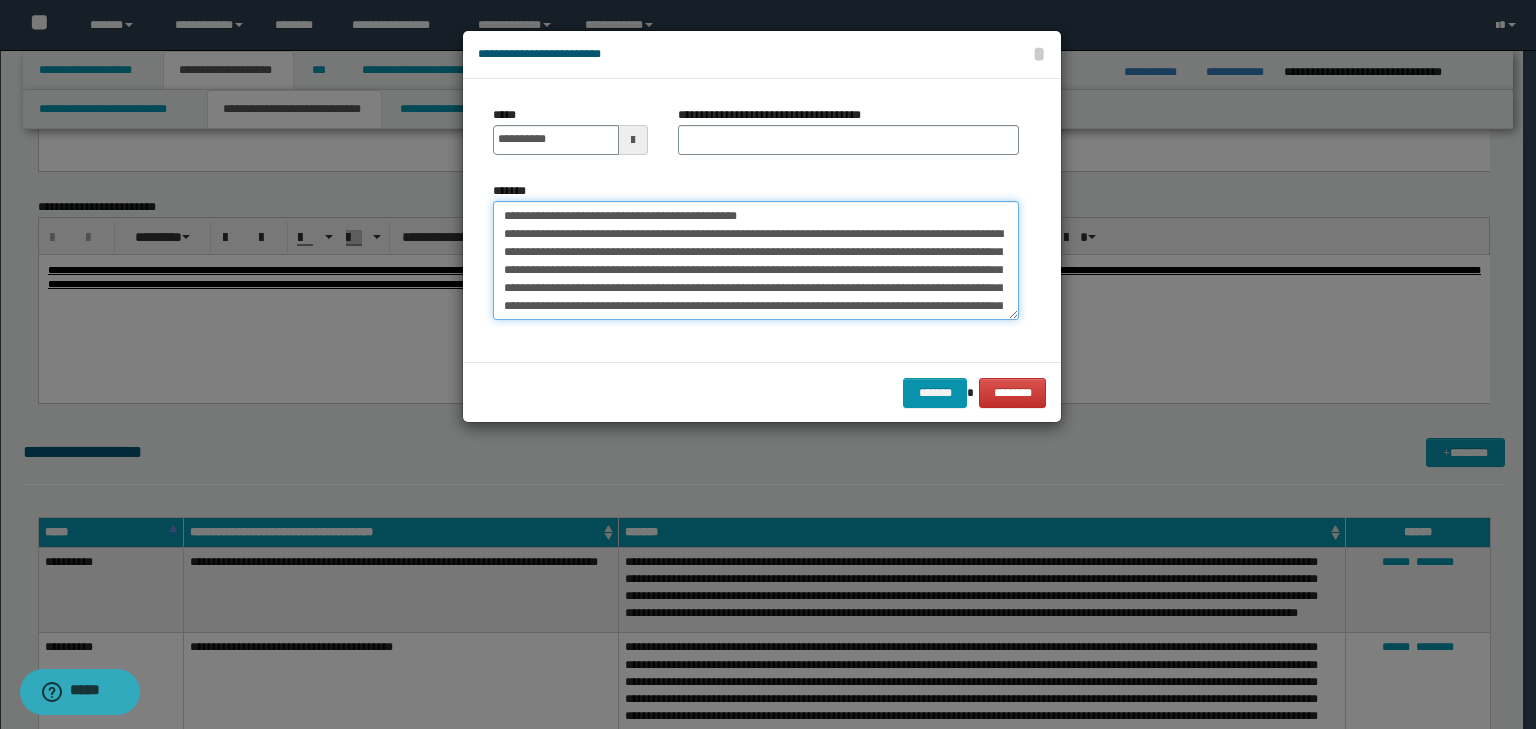drag, startPoint x: 564, startPoint y: 212, endPoint x: 456, endPoint y: 206, distance: 108.16654 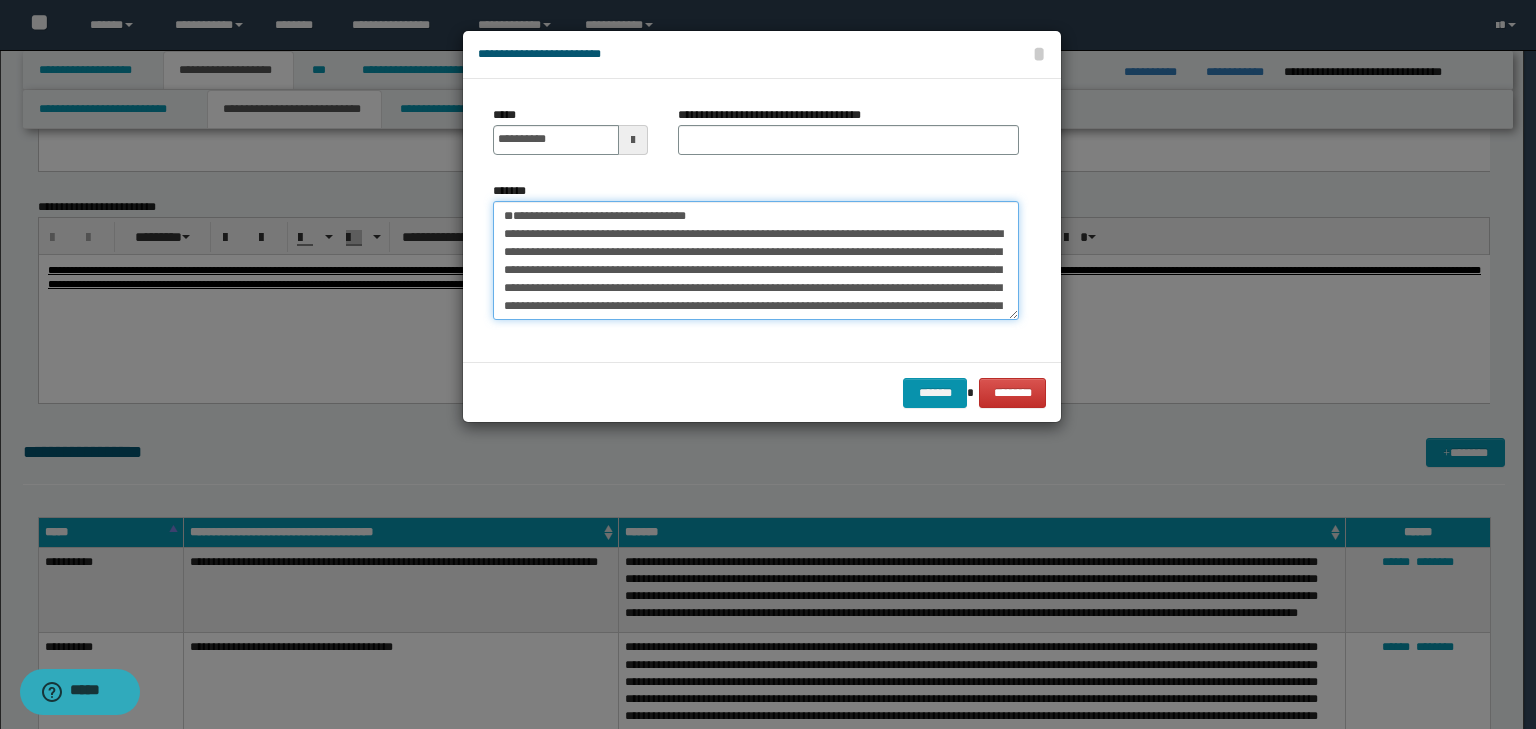 type on "**********" 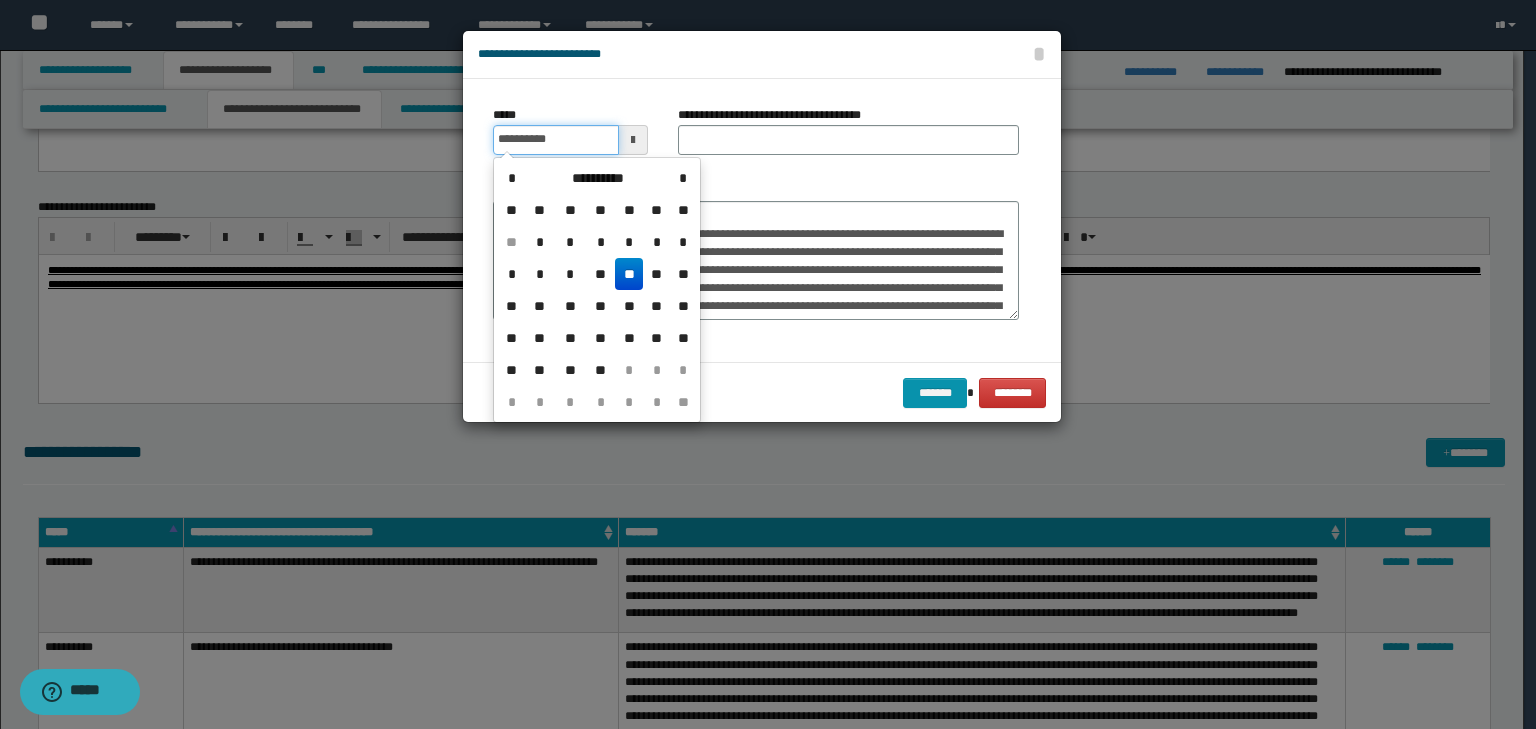 click on "**********" at bounding box center (556, 140) 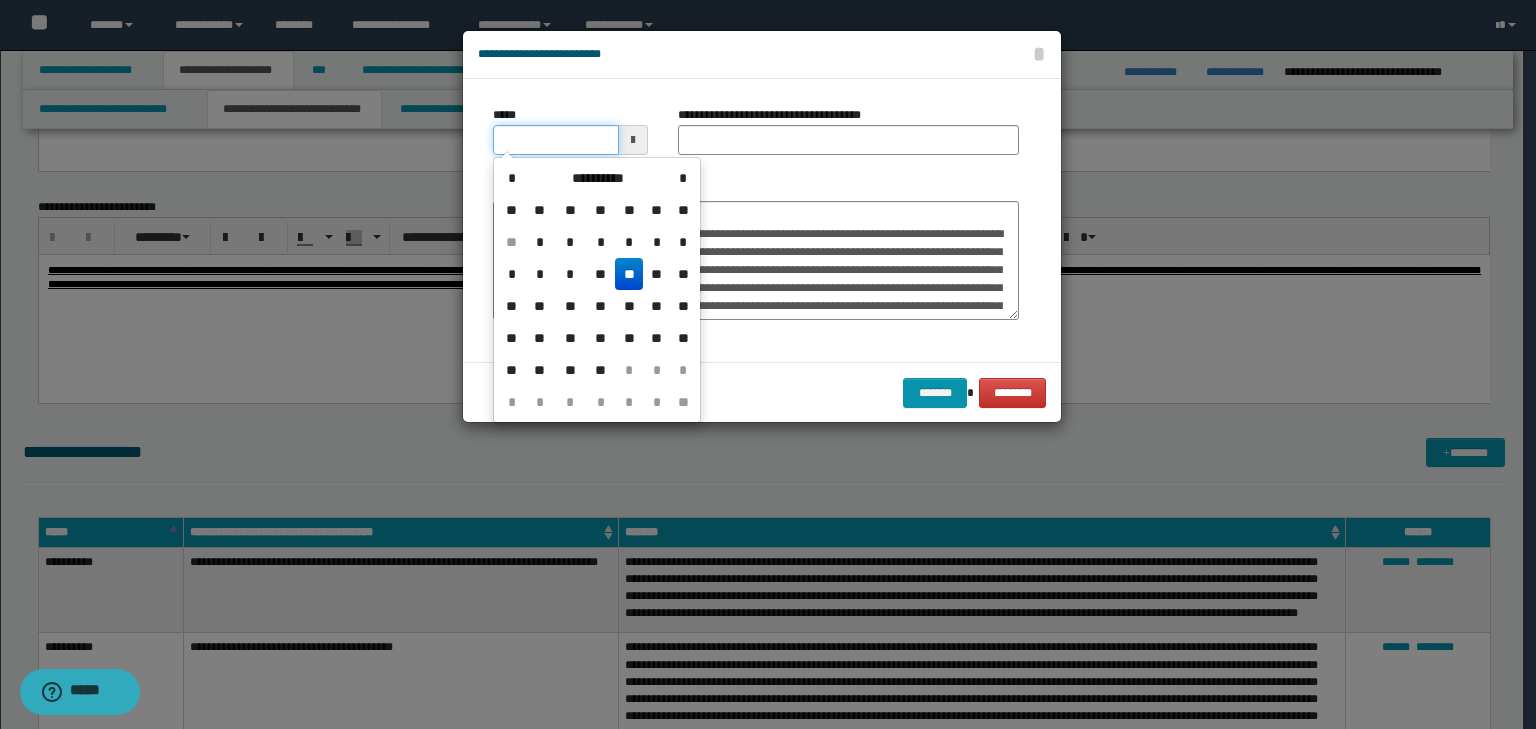 type on "**********" 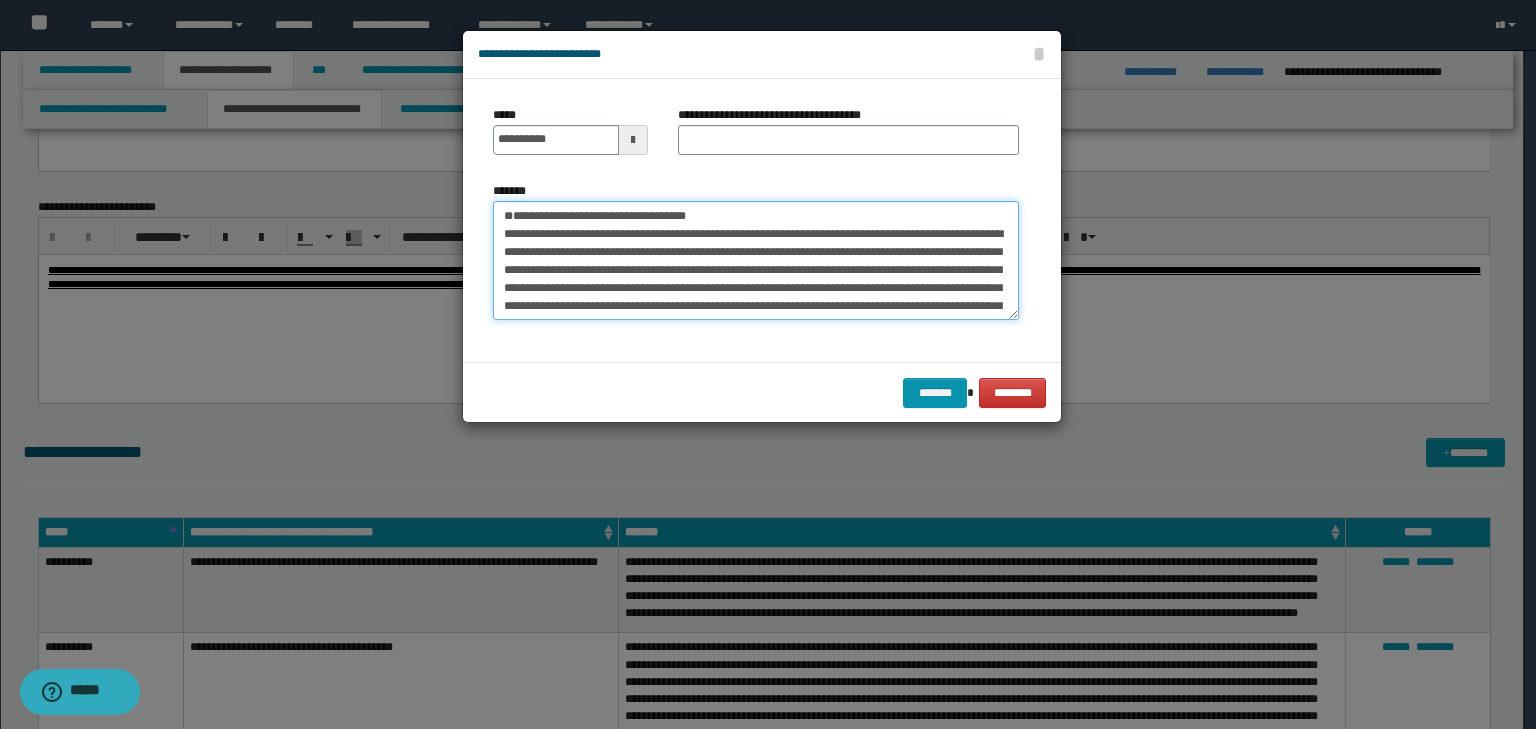 drag, startPoint x: 801, startPoint y: 212, endPoint x: 384, endPoint y: 212, distance: 417 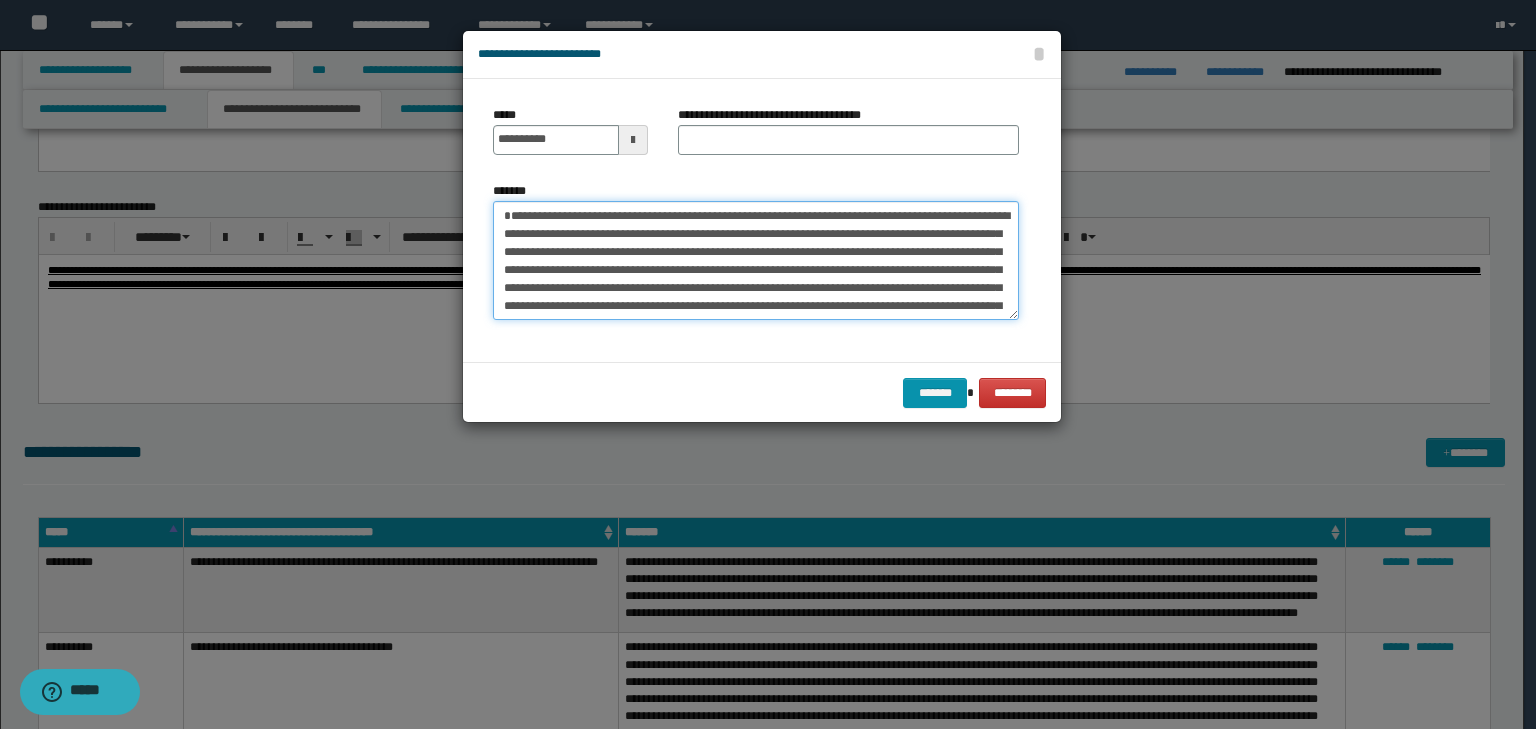 type on "**********" 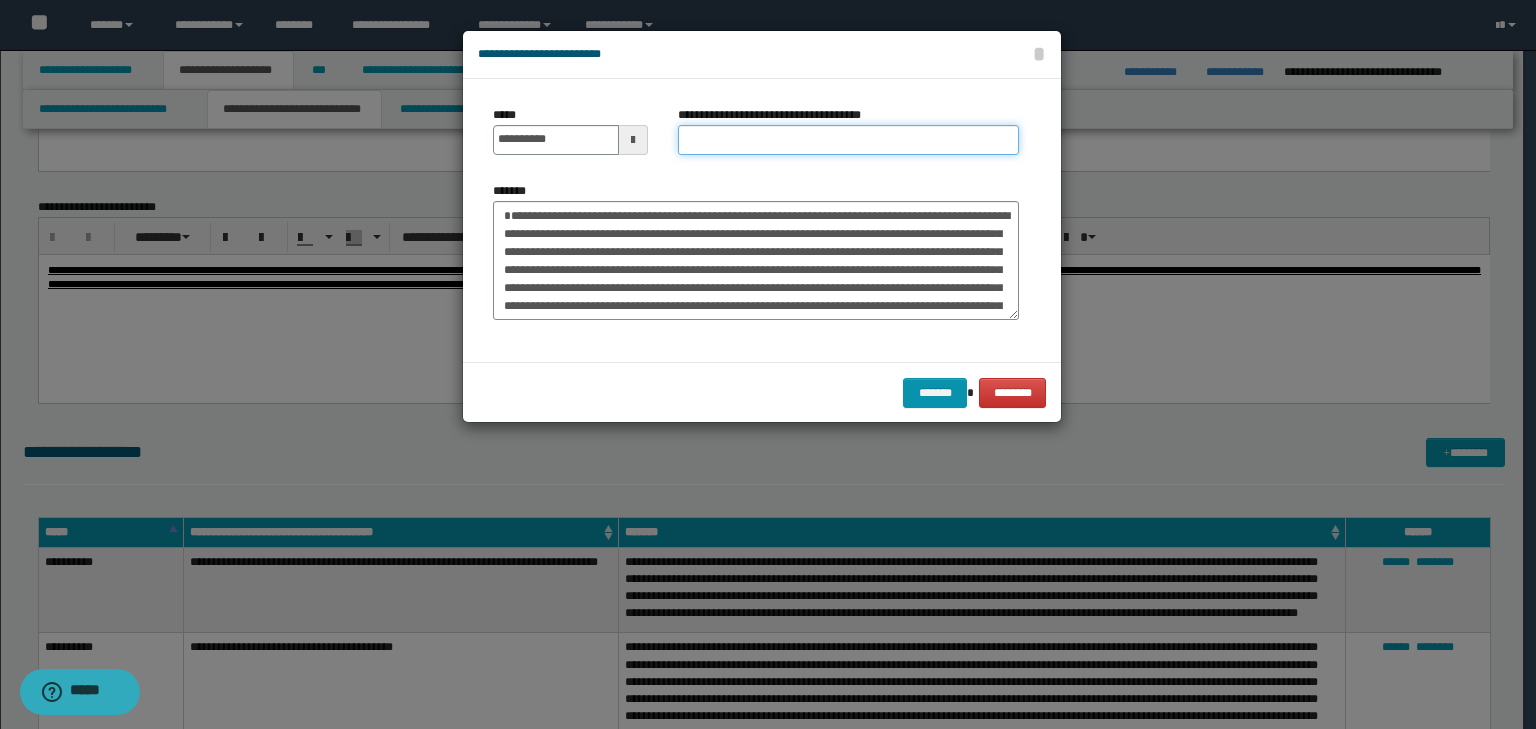 click on "**********" at bounding box center [848, 140] 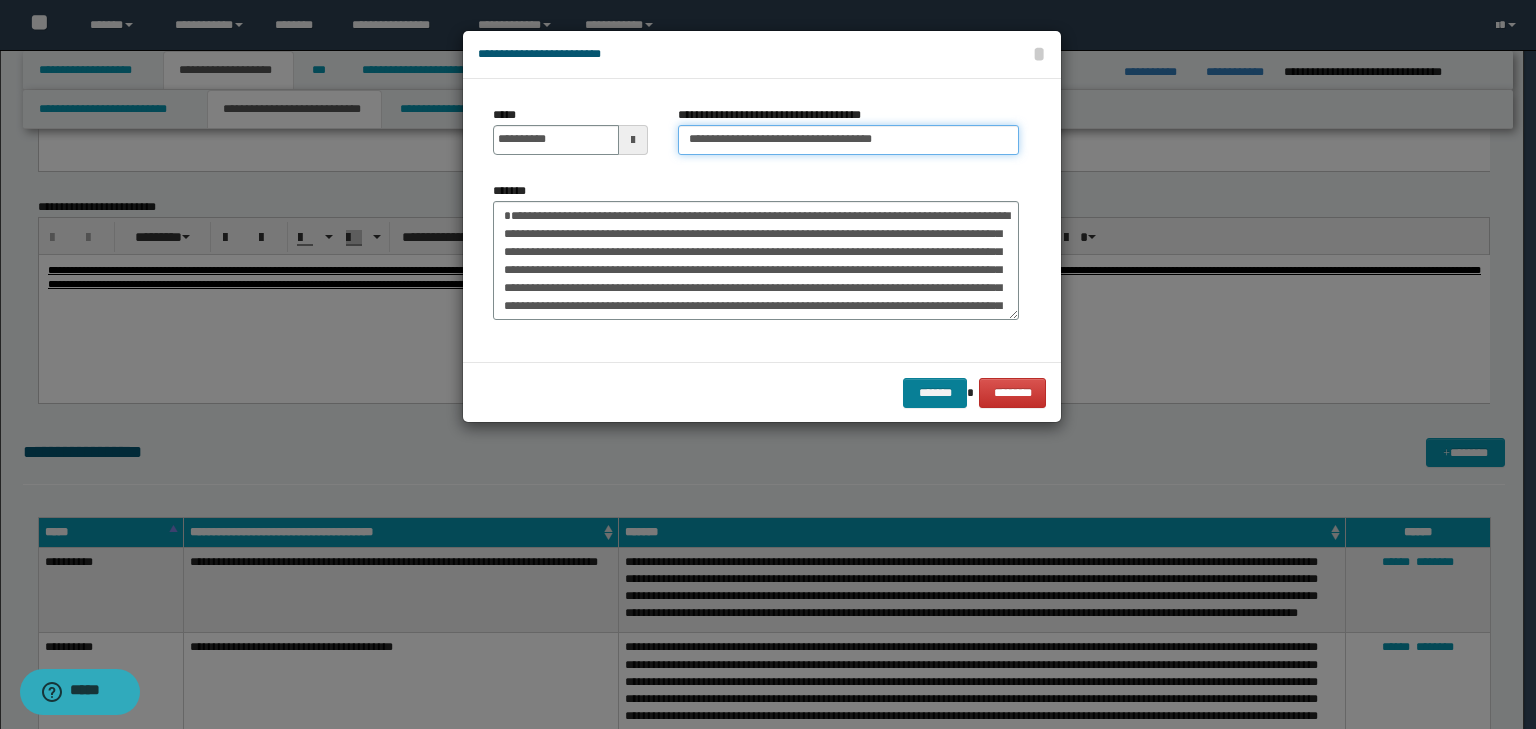 type on "**********" 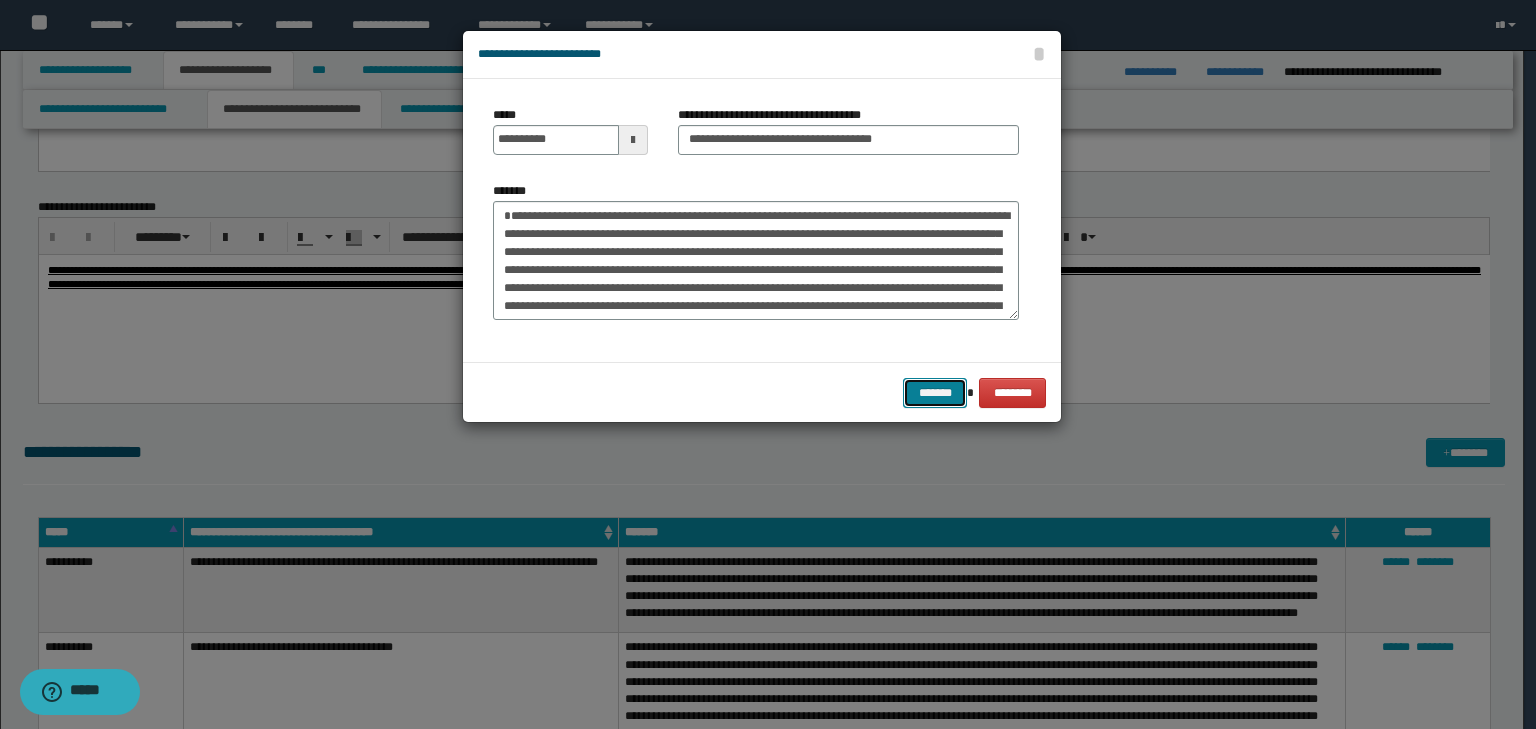 click on "*******" at bounding box center [935, 393] 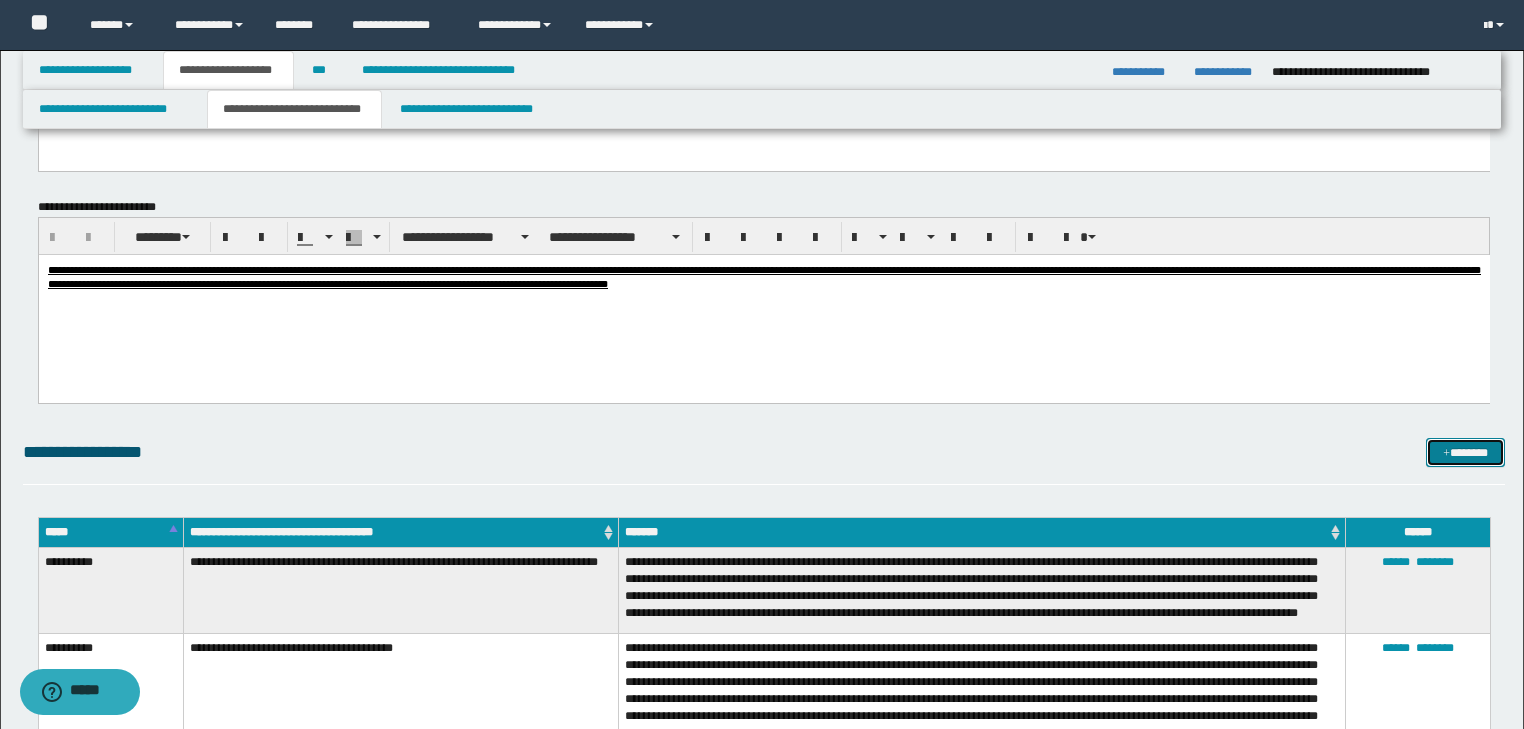 click at bounding box center [1446, 454] 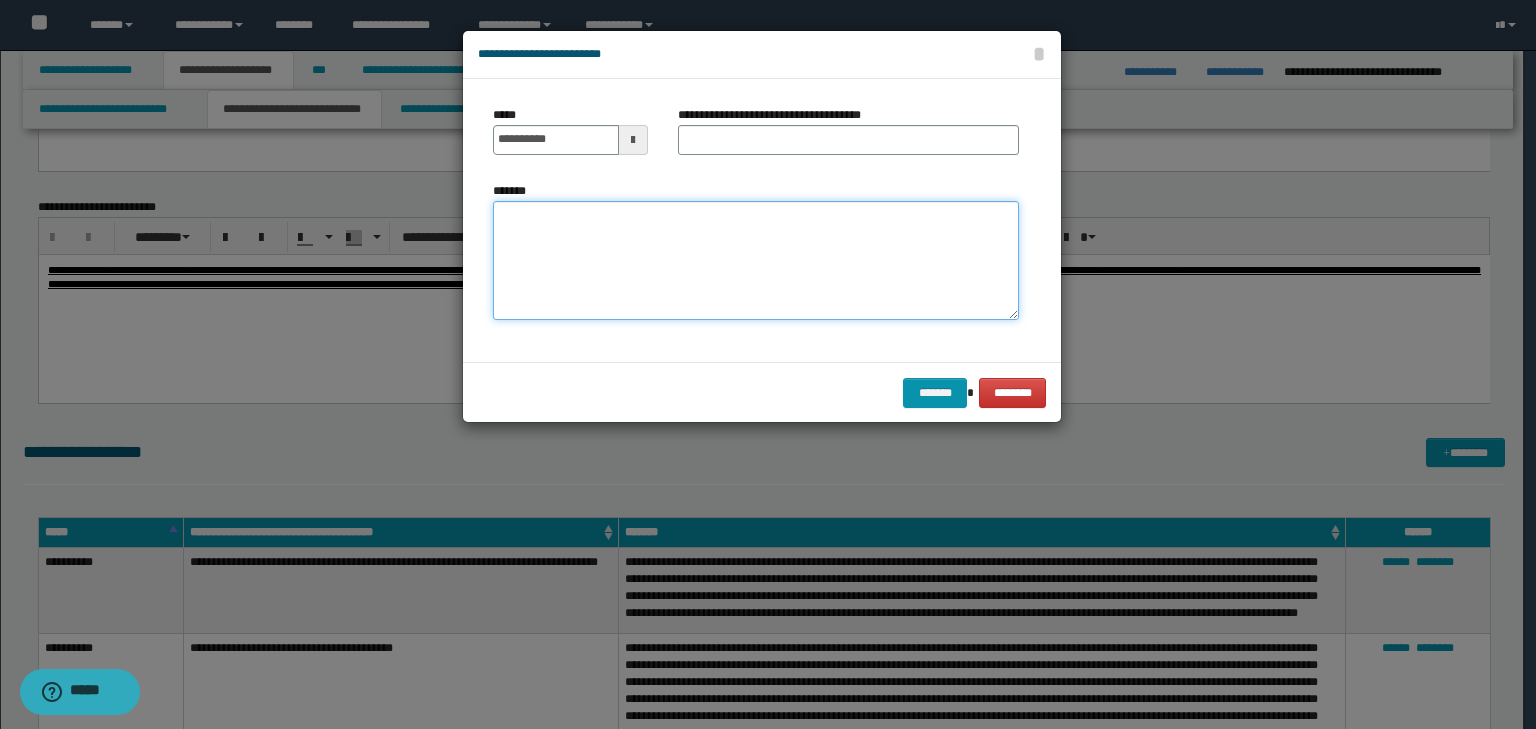 click on "*******" at bounding box center (756, 261) 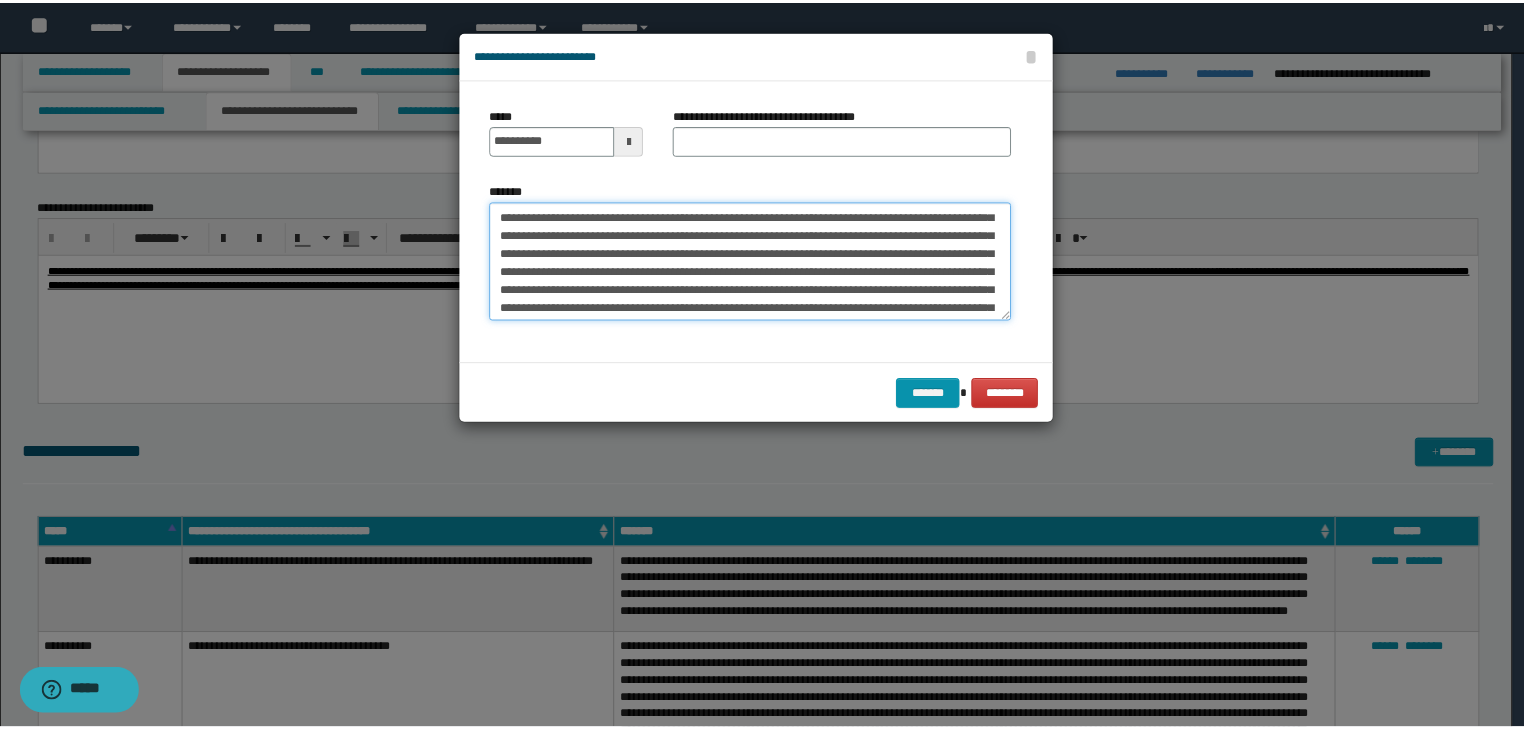 scroll, scrollTop: 0, scrollLeft: 0, axis: both 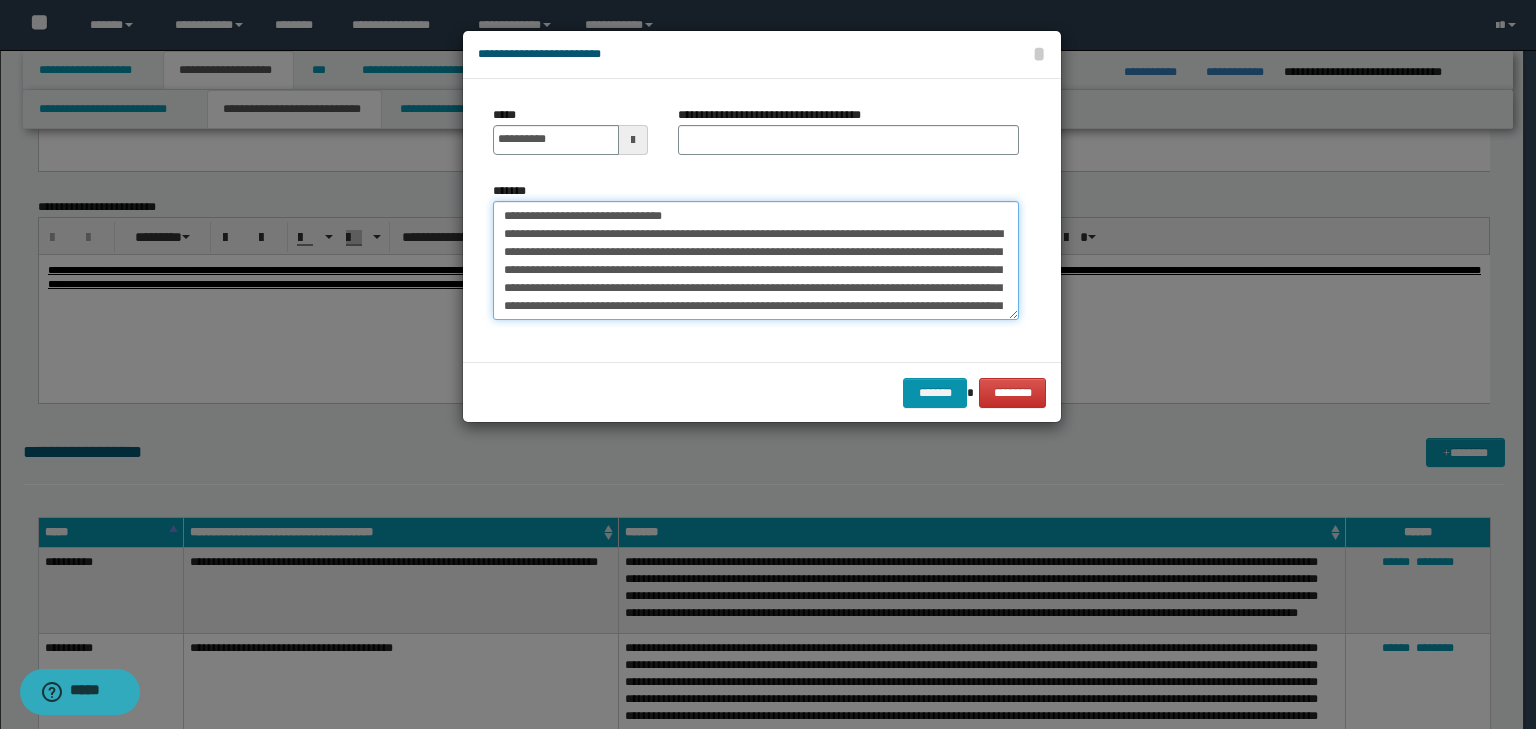 drag, startPoint x: 566, startPoint y: 217, endPoint x: 295, endPoint y: 172, distance: 274.71075 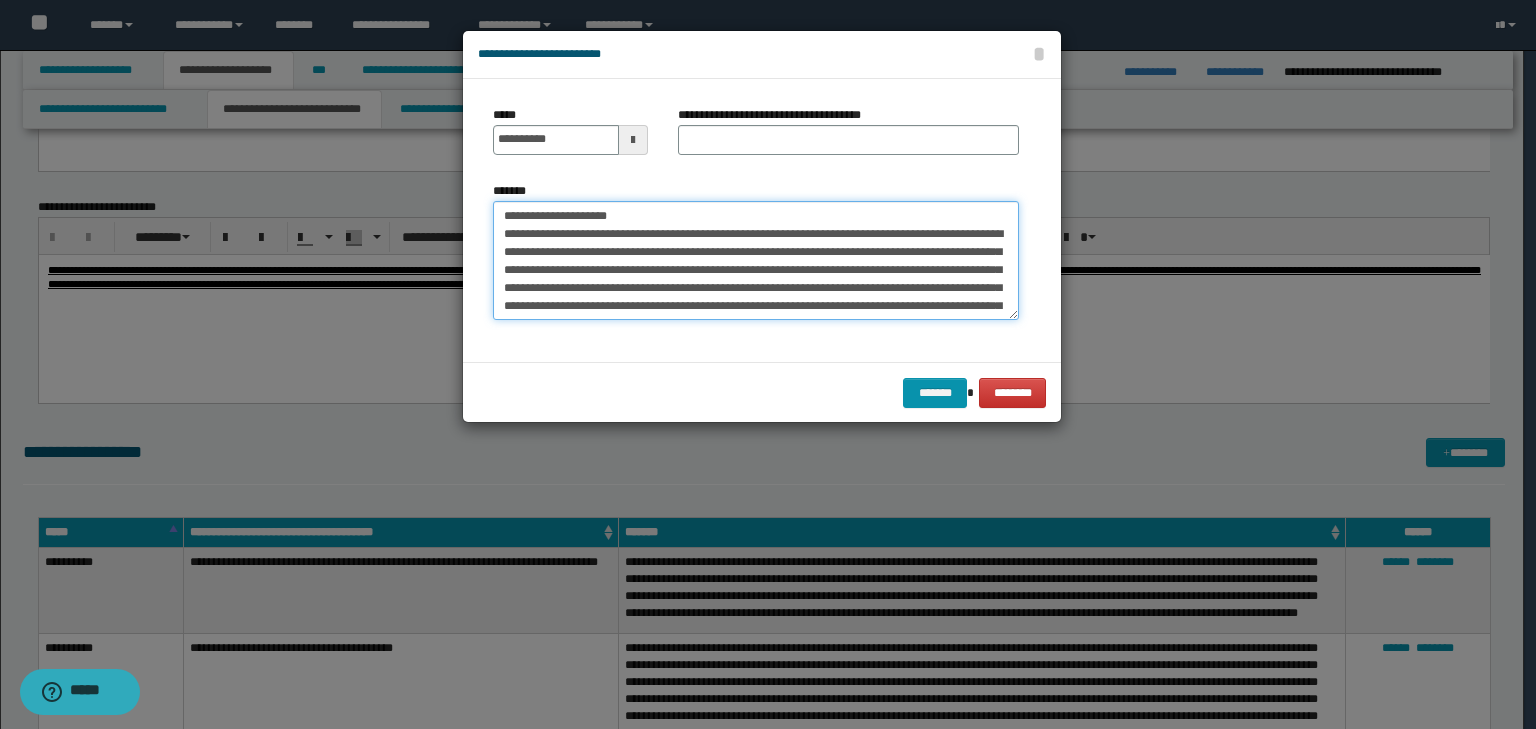 type on "**********" 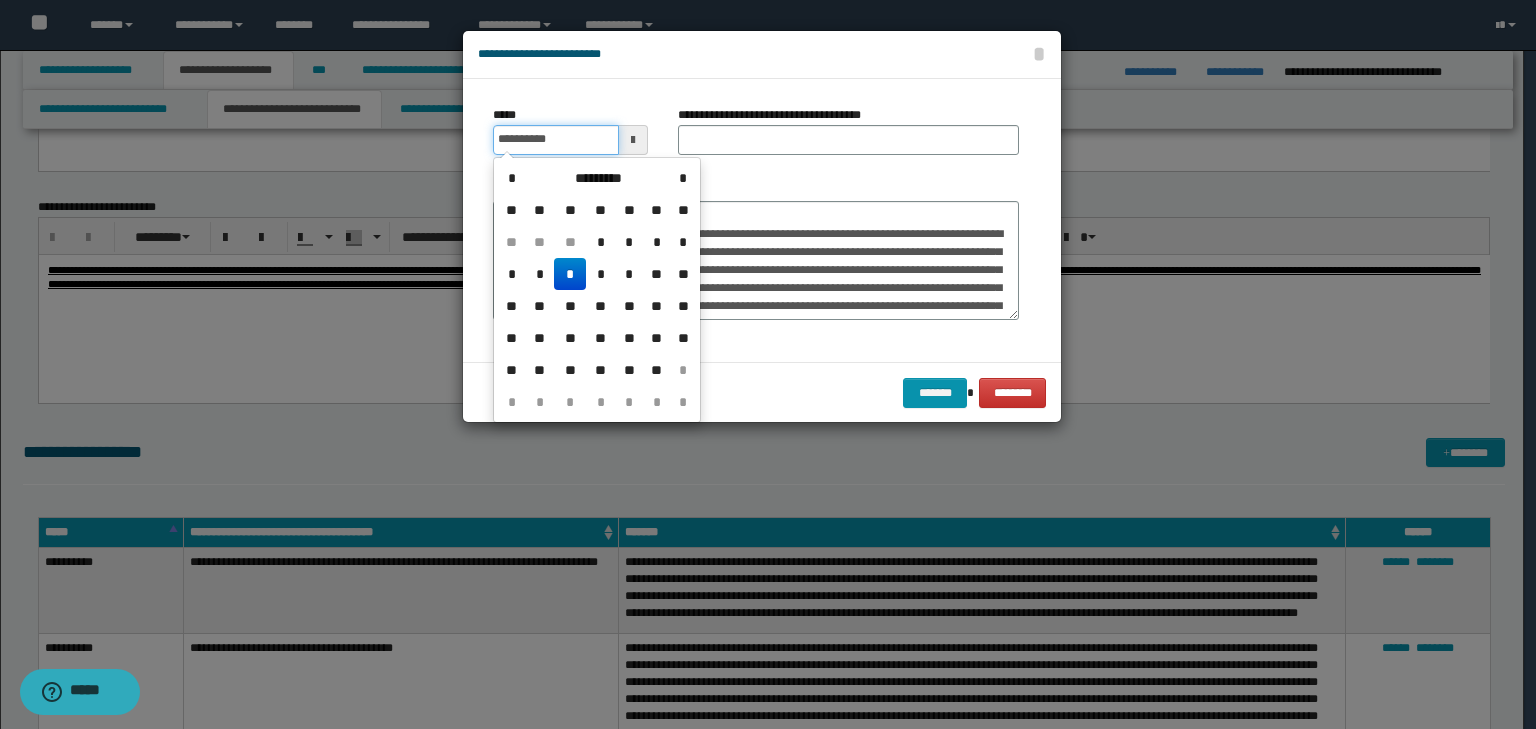 click on "**********" at bounding box center [556, 140] 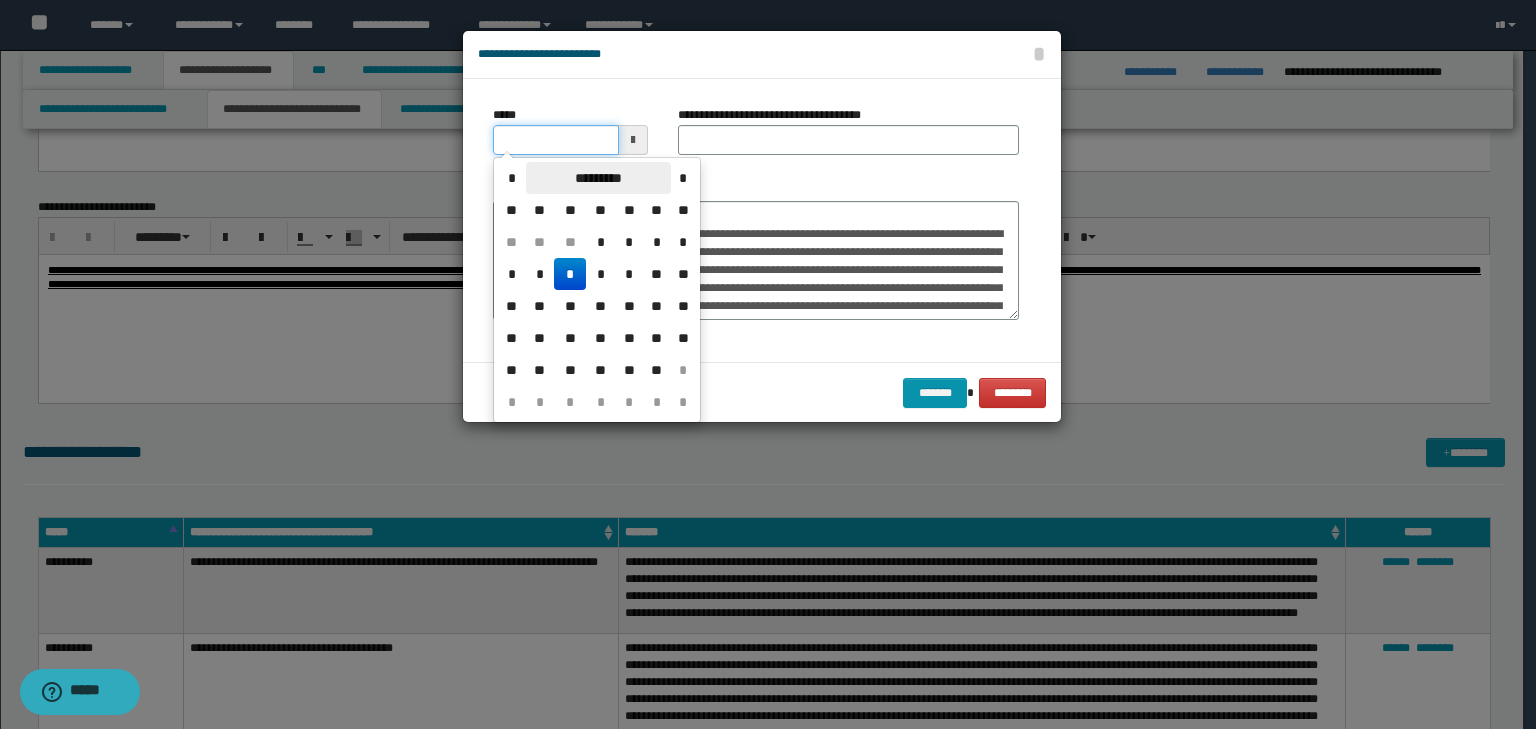 type on "**********" 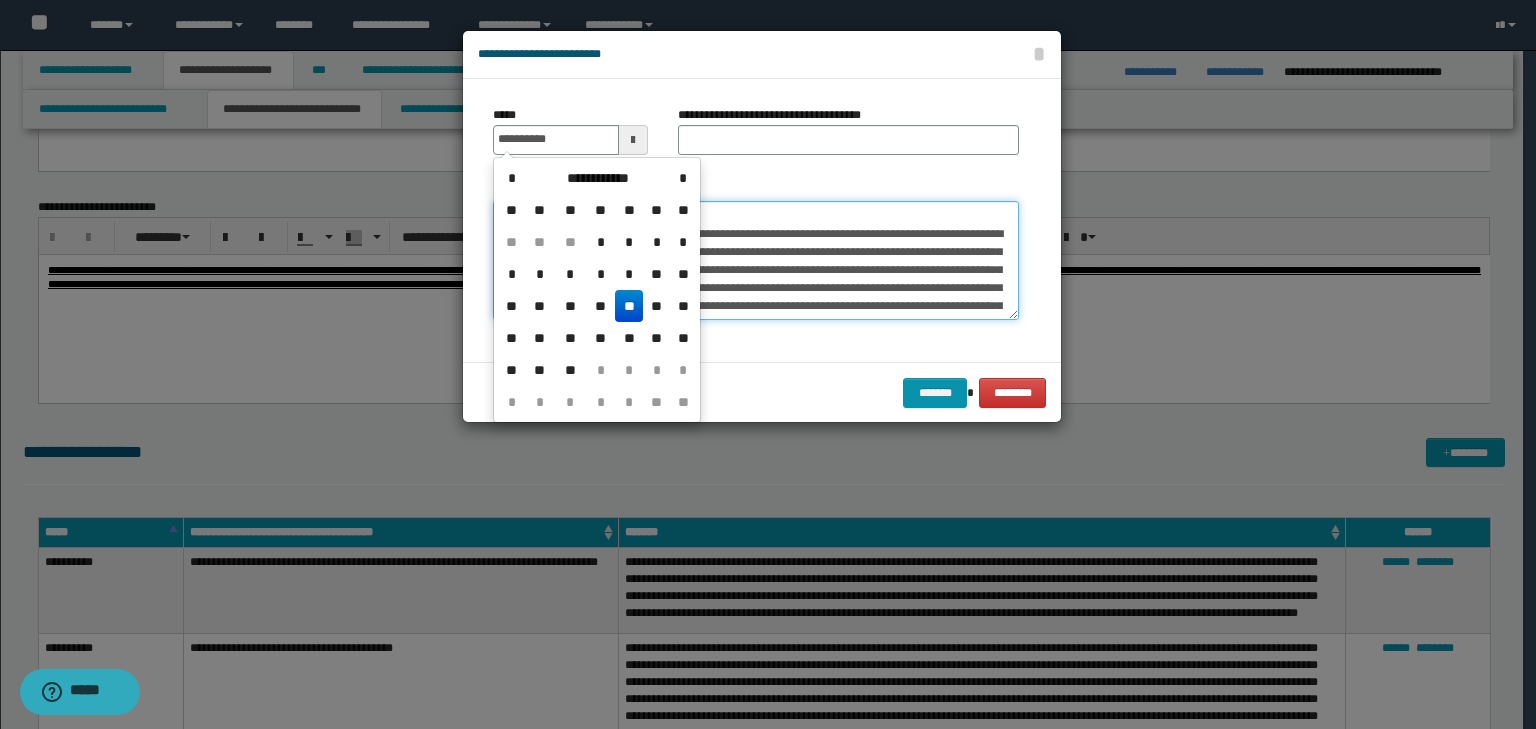 click on "*******" at bounding box center [756, 261] 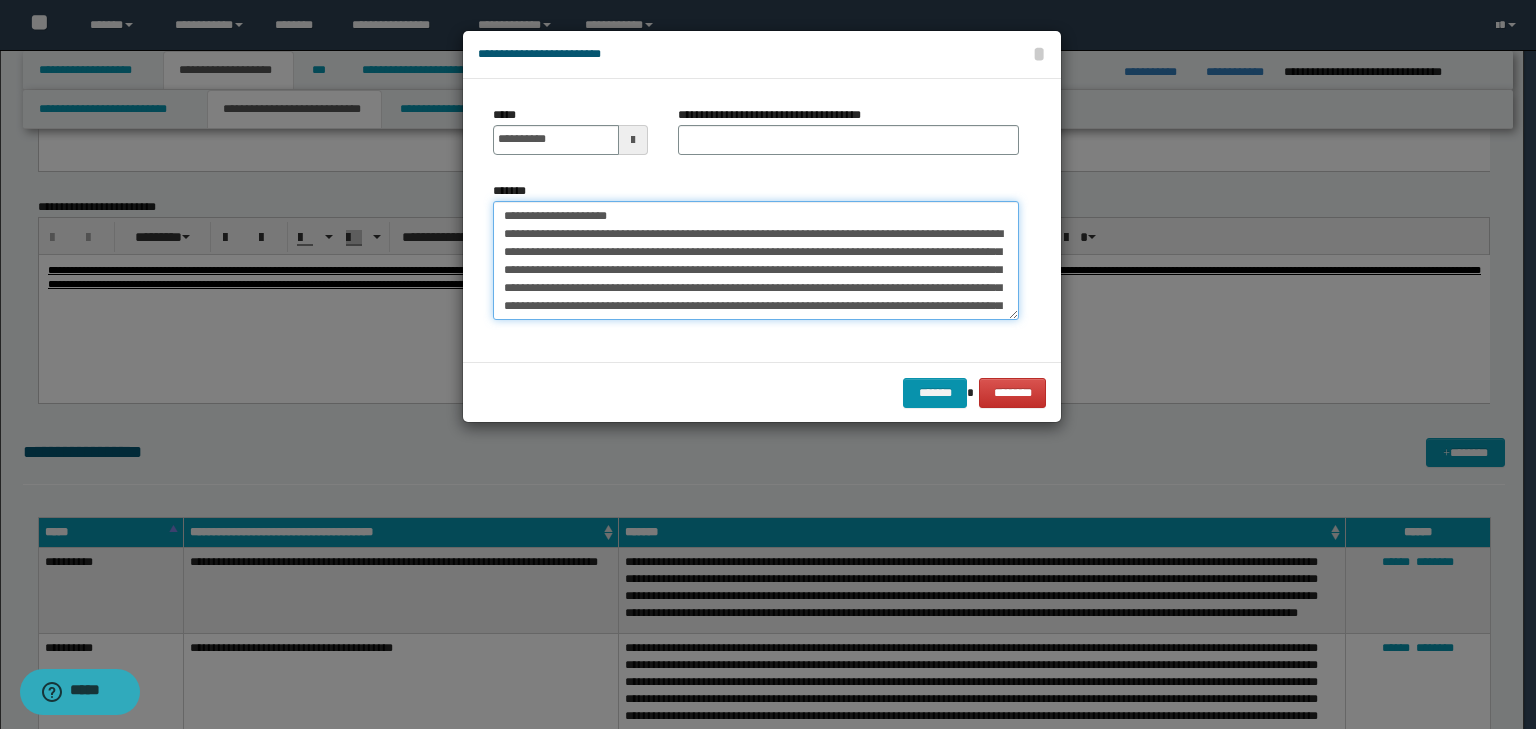 click on "*******" at bounding box center (756, 261) 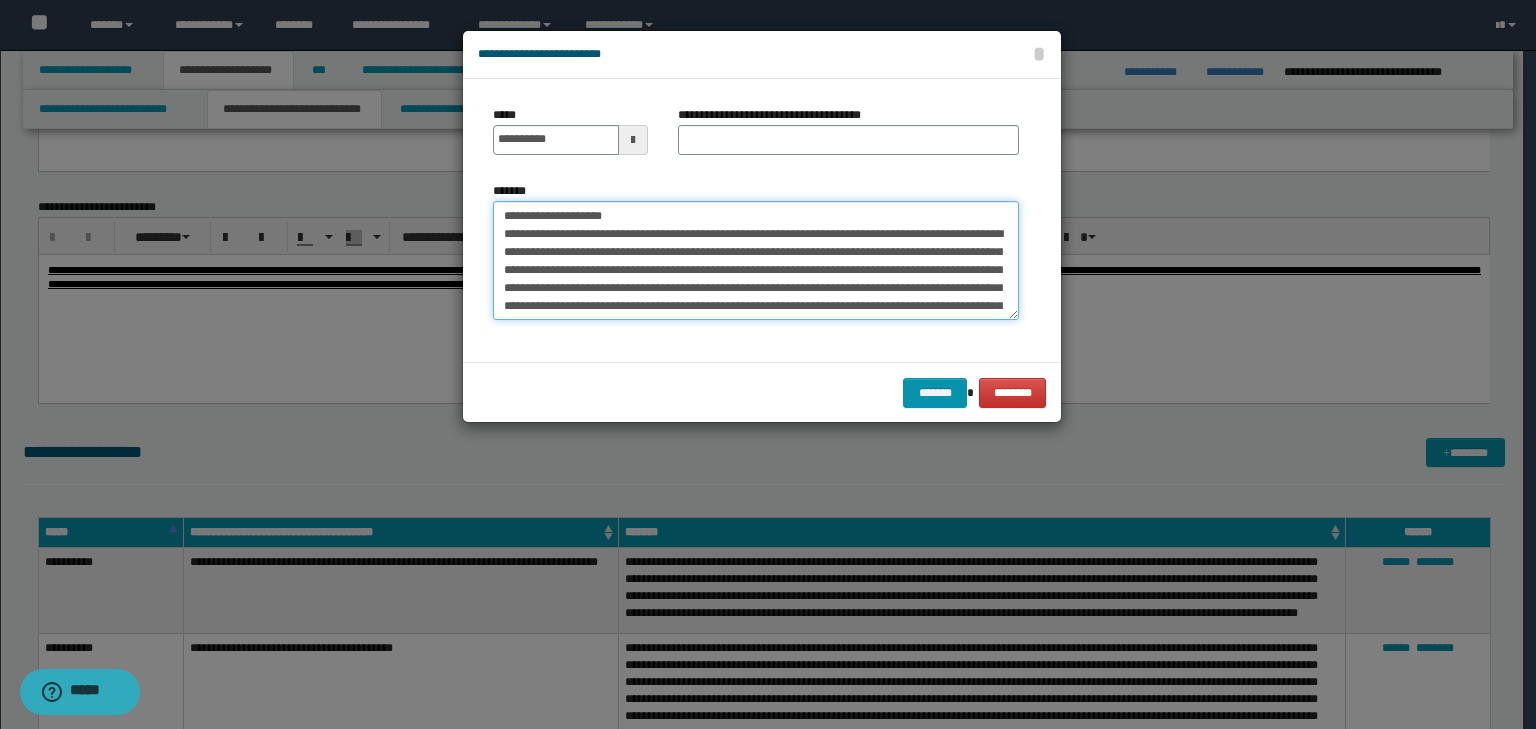 drag, startPoint x: 635, startPoint y: 222, endPoint x: 374, endPoint y: 188, distance: 263.20523 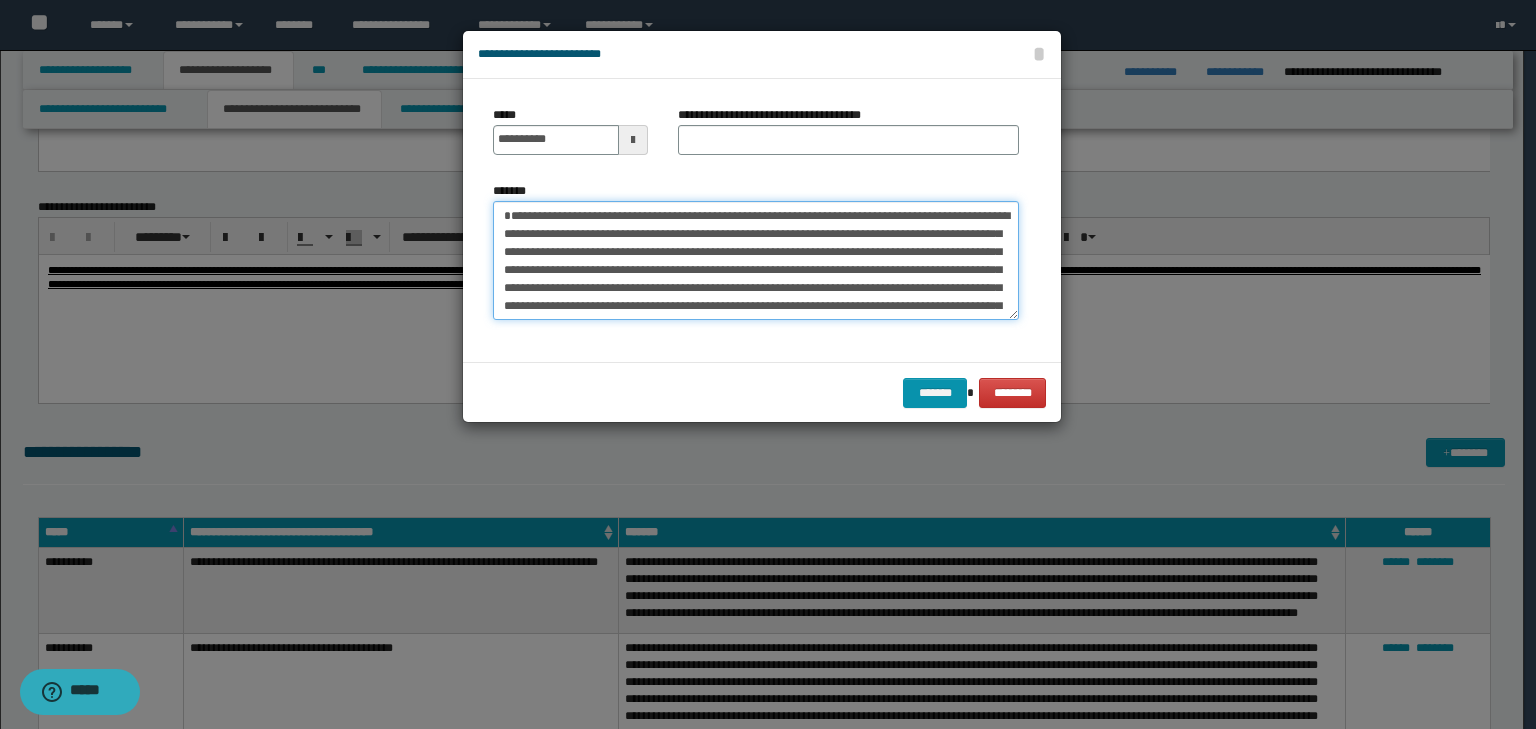 type on "**********" 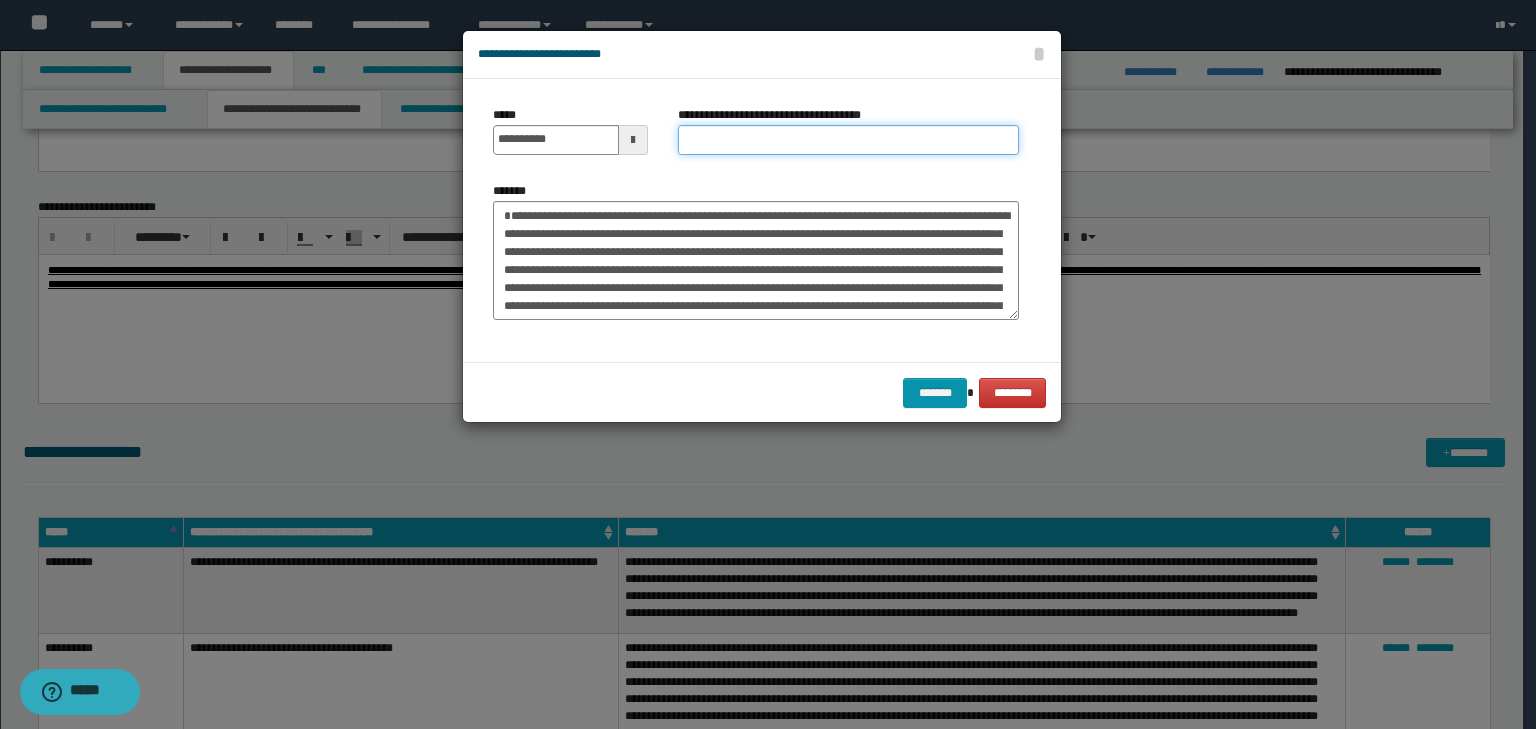 click on "**********" at bounding box center [848, 140] 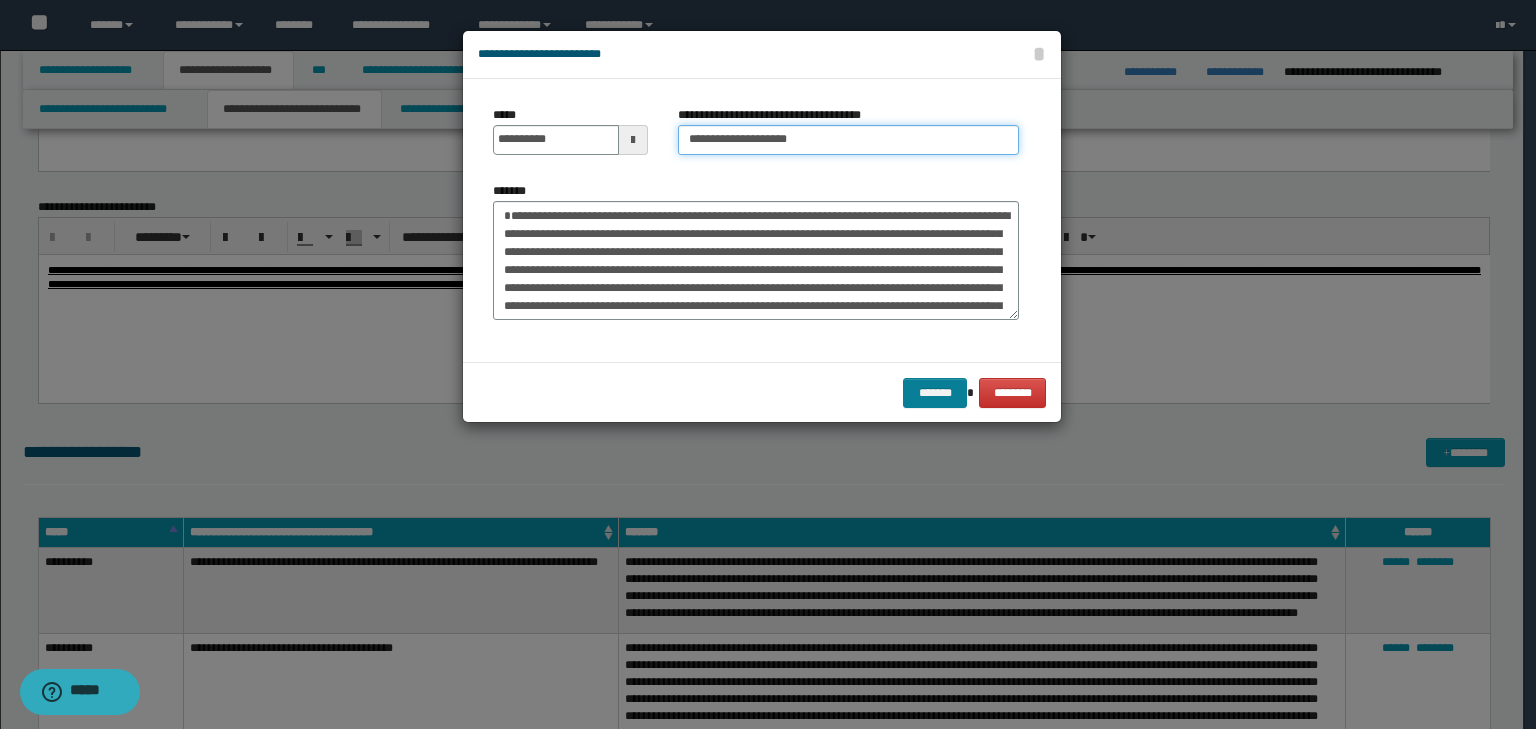 type on "**********" 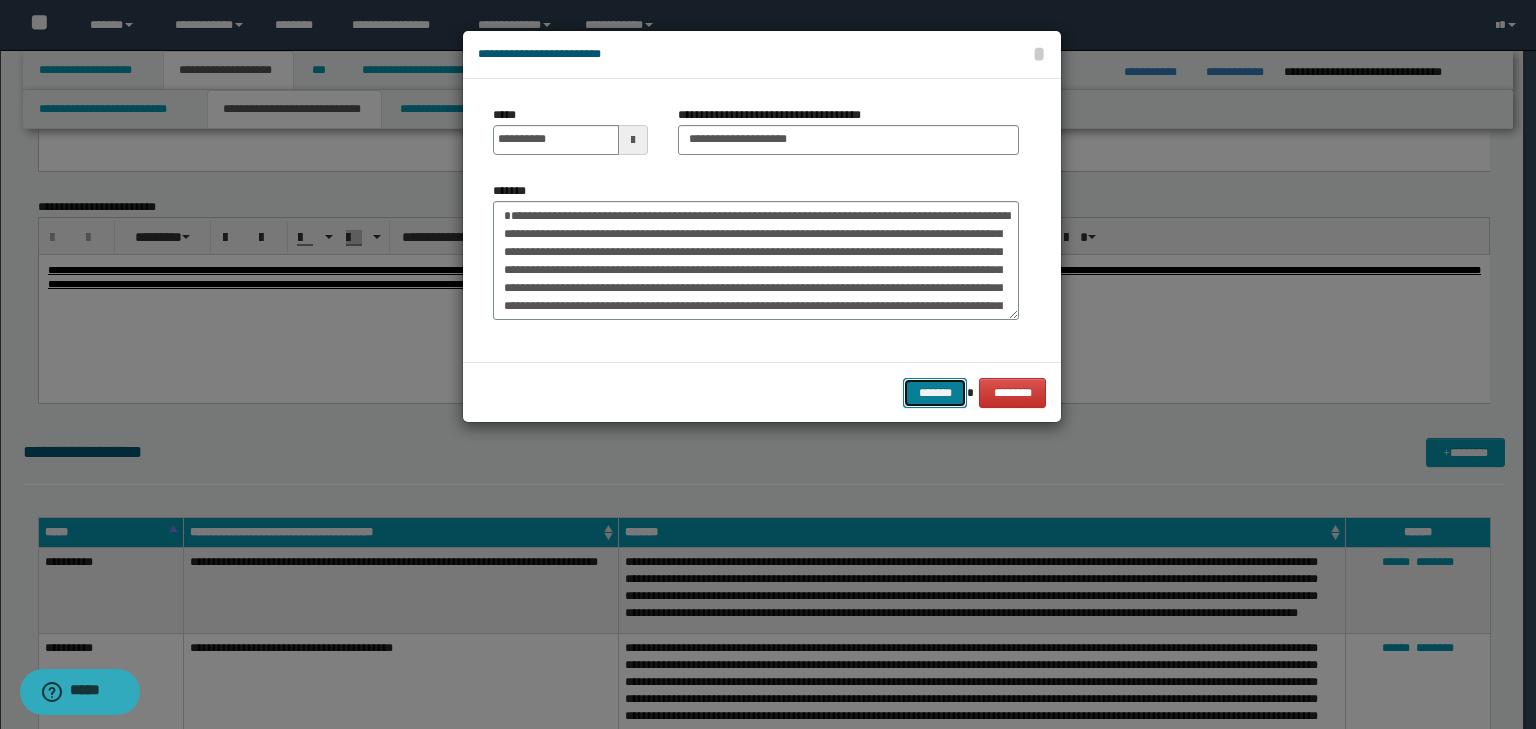 click on "*******" at bounding box center [935, 393] 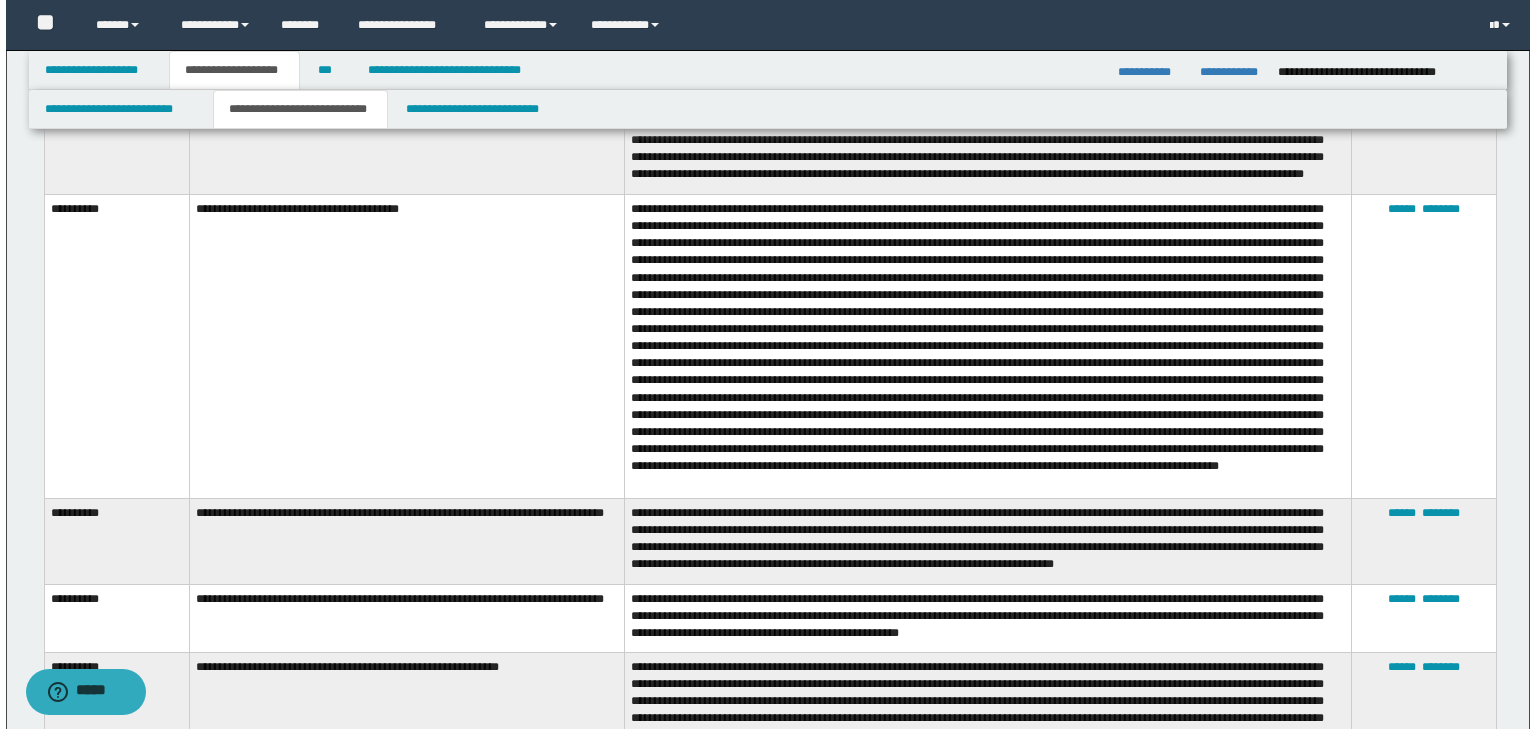 scroll, scrollTop: 1414, scrollLeft: 0, axis: vertical 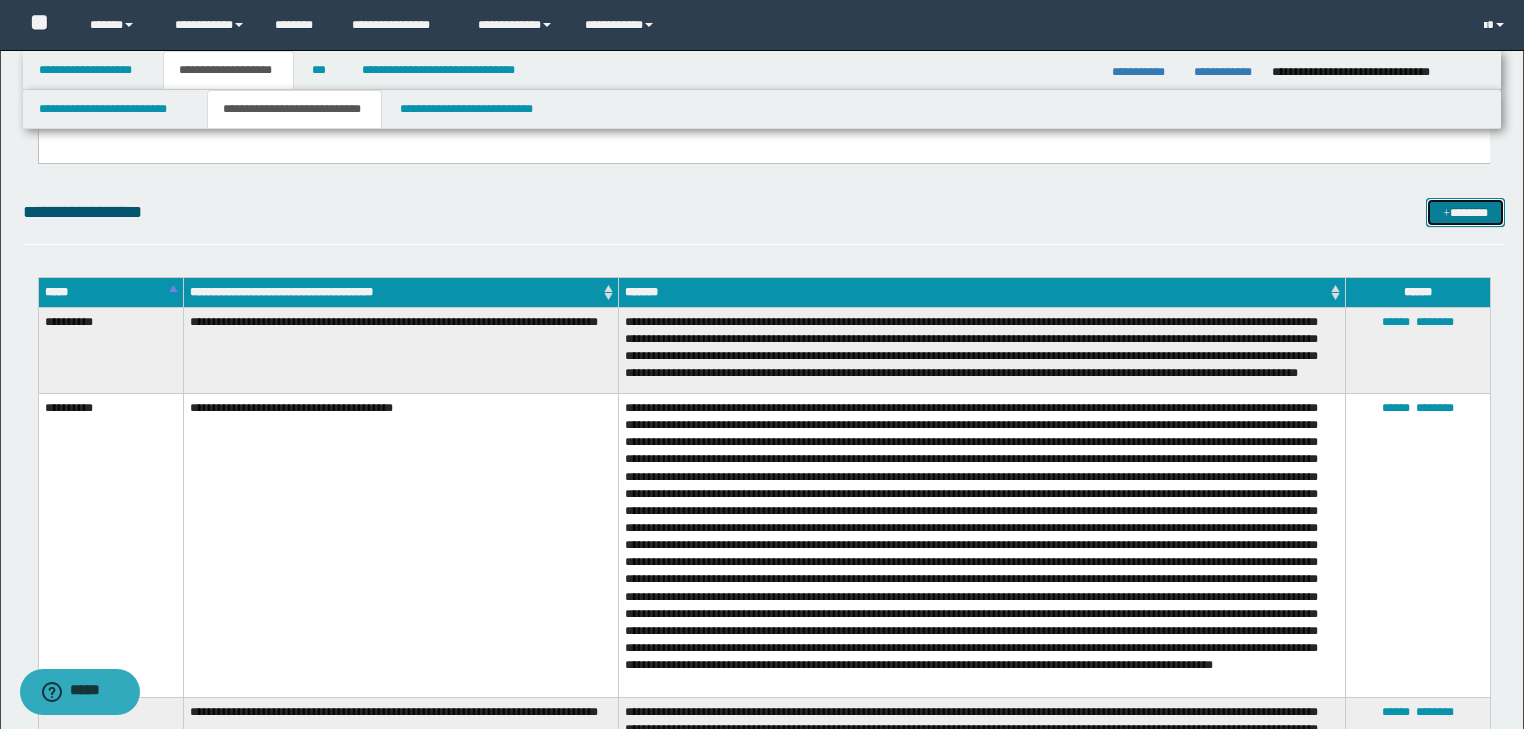 click on "*******" at bounding box center (1465, 213) 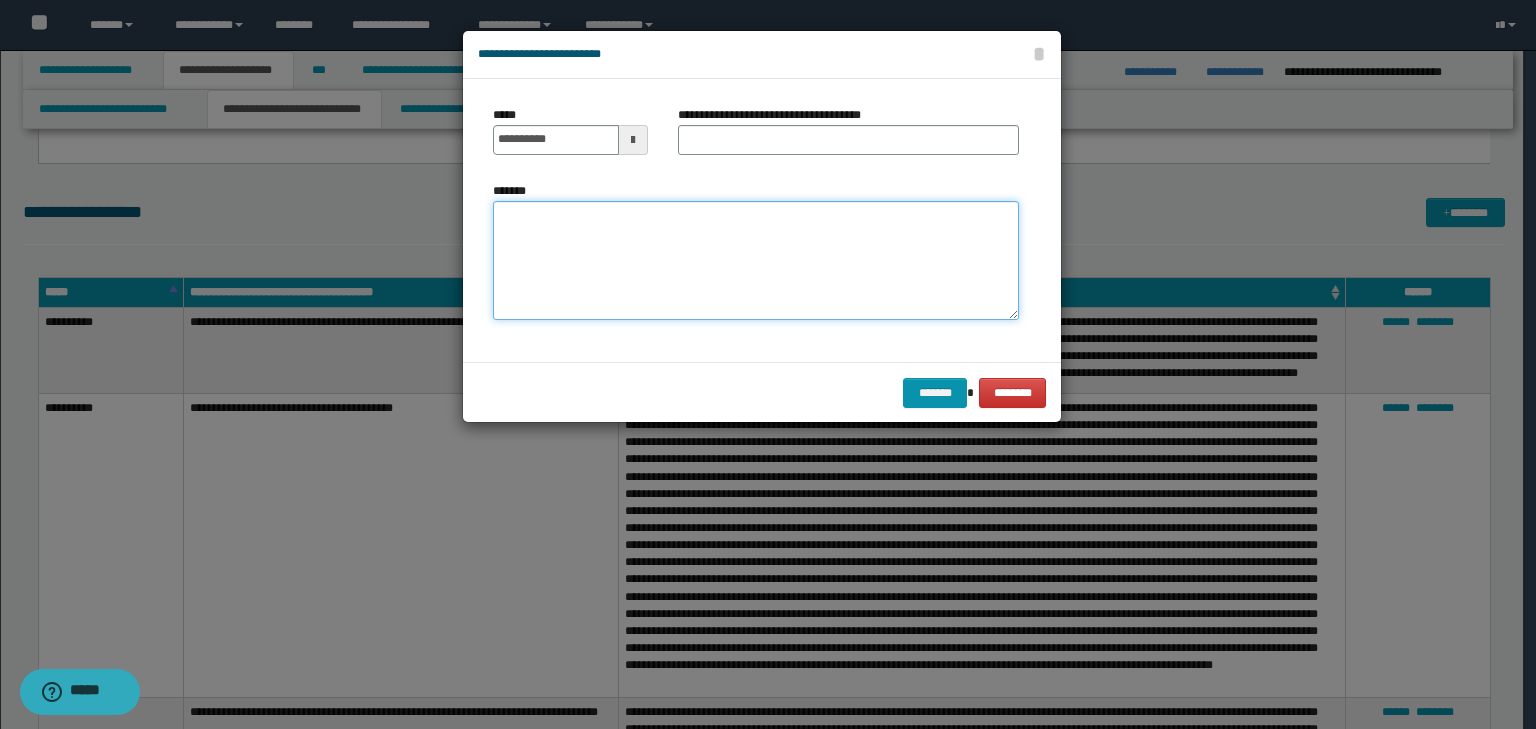 click on "*******" at bounding box center (756, 261) 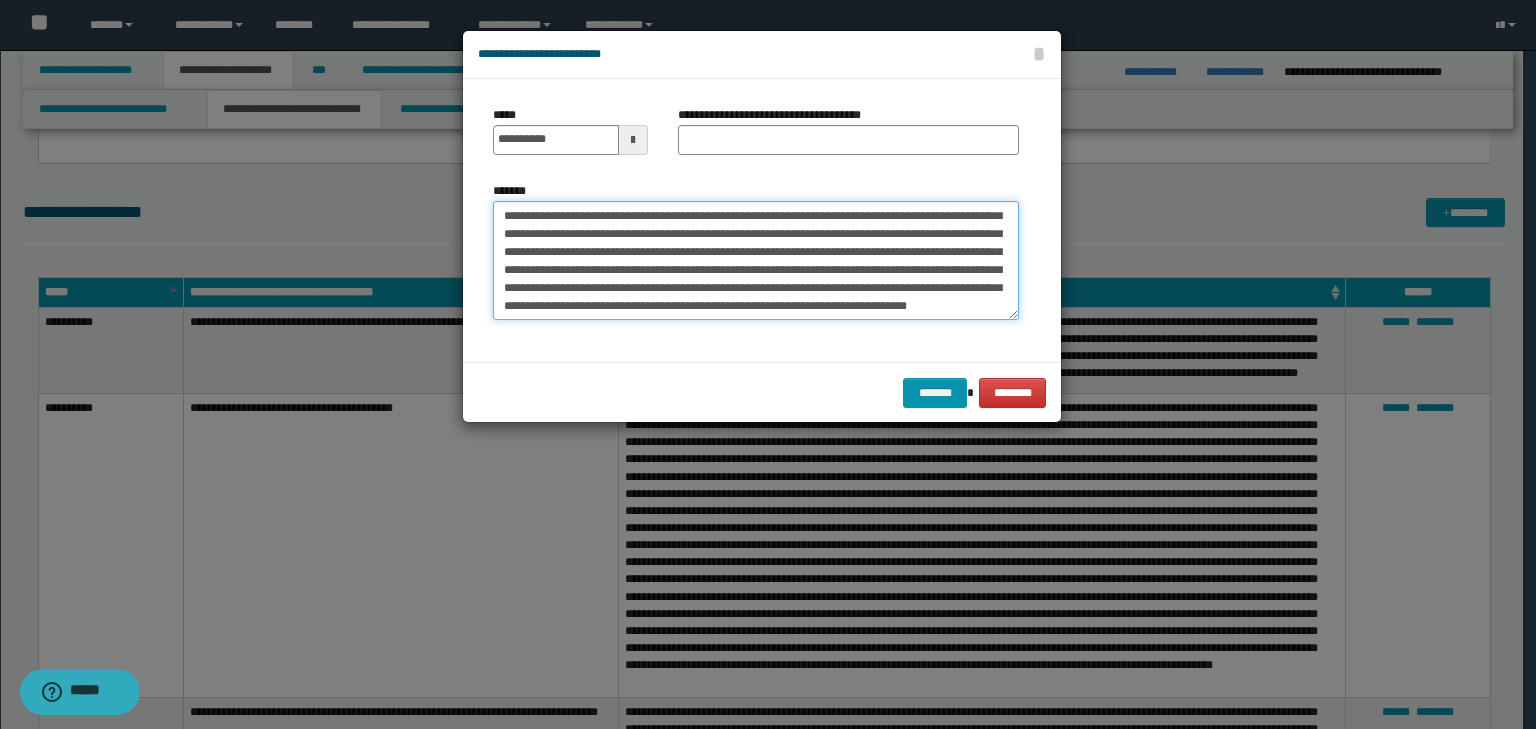 scroll, scrollTop: 0, scrollLeft: 0, axis: both 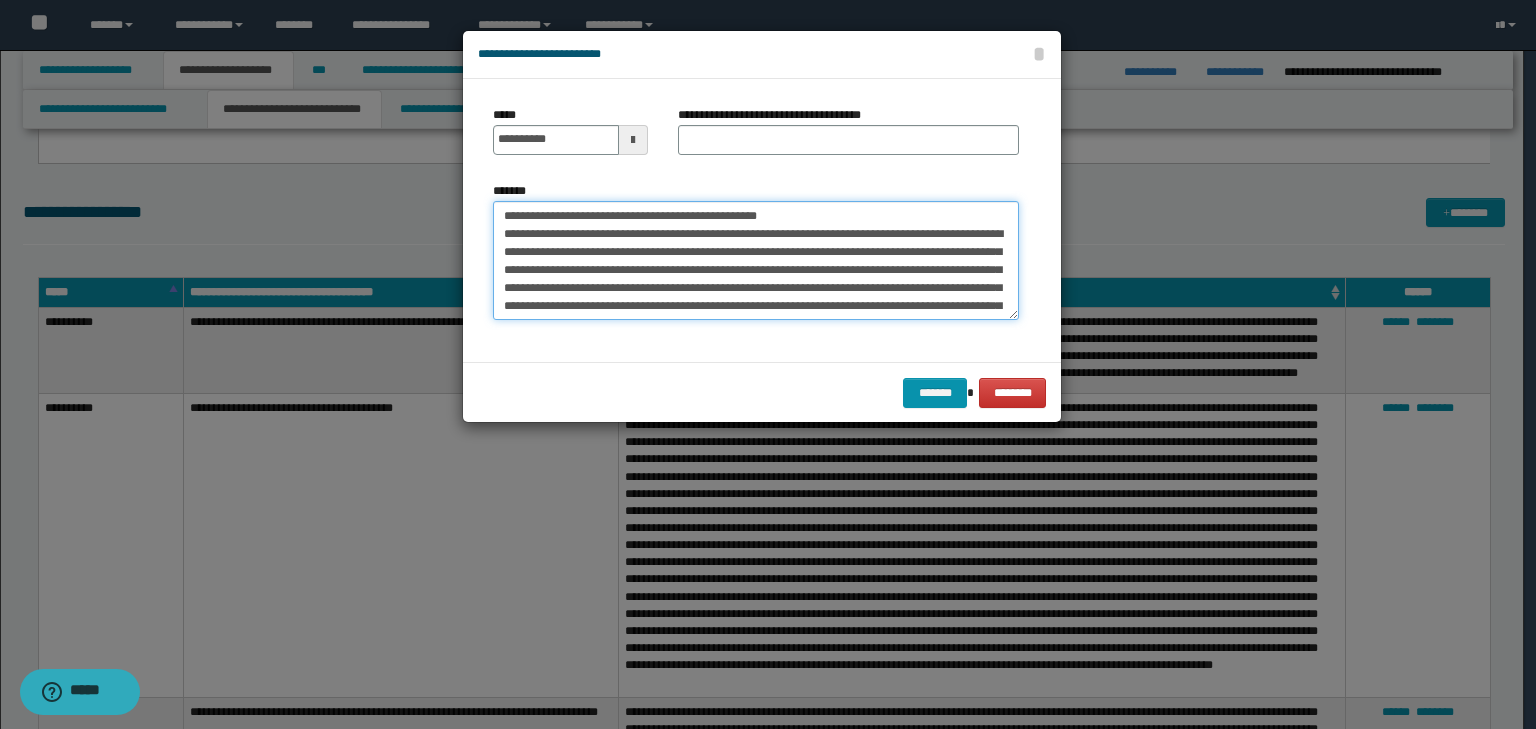 drag, startPoint x: 565, startPoint y: 212, endPoint x: 496, endPoint y: 206, distance: 69.260376 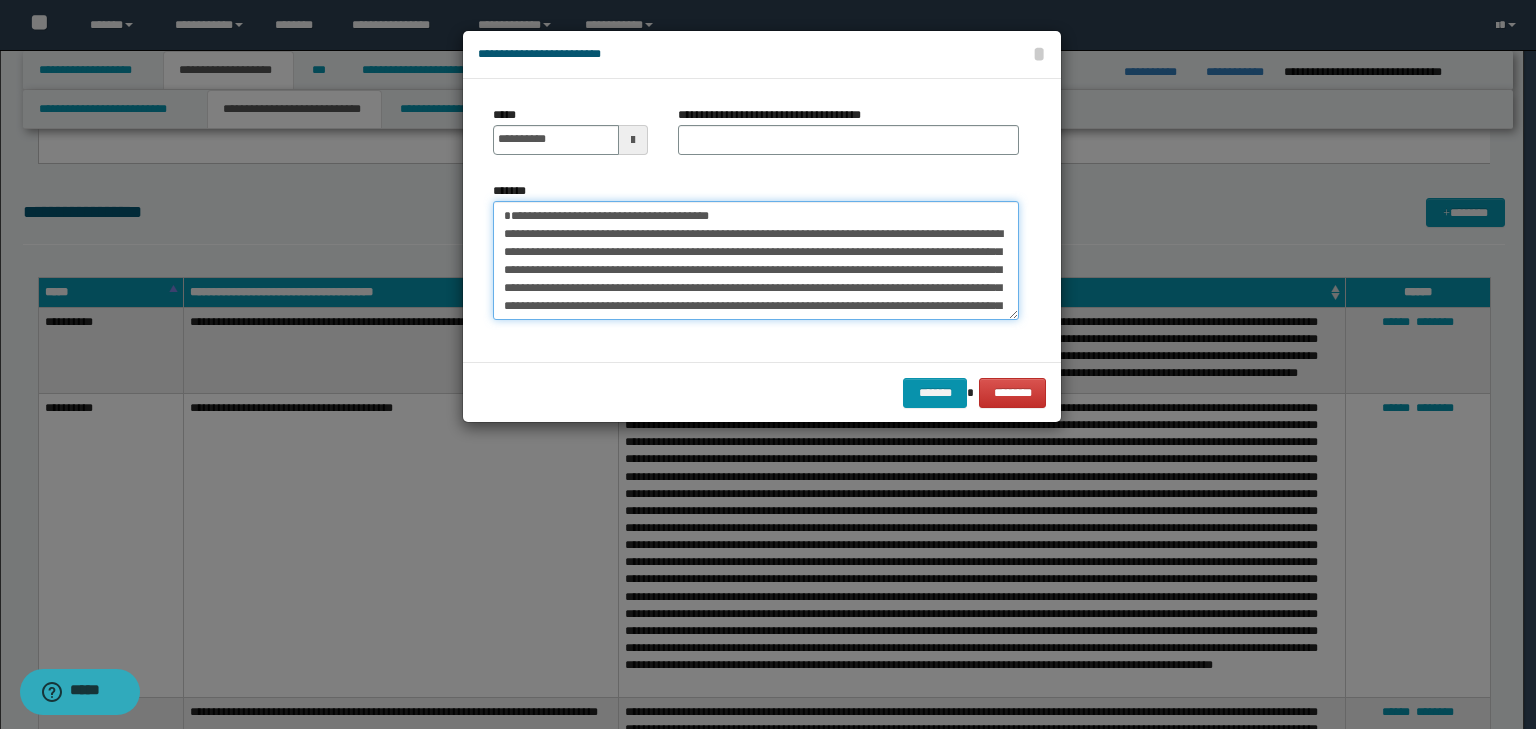 type on "**********" 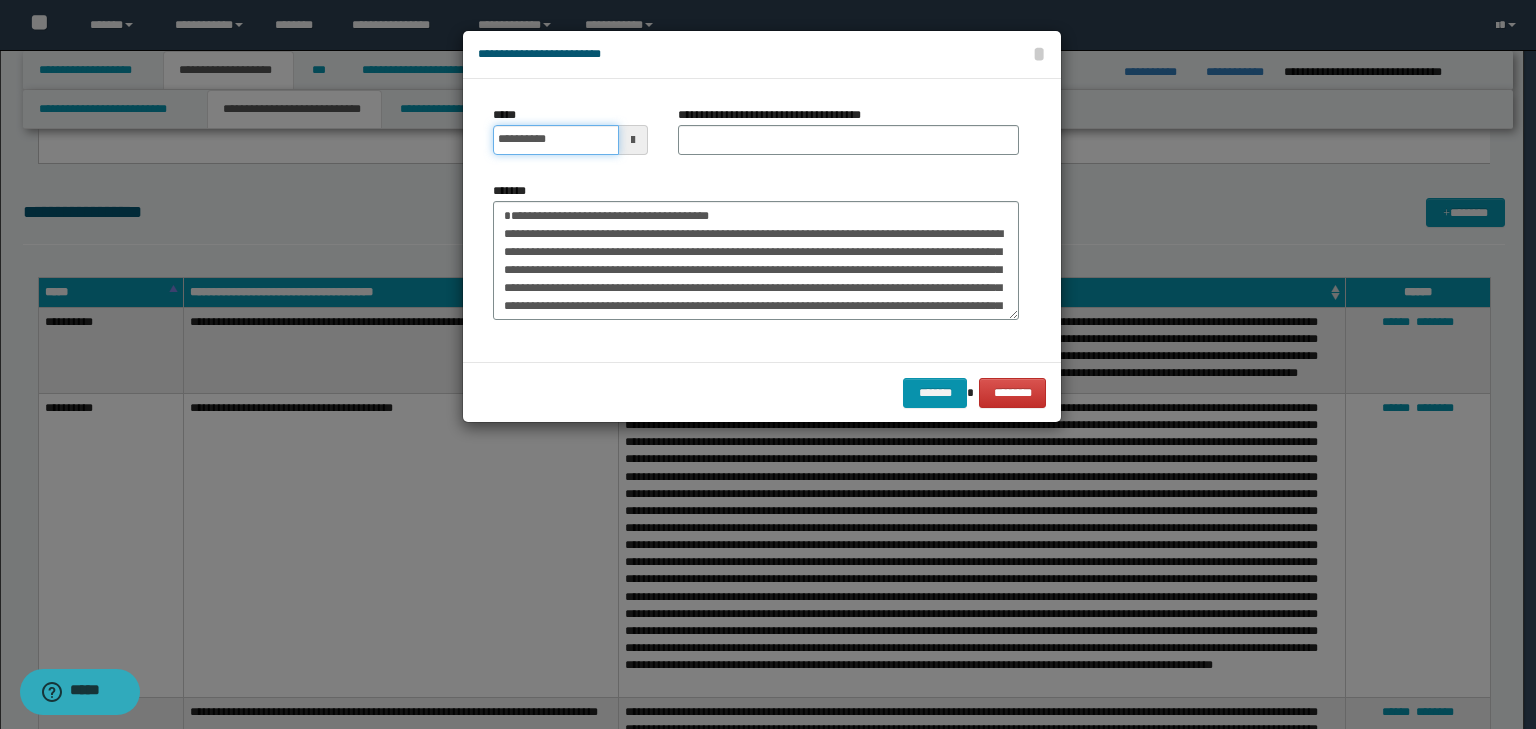 click on "**********" at bounding box center (556, 140) 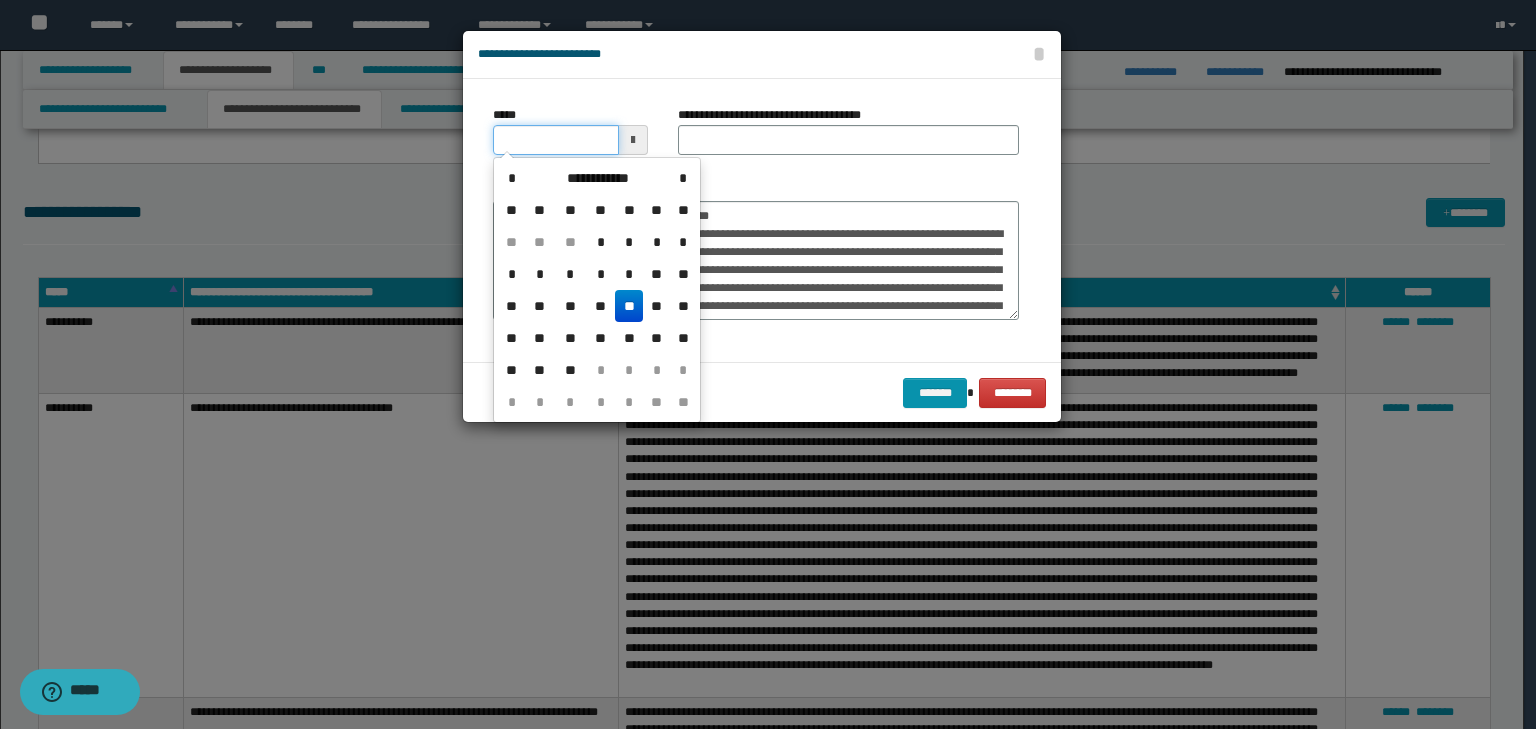 type on "**********" 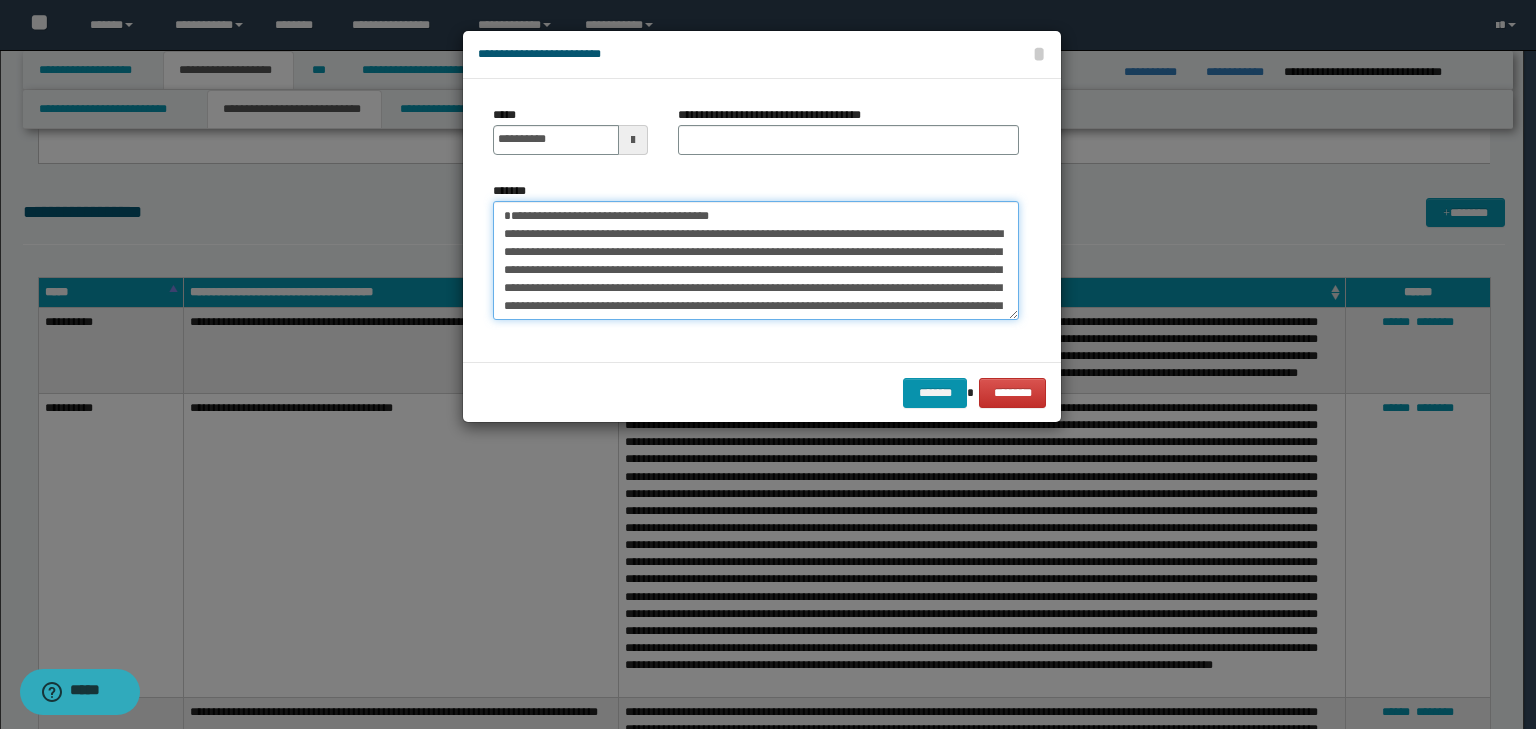 drag, startPoint x: 756, startPoint y: 206, endPoint x: 612, endPoint y: 190, distance: 144.88617 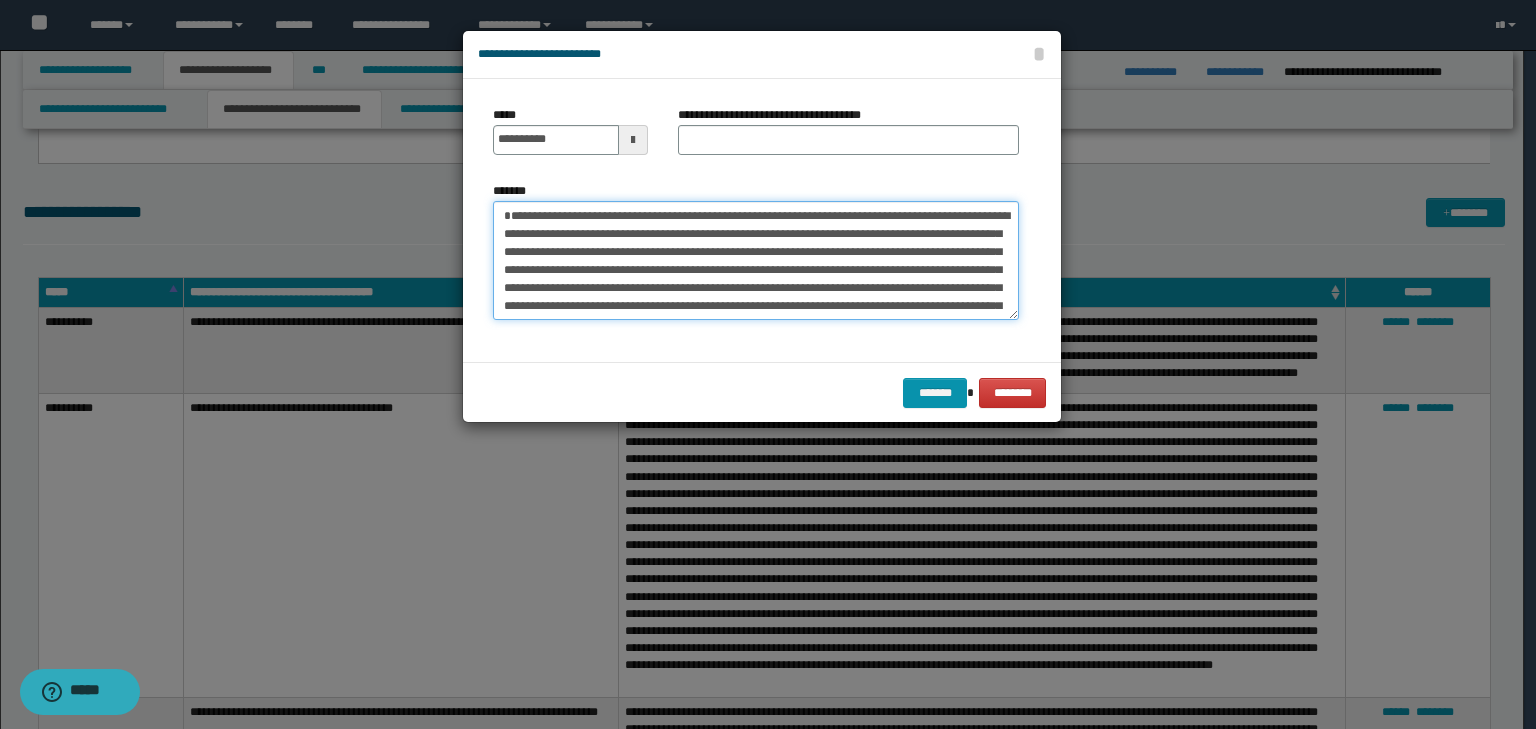 type on "**********" 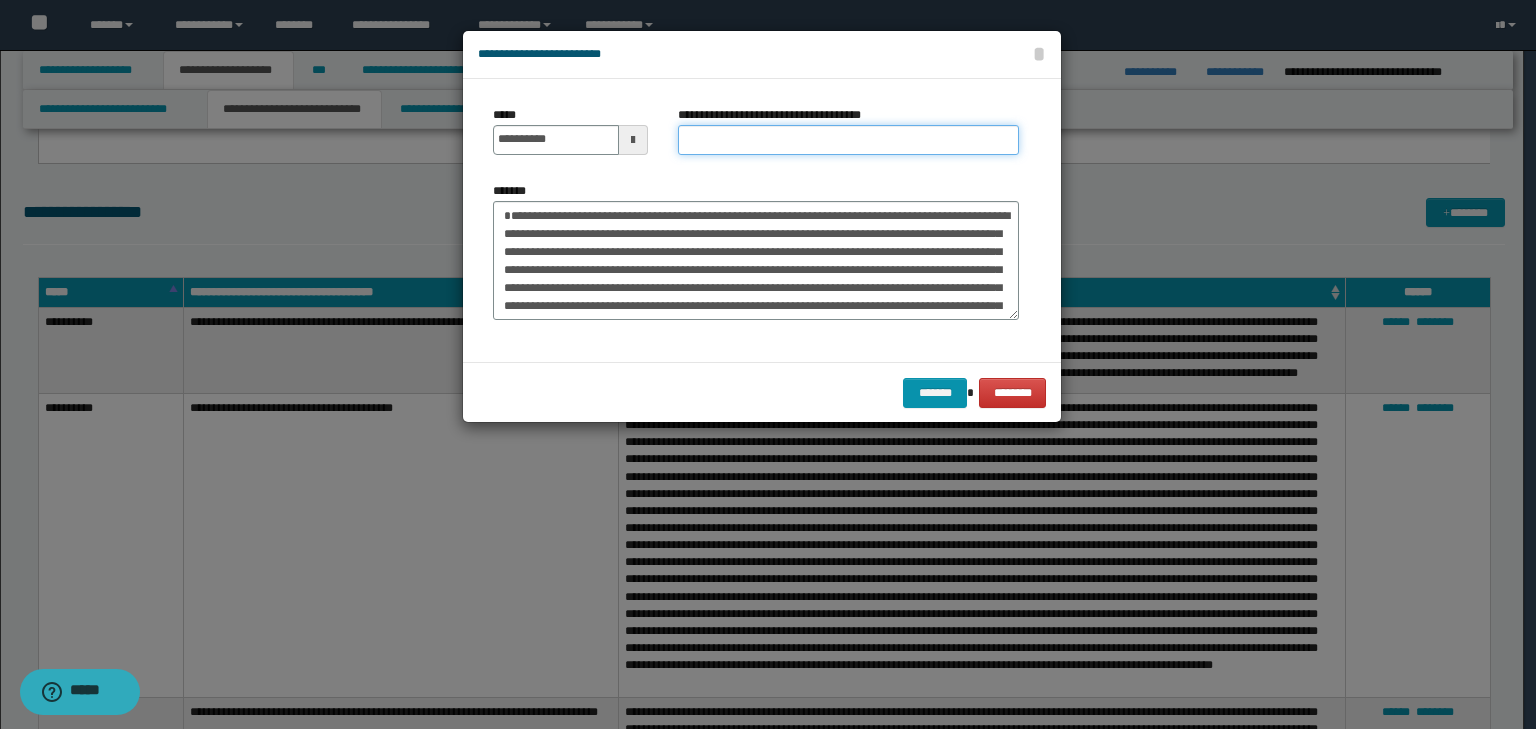 click on "**********" at bounding box center [848, 140] 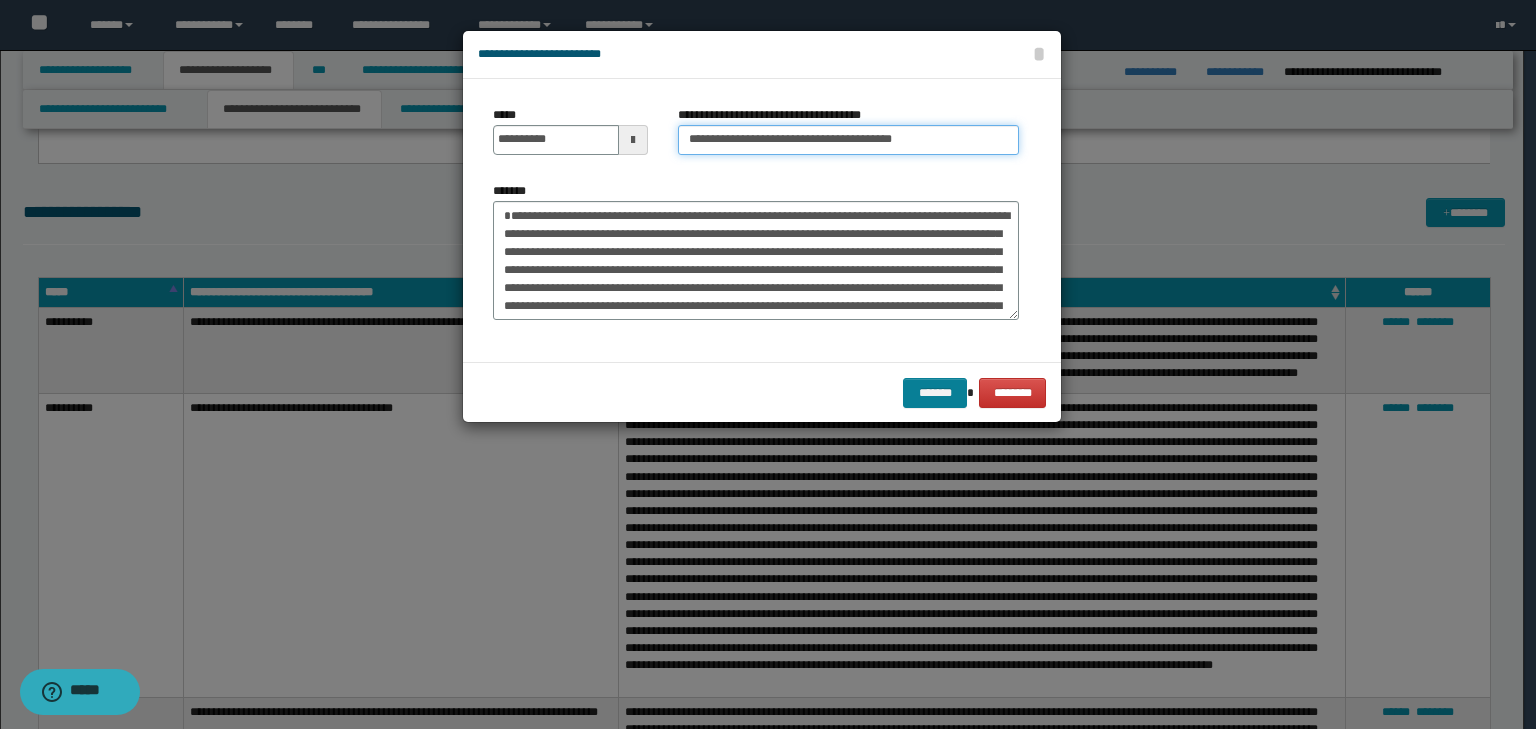type on "**********" 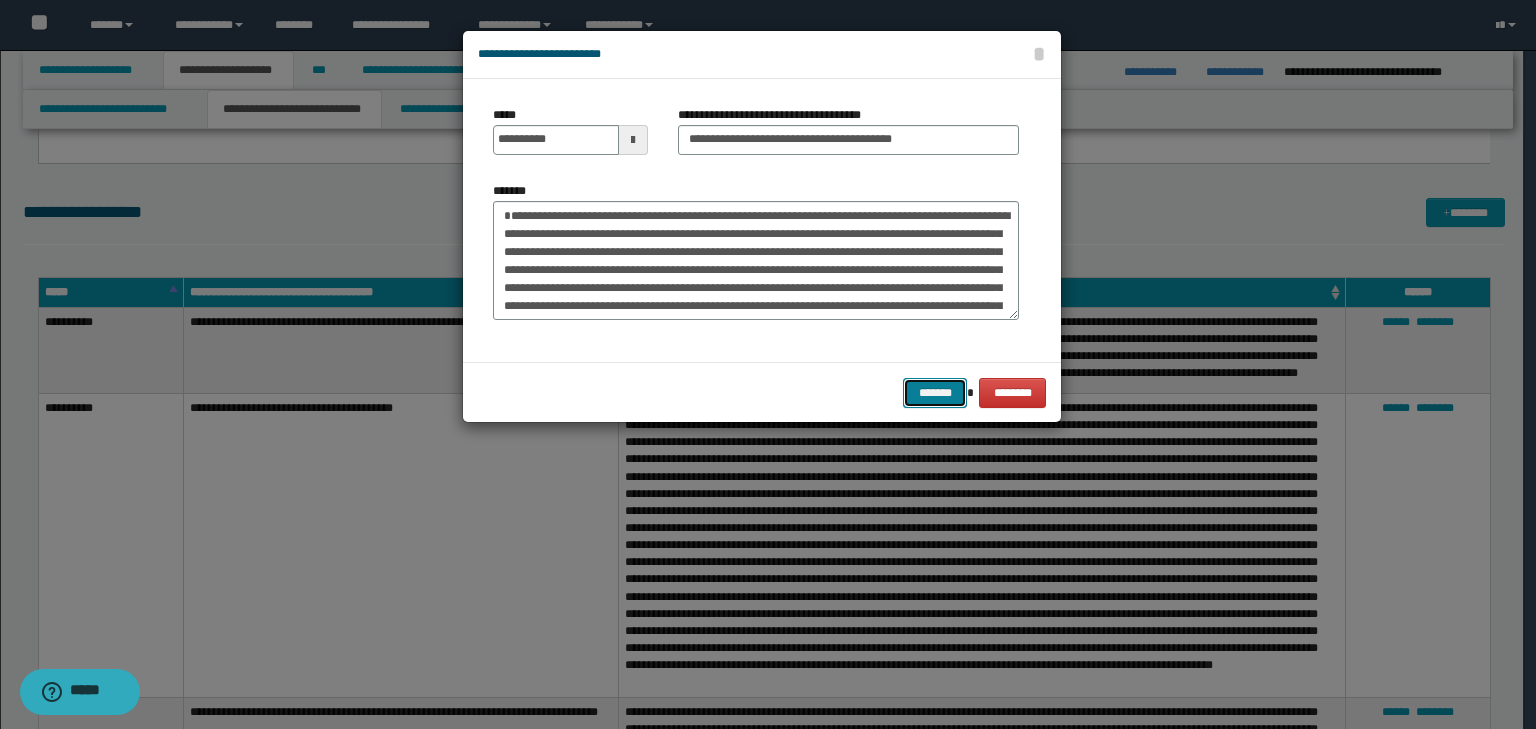 click on "*******" at bounding box center [935, 393] 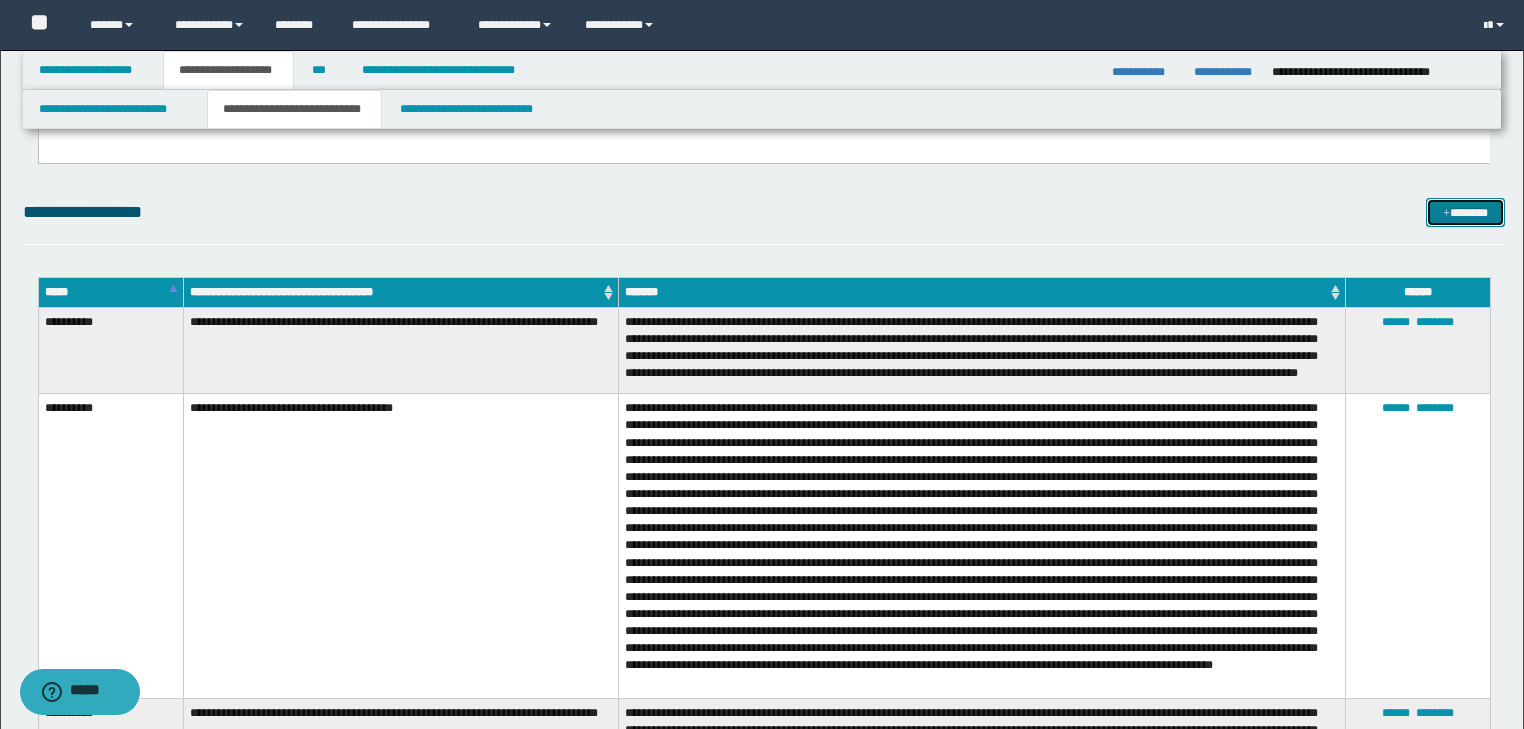 click on "*******" at bounding box center (1465, 213) 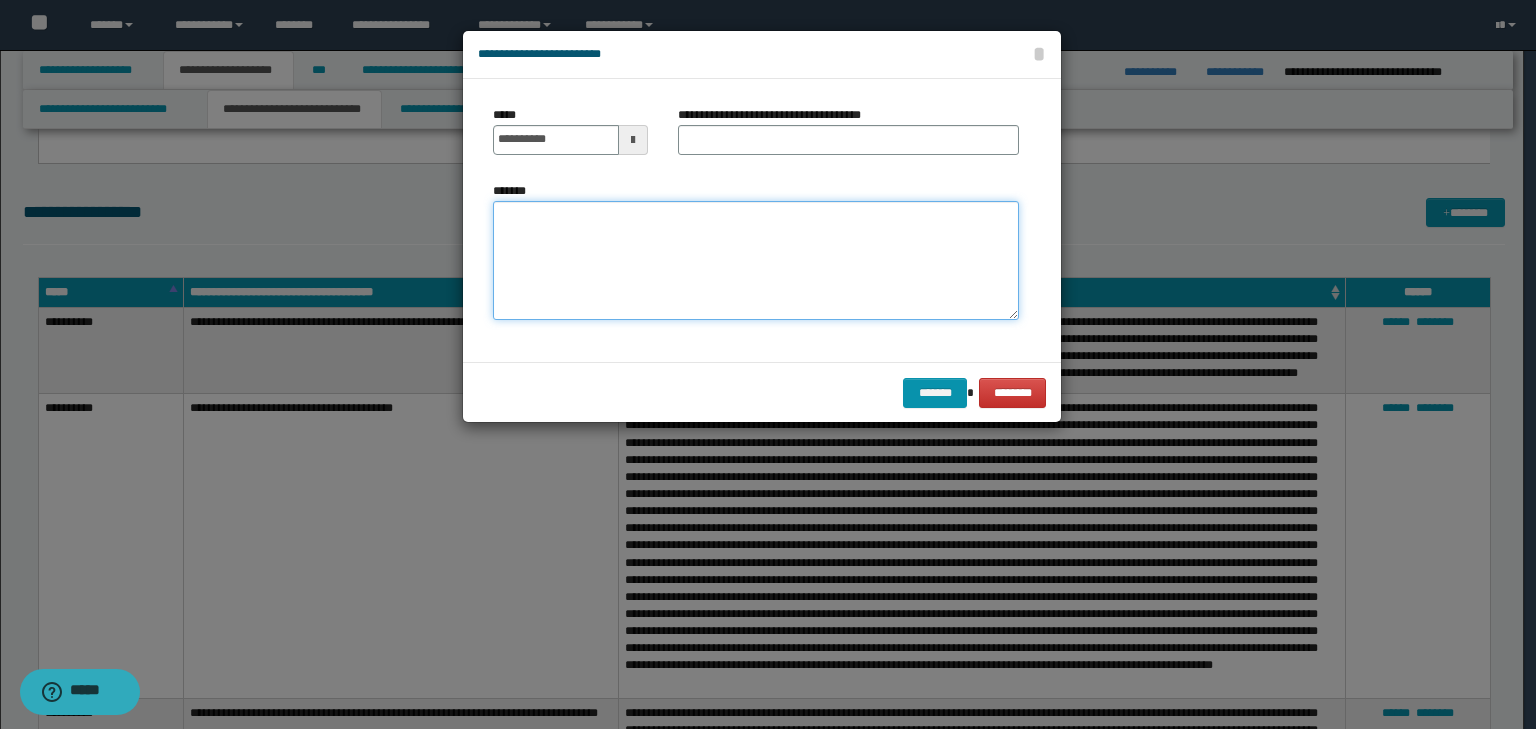 click on "*******" at bounding box center (756, 261) 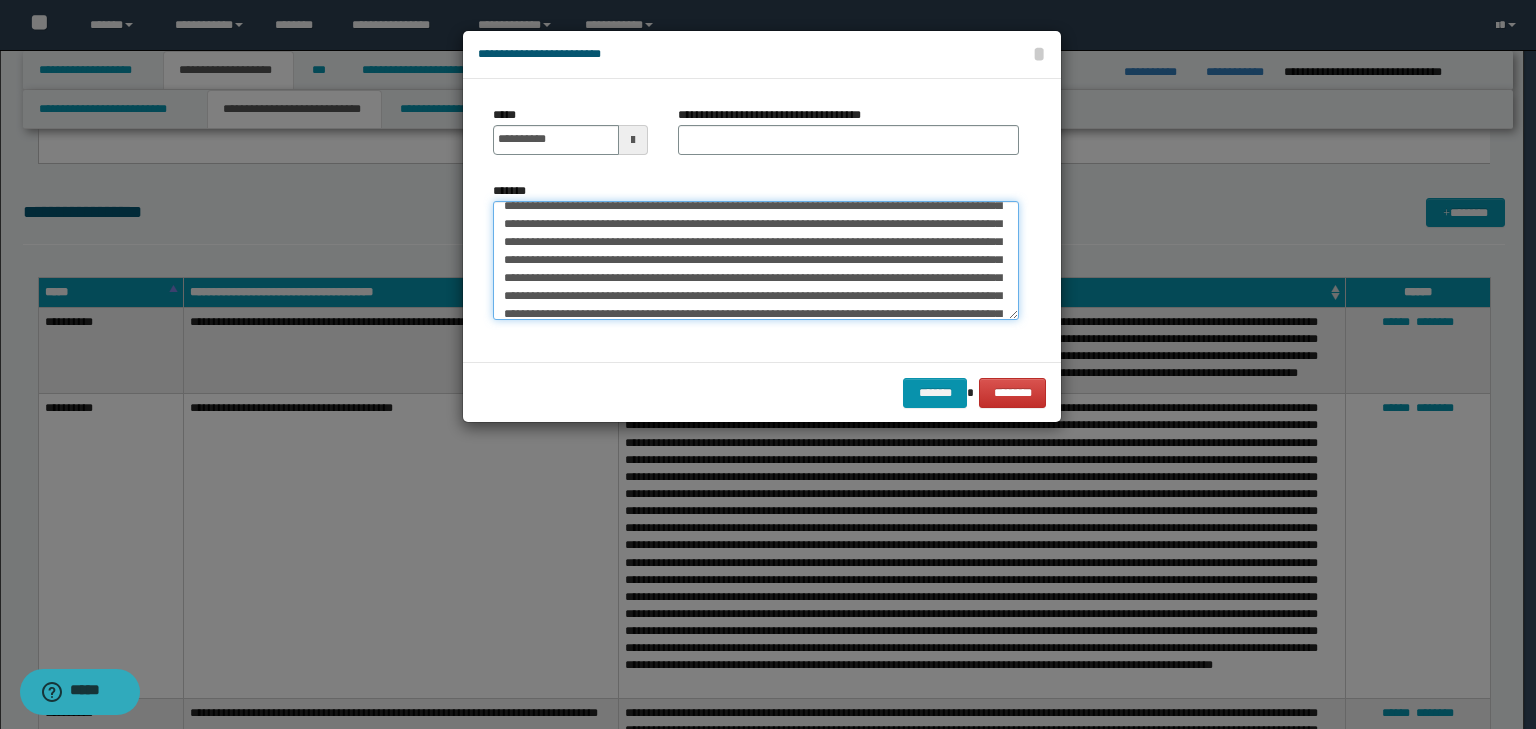 scroll, scrollTop: 0, scrollLeft: 0, axis: both 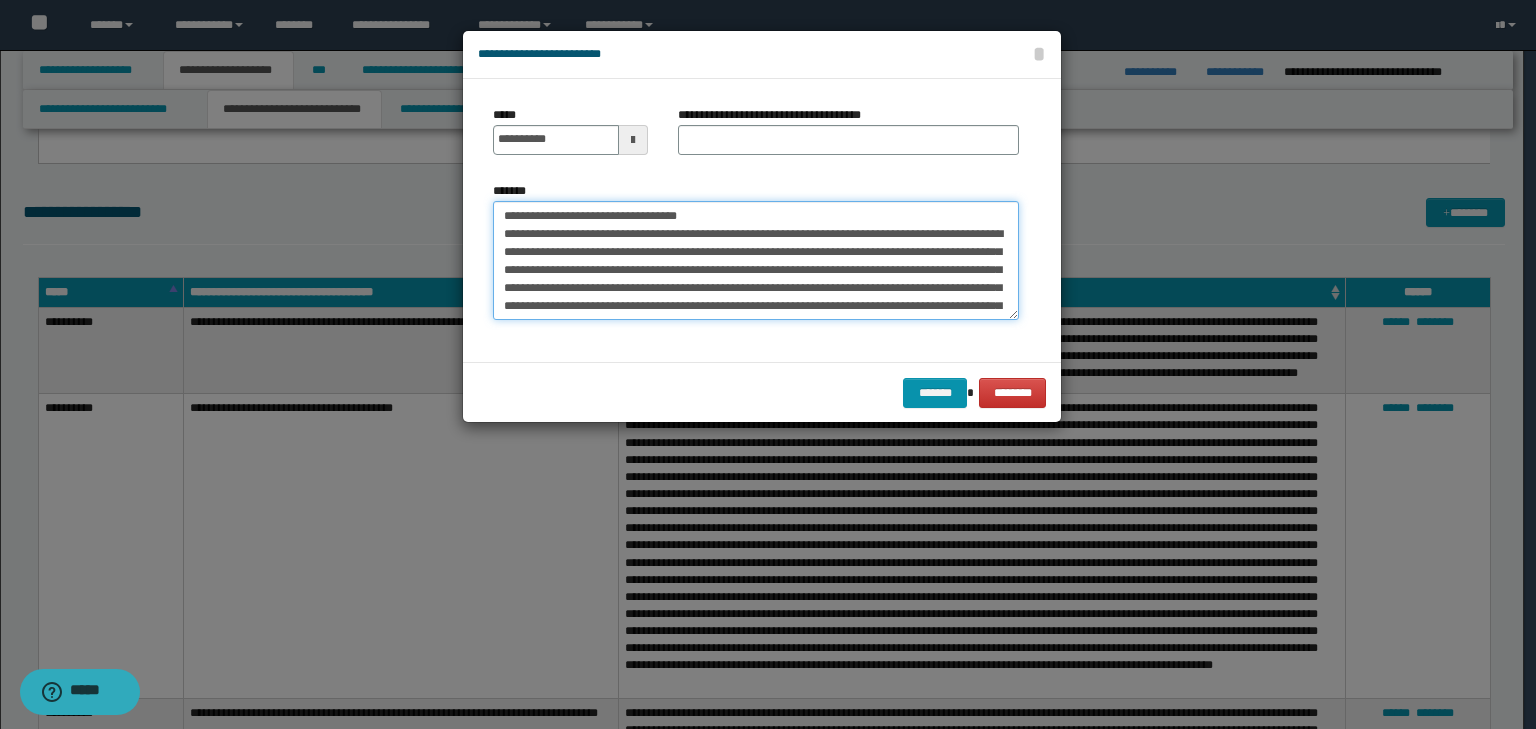 drag, startPoint x: 563, startPoint y: 212, endPoint x: 405, endPoint y: 196, distance: 158.80806 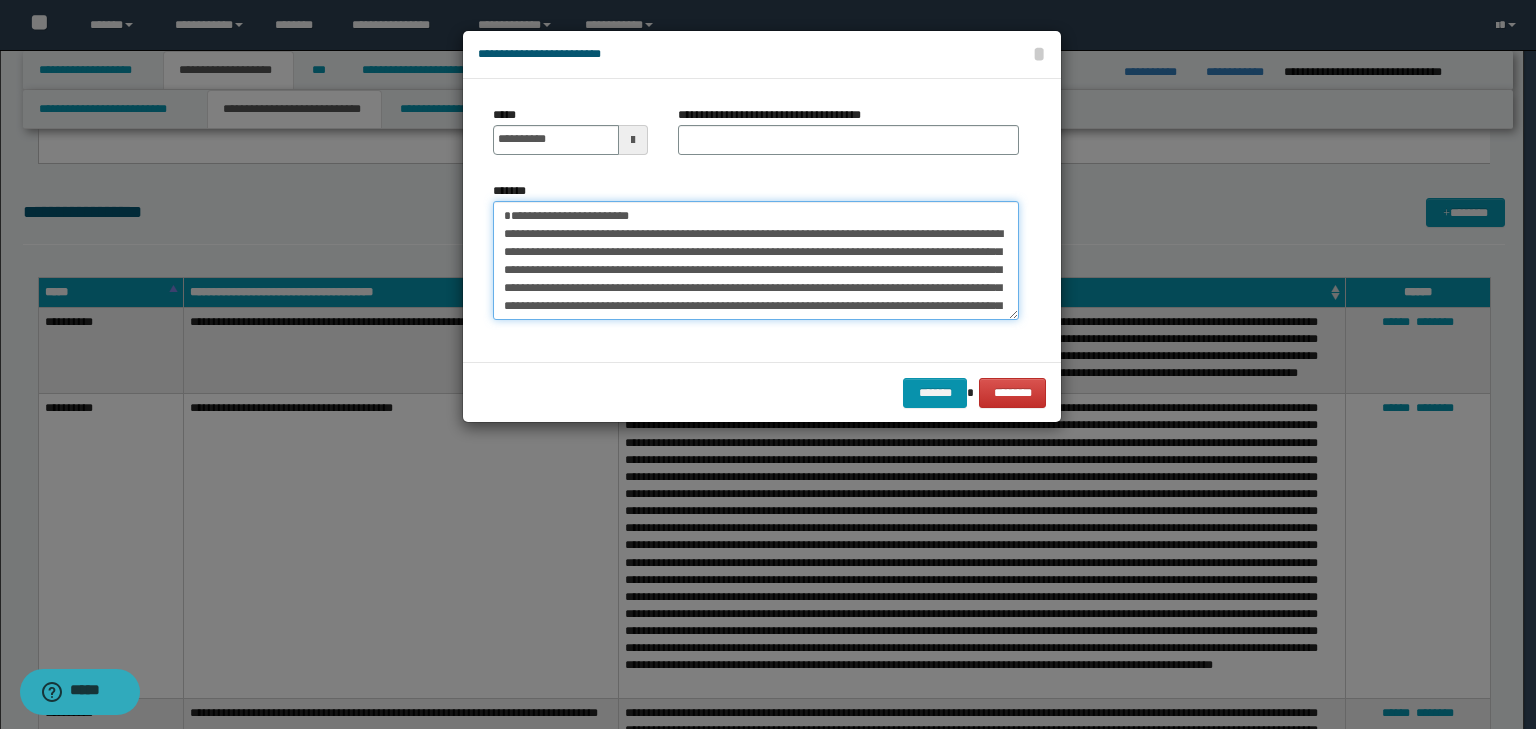 type on "**********" 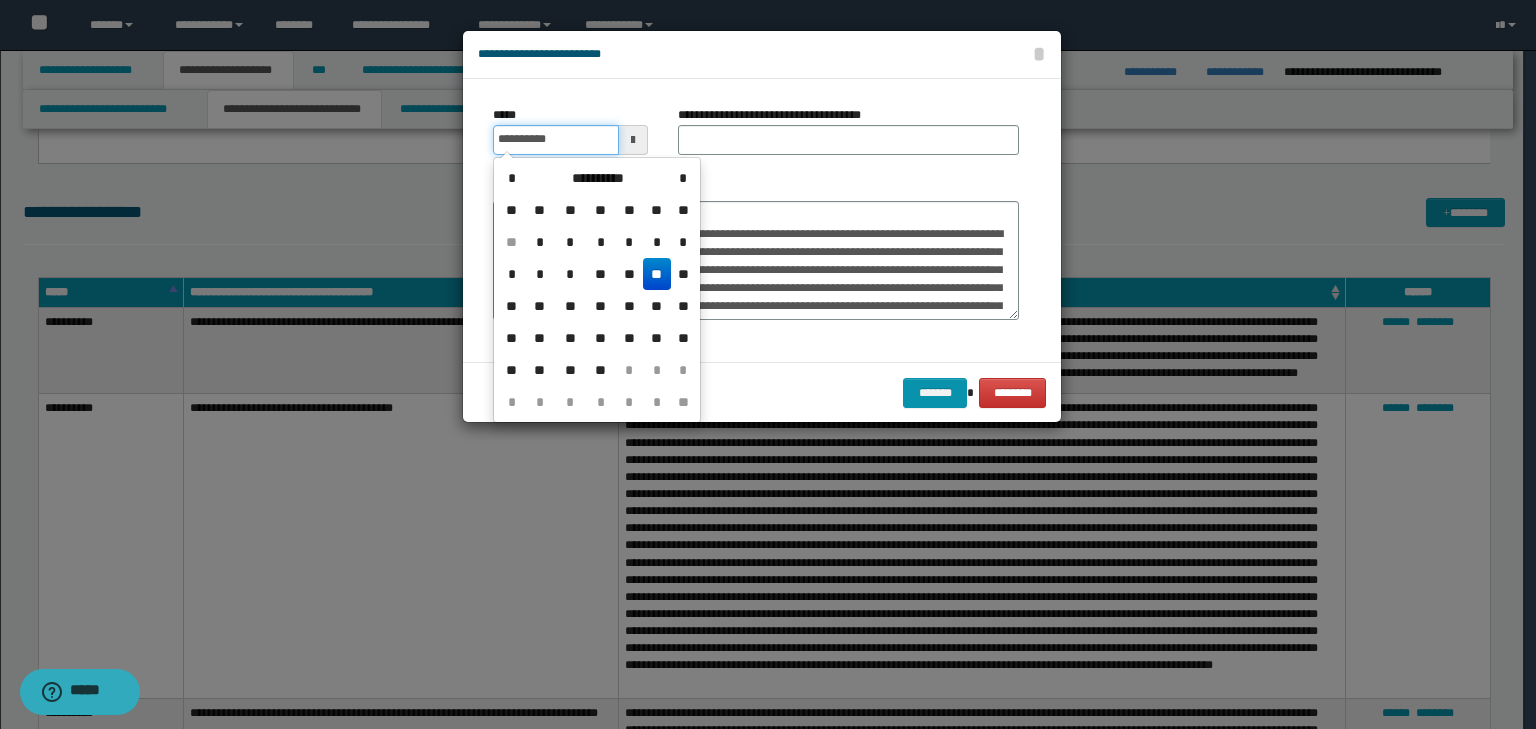 click on "**********" at bounding box center (556, 140) 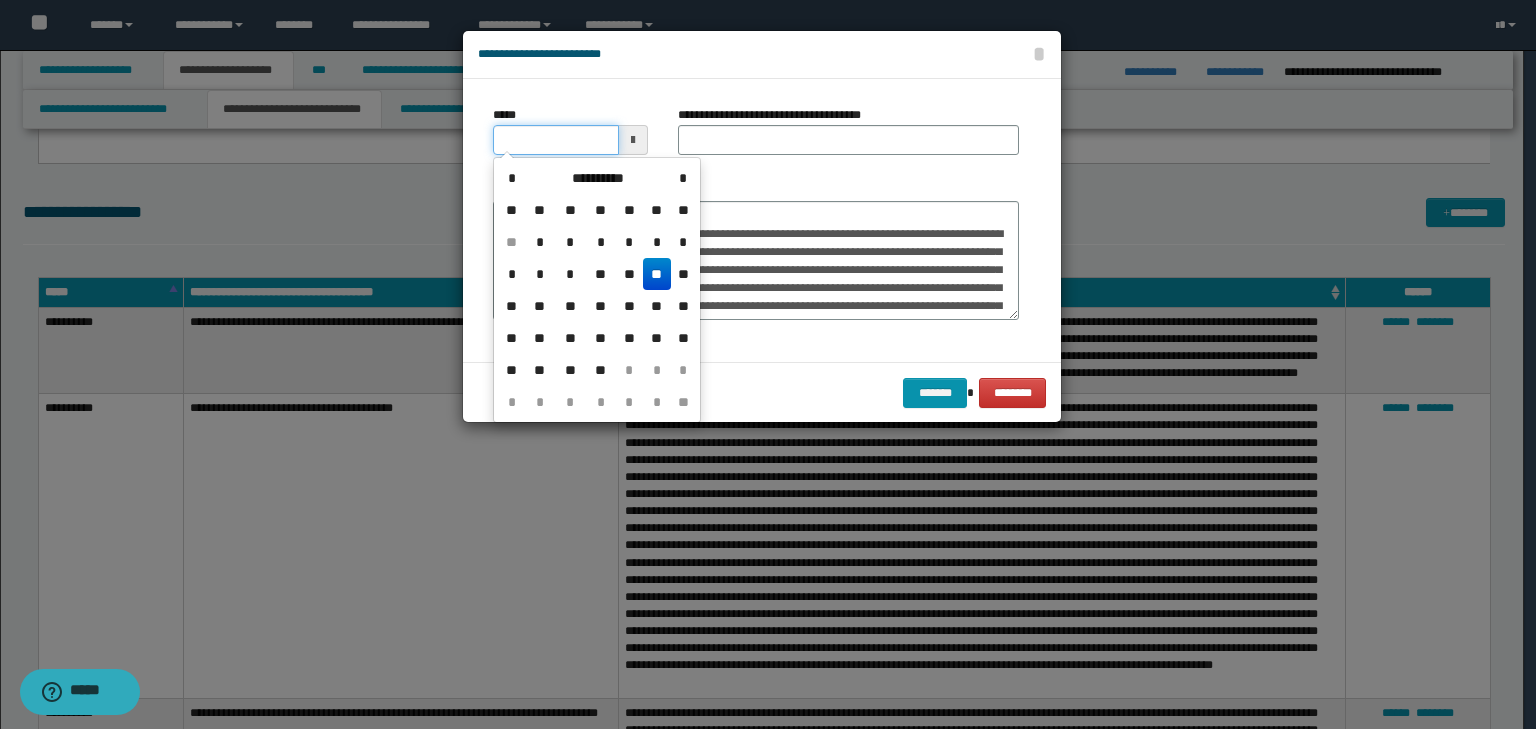 type on "**********" 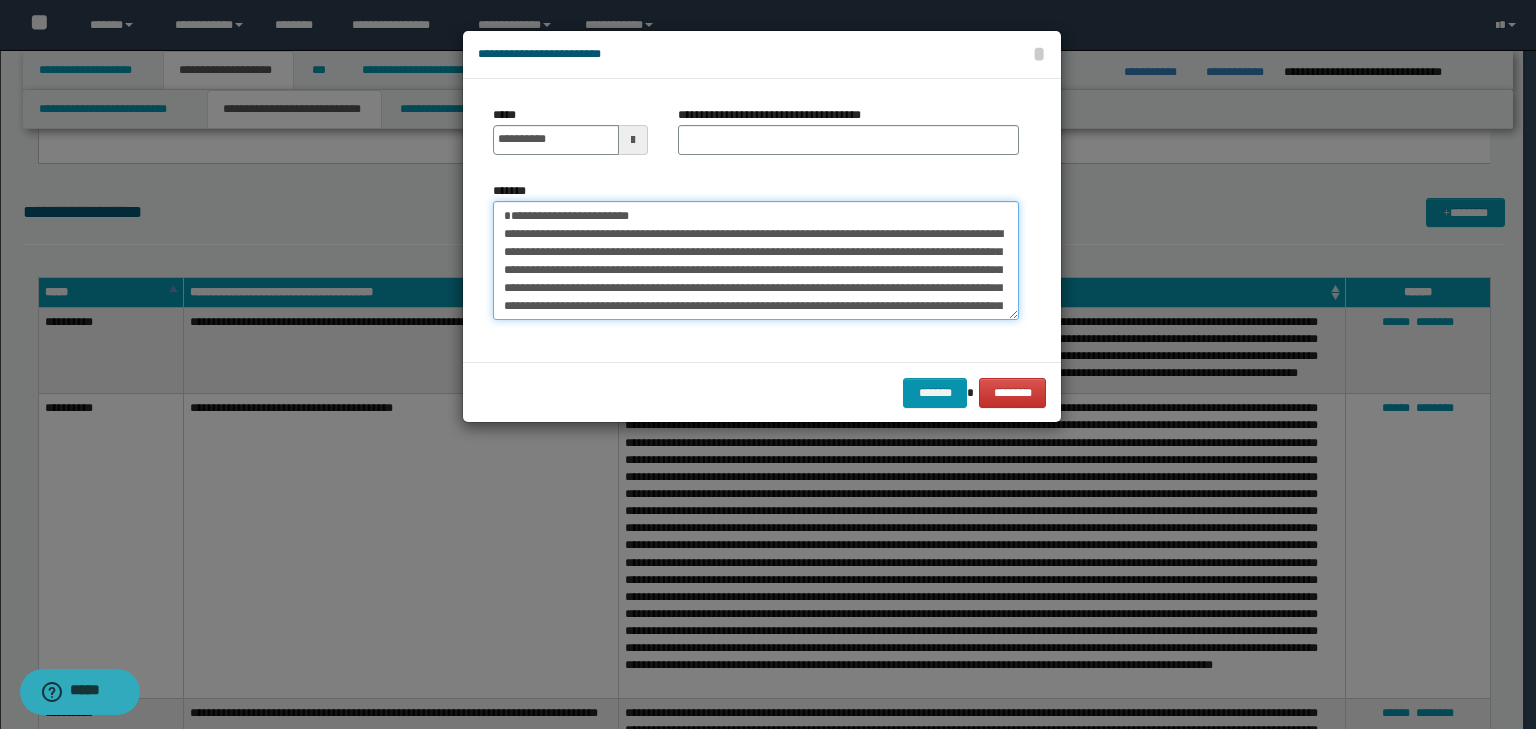 drag, startPoint x: 688, startPoint y: 214, endPoint x: 144, endPoint y: 185, distance: 544.7724 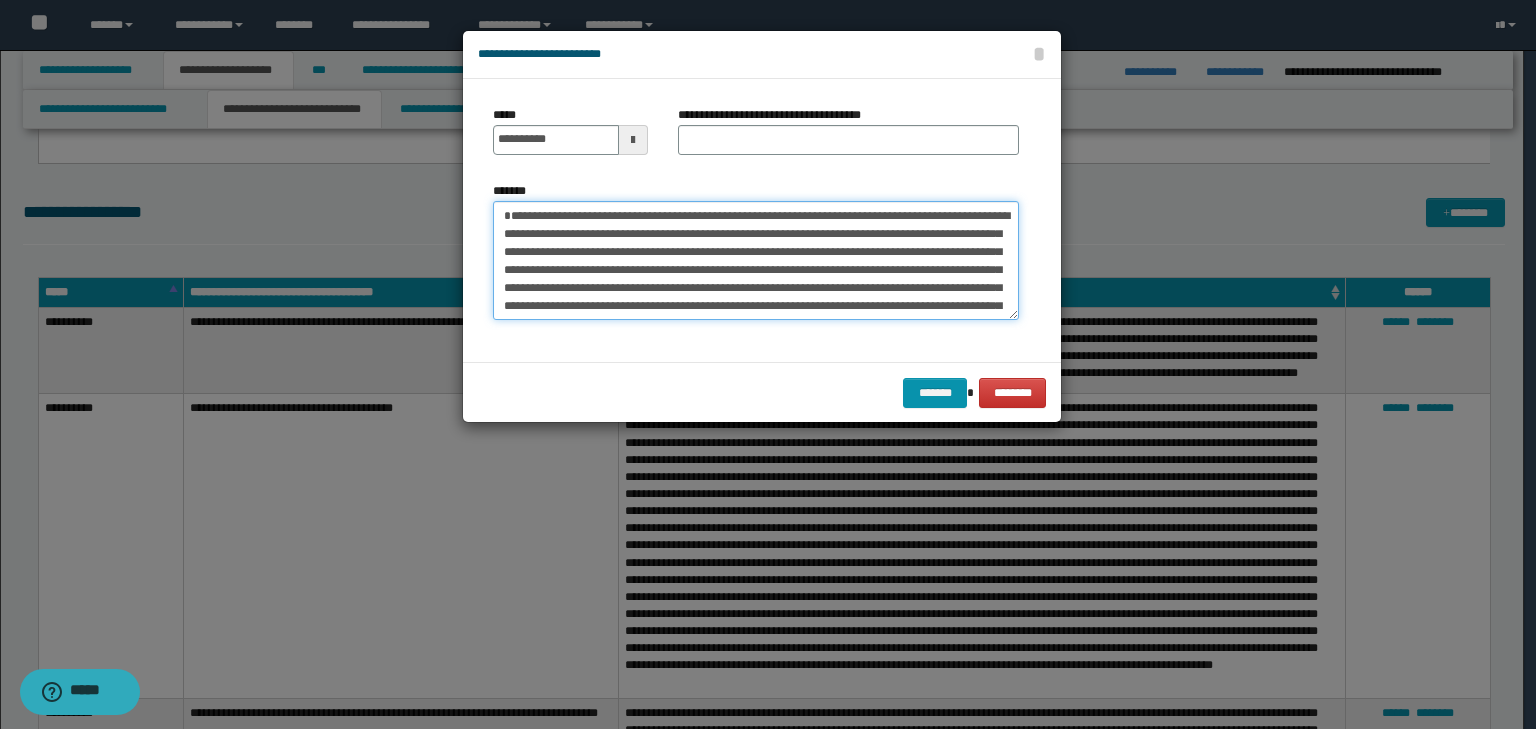 type on "**********" 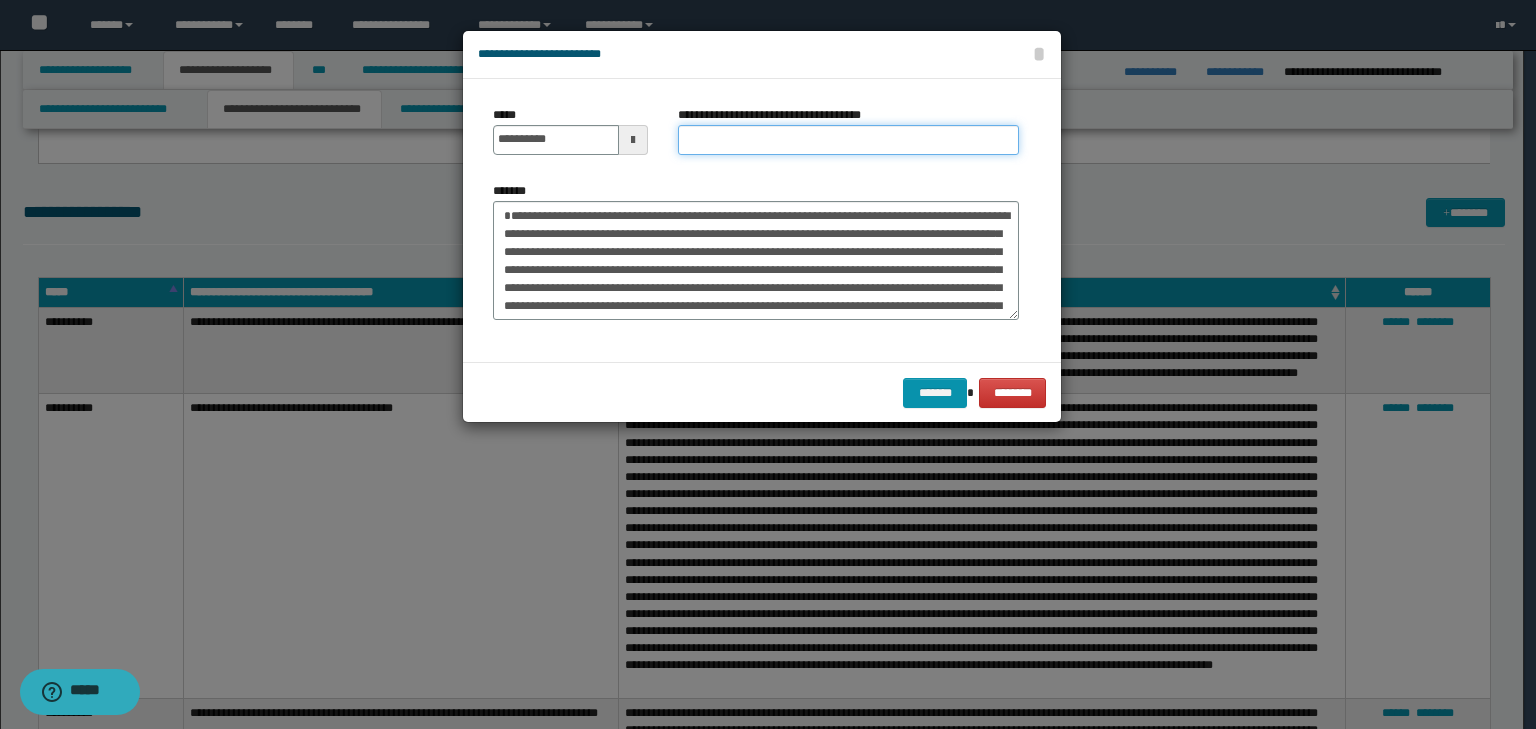 click on "**********" at bounding box center [848, 140] 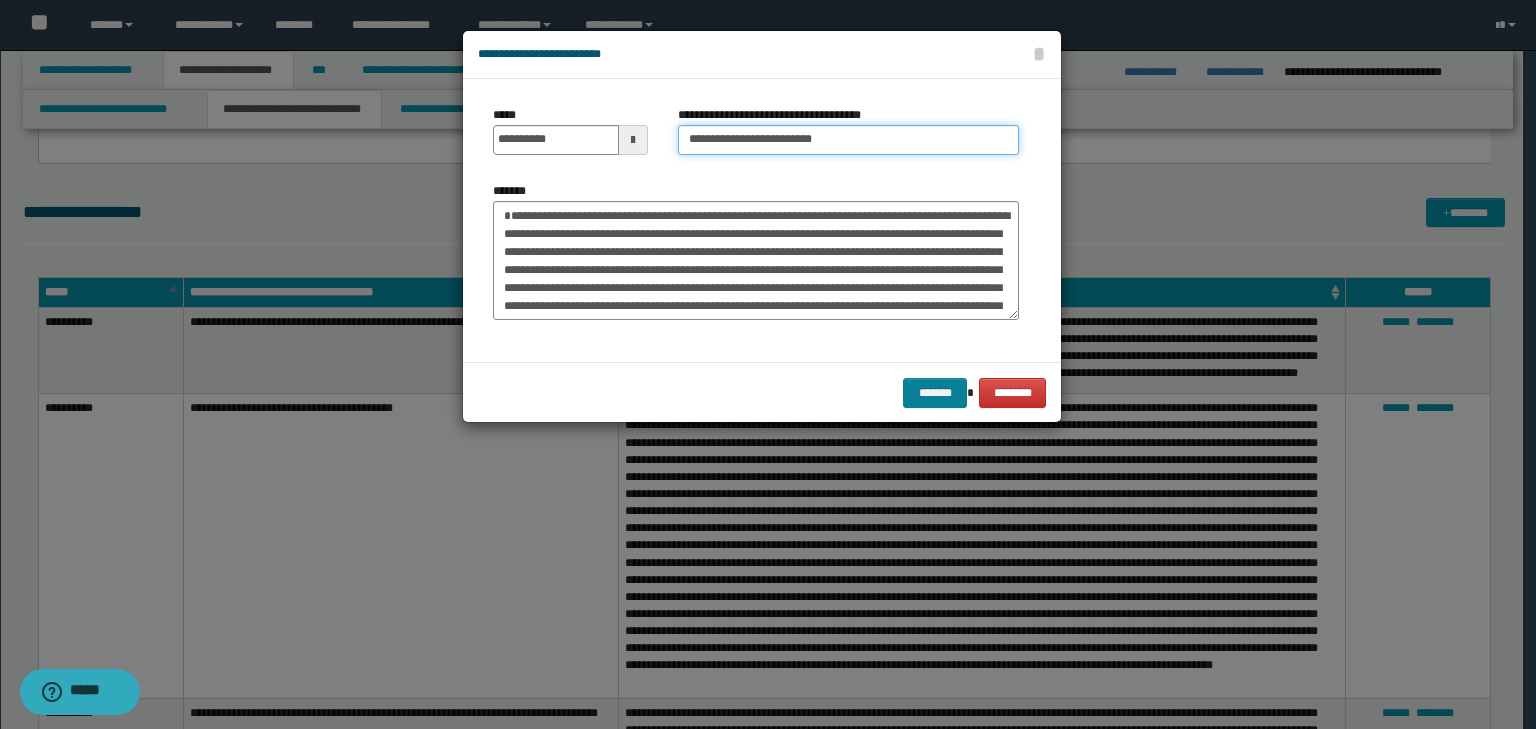 type on "**********" 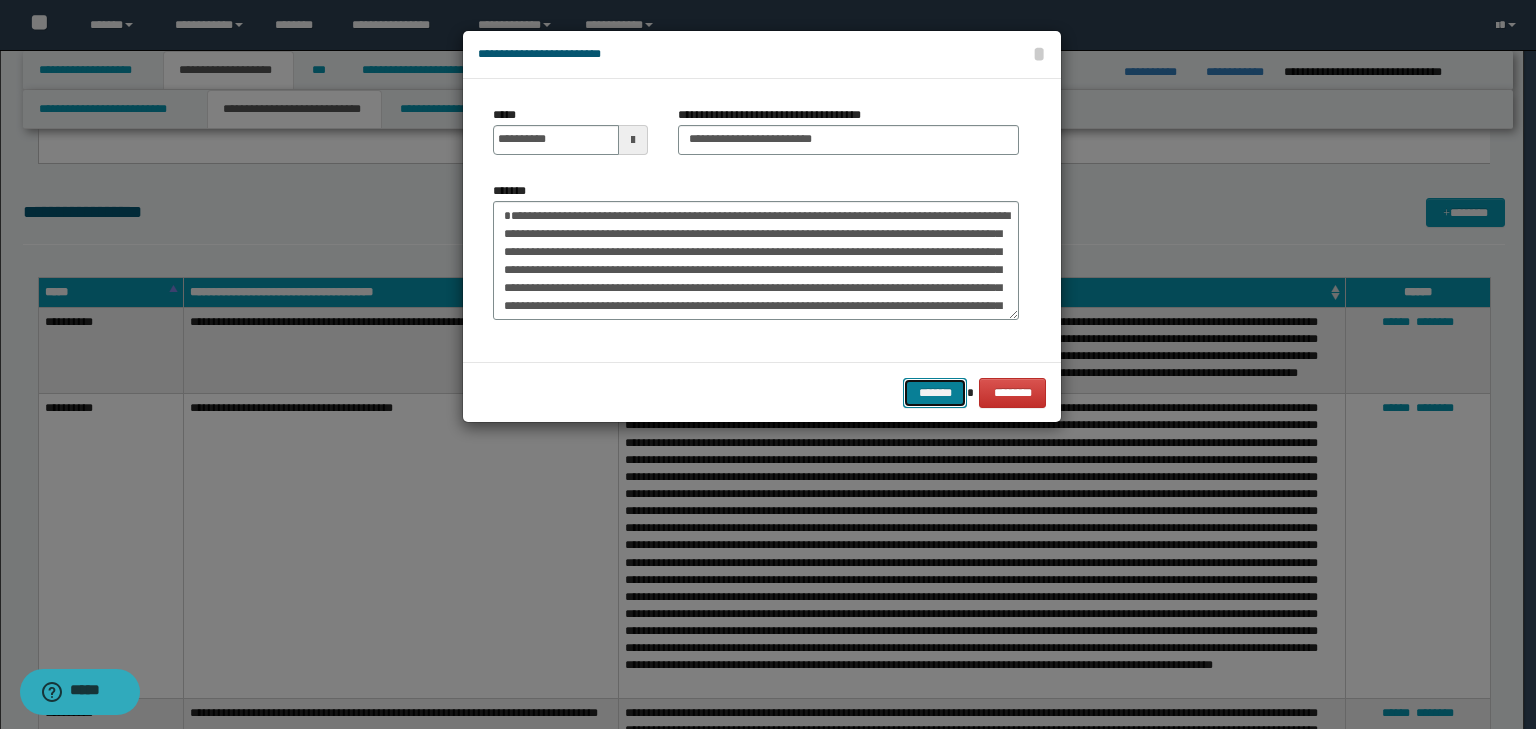 click on "*******" at bounding box center [935, 393] 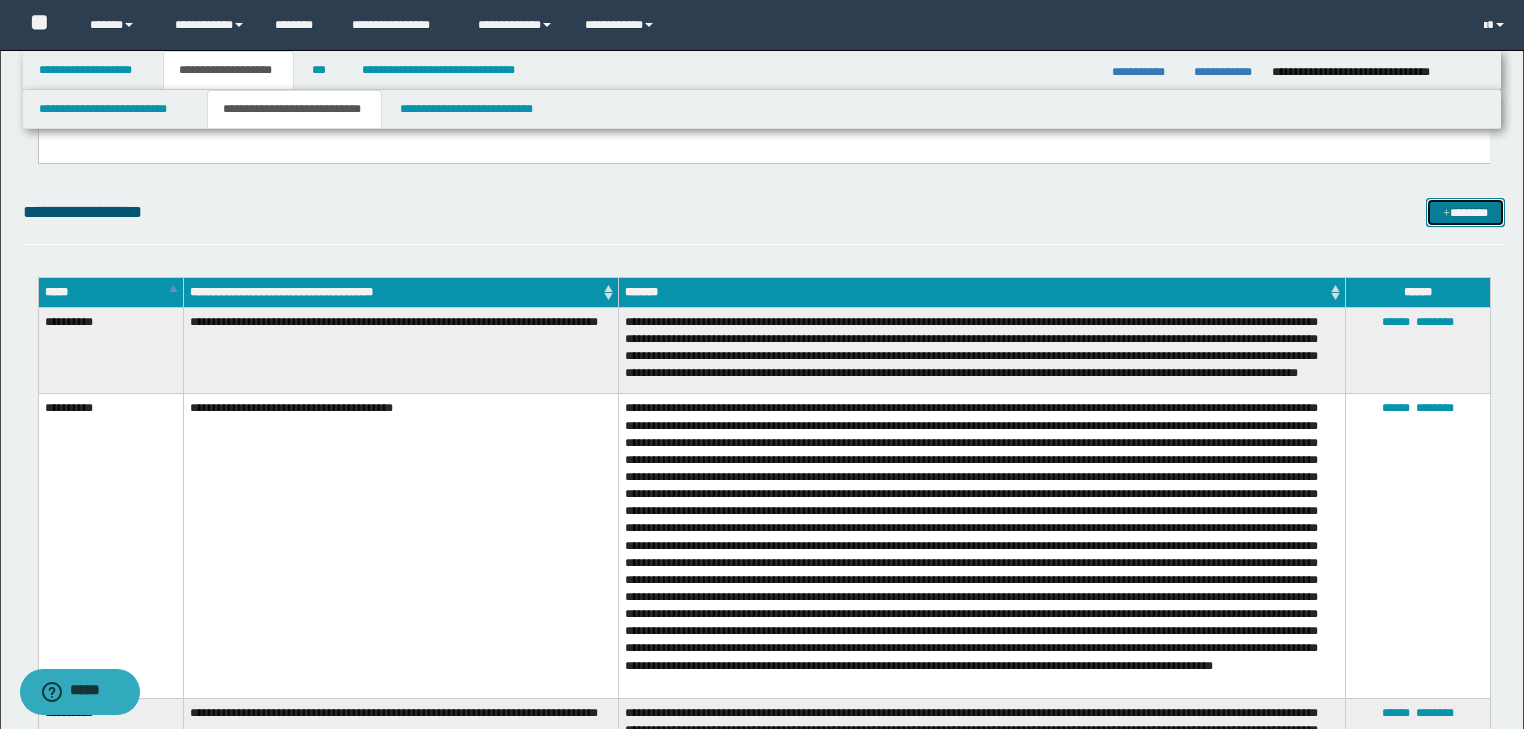 click on "*******" at bounding box center (1465, 213) 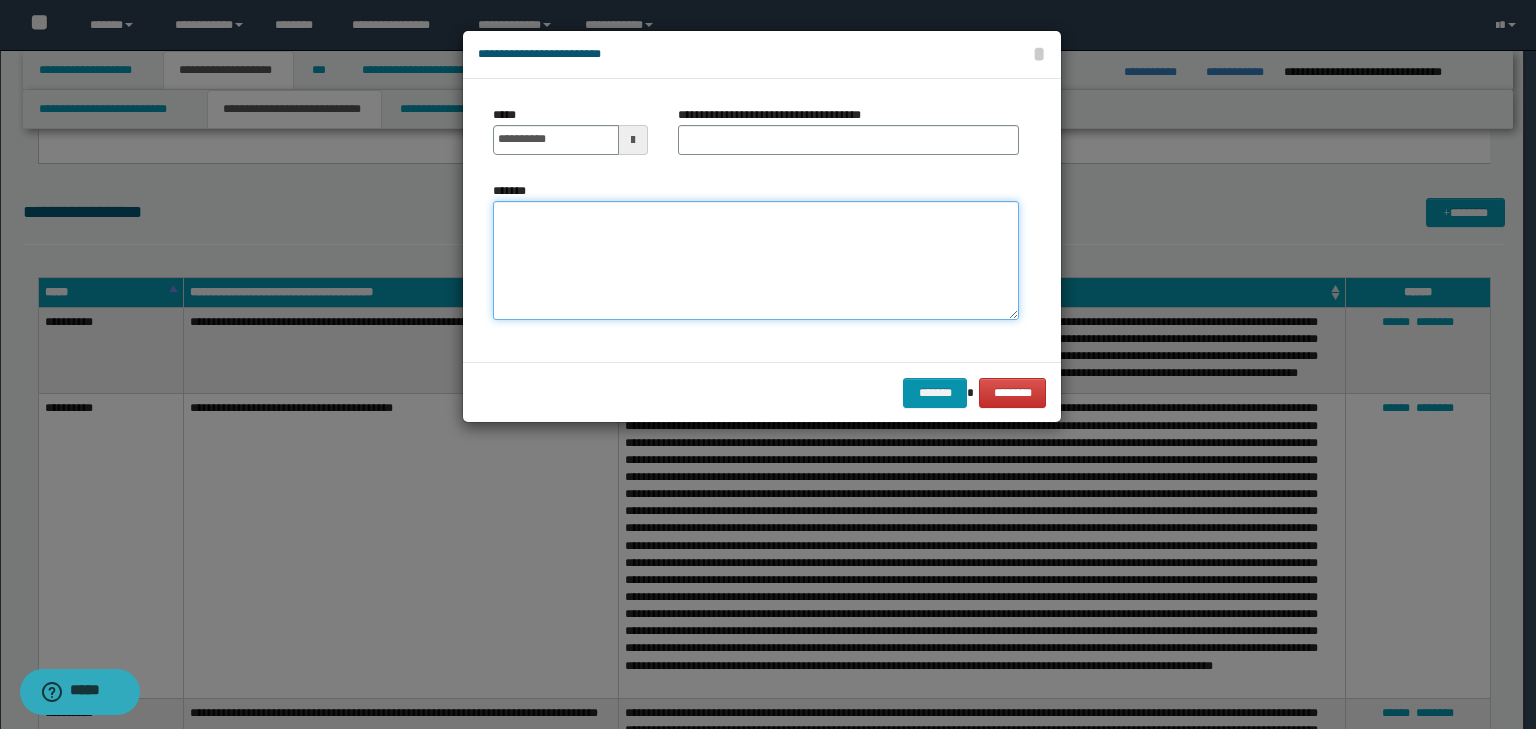 click on "*******" at bounding box center (756, 261) 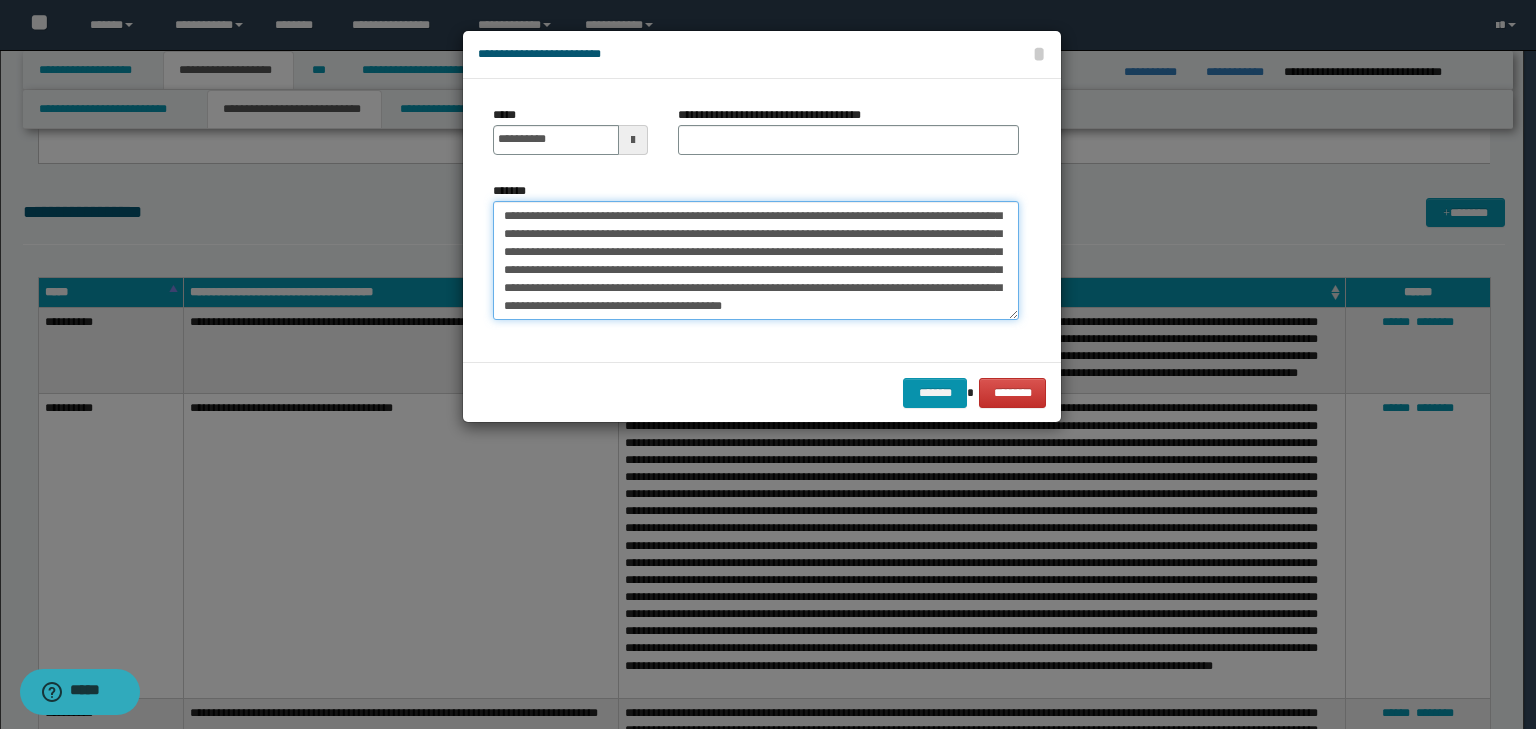 scroll, scrollTop: 0, scrollLeft: 0, axis: both 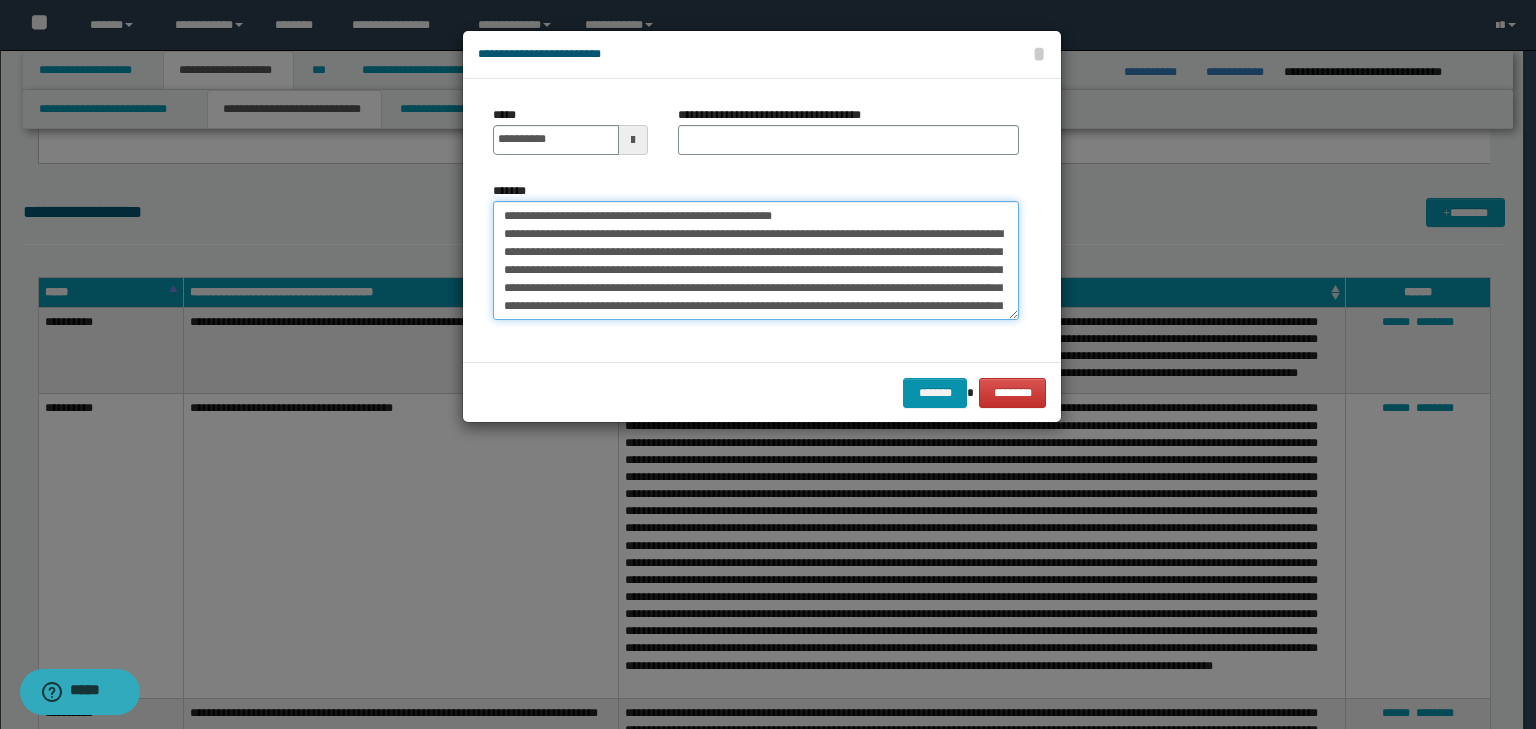 drag, startPoint x: 560, startPoint y: 214, endPoint x: 506, endPoint y: 215, distance: 54.00926 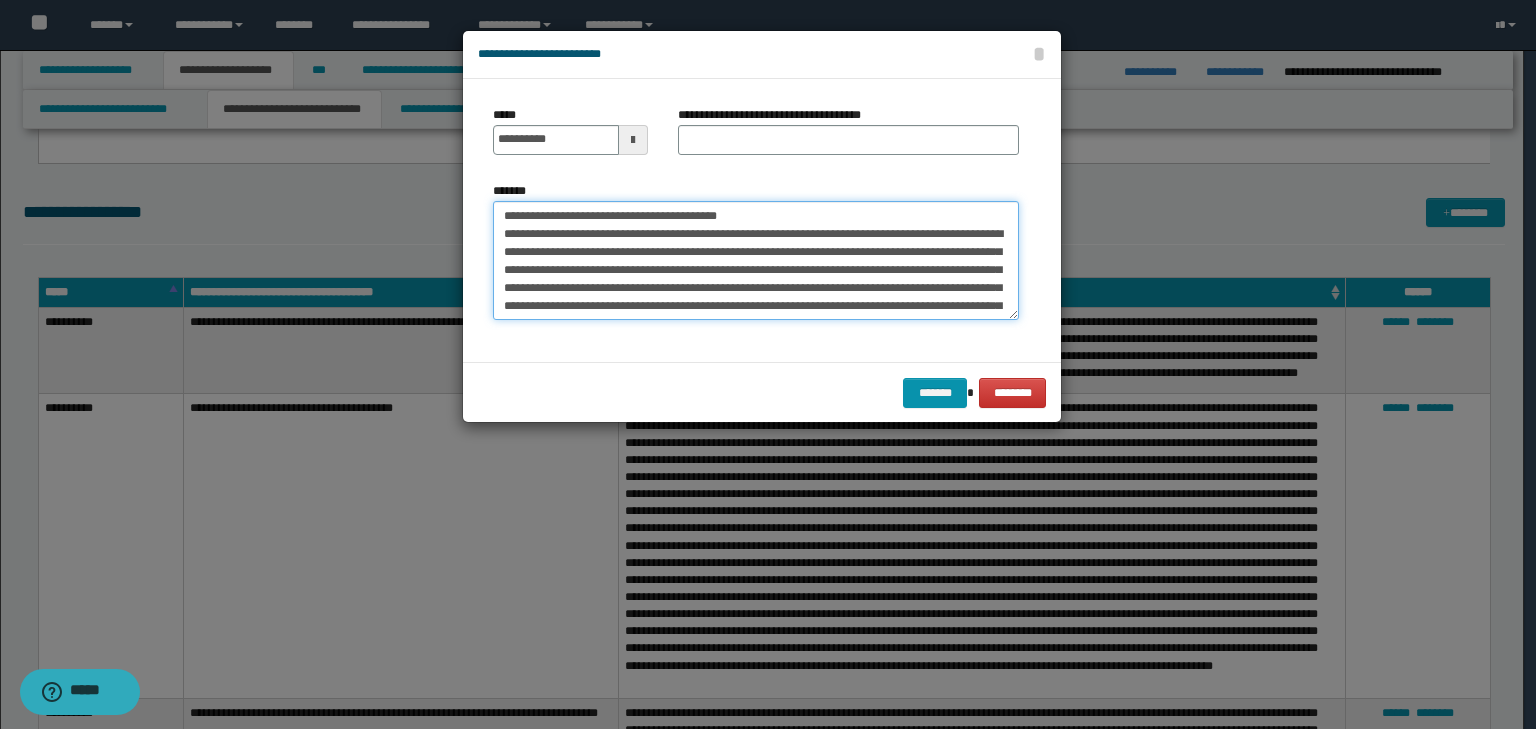 type on "**********" 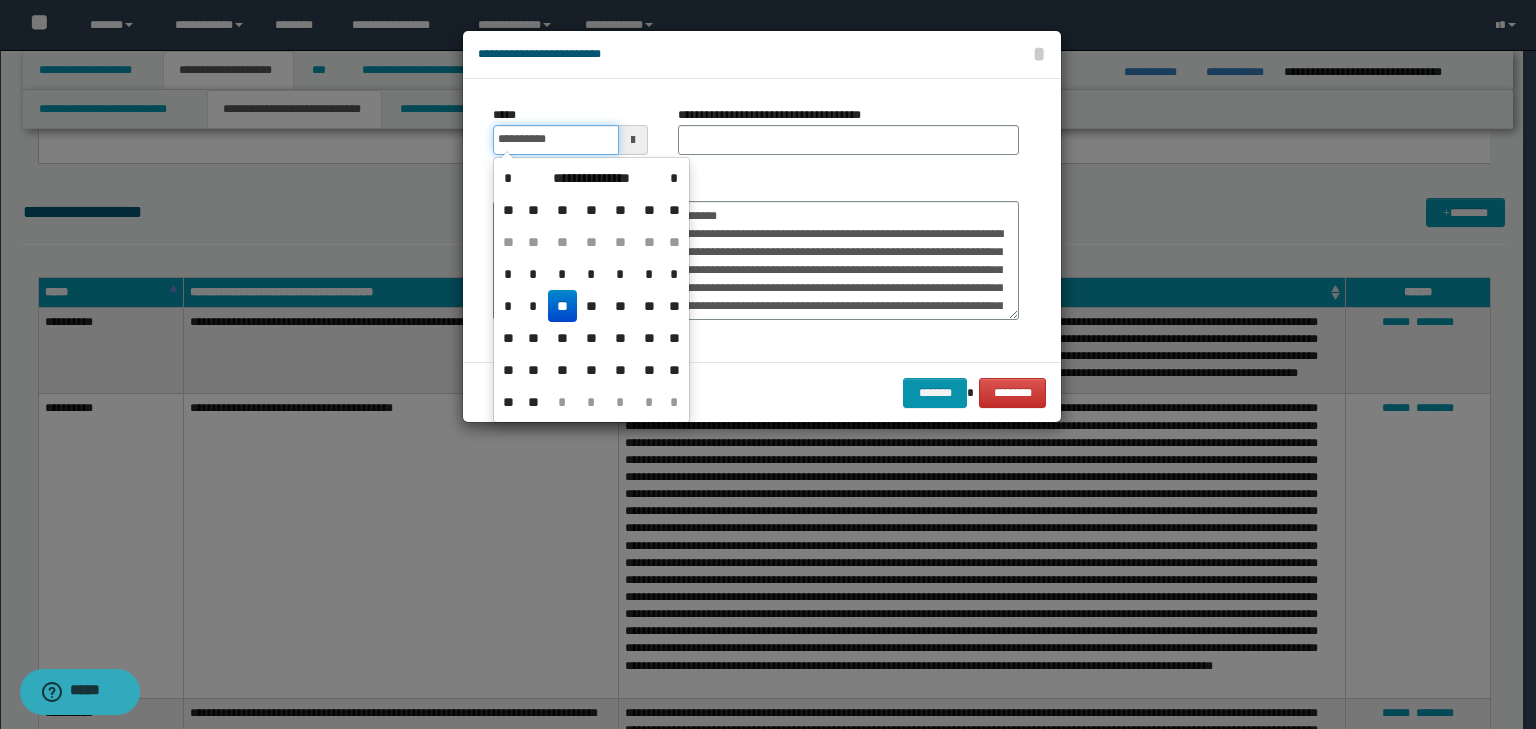 click on "**********" at bounding box center (556, 140) 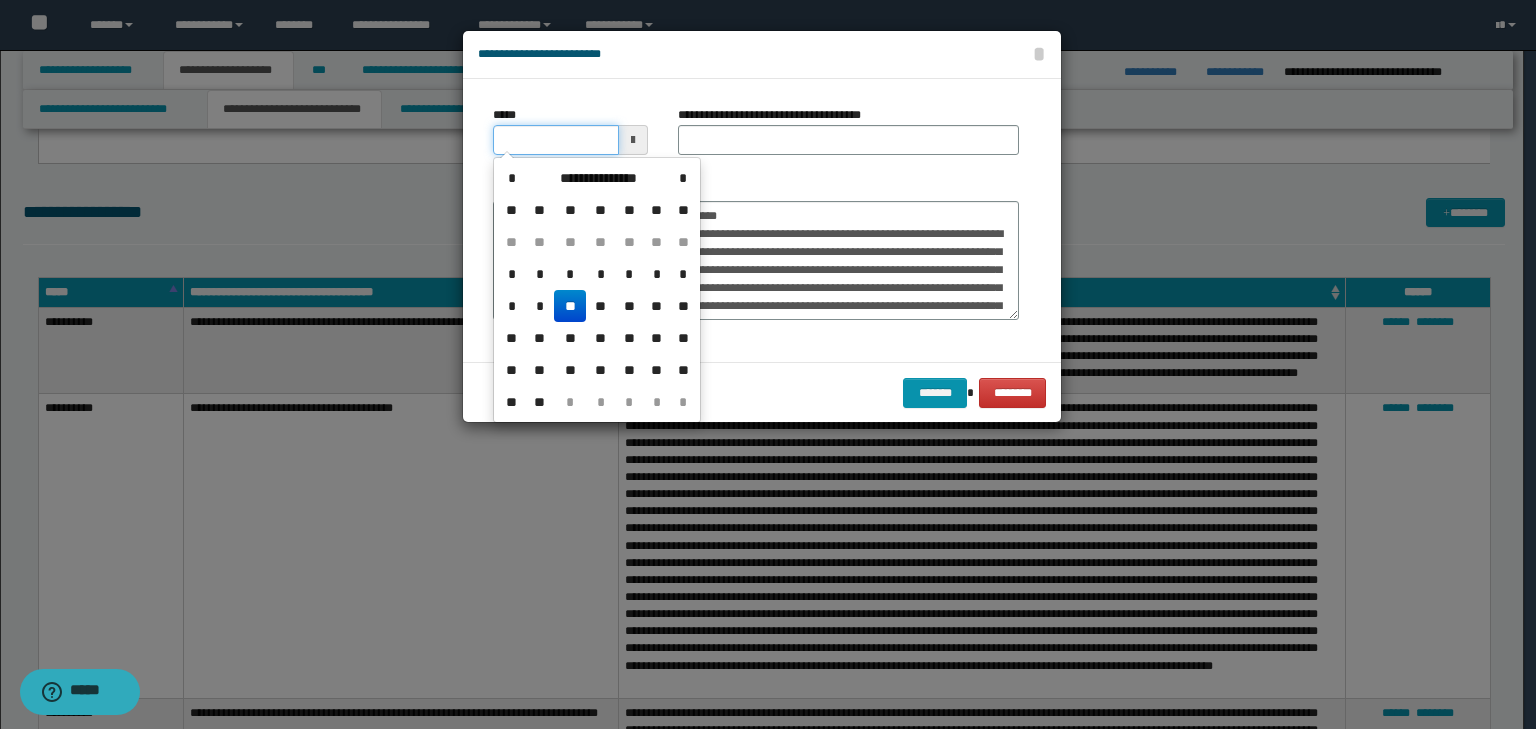 type on "**********" 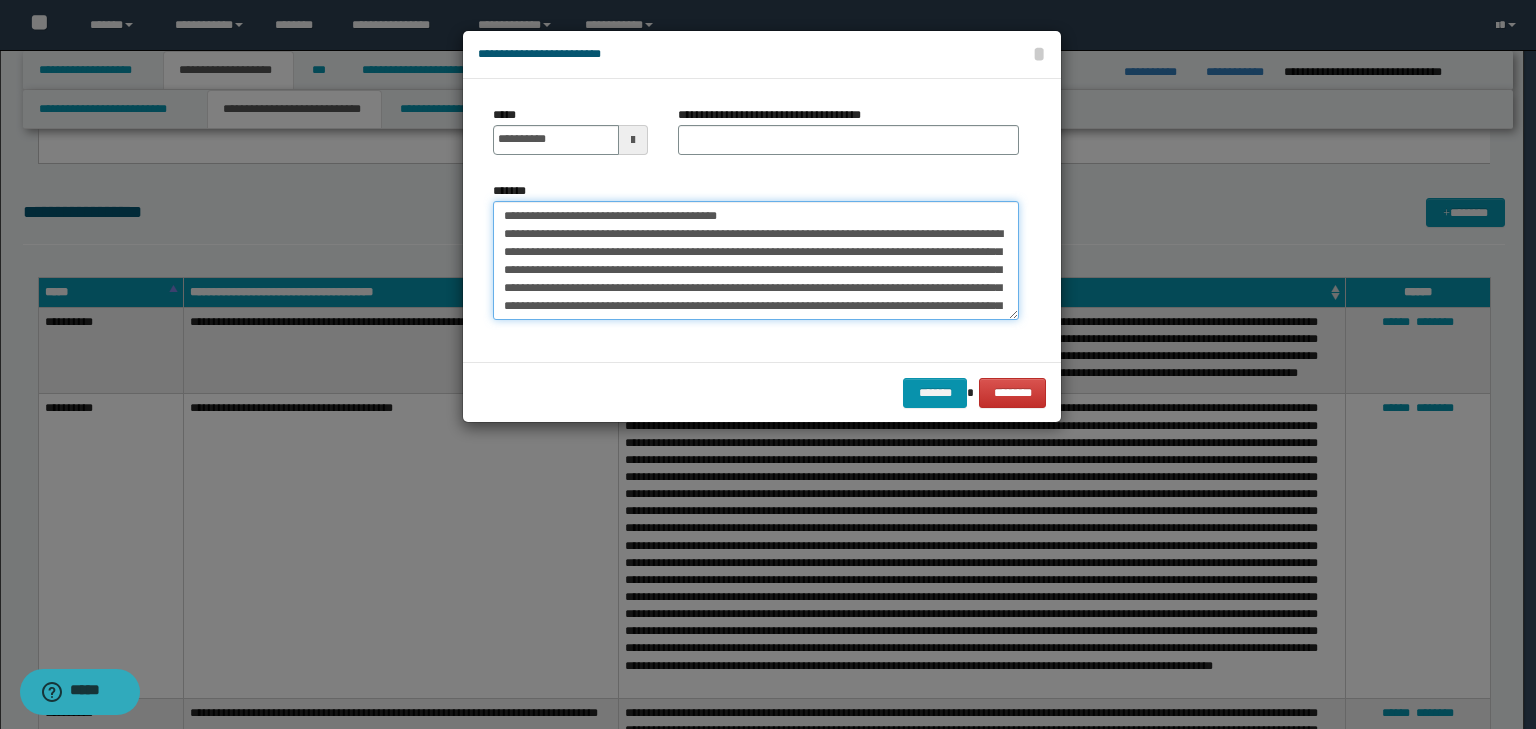 drag, startPoint x: 796, startPoint y: 212, endPoint x: 186, endPoint y: 204, distance: 610.0524 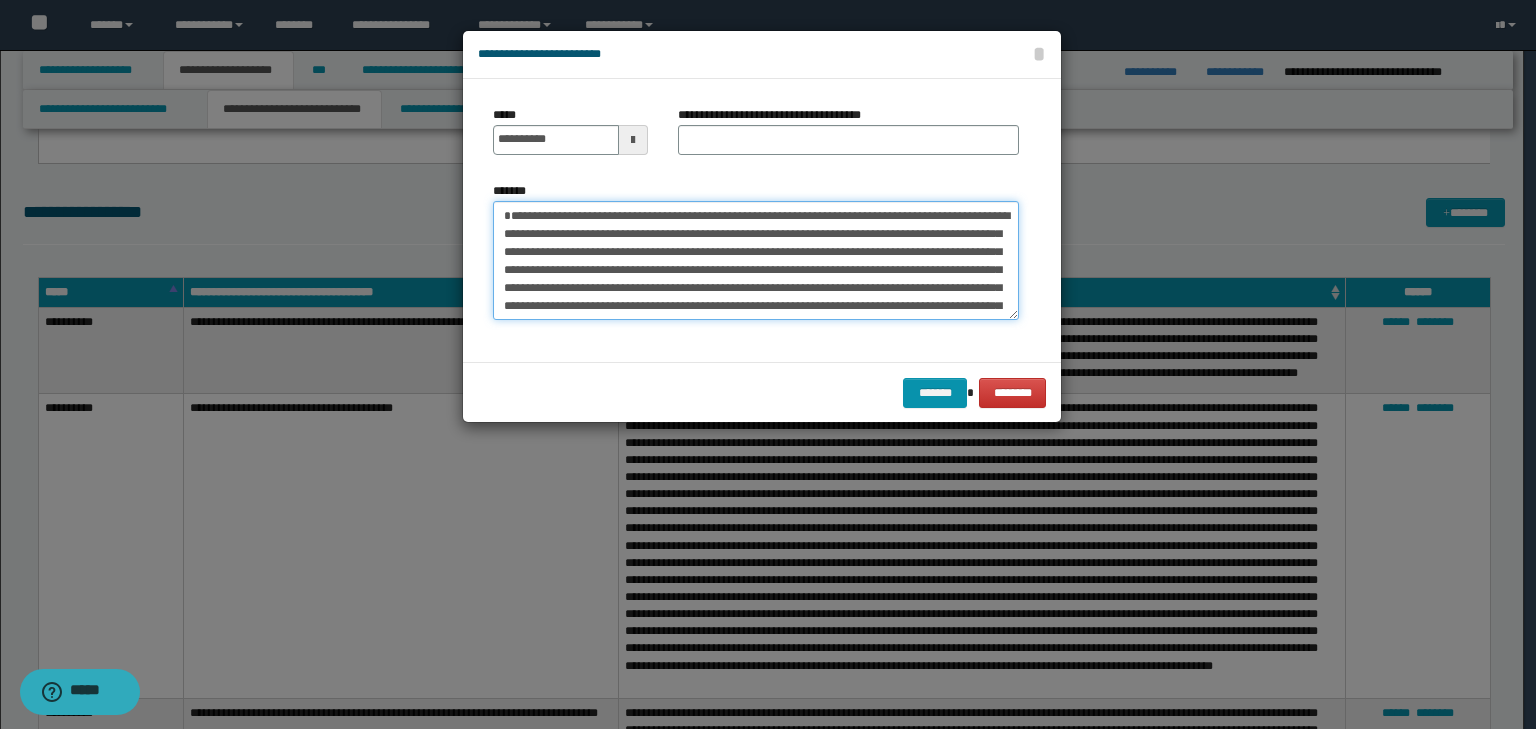 type on "**********" 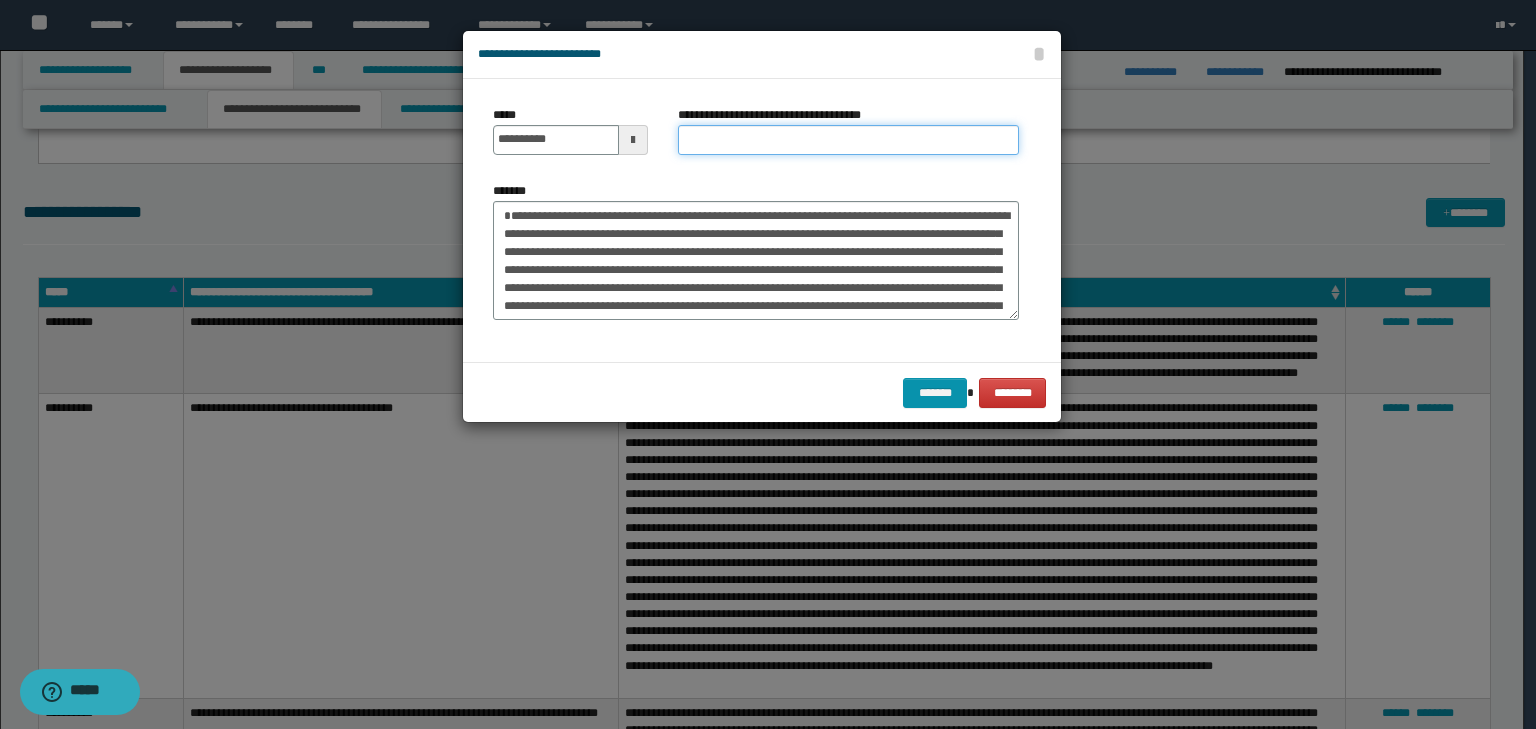 click on "**********" at bounding box center [848, 140] 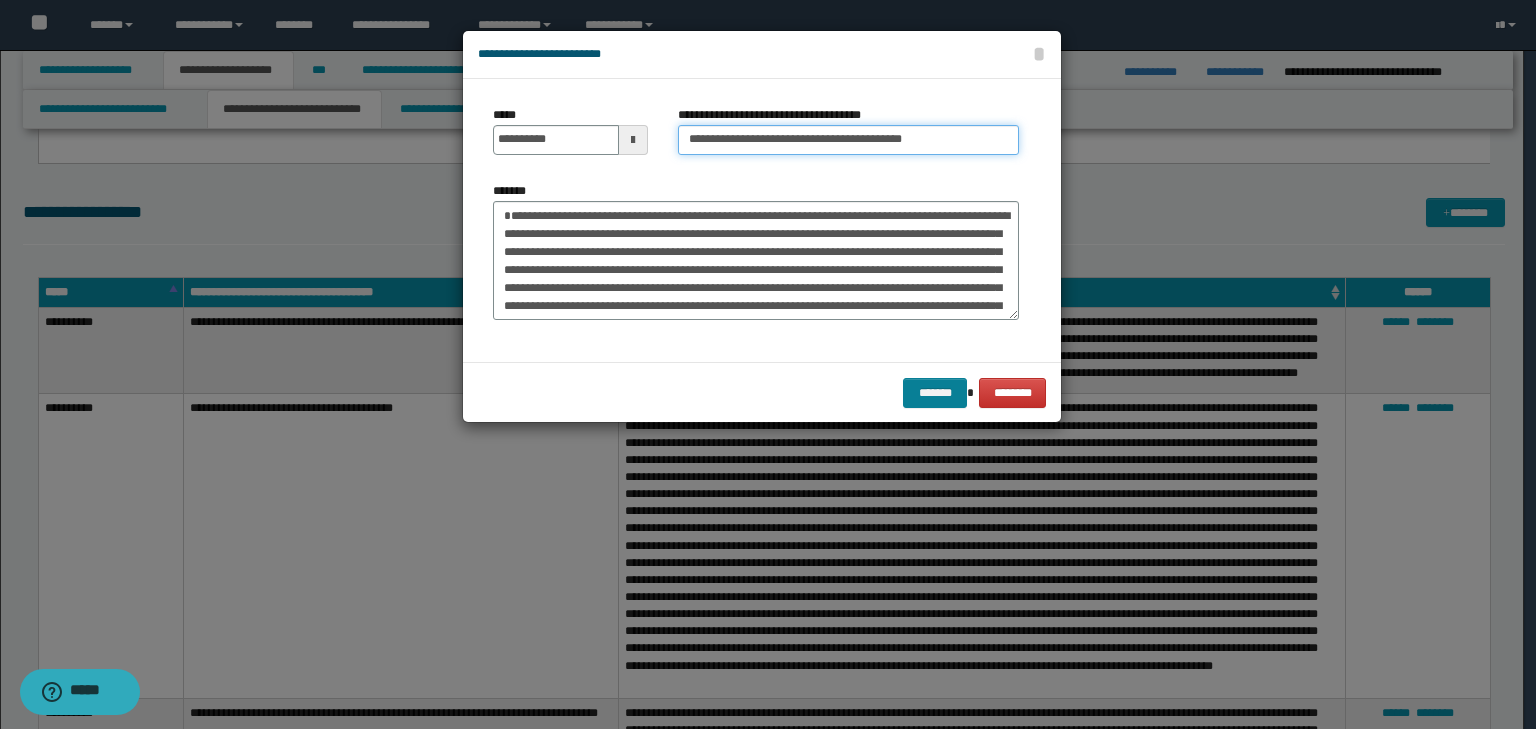 type on "**********" 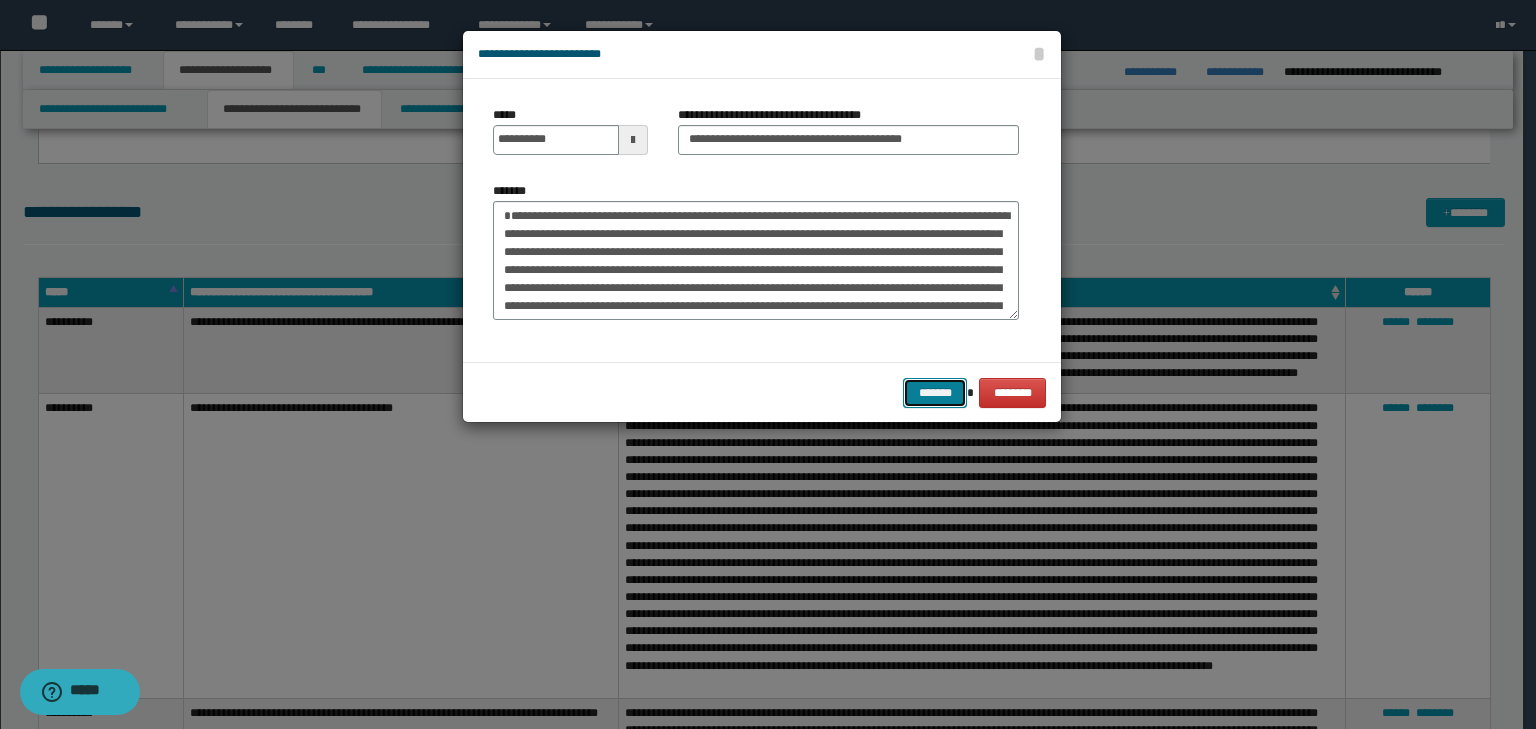 click on "*******" at bounding box center (935, 393) 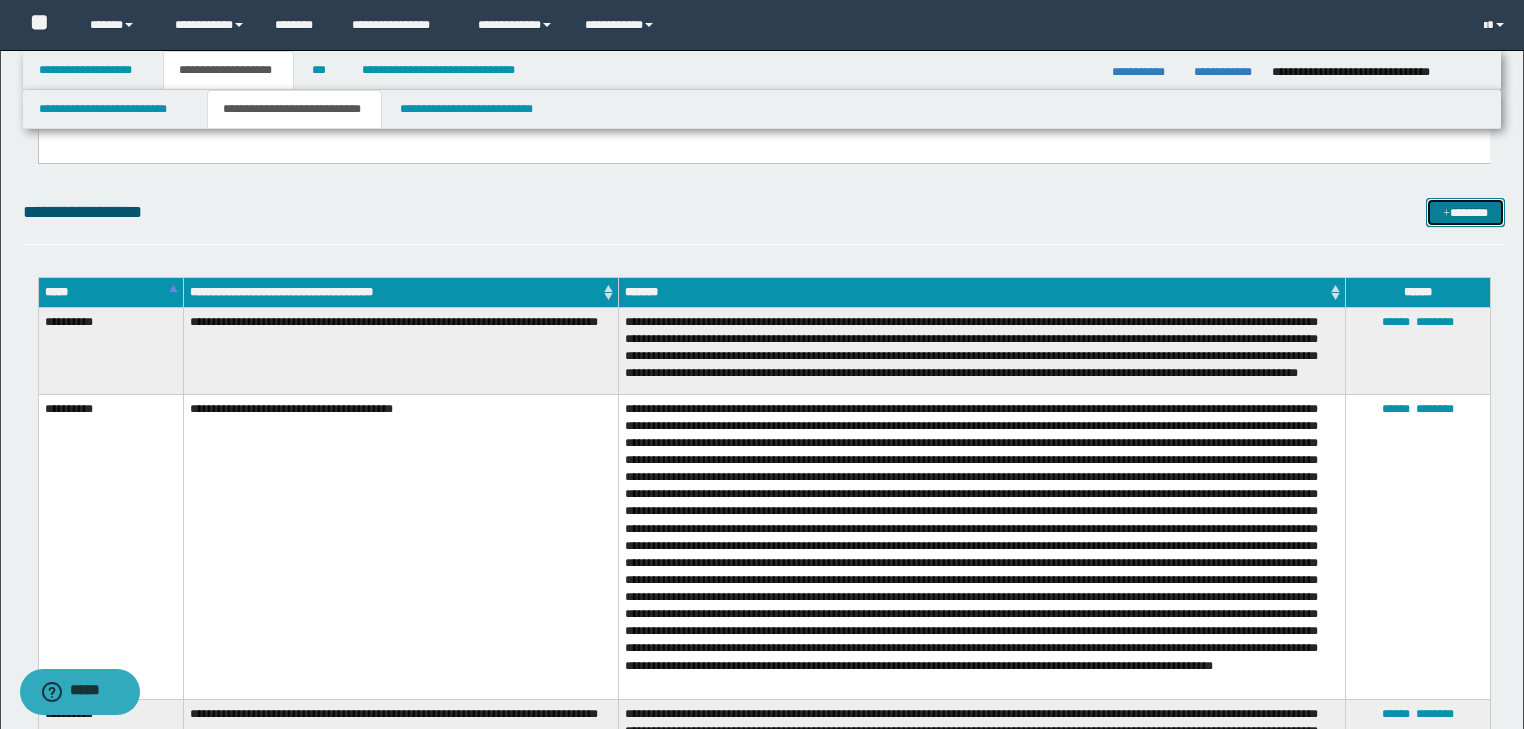 click on "*******" at bounding box center [1465, 213] 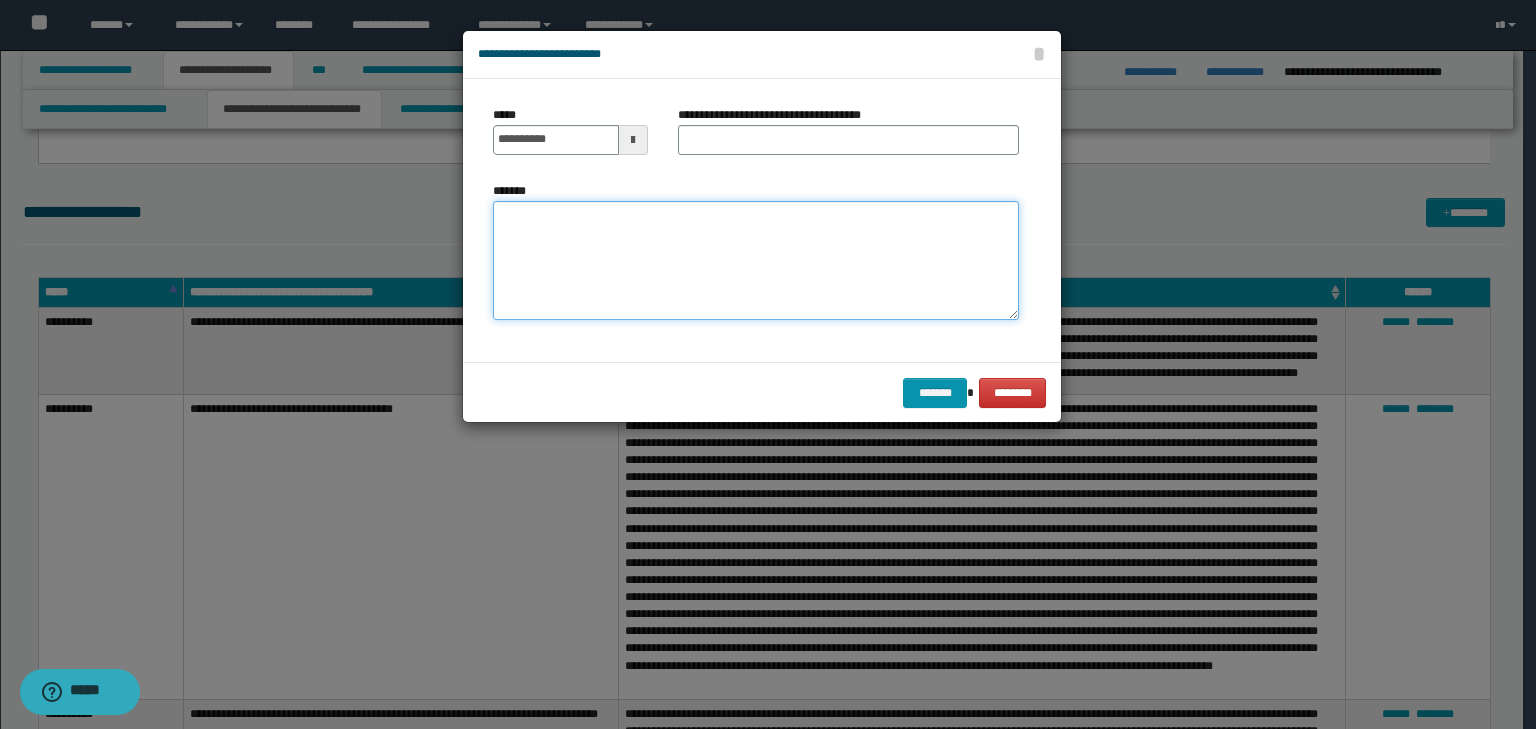 click on "*******" at bounding box center (756, 261) 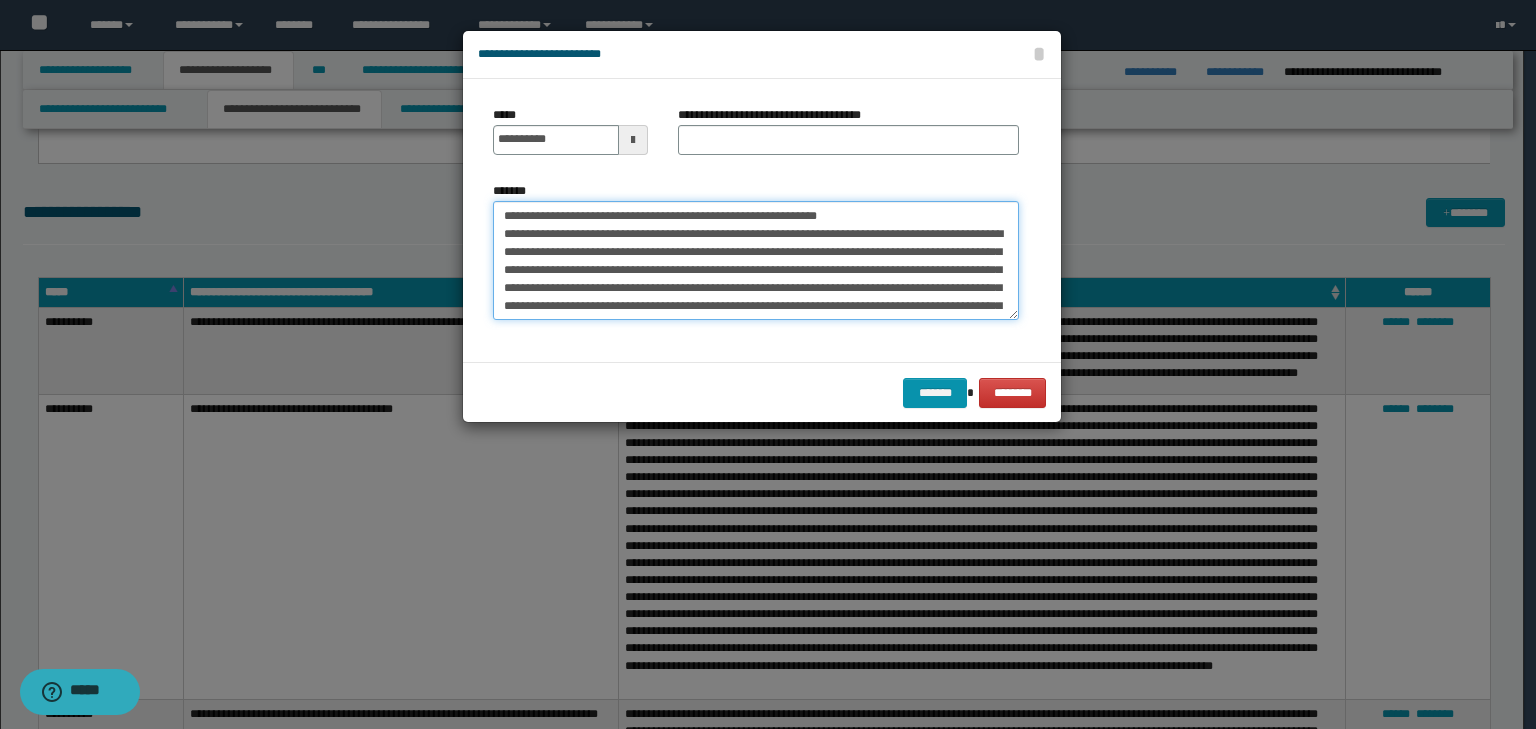 scroll, scrollTop: 0, scrollLeft: 0, axis: both 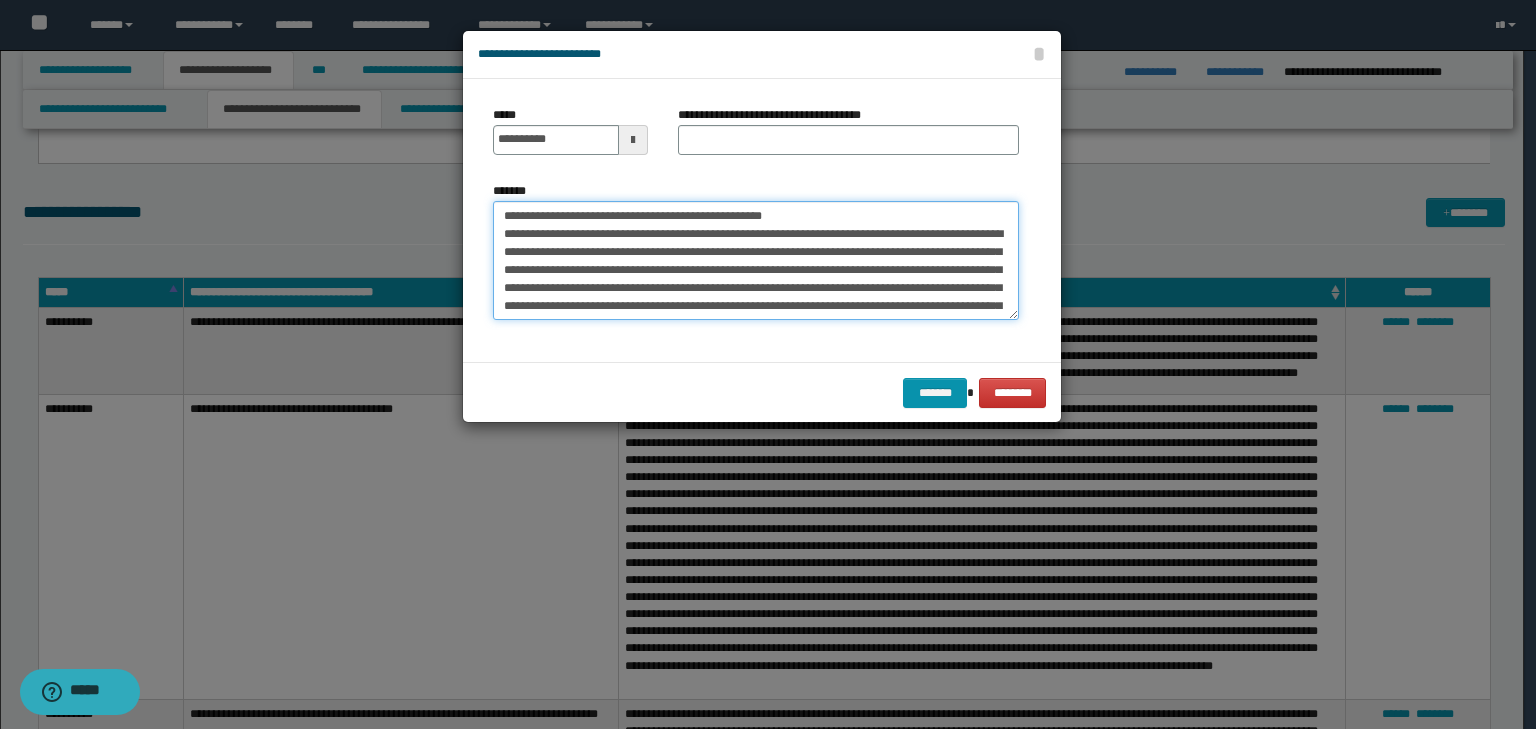 type on "**********" 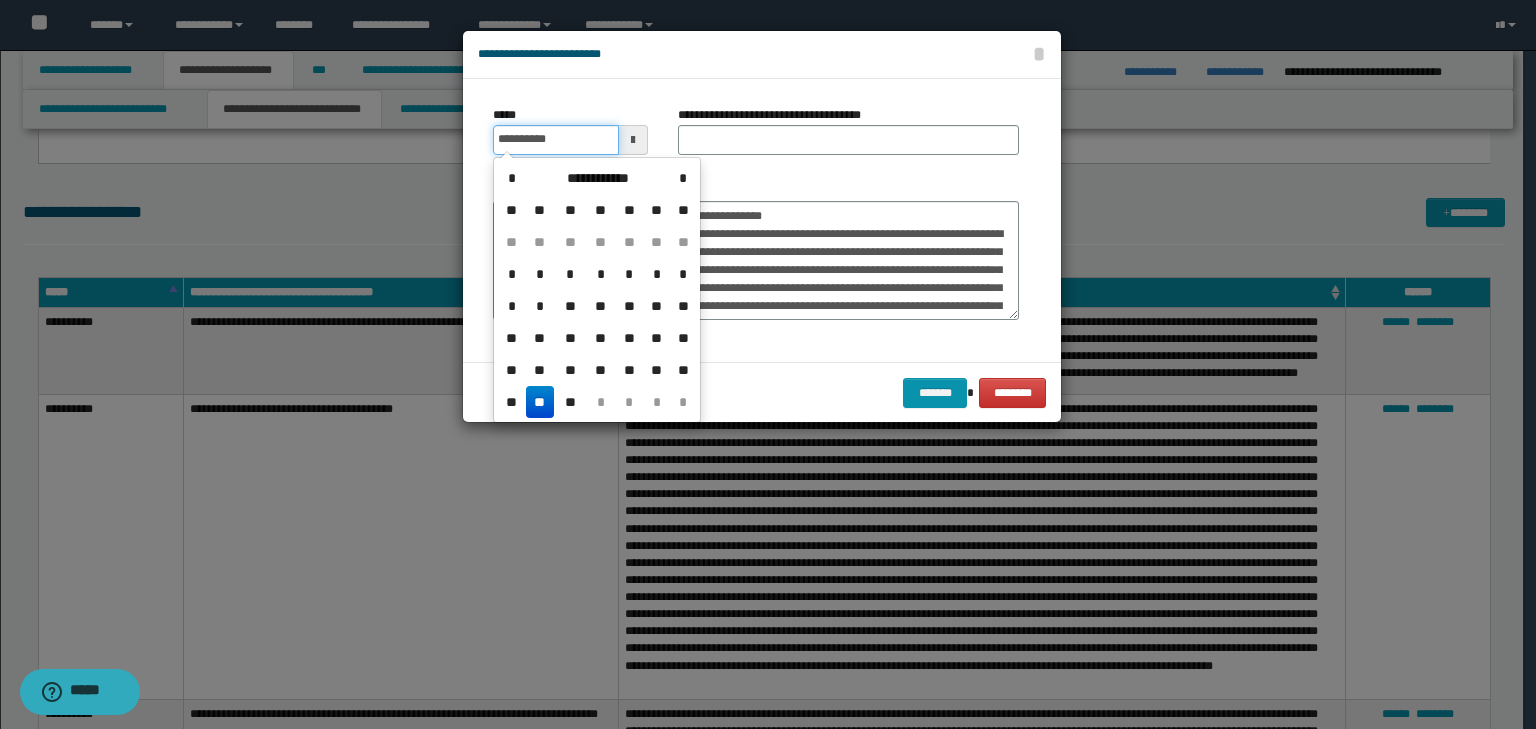 click on "**********" at bounding box center (556, 140) 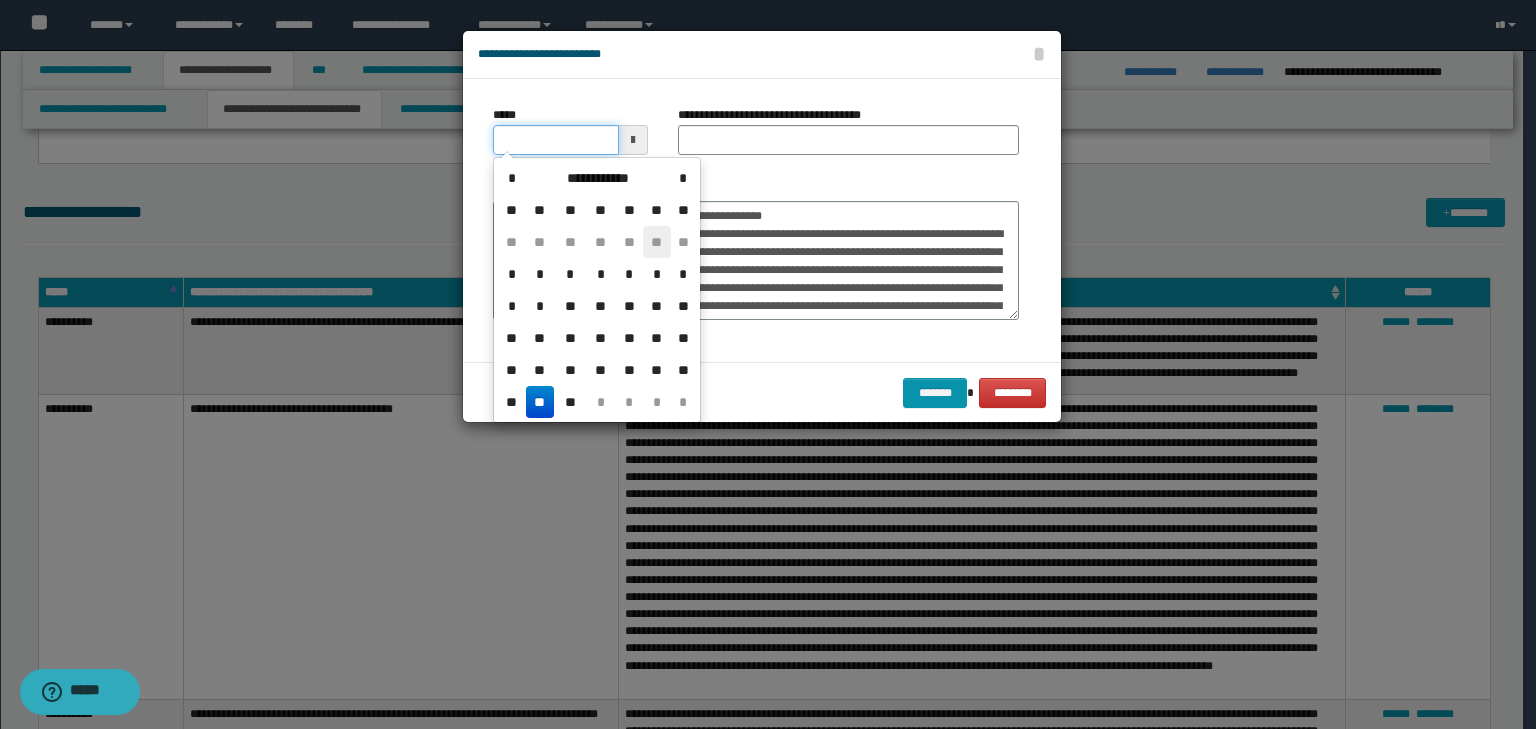 type on "**********" 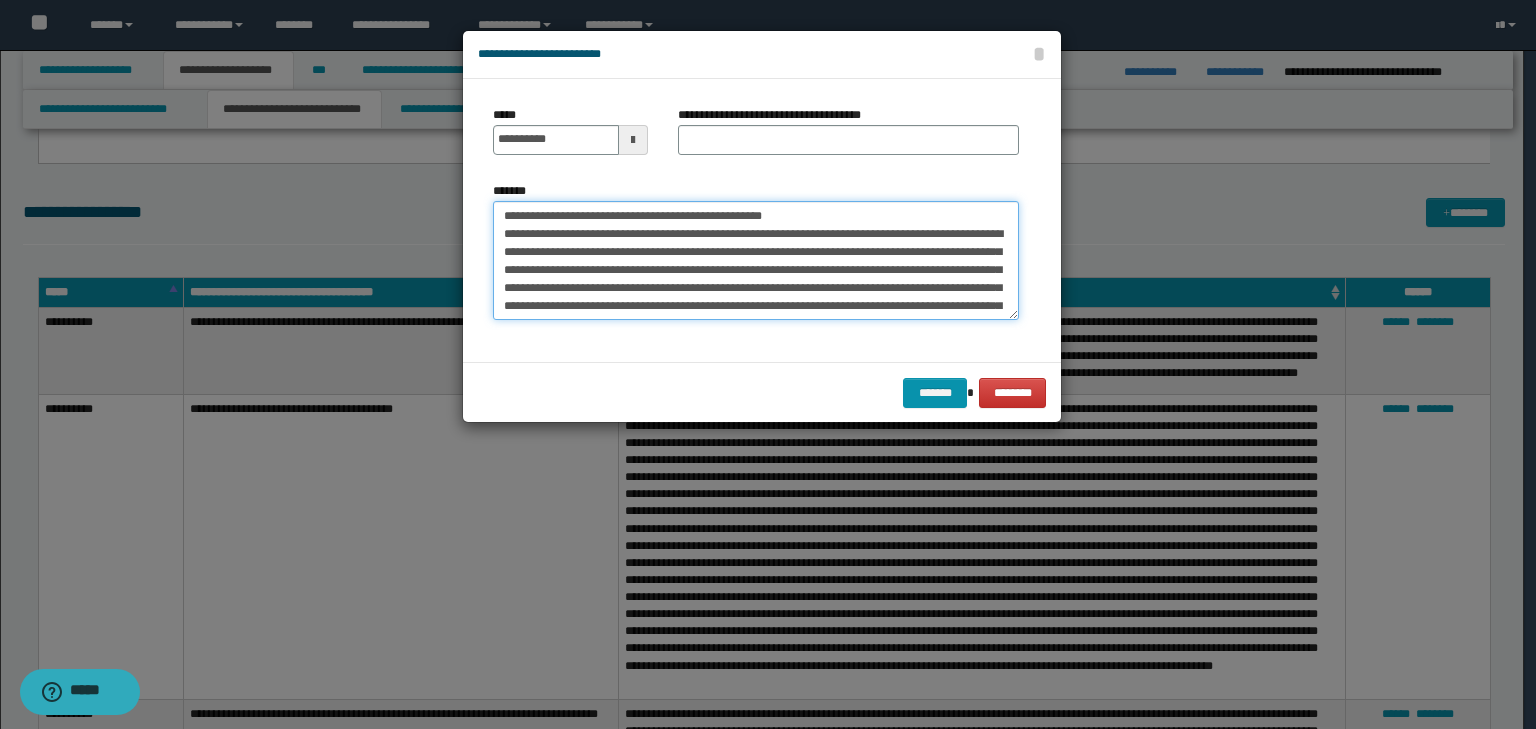 drag, startPoint x: 864, startPoint y: 212, endPoint x: 481, endPoint y: 193, distance: 383.47098 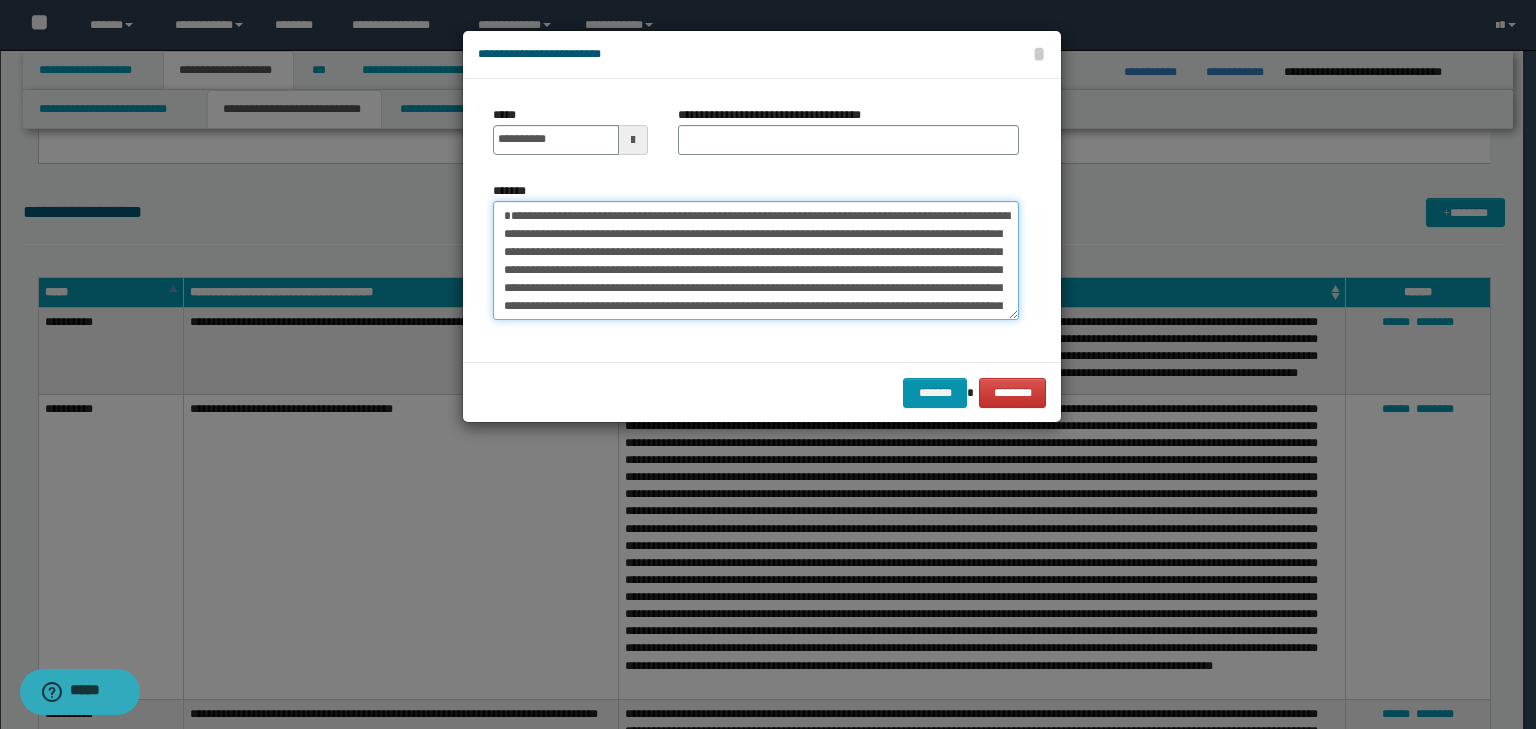 type on "**********" 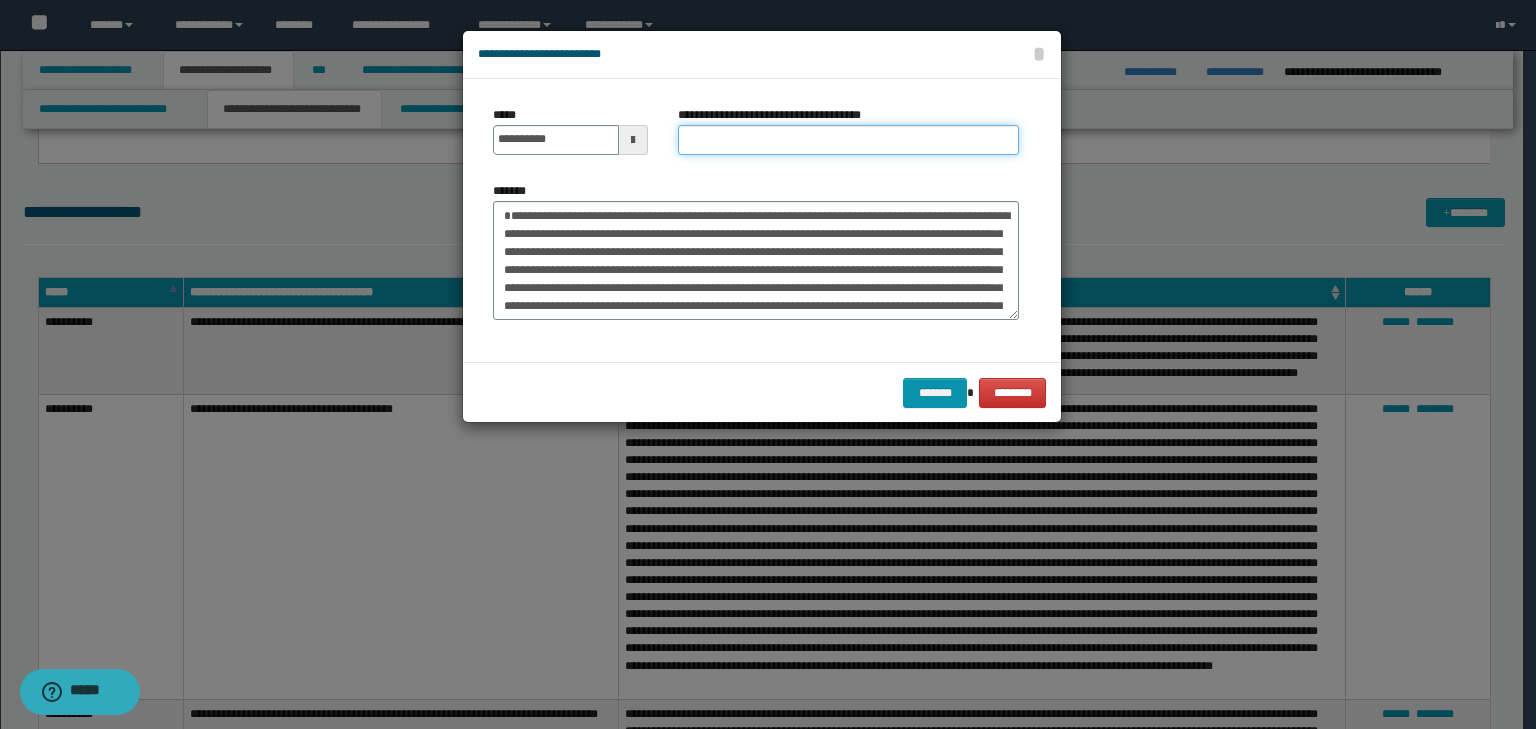 click on "**********" at bounding box center [848, 140] 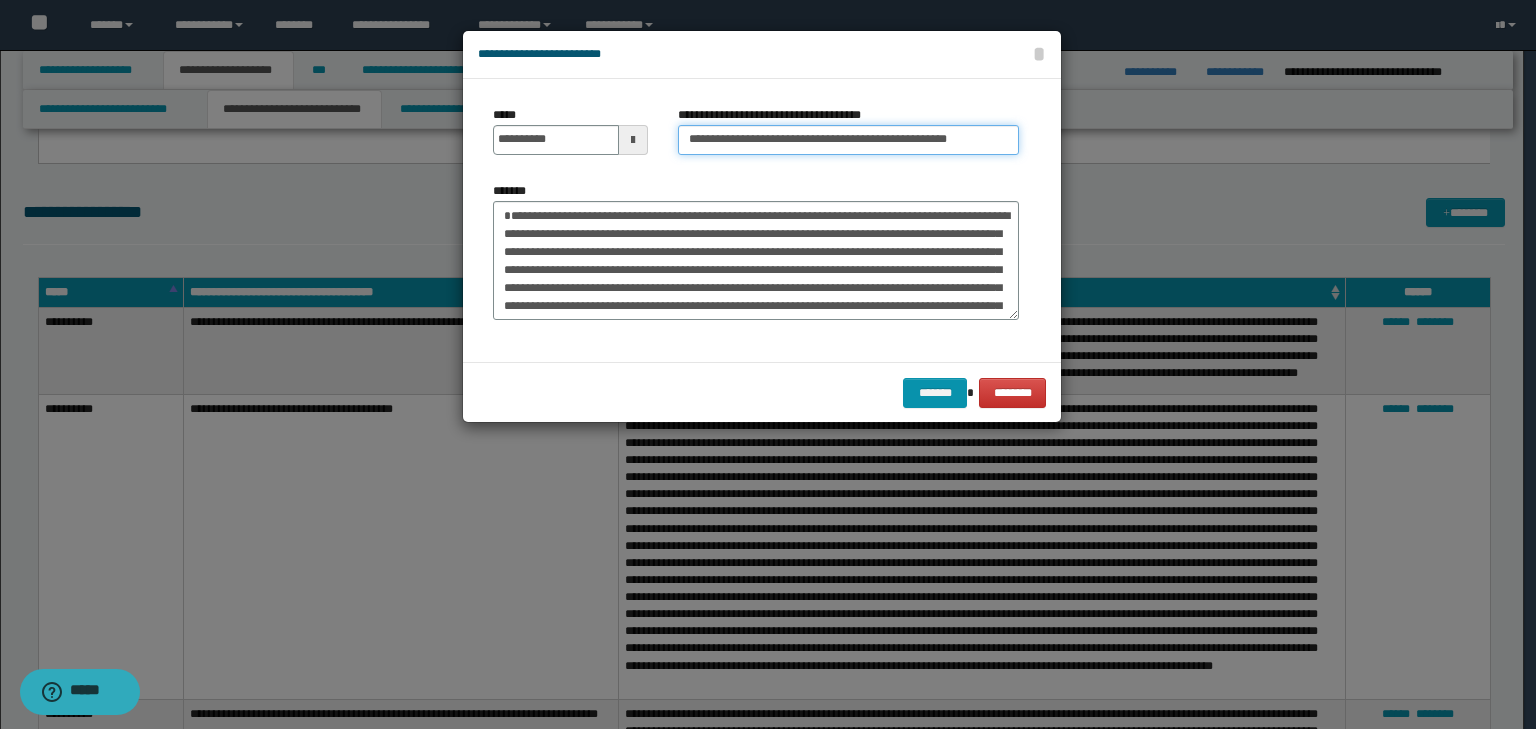 scroll, scrollTop: 0, scrollLeft: 20, axis: horizontal 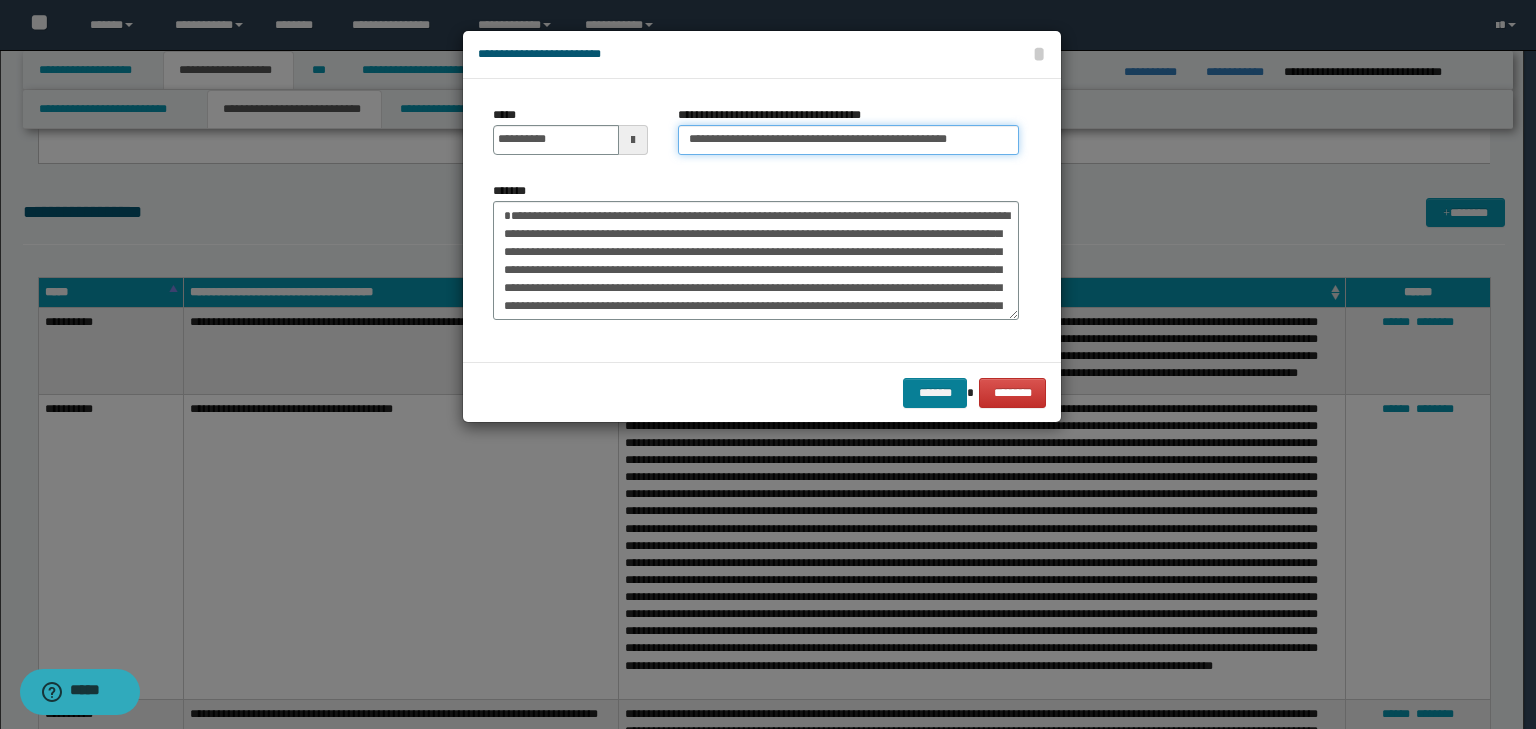 type on "**********" 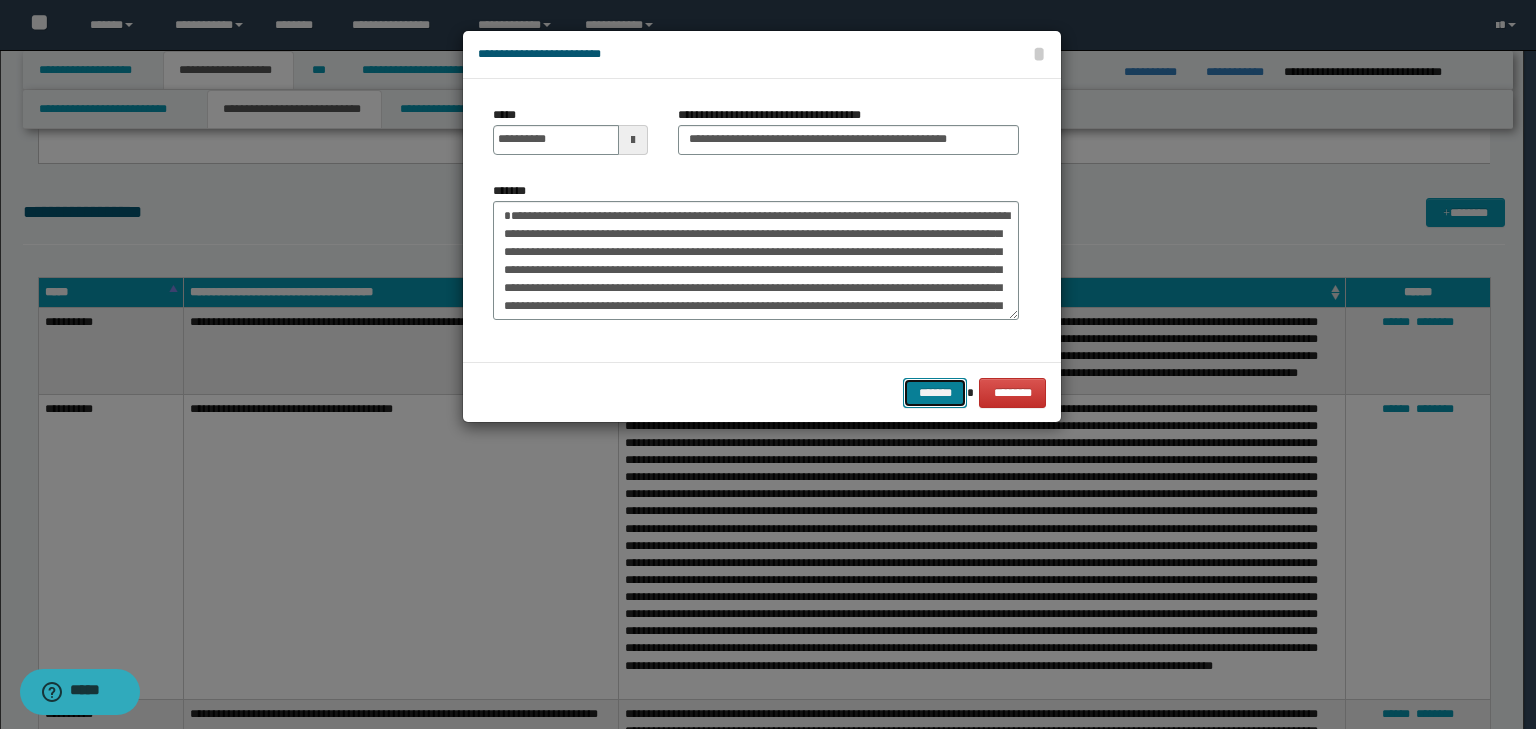 click on "*******" at bounding box center (935, 393) 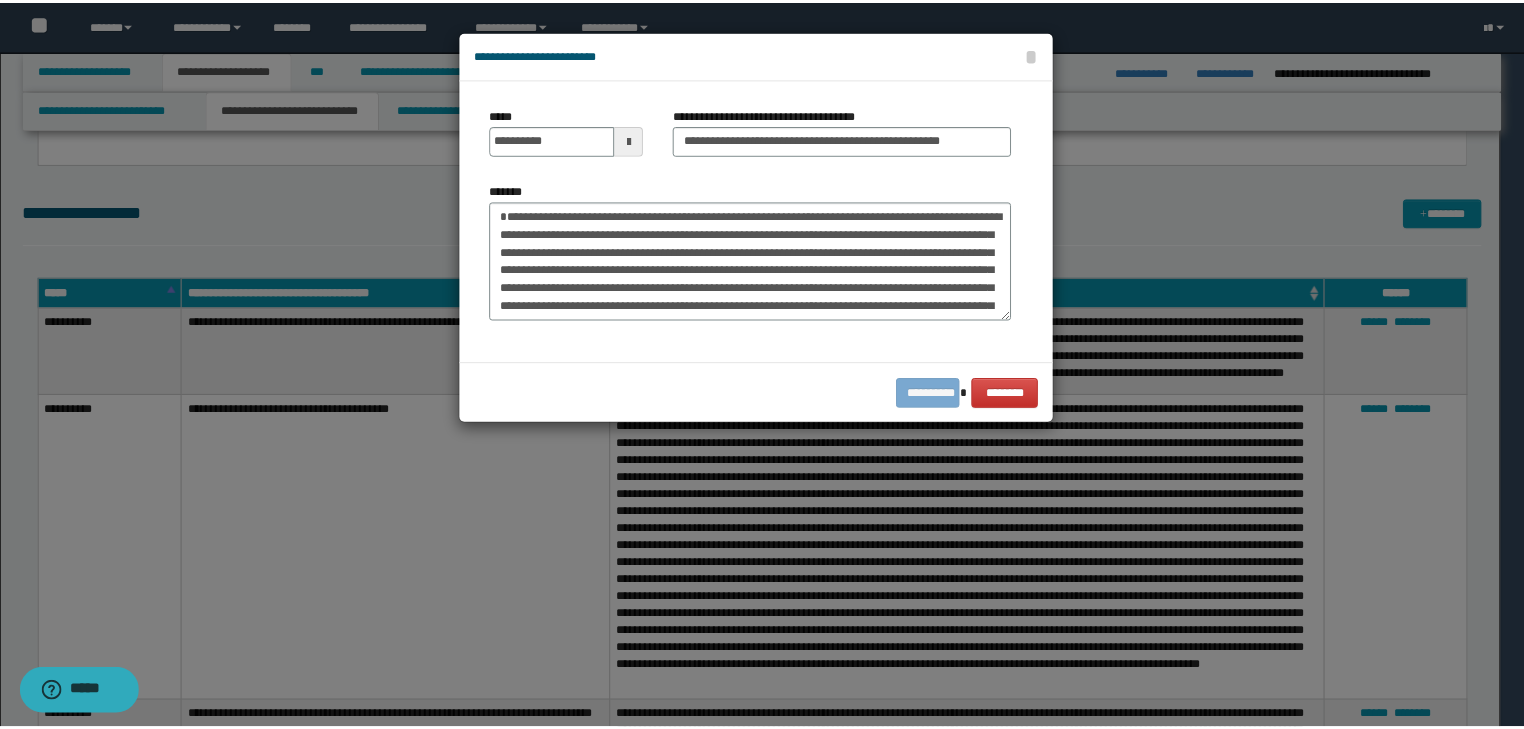 scroll, scrollTop: 0, scrollLeft: 0, axis: both 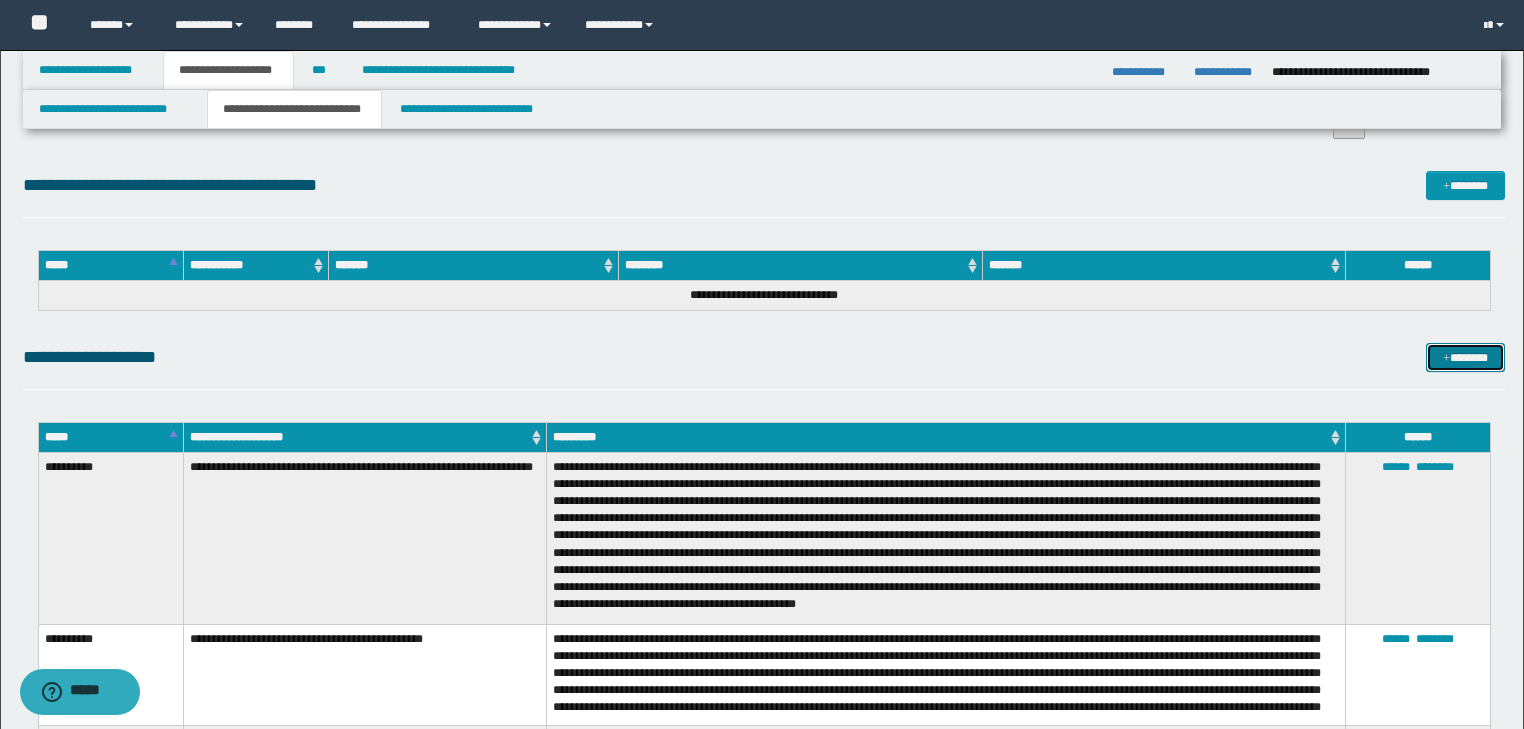 click on "*******" at bounding box center [1465, 358] 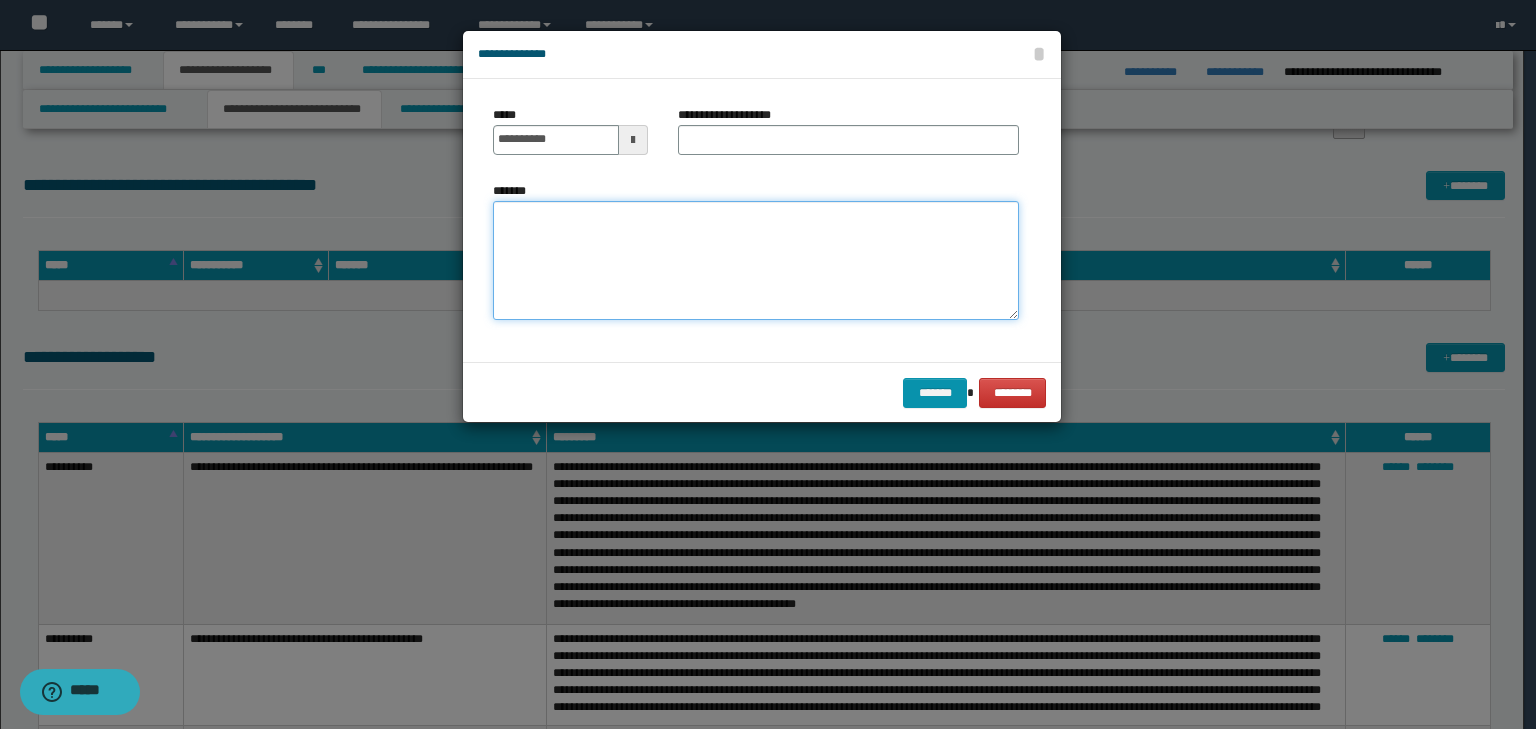 click on "*******" at bounding box center [756, 261] 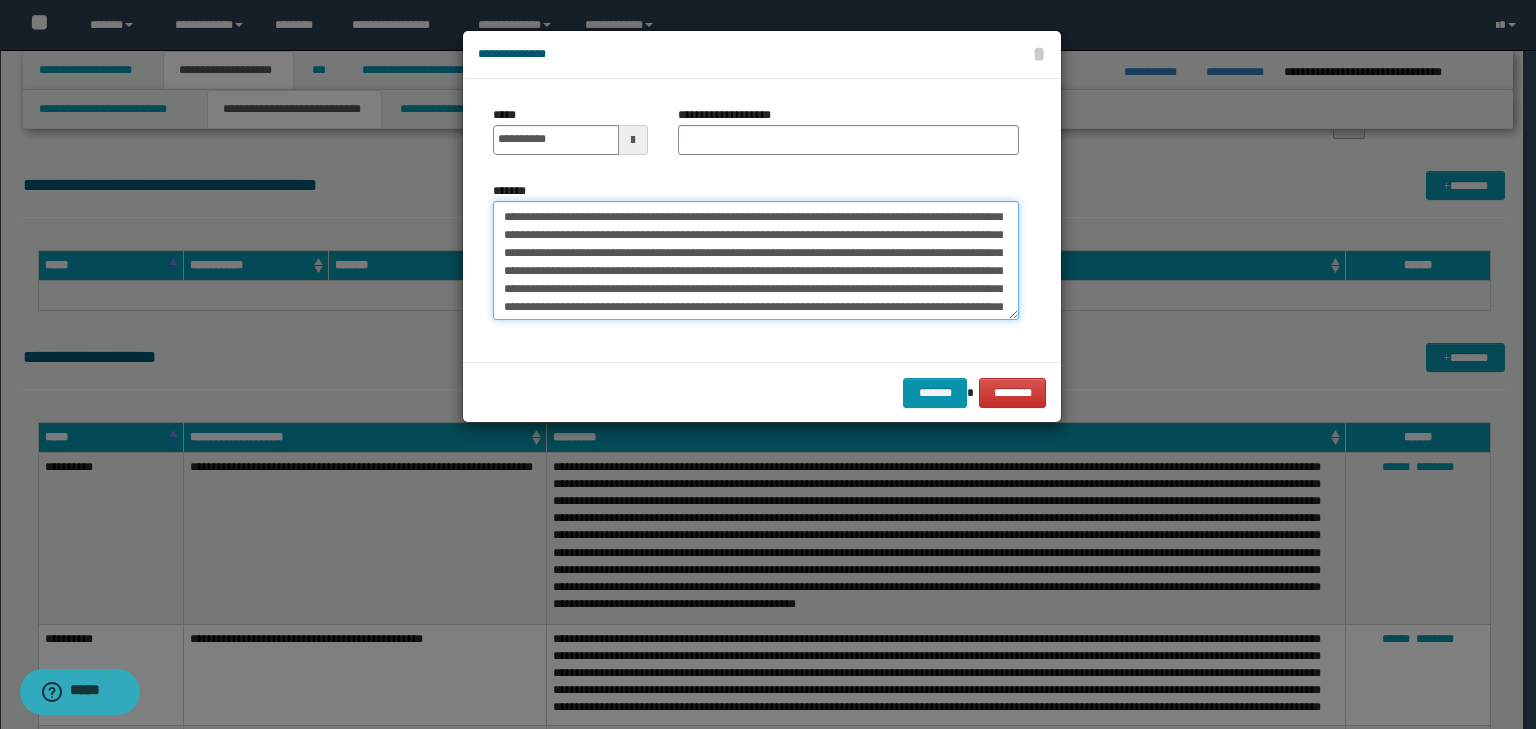 scroll, scrollTop: 0, scrollLeft: 0, axis: both 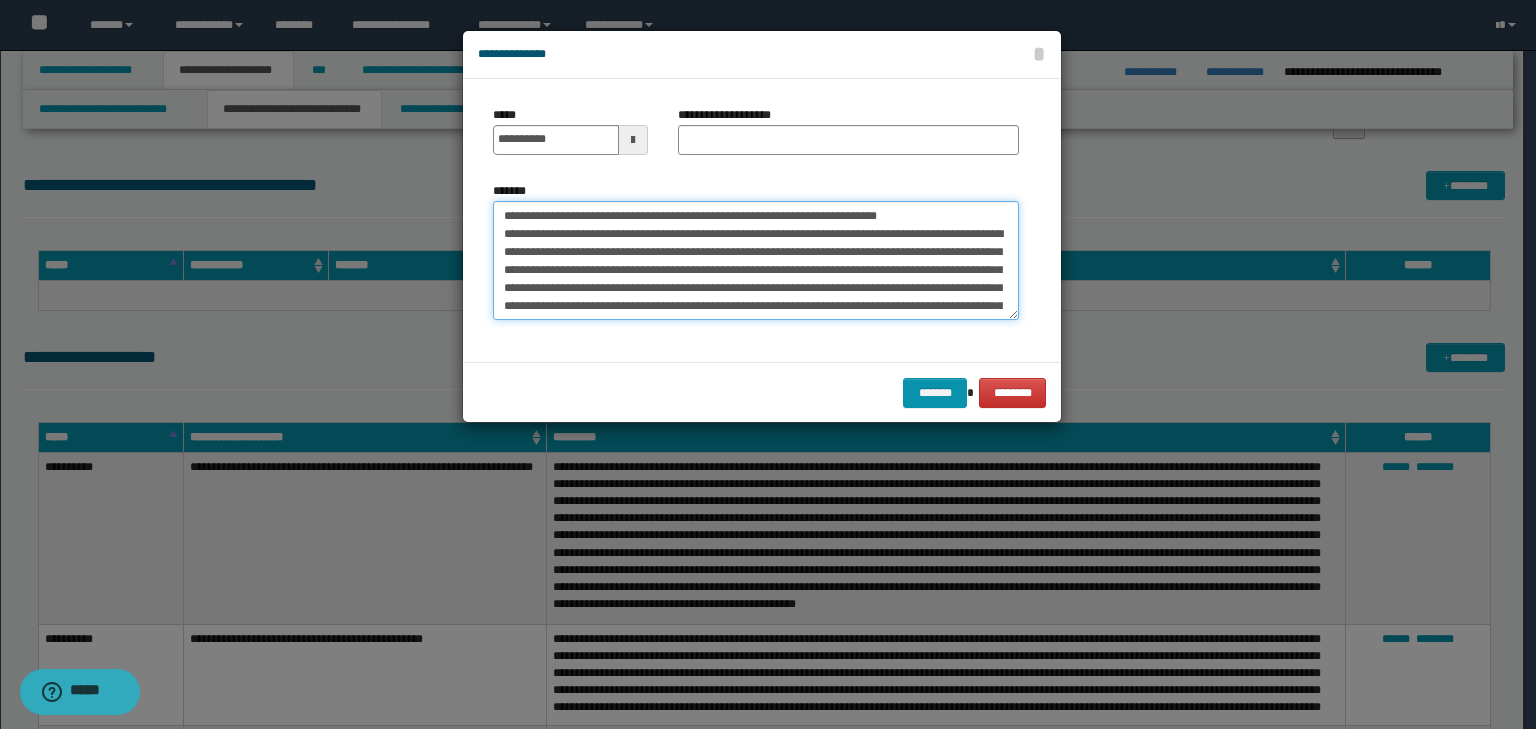 drag, startPoint x: 568, startPoint y: 214, endPoint x: 472, endPoint y: 214, distance: 96 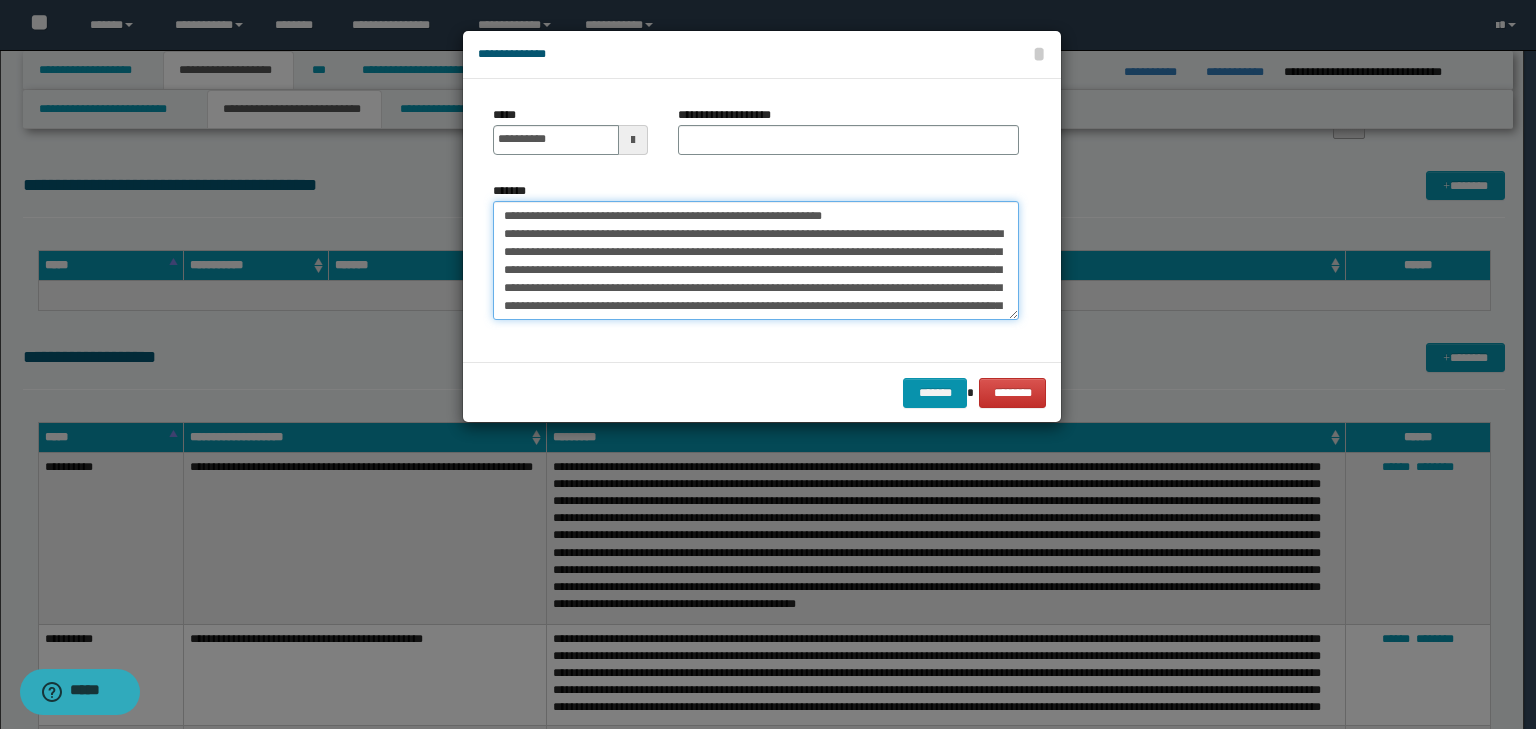 type on "**********" 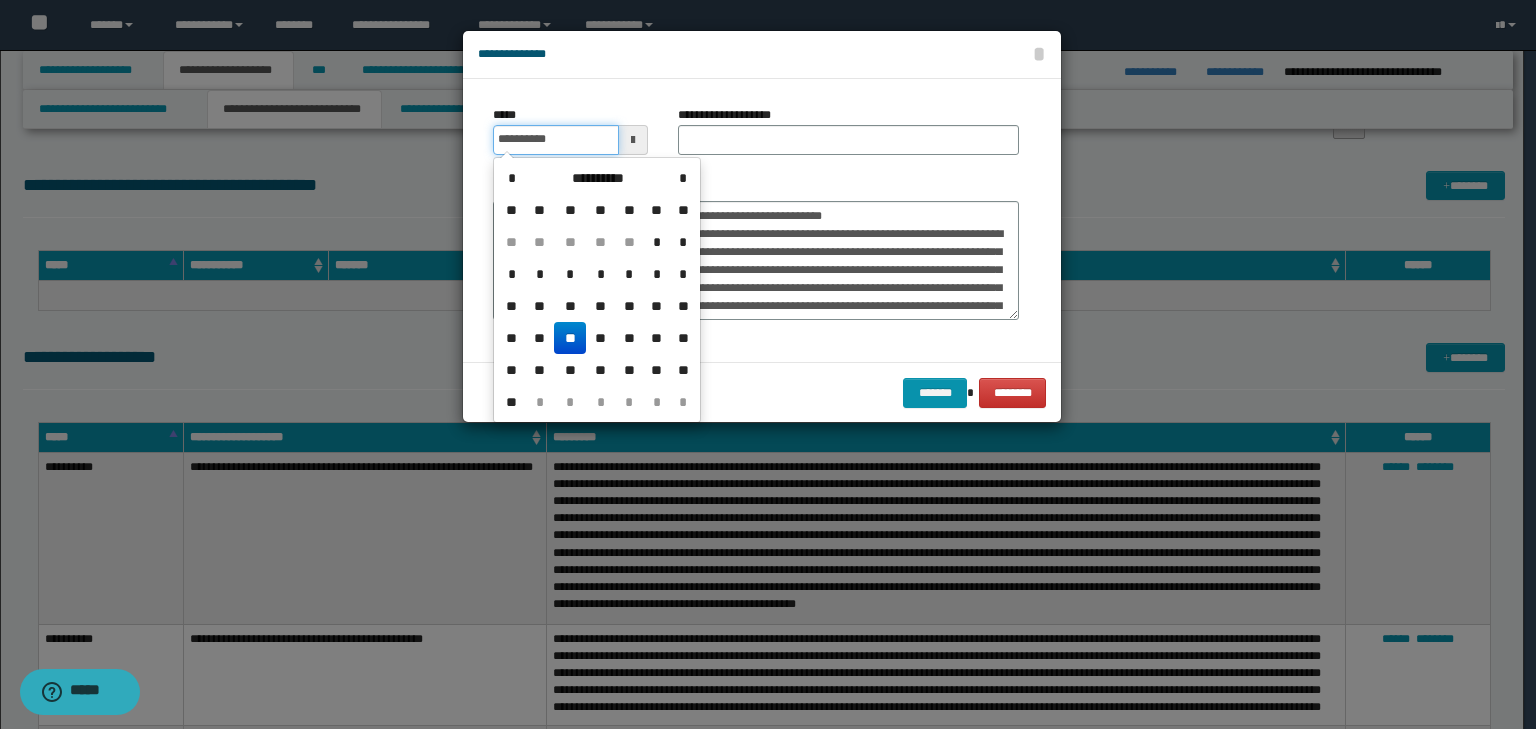 click on "**********" at bounding box center [556, 140] 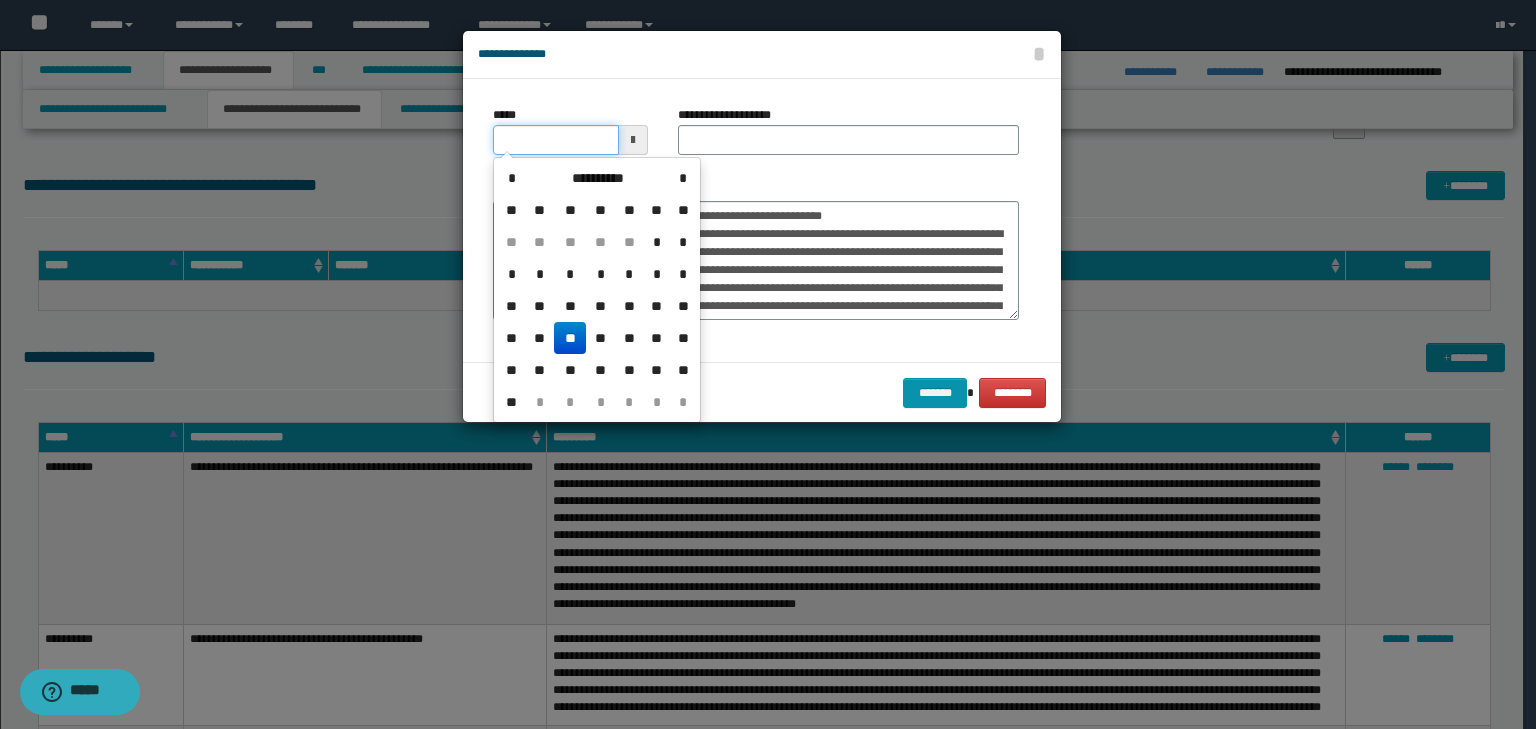 type on "**********" 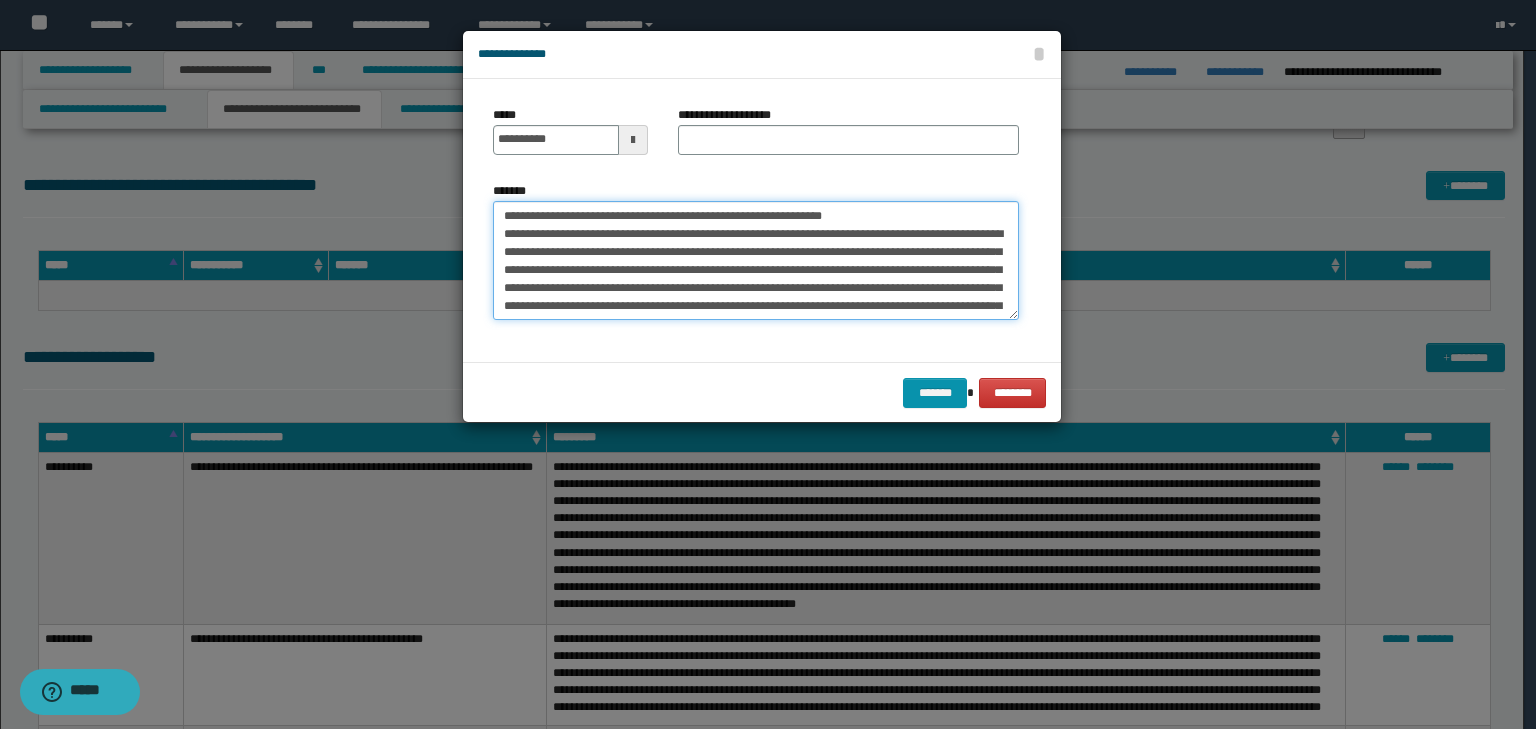 drag, startPoint x: 917, startPoint y: 212, endPoint x: 396, endPoint y: 197, distance: 521.2159 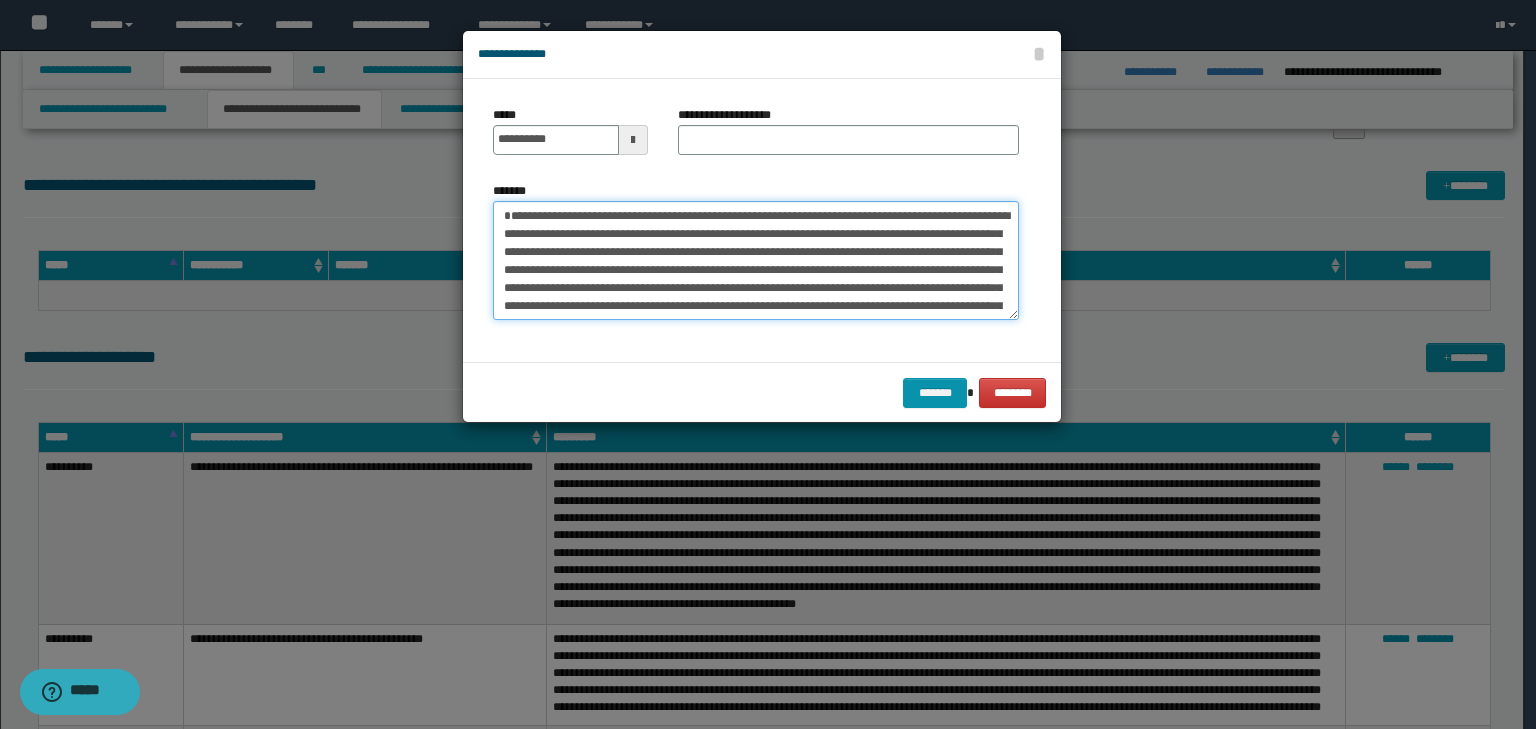 type on "**********" 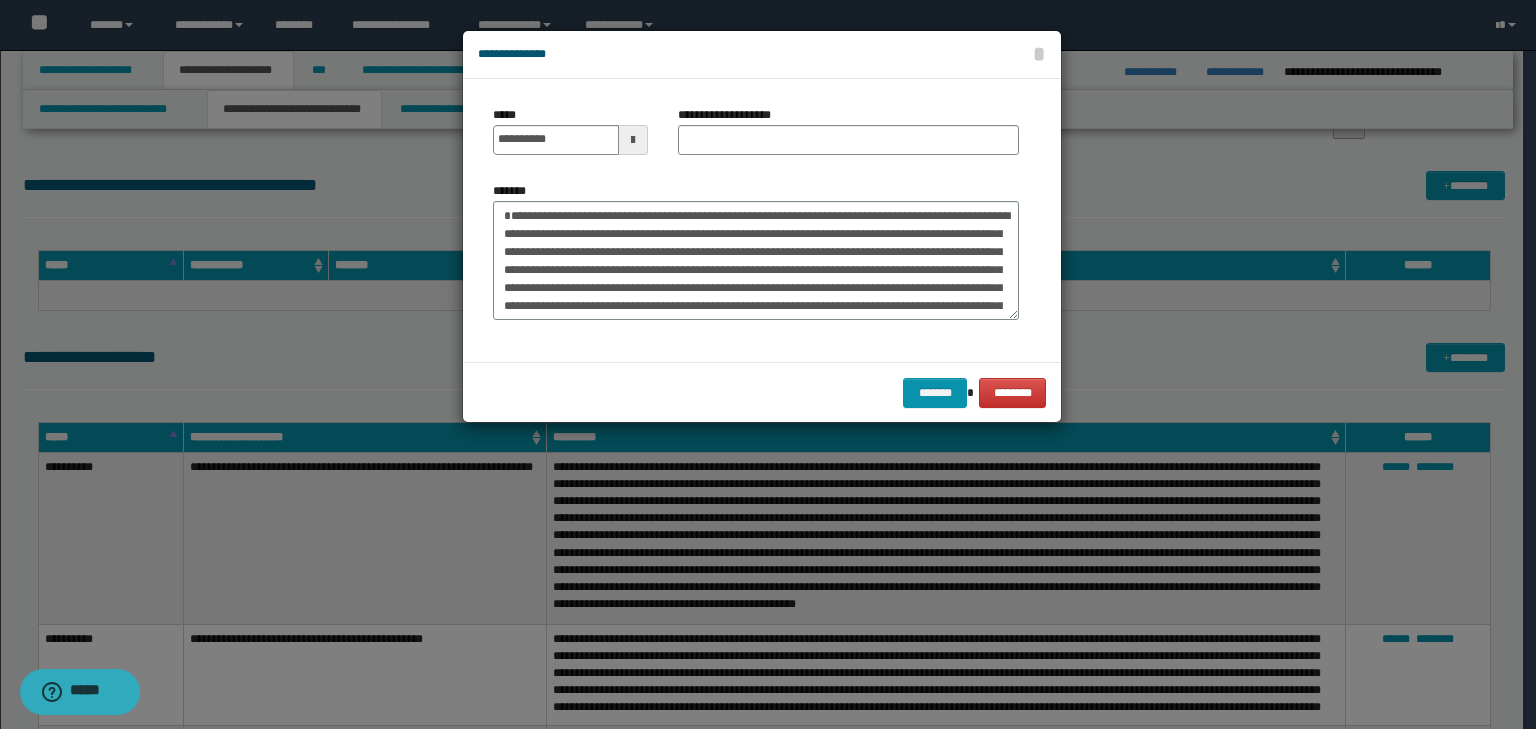 click on "**********" at bounding box center [848, 130] 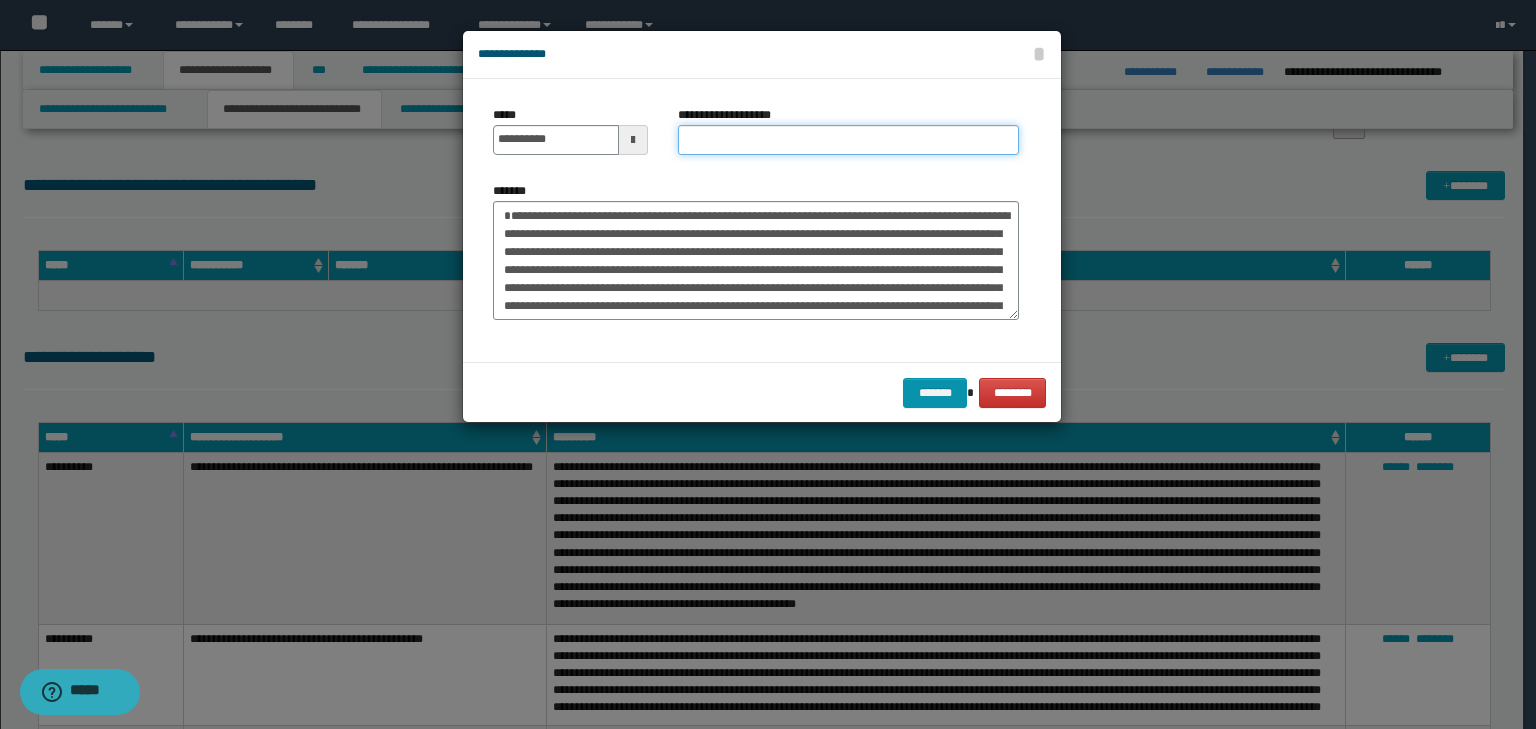 click on "**********" at bounding box center (848, 140) 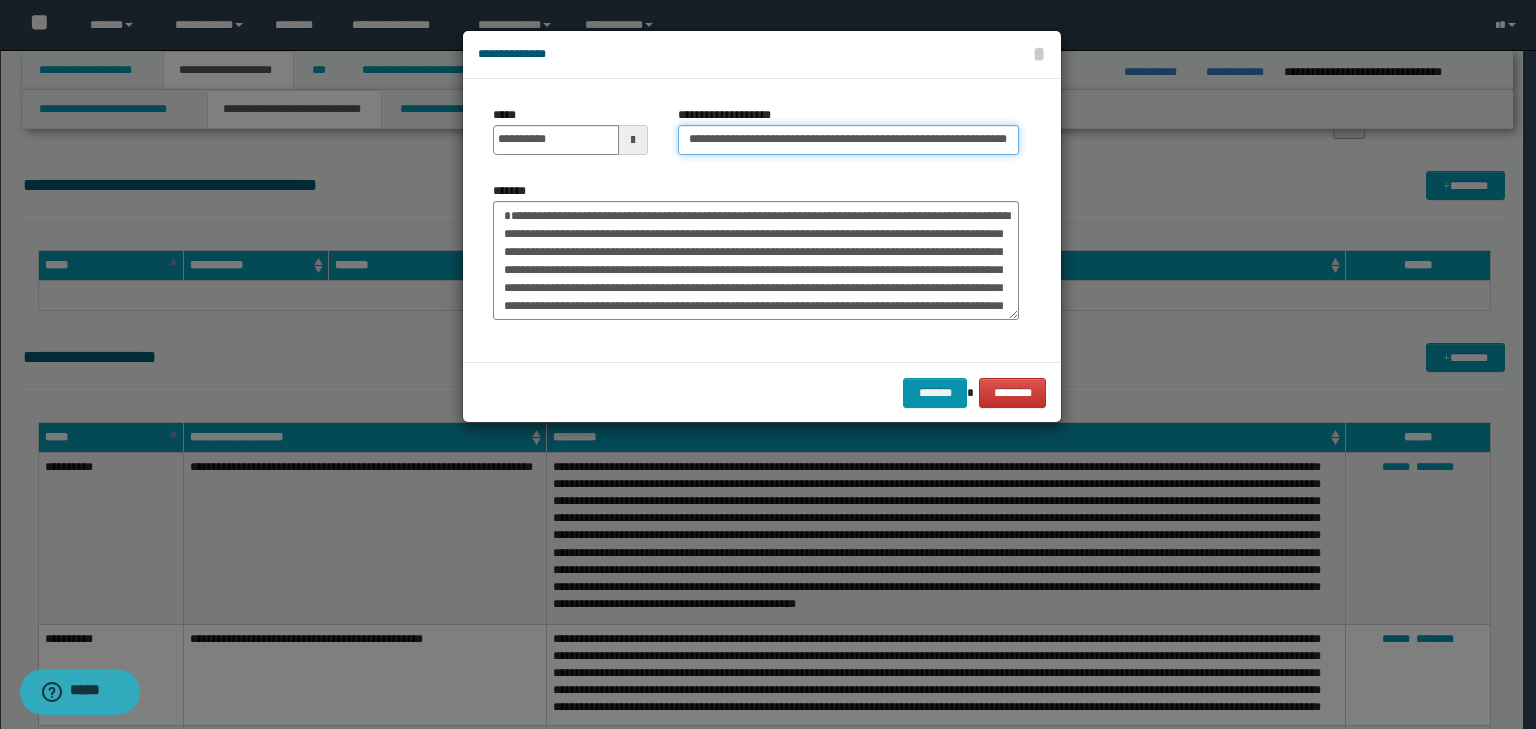 scroll, scrollTop: 0, scrollLeft: 97, axis: horizontal 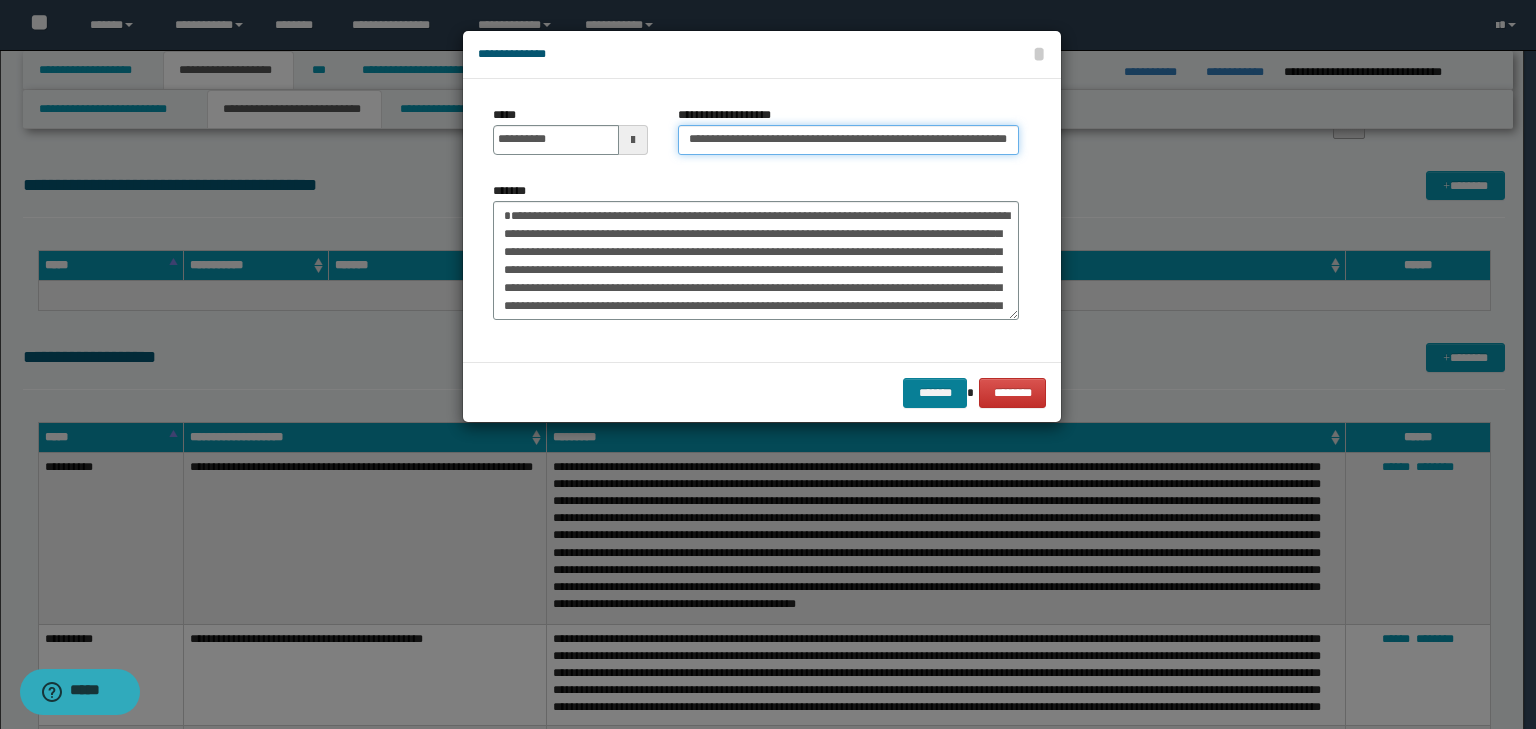 type on "**********" 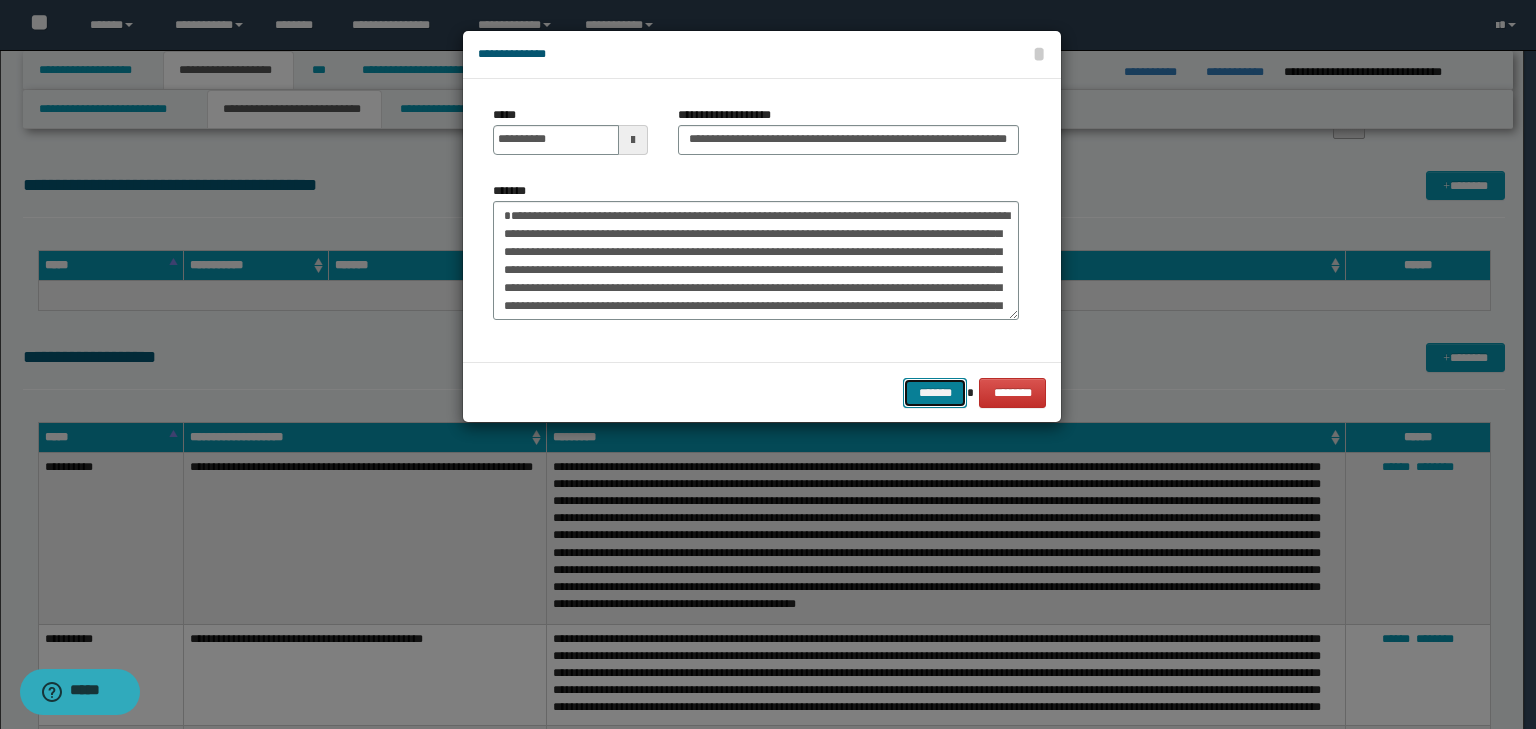 click on "*******" at bounding box center (935, 393) 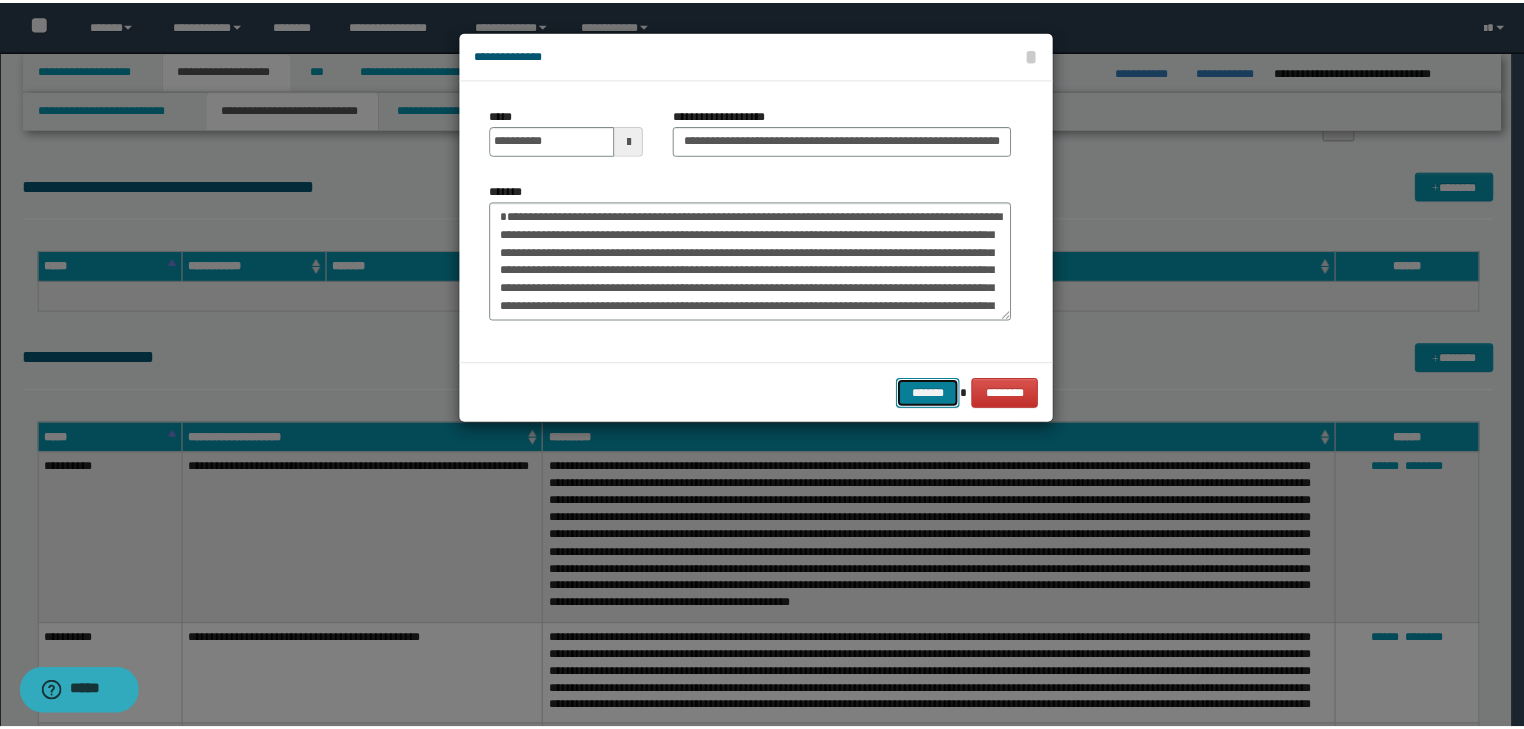 scroll, scrollTop: 0, scrollLeft: 0, axis: both 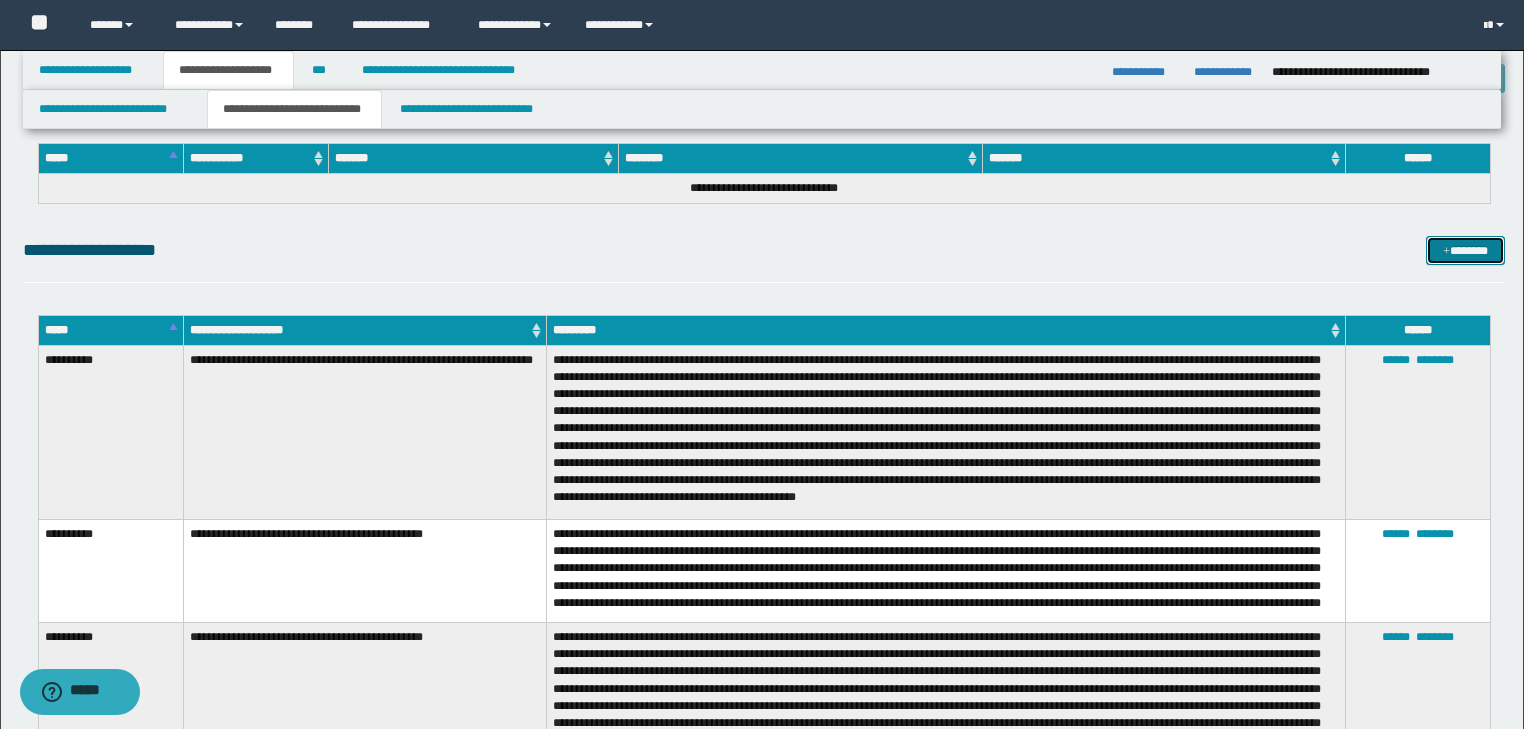 click on "*******" at bounding box center (1465, 251) 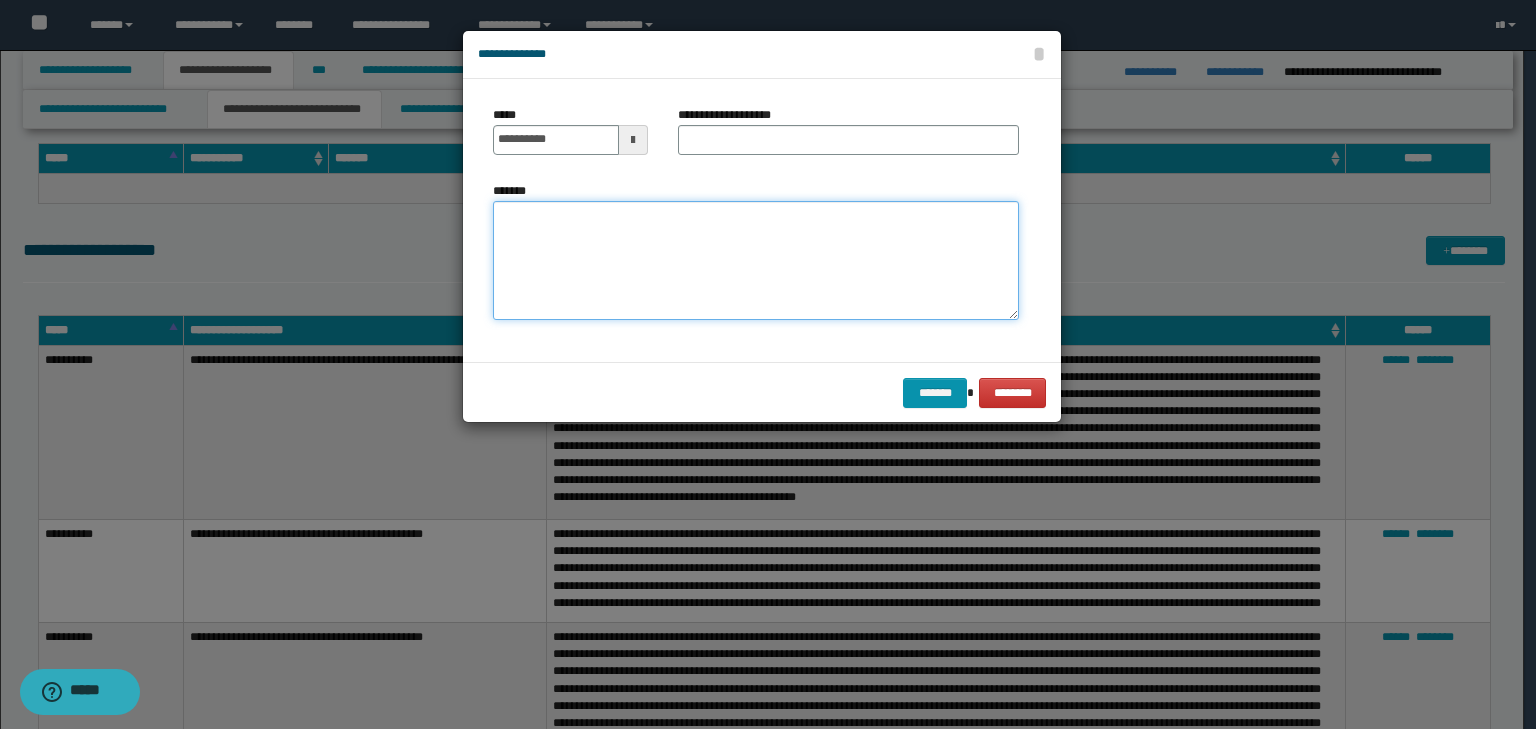 click on "*******" at bounding box center (756, 261) 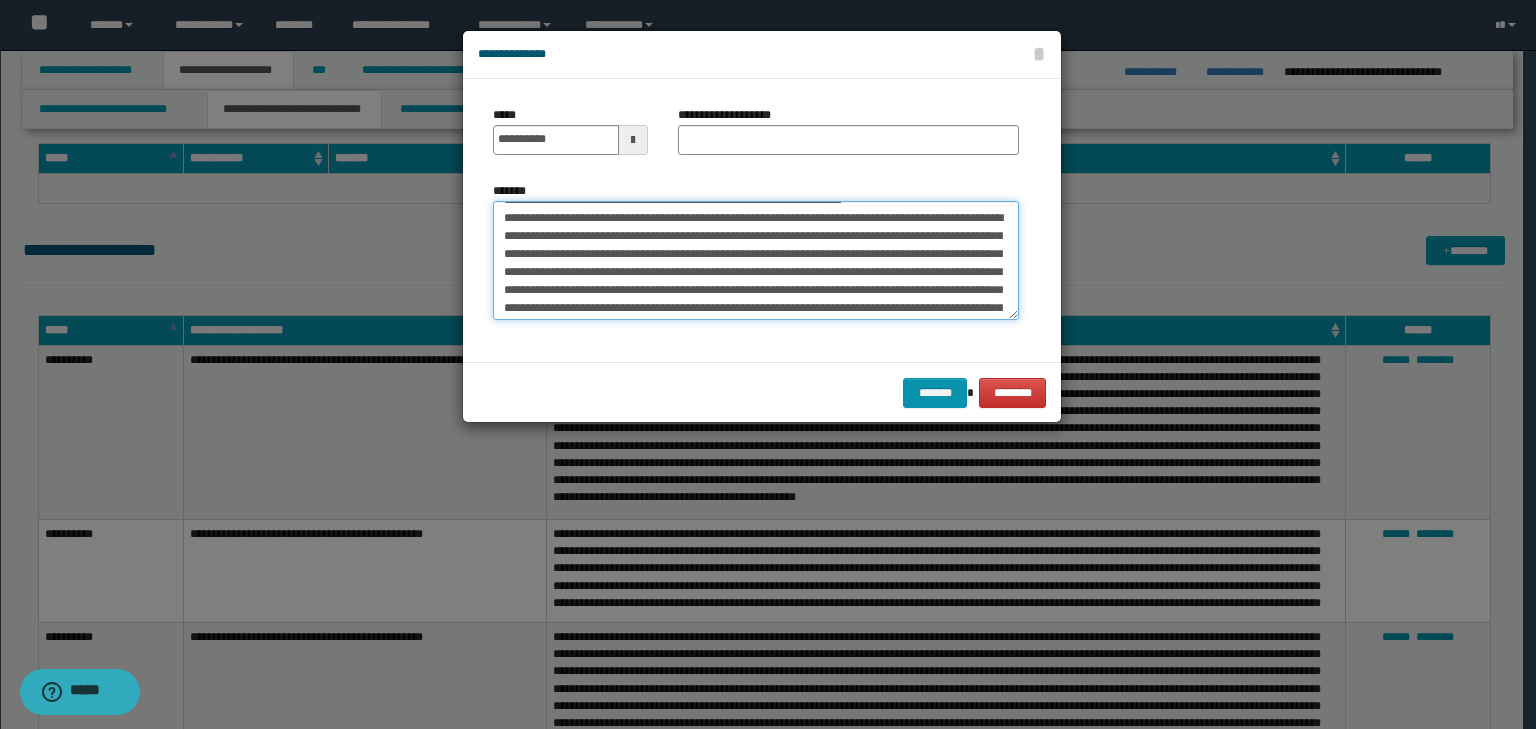 scroll, scrollTop: 0, scrollLeft: 0, axis: both 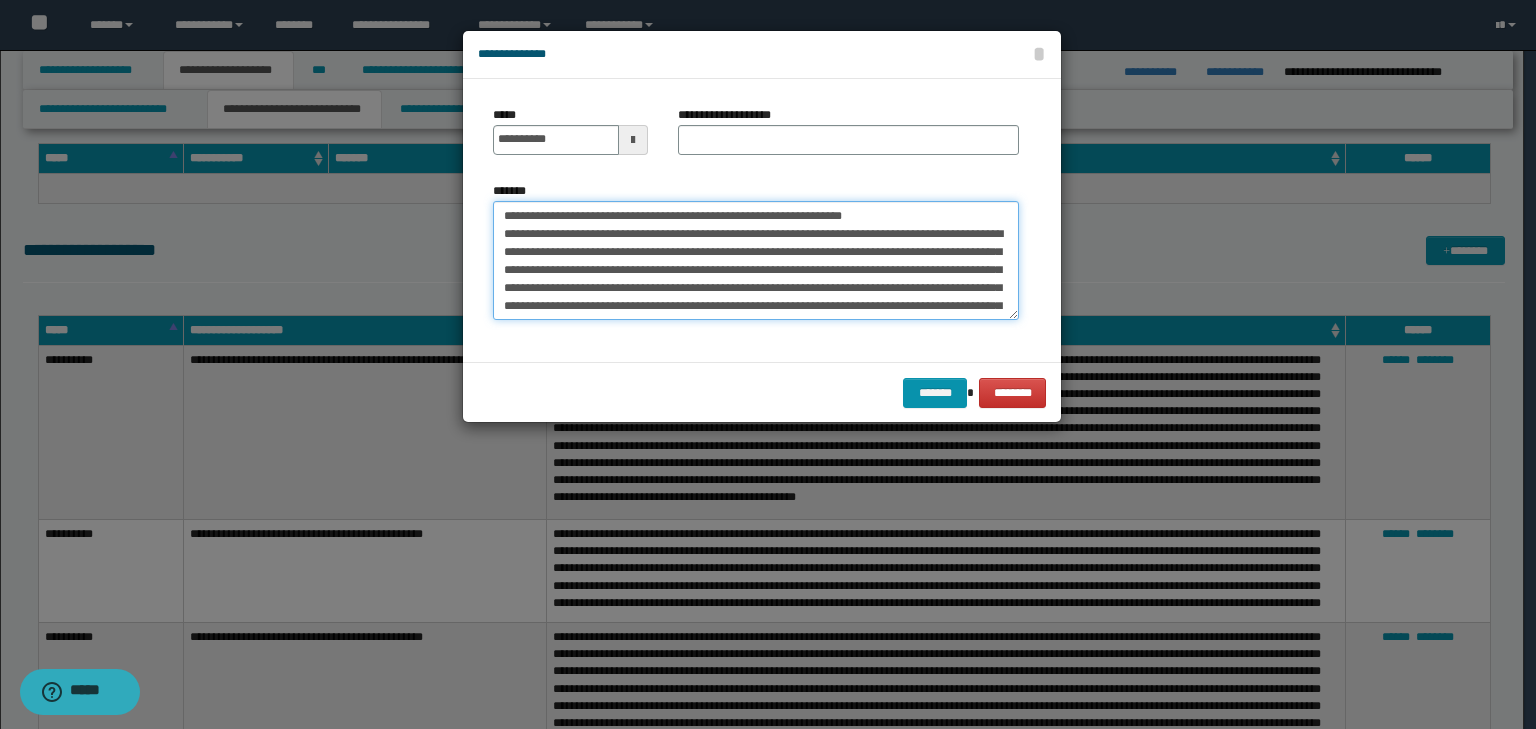 drag, startPoint x: 564, startPoint y: 215, endPoint x: 353, endPoint y: 200, distance: 211.5325 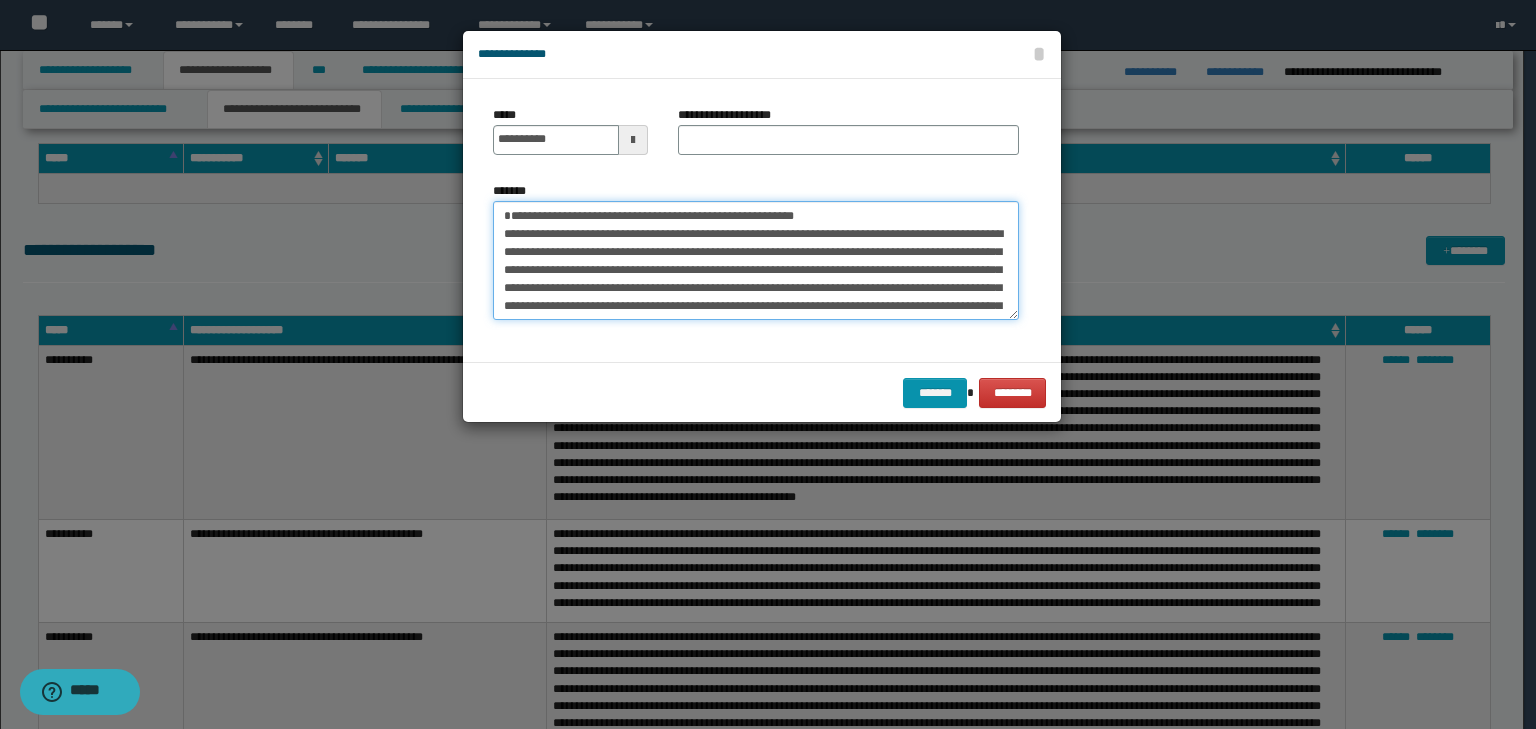 type on "**********" 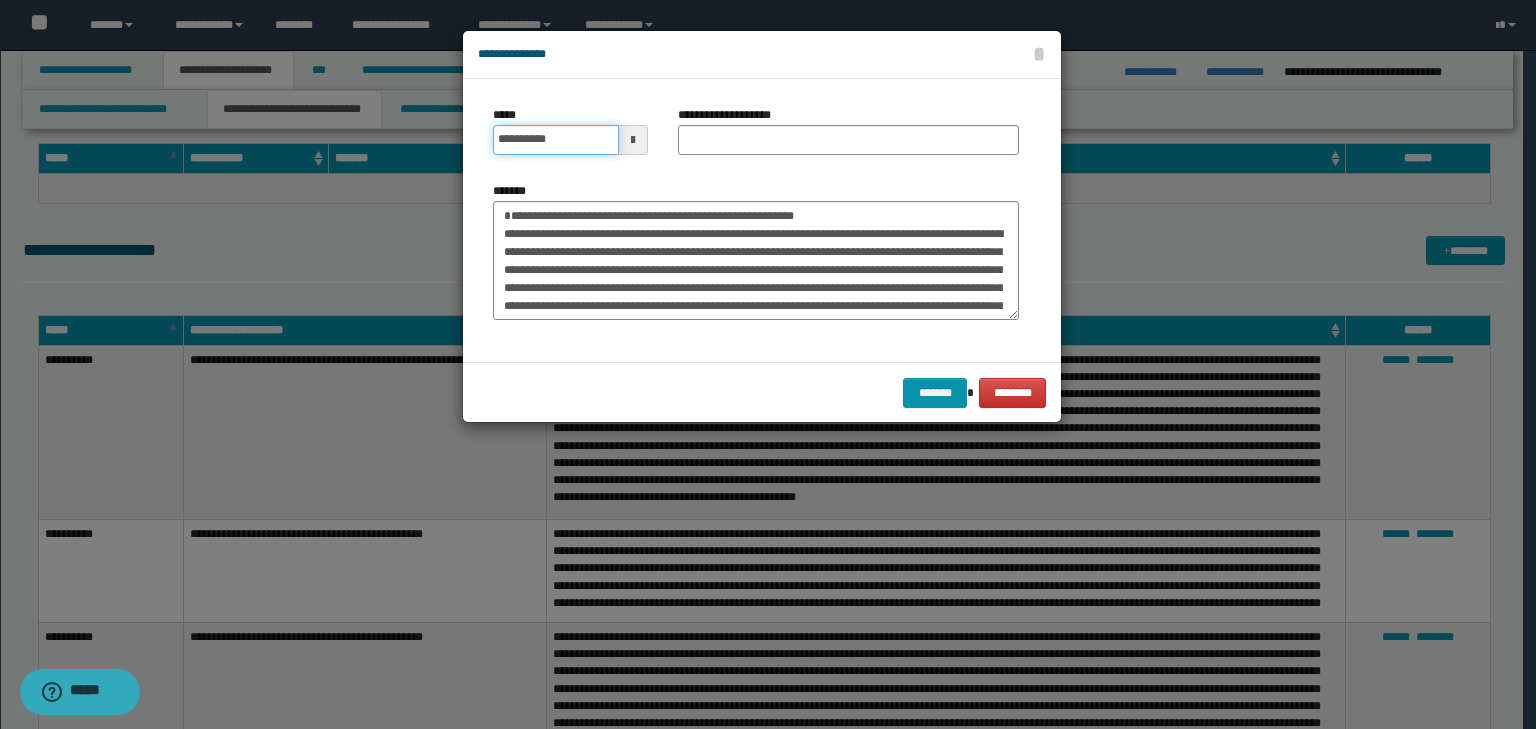 click on "**********" at bounding box center (556, 140) 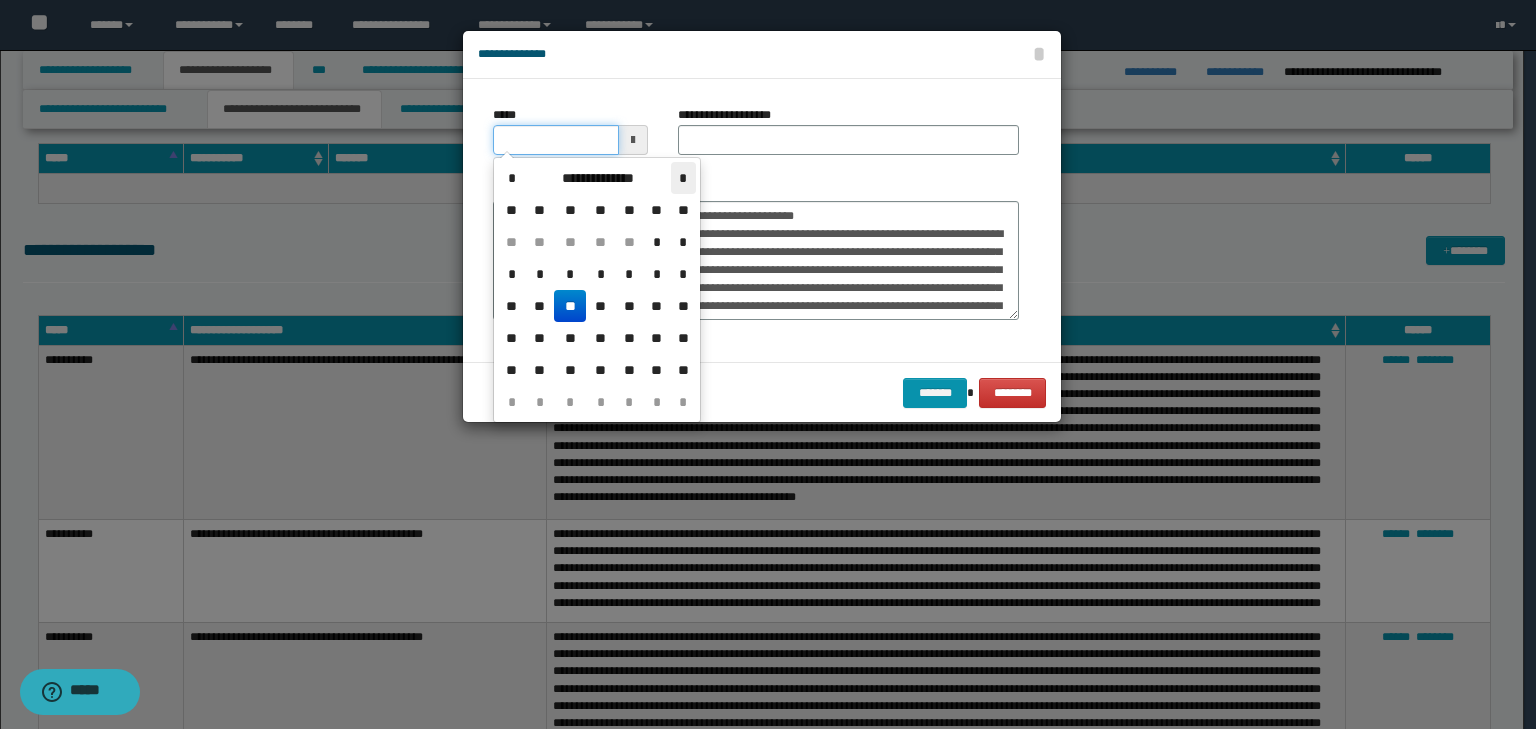type on "**********" 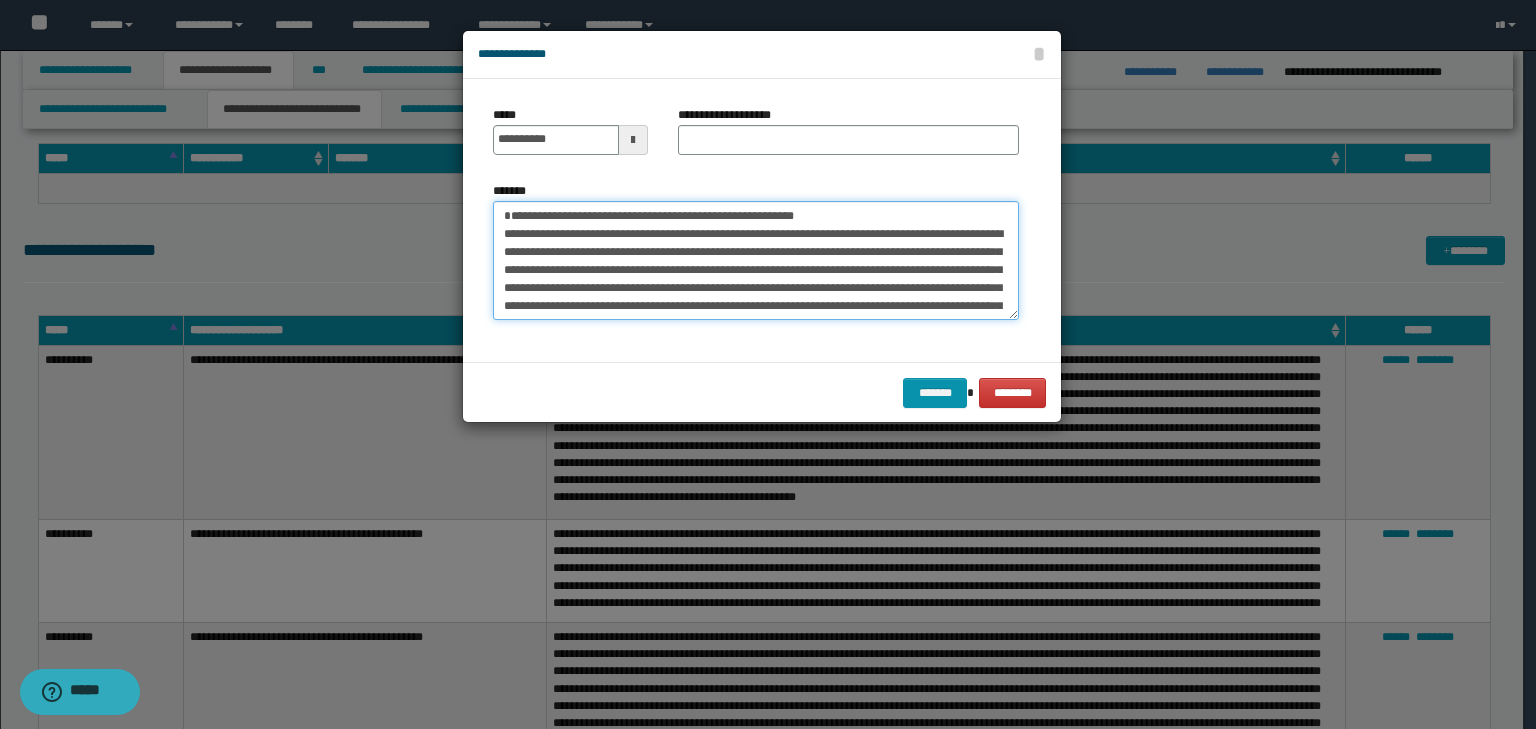 drag, startPoint x: 860, startPoint y: 212, endPoint x: 384, endPoint y: 184, distance: 476.8228 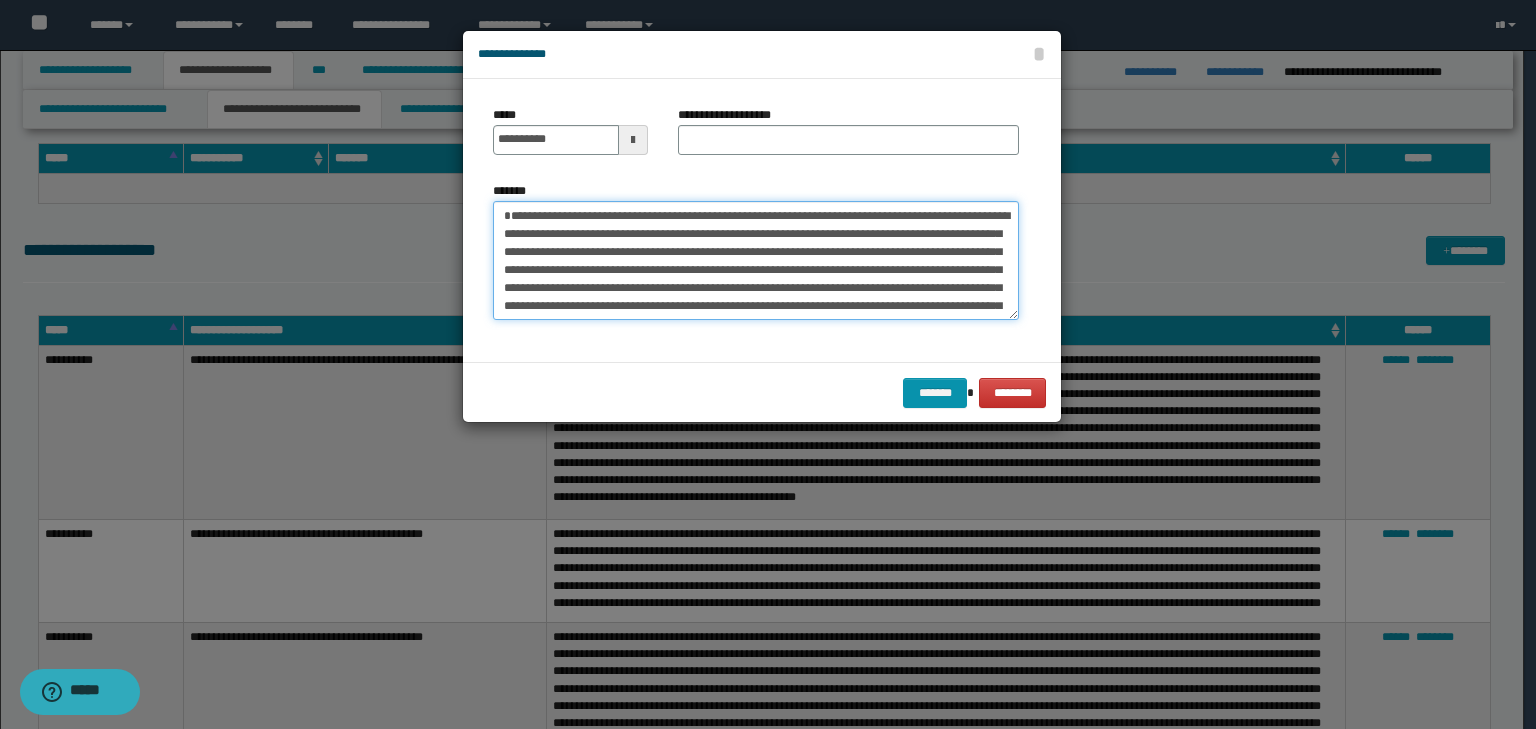 type on "**********" 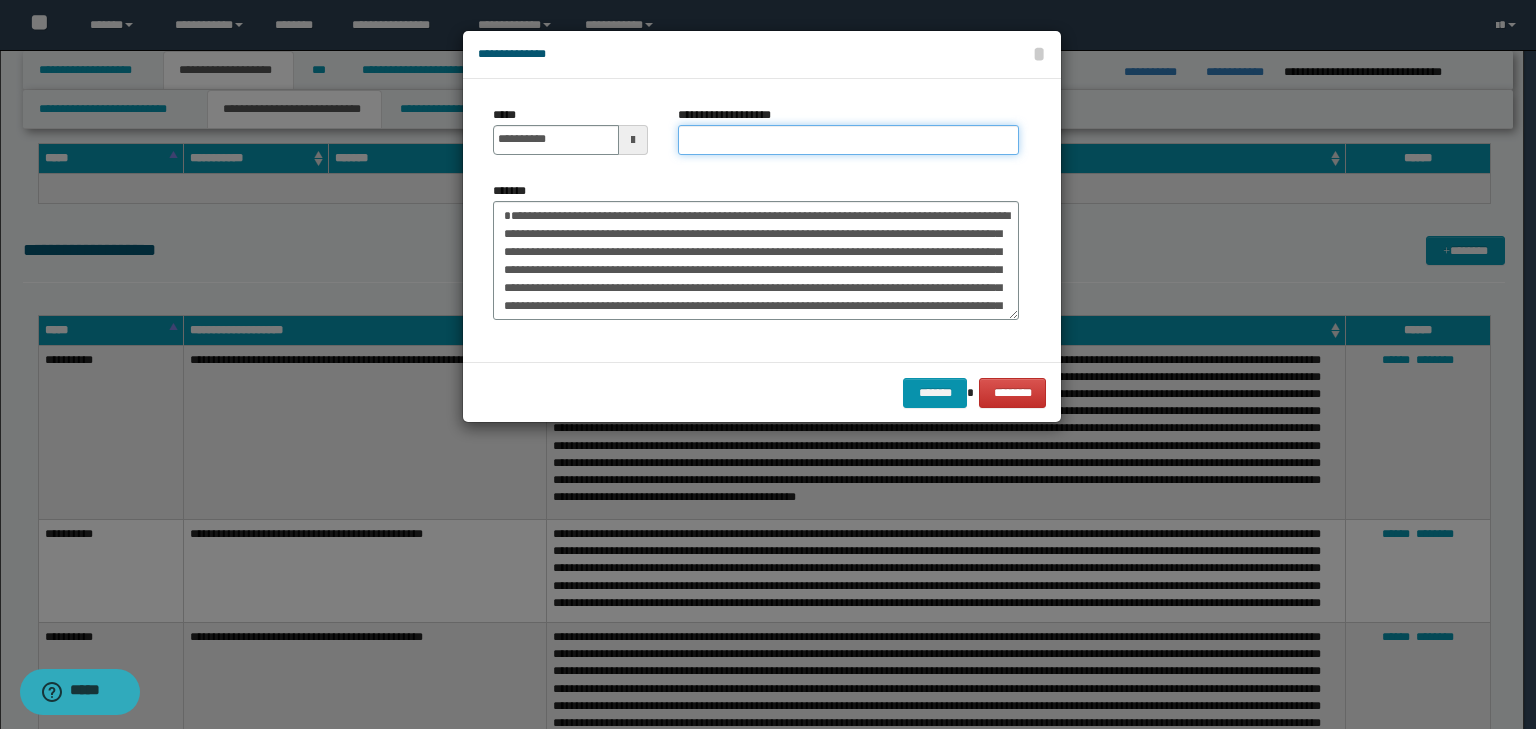 click on "**********" at bounding box center (848, 140) 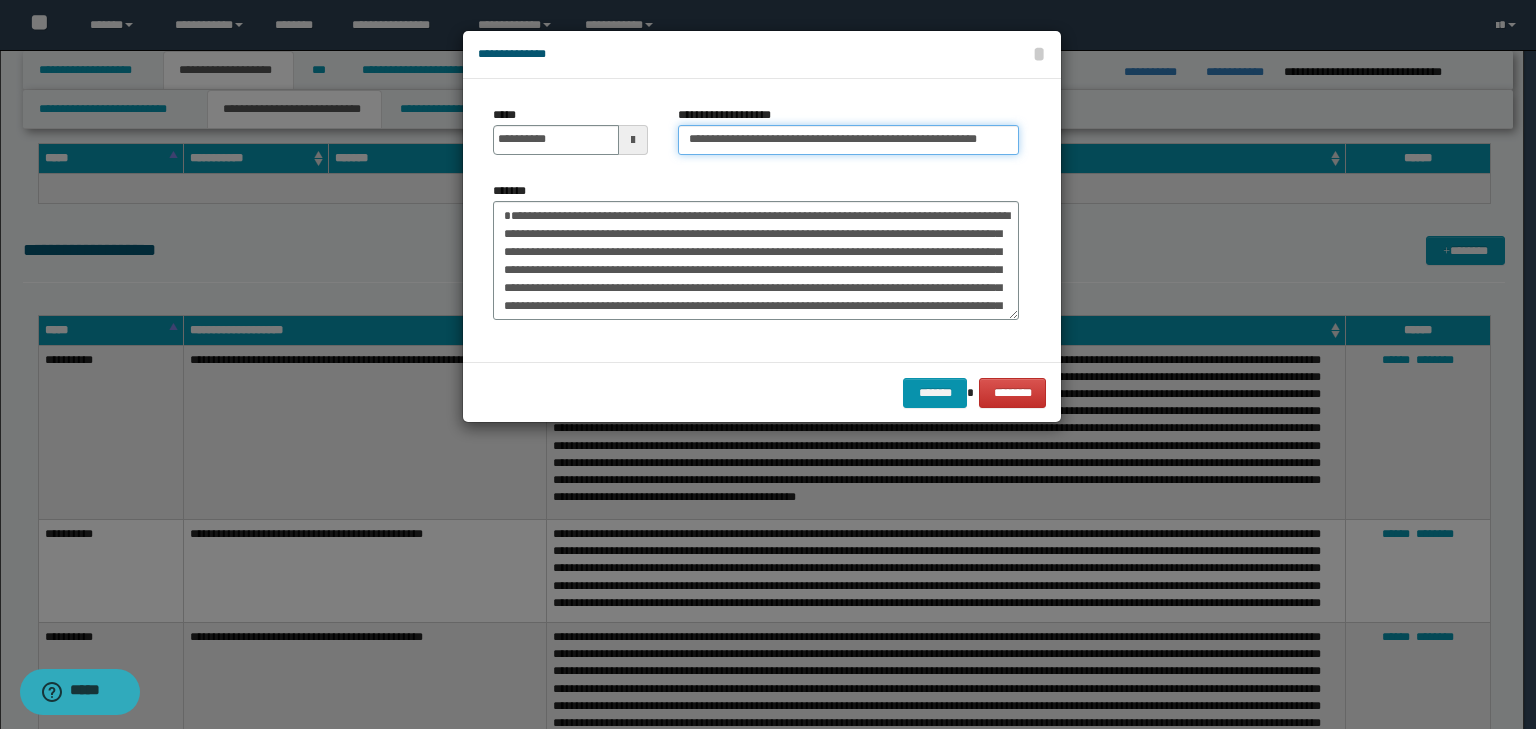 scroll, scrollTop: 0, scrollLeft: 30, axis: horizontal 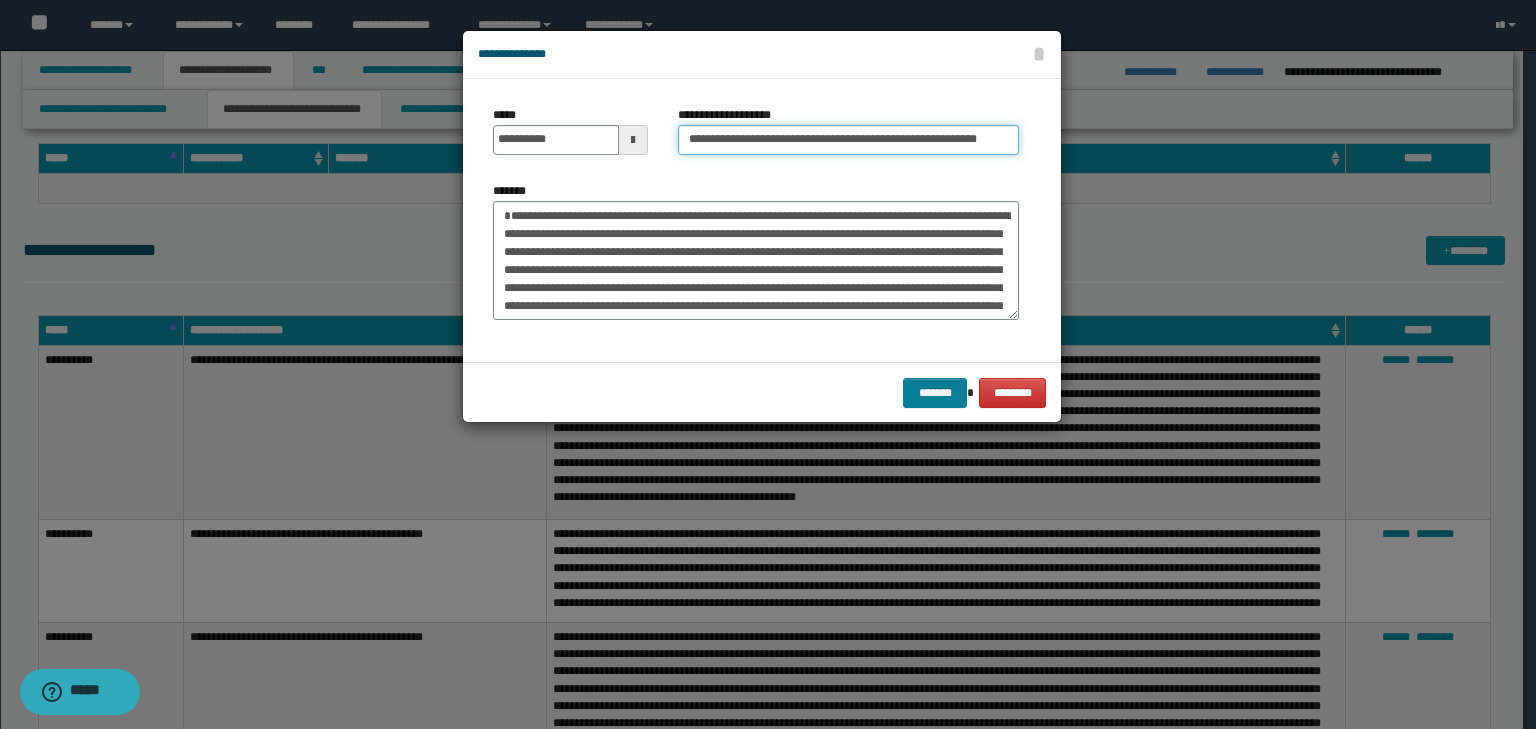 type on "**********" 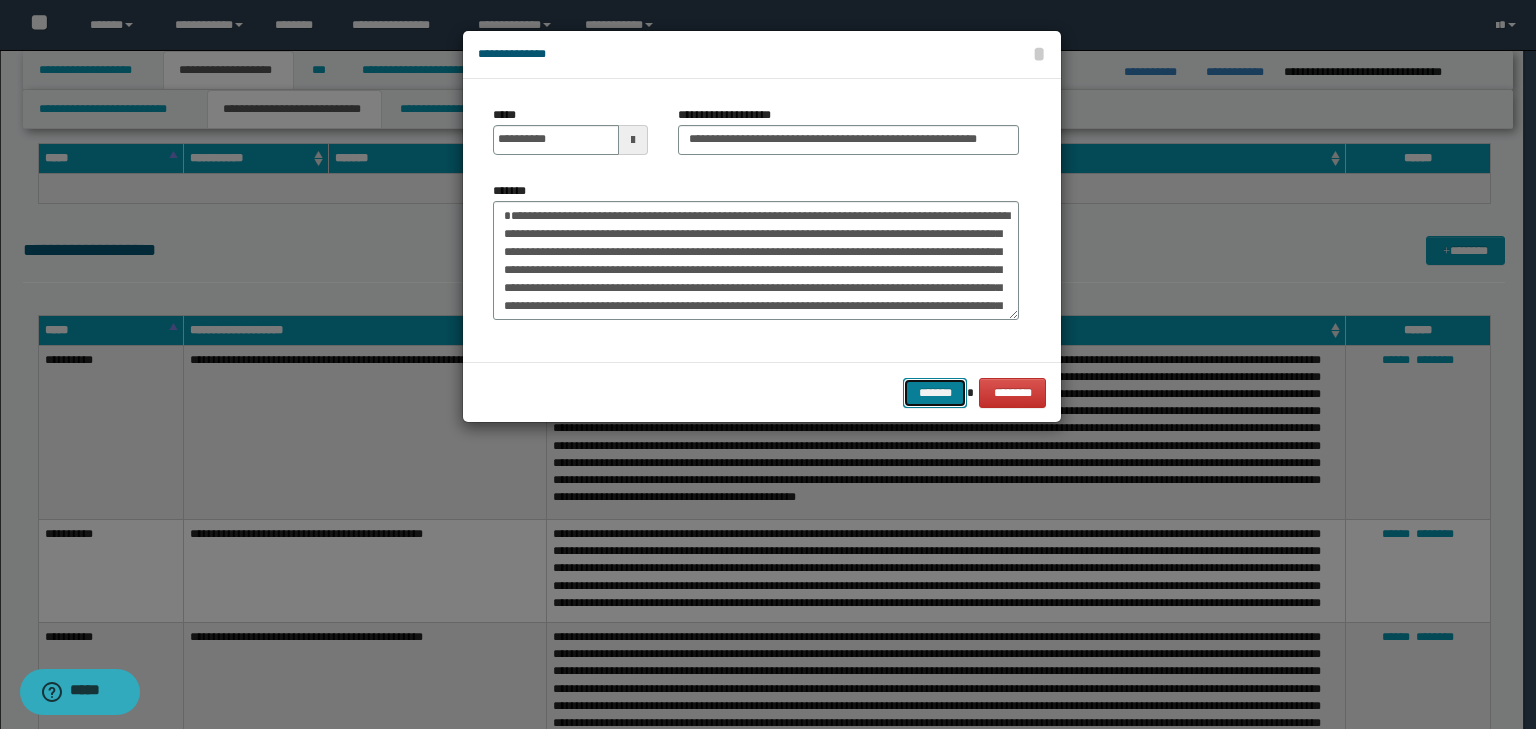 drag, startPoint x: 906, startPoint y: 390, endPoint x: 933, endPoint y: 396, distance: 27.658634 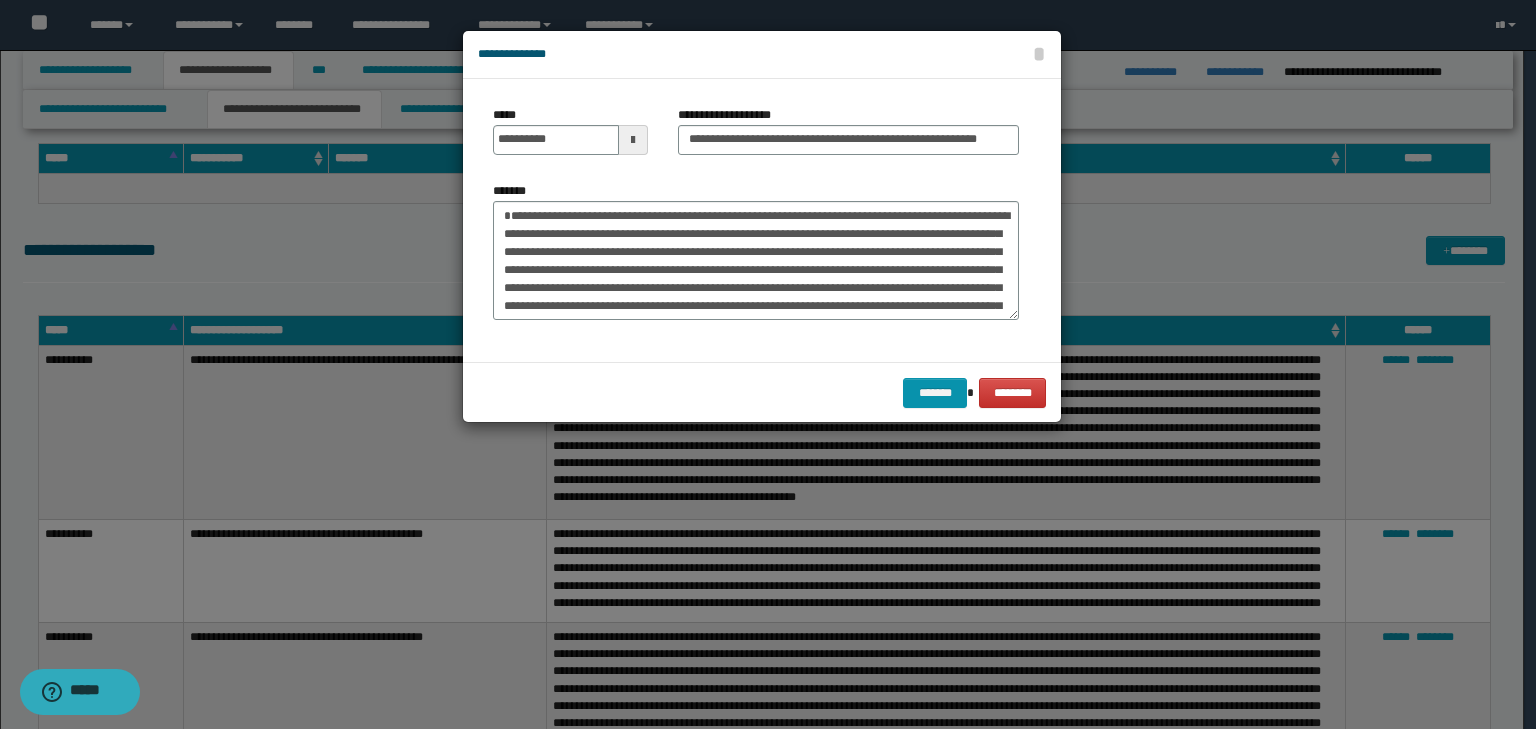 scroll, scrollTop: 0, scrollLeft: 0, axis: both 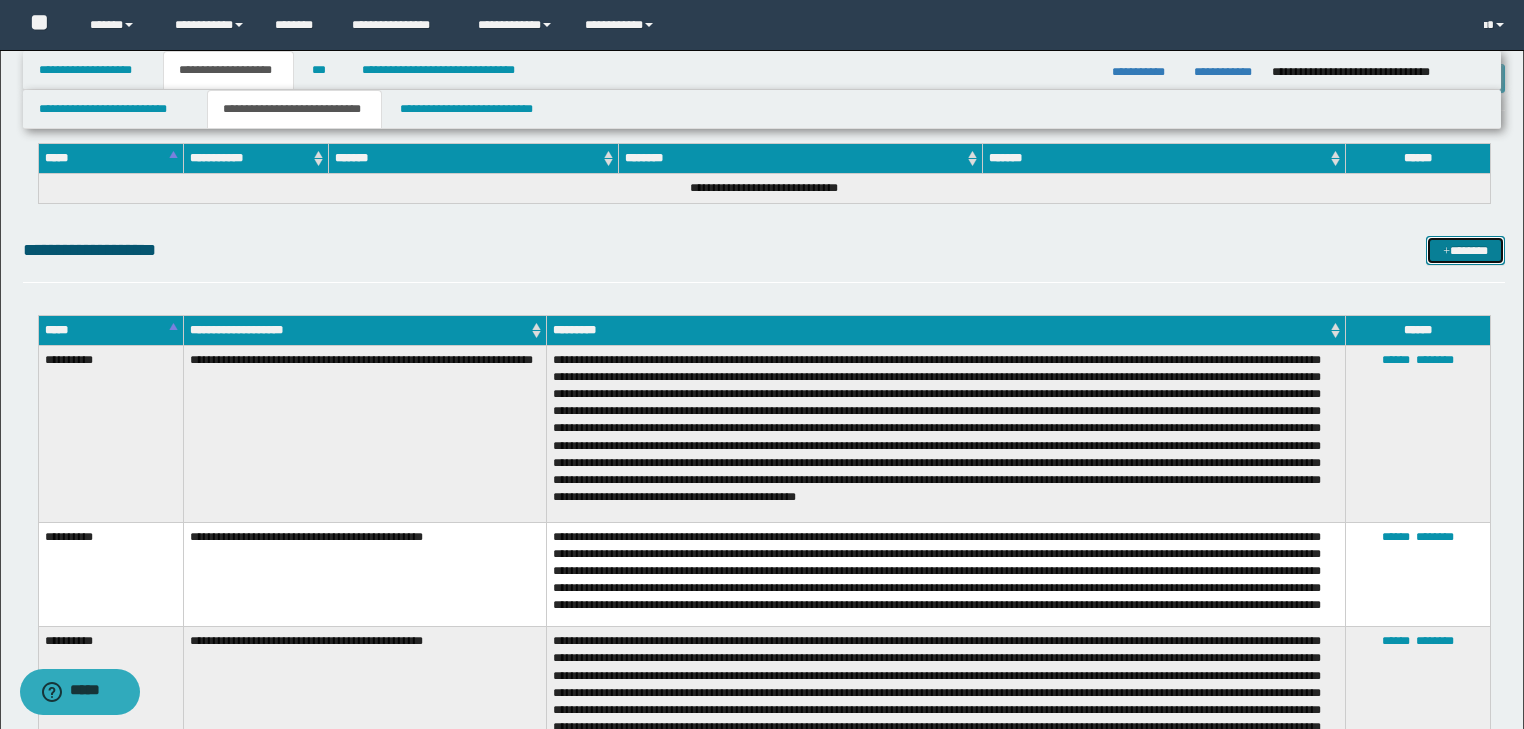 click on "*******" at bounding box center (1465, 251) 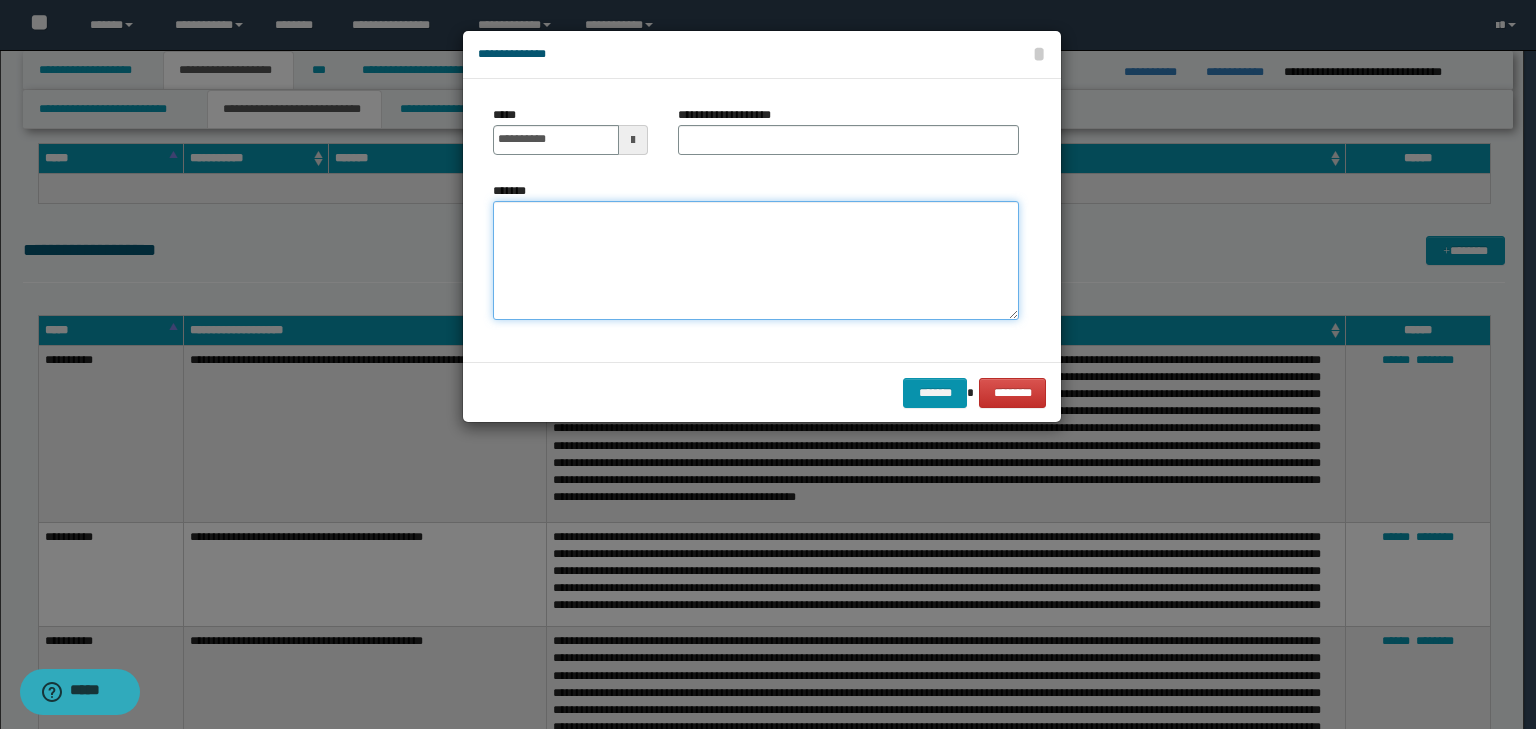click on "*******" at bounding box center (756, 261) 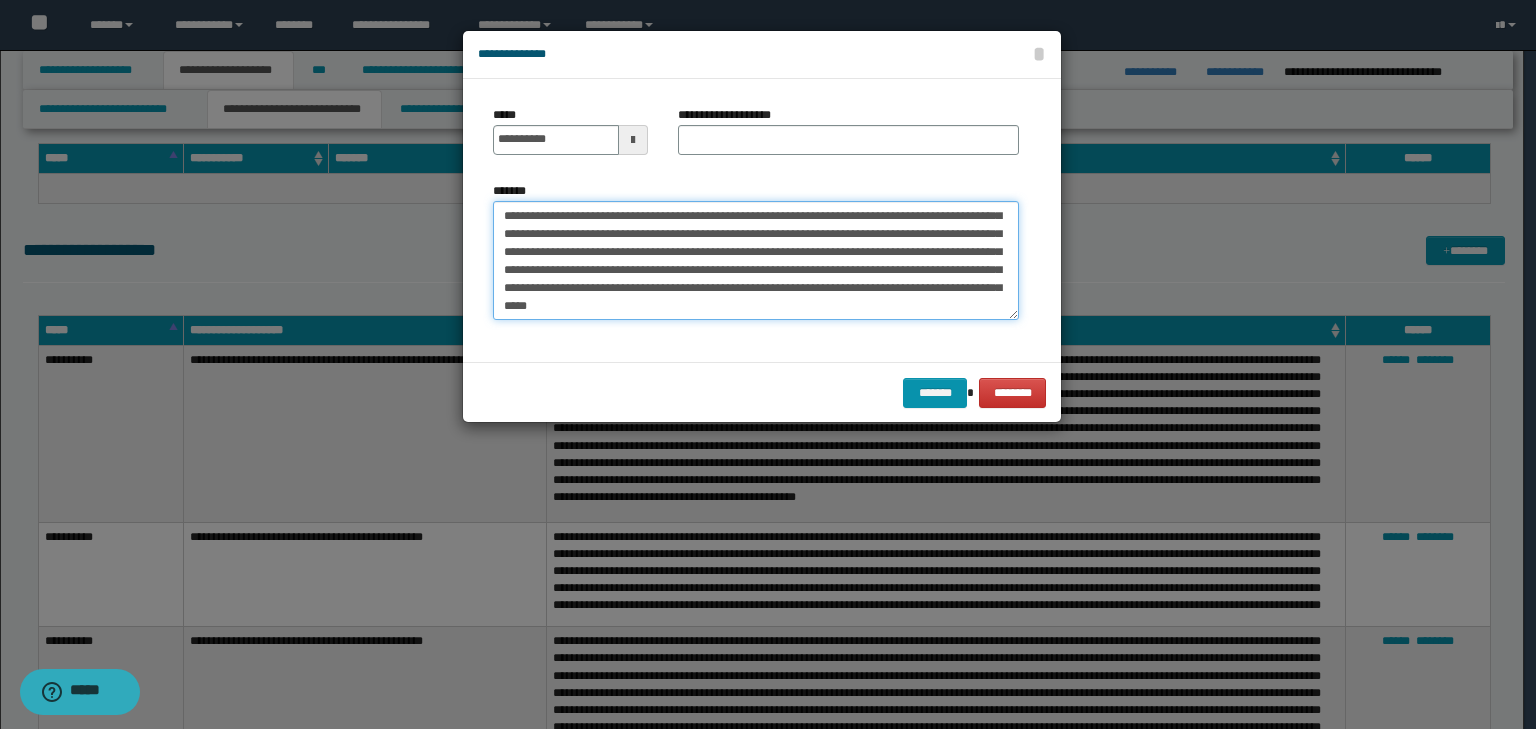 scroll, scrollTop: 0, scrollLeft: 0, axis: both 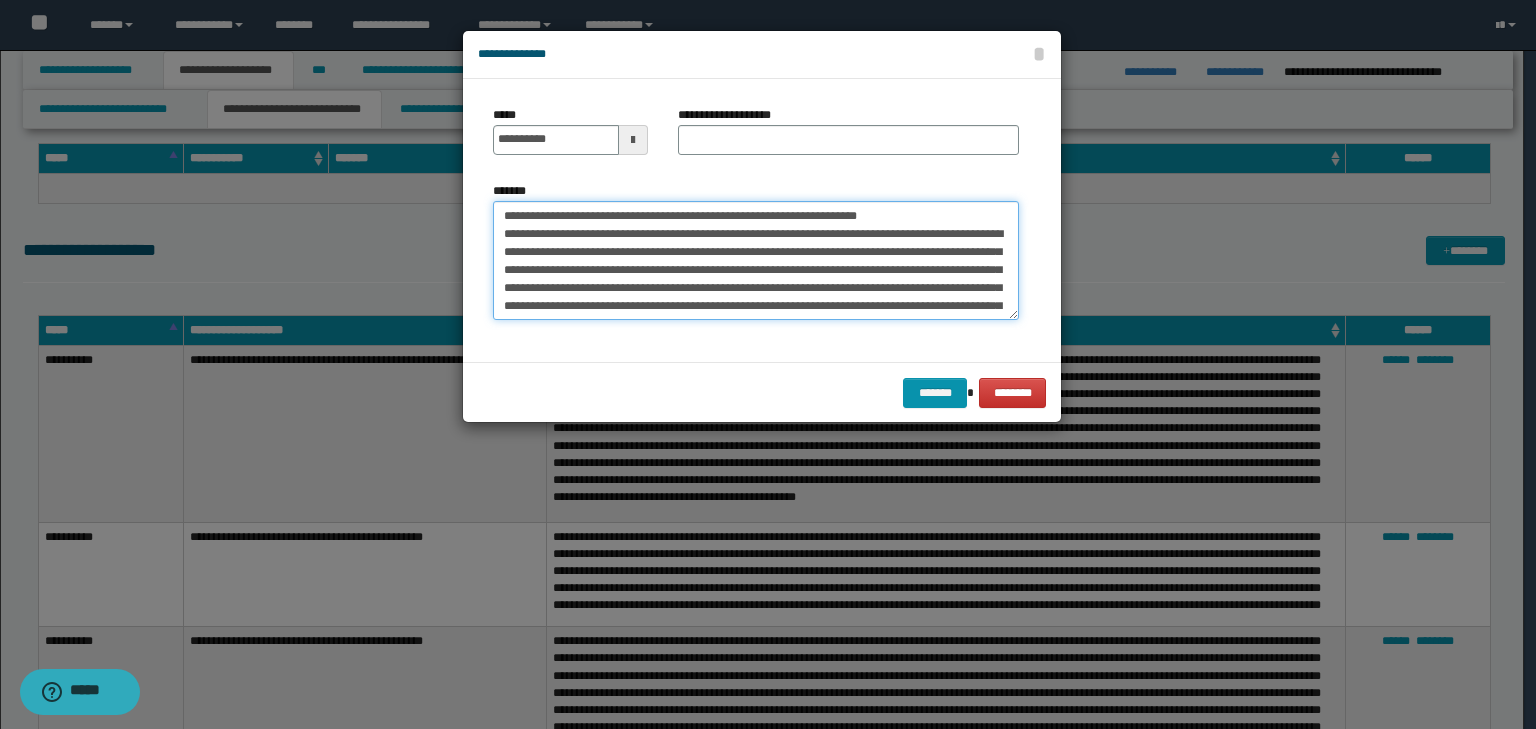 drag, startPoint x: 566, startPoint y: 209, endPoint x: 443, endPoint y: 200, distance: 123.32883 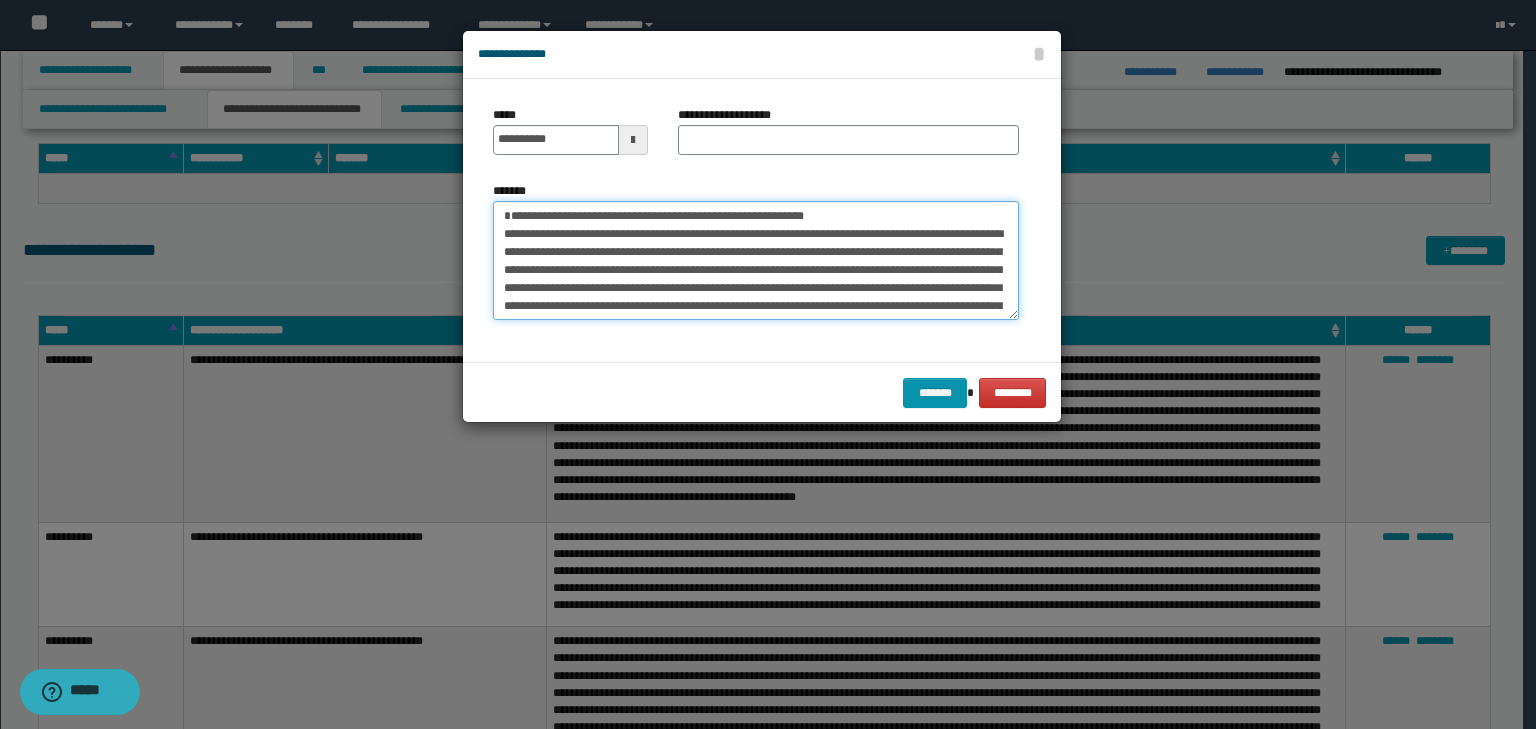 type on "**********" 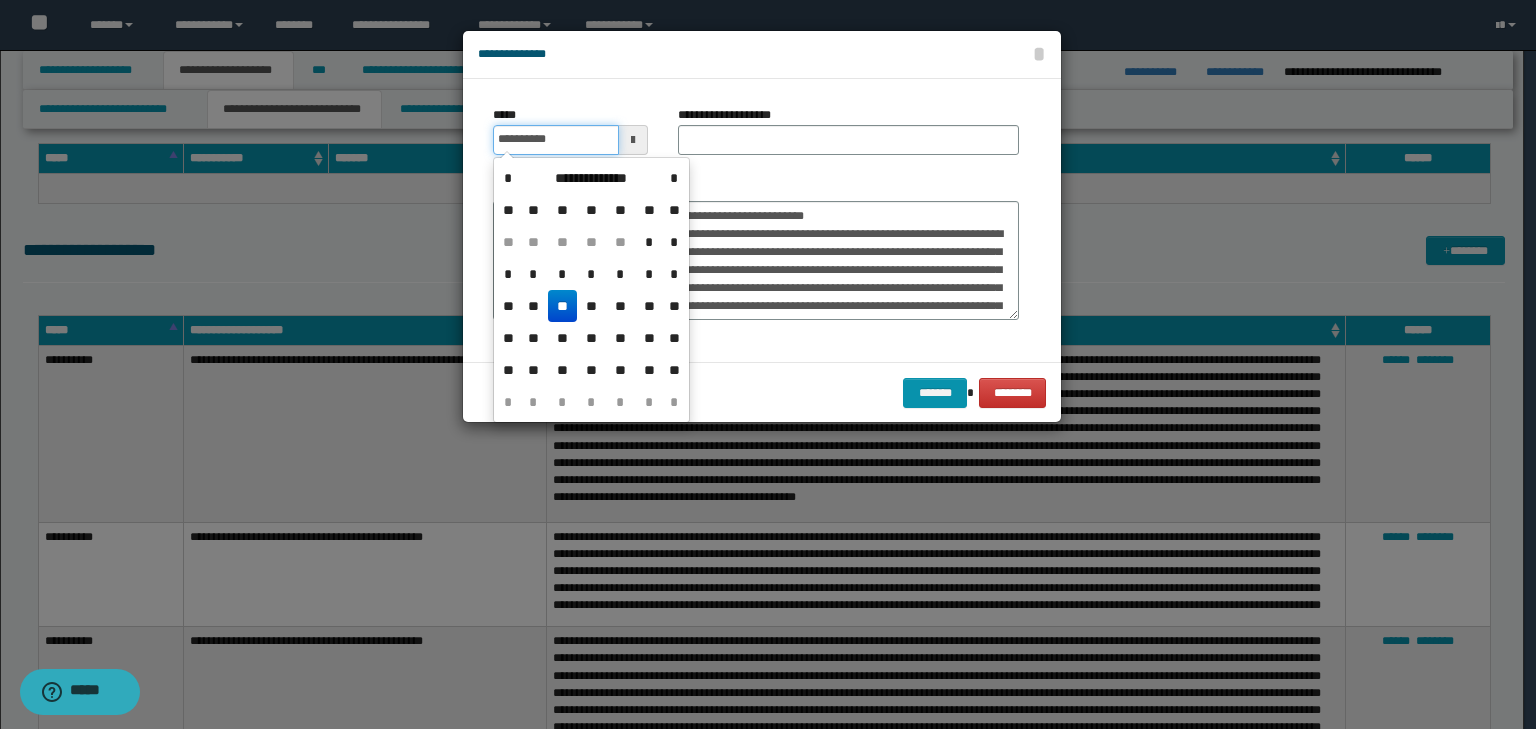 click on "**********" at bounding box center (556, 140) 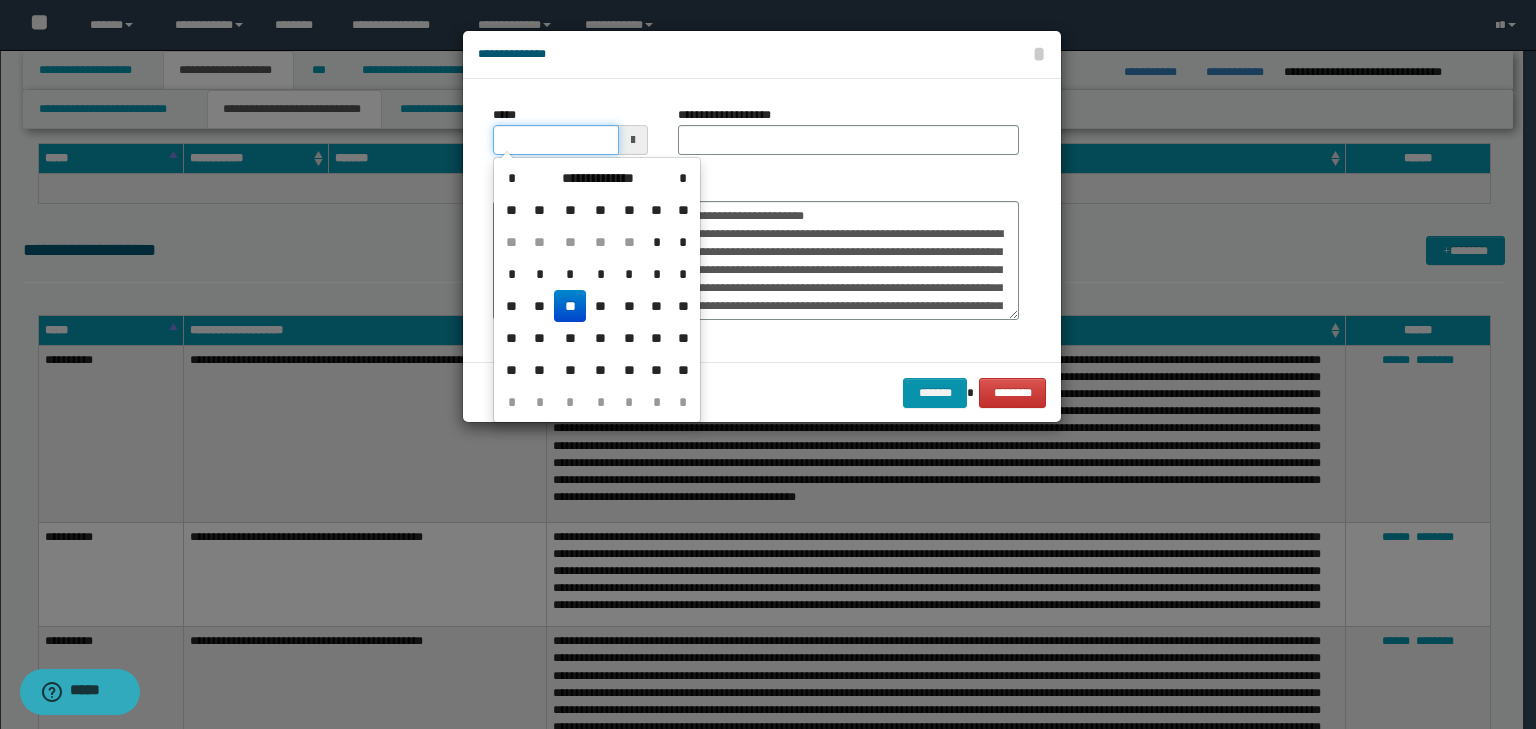 type on "**********" 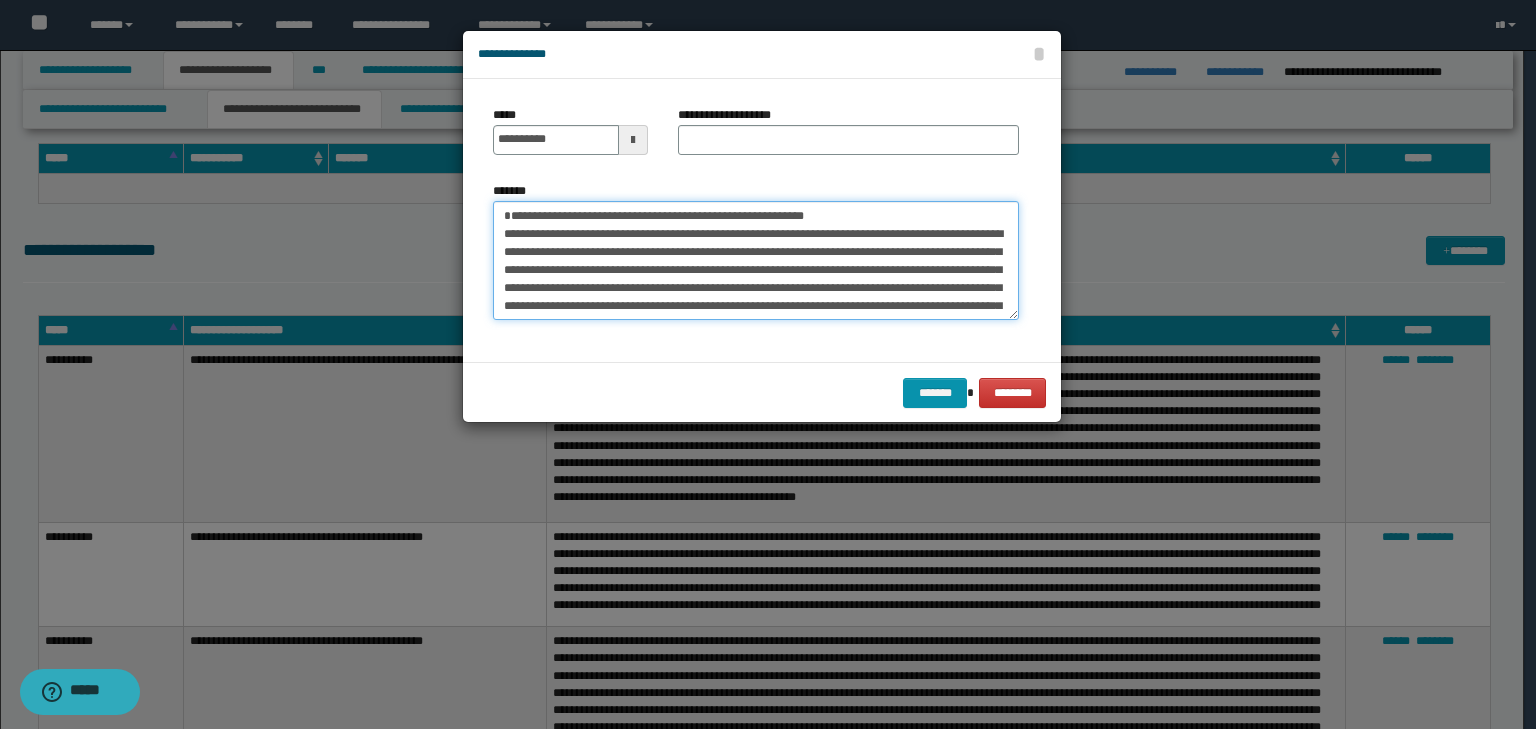 drag, startPoint x: 896, startPoint y: 216, endPoint x: 172, endPoint y: 163, distance: 725.9373 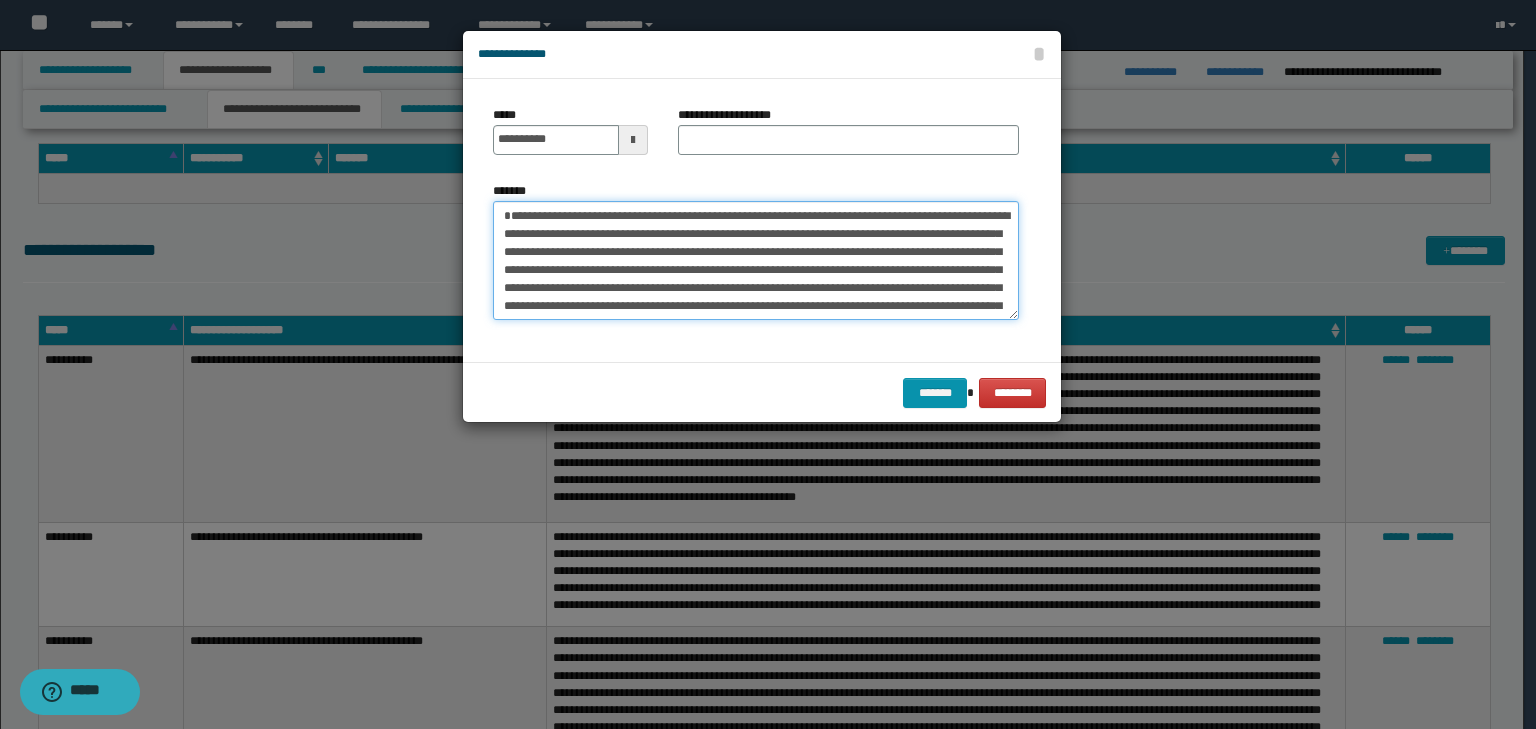 type on "**********" 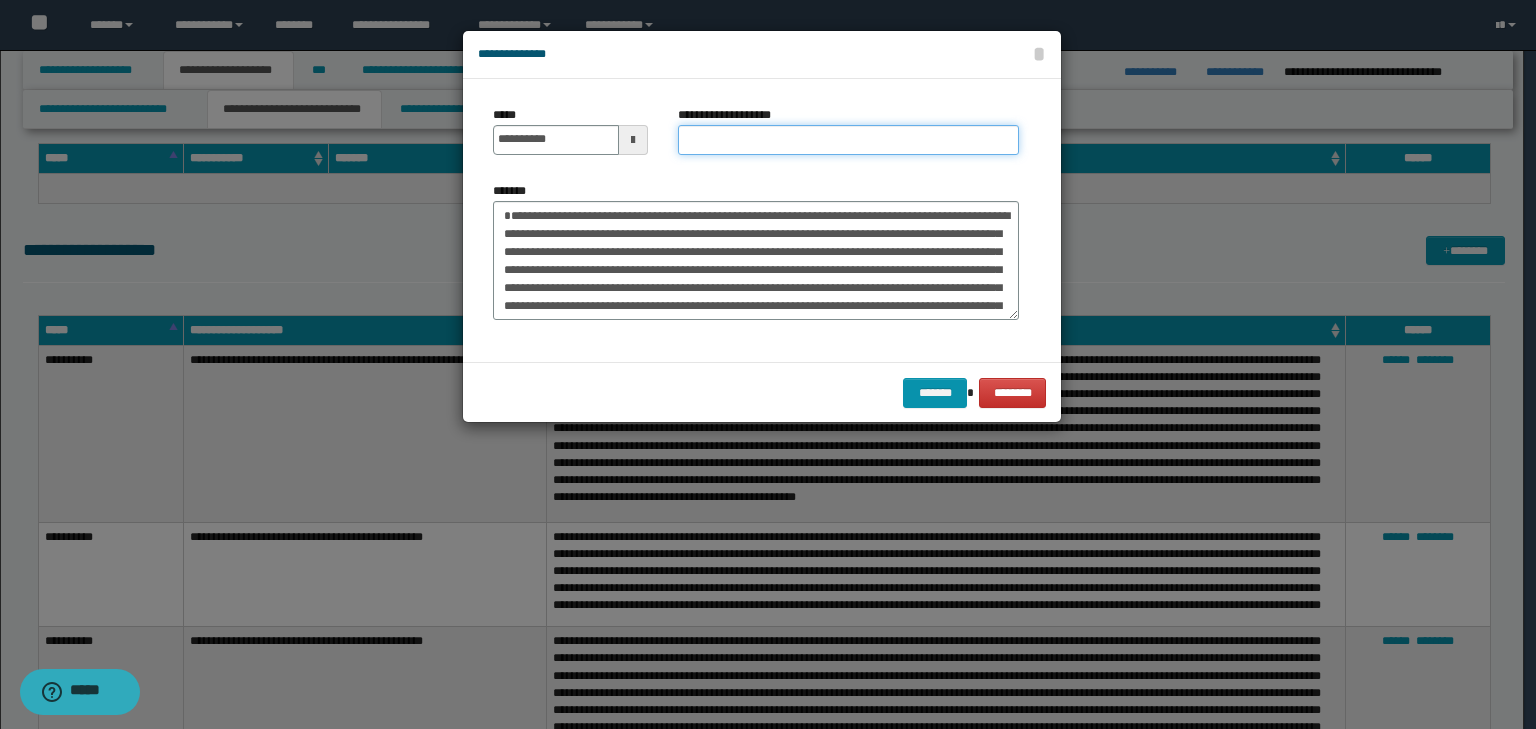 click on "**********" at bounding box center [848, 140] 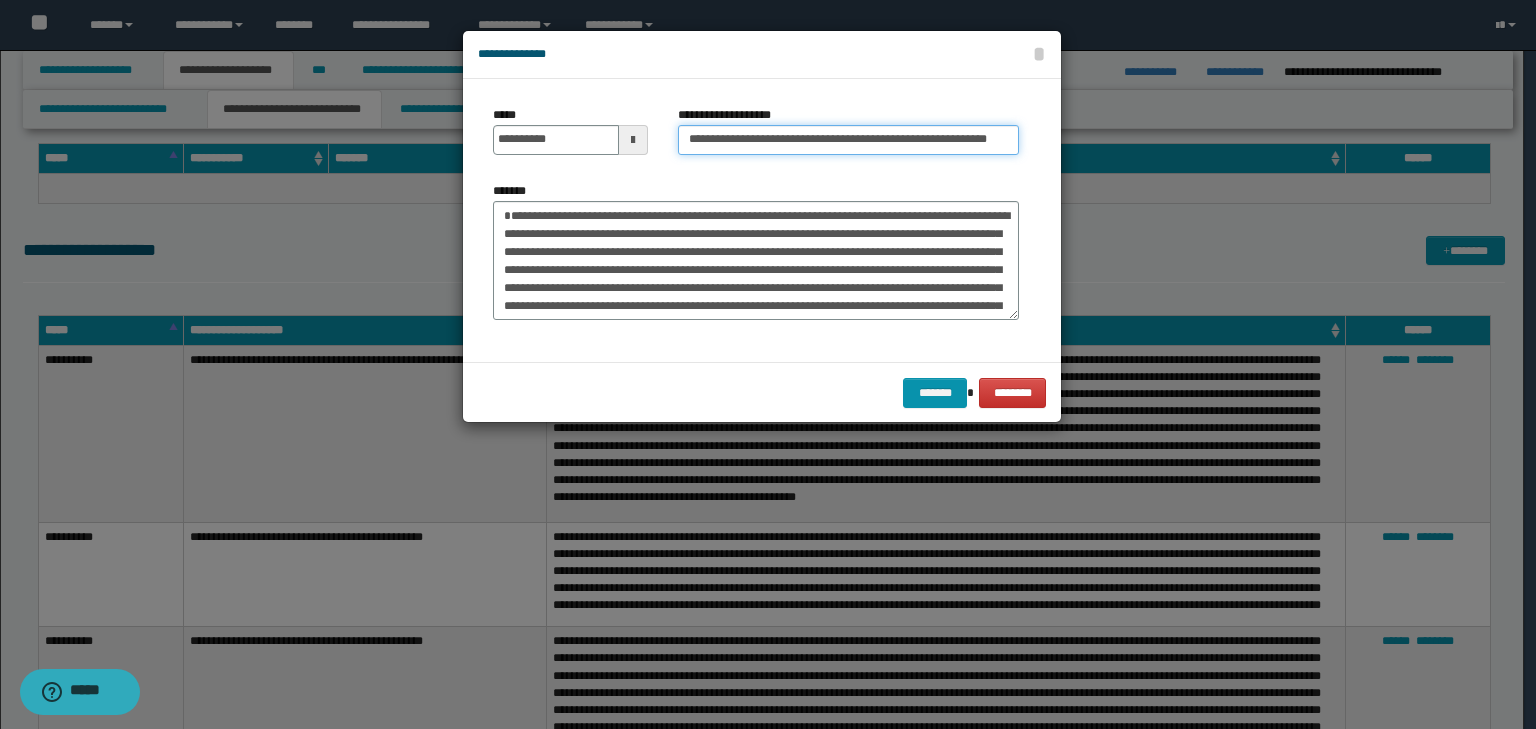 scroll, scrollTop: 0, scrollLeft: 54, axis: horizontal 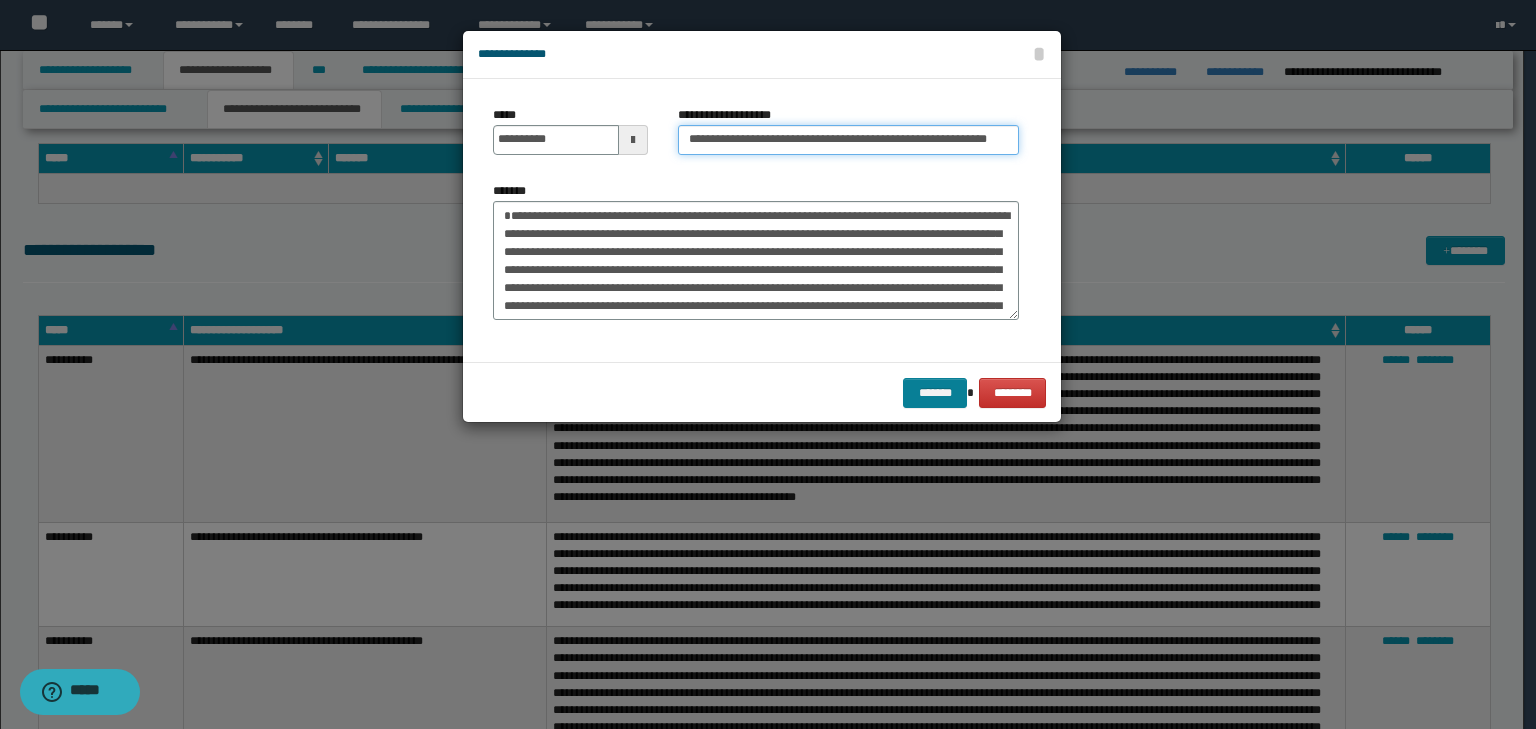 type on "**********" 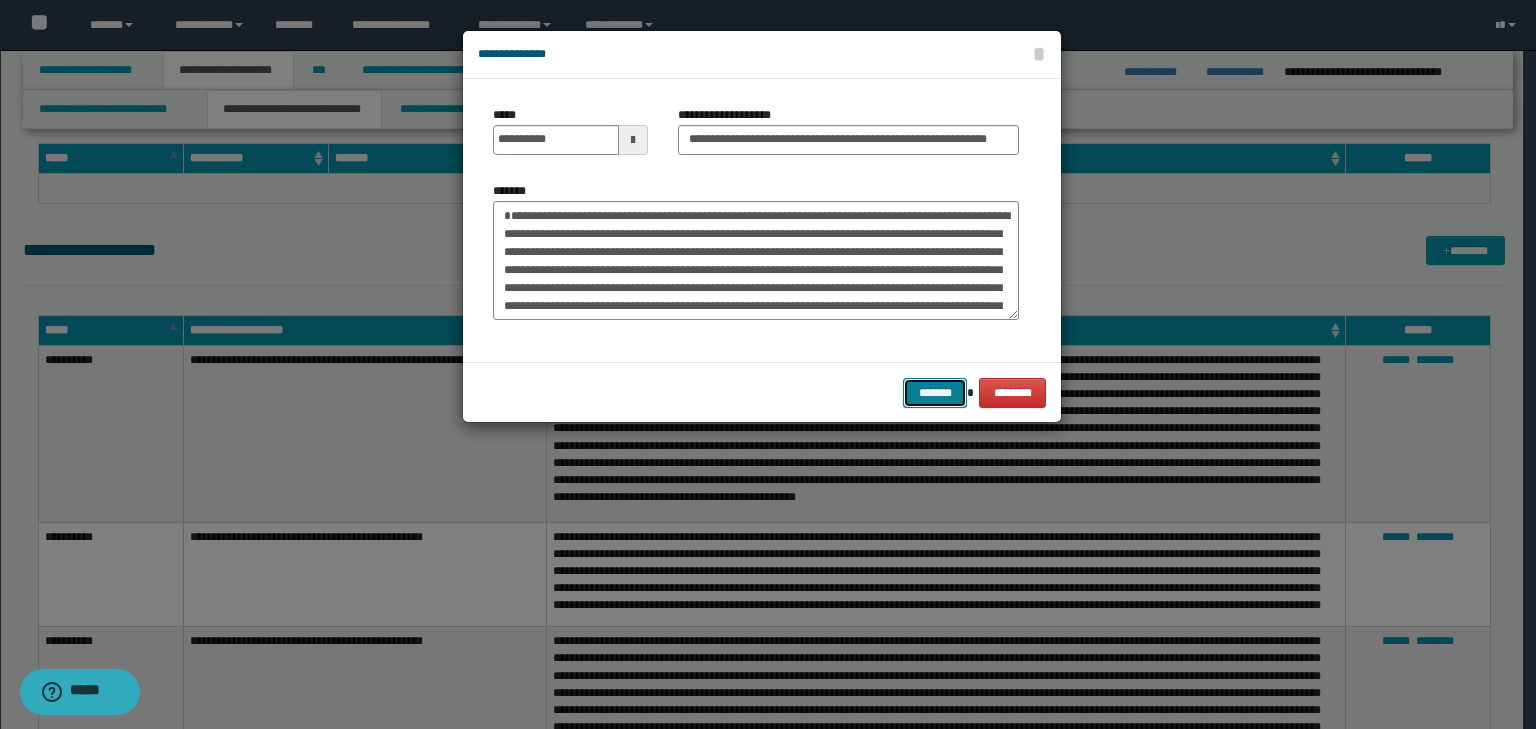 click on "*******" at bounding box center (935, 393) 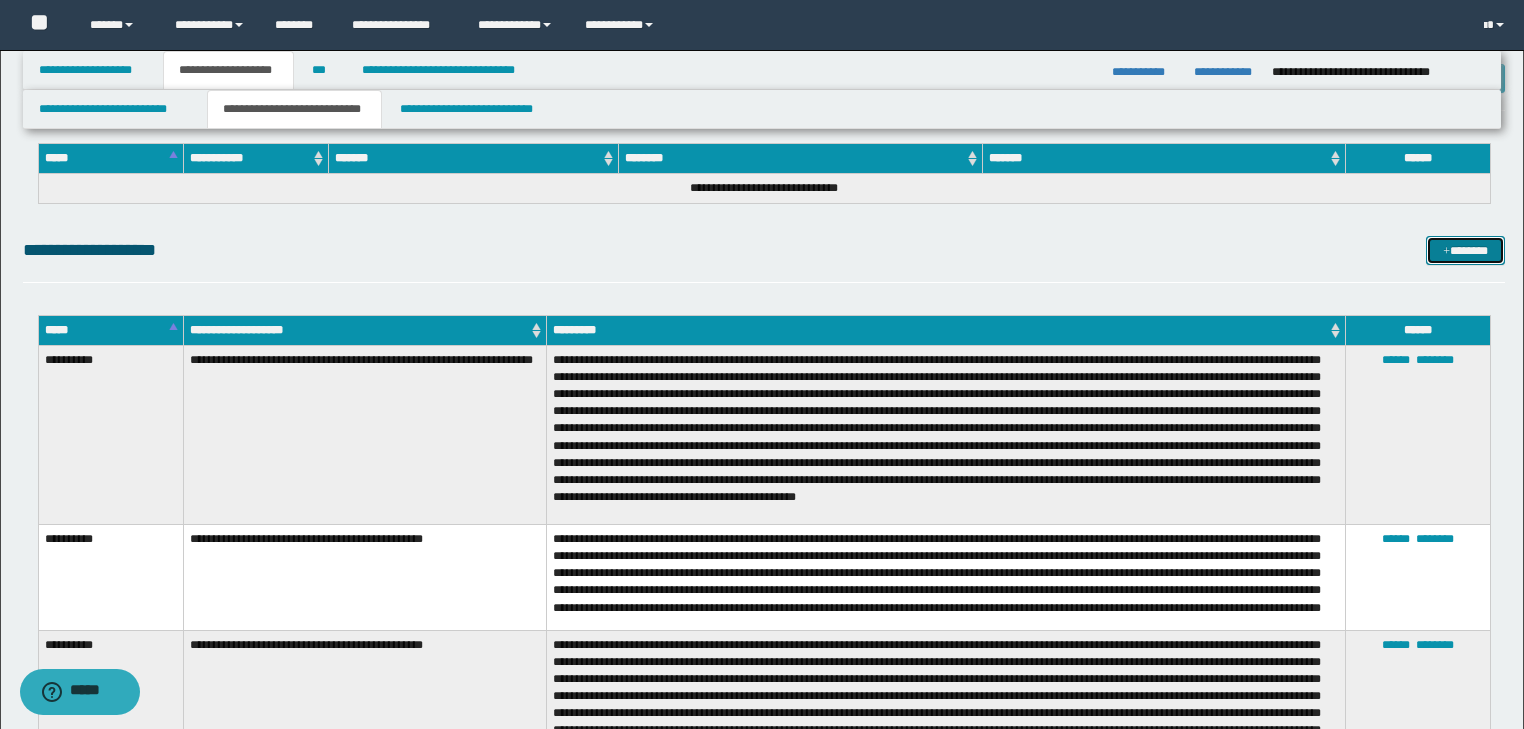 click at bounding box center [1446, 252] 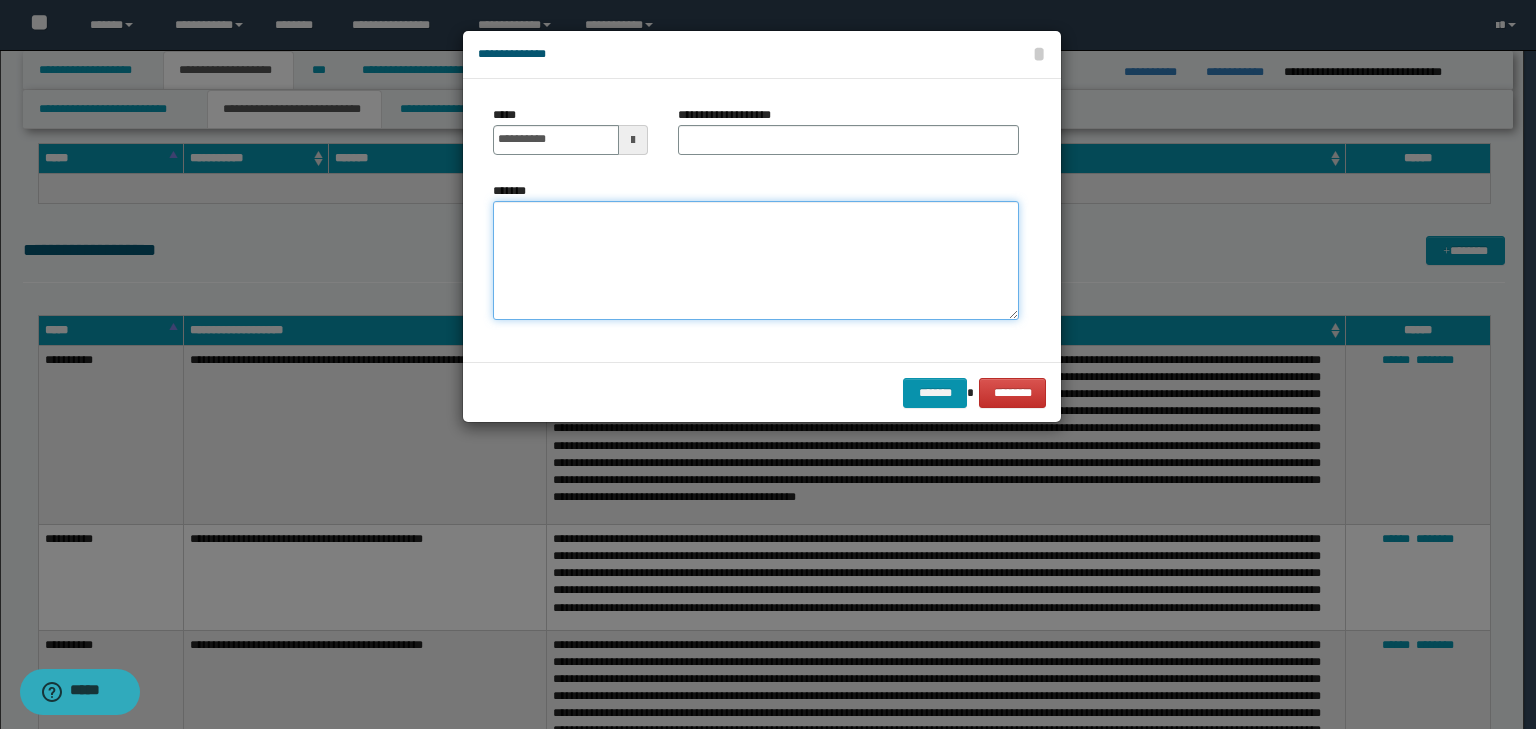 click on "*******" at bounding box center (756, 261) 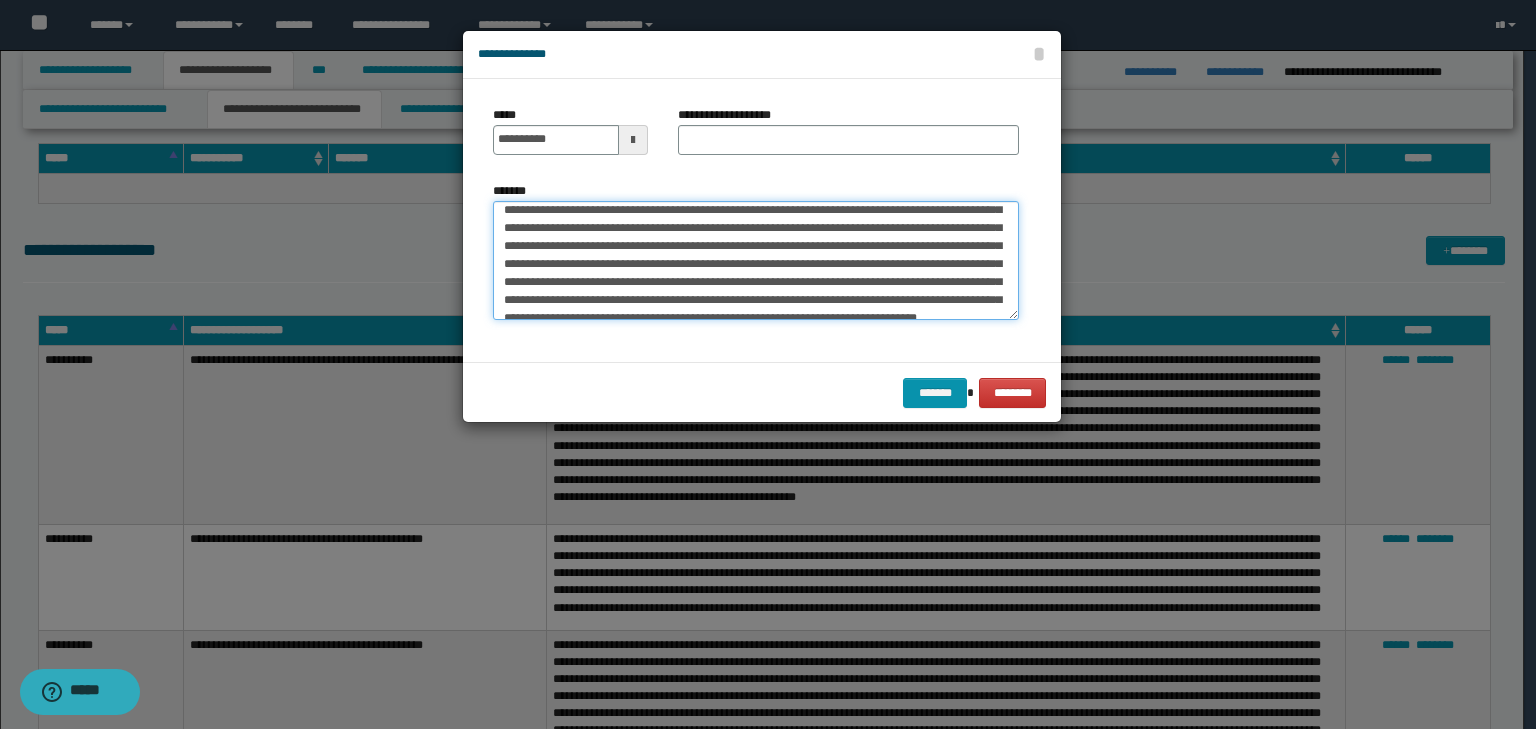 scroll, scrollTop: 0, scrollLeft: 0, axis: both 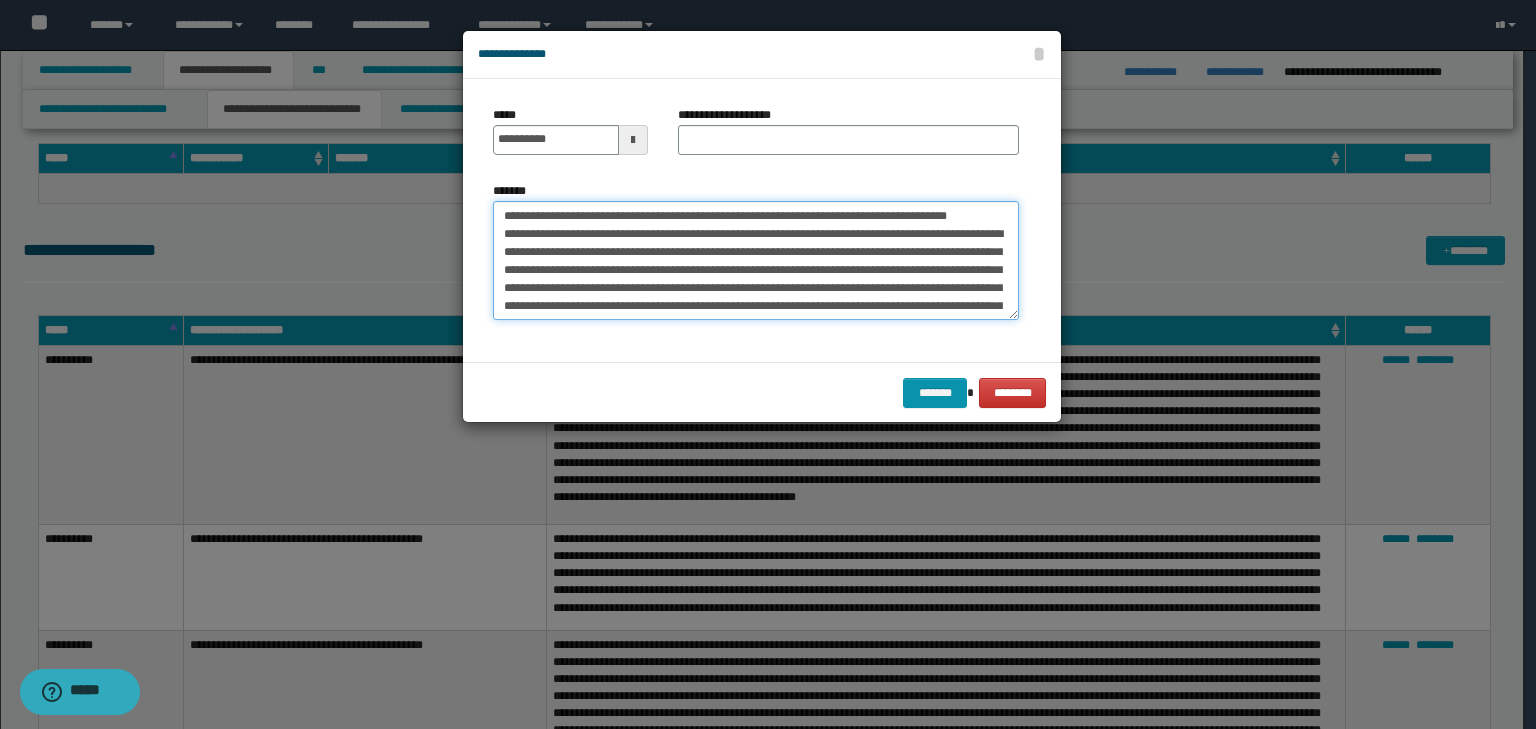 drag, startPoint x: 565, startPoint y: 216, endPoint x: 320, endPoint y: 186, distance: 246.8299 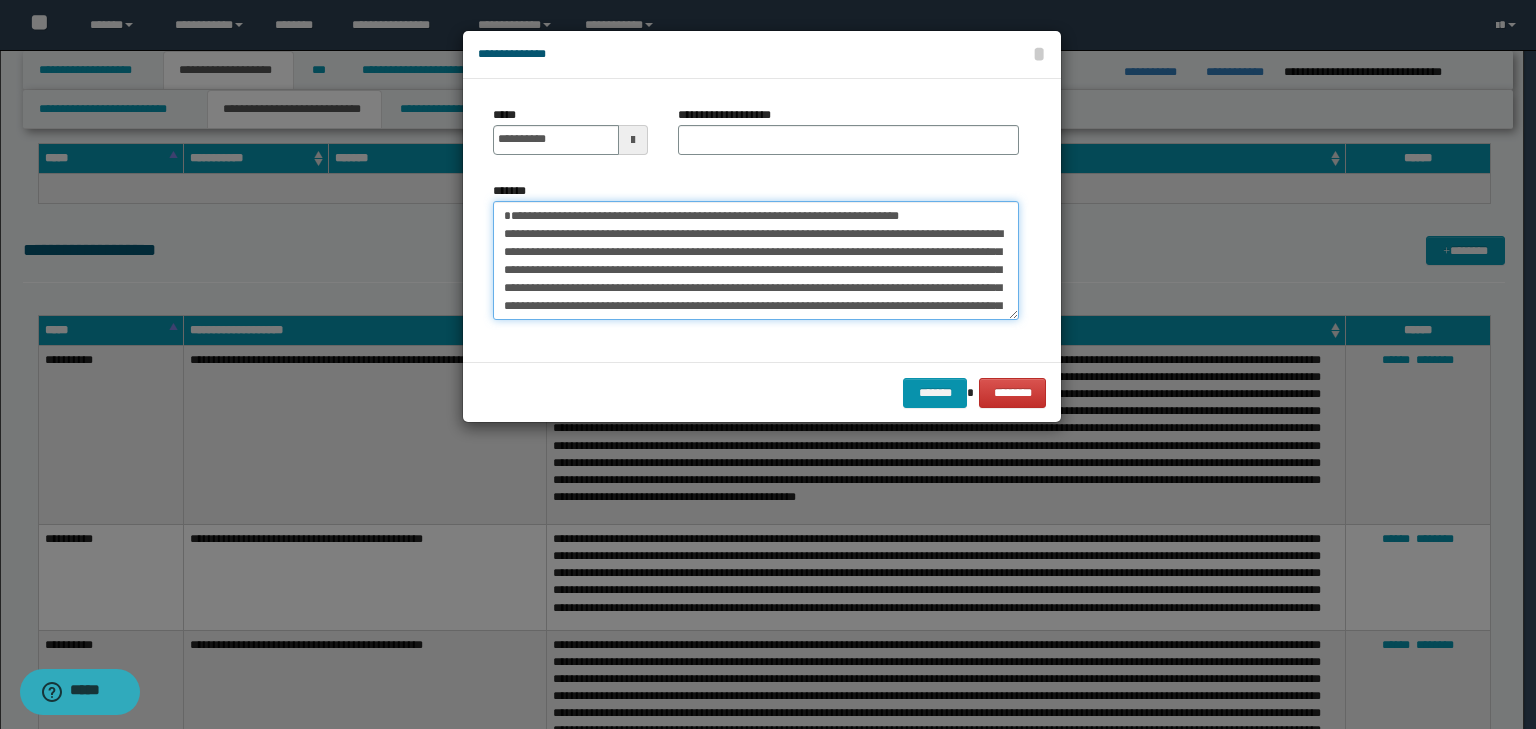 type on "**********" 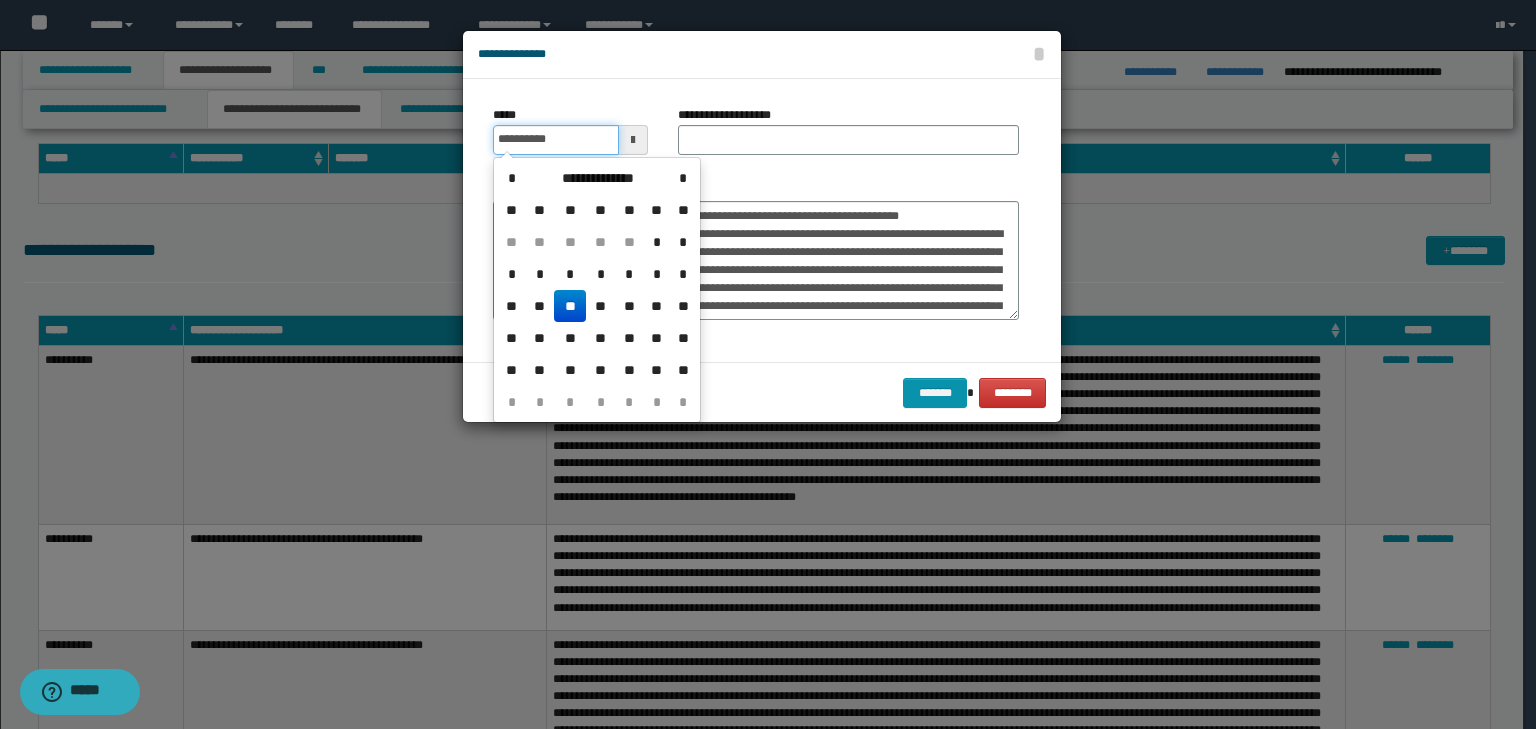 click on "**********" at bounding box center (556, 140) 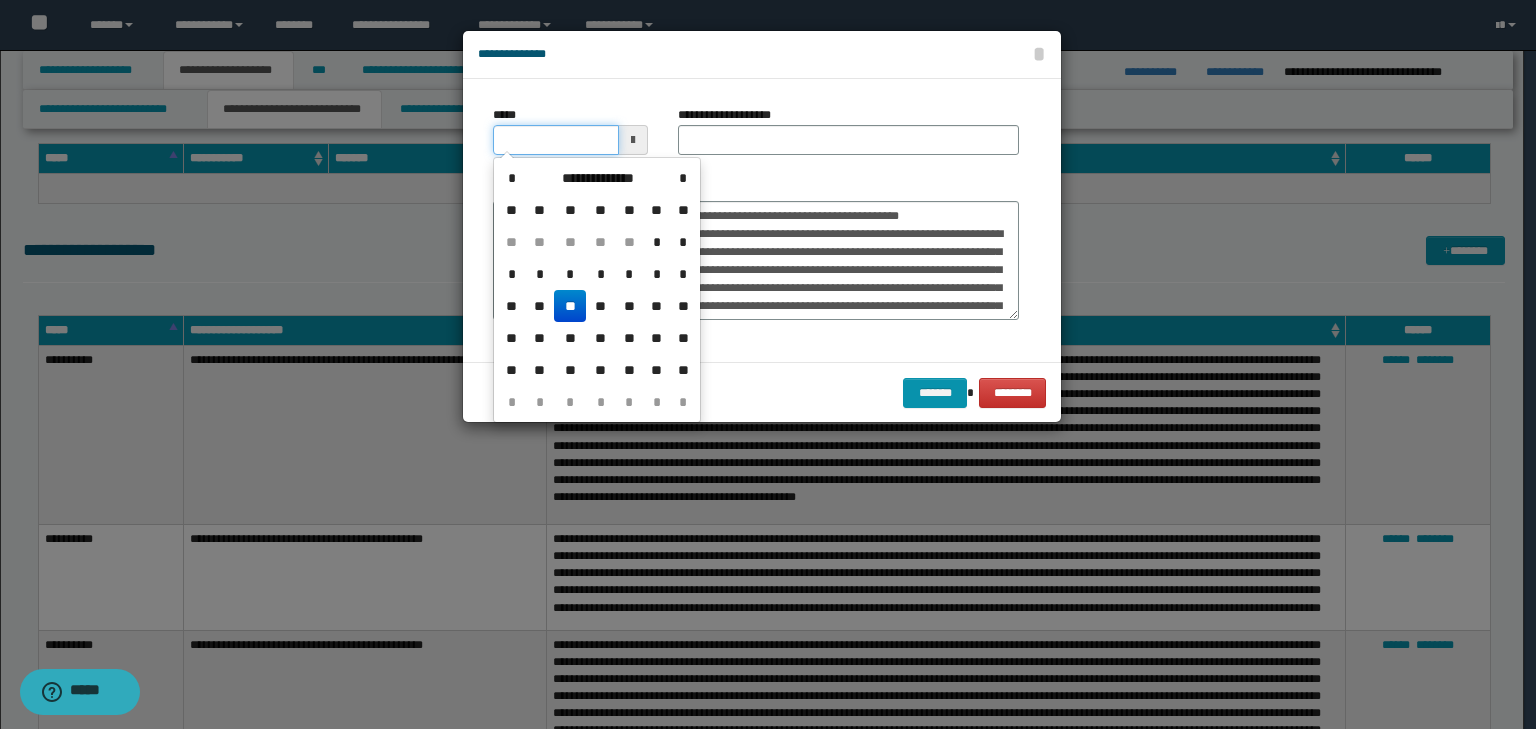 type on "**********" 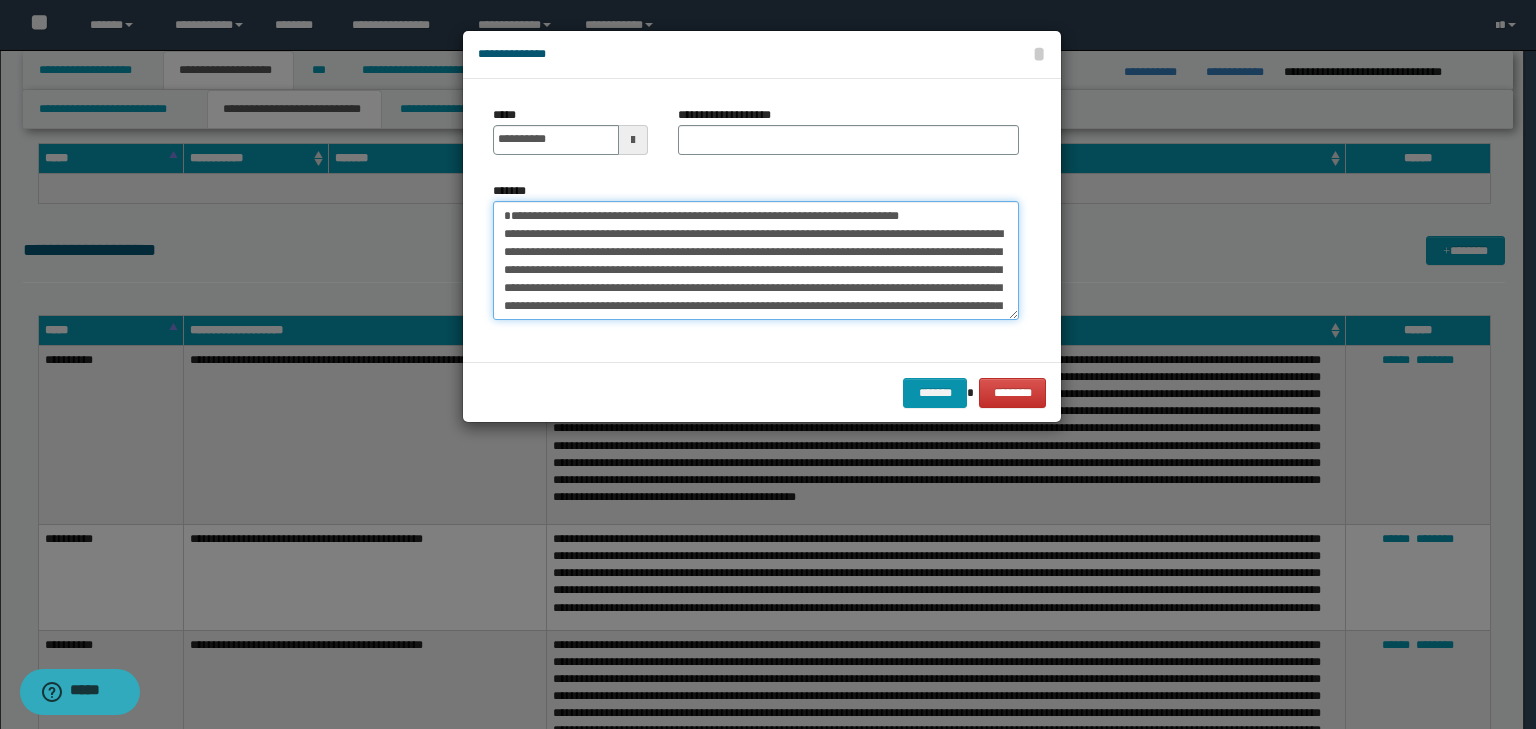 drag, startPoint x: 784, startPoint y: 225, endPoint x: 182, endPoint y: 91, distance: 616.73334 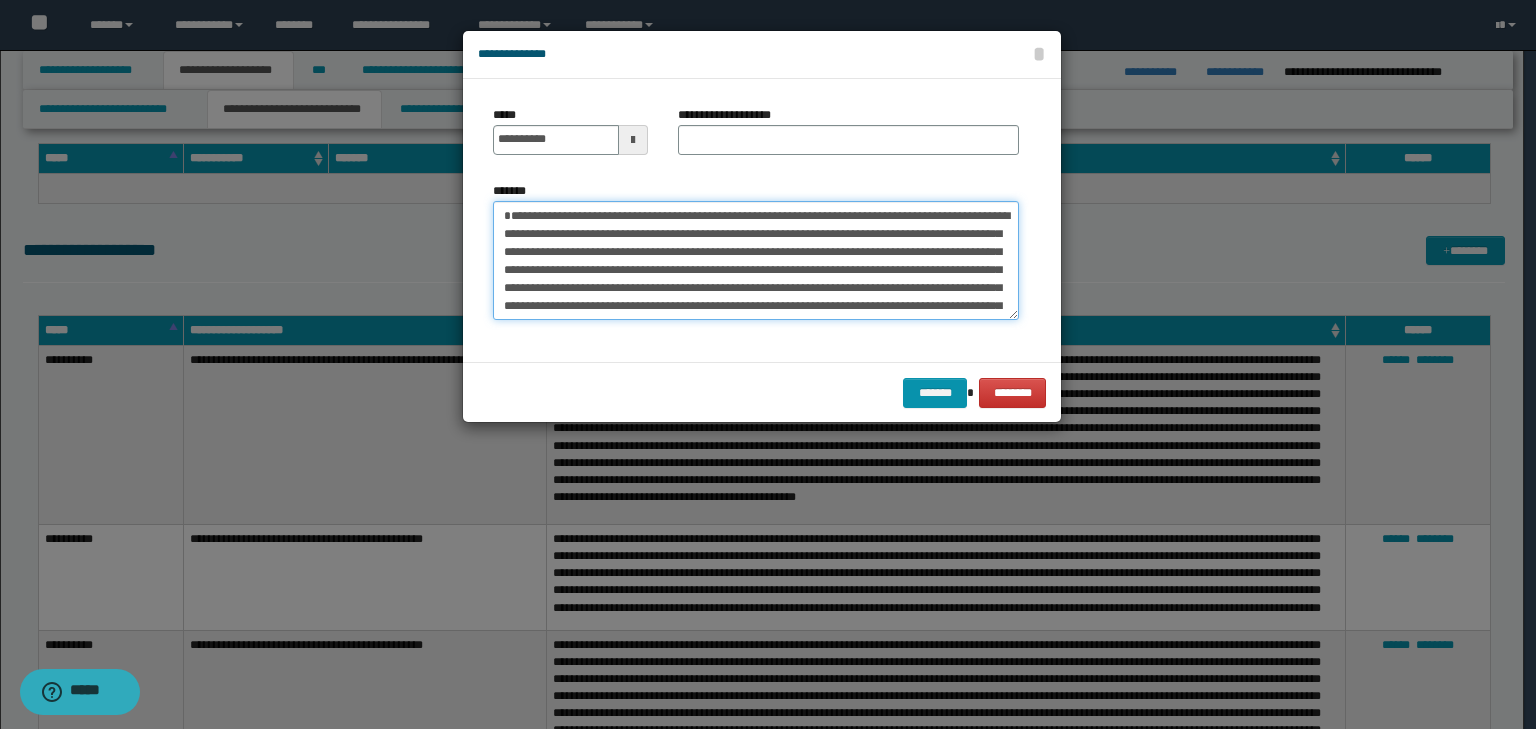 type on "**********" 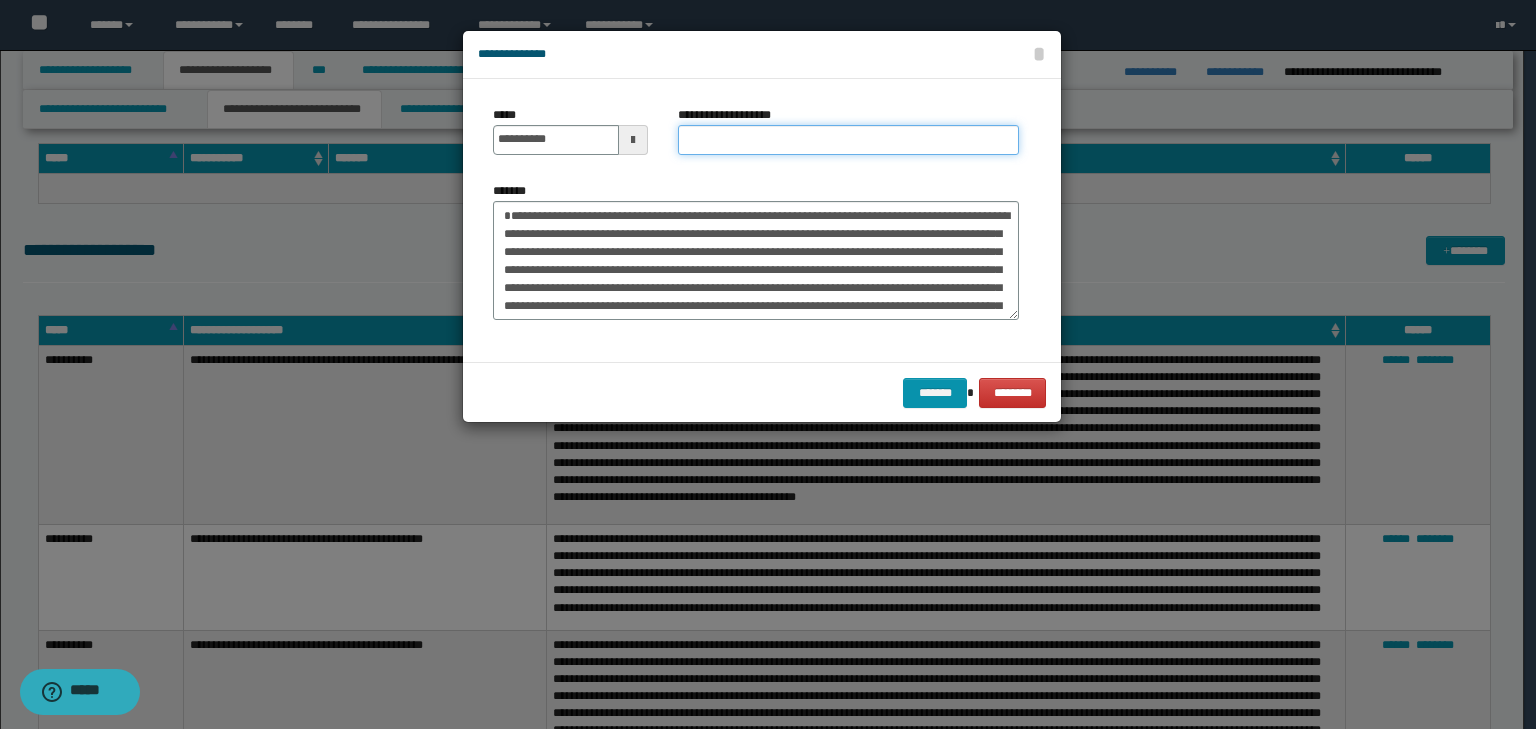 click on "**********" at bounding box center (848, 140) 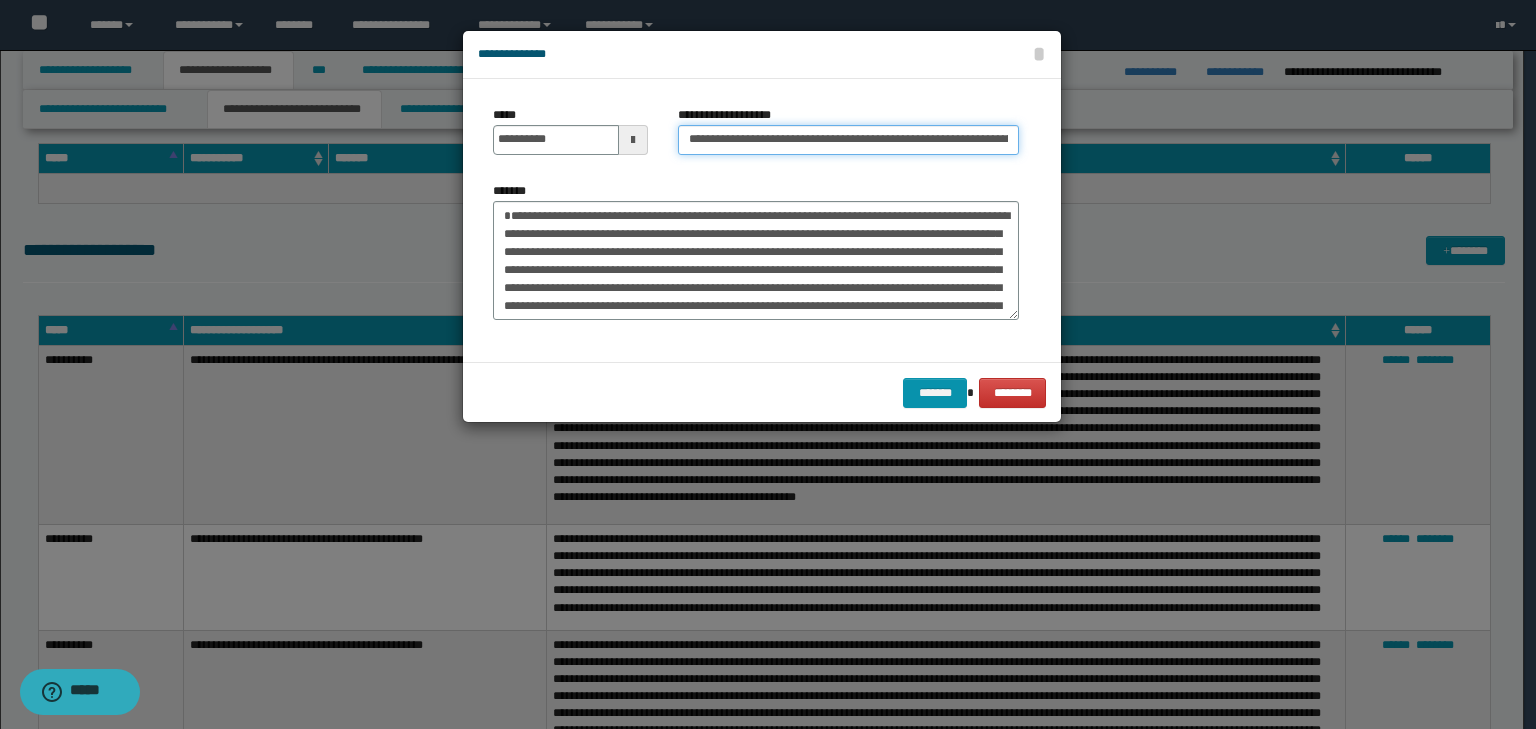 scroll, scrollTop: 0, scrollLeft: 205, axis: horizontal 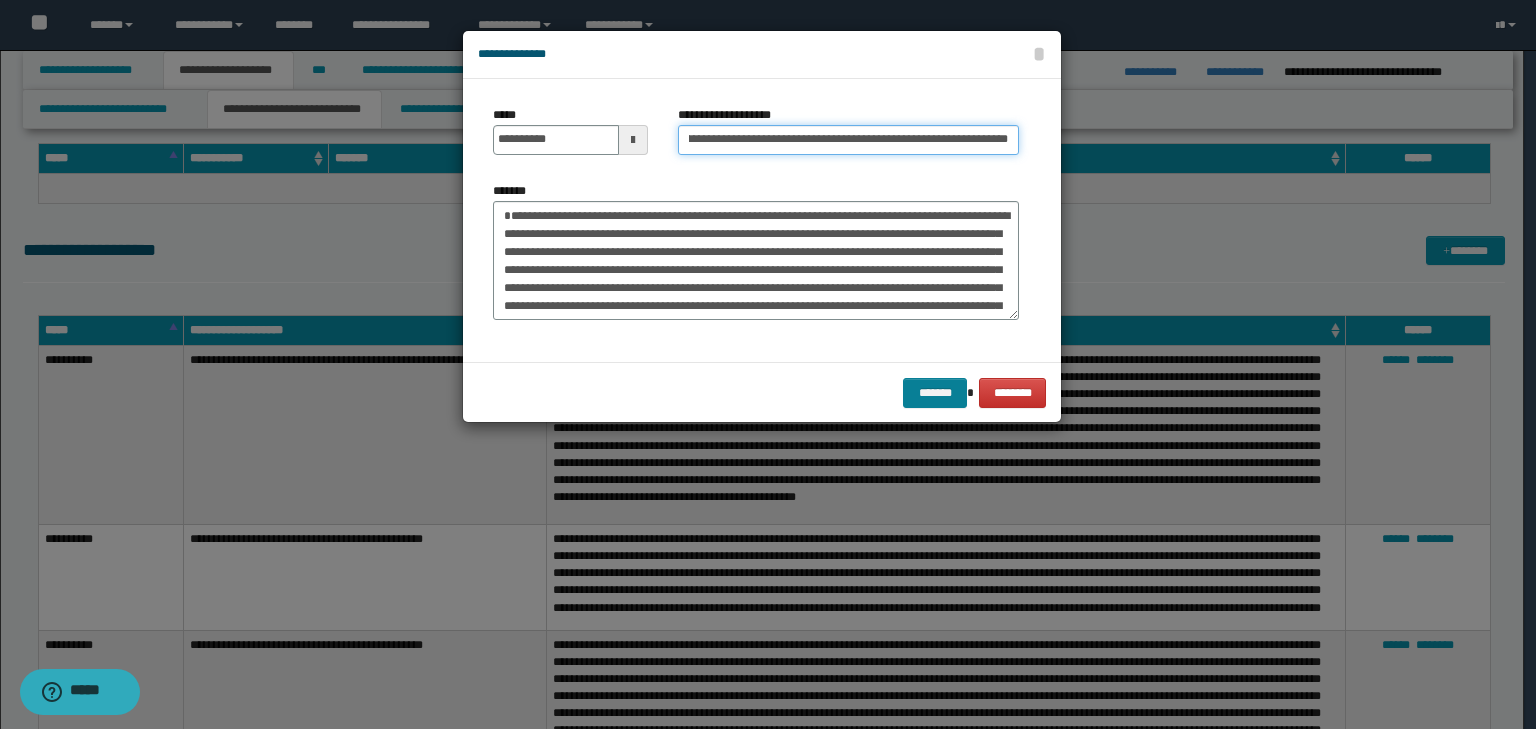 type on "**********" 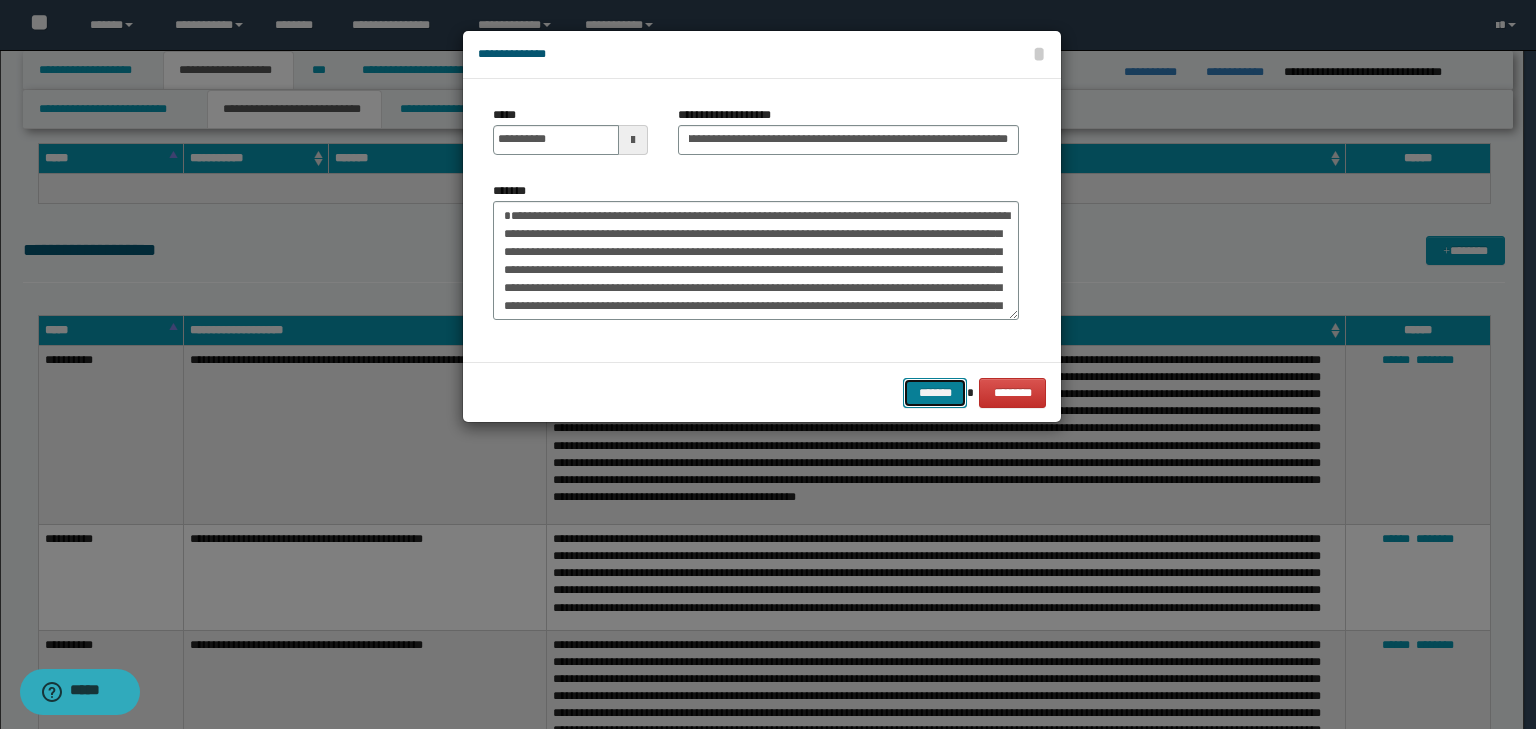 click on "*******" at bounding box center [935, 393] 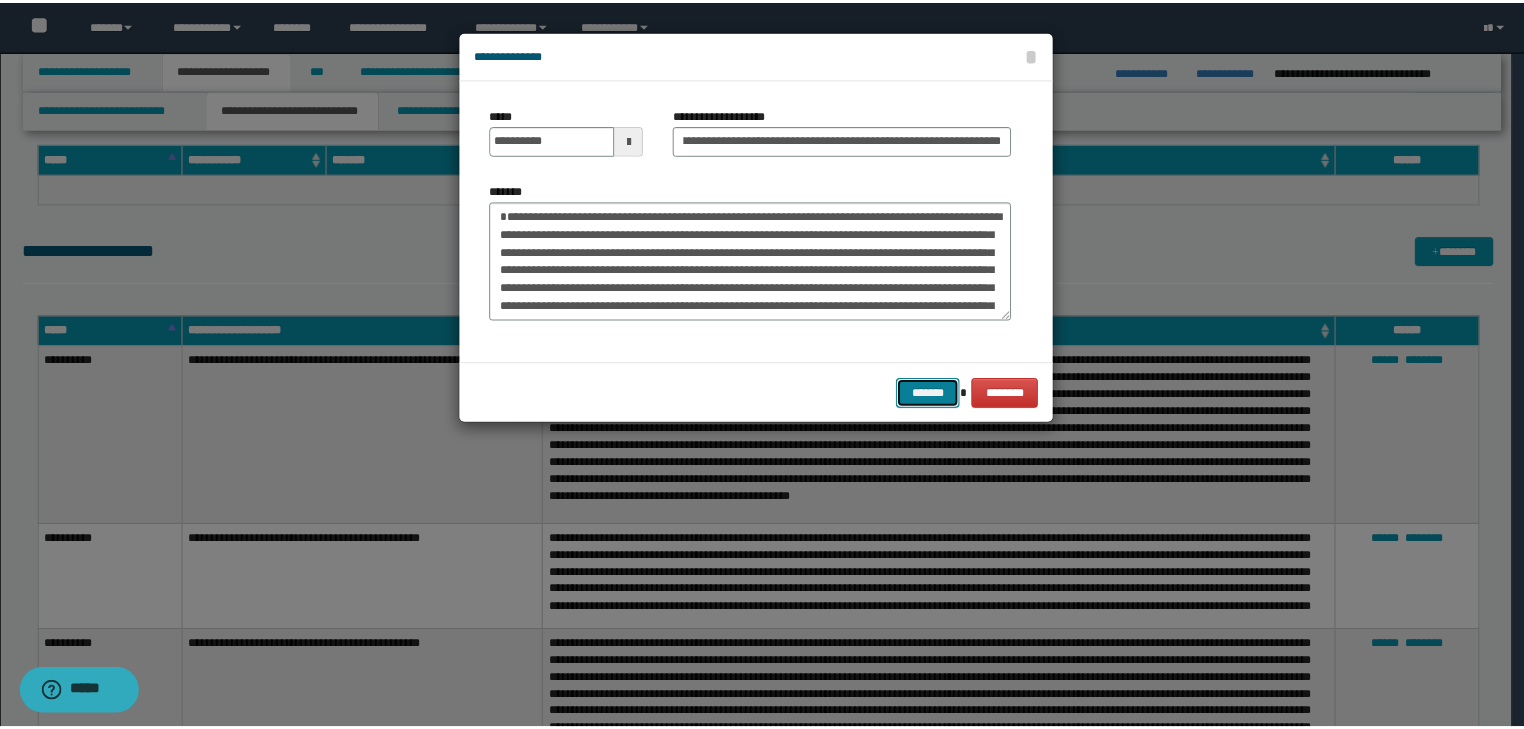 scroll, scrollTop: 0, scrollLeft: 0, axis: both 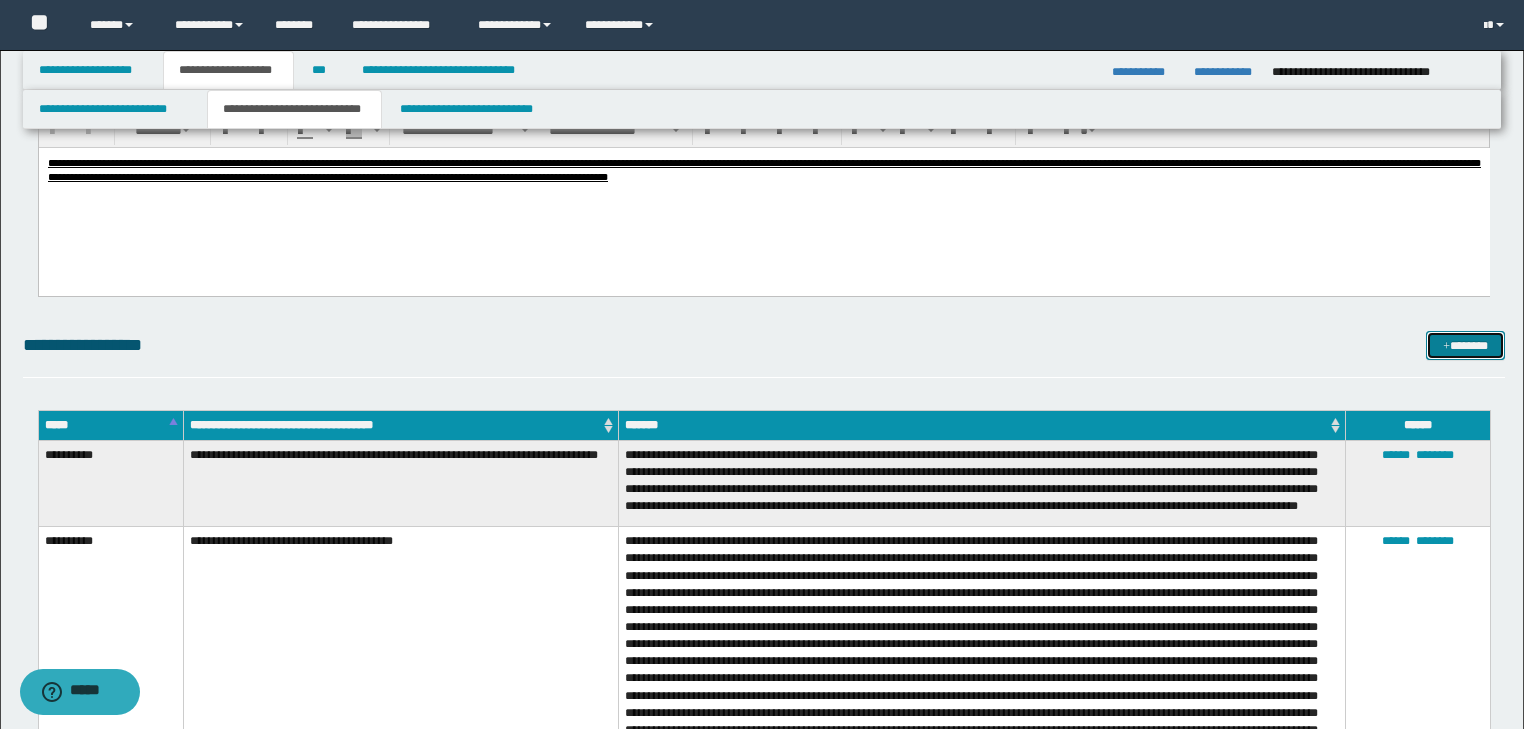 click on "*******" at bounding box center (1465, 346) 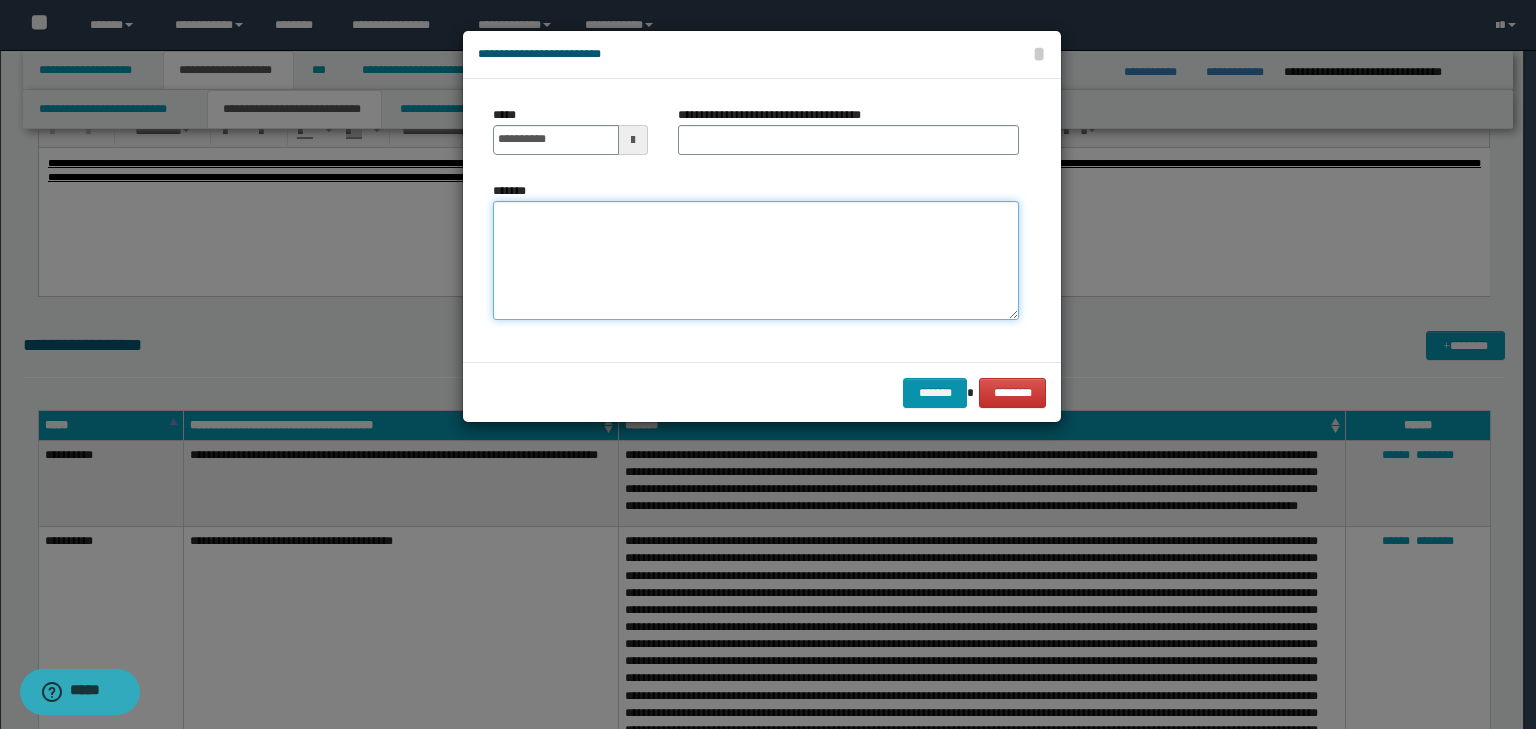 click on "*******" at bounding box center [756, 261] 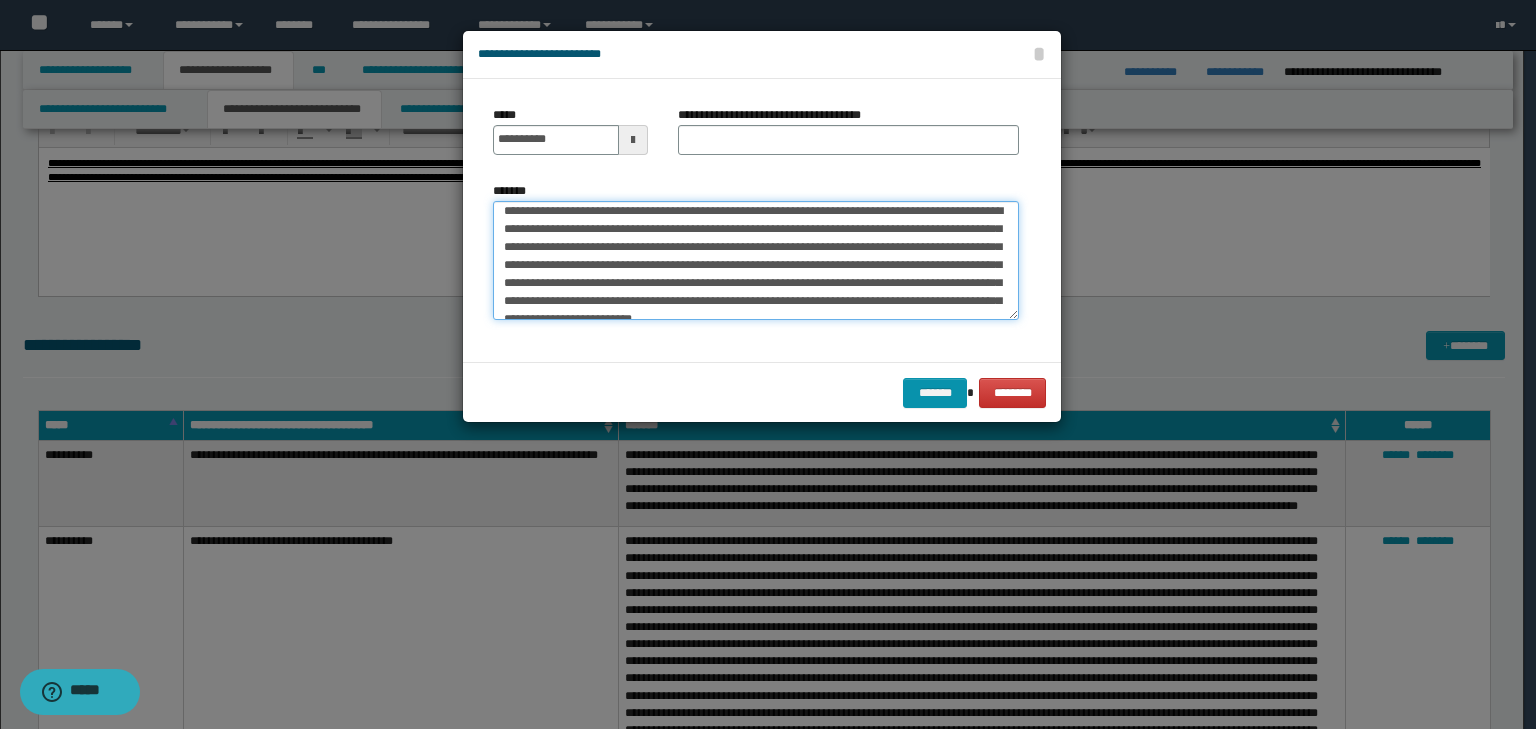 scroll, scrollTop: 0, scrollLeft: 0, axis: both 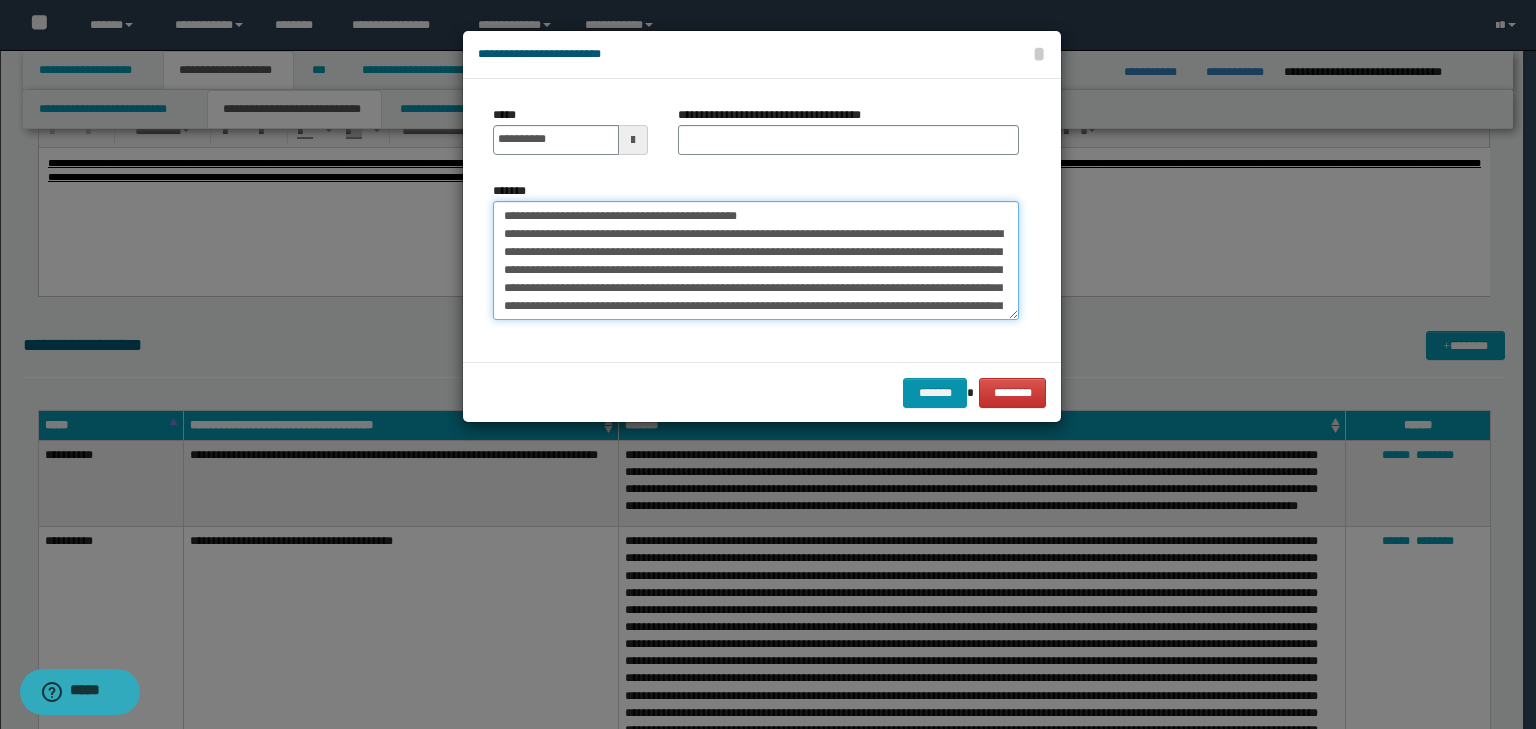 drag, startPoint x: 552, startPoint y: 216, endPoint x: 414, endPoint y: 197, distance: 139.30183 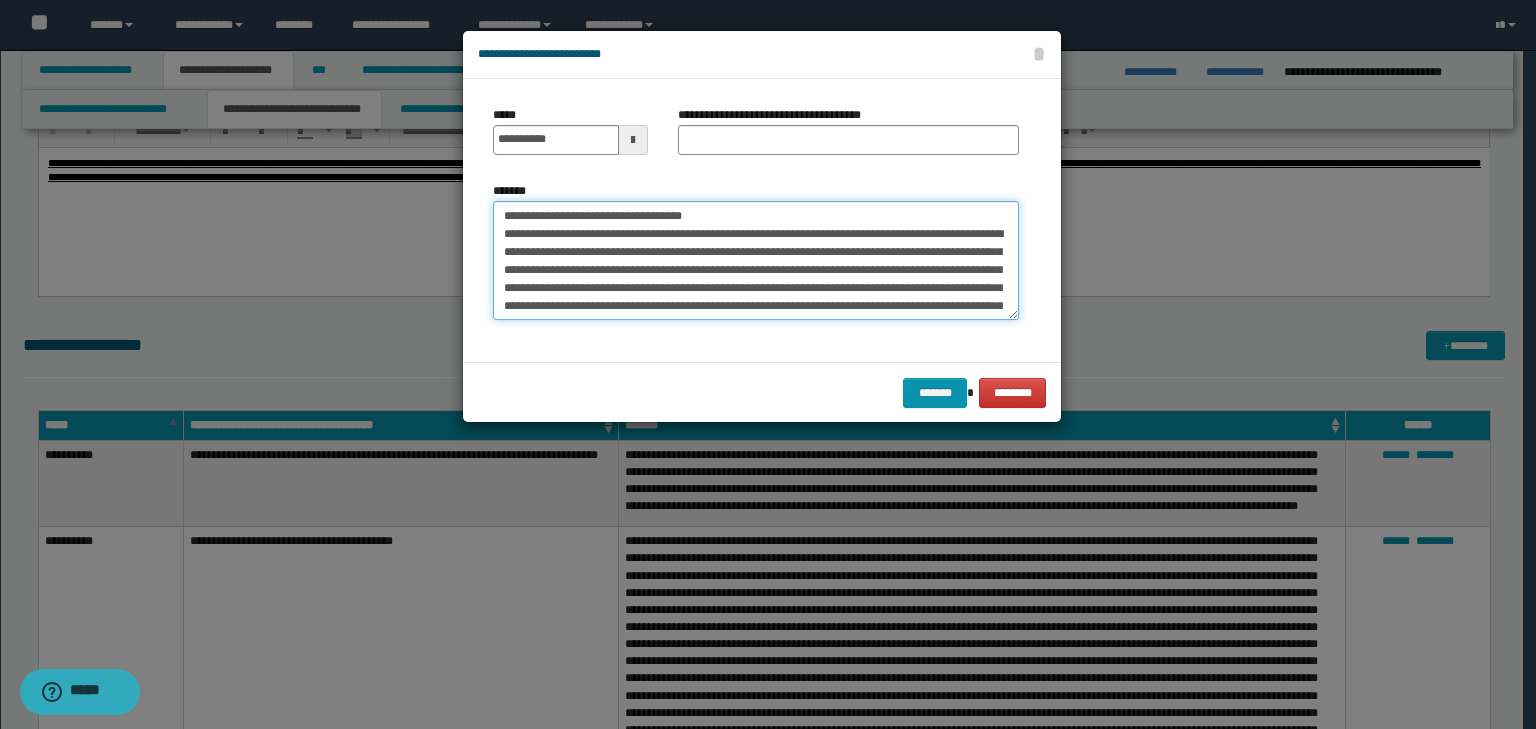 type on "**********" 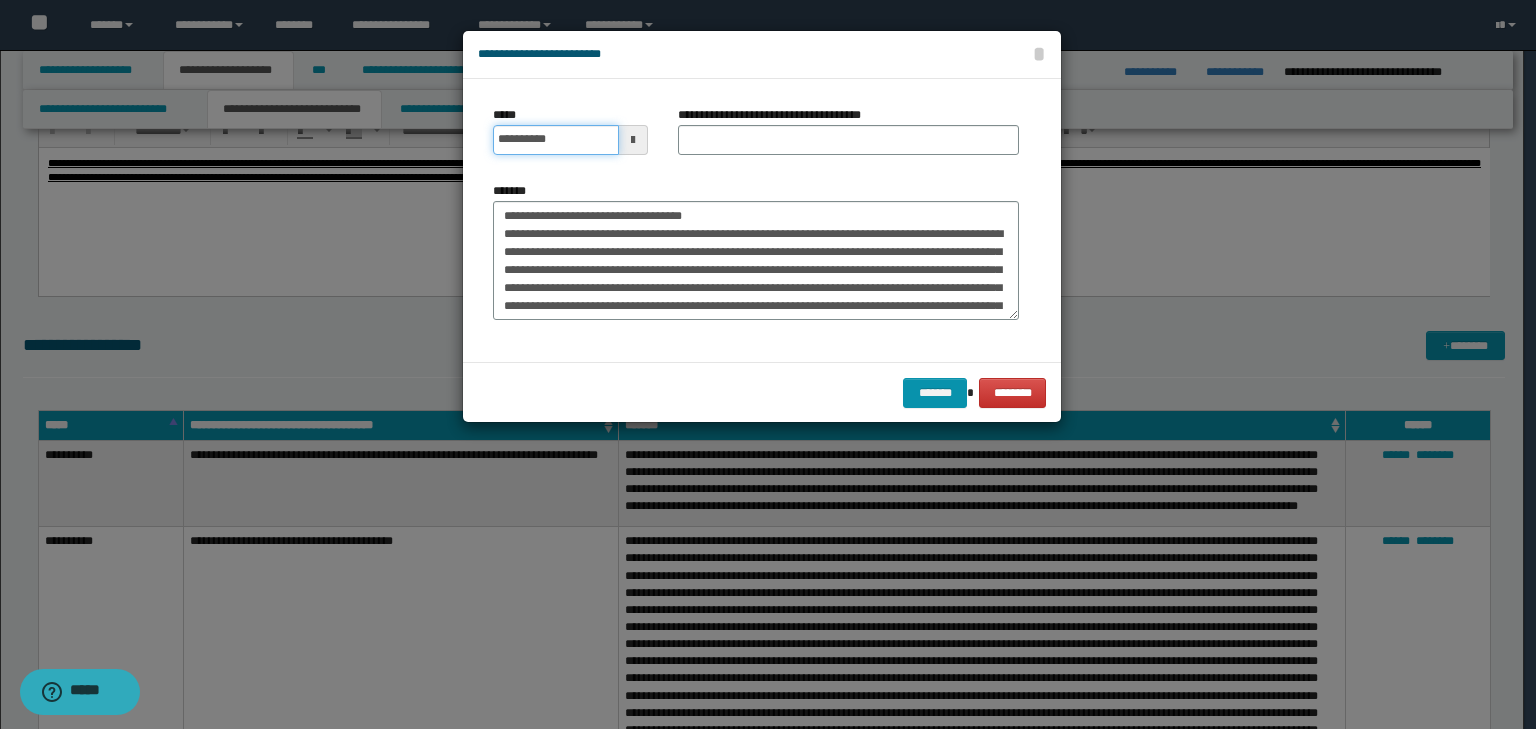 click on "**********" at bounding box center [556, 140] 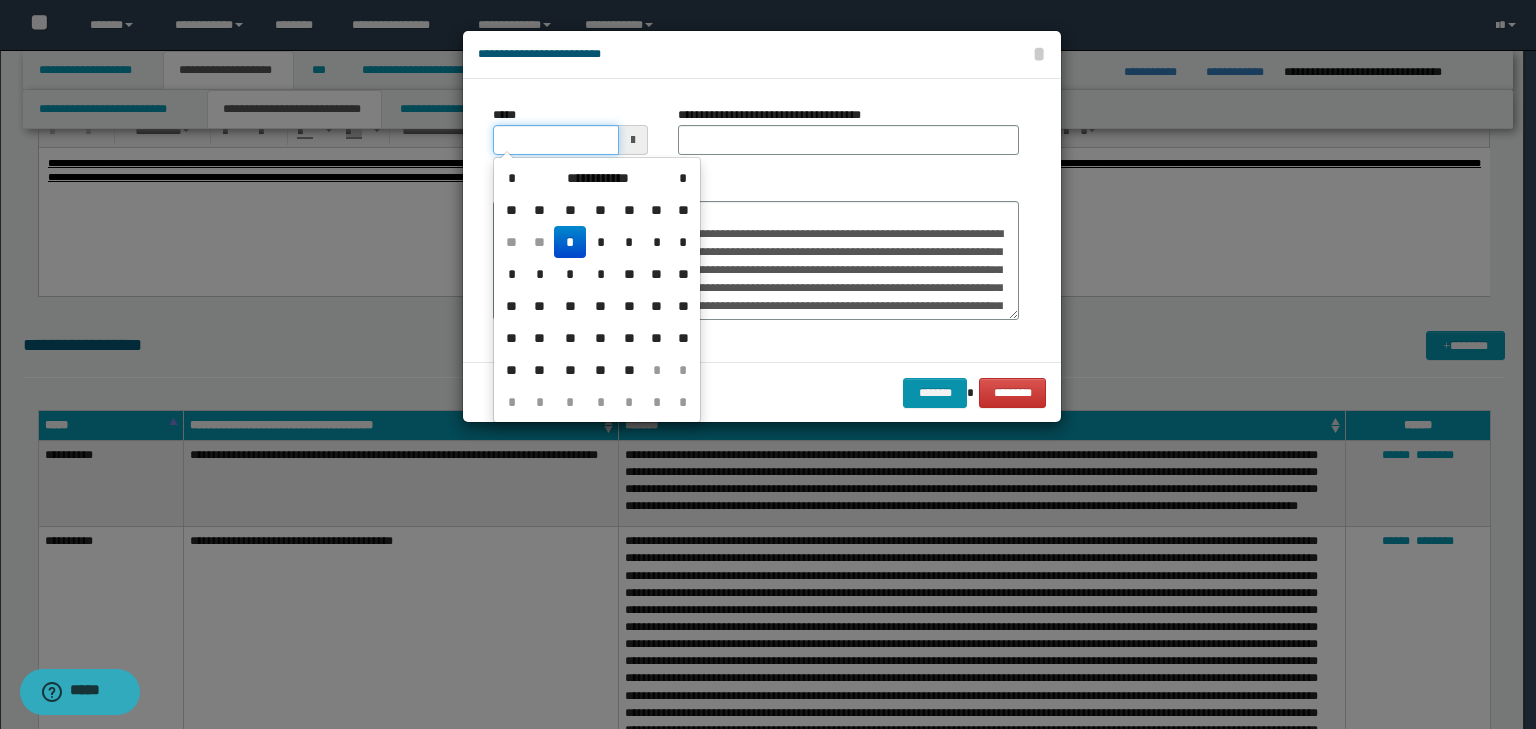 type on "**********" 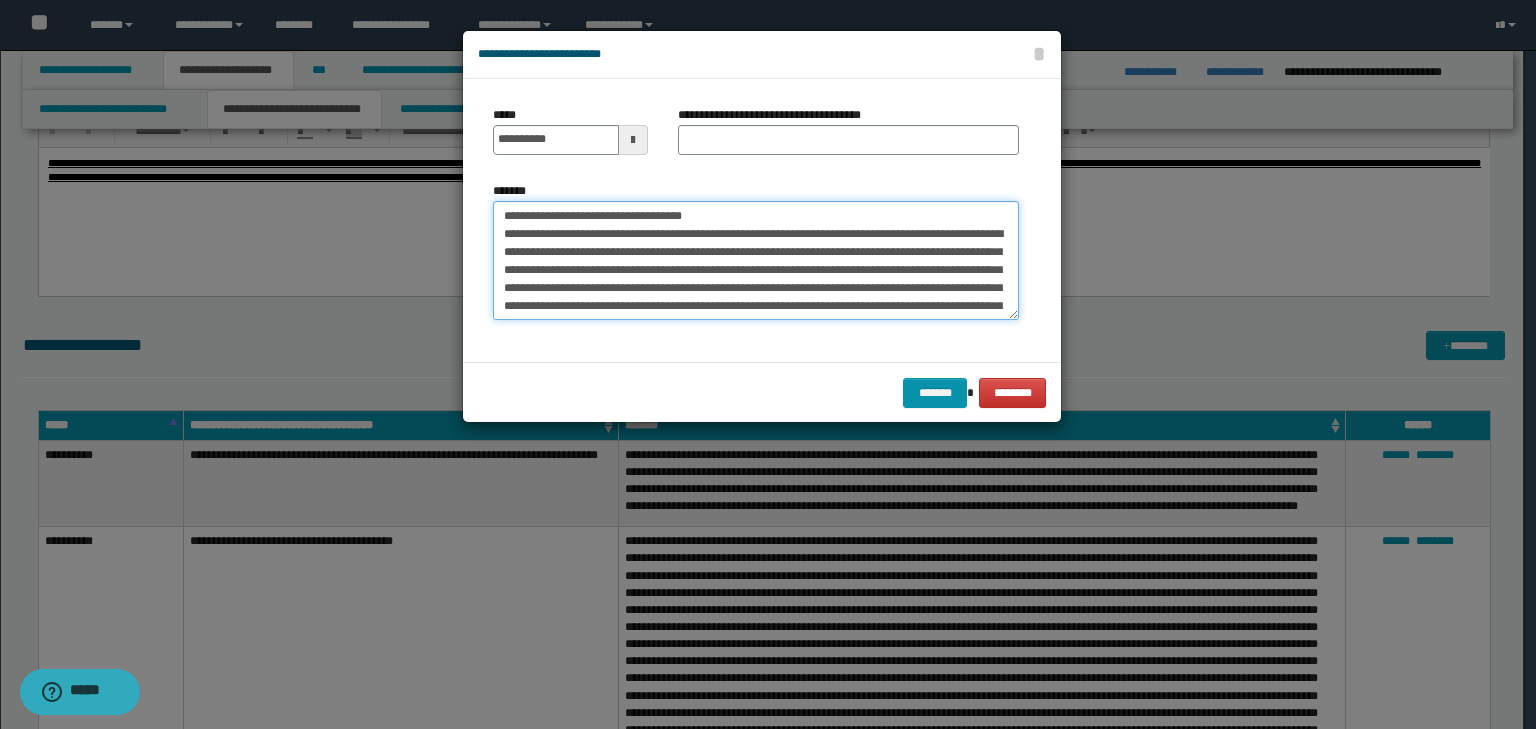 drag, startPoint x: 732, startPoint y: 212, endPoint x: 156, endPoint y: 158, distance: 578.5257 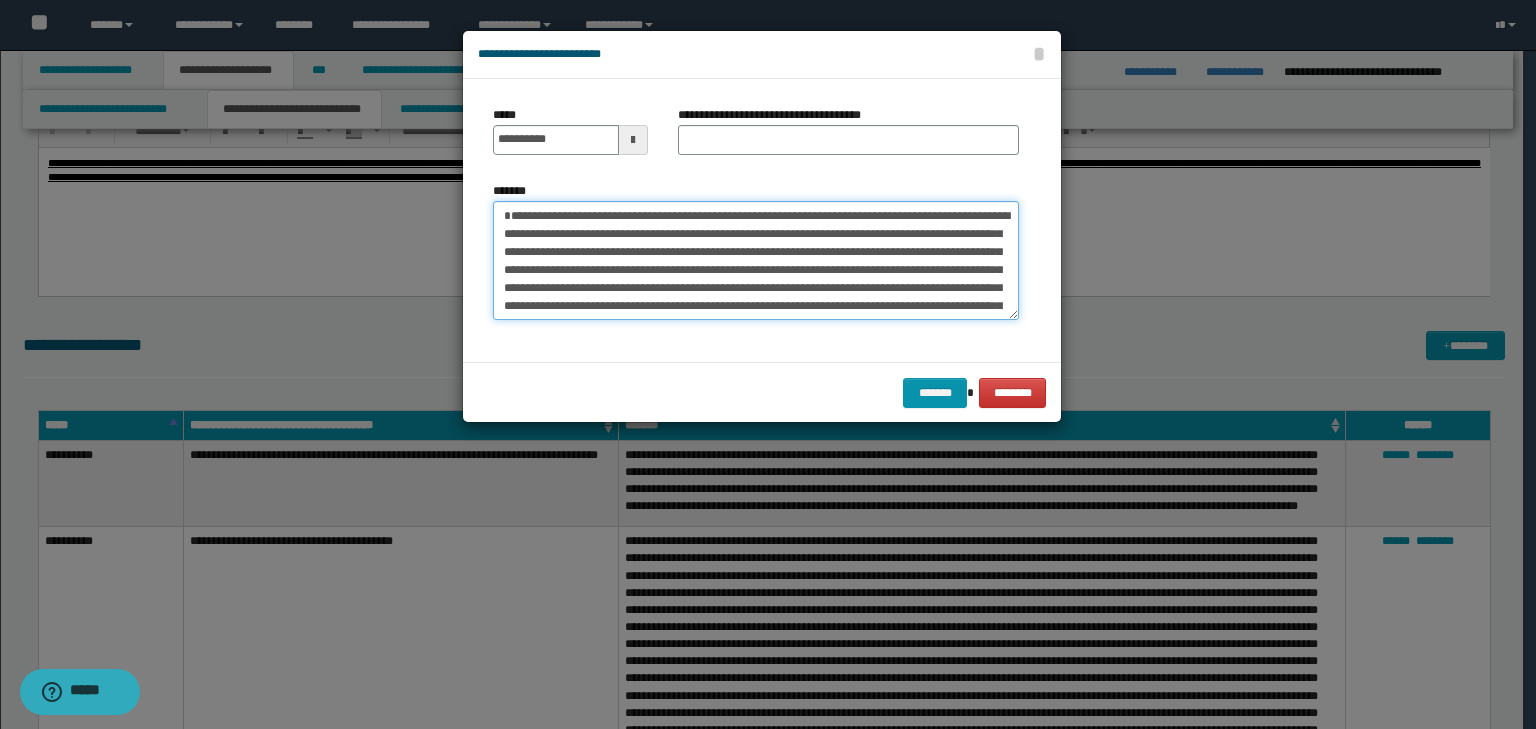 type on "**********" 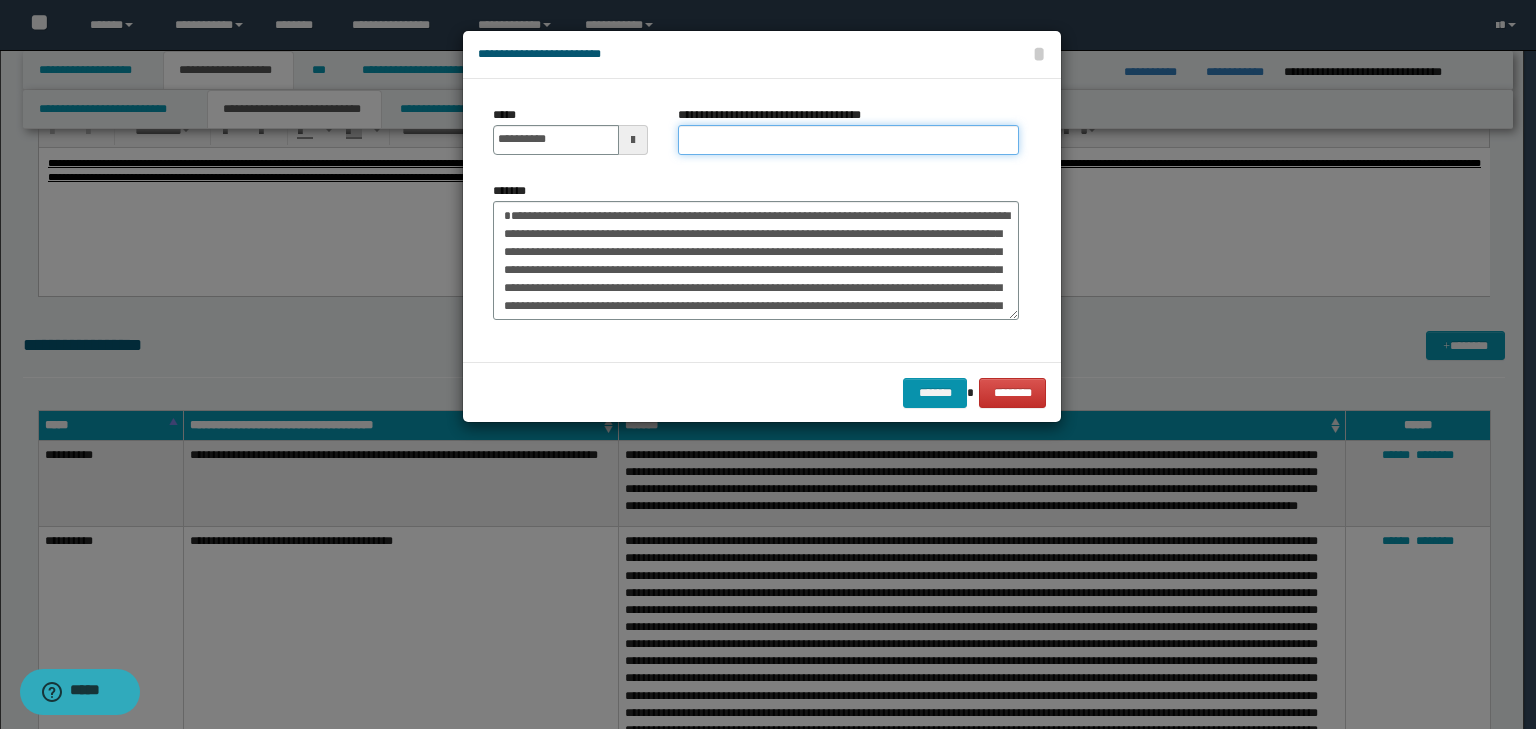 click on "**********" at bounding box center (848, 140) 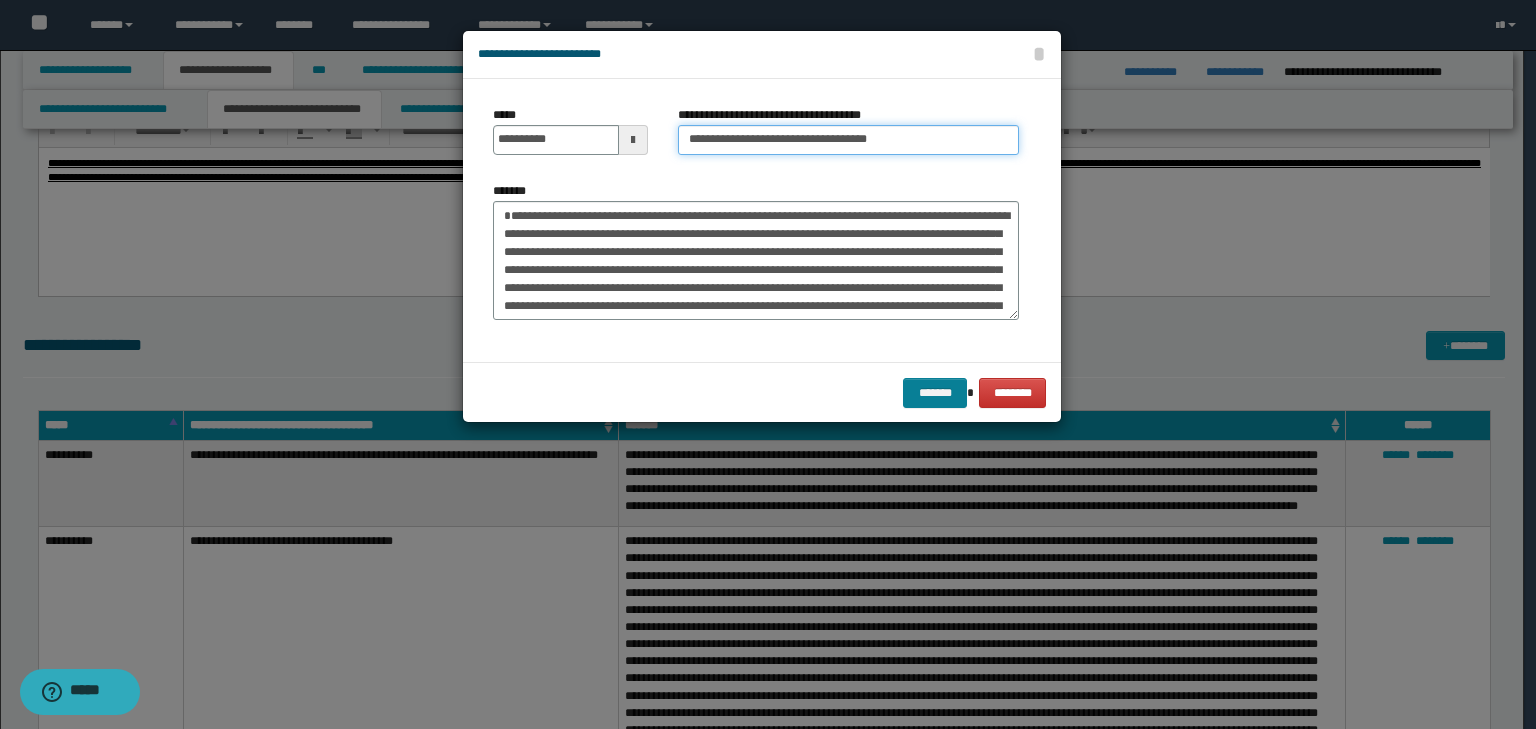 type on "**********" 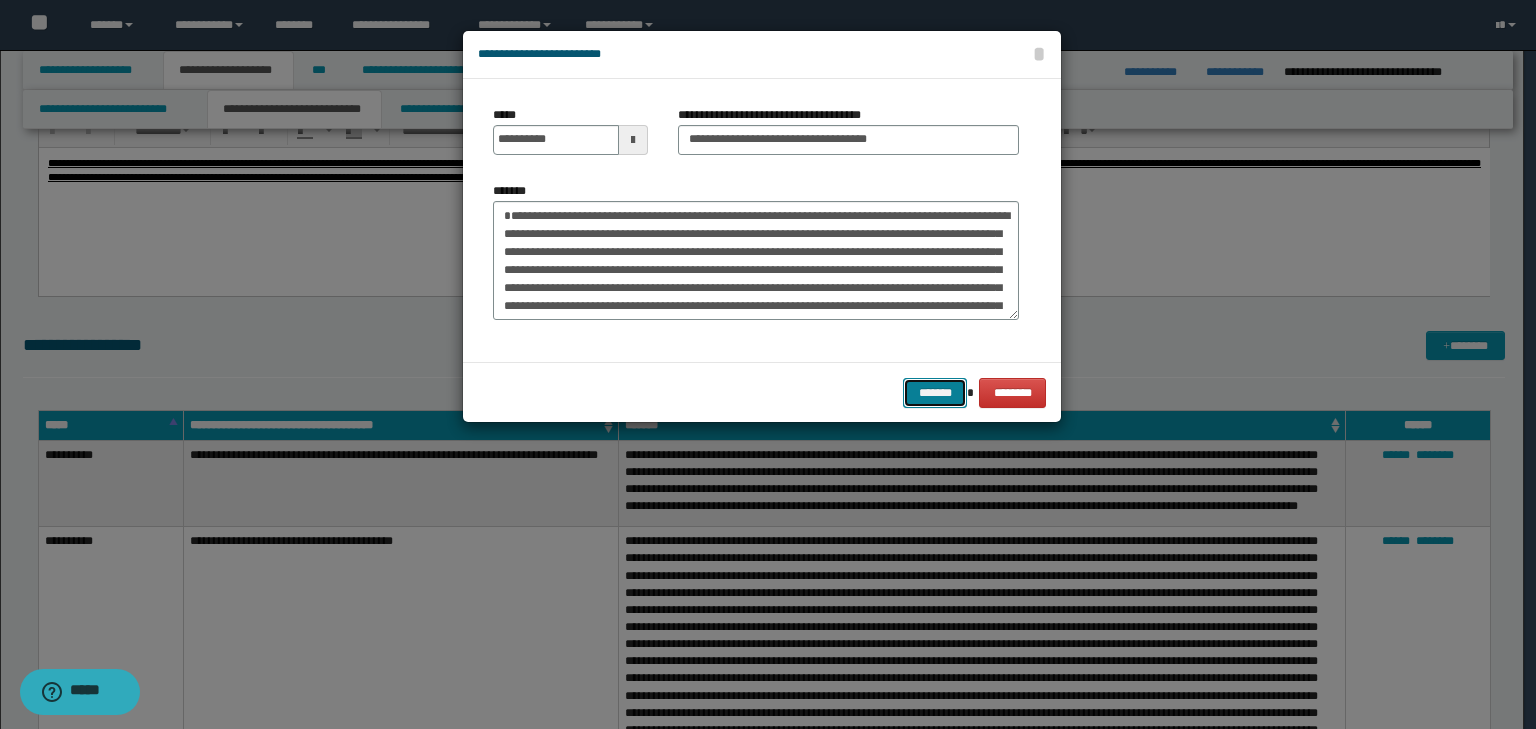 click on "*******" at bounding box center (935, 393) 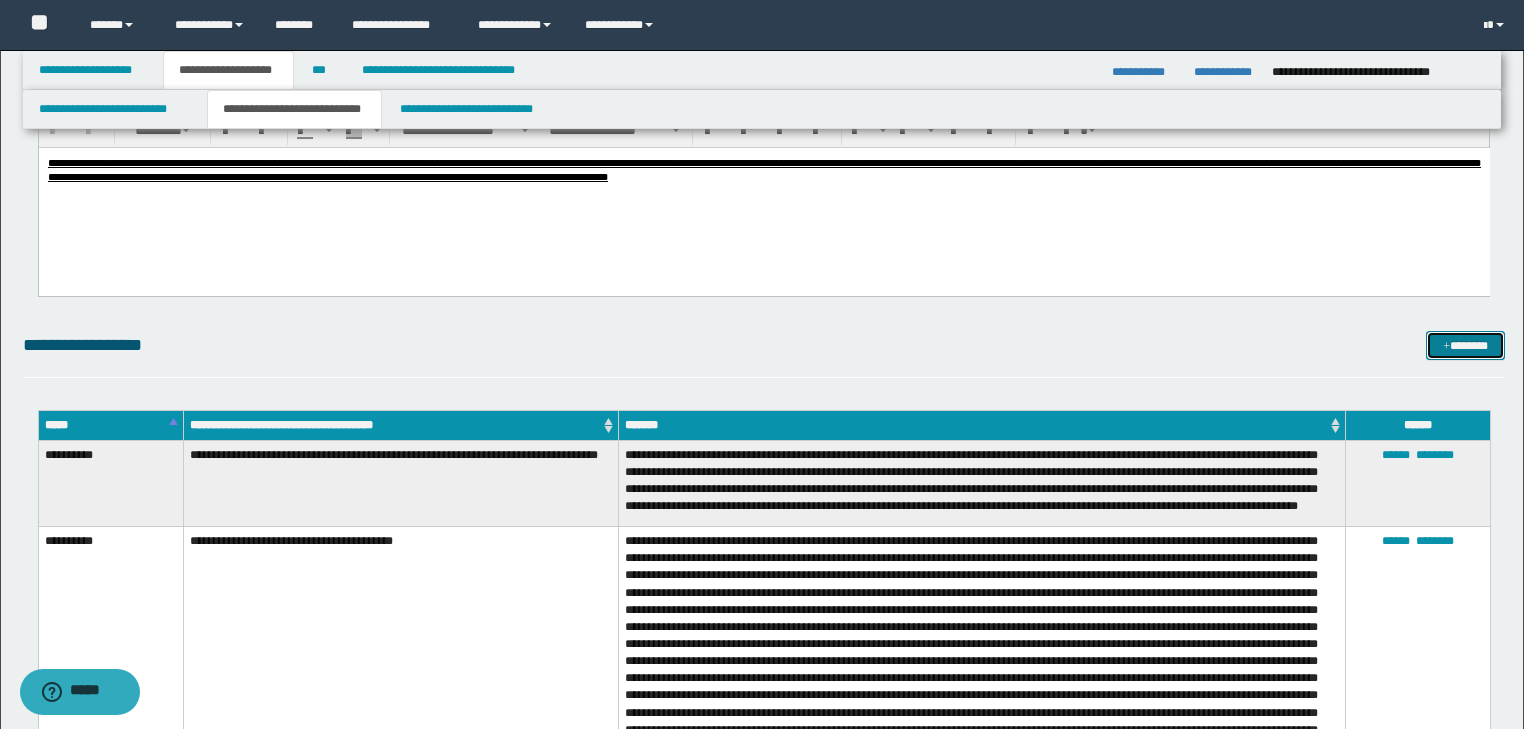 click at bounding box center [1446, 347] 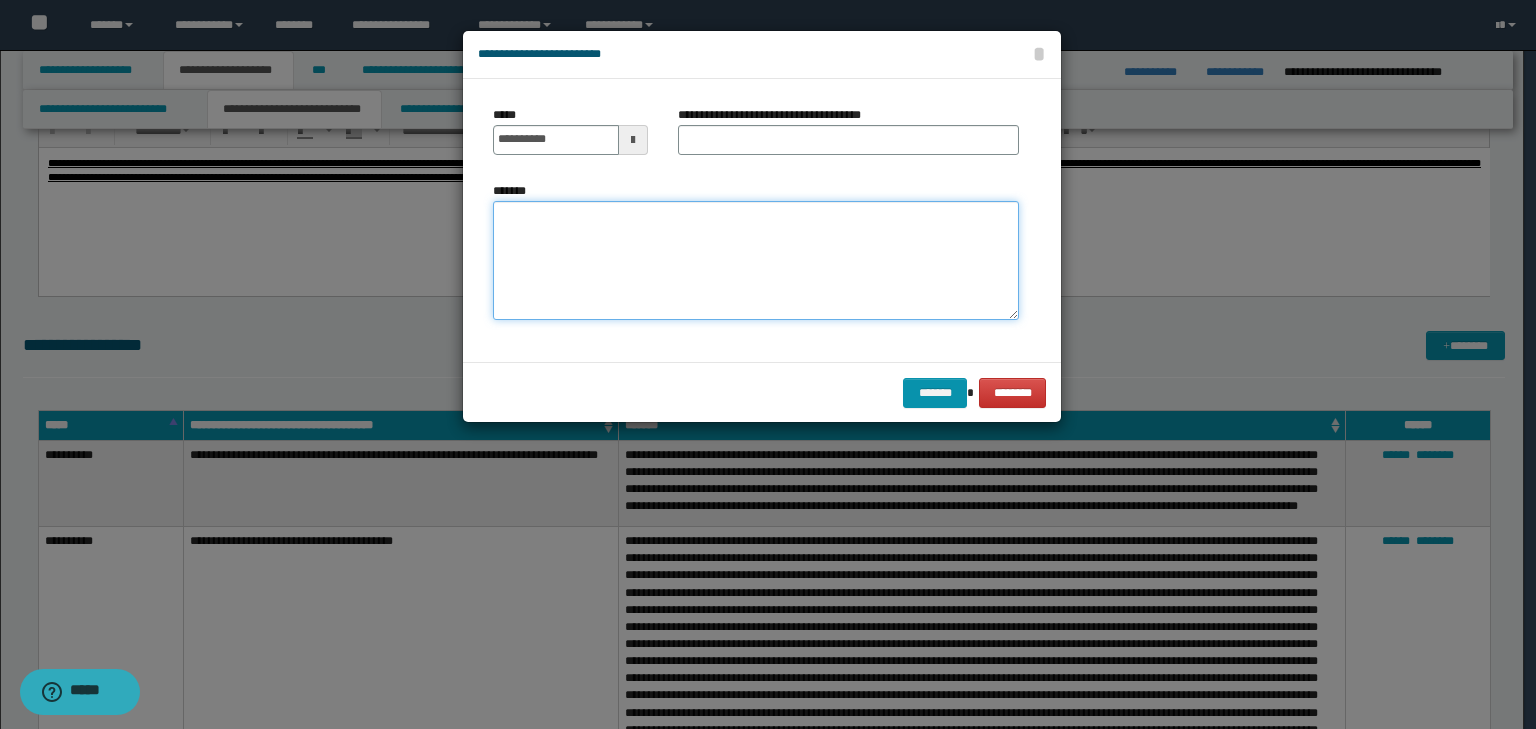 click on "*******" at bounding box center [756, 261] 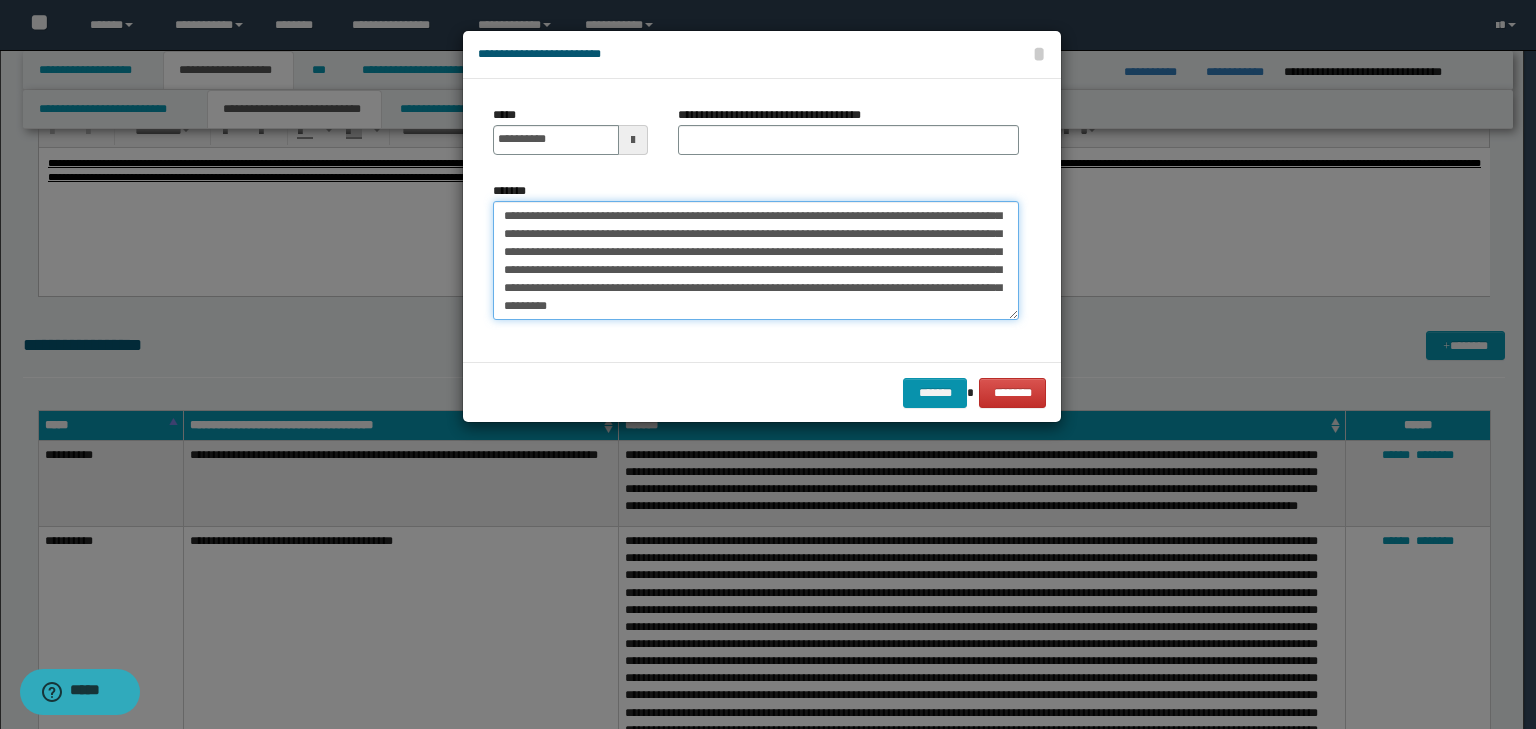scroll, scrollTop: 0, scrollLeft: 0, axis: both 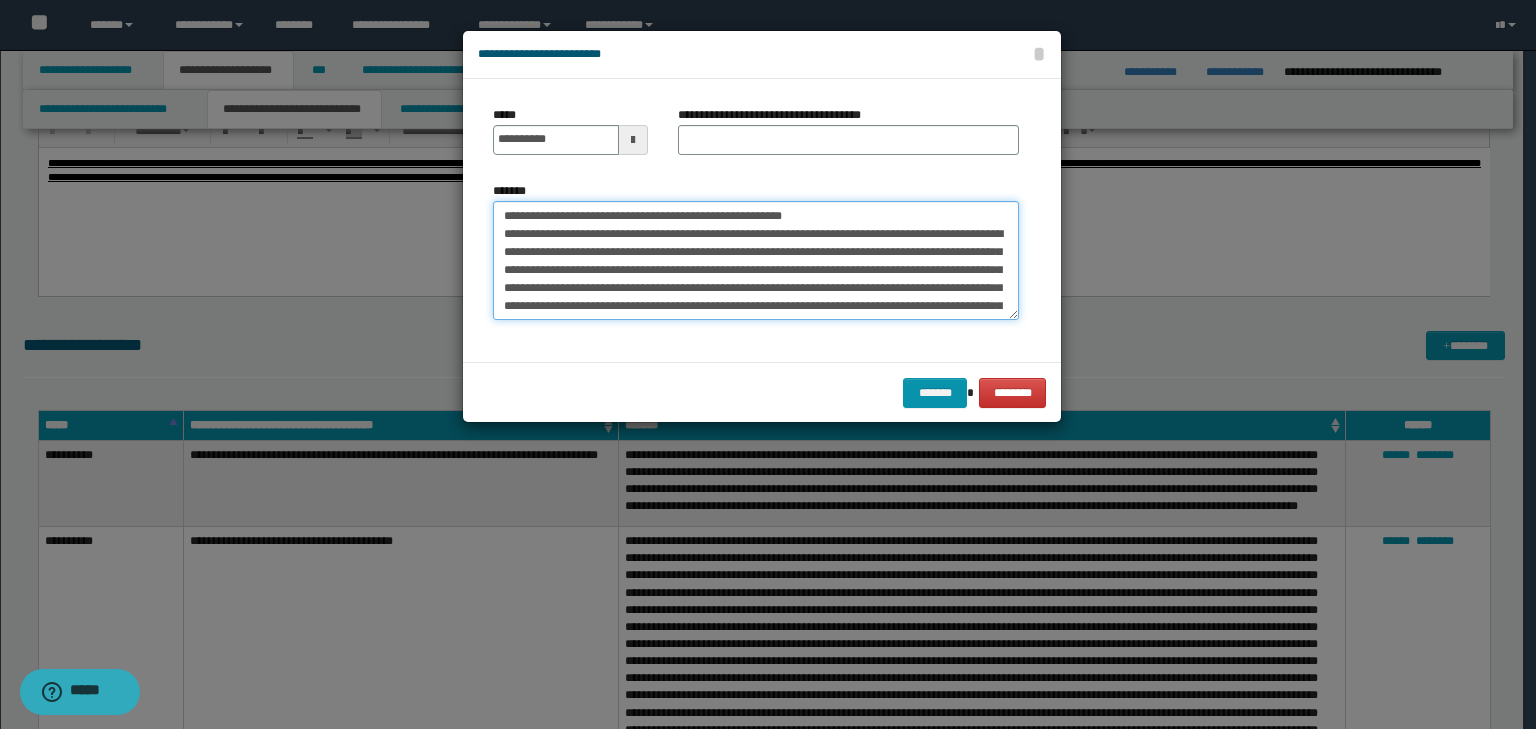 drag, startPoint x: 569, startPoint y: 215, endPoint x: 384, endPoint y: 180, distance: 188.28171 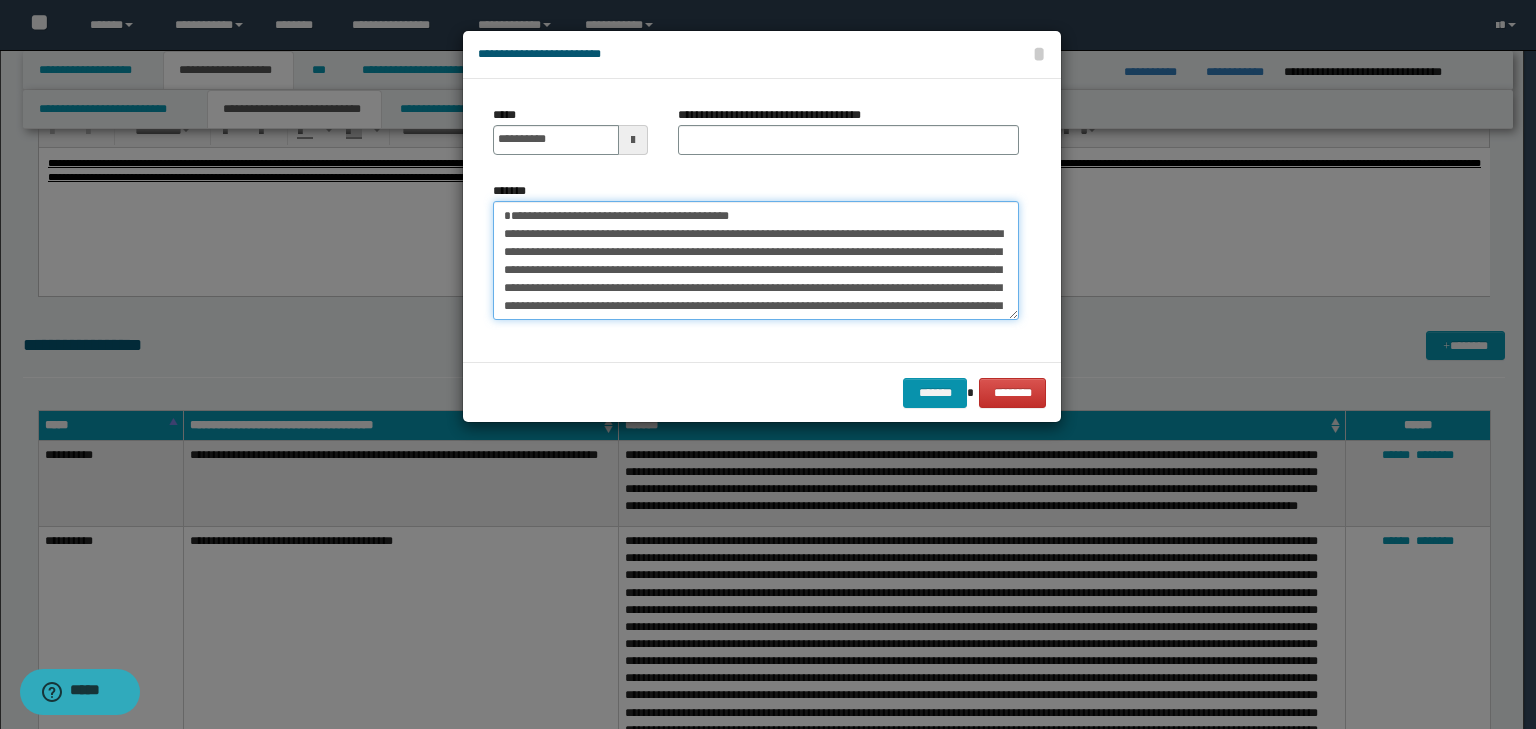 type on "**********" 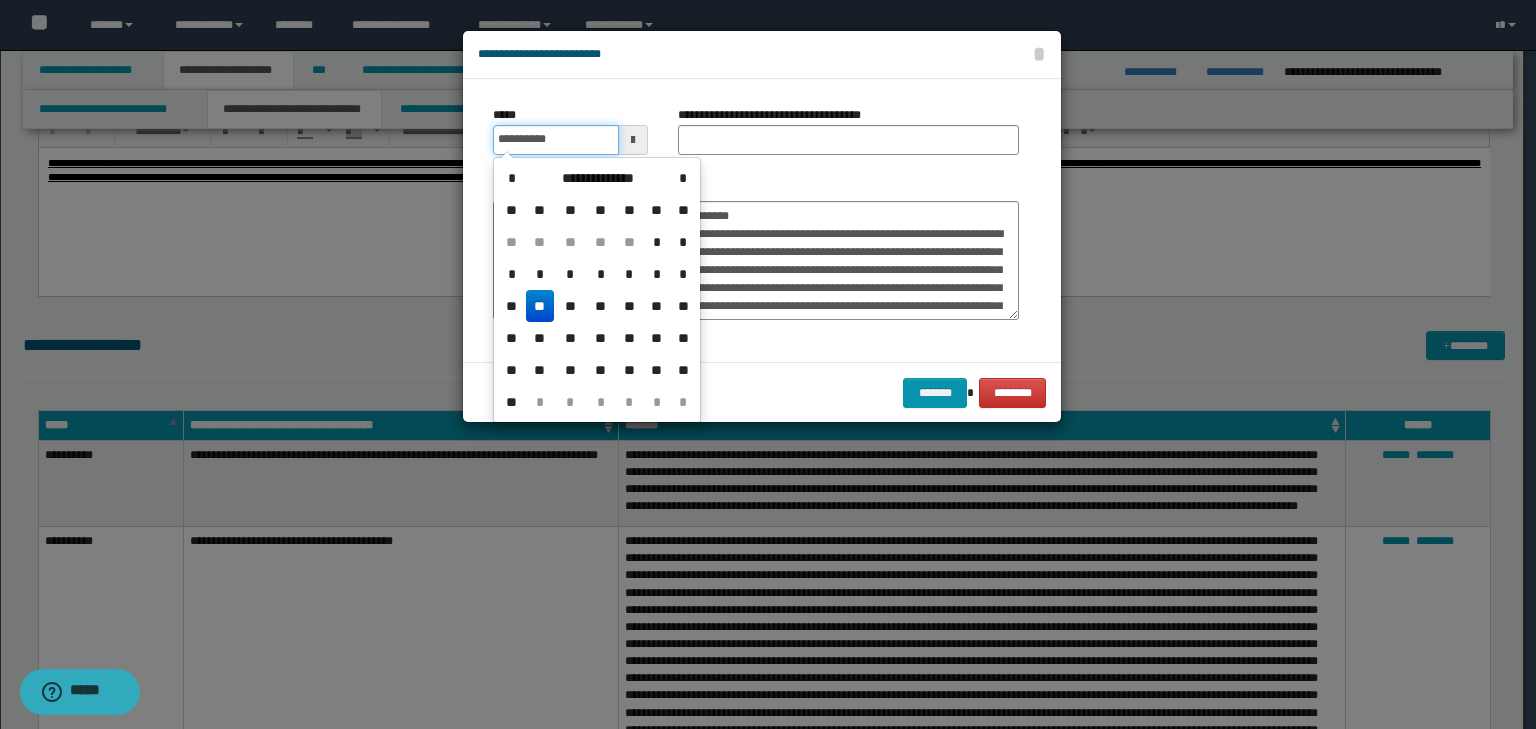 click on "**********" at bounding box center [556, 140] 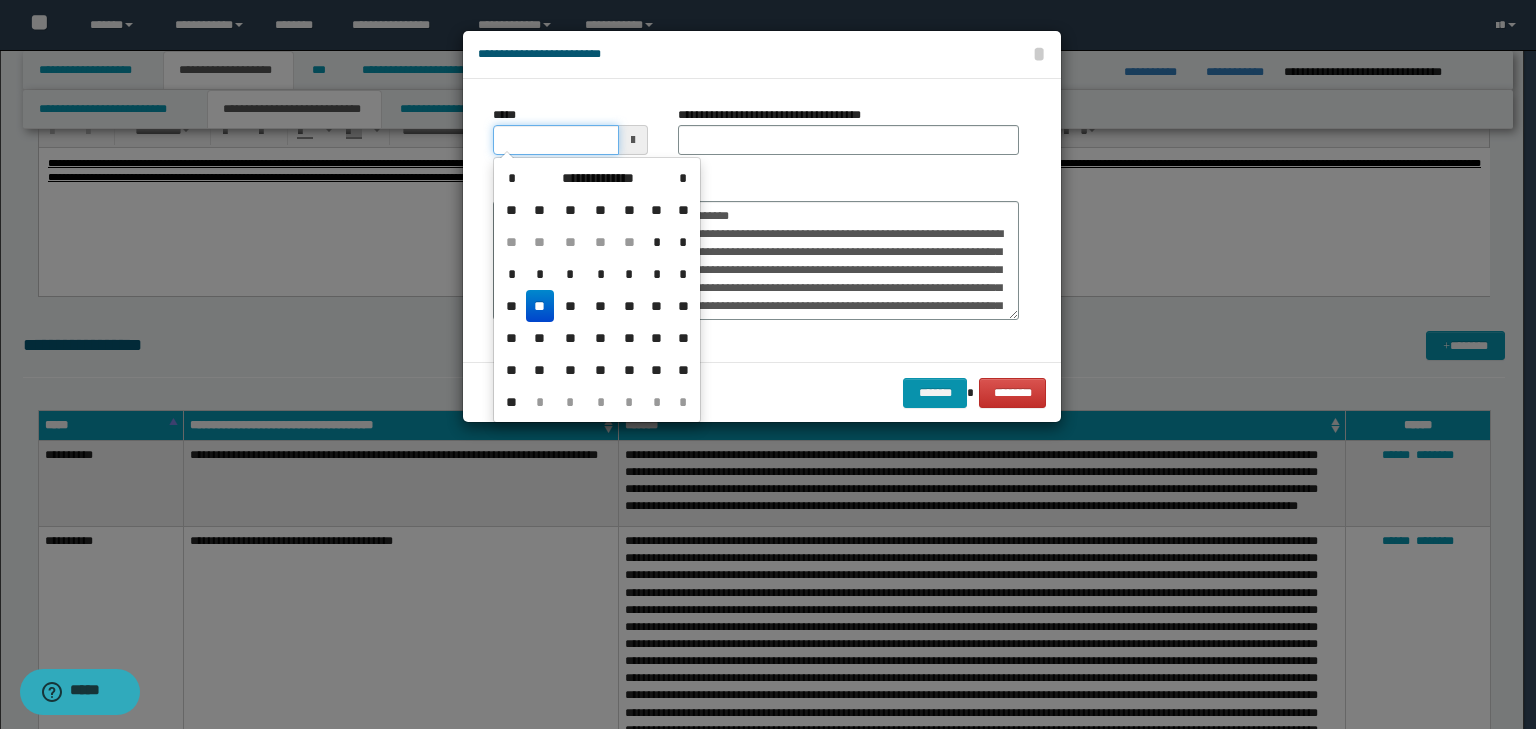 type on "**********" 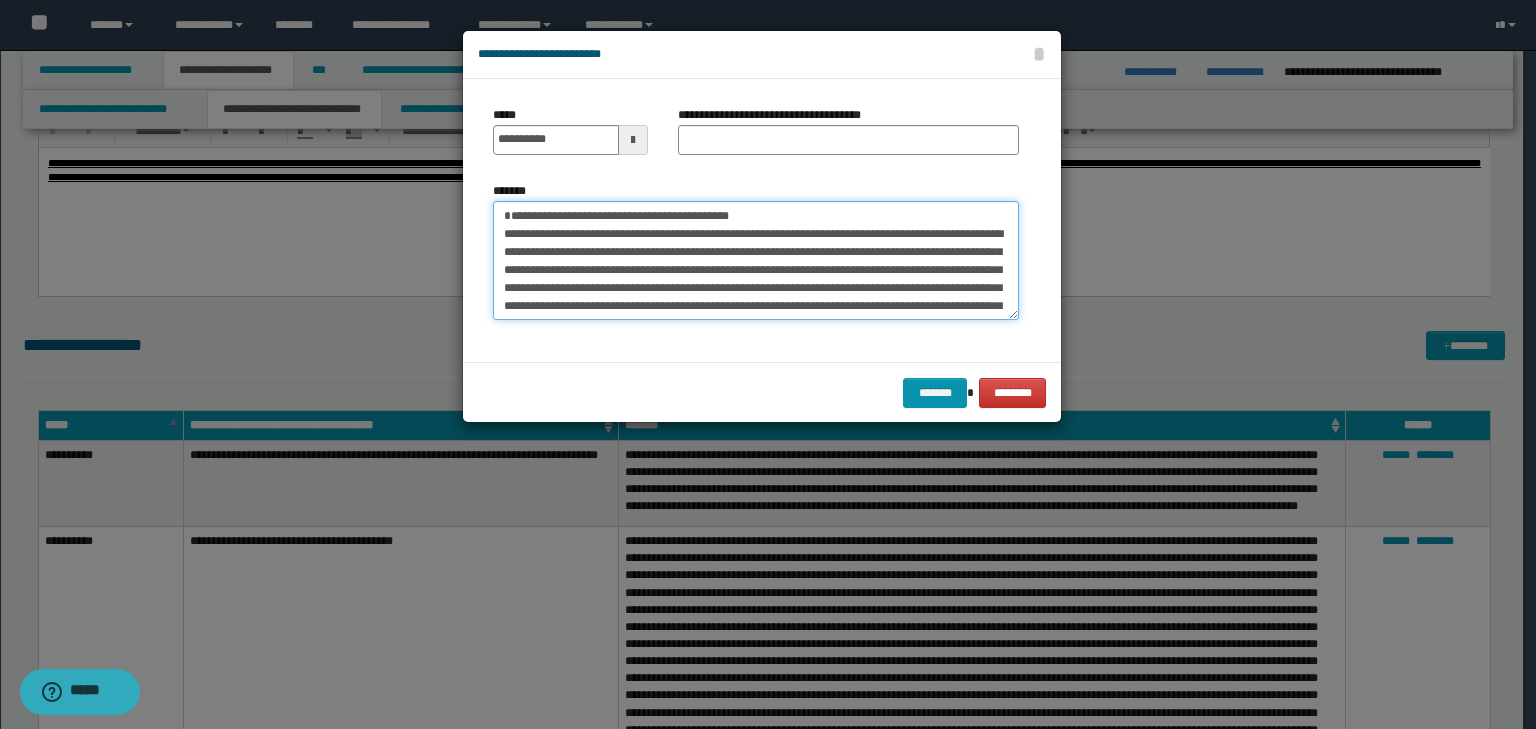 drag, startPoint x: 732, startPoint y: 200, endPoint x: 128, endPoint y: 136, distance: 607.3813 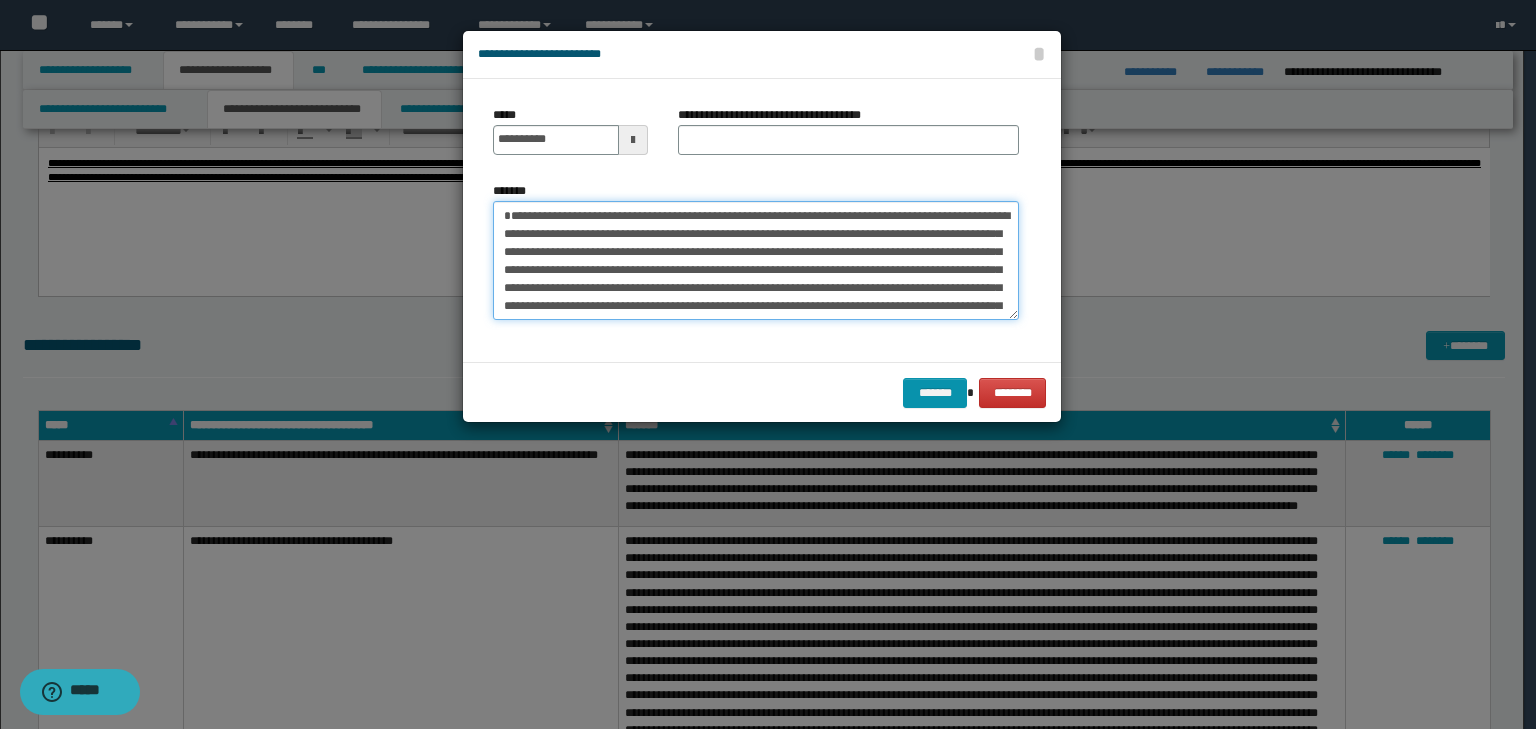 type on "**********" 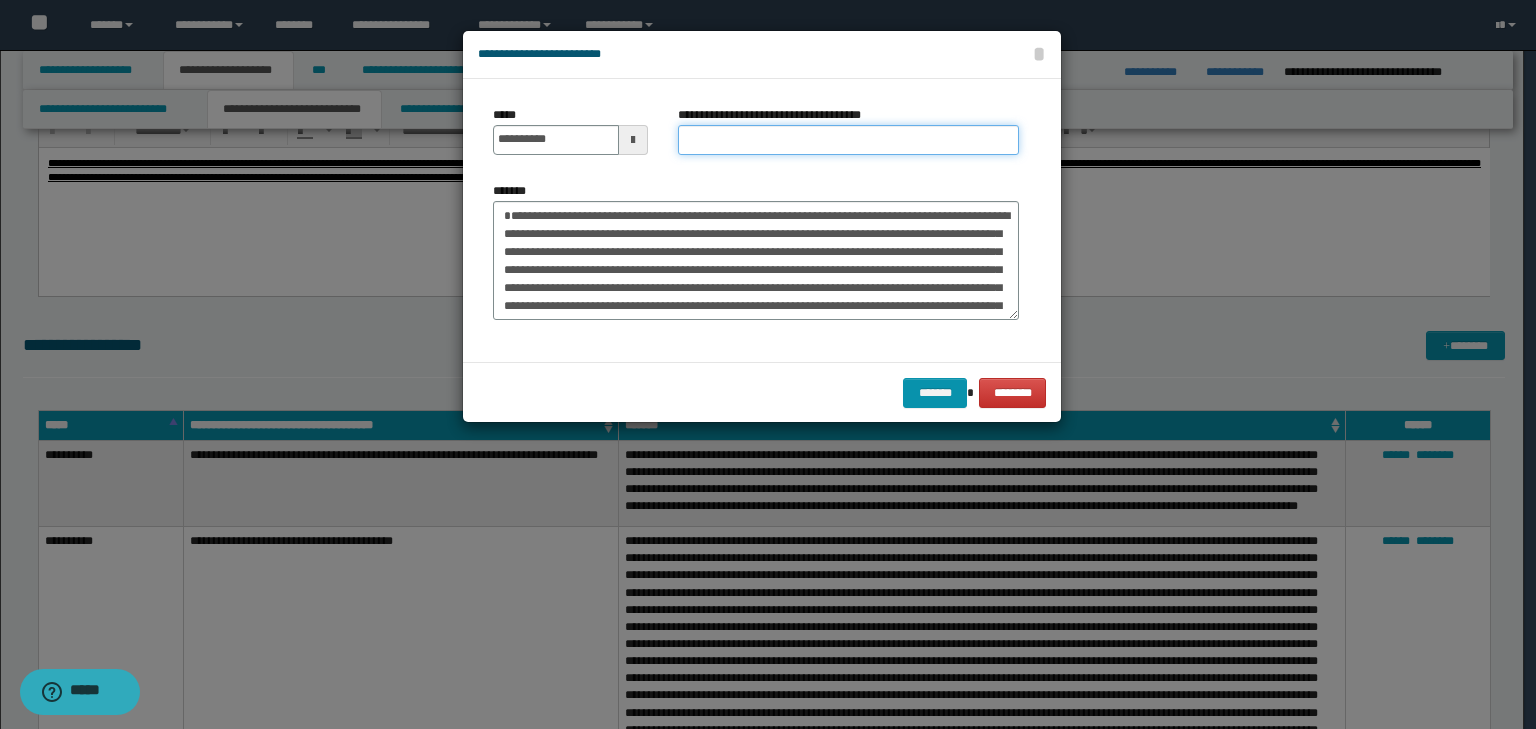 click on "**********" at bounding box center (848, 140) 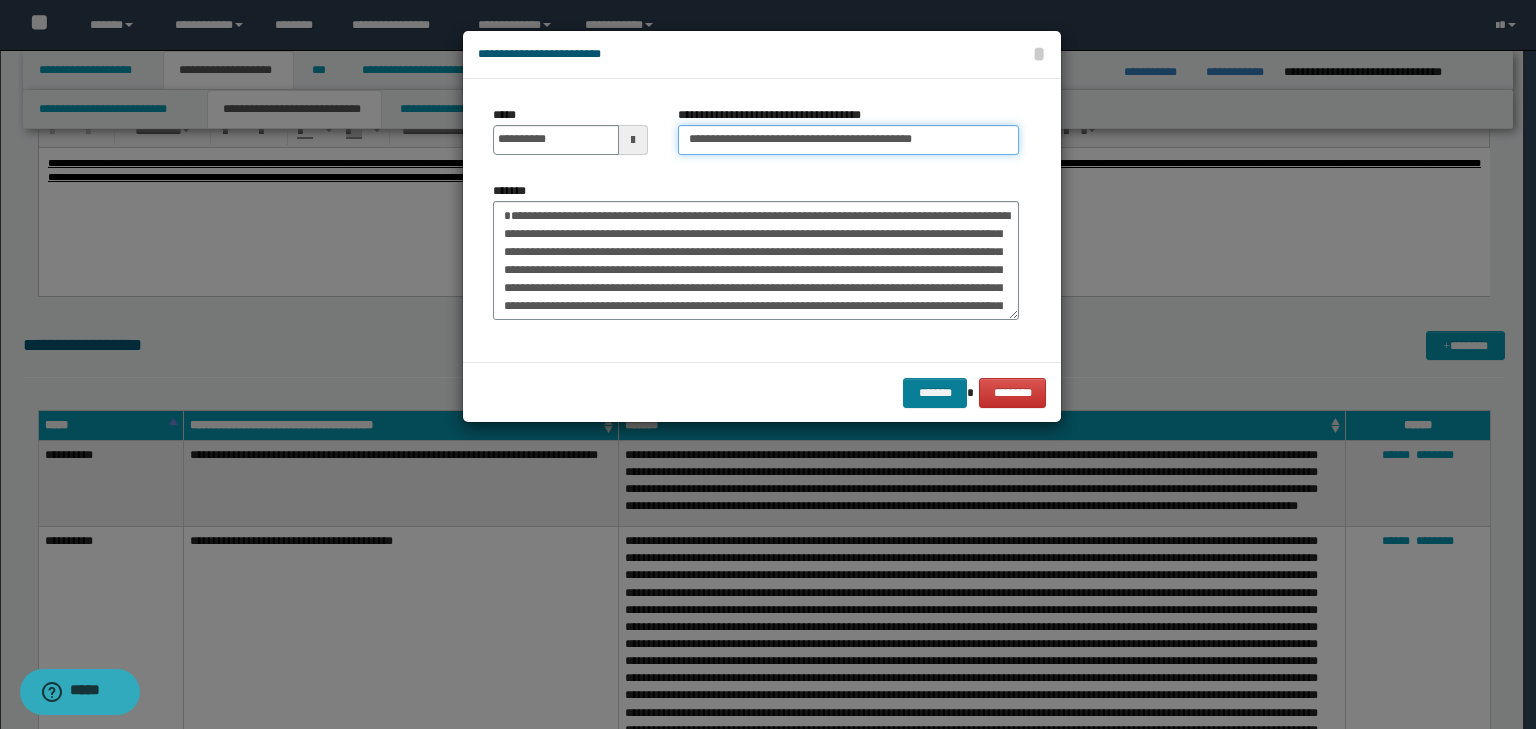 type on "**********" 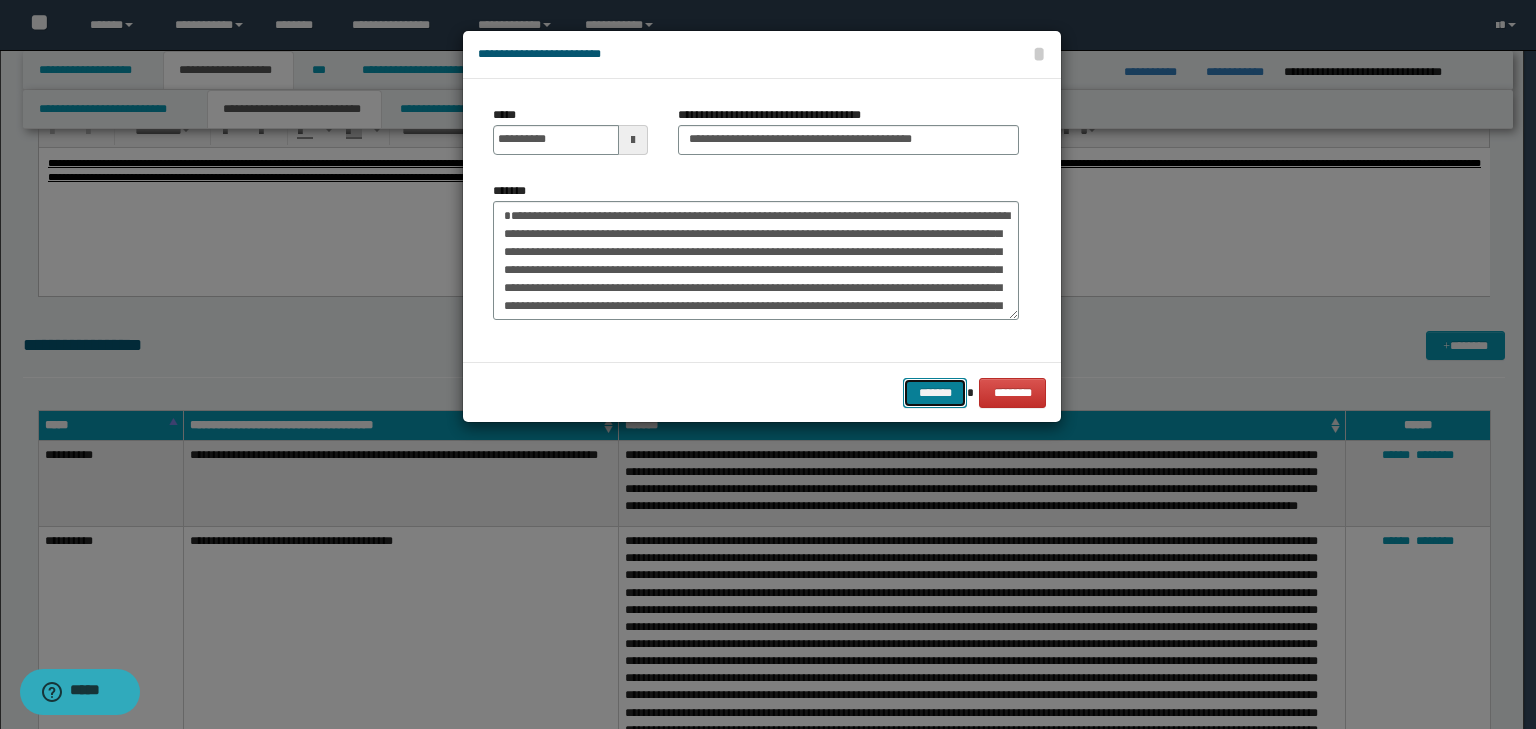 click on "*******" at bounding box center [935, 393] 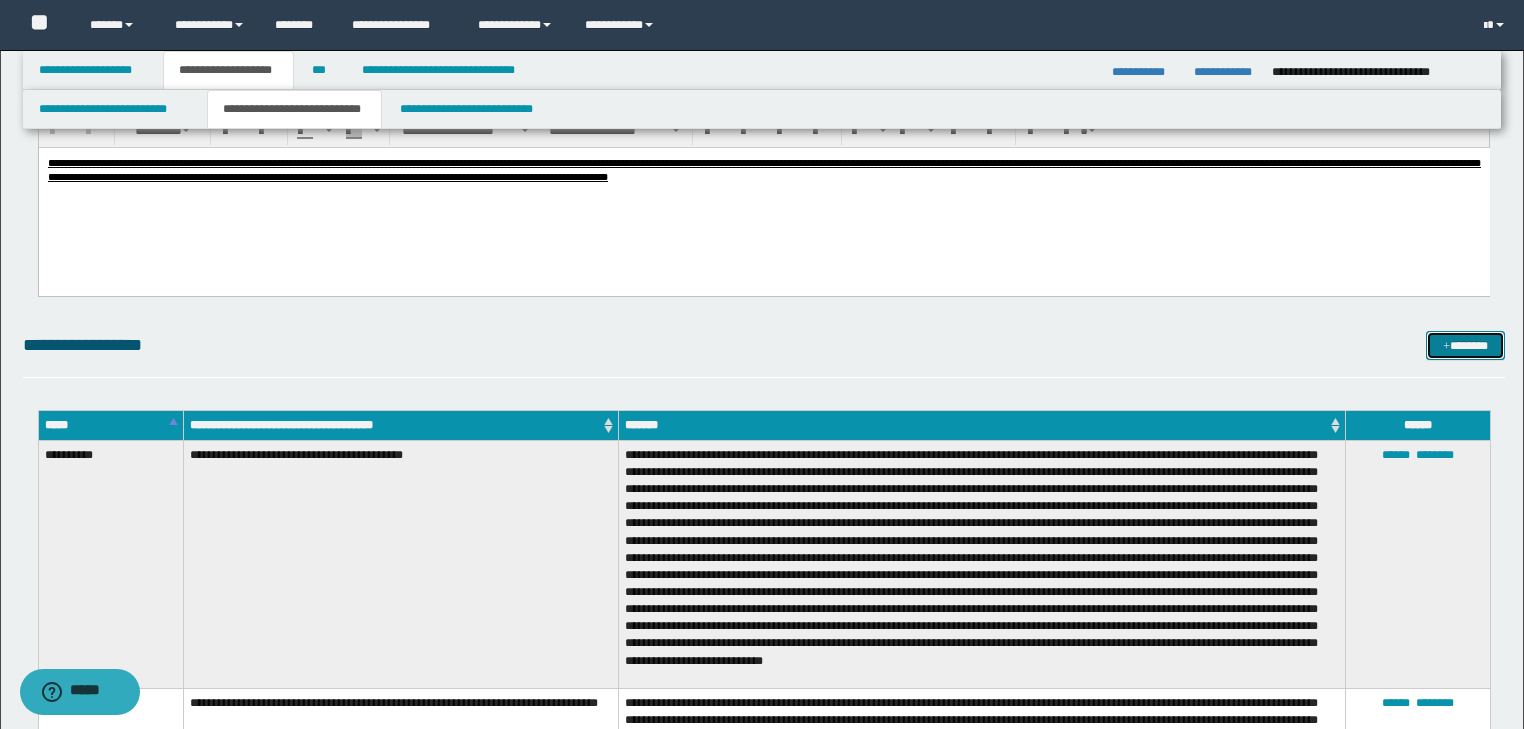 click on "*******" at bounding box center [1465, 346] 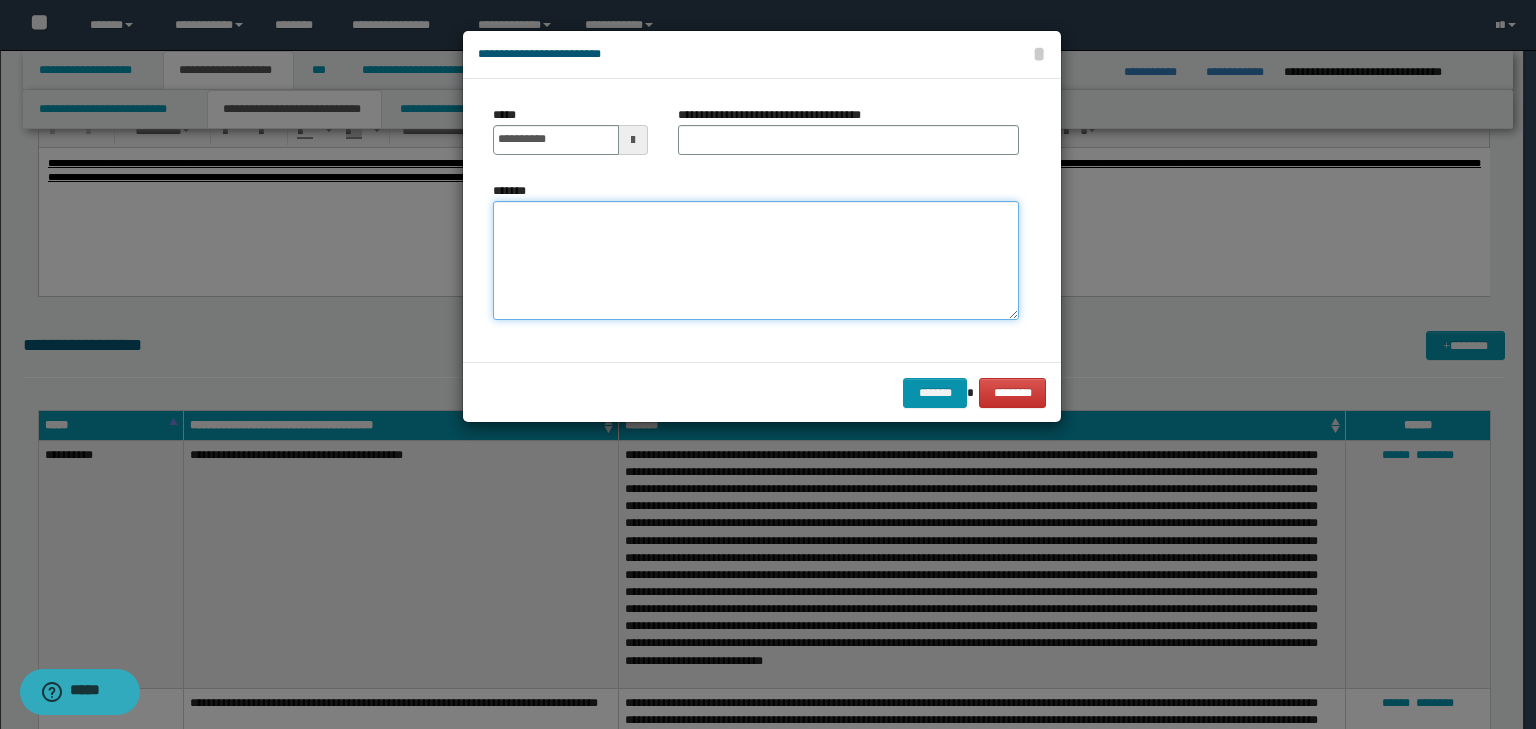 click on "*******" at bounding box center [756, 261] 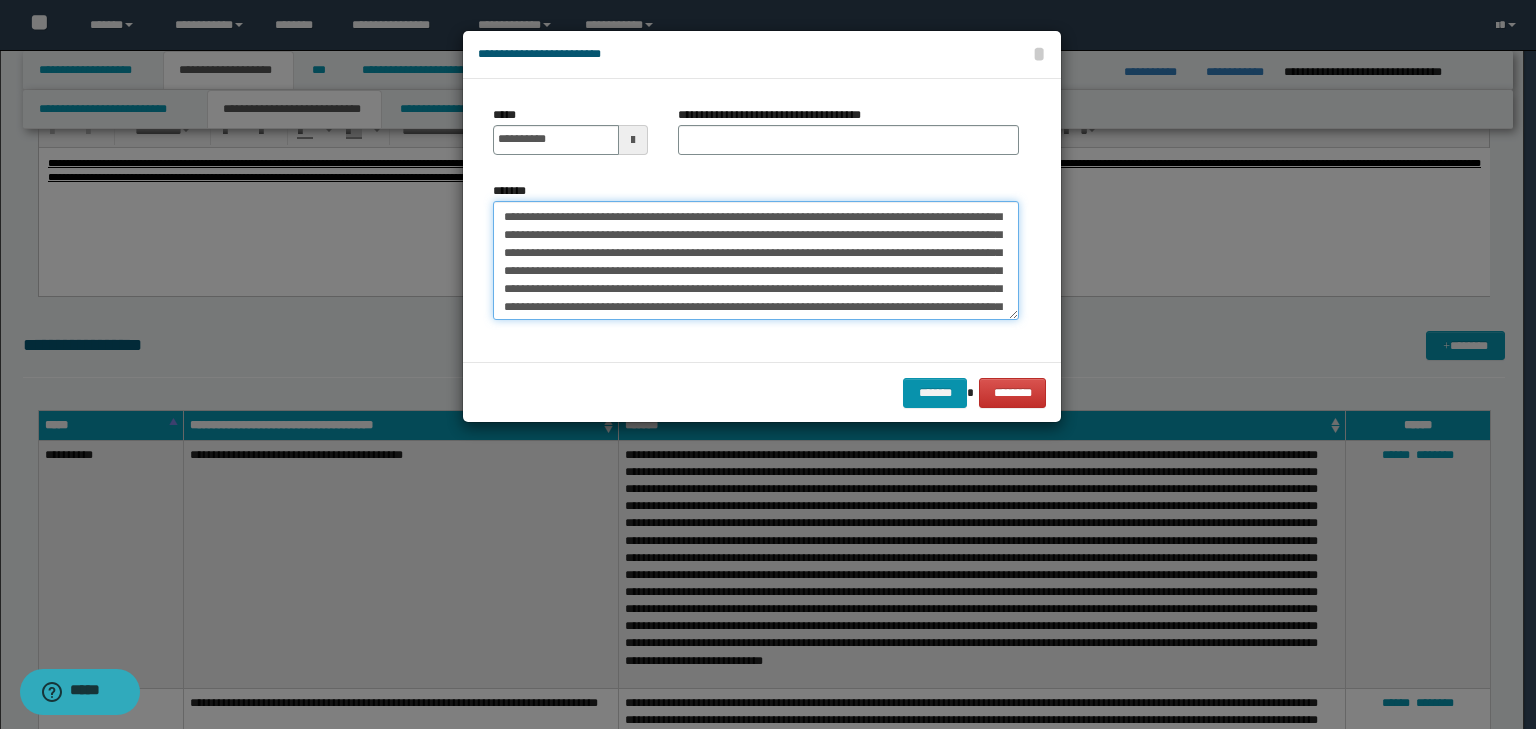 scroll, scrollTop: 0, scrollLeft: 0, axis: both 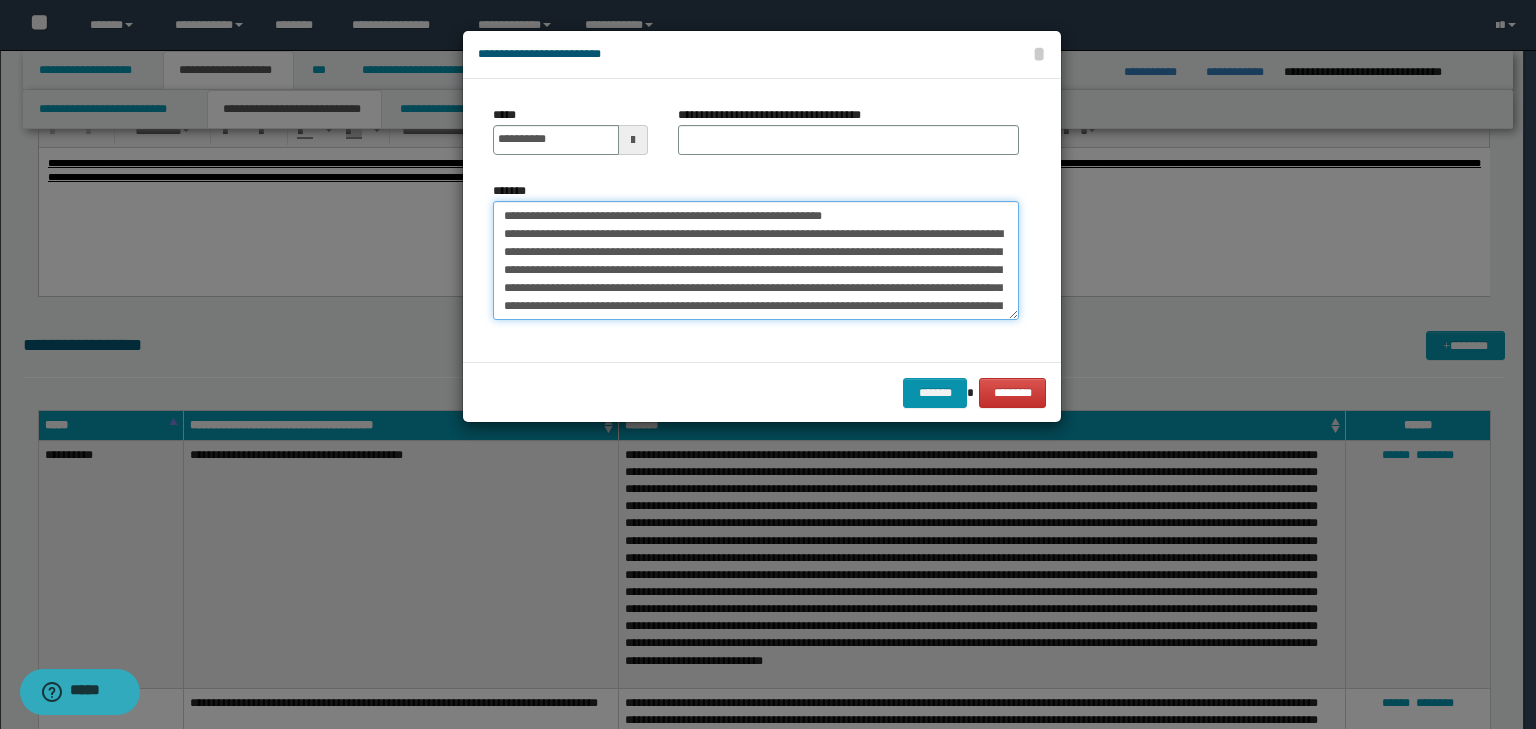 drag, startPoint x: 565, startPoint y: 216, endPoint x: 348, endPoint y: 196, distance: 217.91971 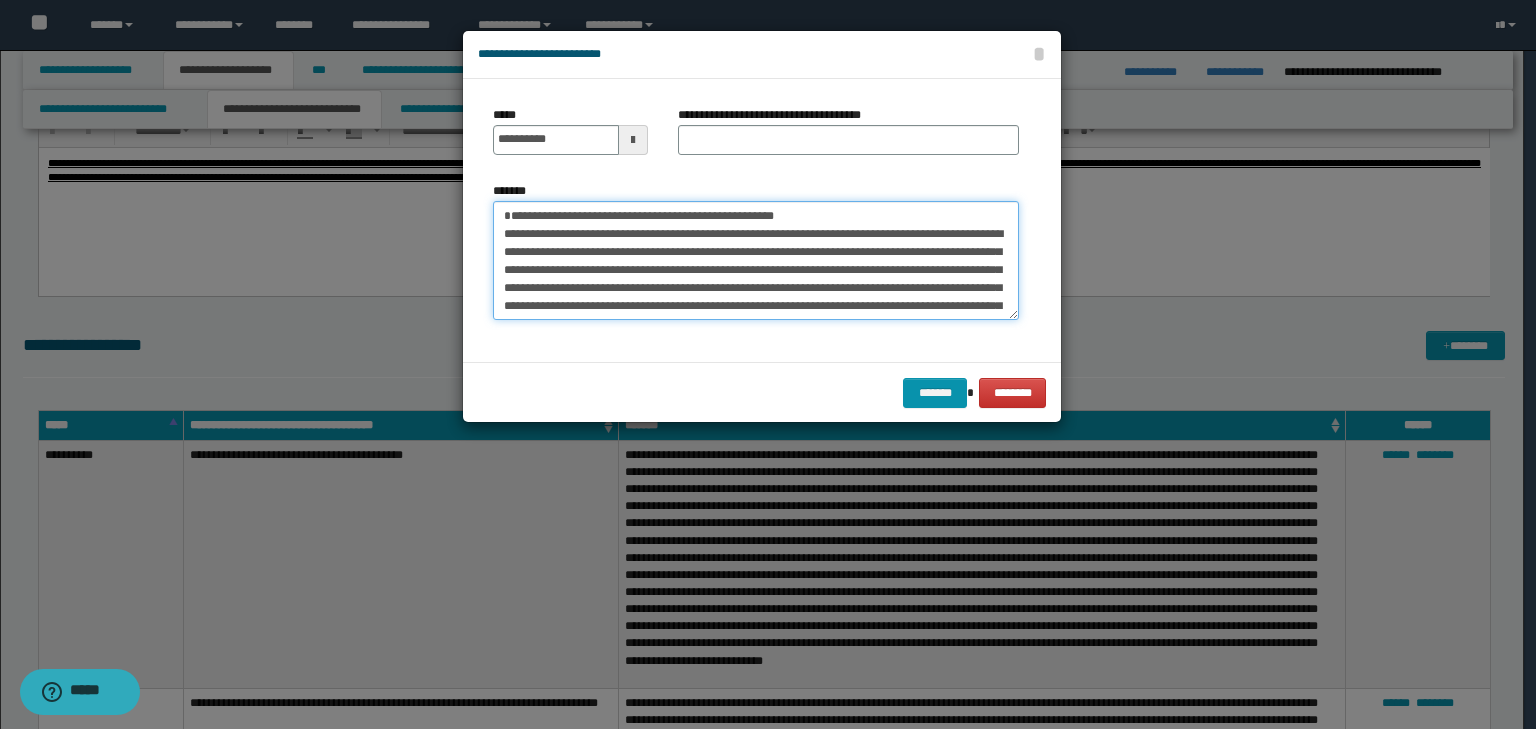 type on "**********" 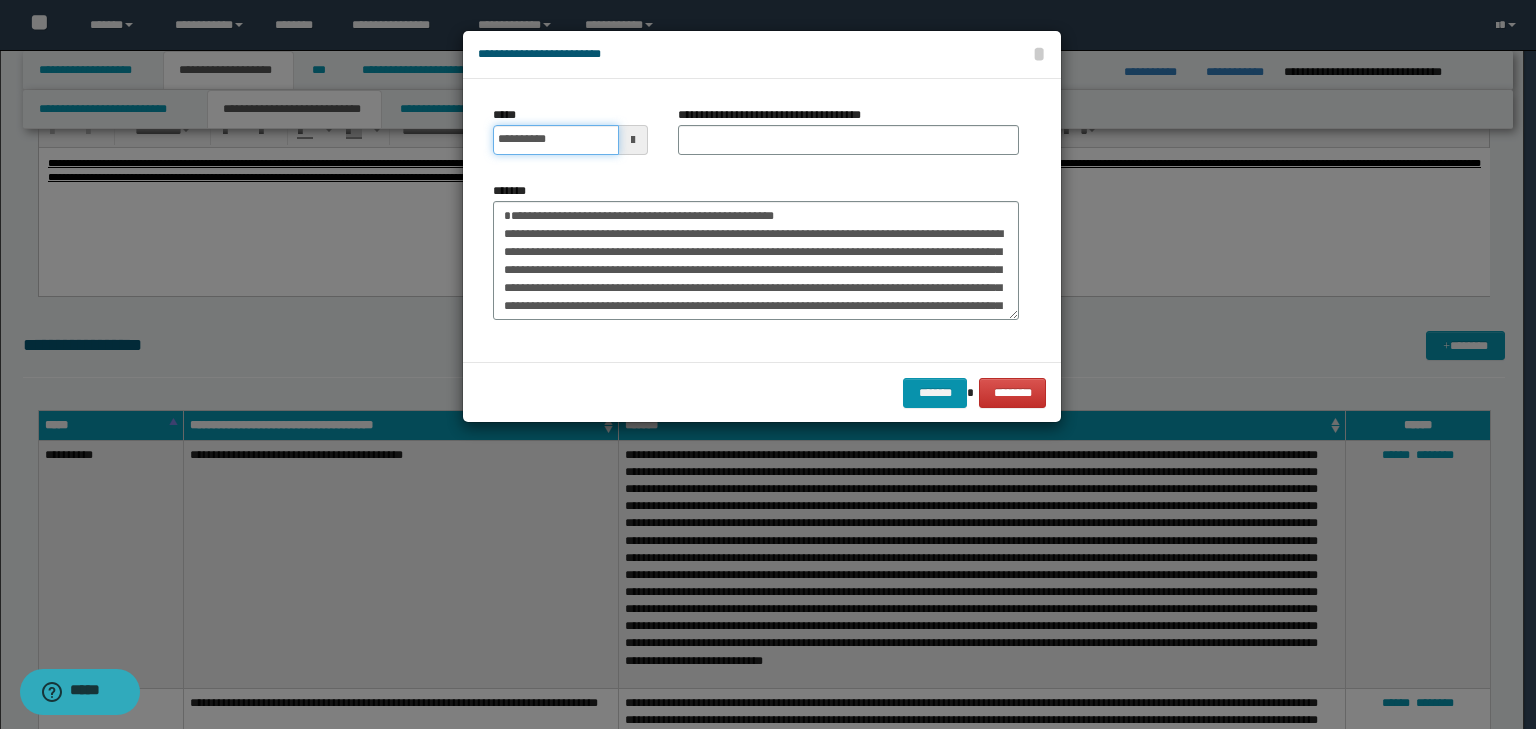 click on "**********" at bounding box center (556, 140) 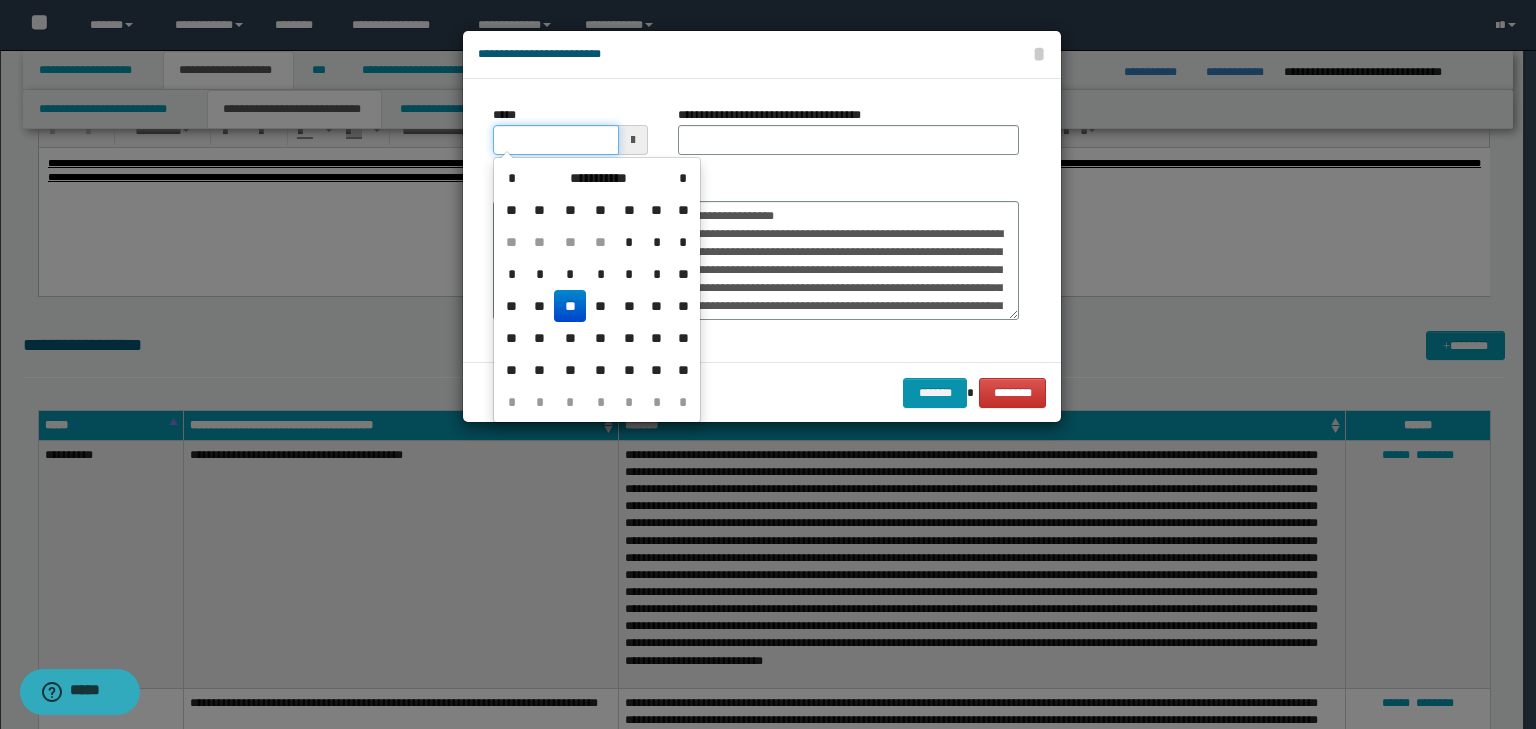 type on "**********" 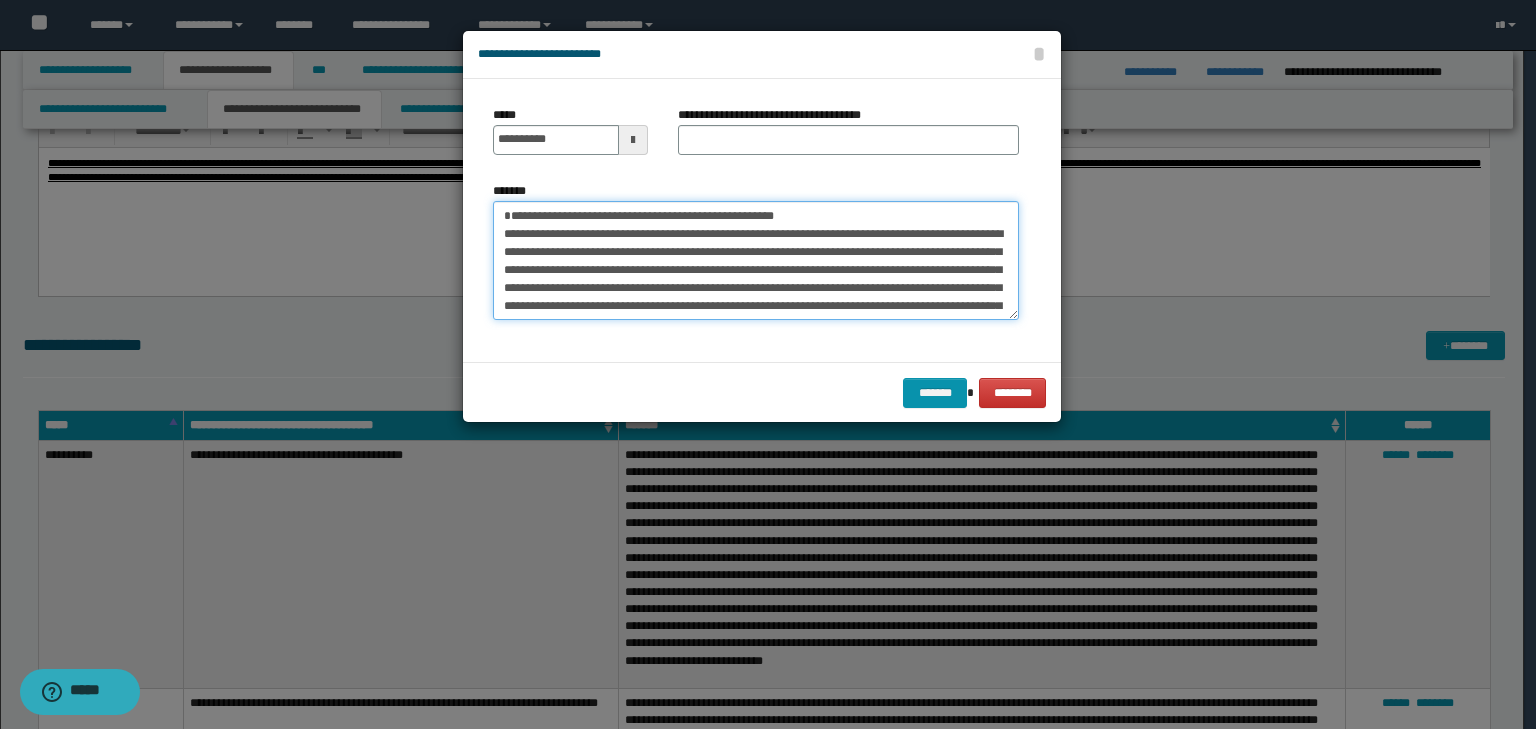 drag, startPoint x: 880, startPoint y: 218, endPoint x: 104, endPoint y: 178, distance: 777.0303 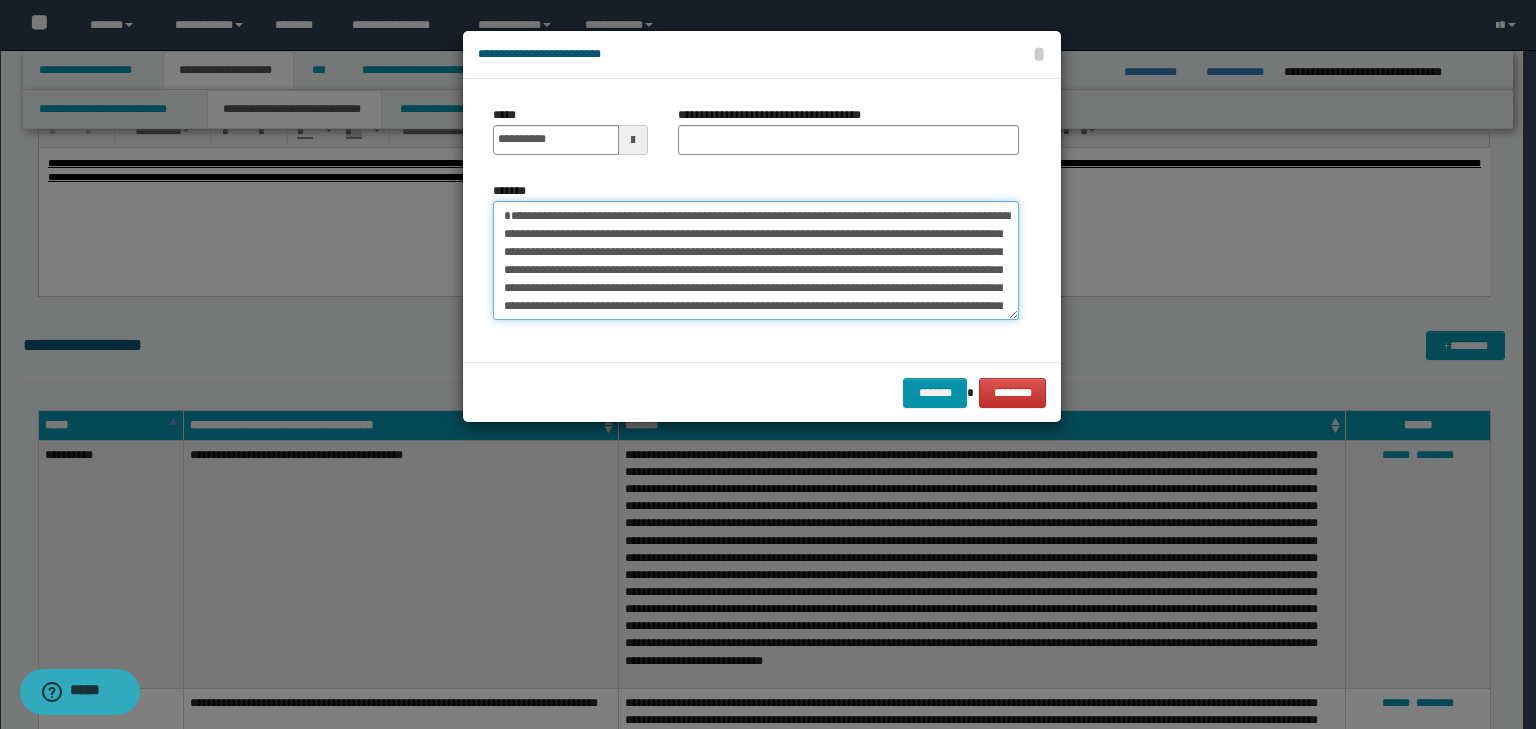 type on "**********" 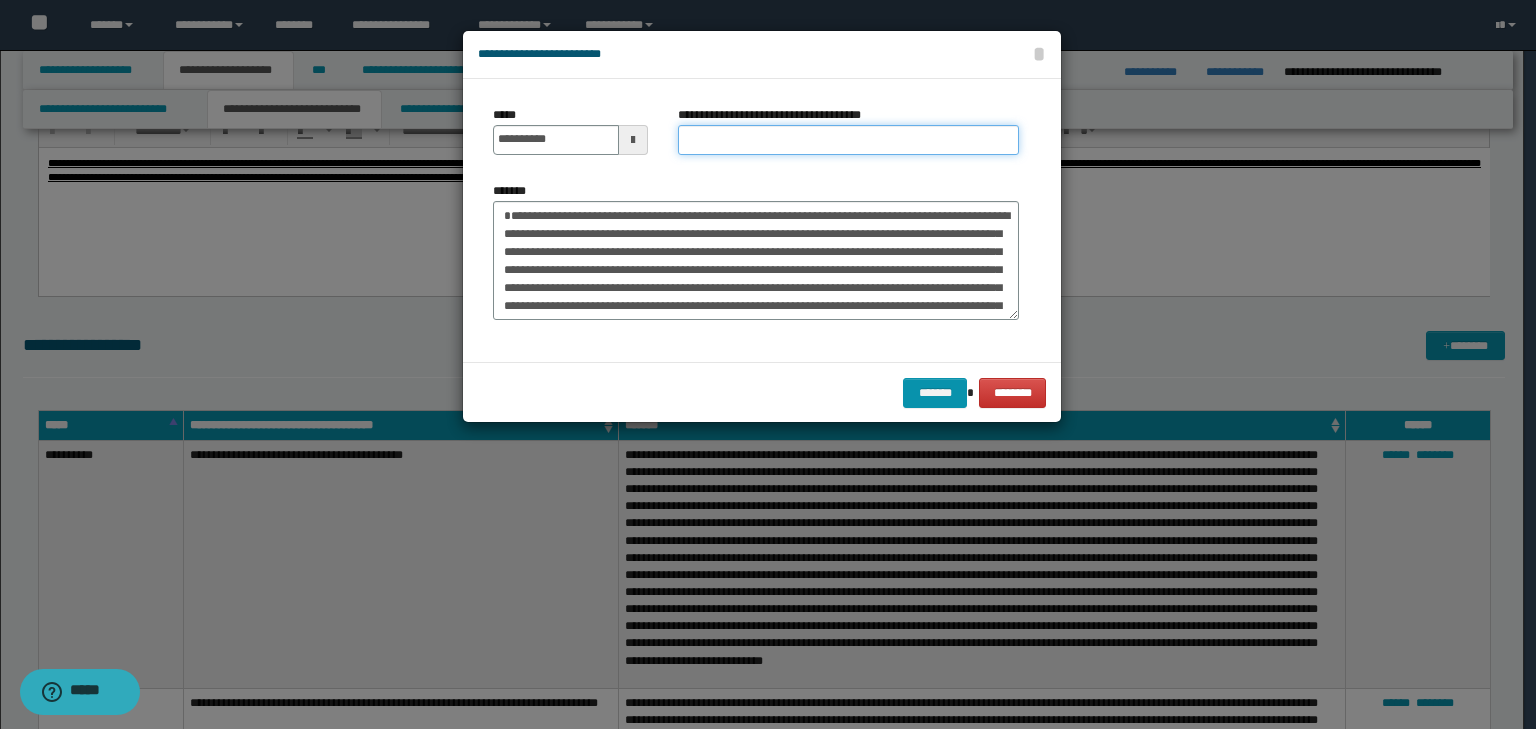 click on "**********" at bounding box center (848, 140) 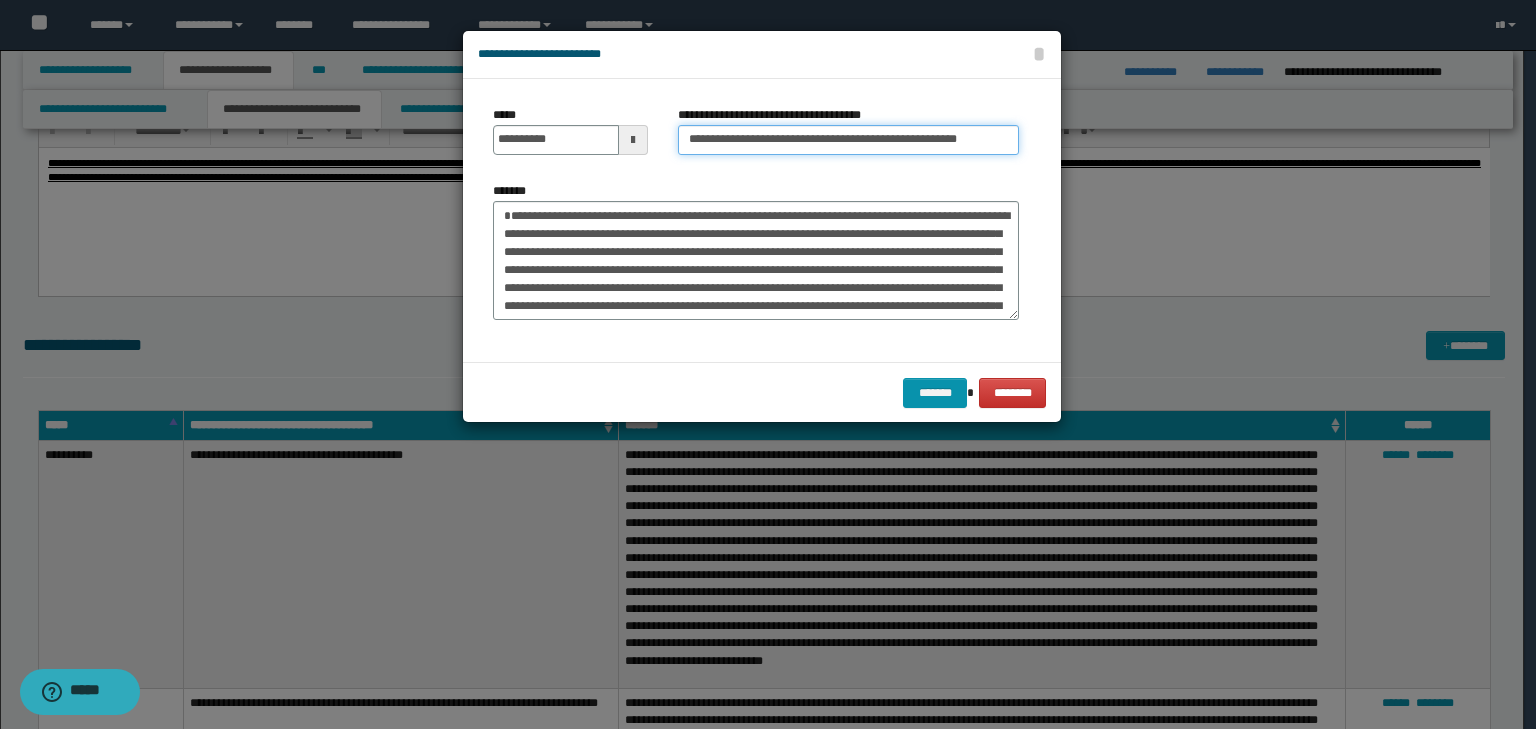 scroll, scrollTop: 0, scrollLeft: 29, axis: horizontal 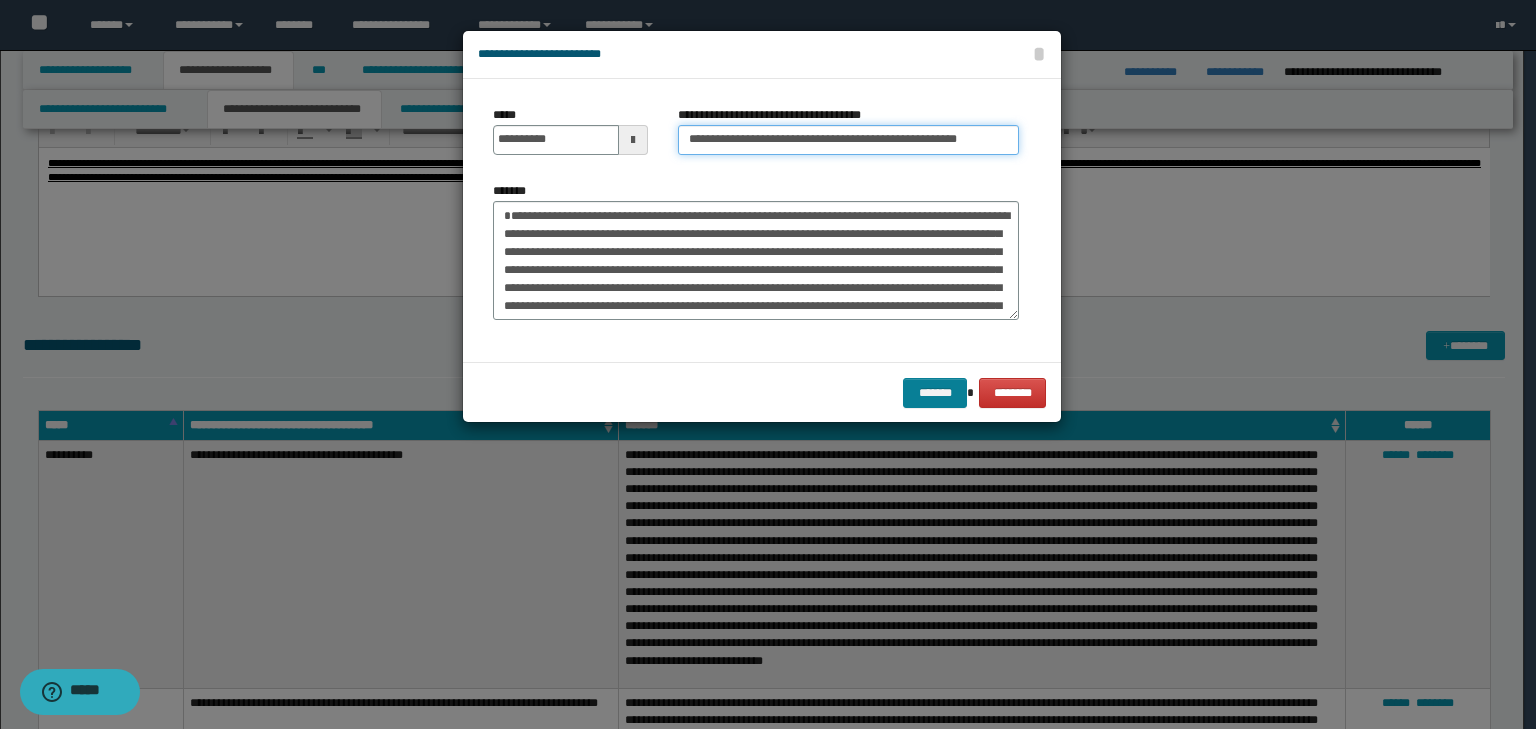 type on "**********" 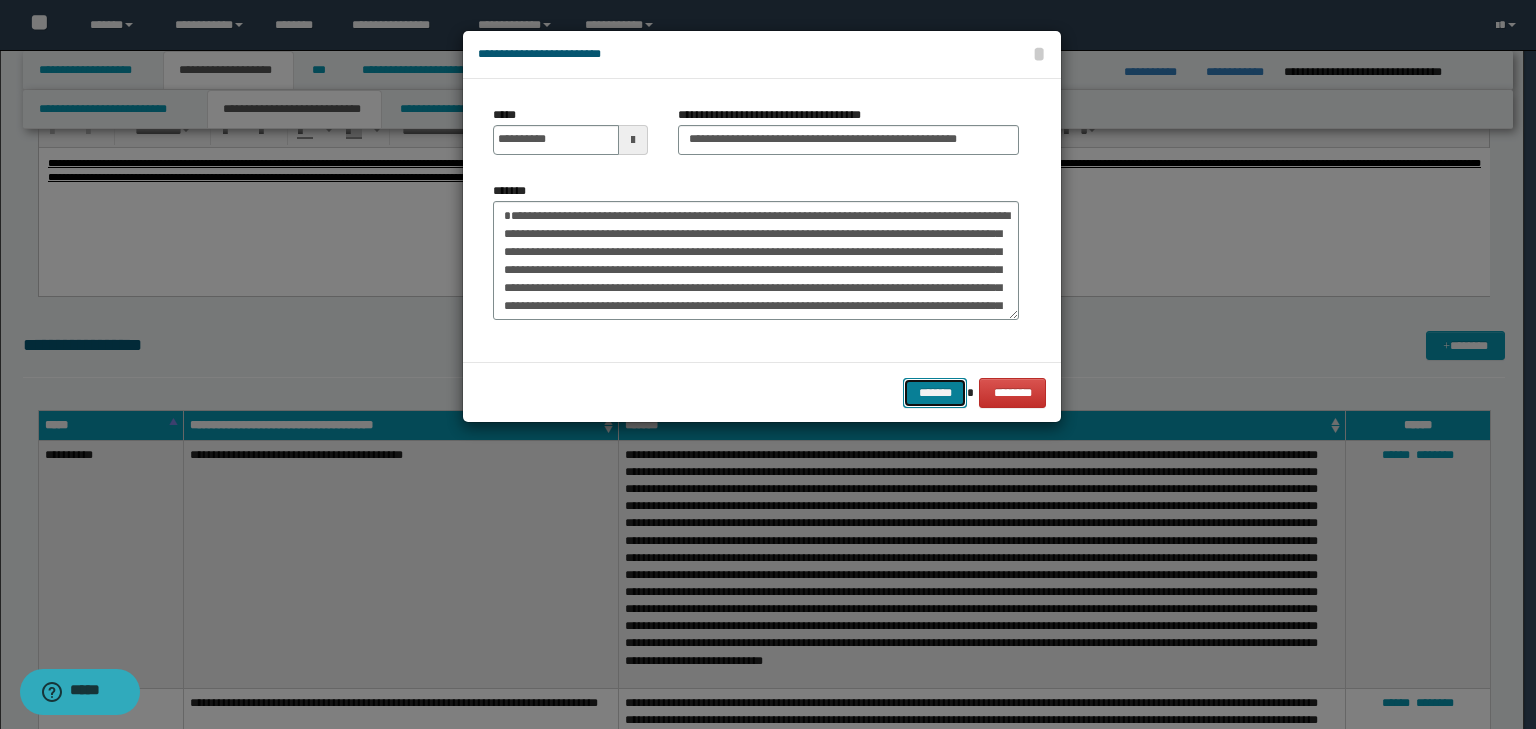 click on "*******" at bounding box center [935, 393] 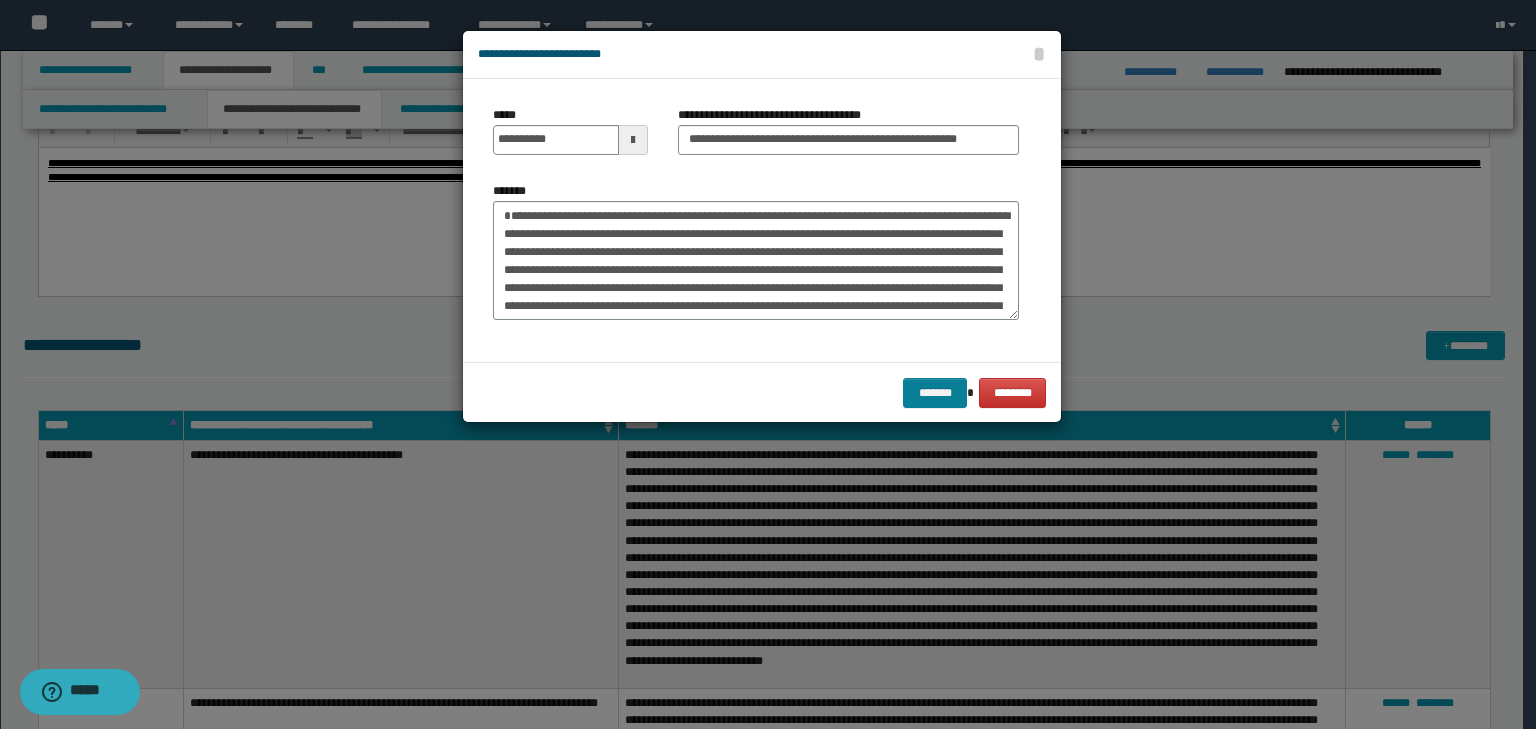 scroll, scrollTop: 0, scrollLeft: 0, axis: both 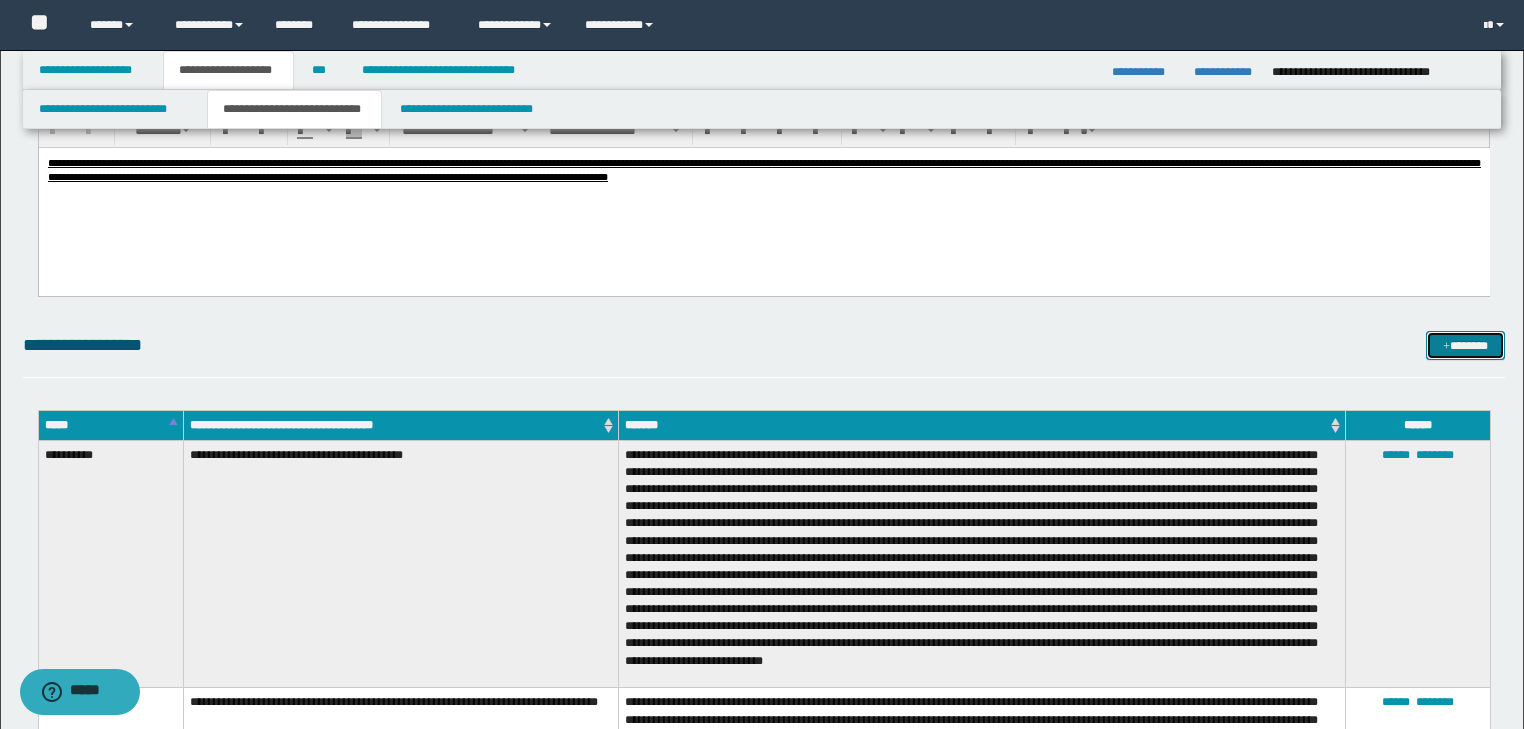 click on "*******" at bounding box center [1465, 346] 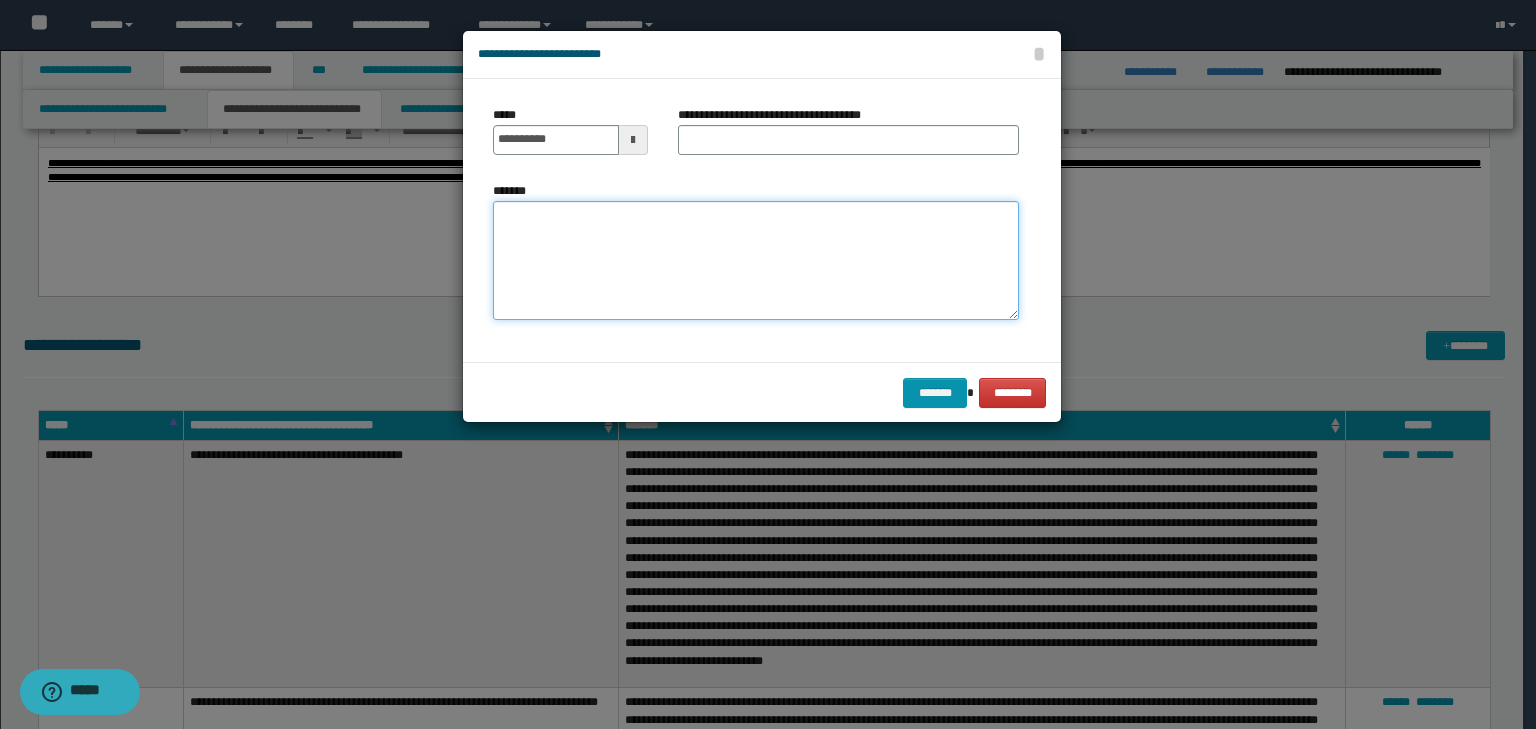 click on "*******" at bounding box center (756, 261) 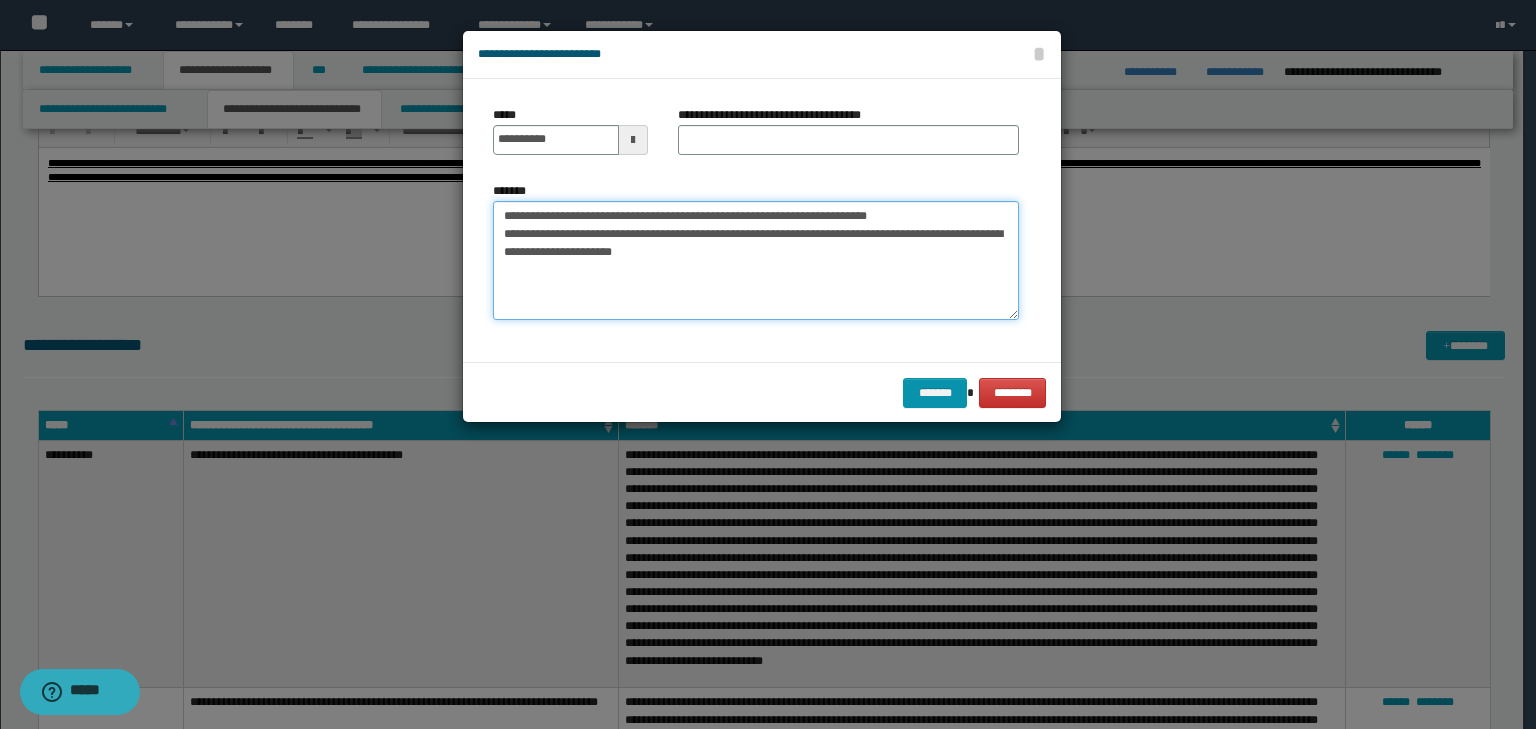 drag, startPoint x: 500, startPoint y: 216, endPoint x: 363, endPoint y: 212, distance: 137.05838 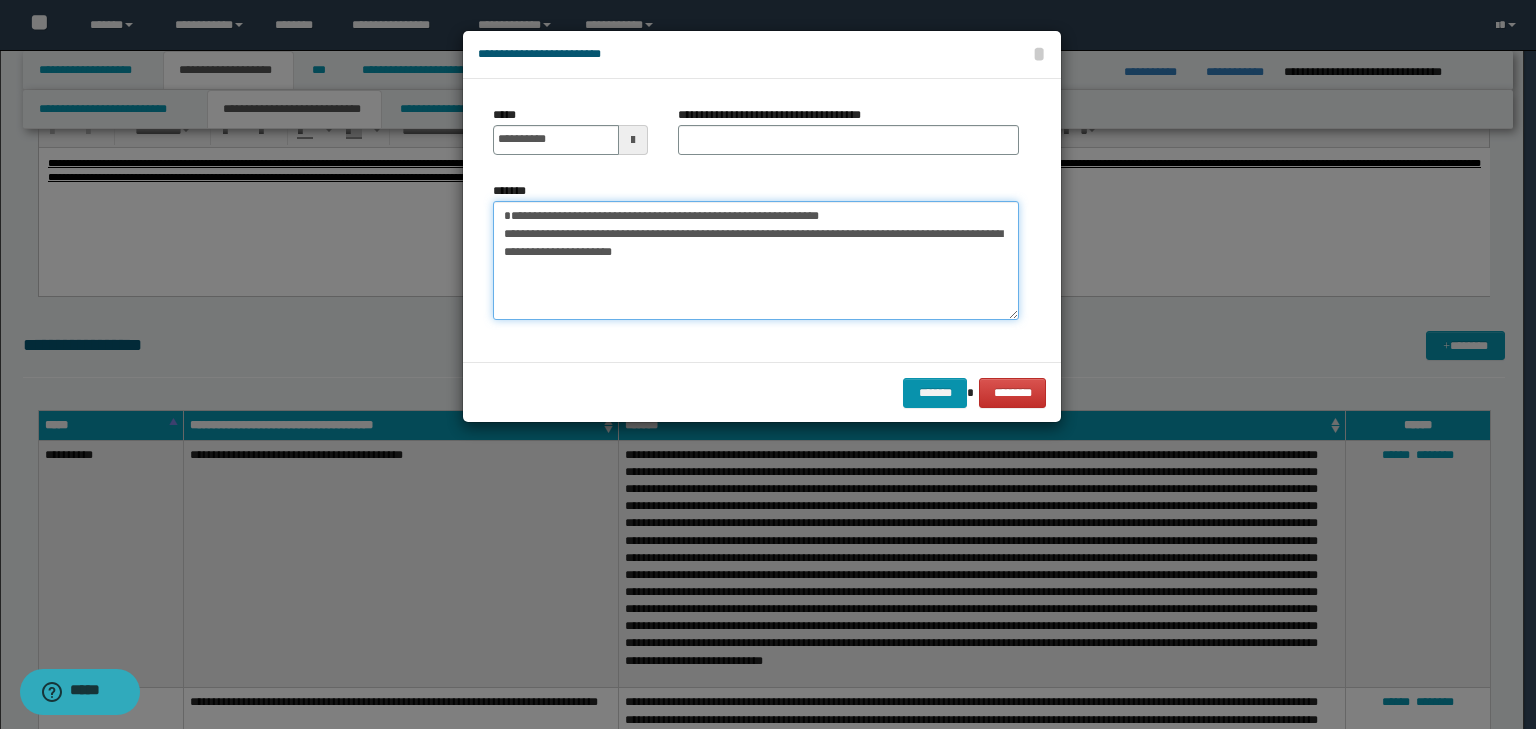 type on "**********" 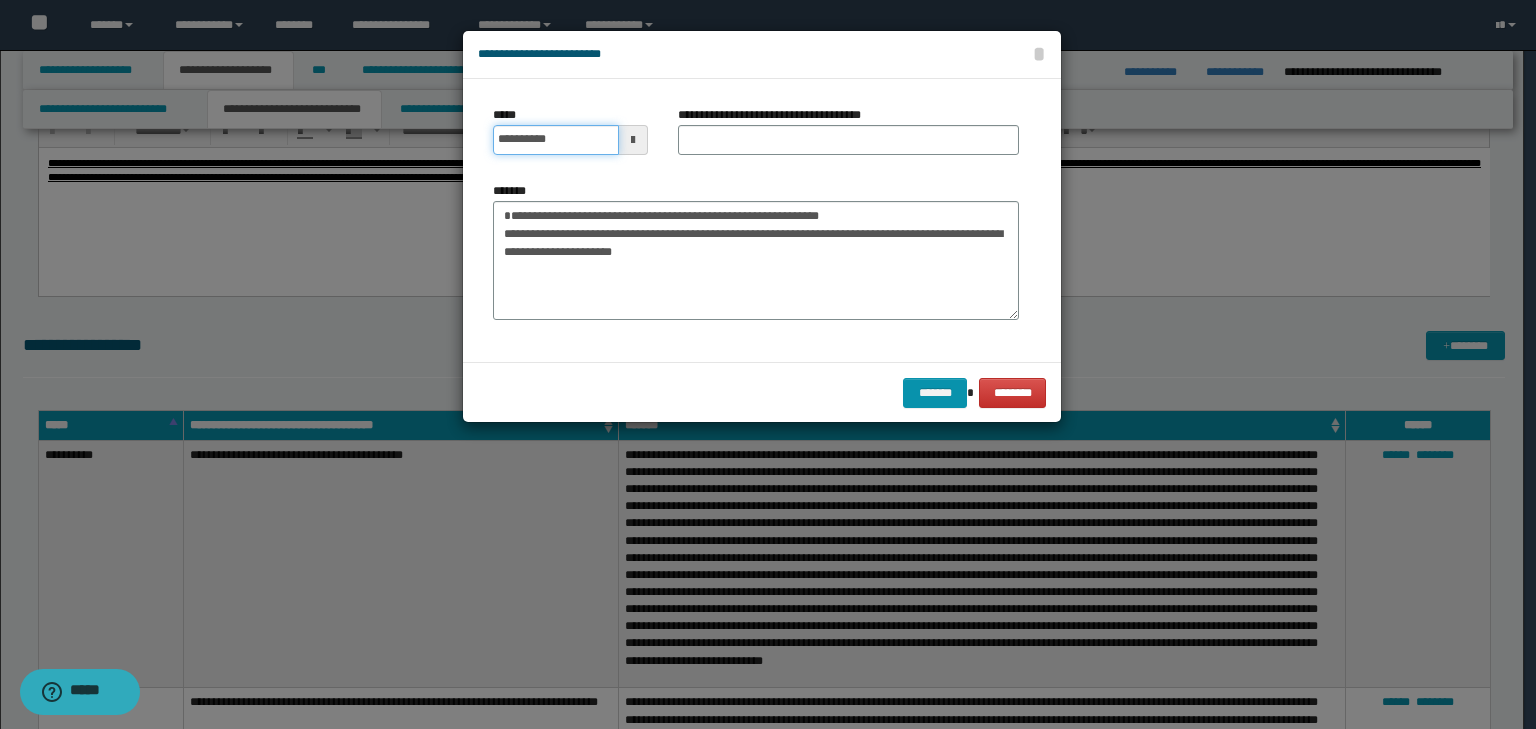 click on "**********" at bounding box center (556, 140) 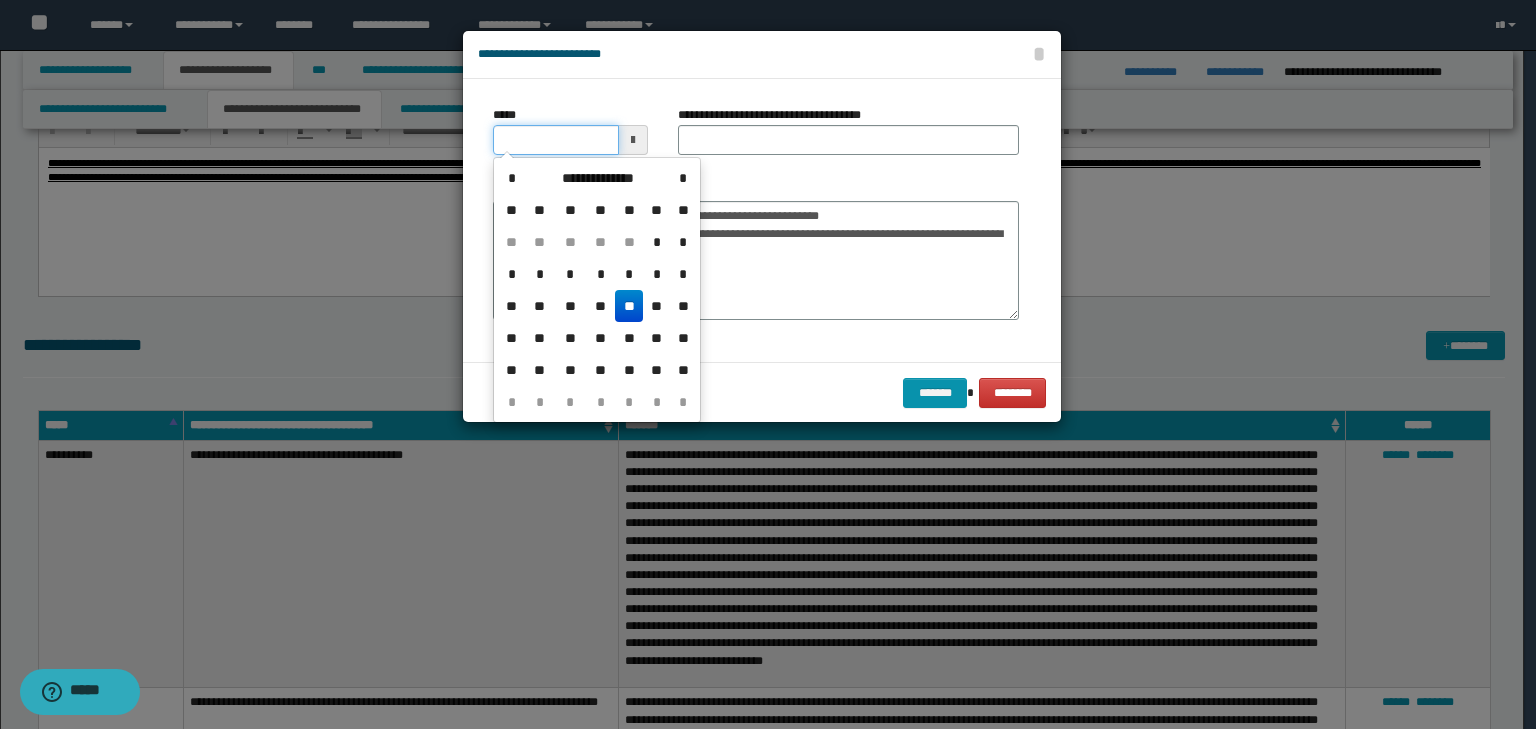 type on "**********" 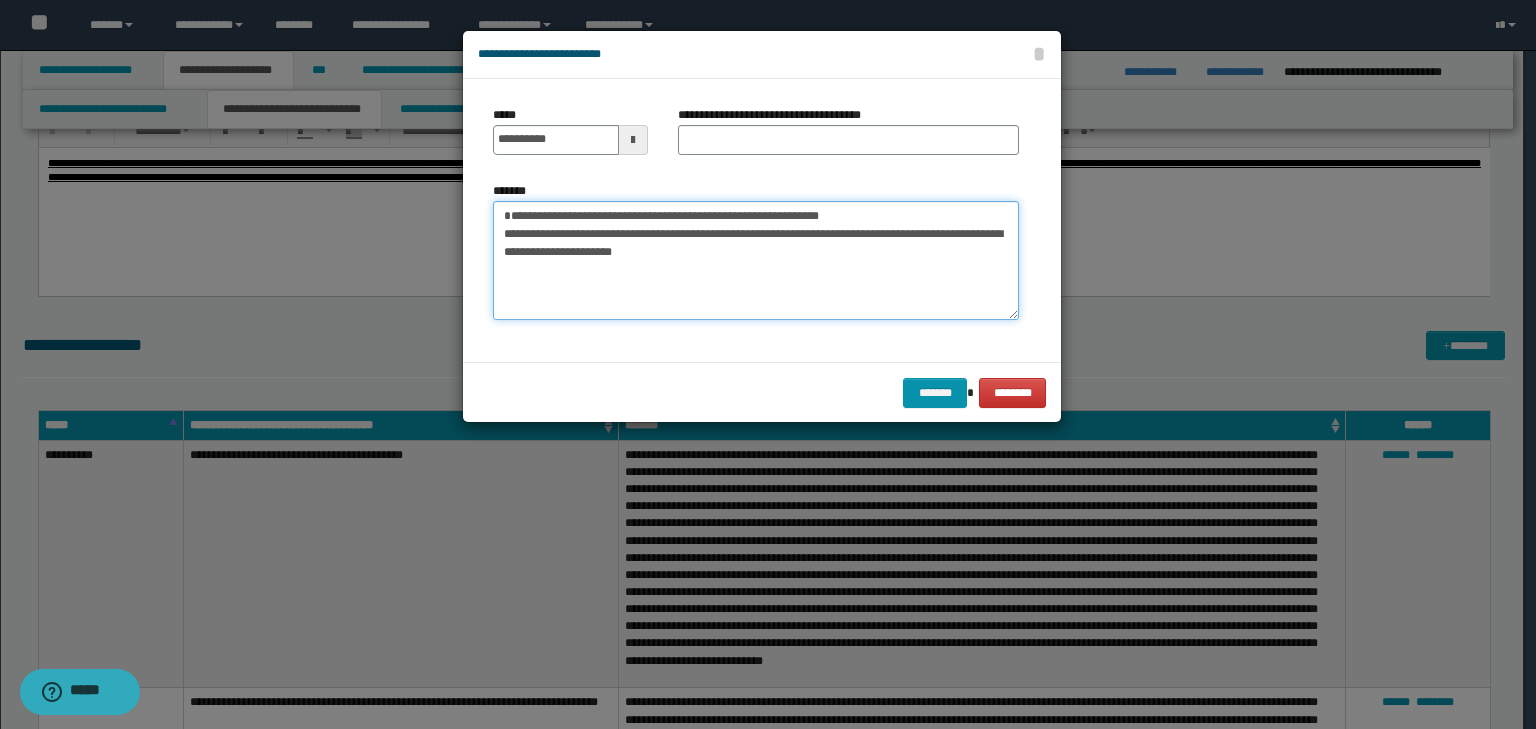 drag, startPoint x: 678, startPoint y: 173, endPoint x: 358, endPoint y: 144, distance: 321.31137 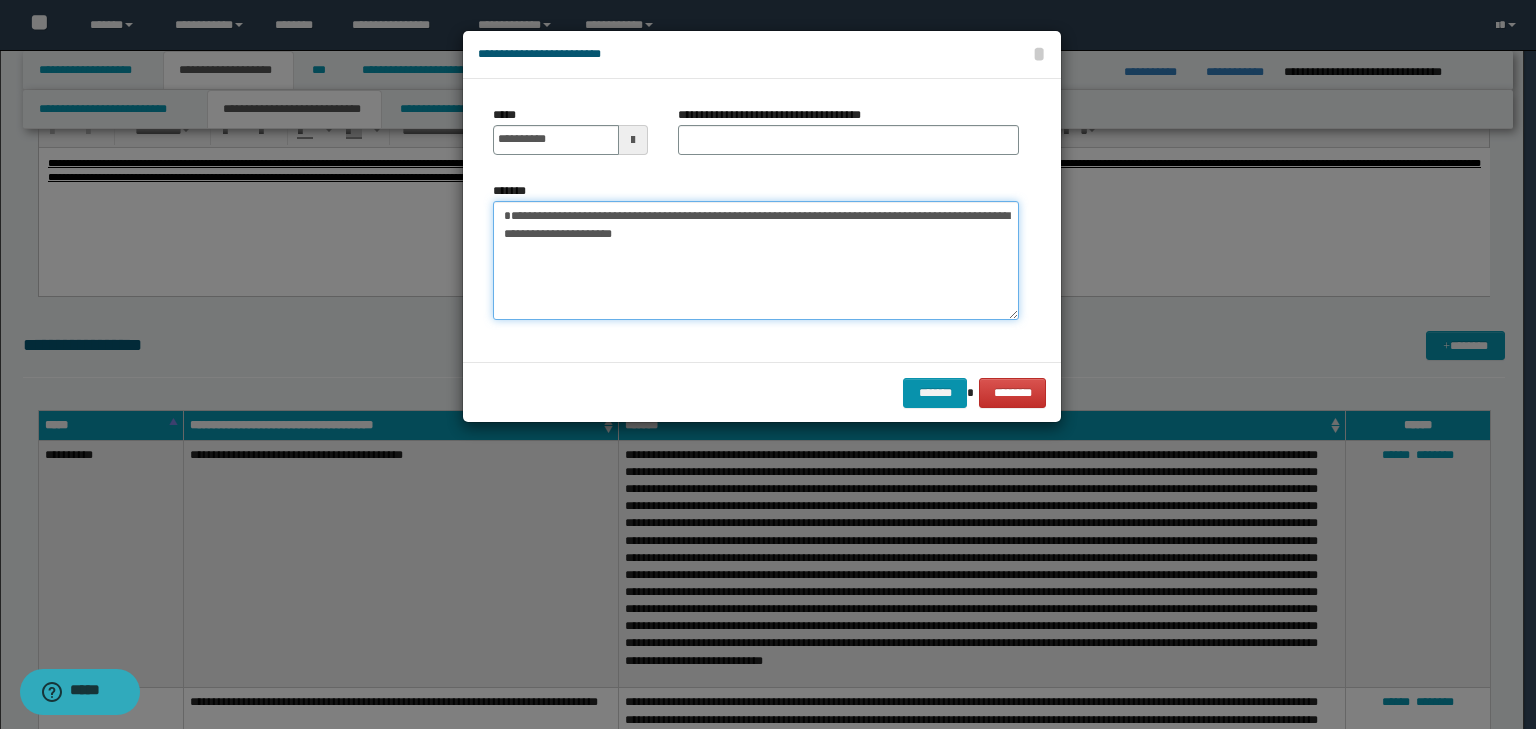 type on "**********" 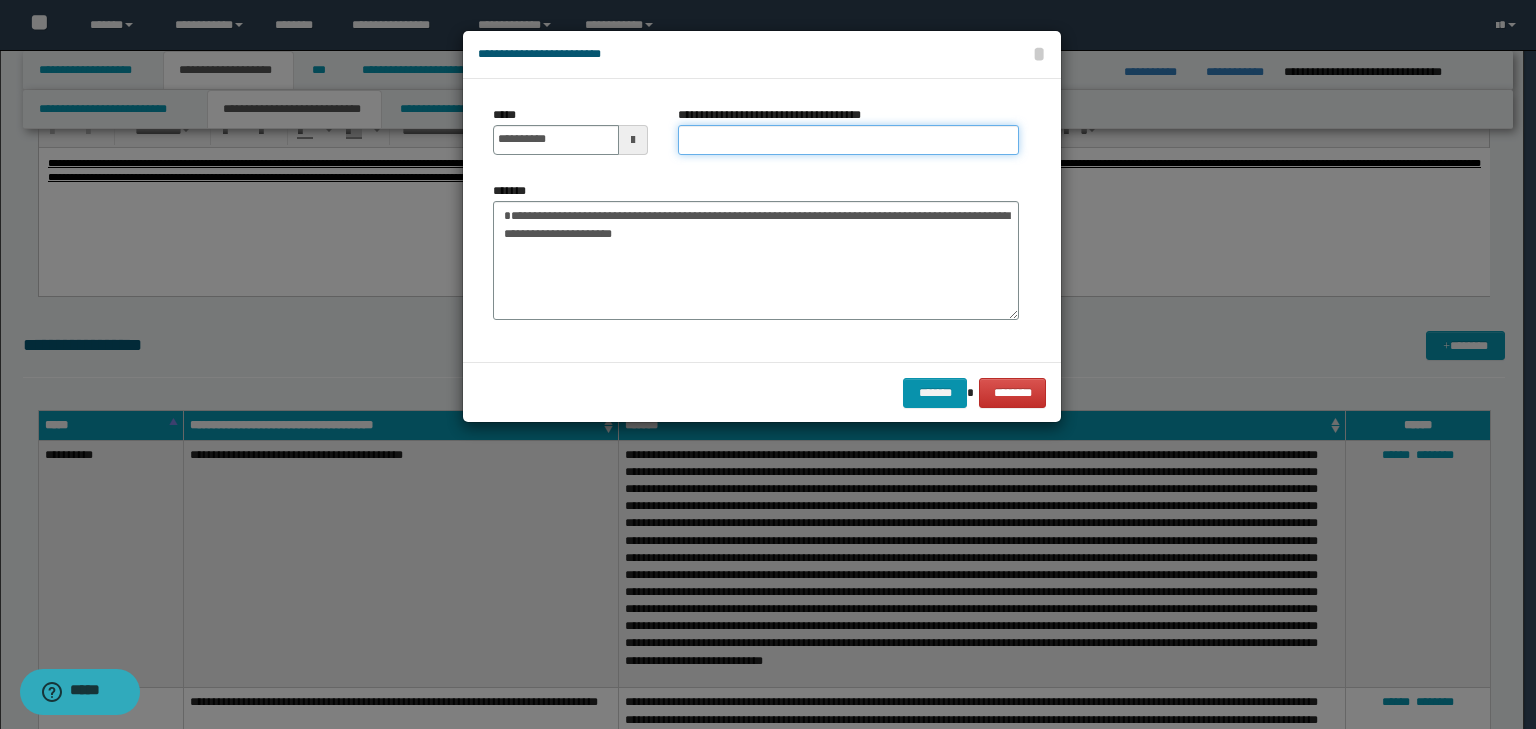 click on "**********" at bounding box center [848, 140] 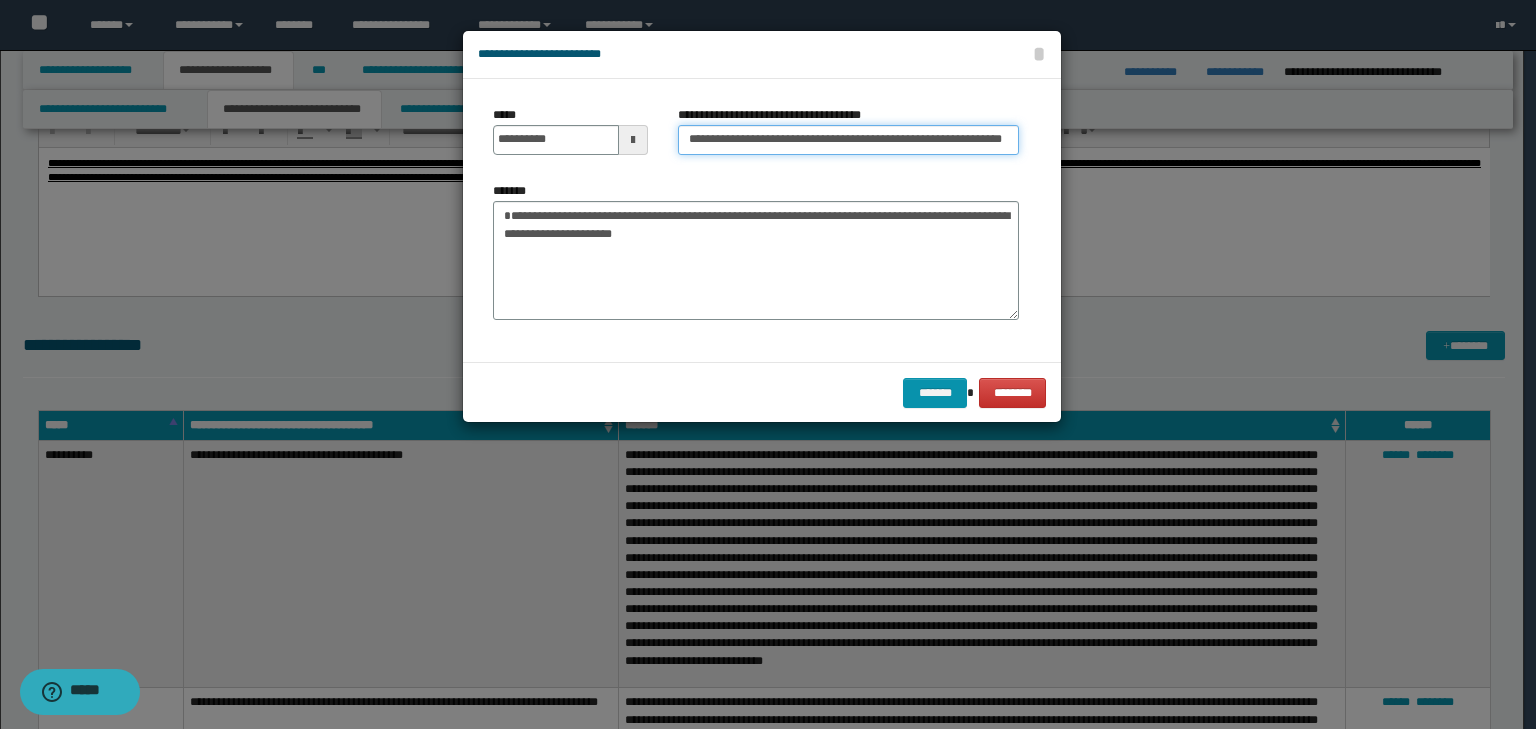 scroll, scrollTop: 0, scrollLeft: 79, axis: horizontal 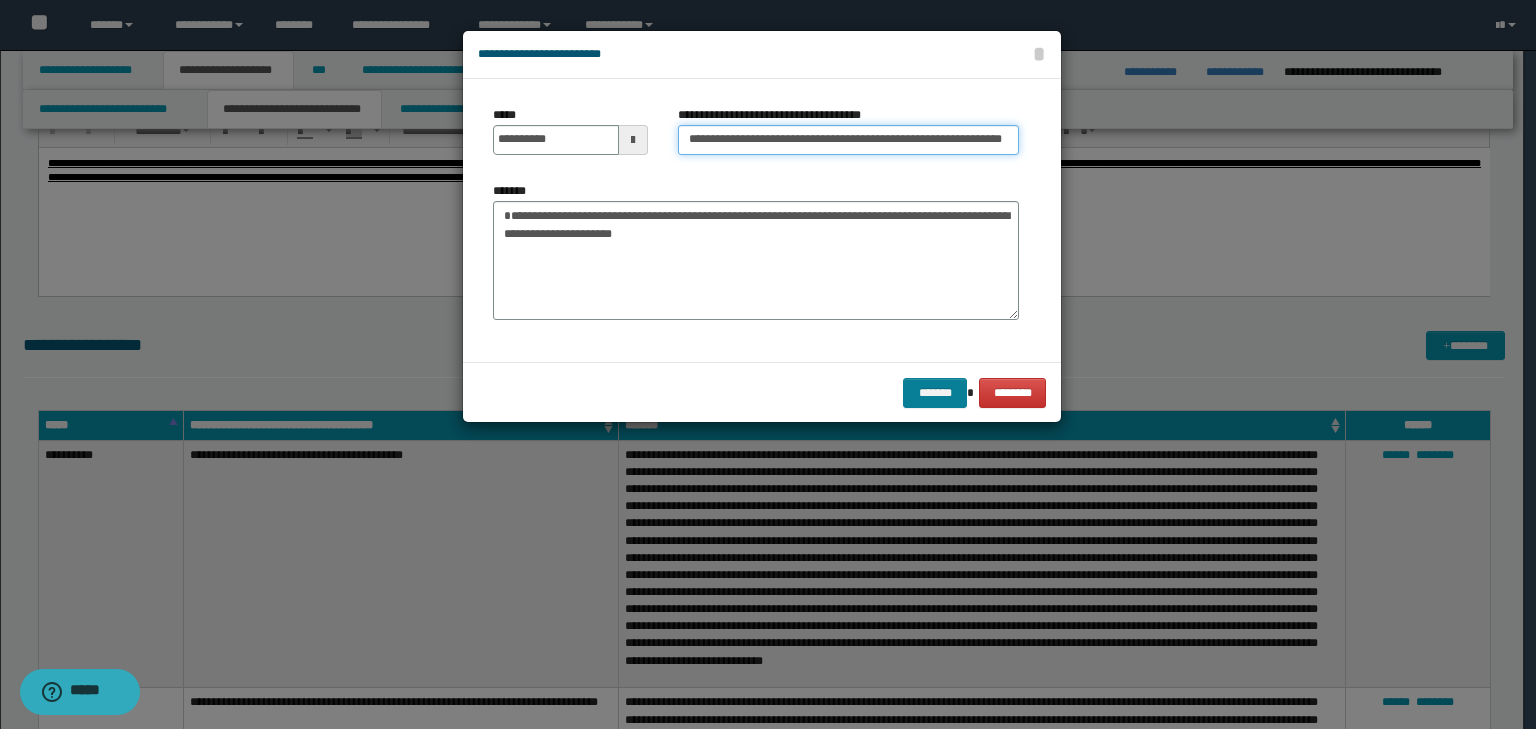 type on "**********" 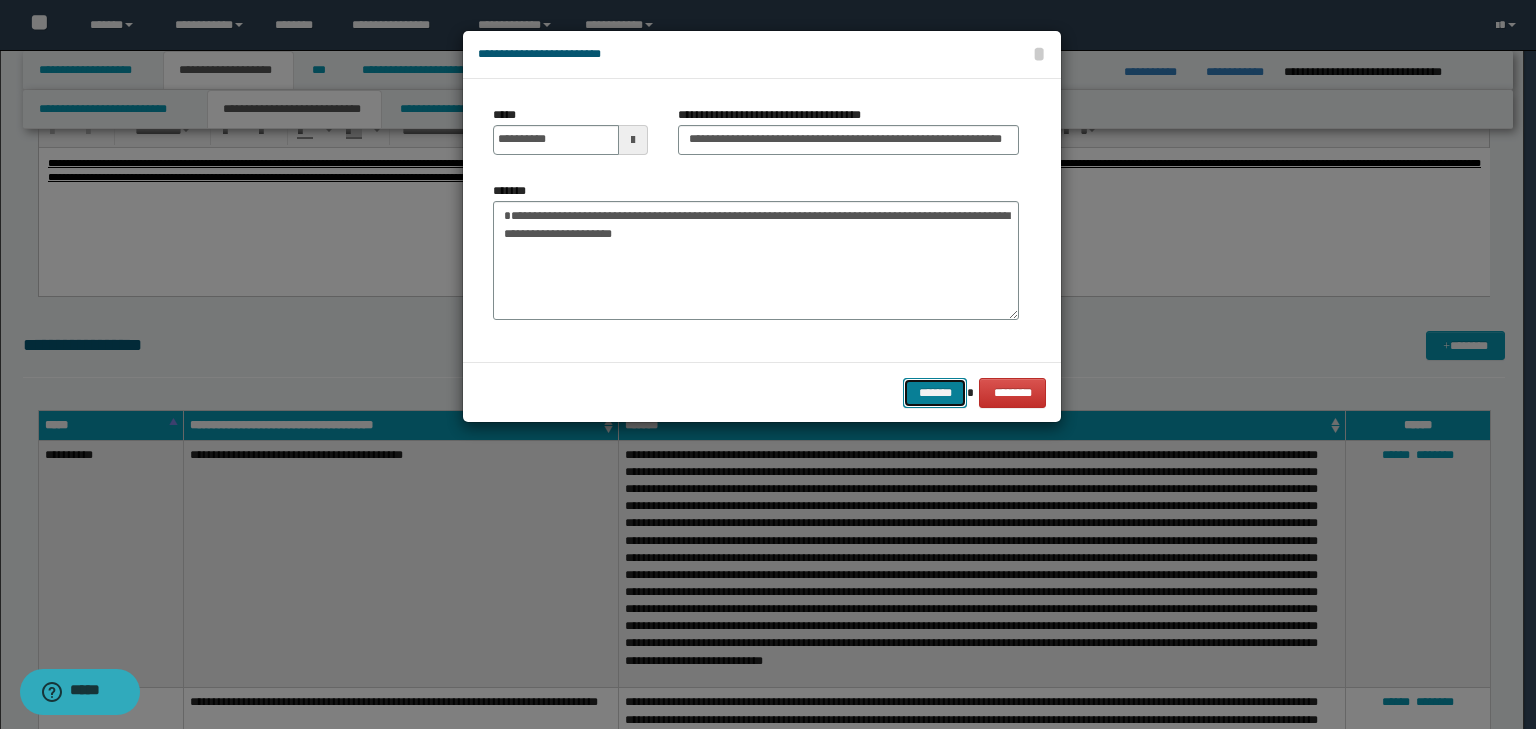 click on "*******" at bounding box center [935, 393] 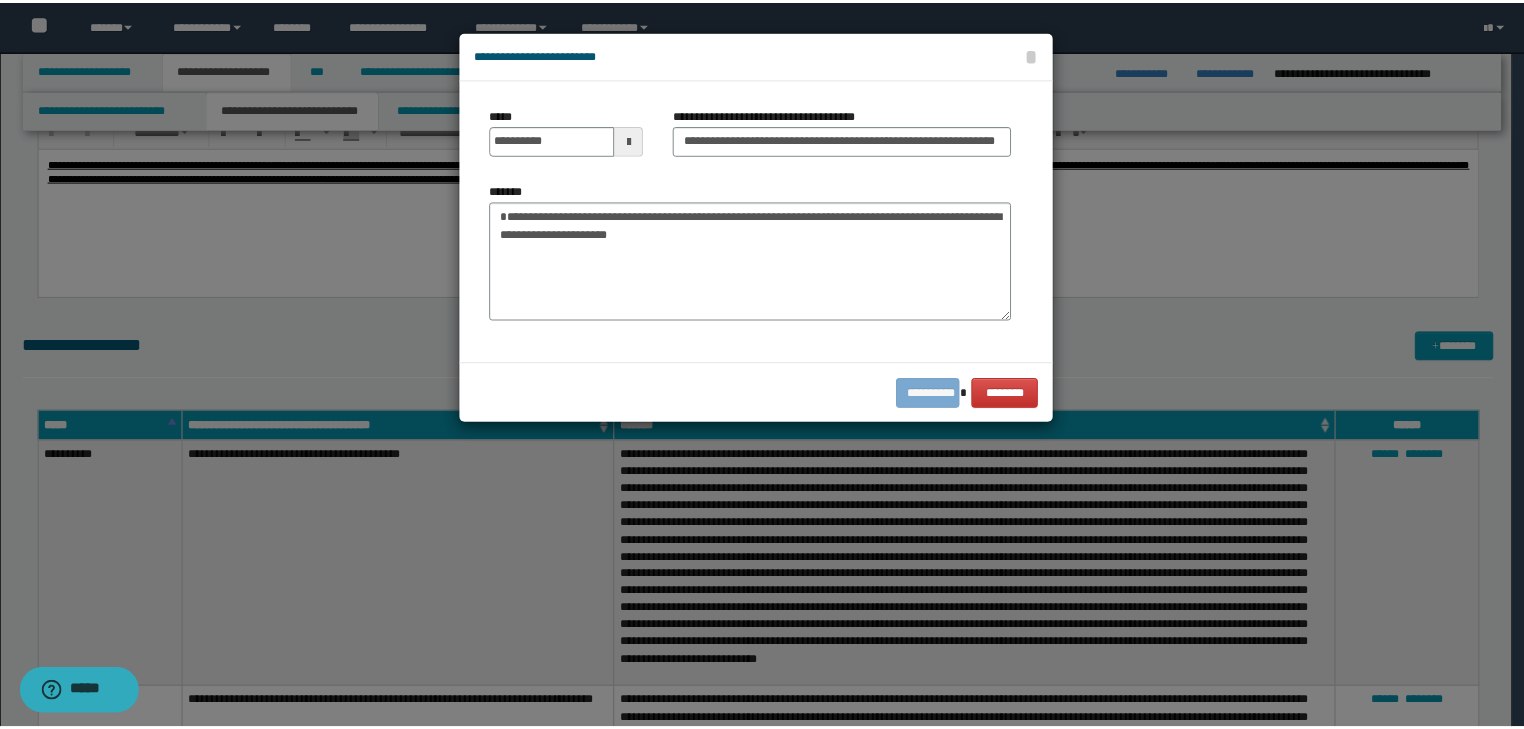 scroll, scrollTop: 0, scrollLeft: 0, axis: both 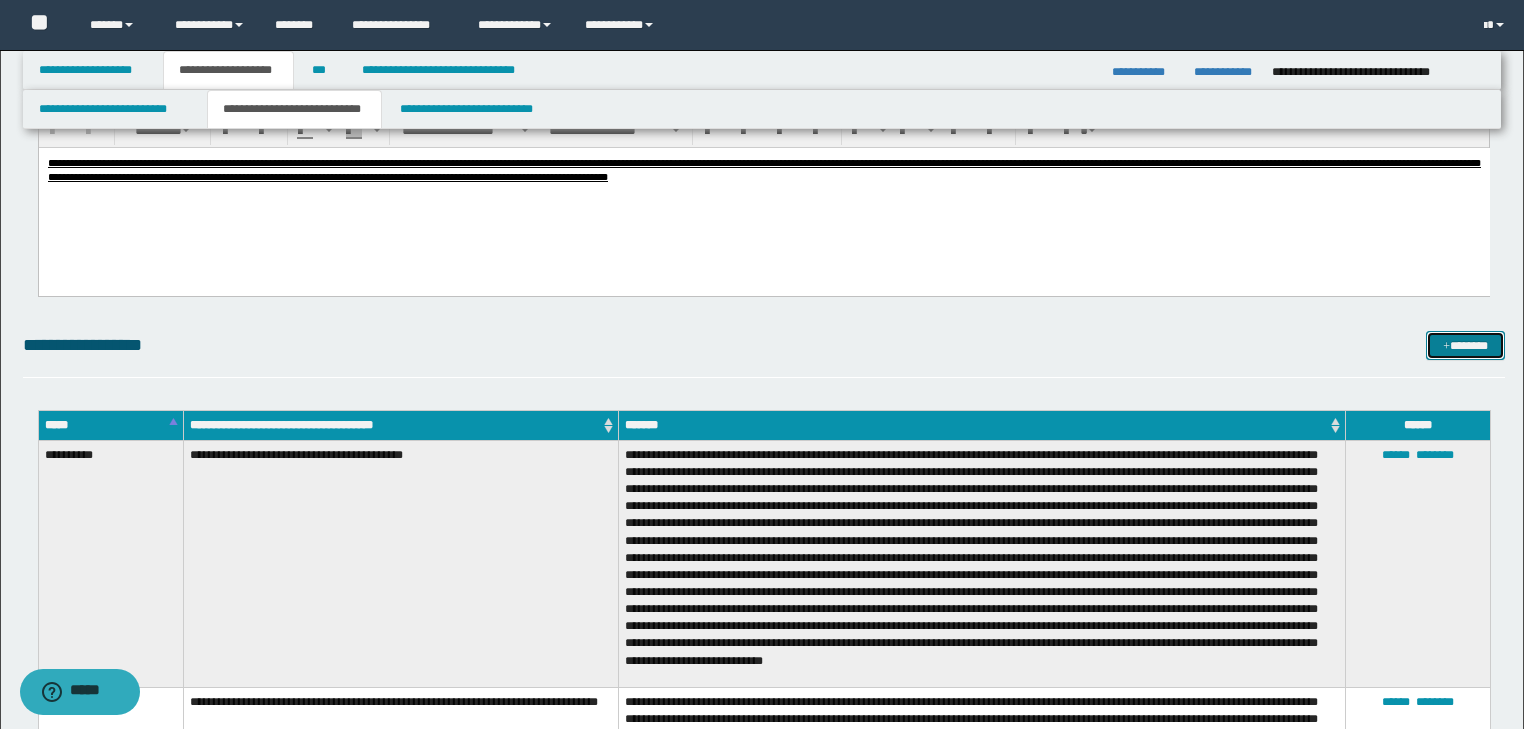 click on "*******" at bounding box center (1465, 346) 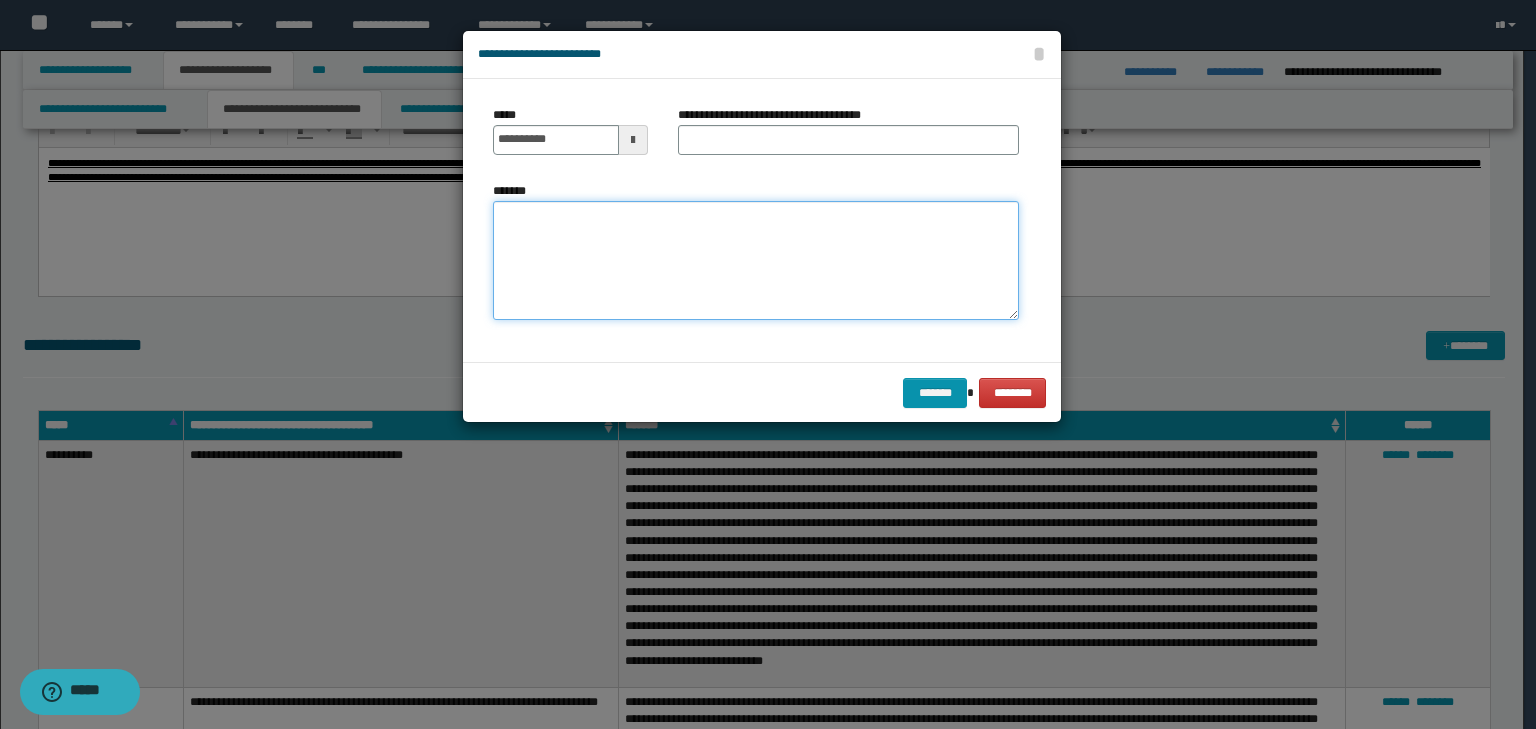 click on "*******" at bounding box center (756, 261) 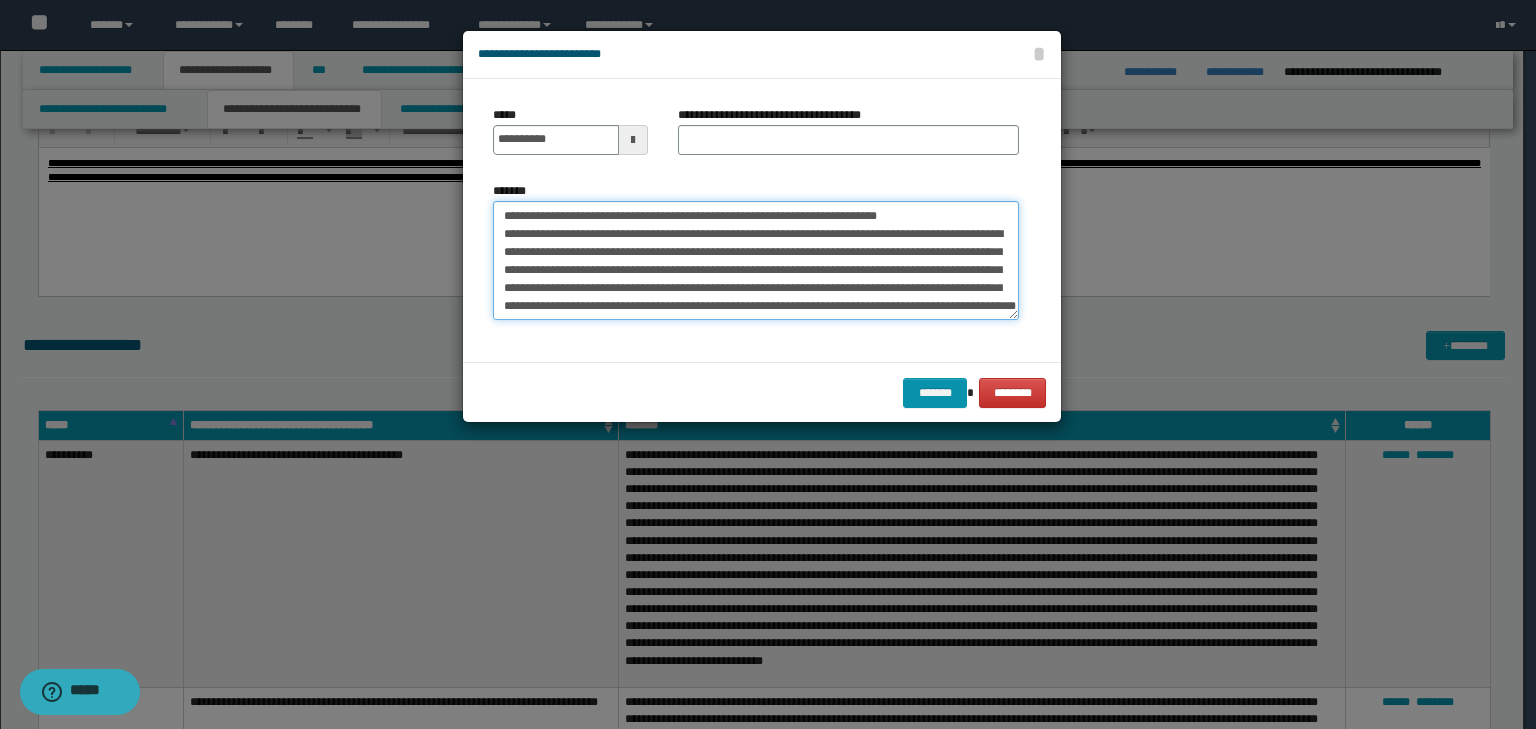 scroll, scrollTop: 0, scrollLeft: 0, axis: both 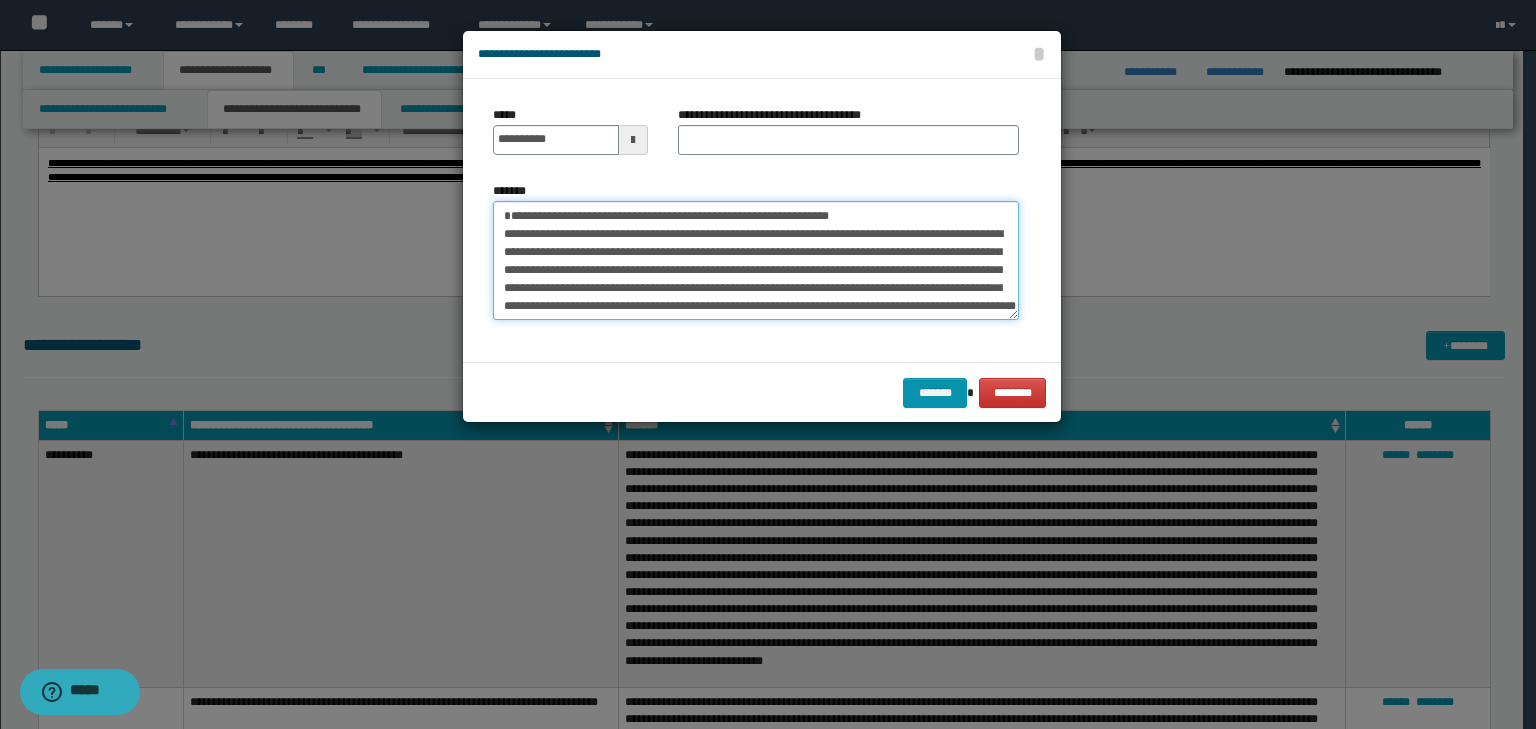 type on "**********" 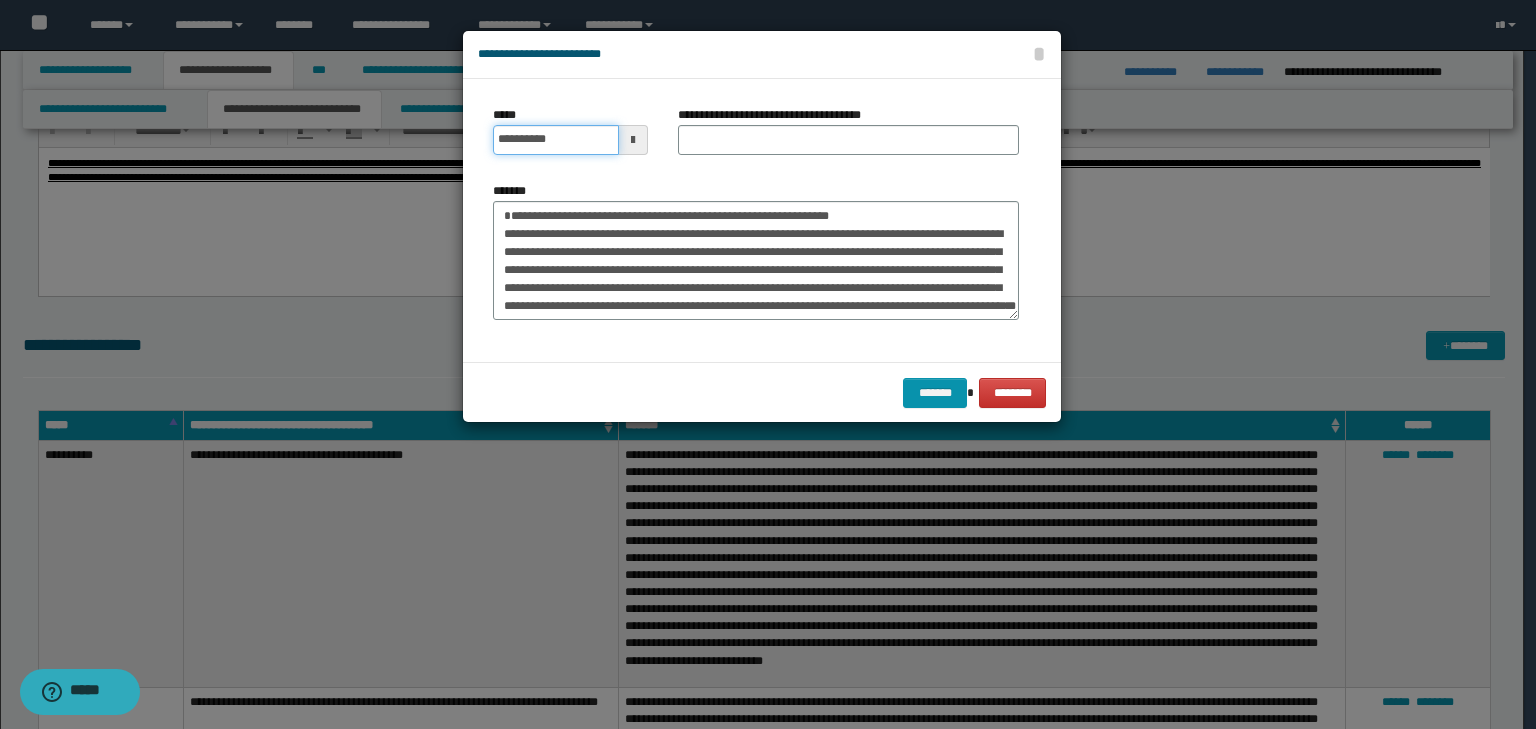 click on "**********" at bounding box center [556, 140] 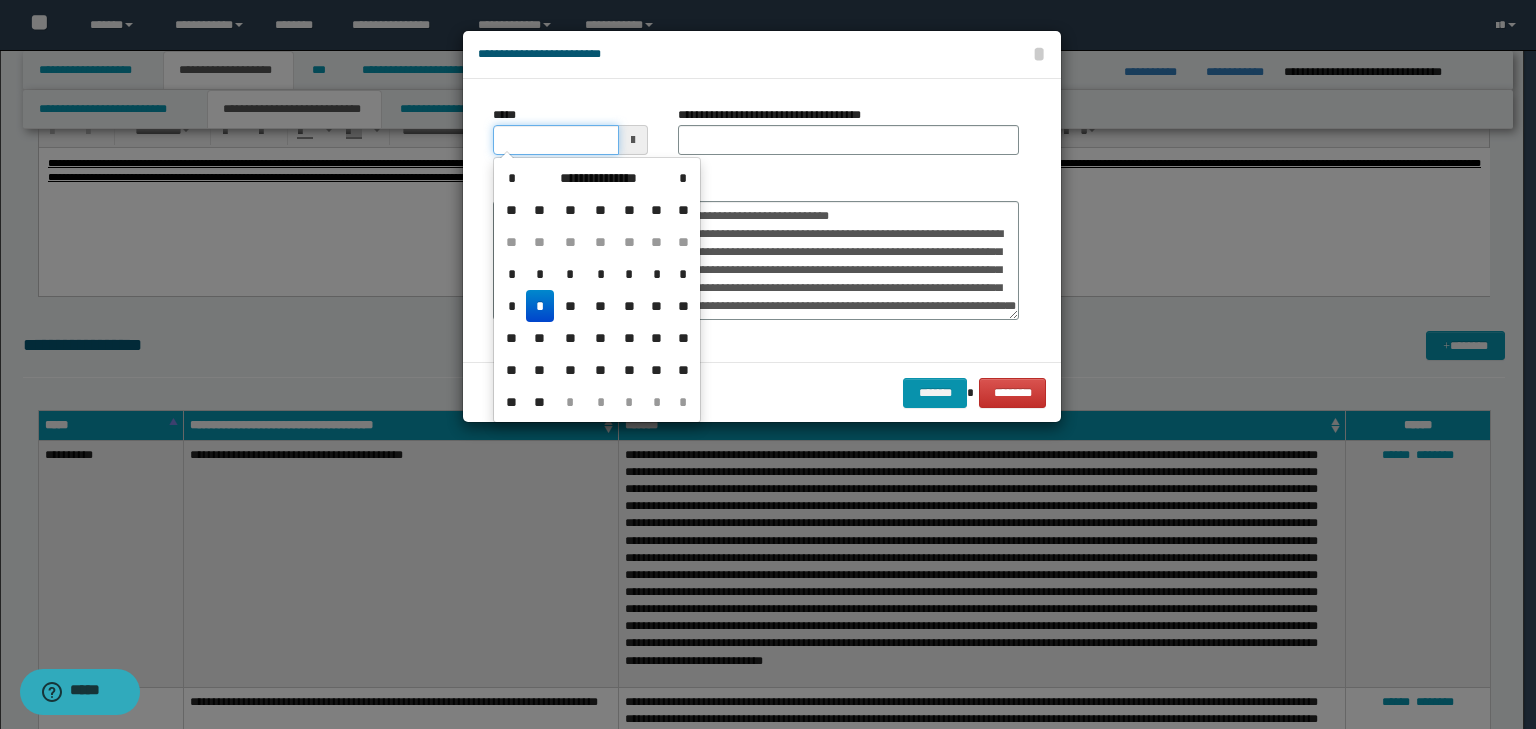 type on "**********" 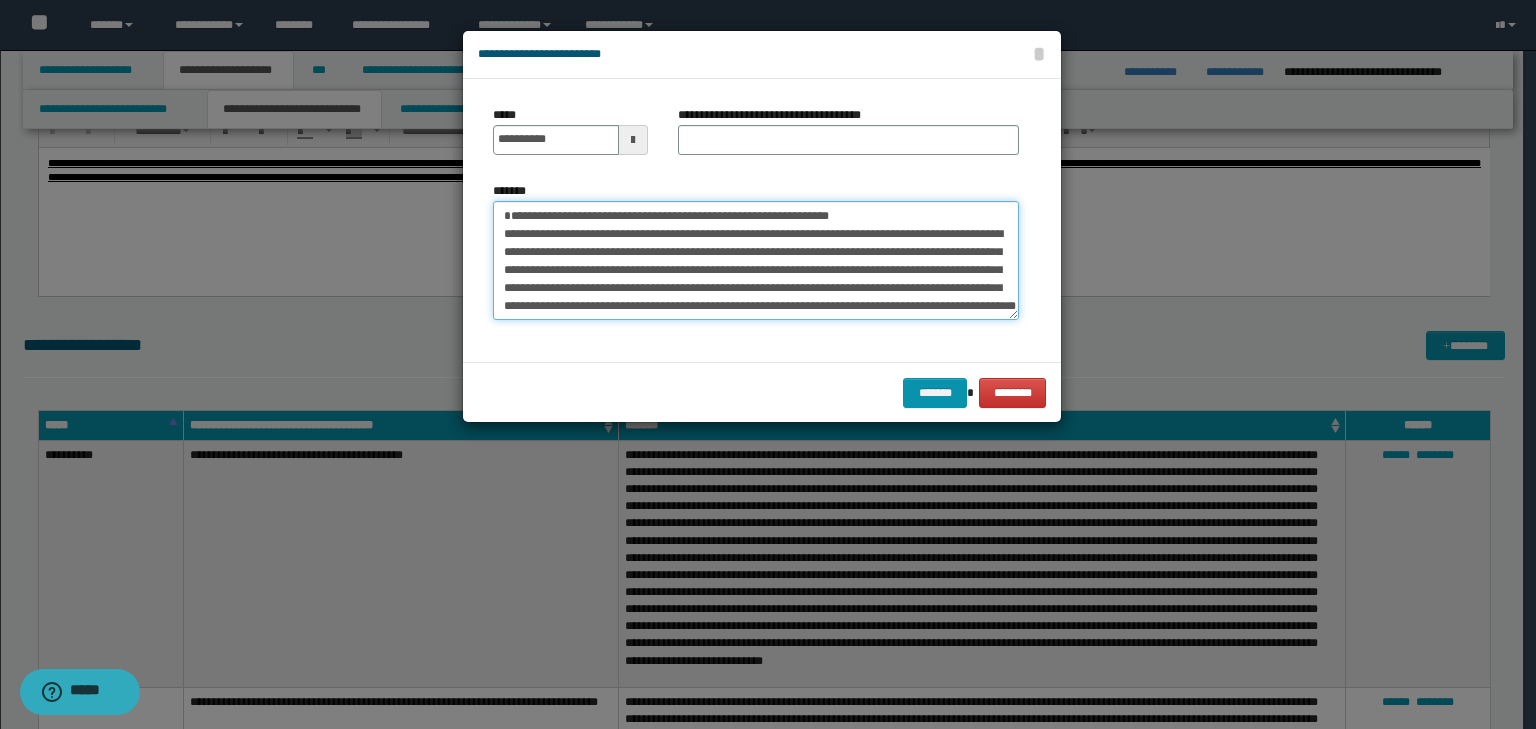 drag, startPoint x: 945, startPoint y: 224, endPoint x: 8, endPoint y: 110, distance: 943.9094 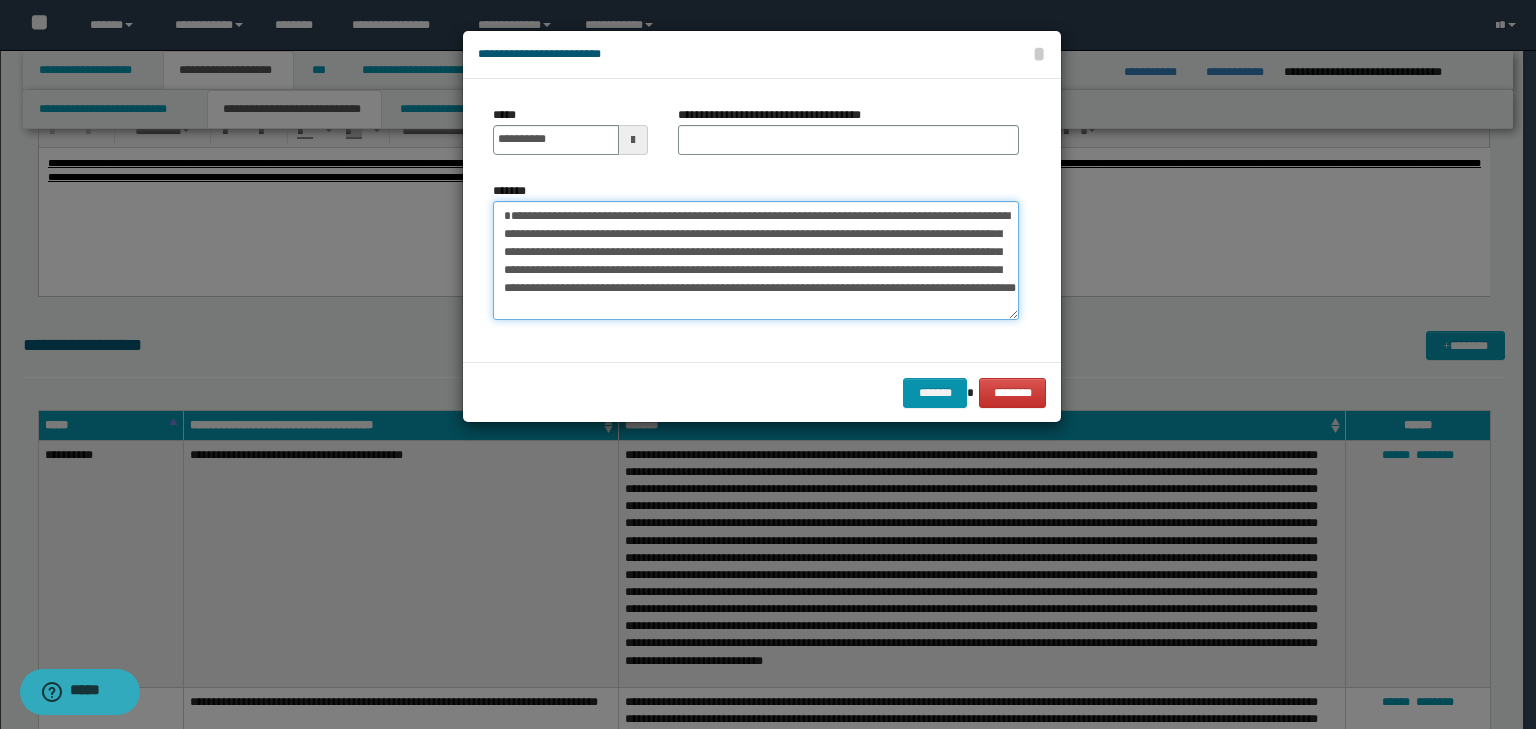 type on "**********" 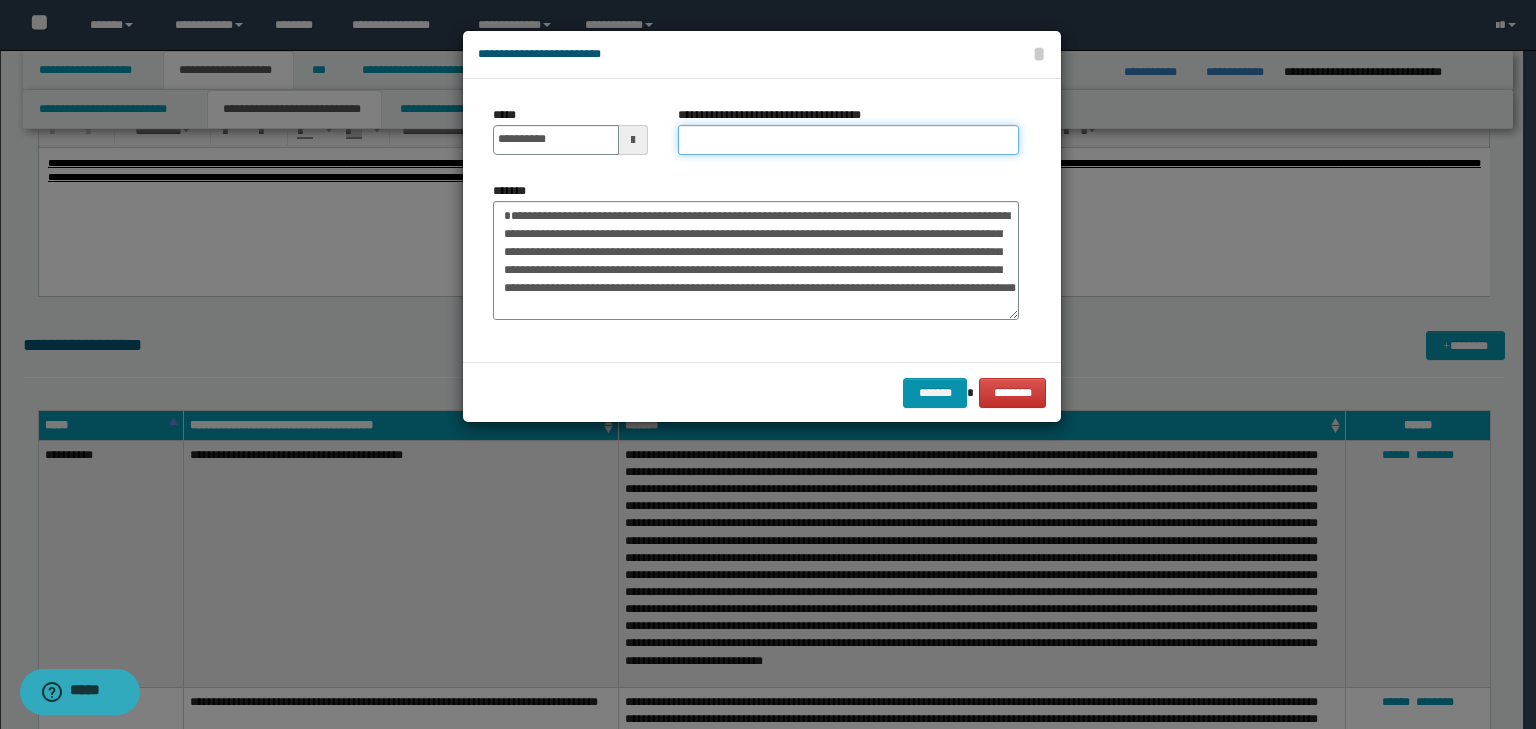 click on "**********" at bounding box center [848, 140] 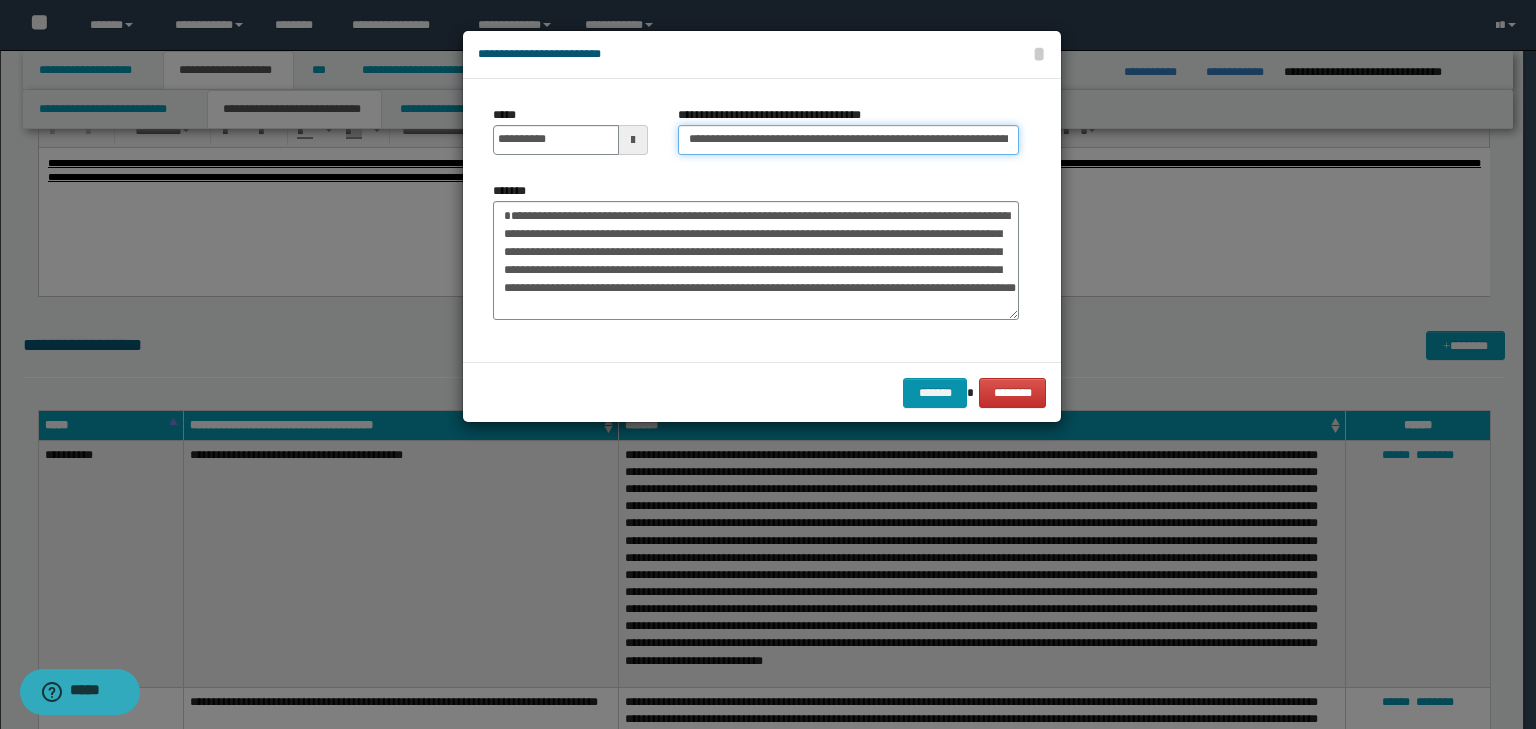scroll, scrollTop: 0, scrollLeft: 84, axis: horizontal 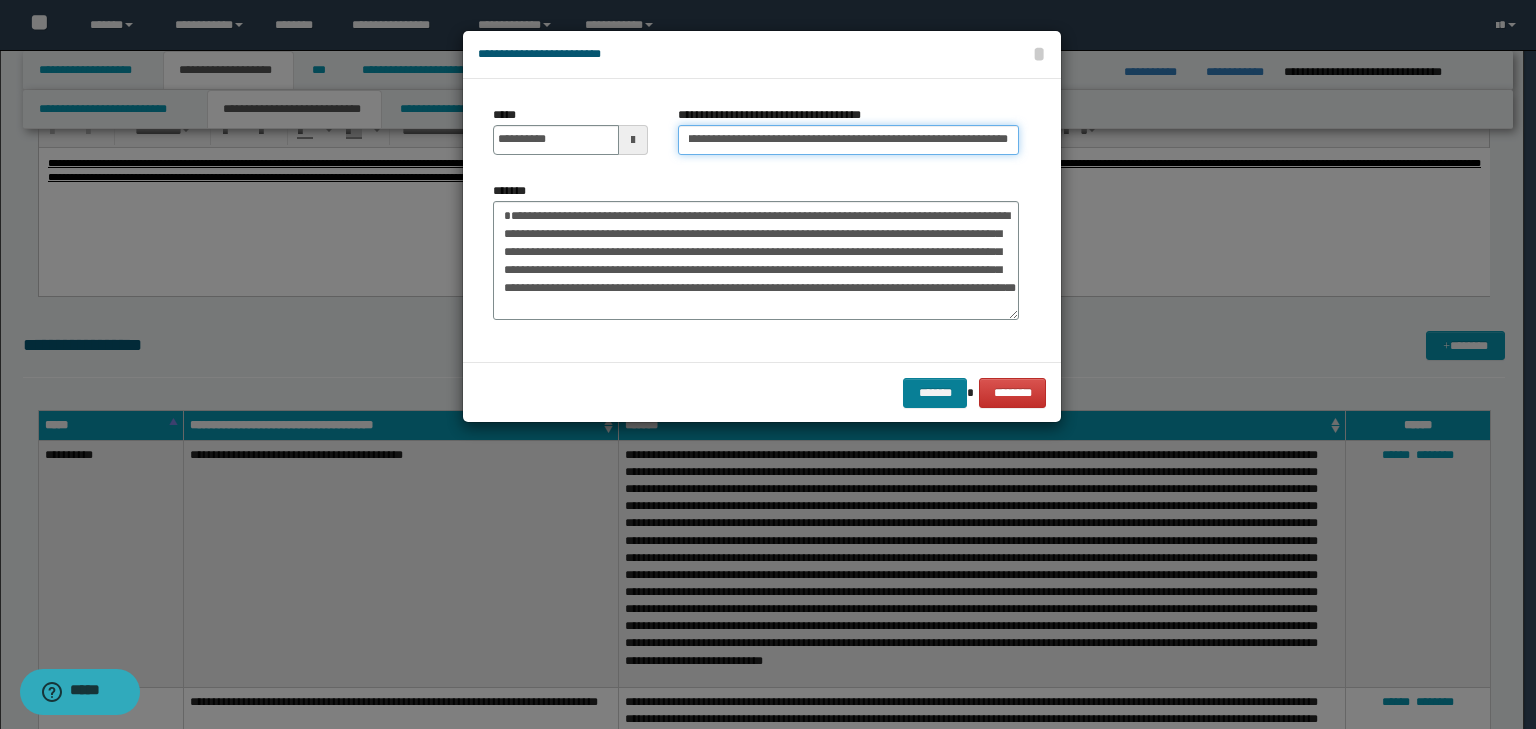 type on "**********" 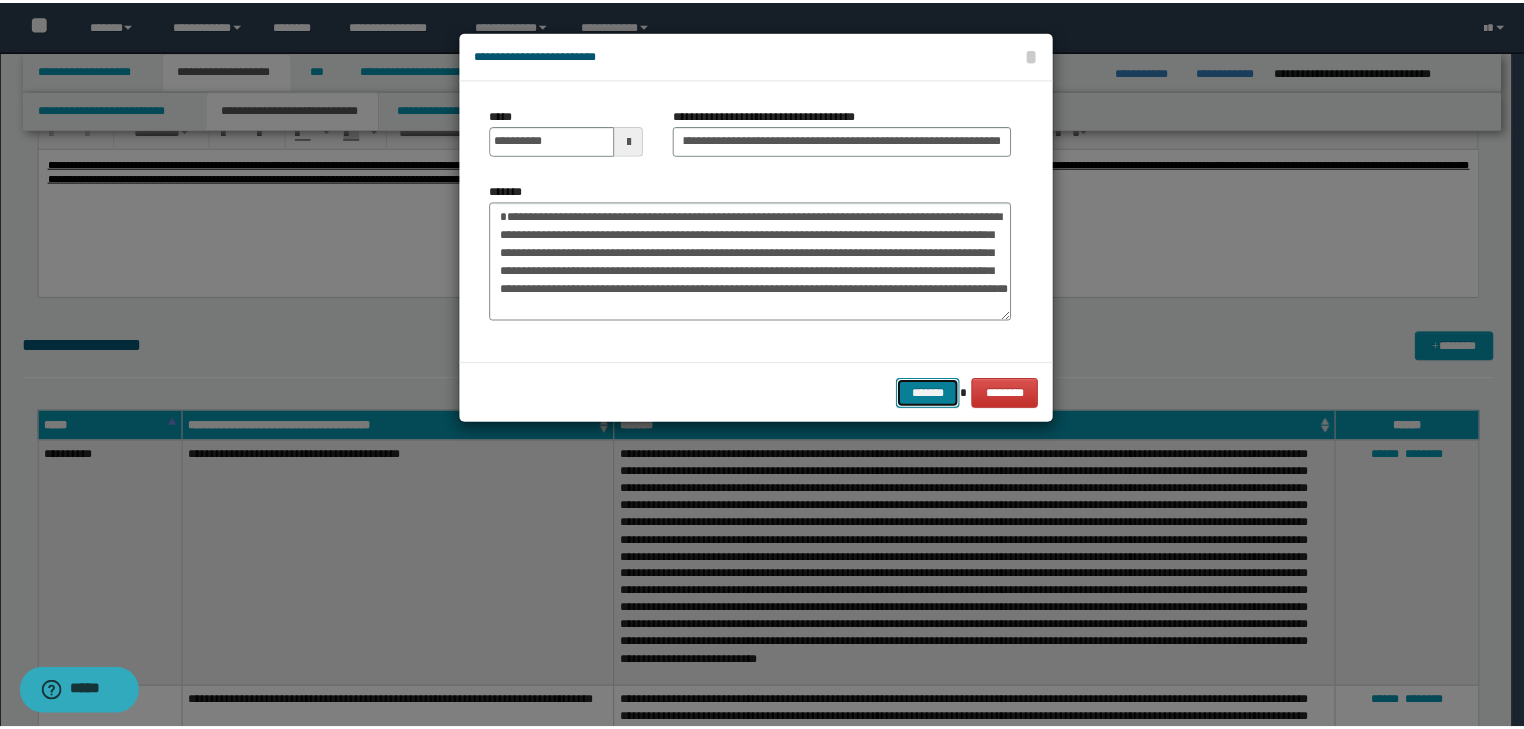 scroll, scrollTop: 0, scrollLeft: 0, axis: both 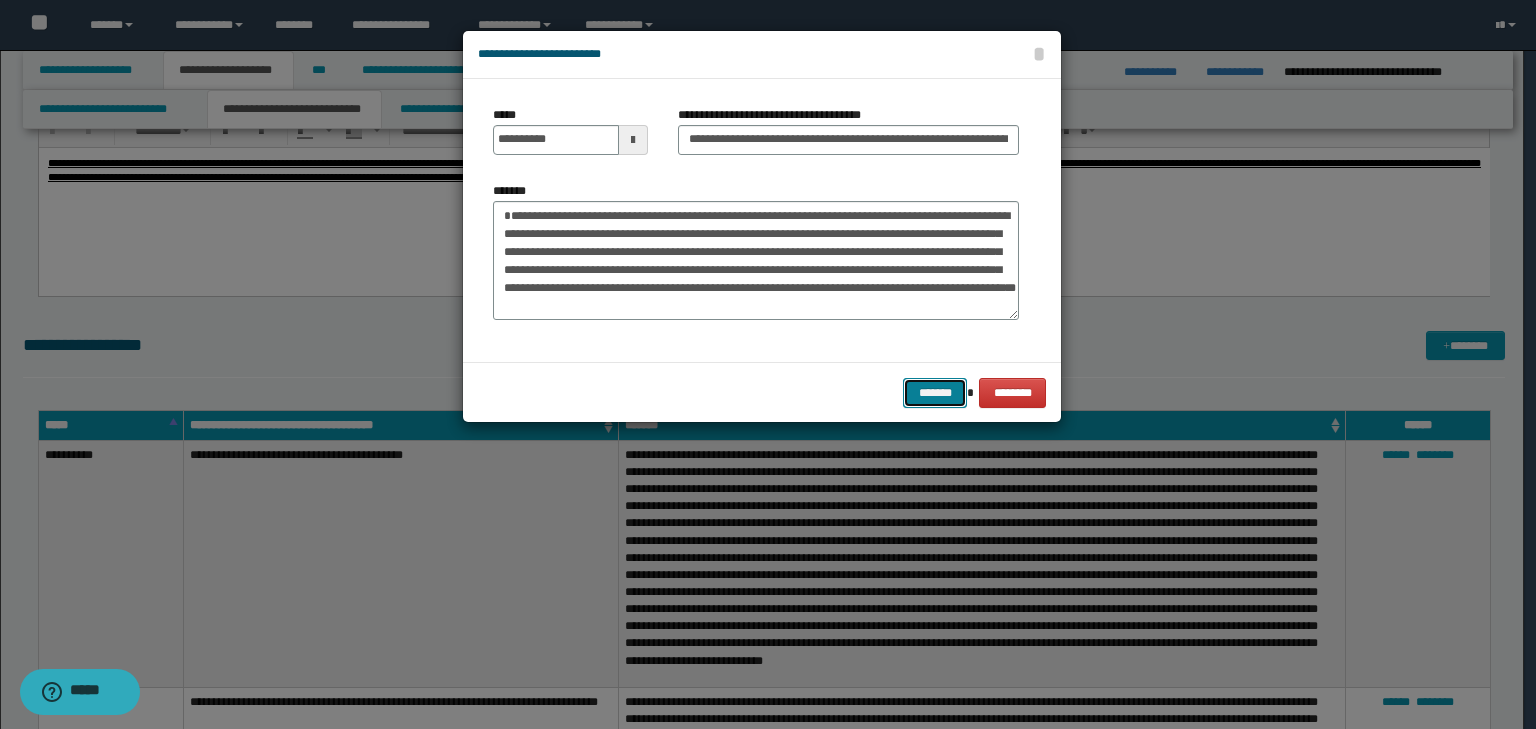 click on "*******" at bounding box center [935, 393] 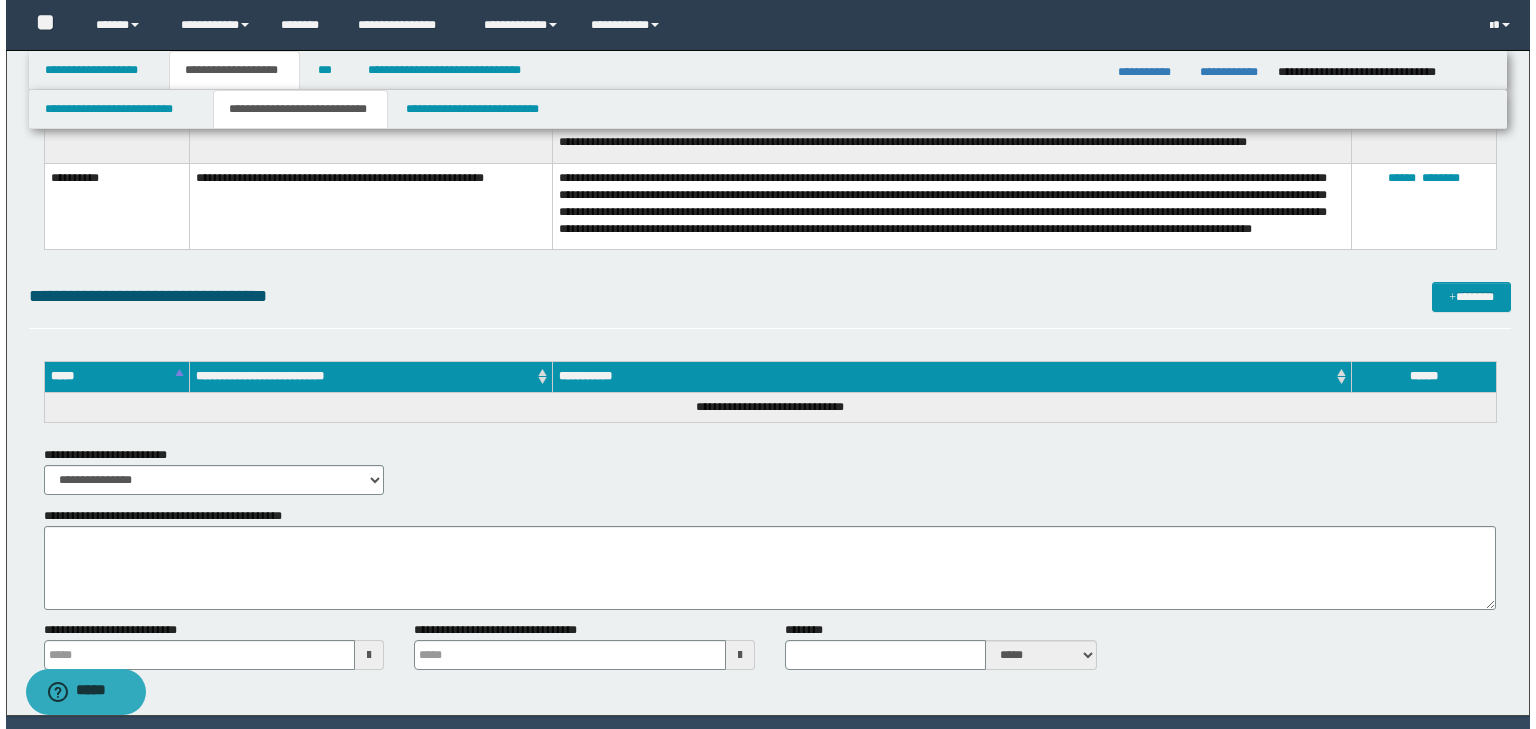 scroll, scrollTop: 6286, scrollLeft: 0, axis: vertical 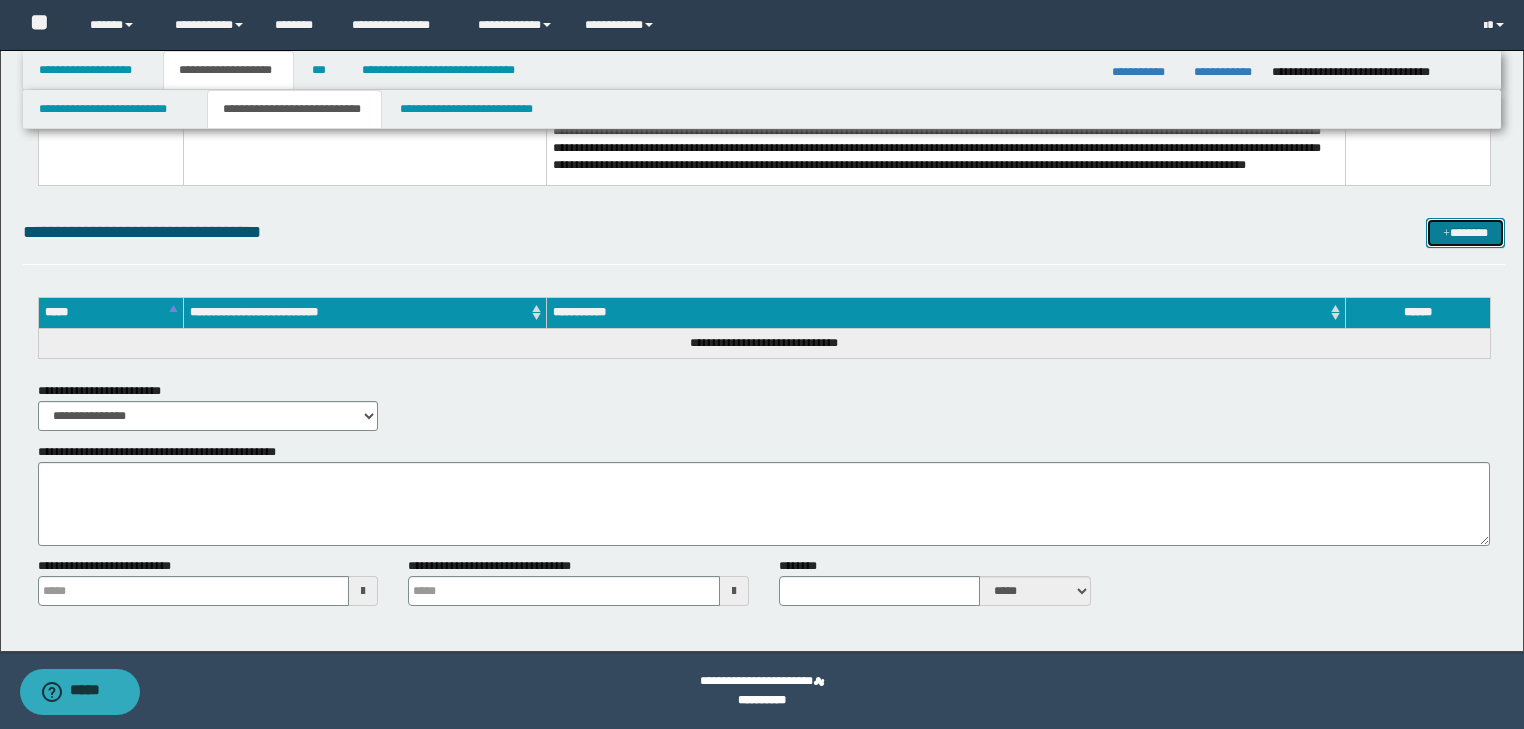 click on "*******" at bounding box center [1465, 233] 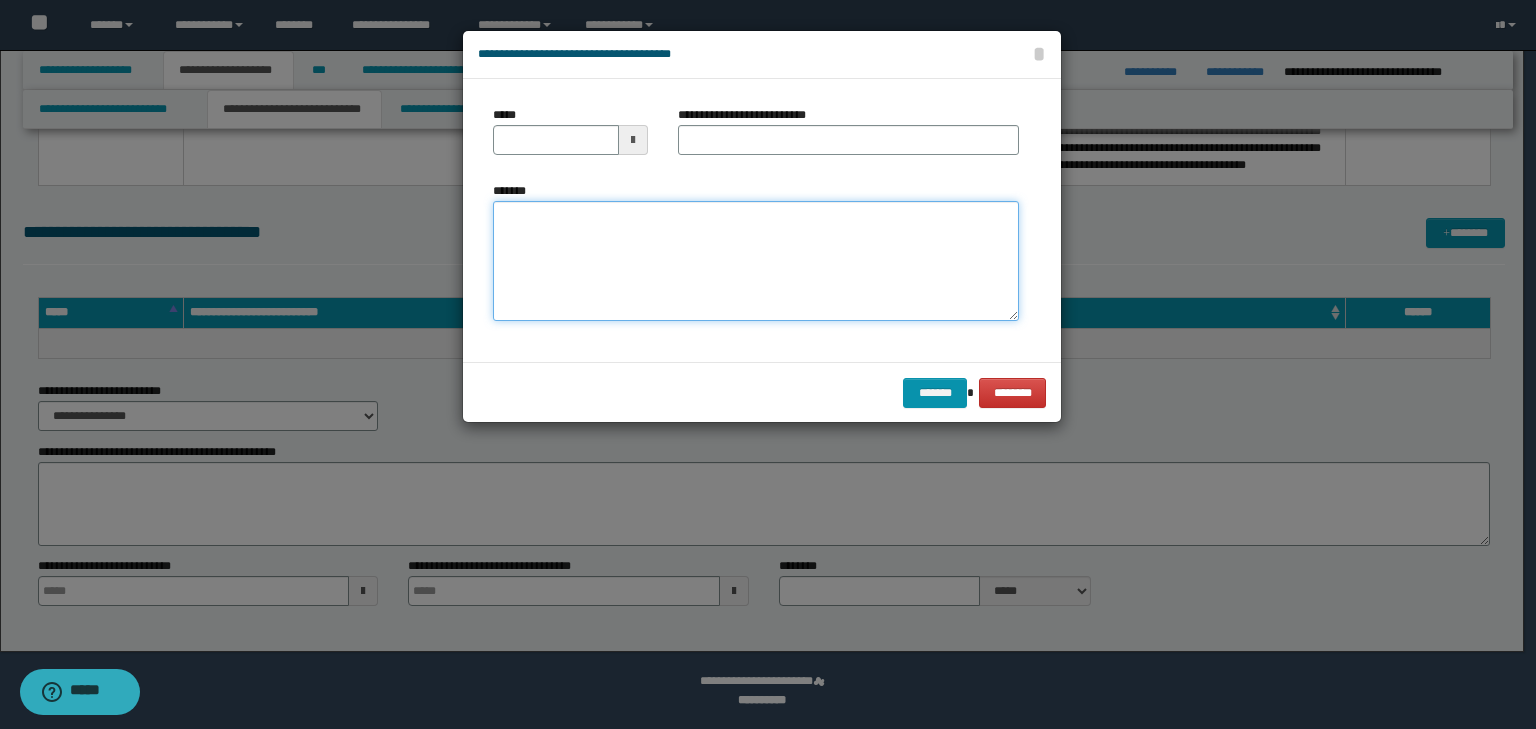 click on "*******" at bounding box center (756, 261) 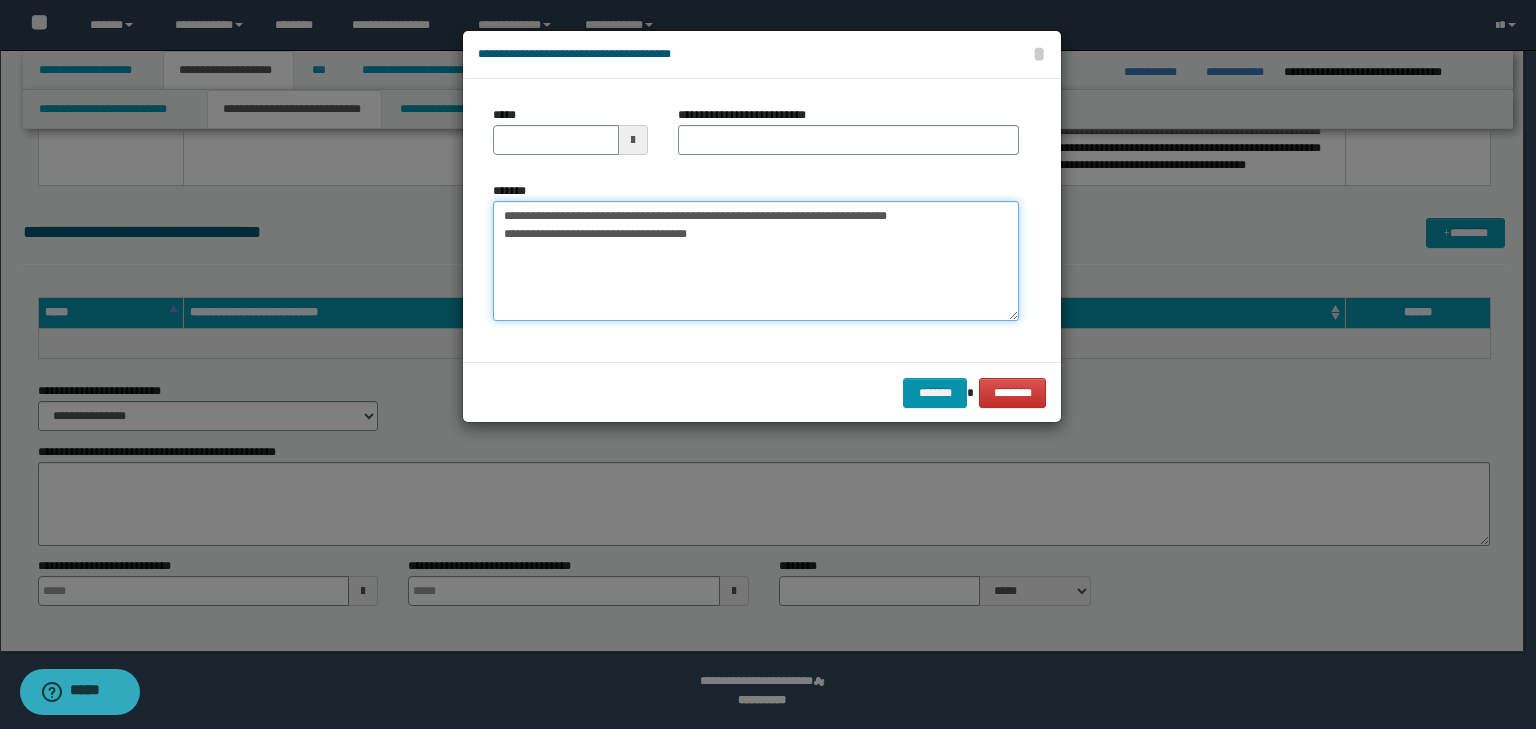 drag, startPoint x: 563, startPoint y: 215, endPoint x: 428, endPoint y: 203, distance: 135.53229 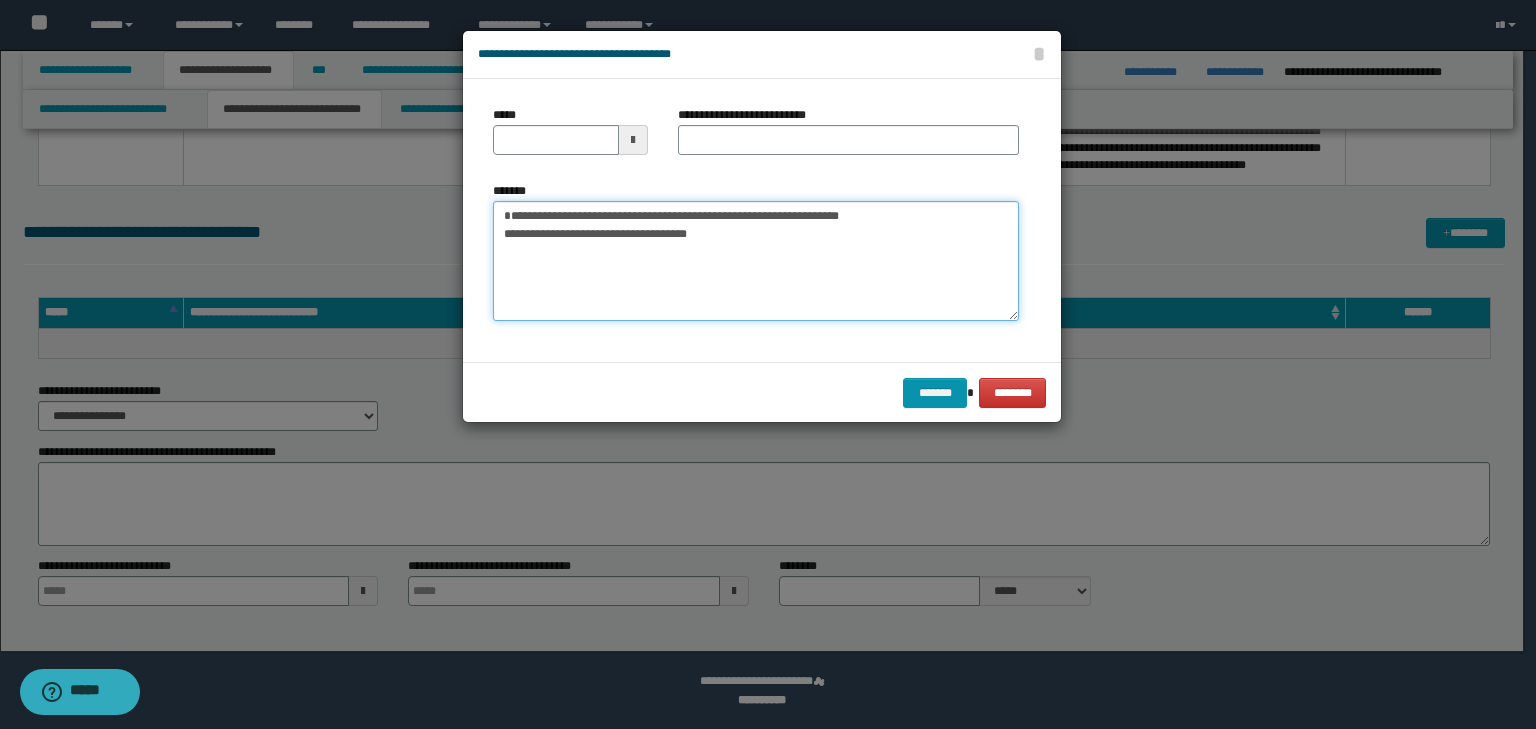 type on "**********" 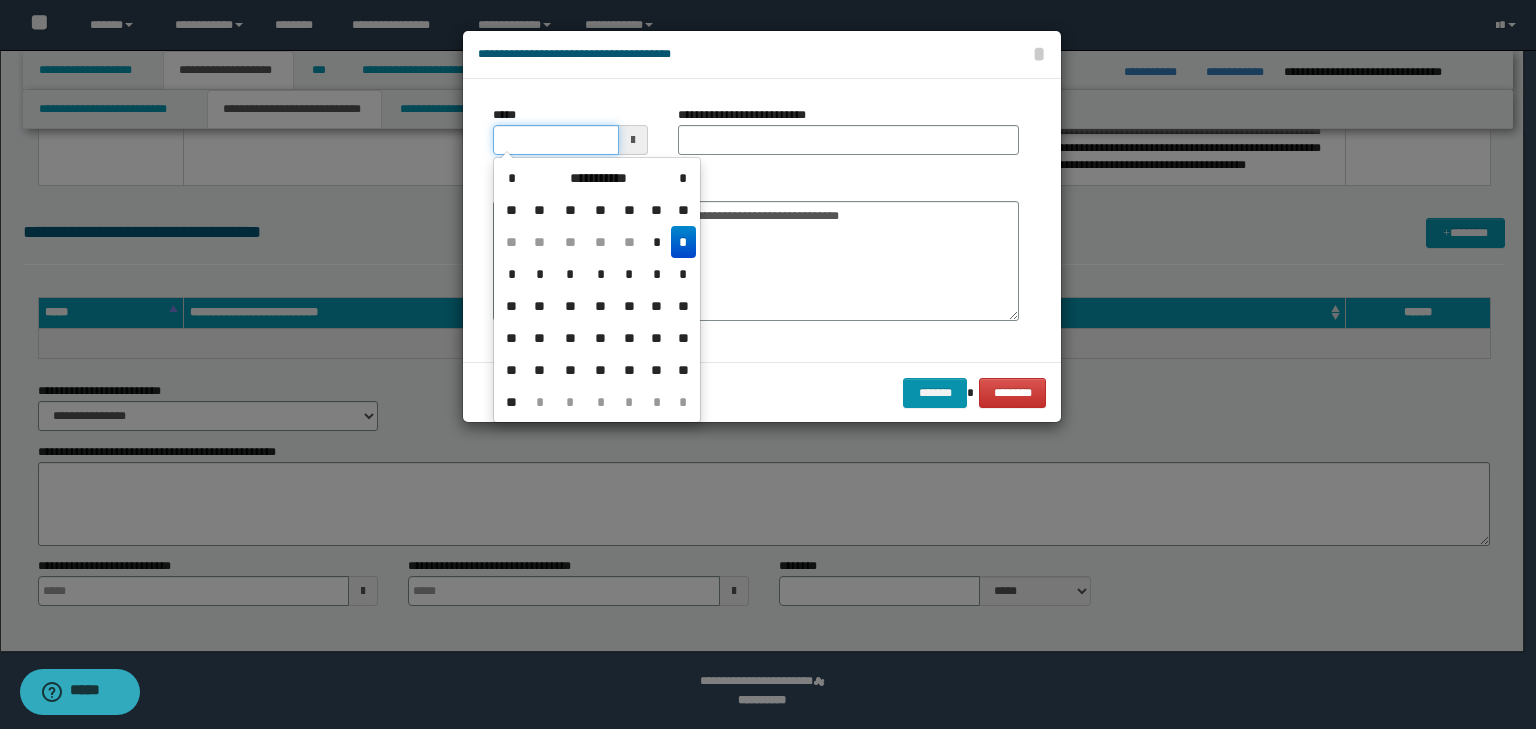 click on "*****" at bounding box center (556, 140) 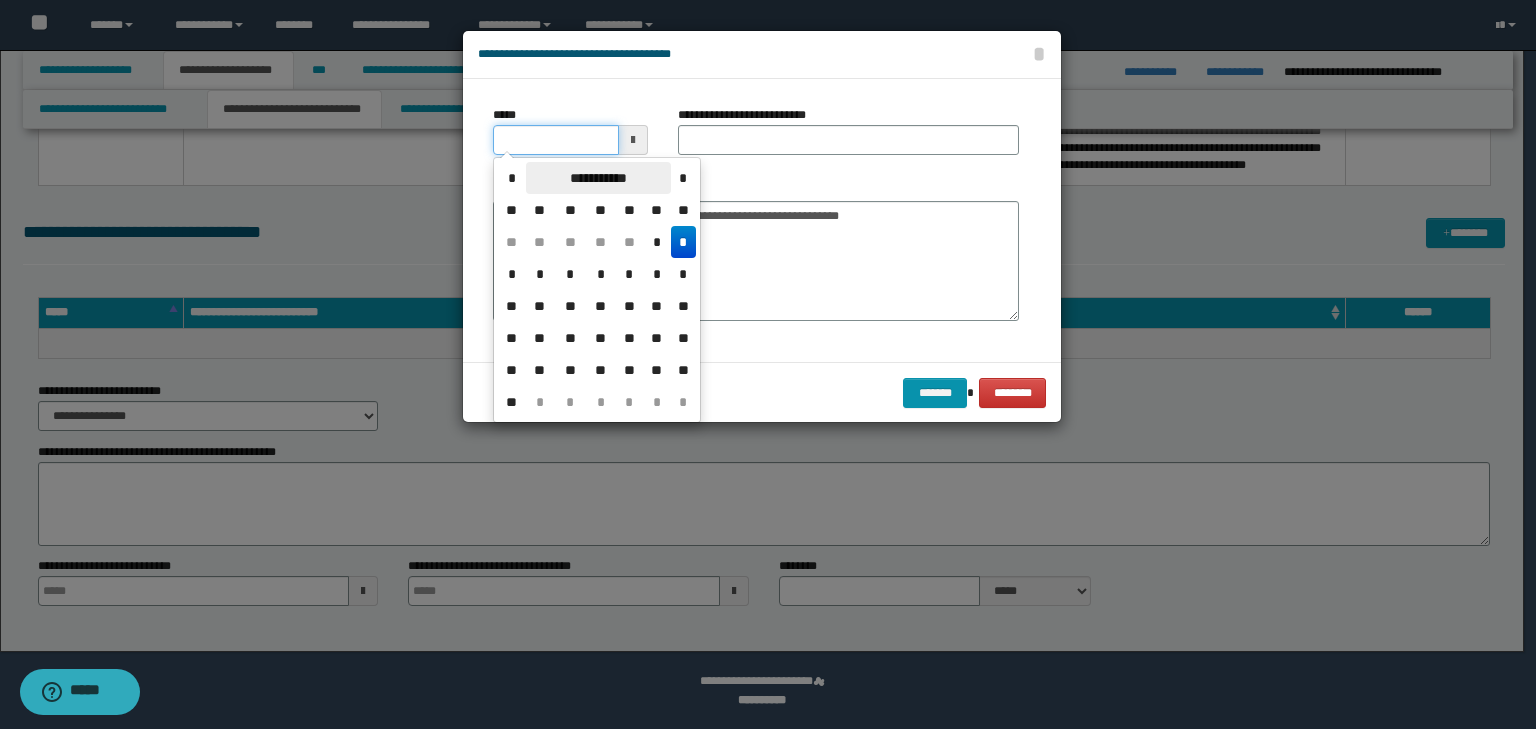 type on "**********" 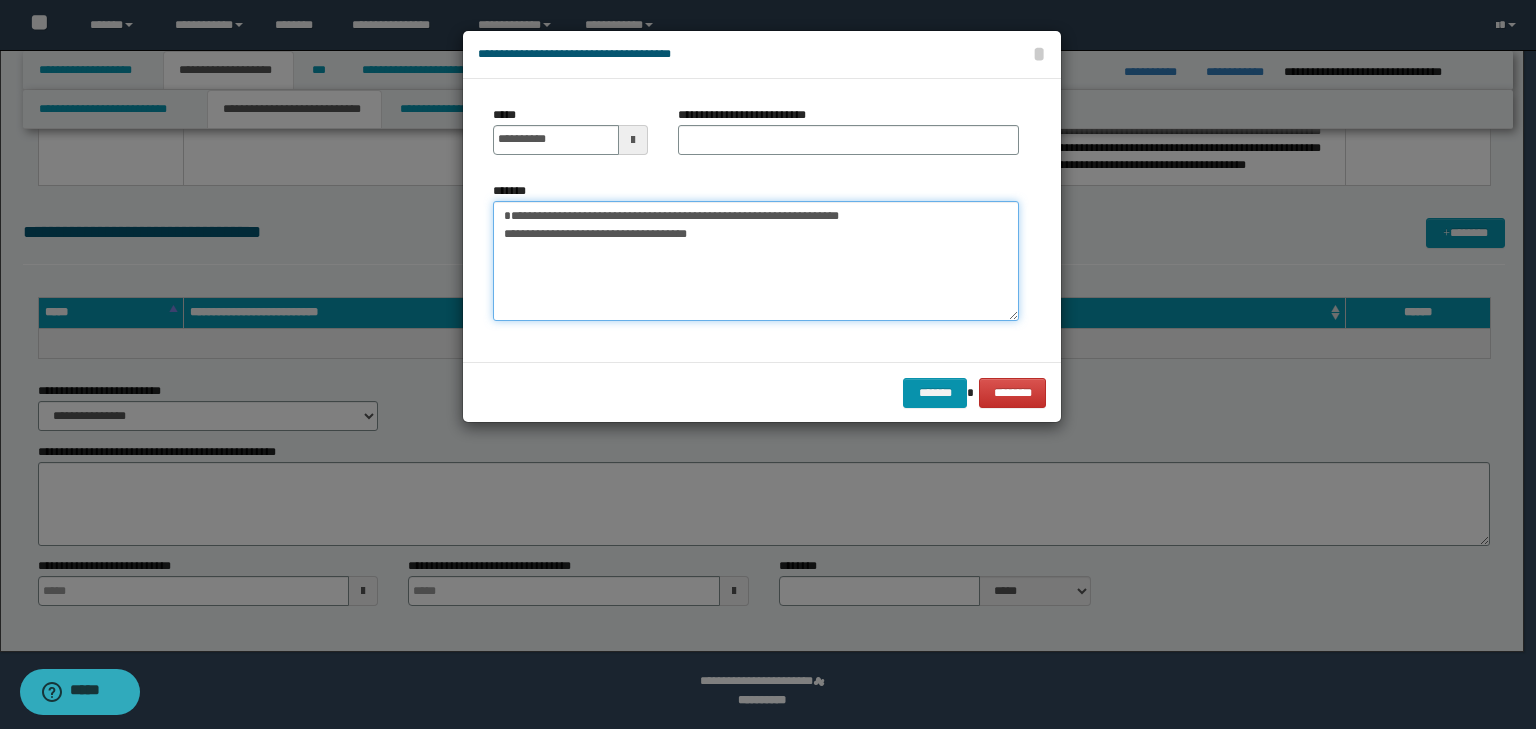 drag, startPoint x: 935, startPoint y: 212, endPoint x: 340, endPoint y: 170, distance: 596.4805 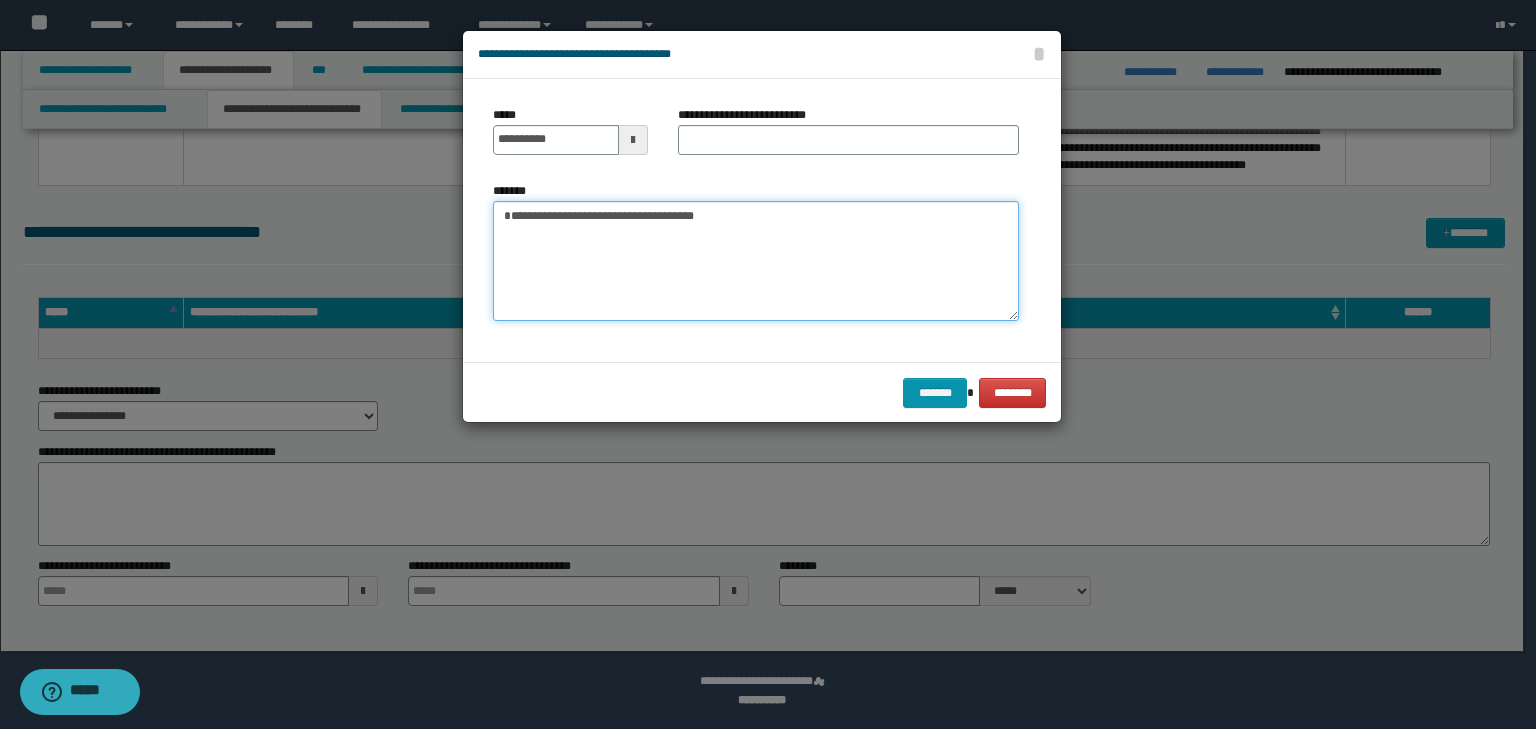 type on "**********" 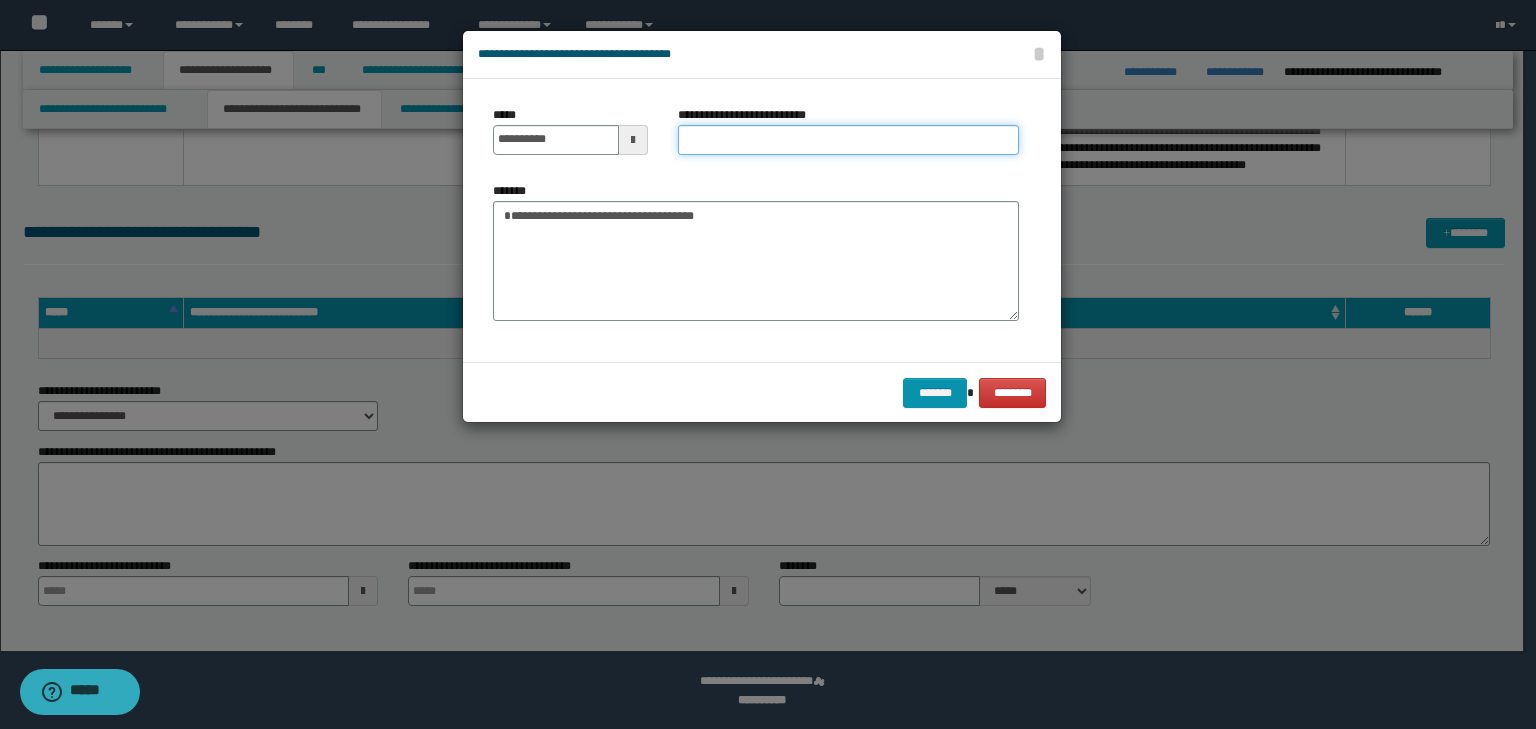 click on "**********" at bounding box center (848, 140) 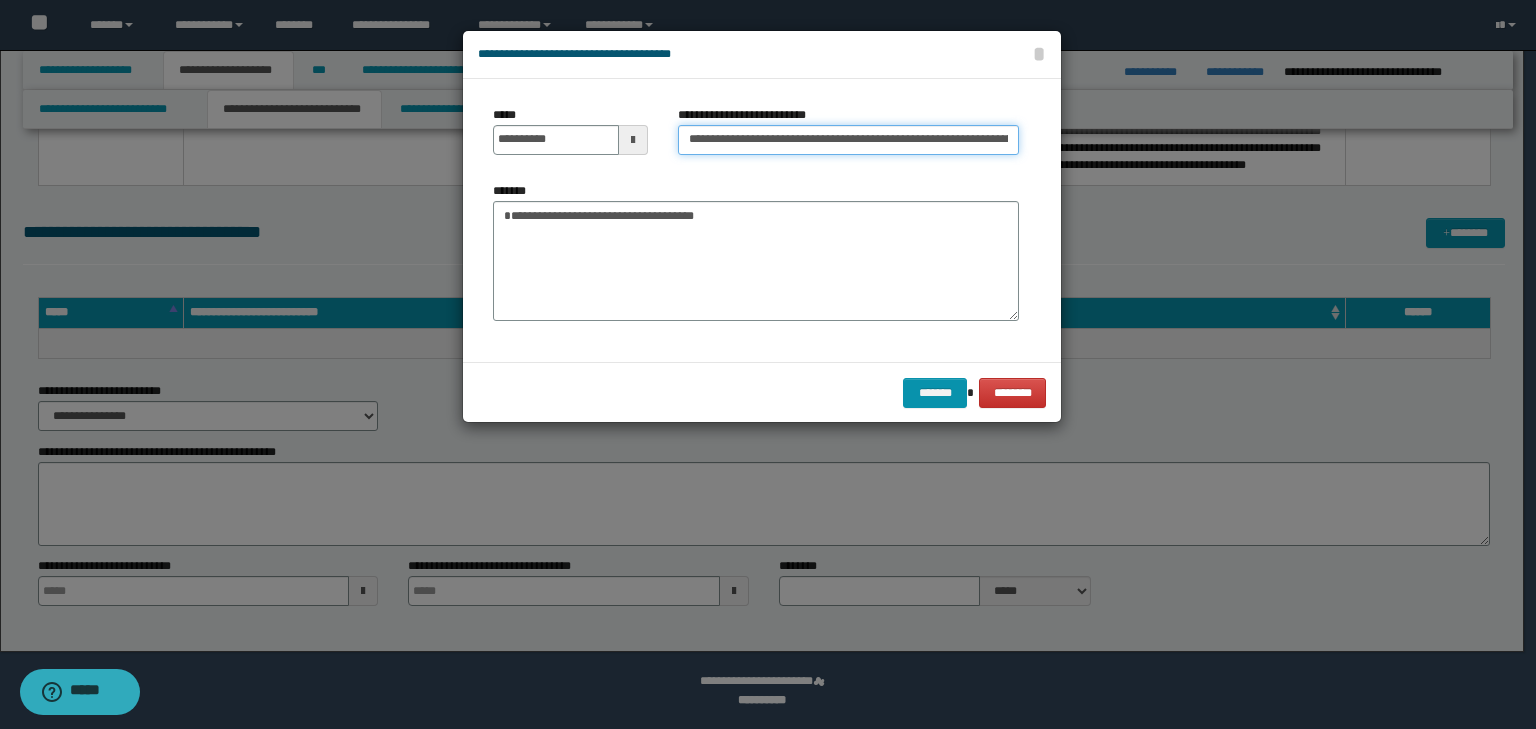 scroll, scrollTop: 0, scrollLeft: 108, axis: horizontal 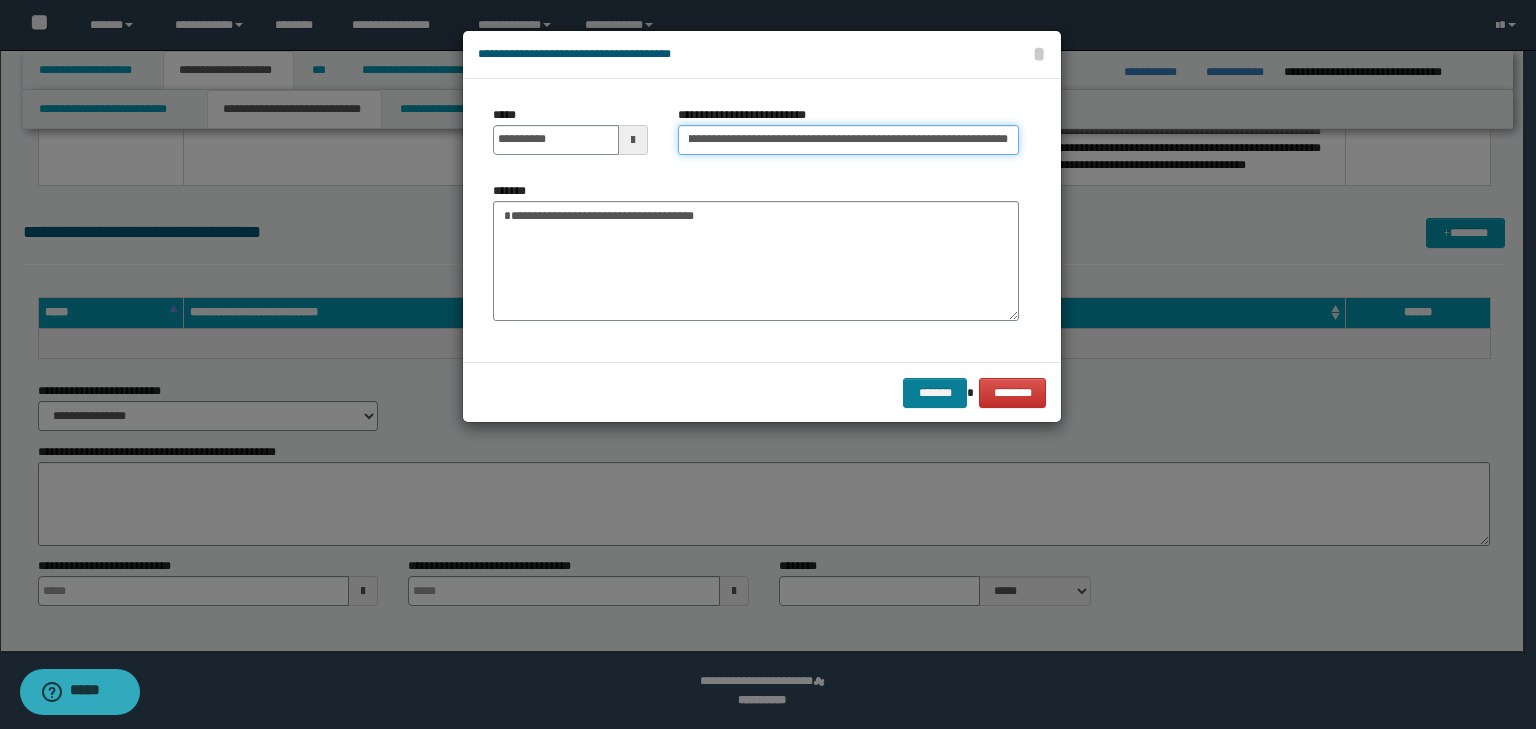 type on "**********" 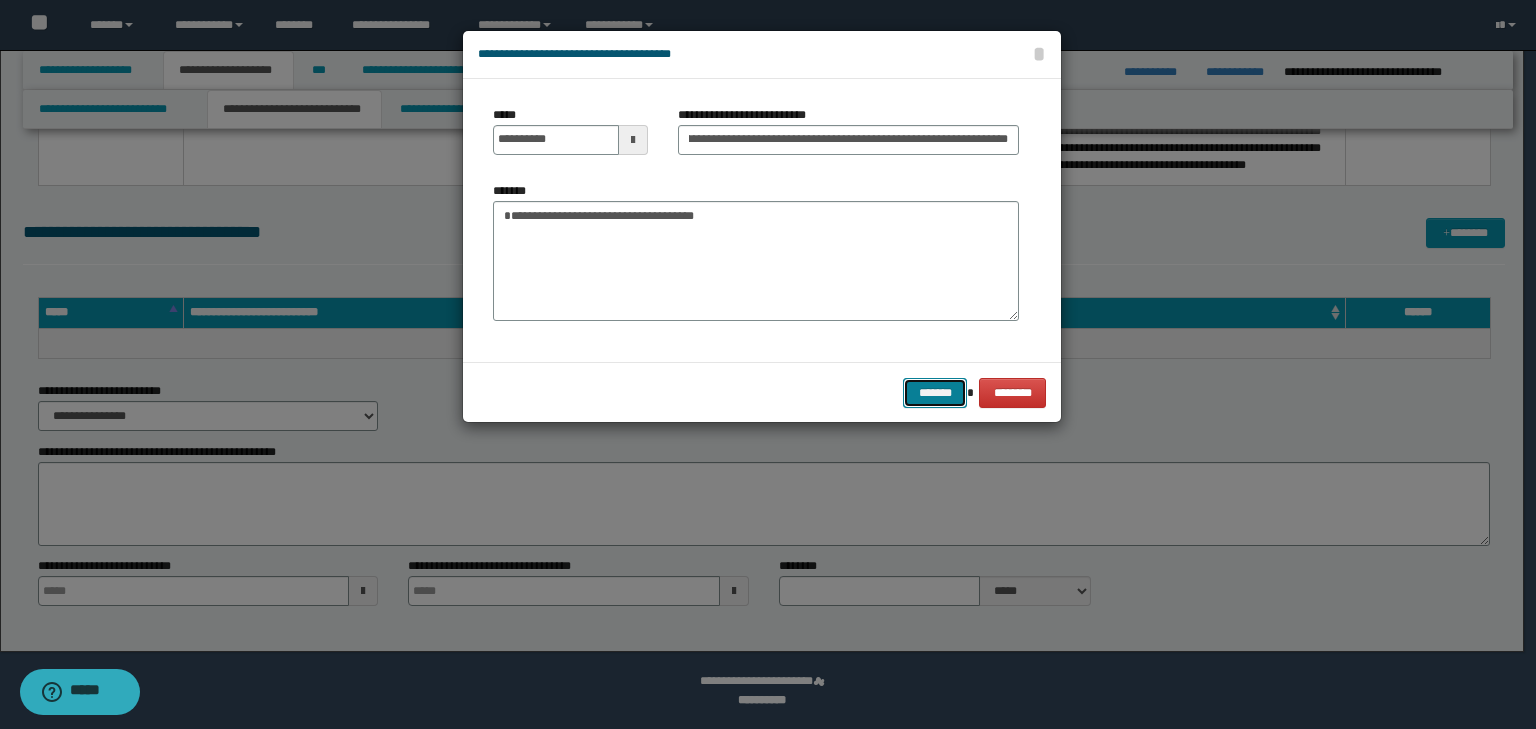 click on "*******" at bounding box center [935, 393] 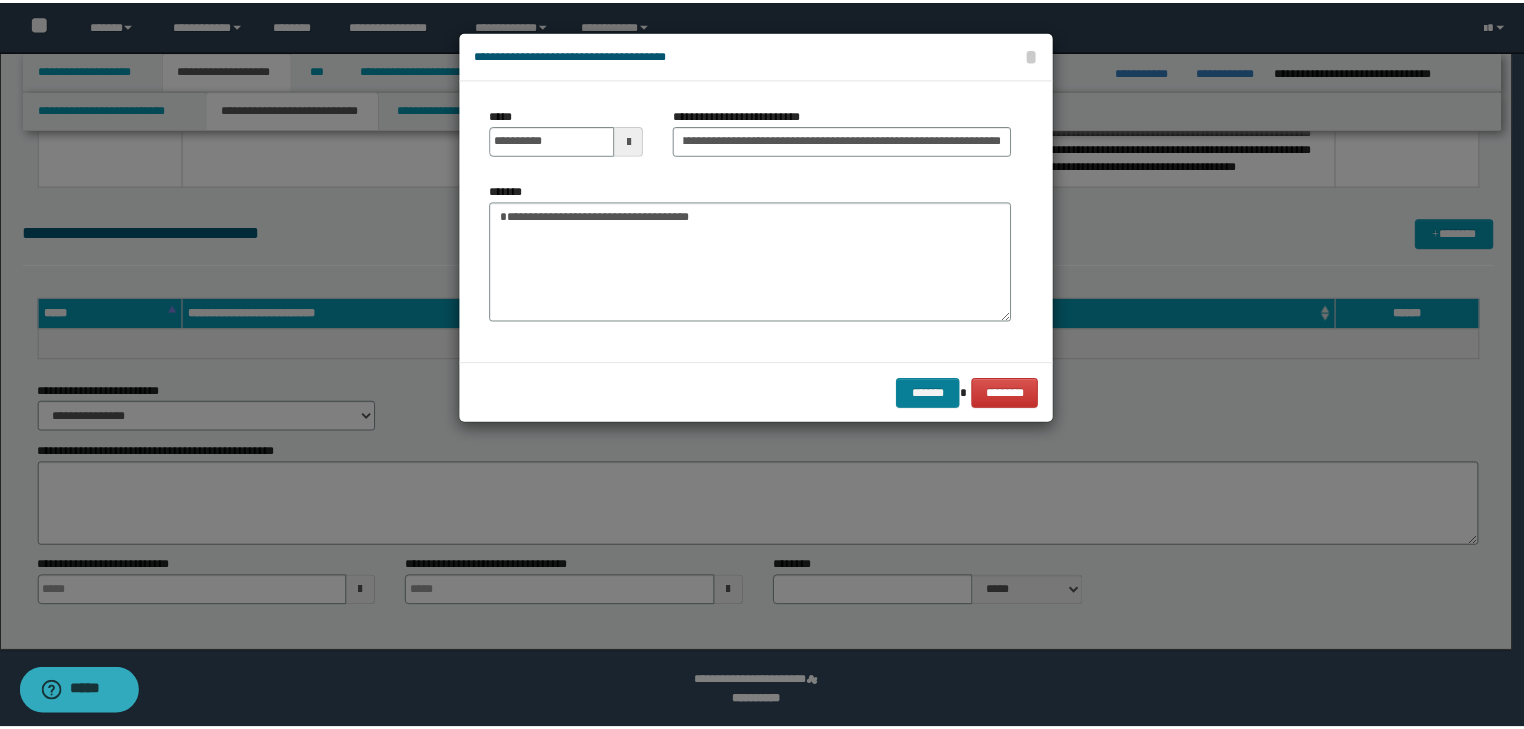 scroll, scrollTop: 0, scrollLeft: 0, axis: both 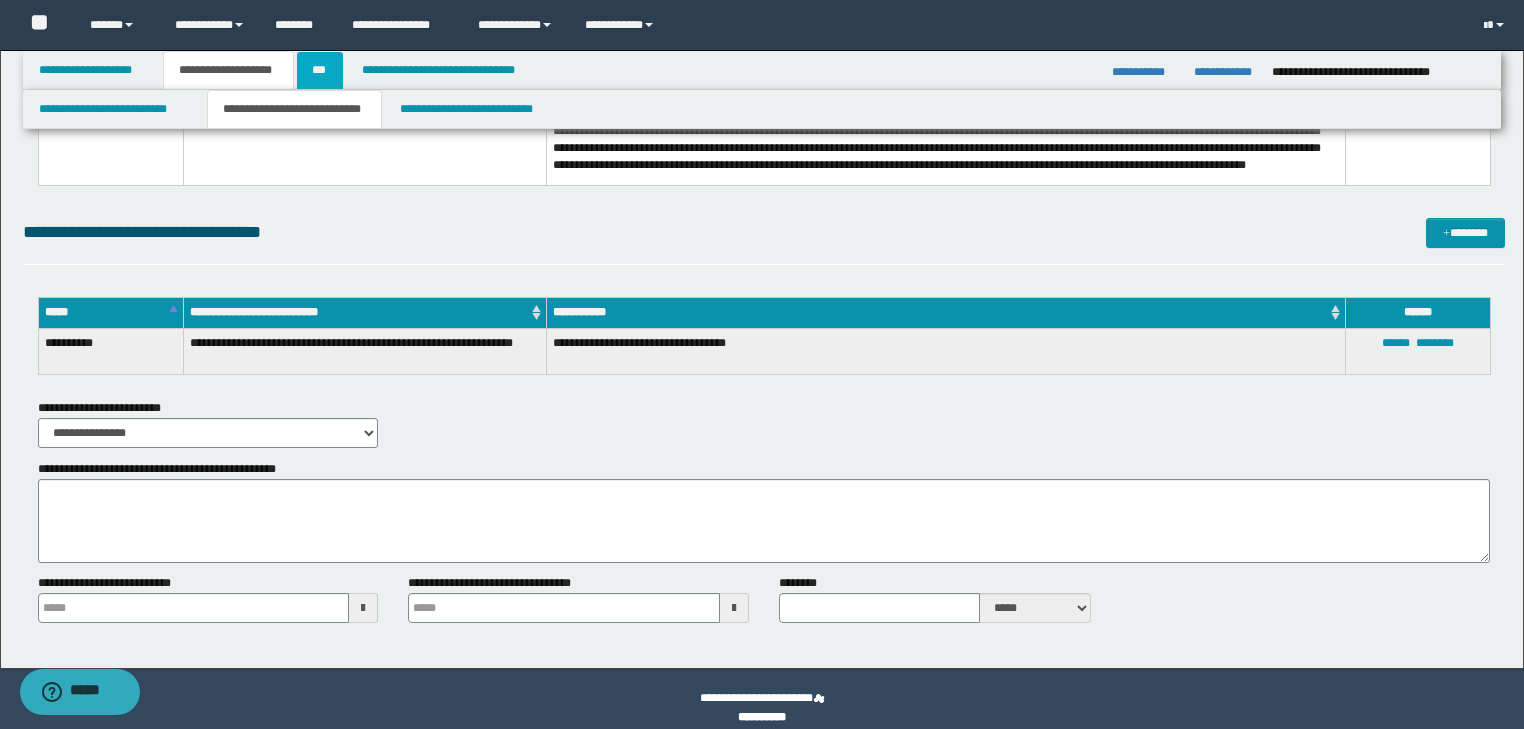 click on "***" at bounding box center [320, 70] 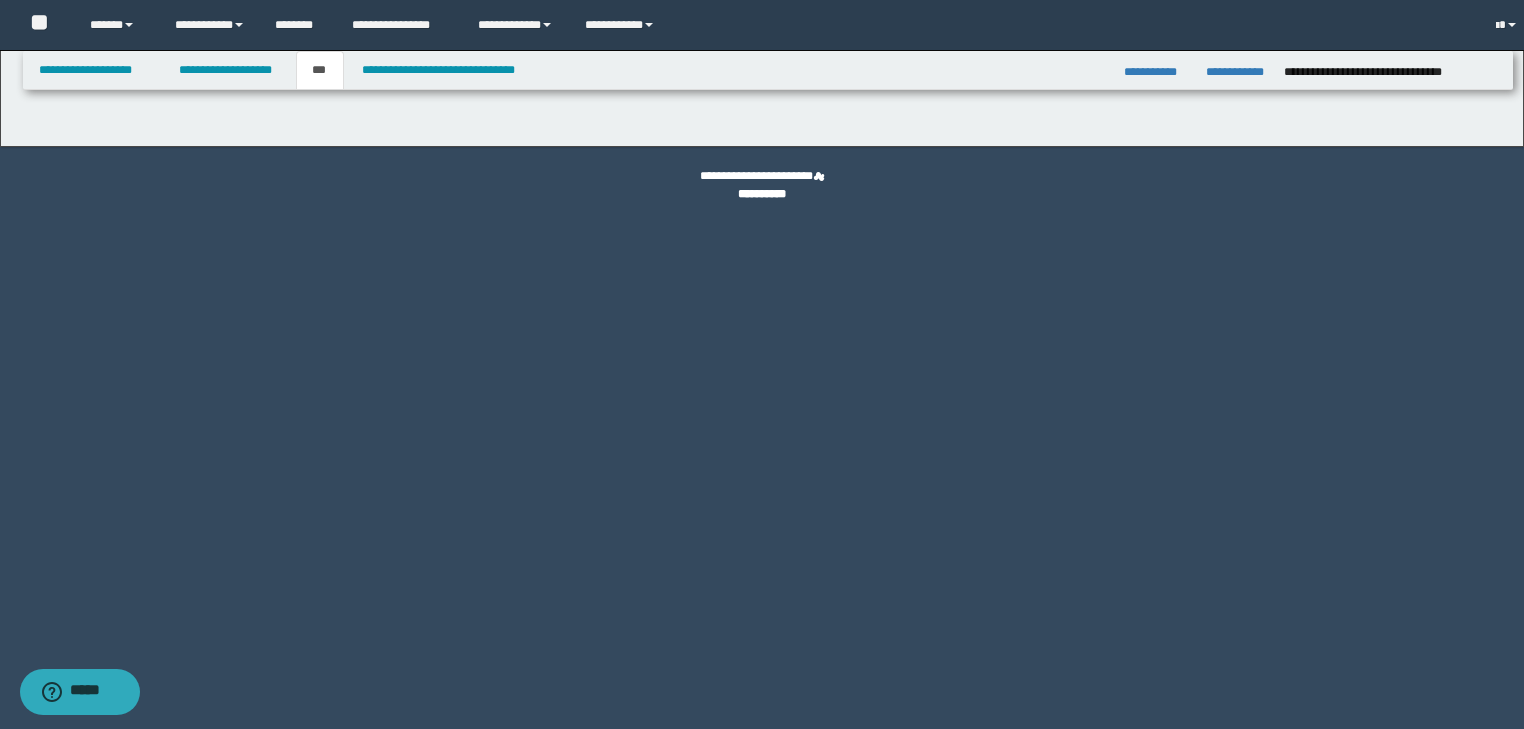 scroll, scrollTop: 0, scrollLeft: 0, axis: both 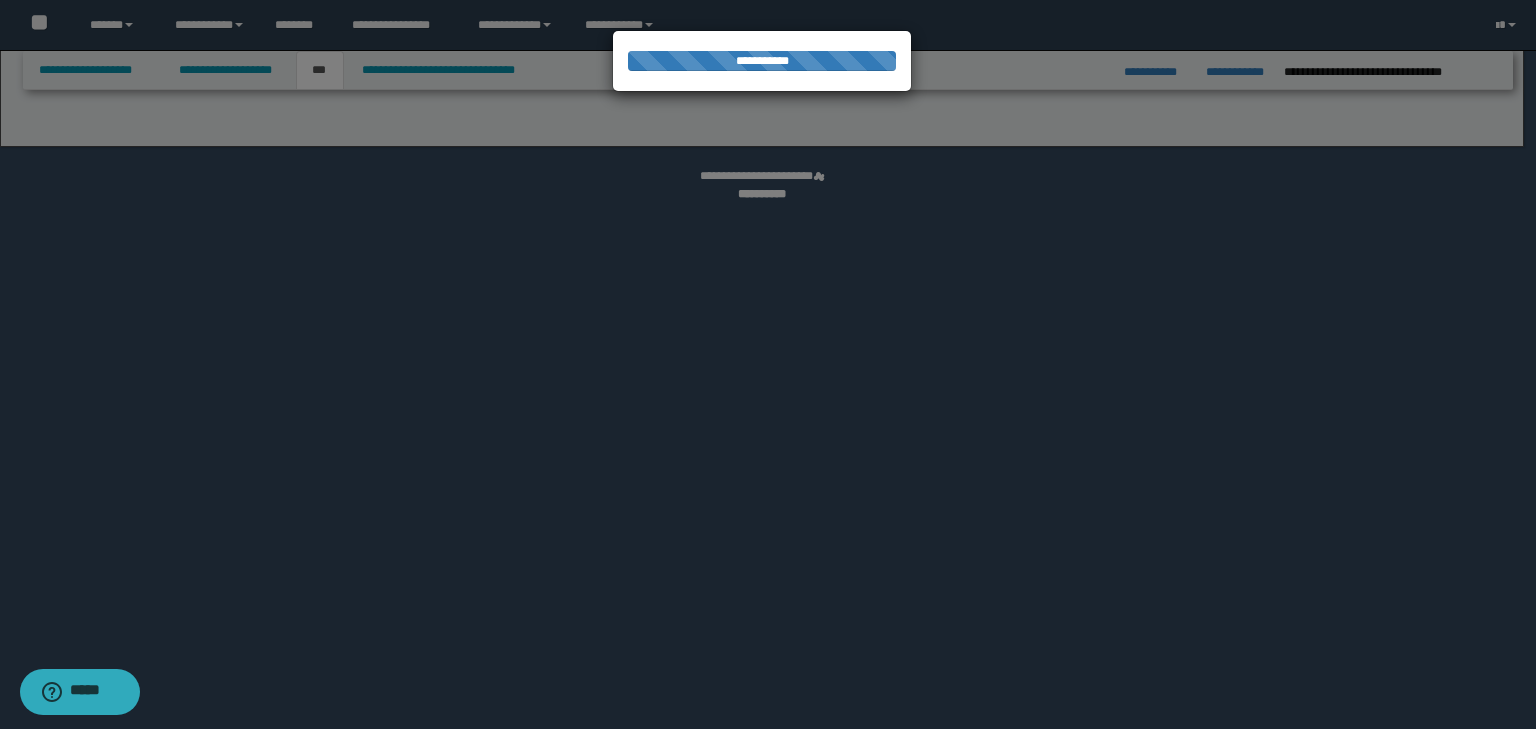 select on "**" 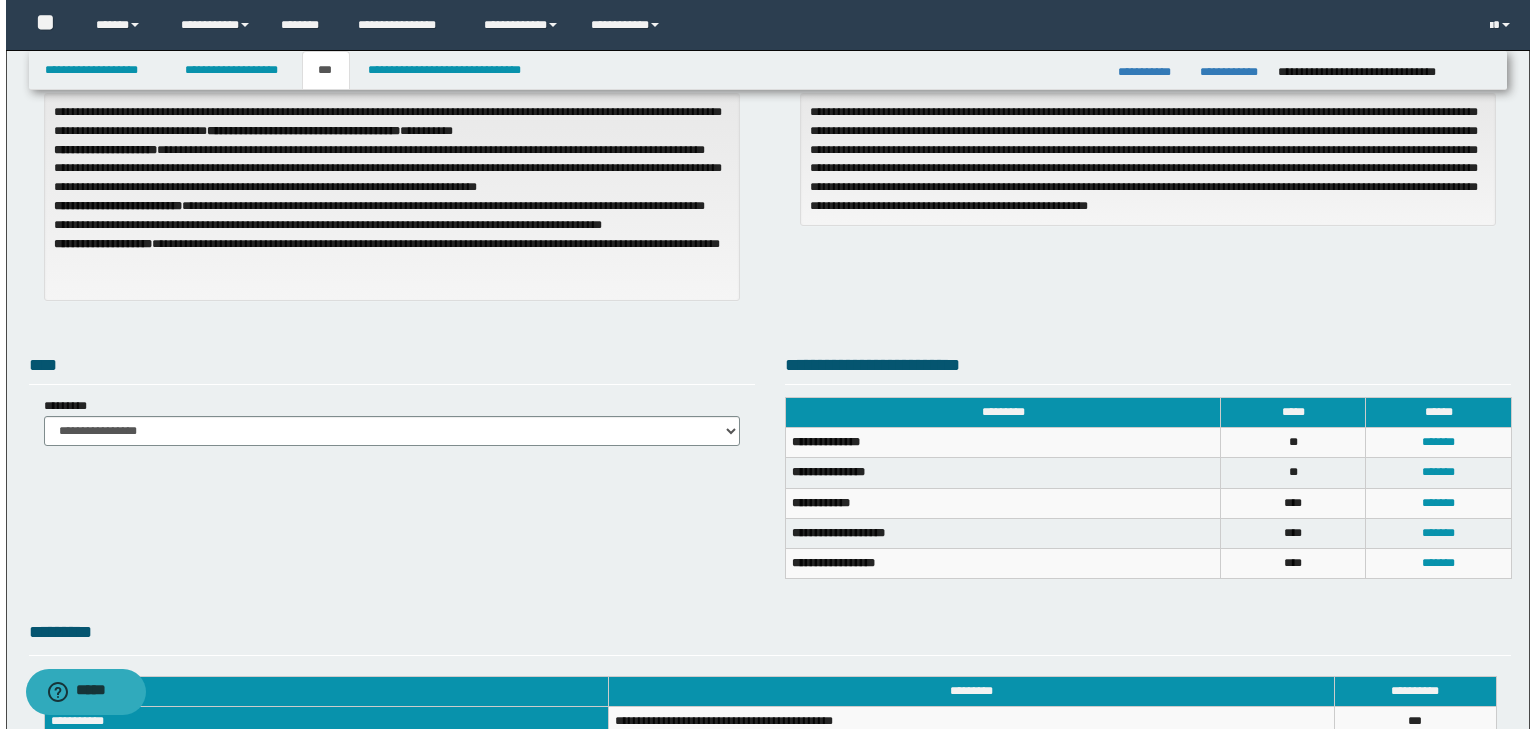 scroll, scrollTop: 0, scrollLeft: 0, axis: both 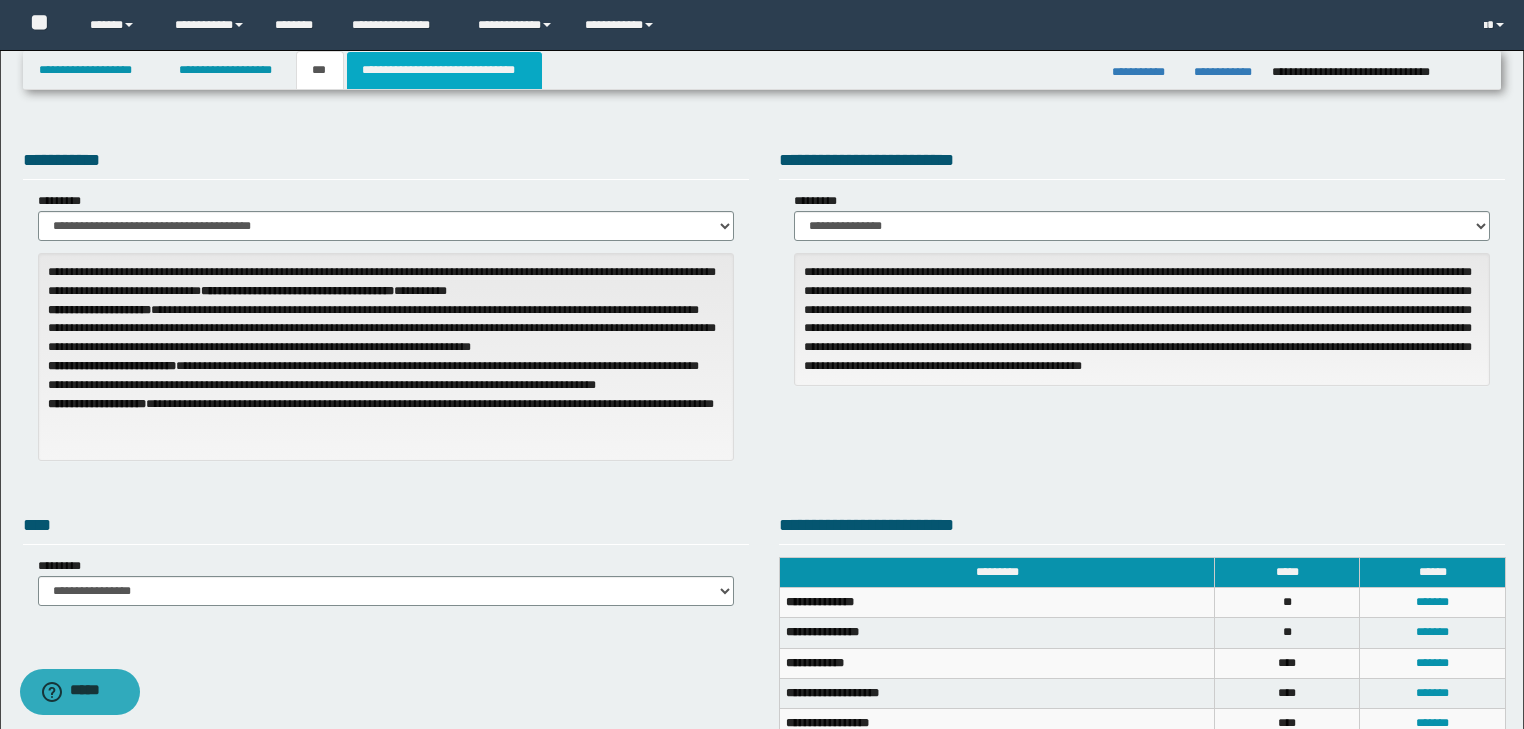 click on "**********" at bounding box center [444, 70] 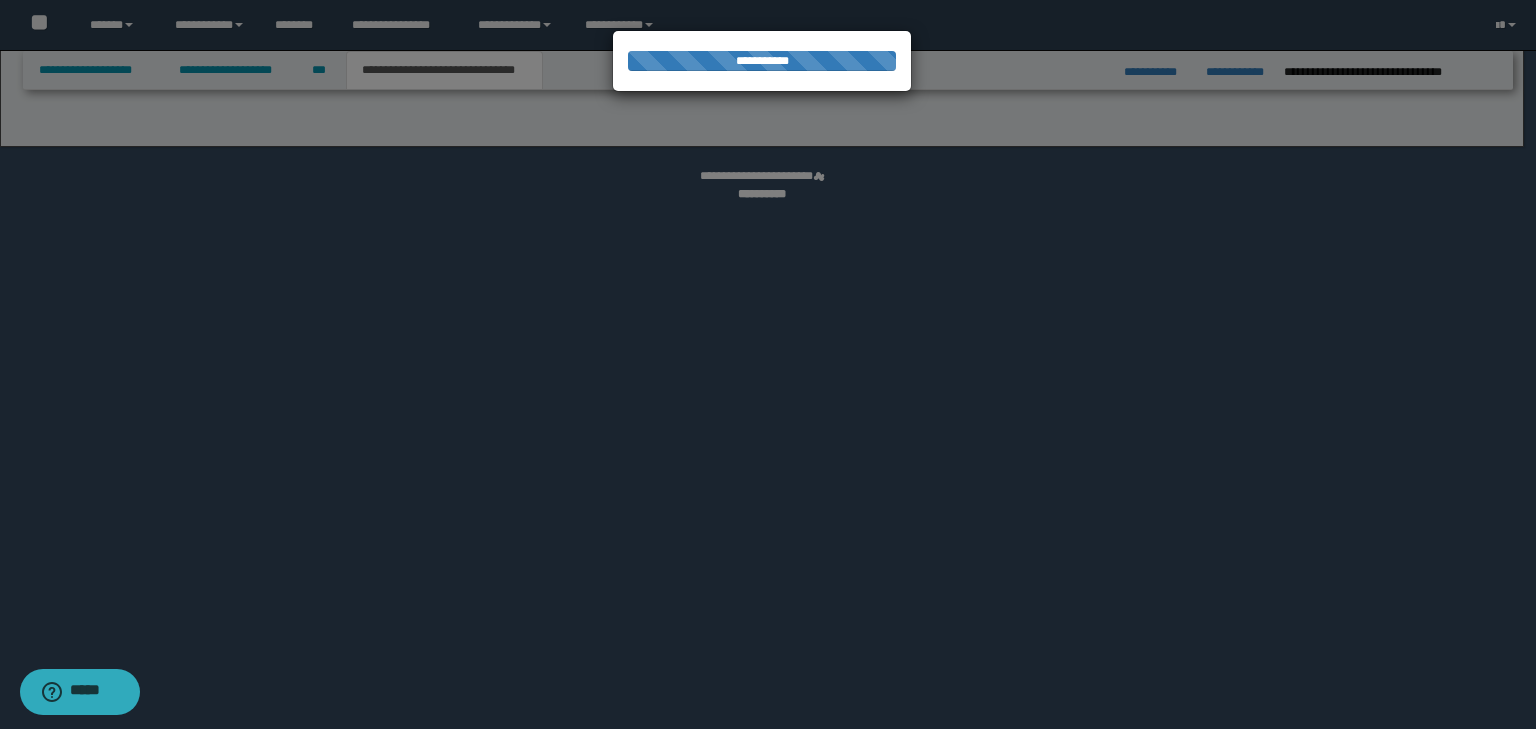 select on "*" 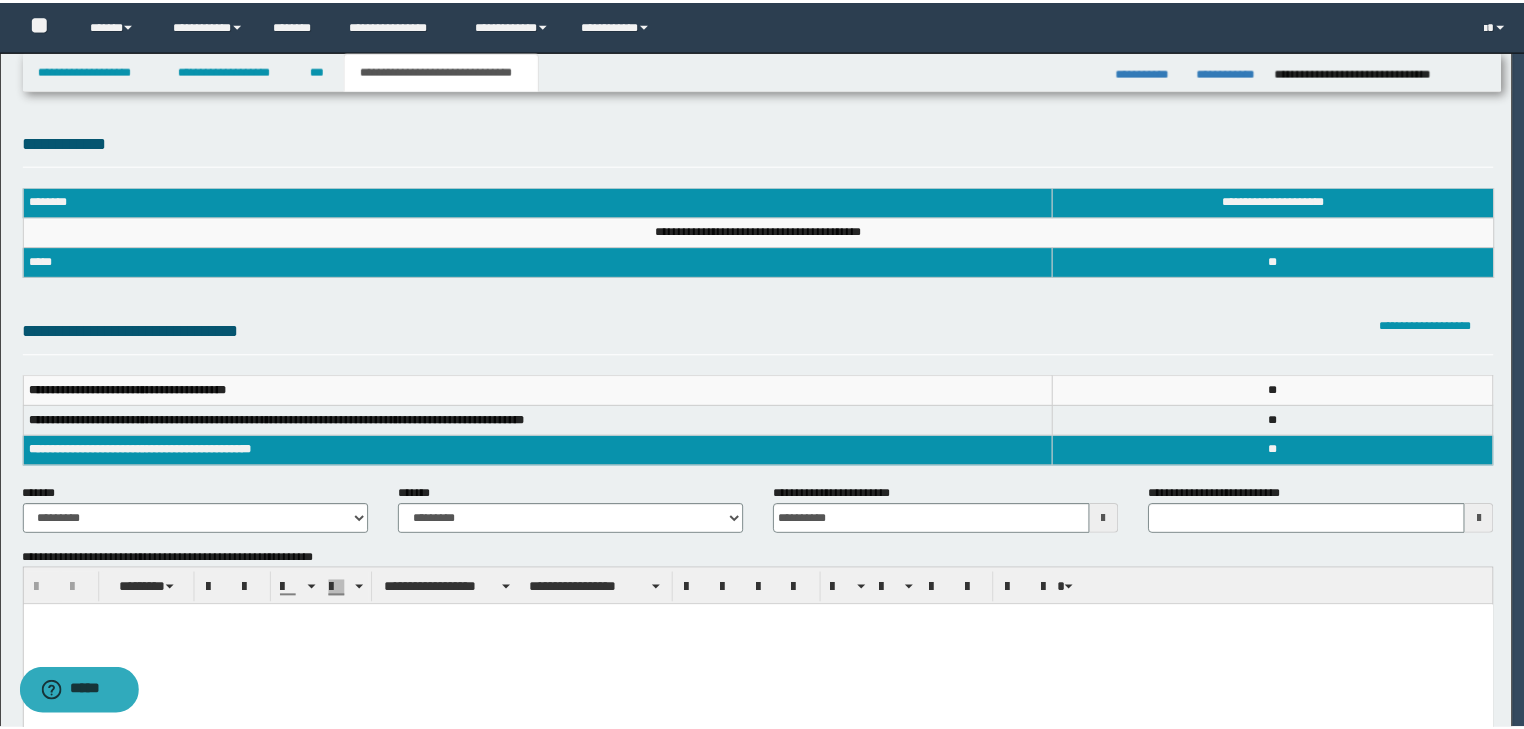 scroll, scrollTop: 0, scrollLeft: 0, axis: both 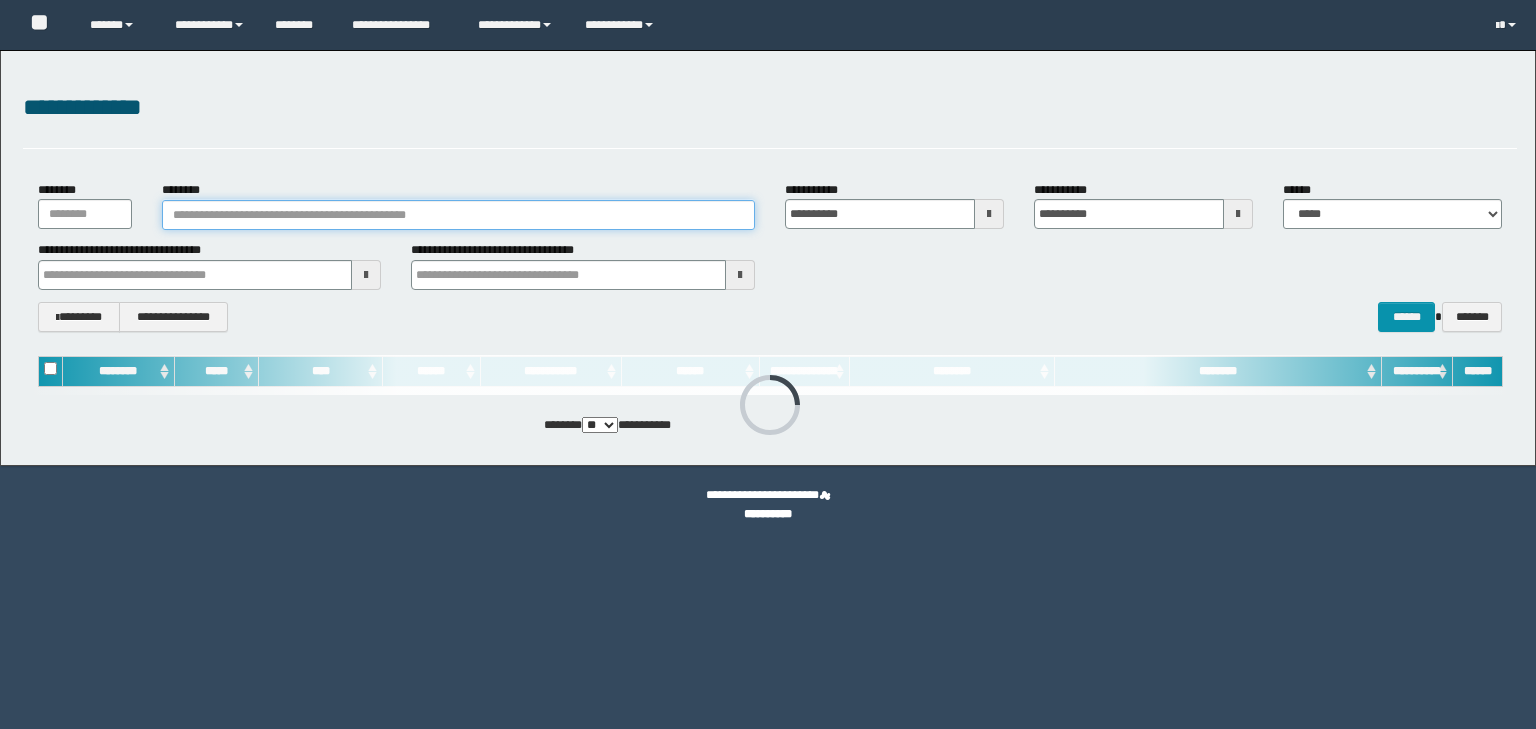 click on "********" at bounding box center [458, 215] 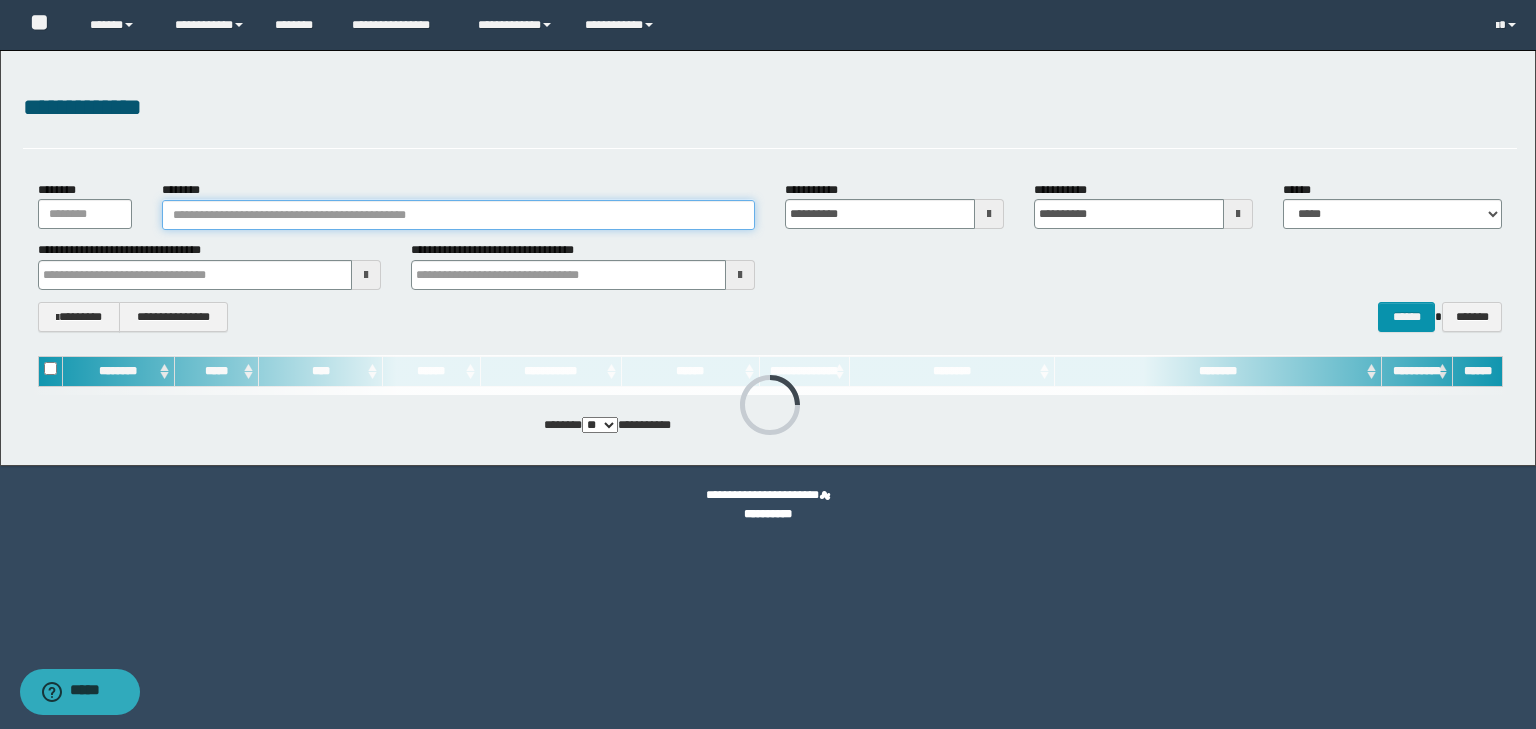 paste on "**********" 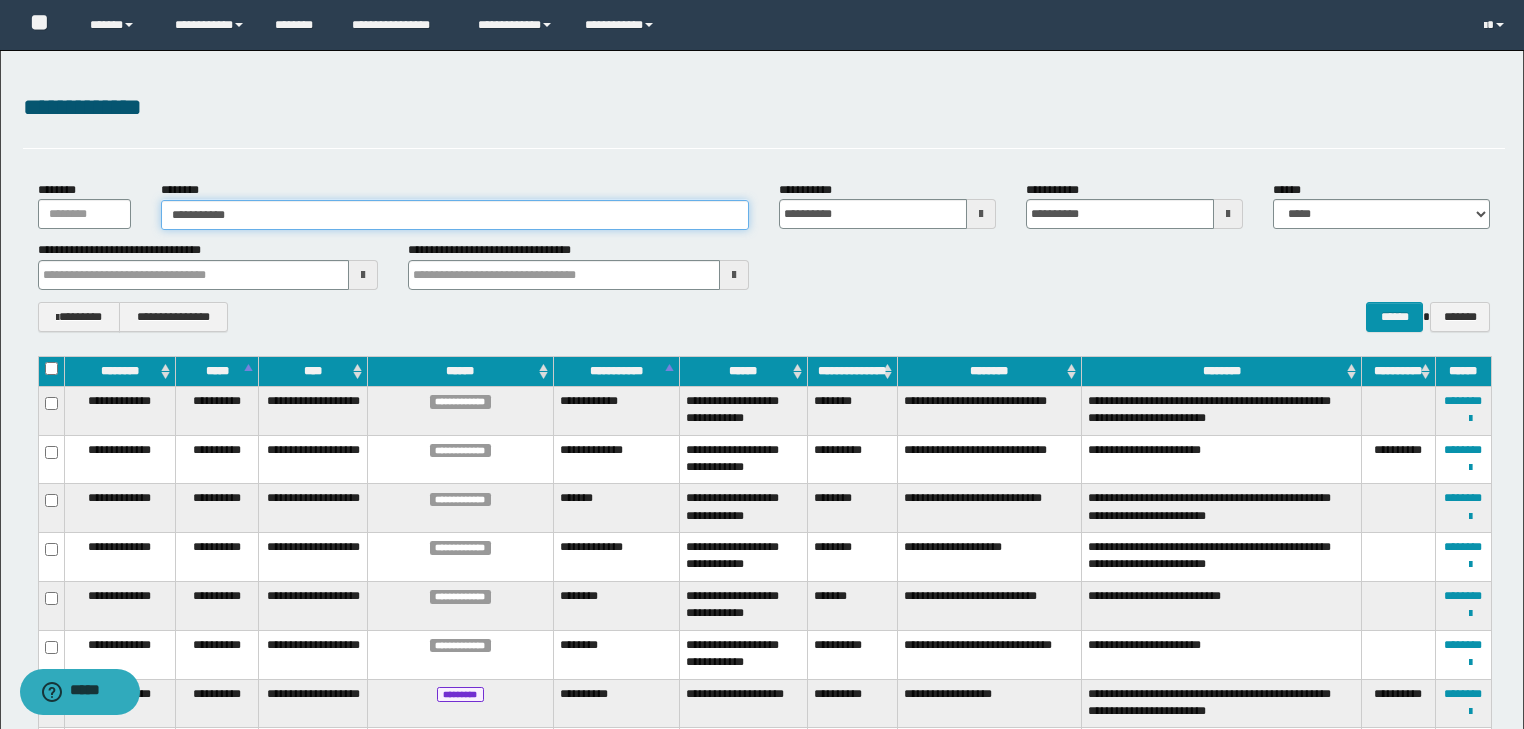 type on "**********" 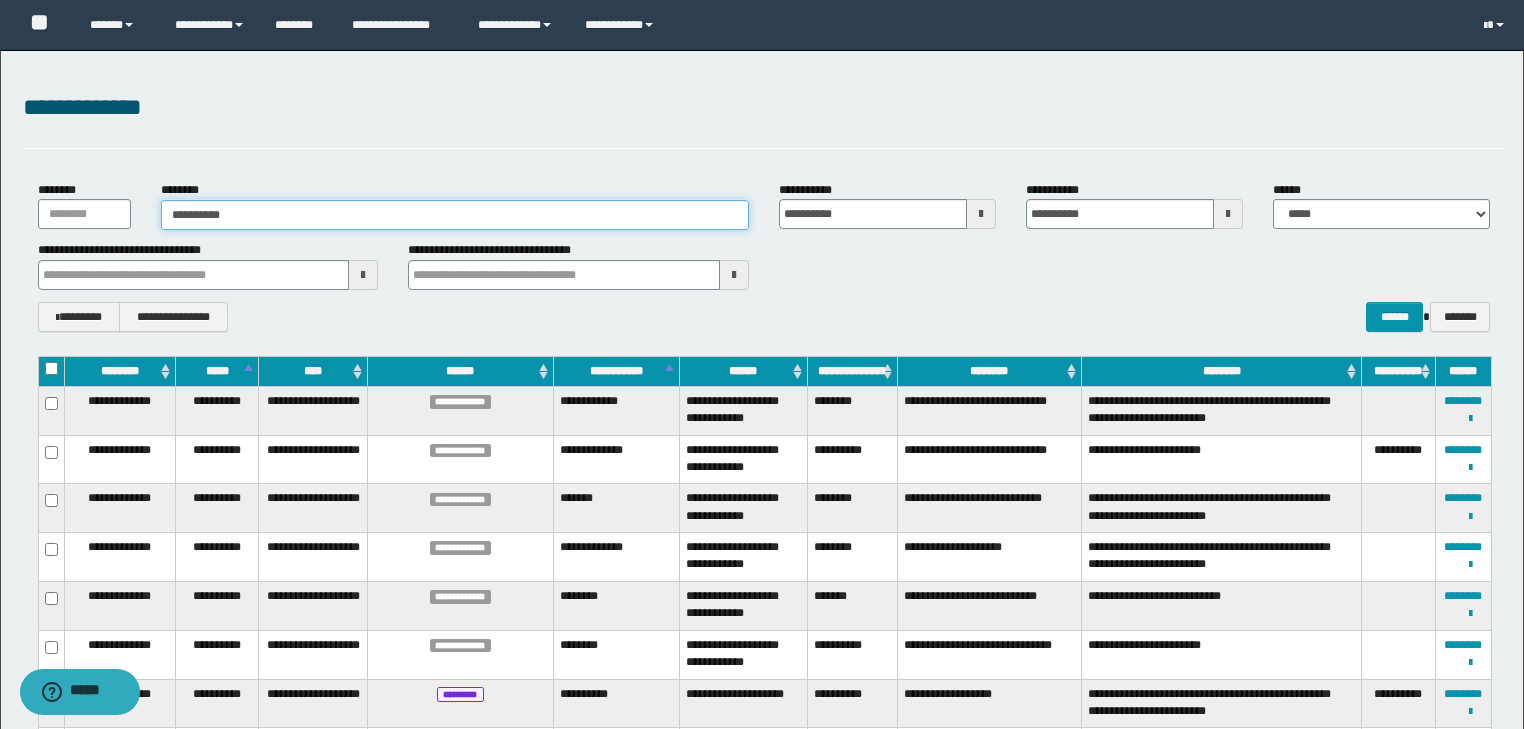 type on "**********" 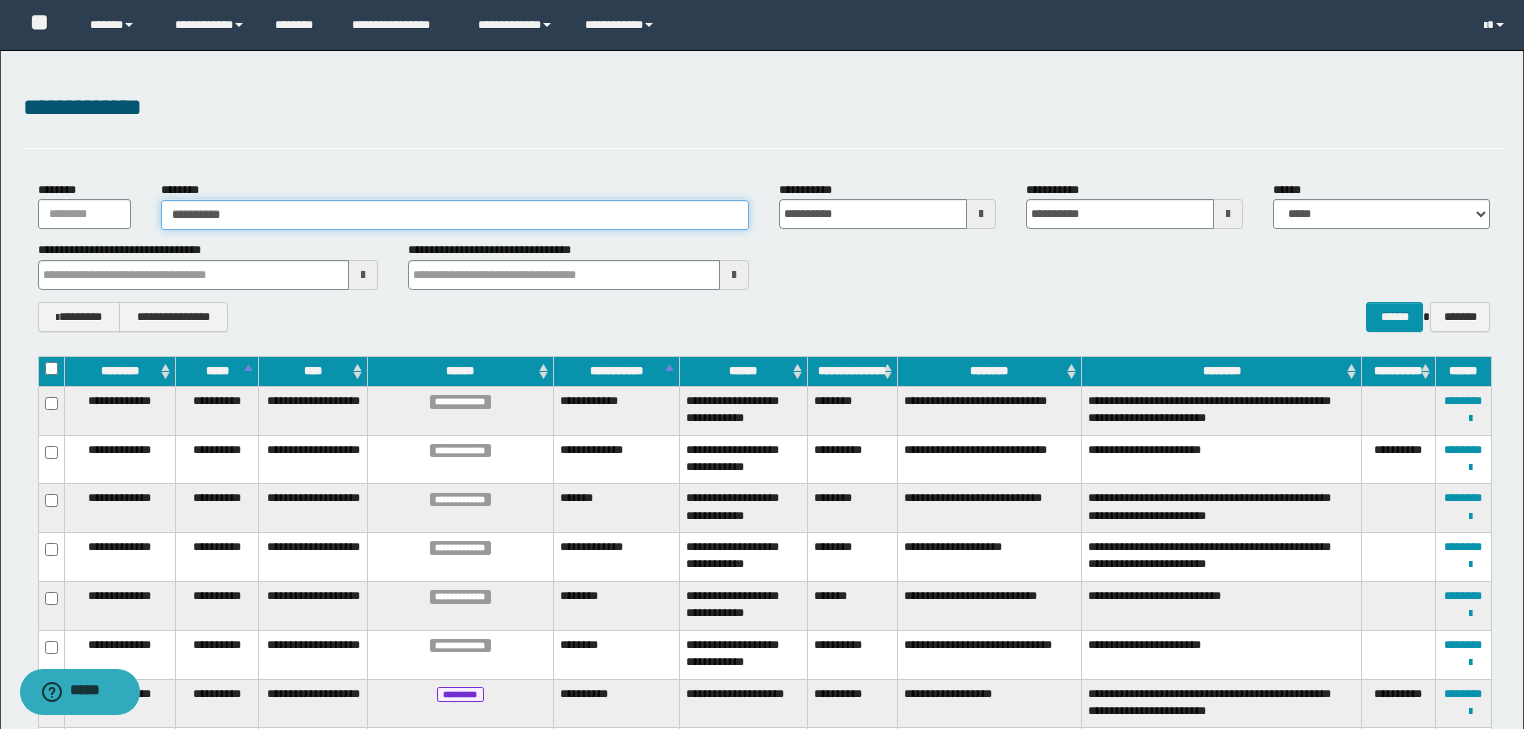 type on "**********" 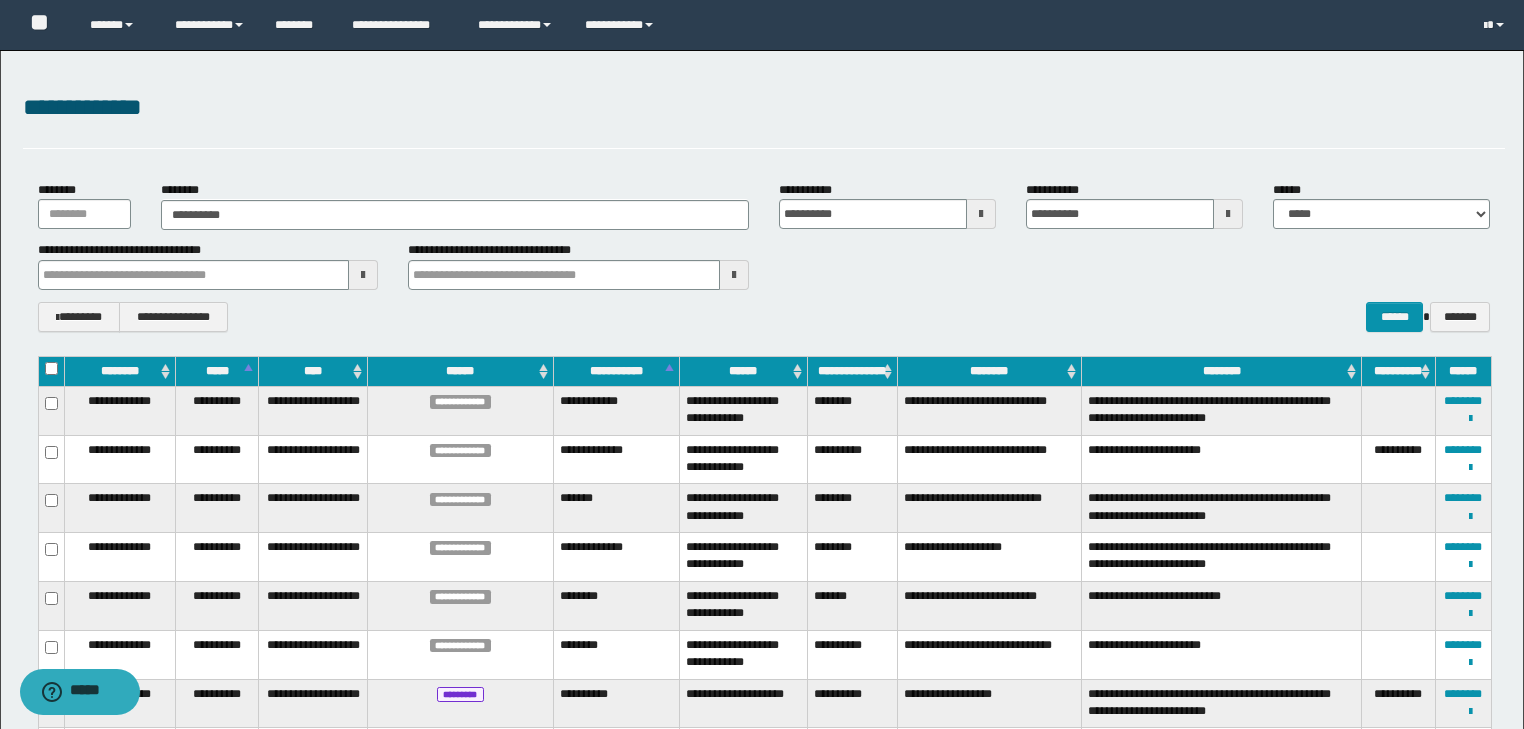 click on "**********" at bounding box center (764, 119) 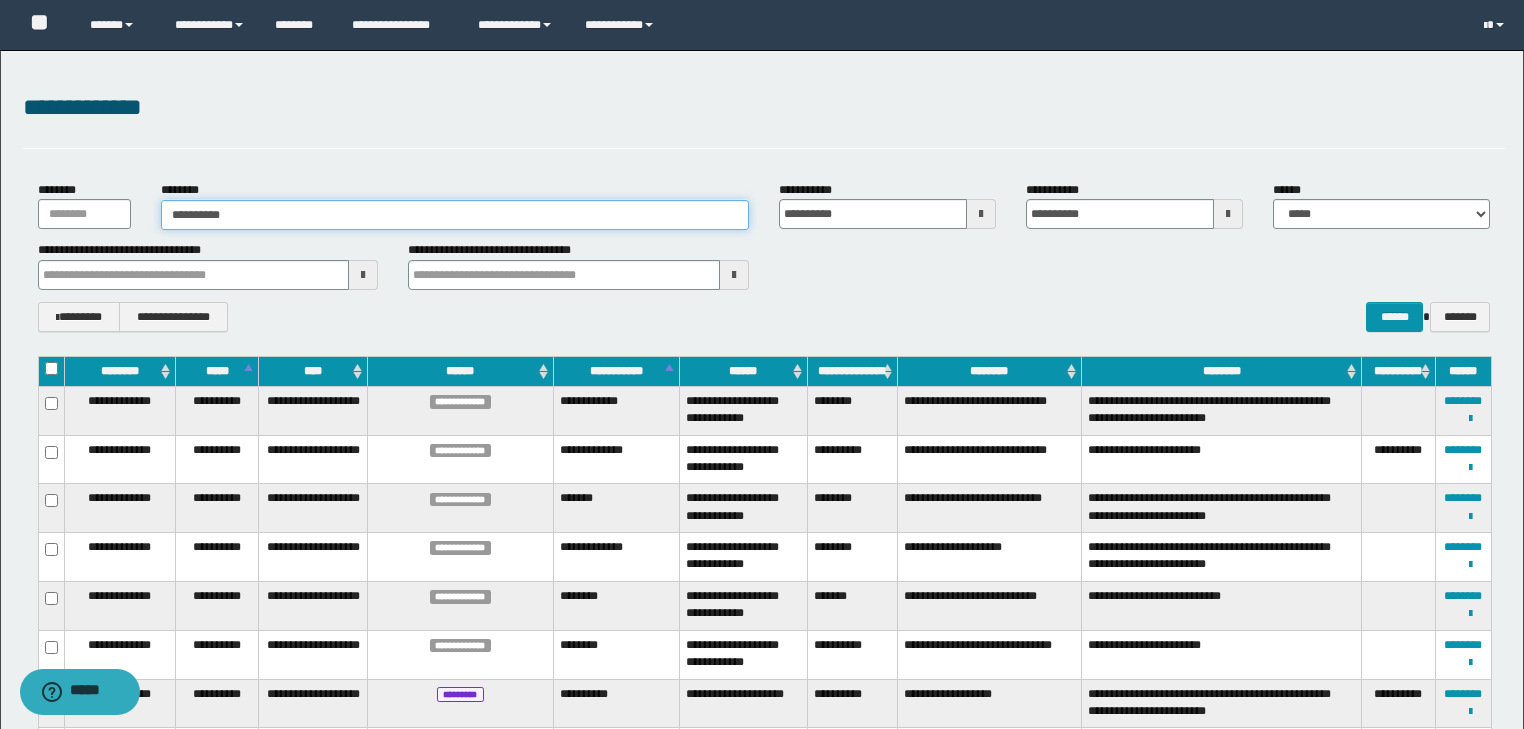 type on "**********" 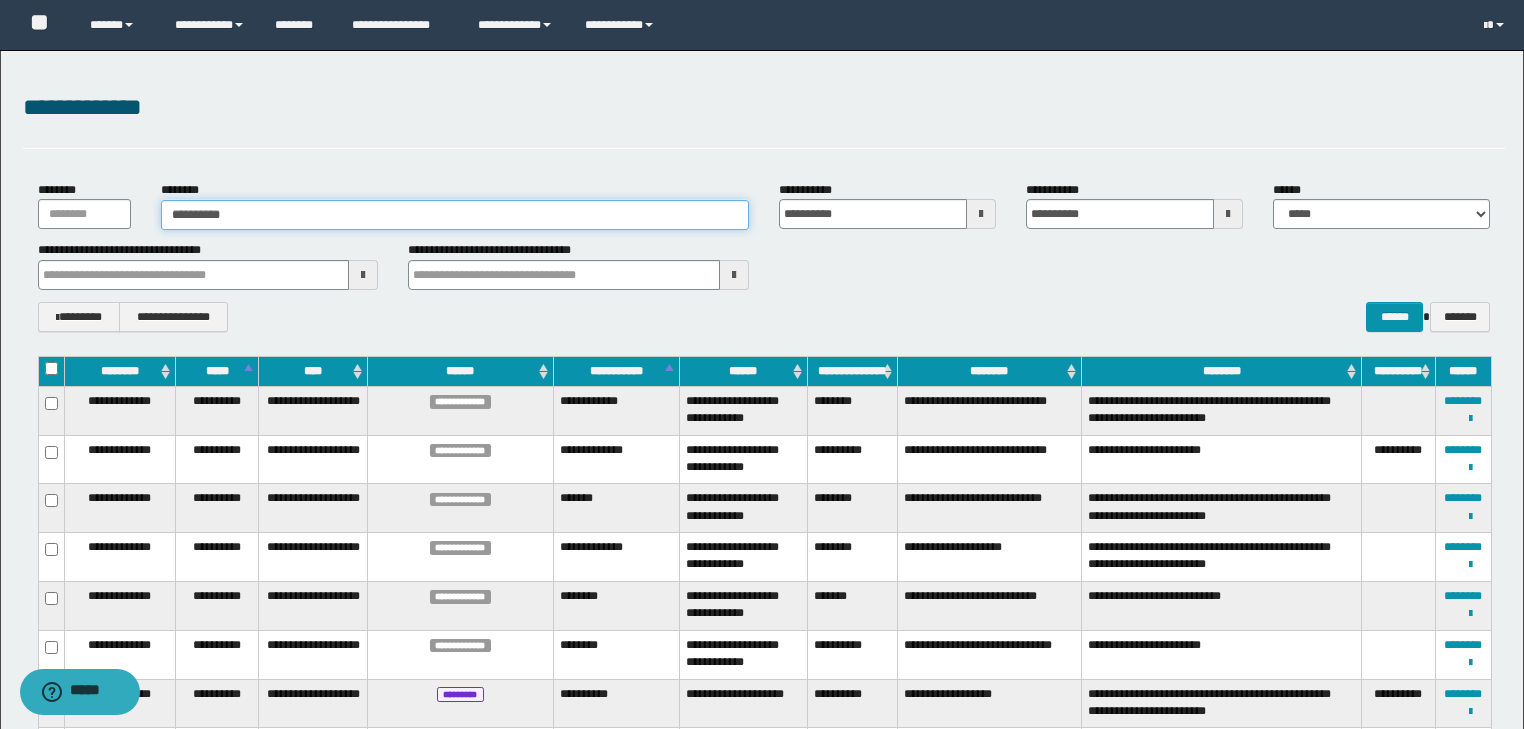 click on "**********" at bounding box center [455, 215] 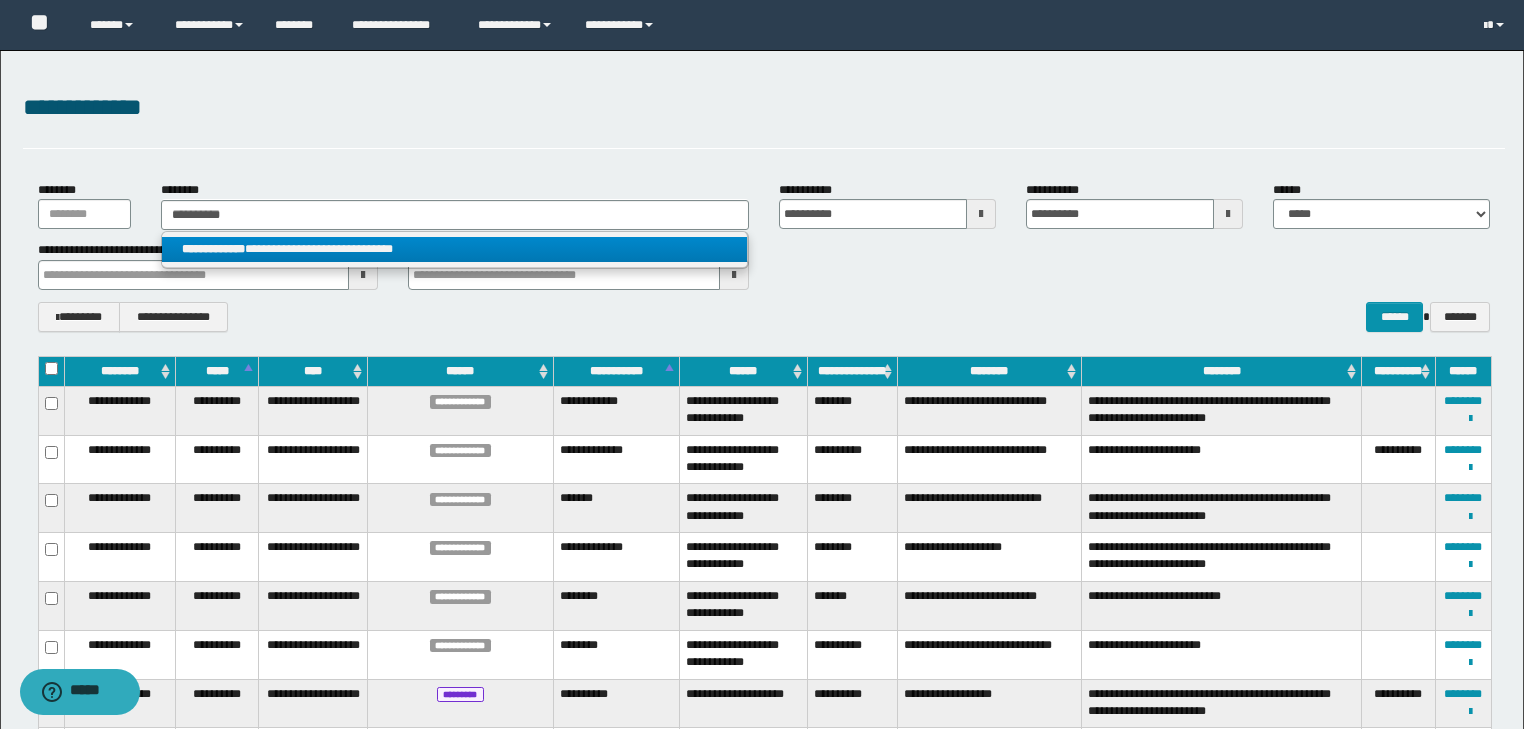 drag, startPoint x: 284, startPoint y: 252, endPoint x: 301, endPoint y: 257, distance: 17.720045 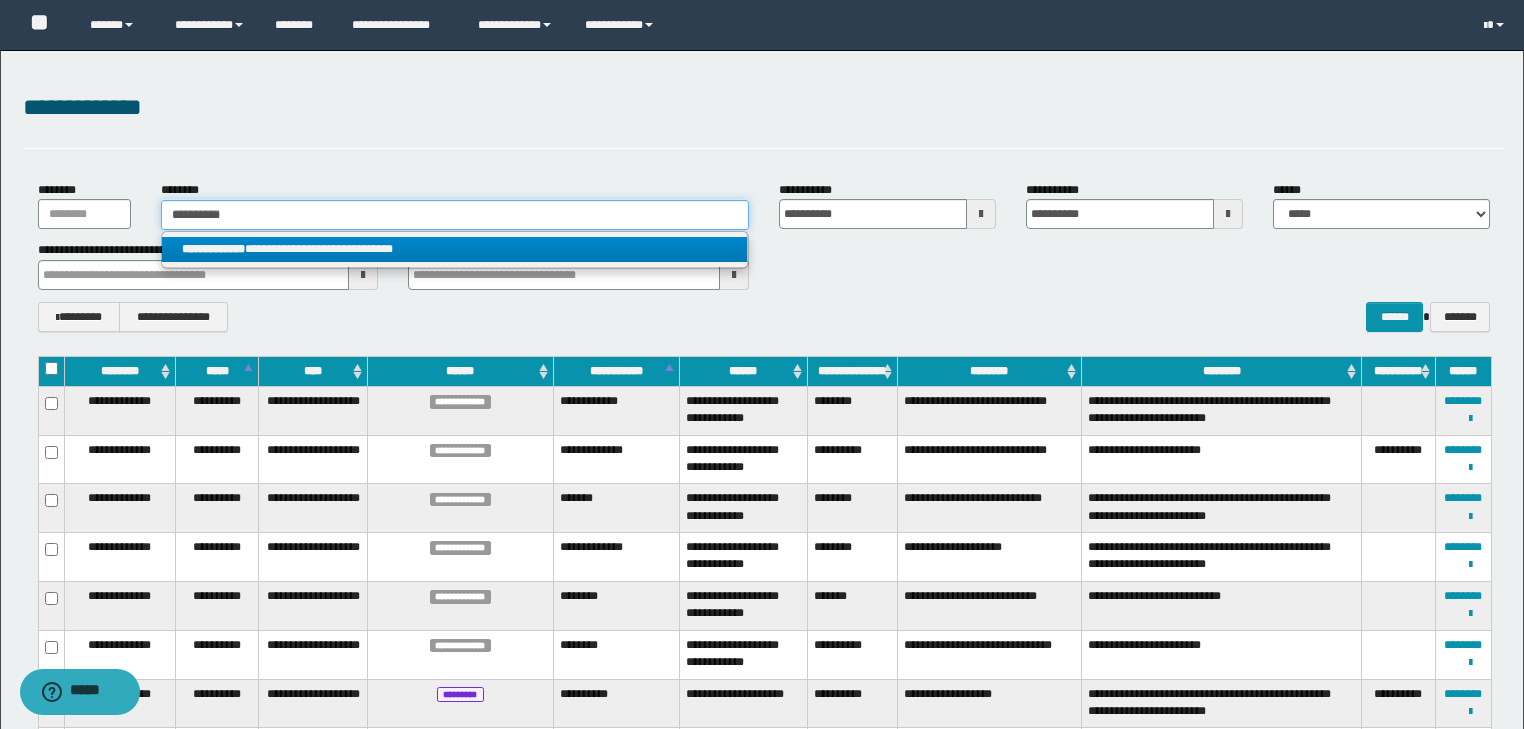 type 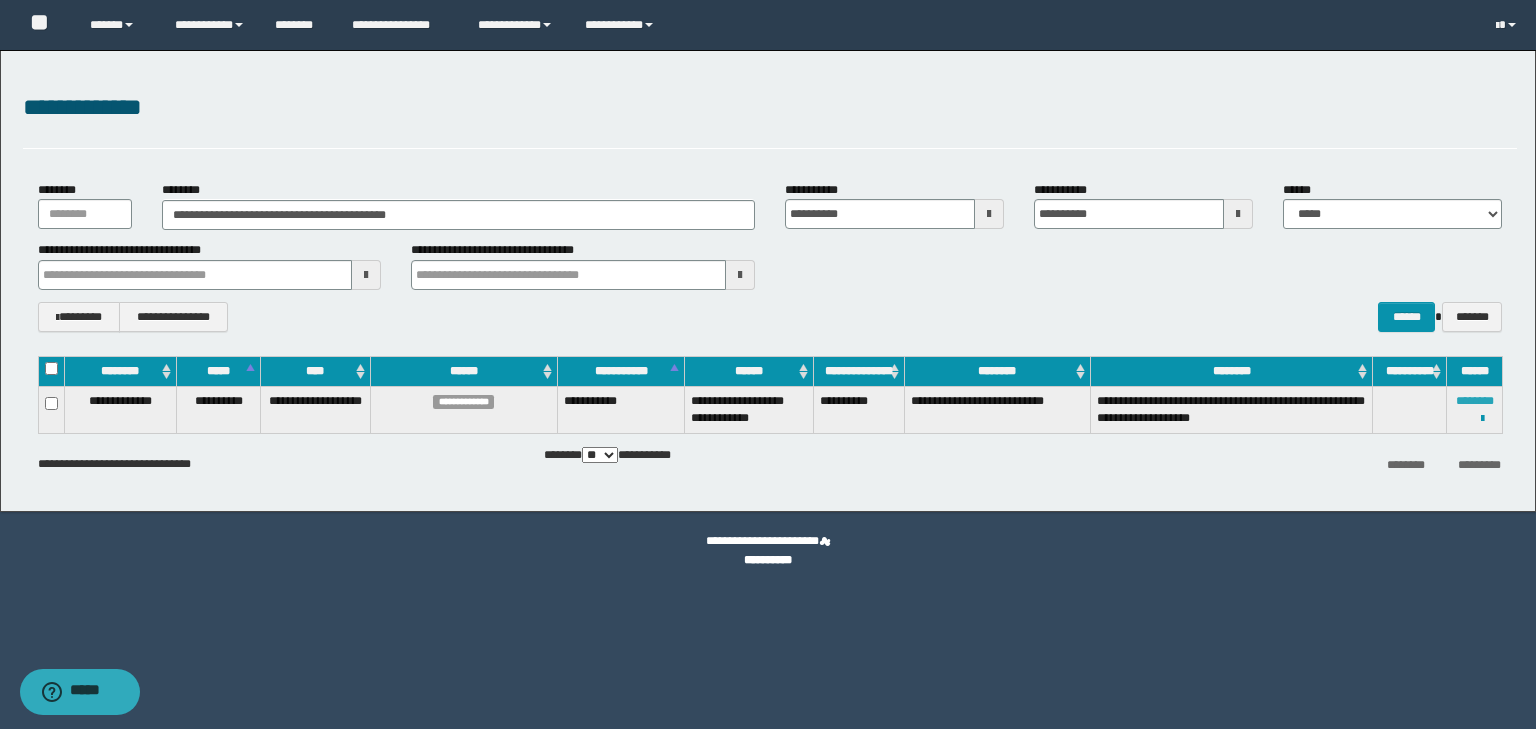 click on "********" at bounding box center (1475, 401) 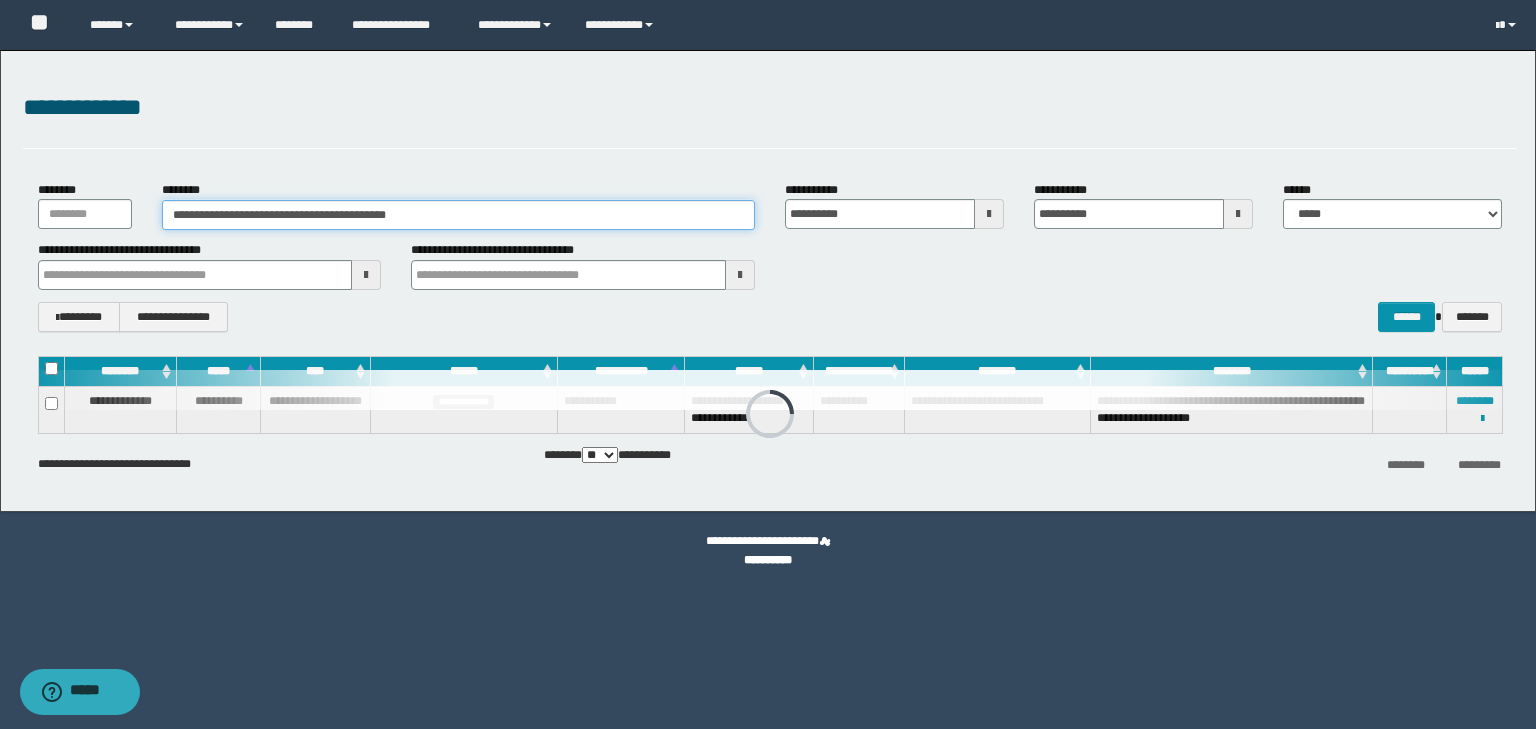 click on "**********" at bounding box center [458, 215] 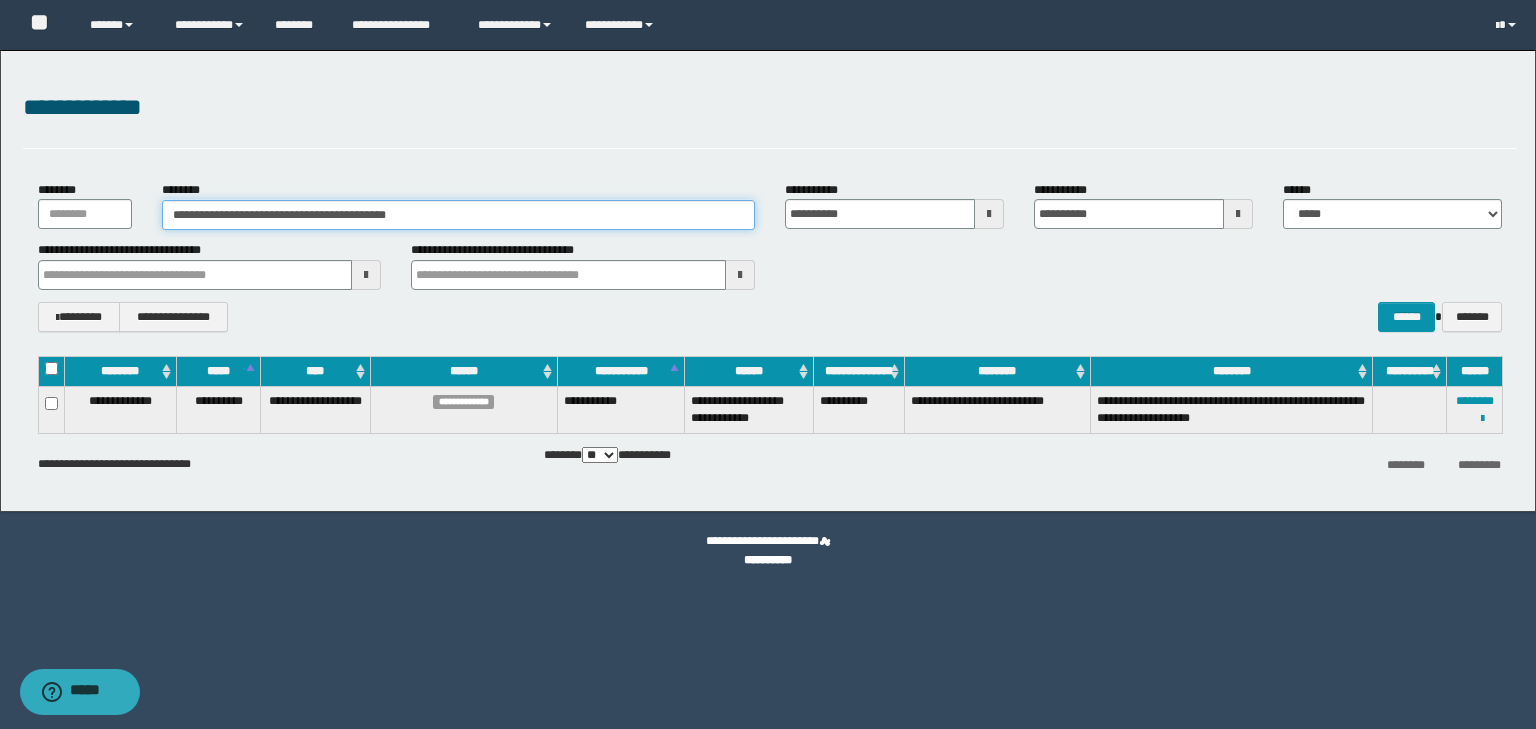 drag, startPoint x: 470, startPoint y: 213, endPoint x: 0, endPoint y: 134, distance: 476.5931 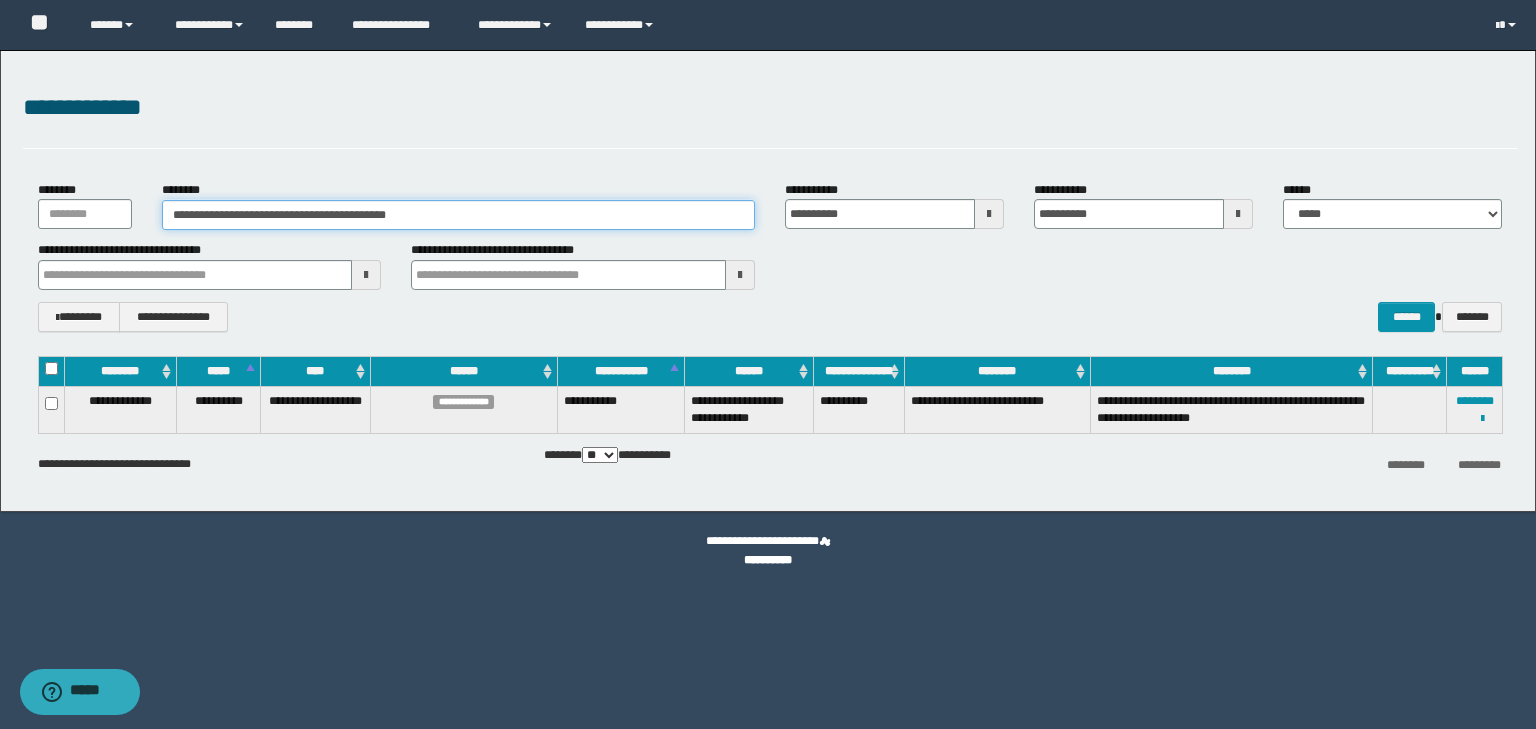 paste 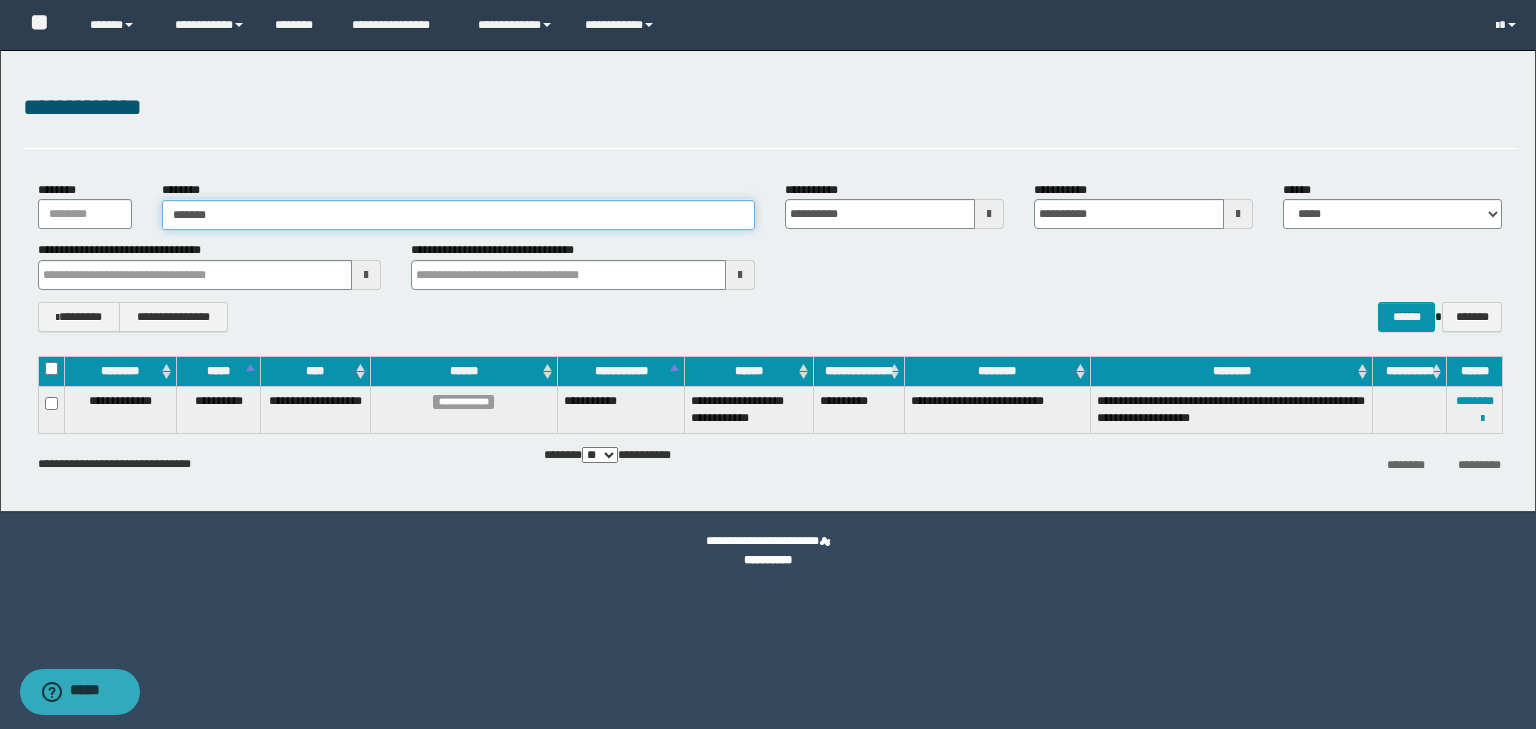 type on "*******" 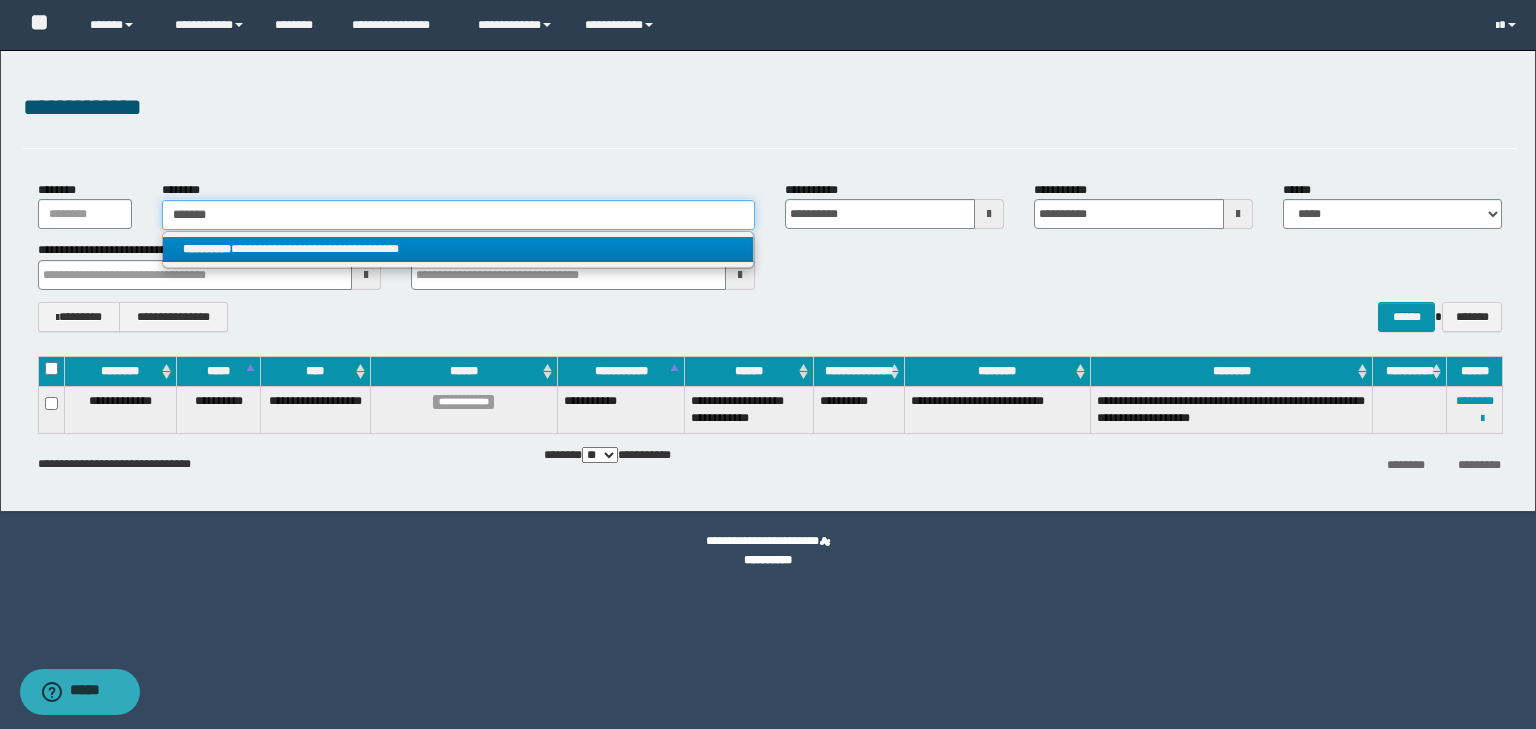 type on "*******" 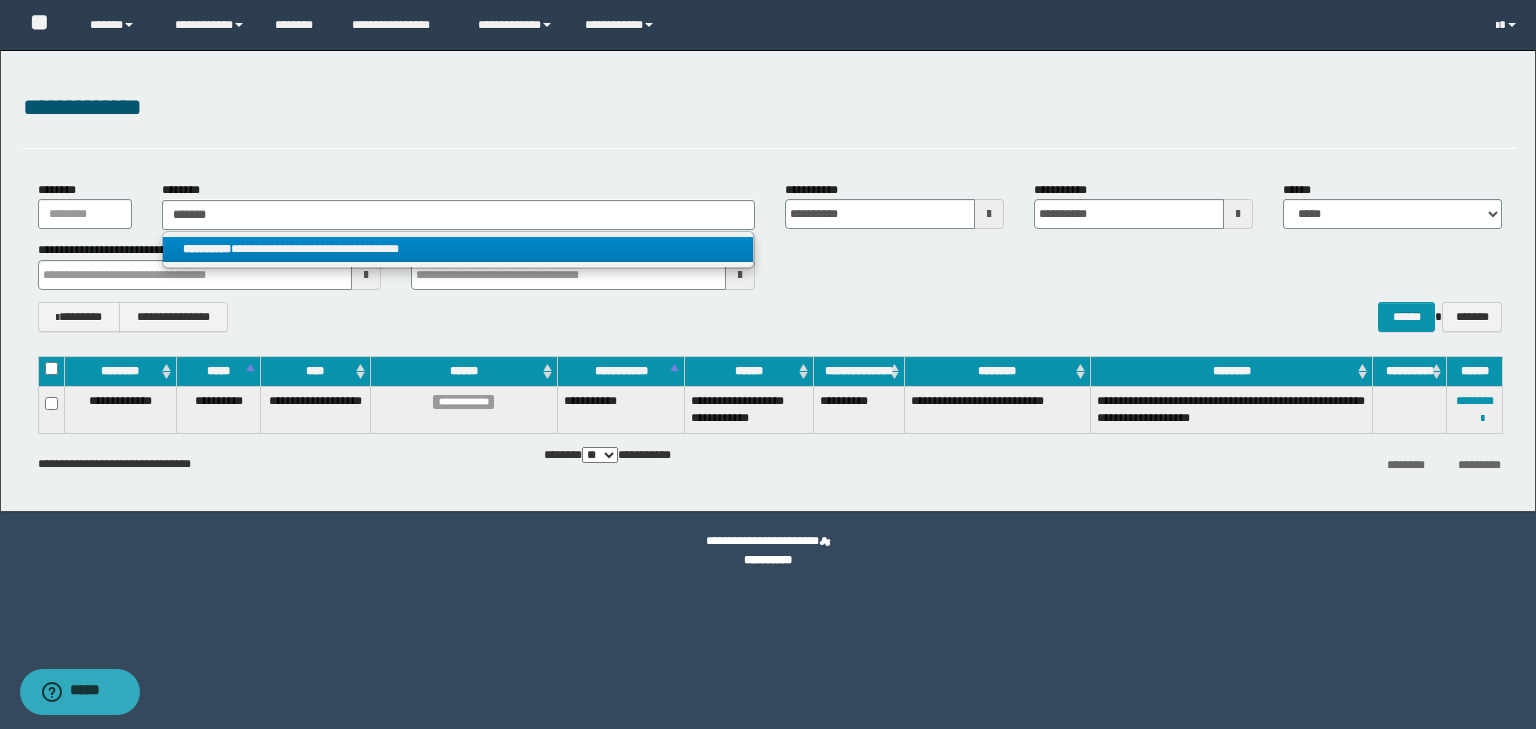 click on "**********" at bounding box center (458, 249) 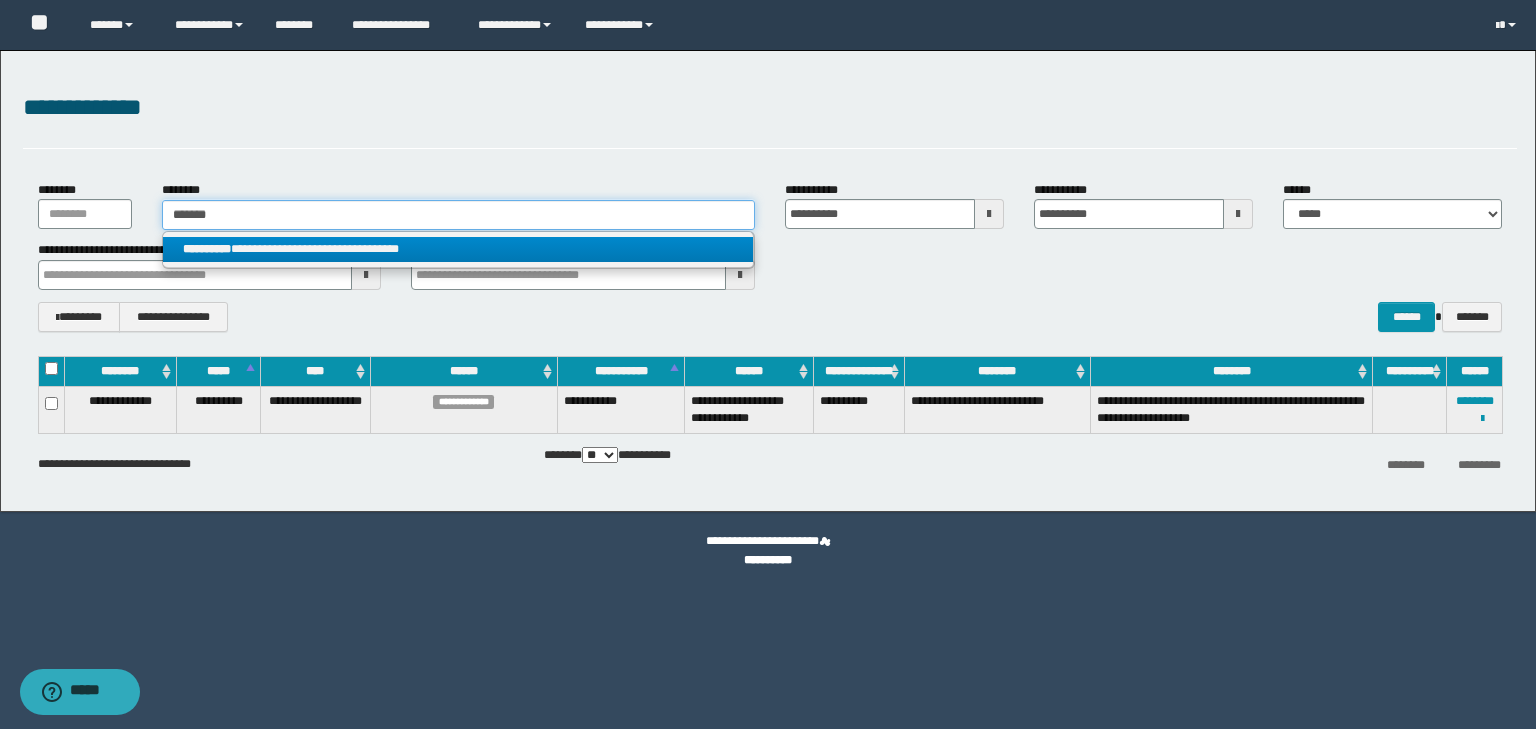 type 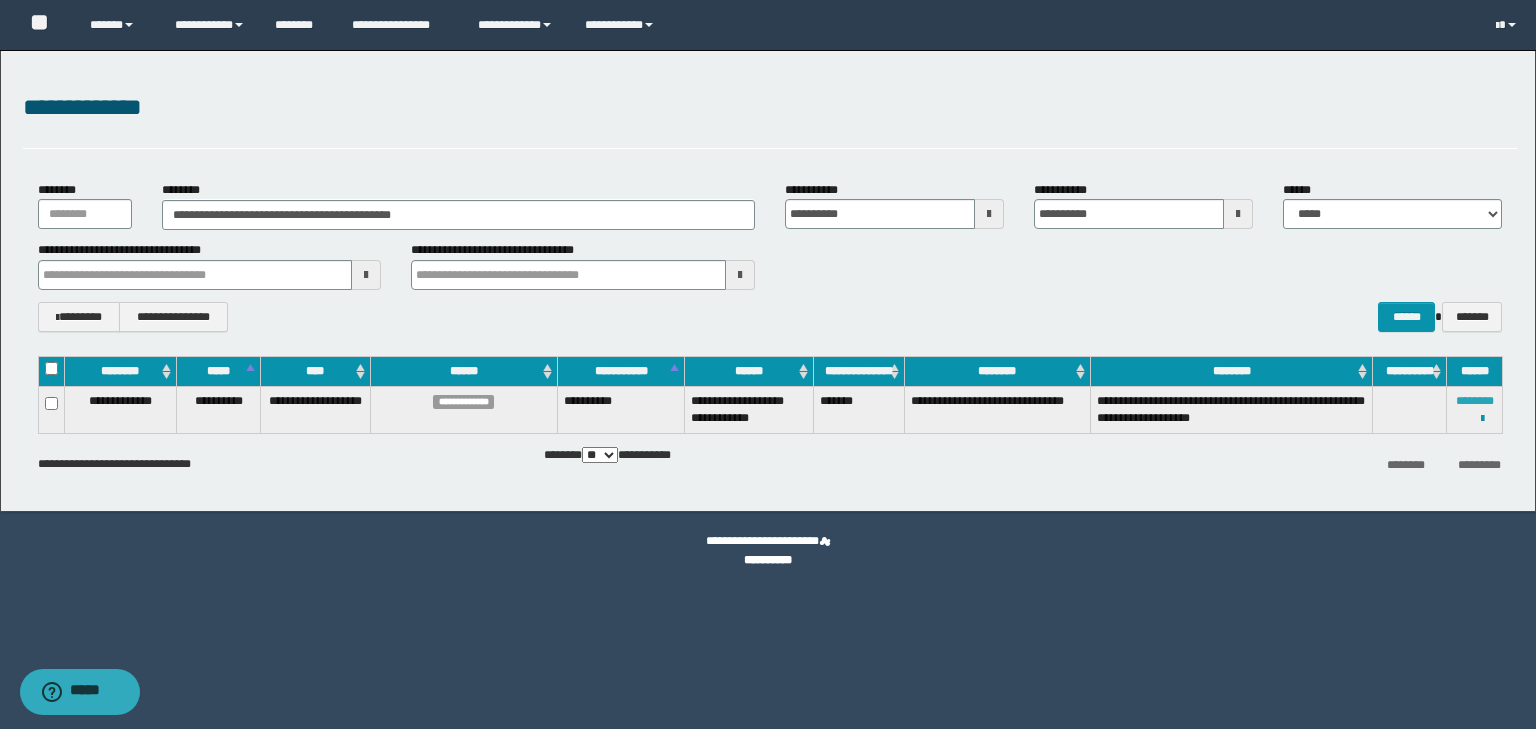 click on "********" at bounding box center (1475, 401) 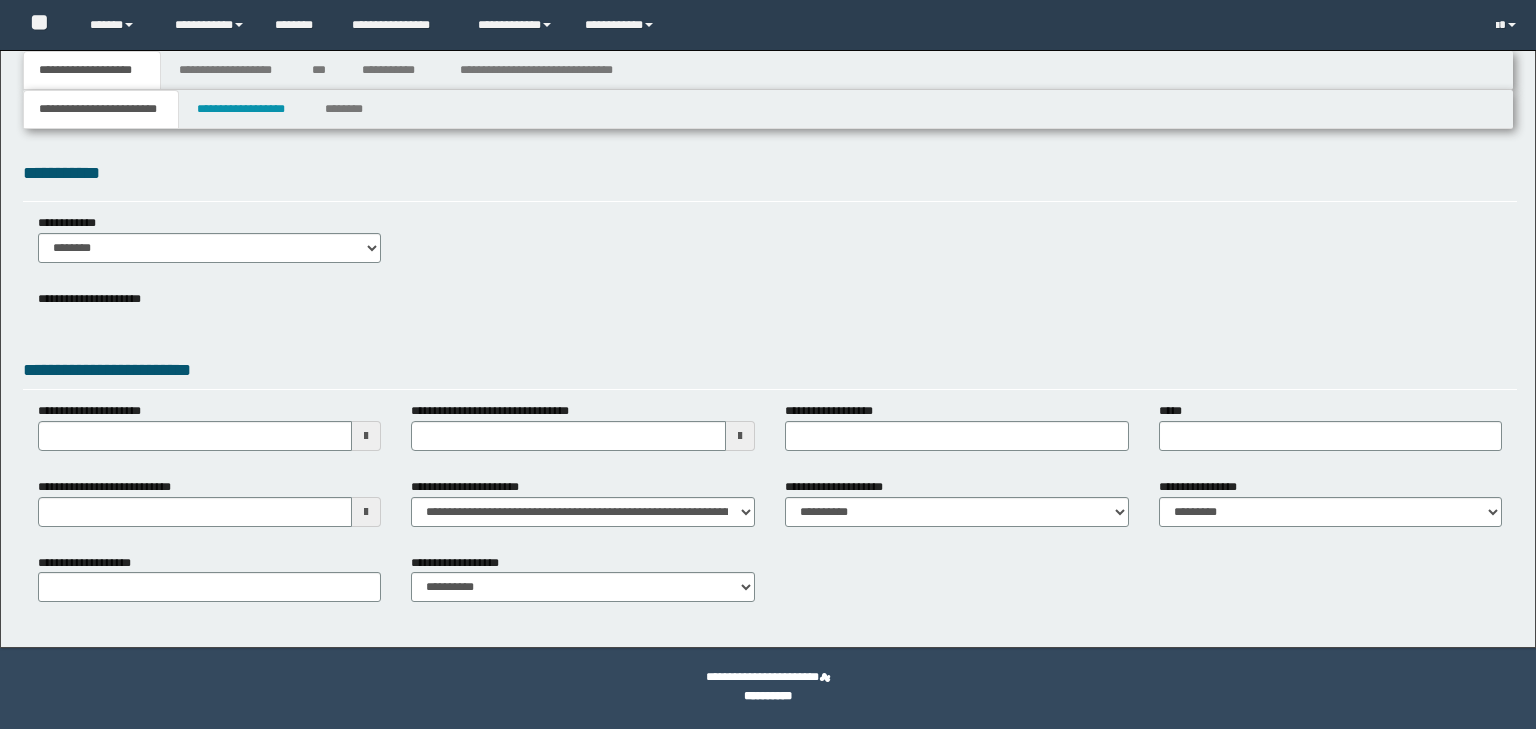 scroll, scrollTop: 0, scrollLeft: 0, axis: both 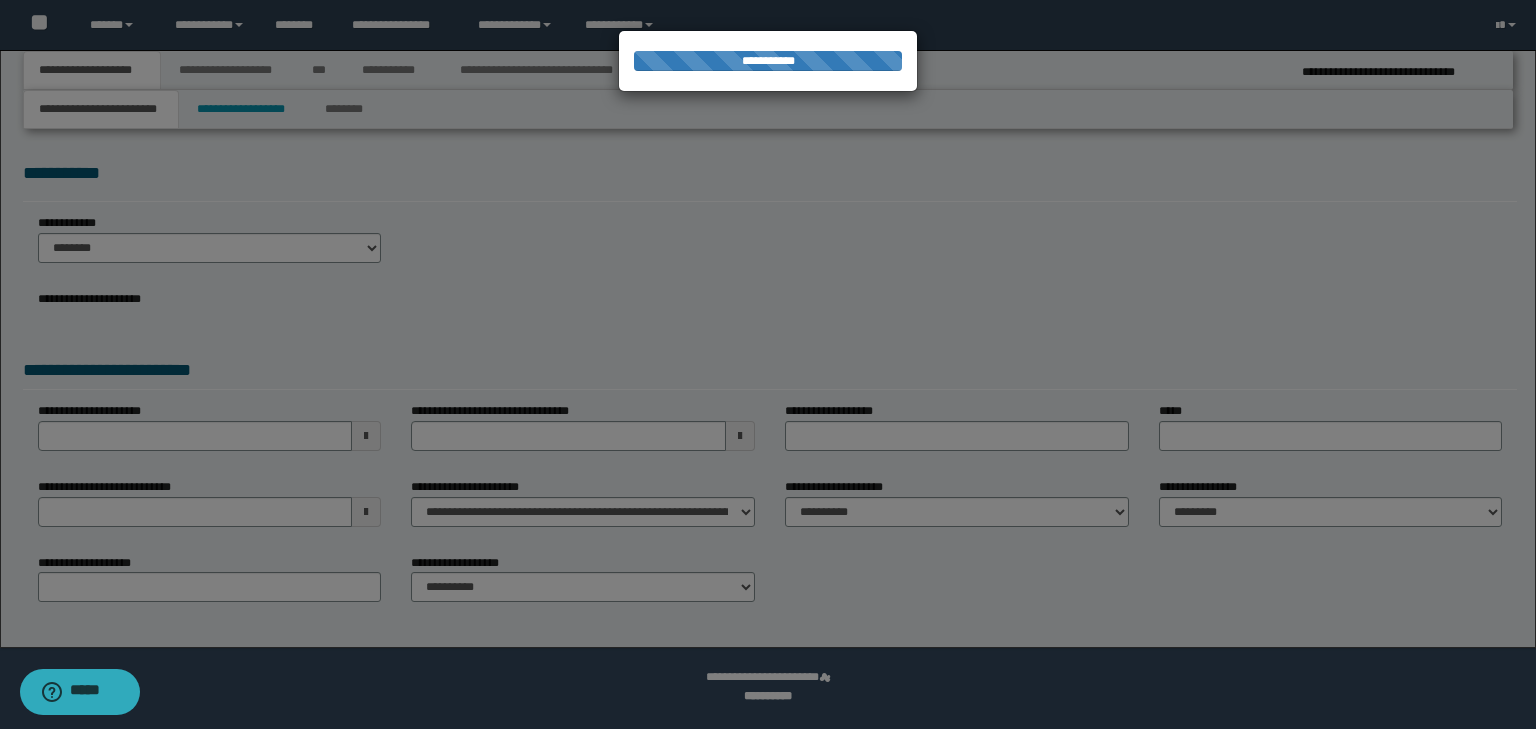 select on "*" 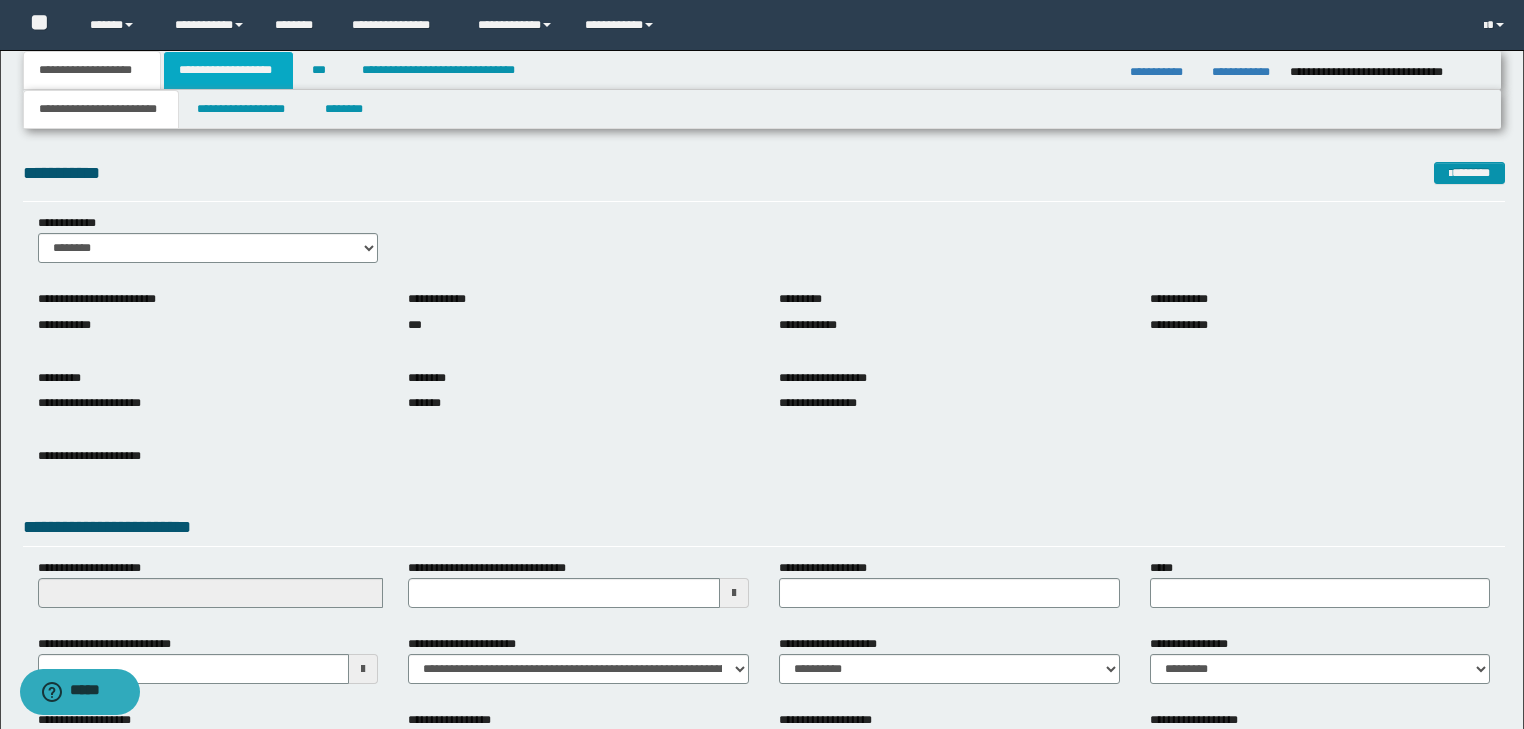 click on "**********" at bounding box center [228, 70] 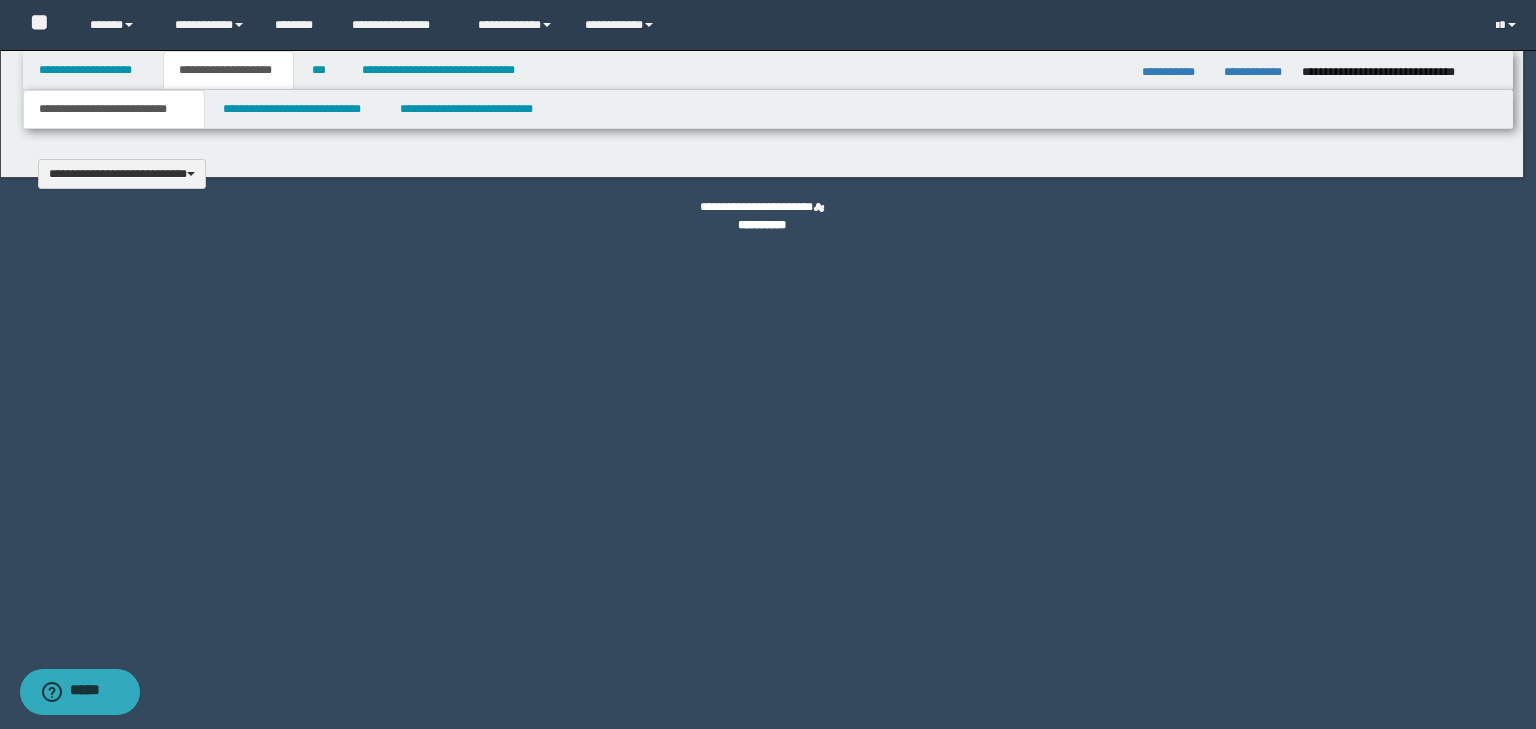 scroll, scrollTop: 0, scrollLeft: 0, axis: both 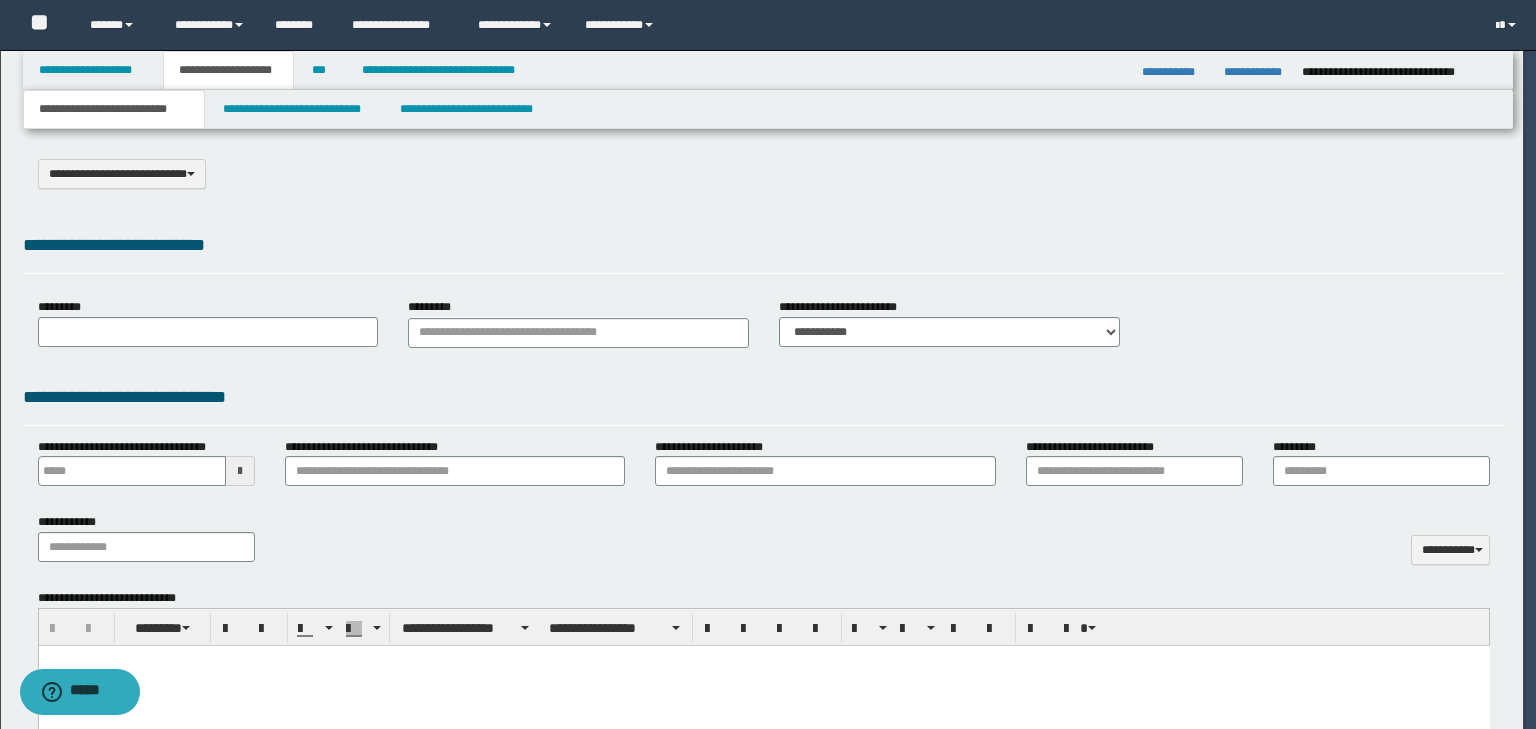 type on "**********" 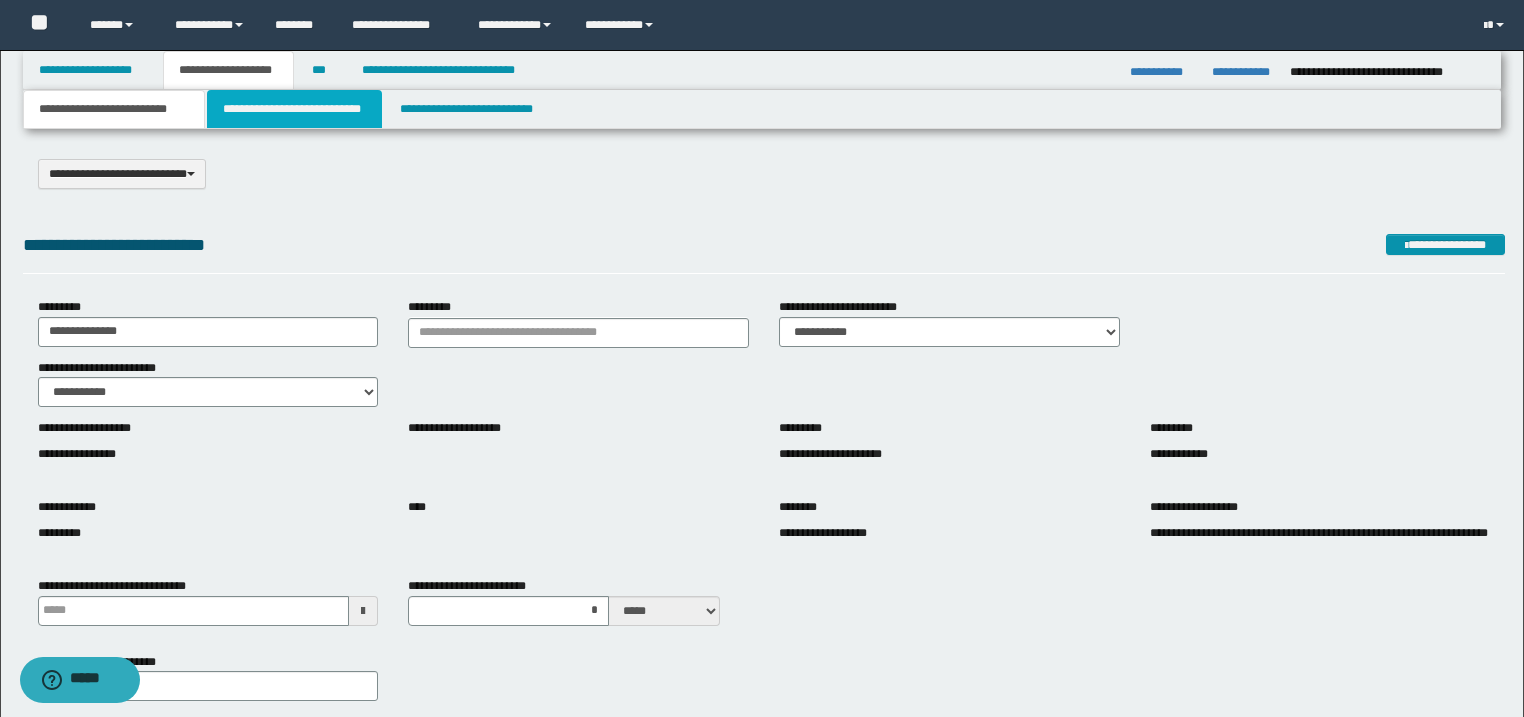 click on "**********" at bounding box center (294, 109) 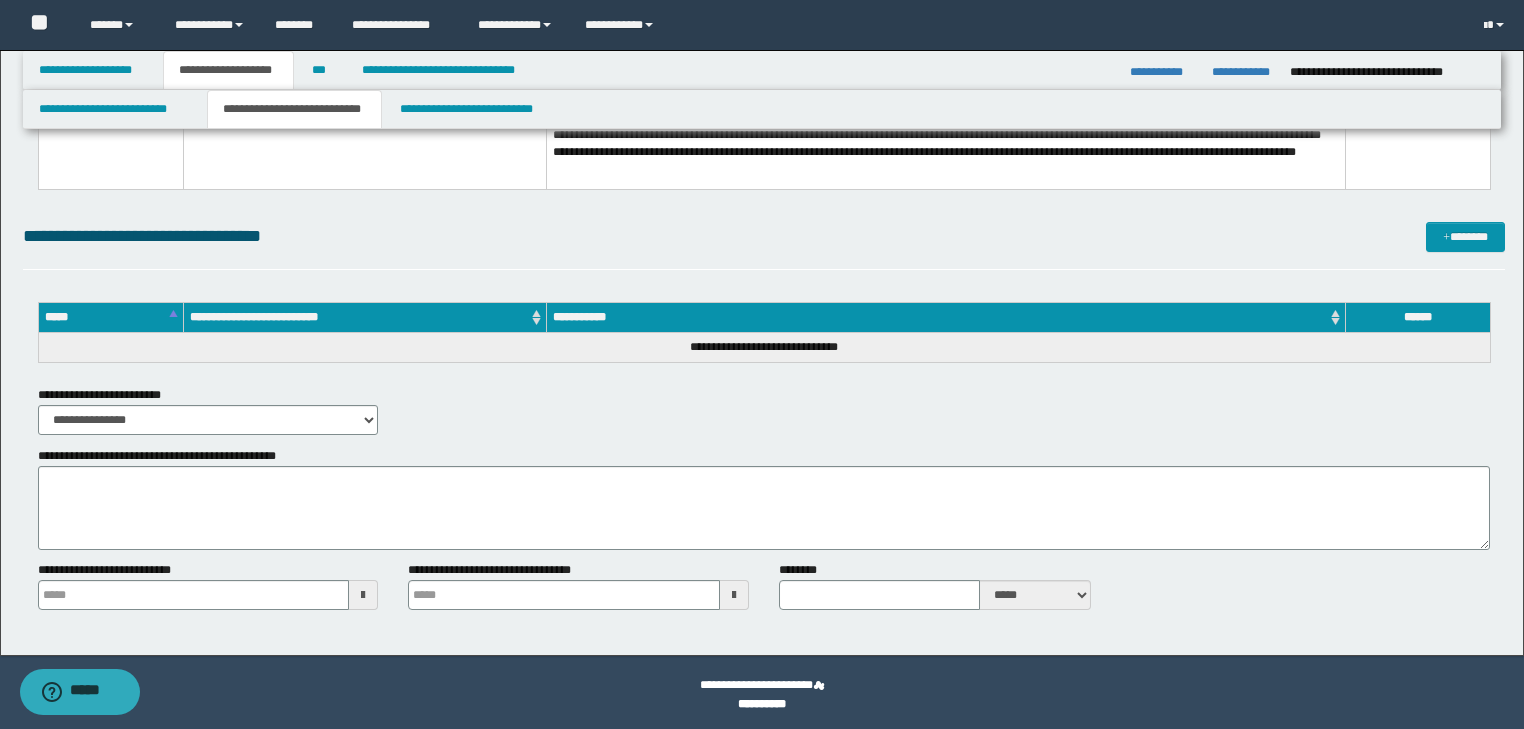 scroll, scrollTop: 5568, scrollLeft: 0, axis: vertical 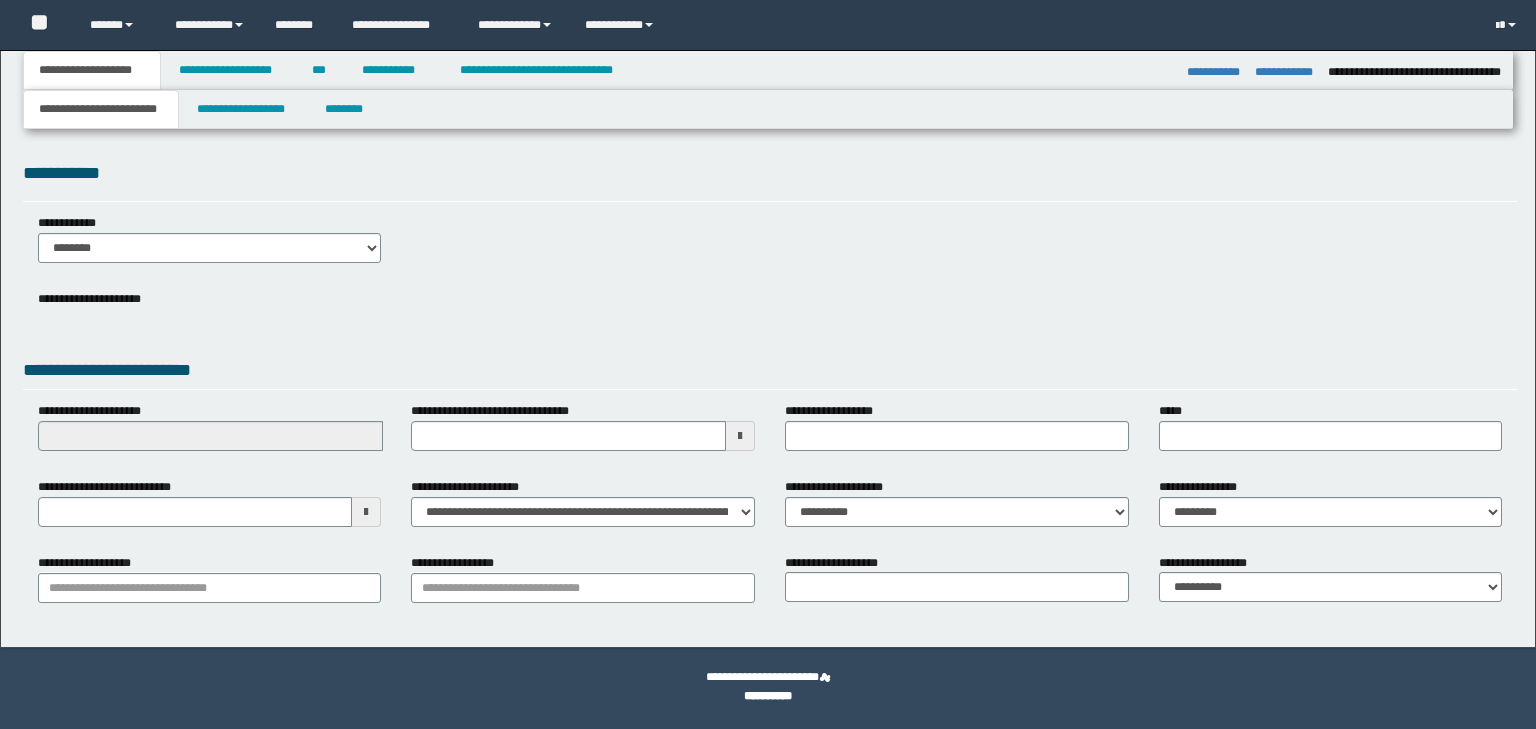 select on "*" 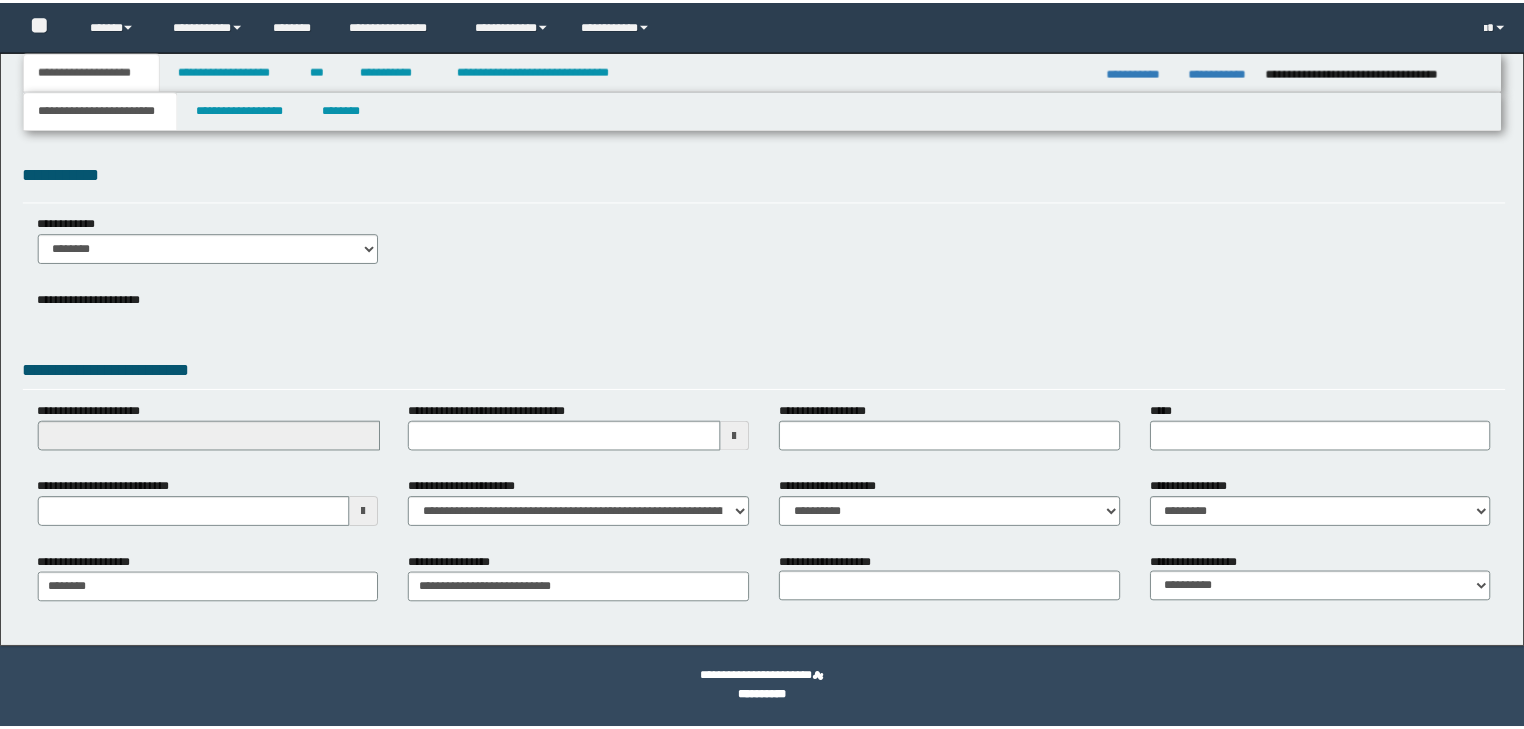 scroll, scrollTop: 0, scrollLeft: 0, axis: both 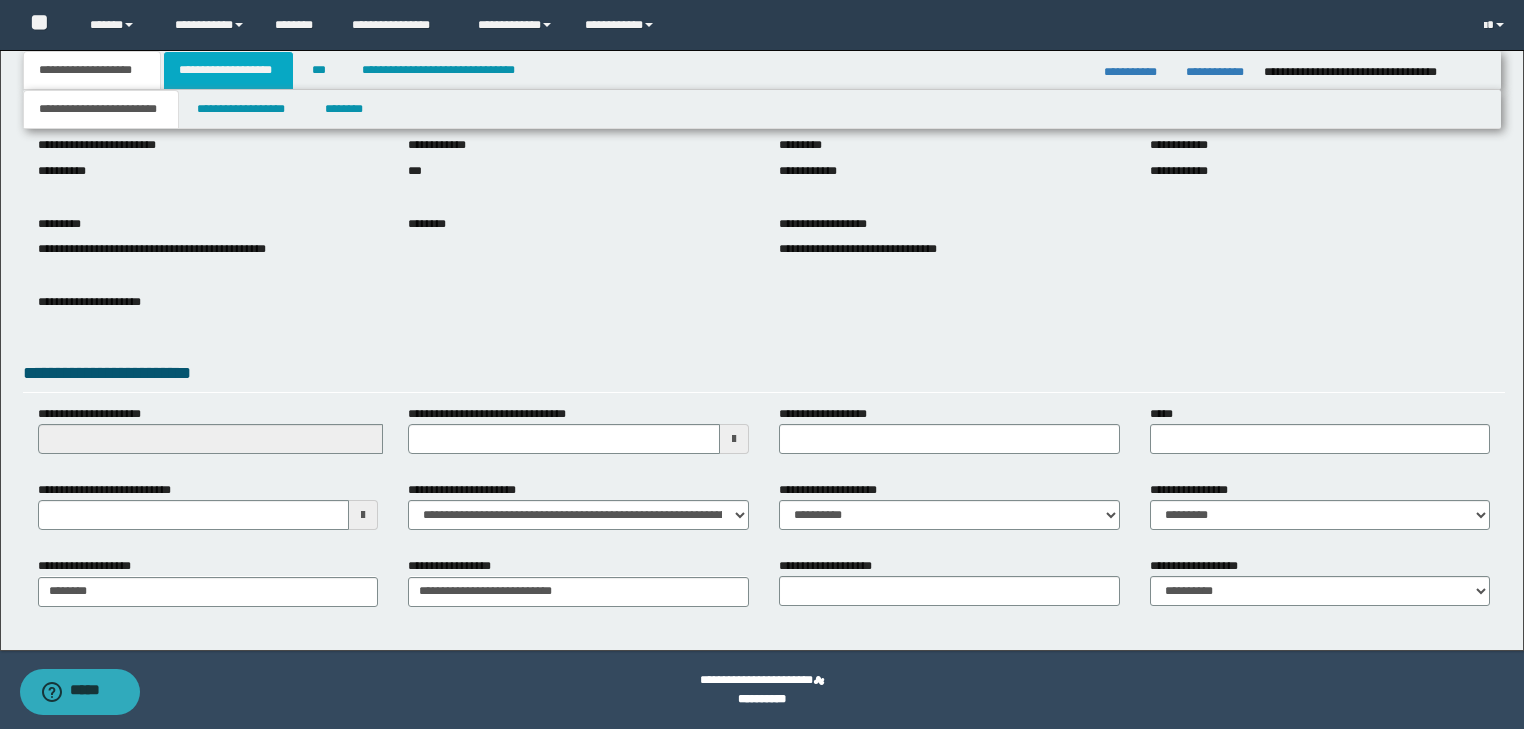 click on "**********" at bounding box center [228, 70] 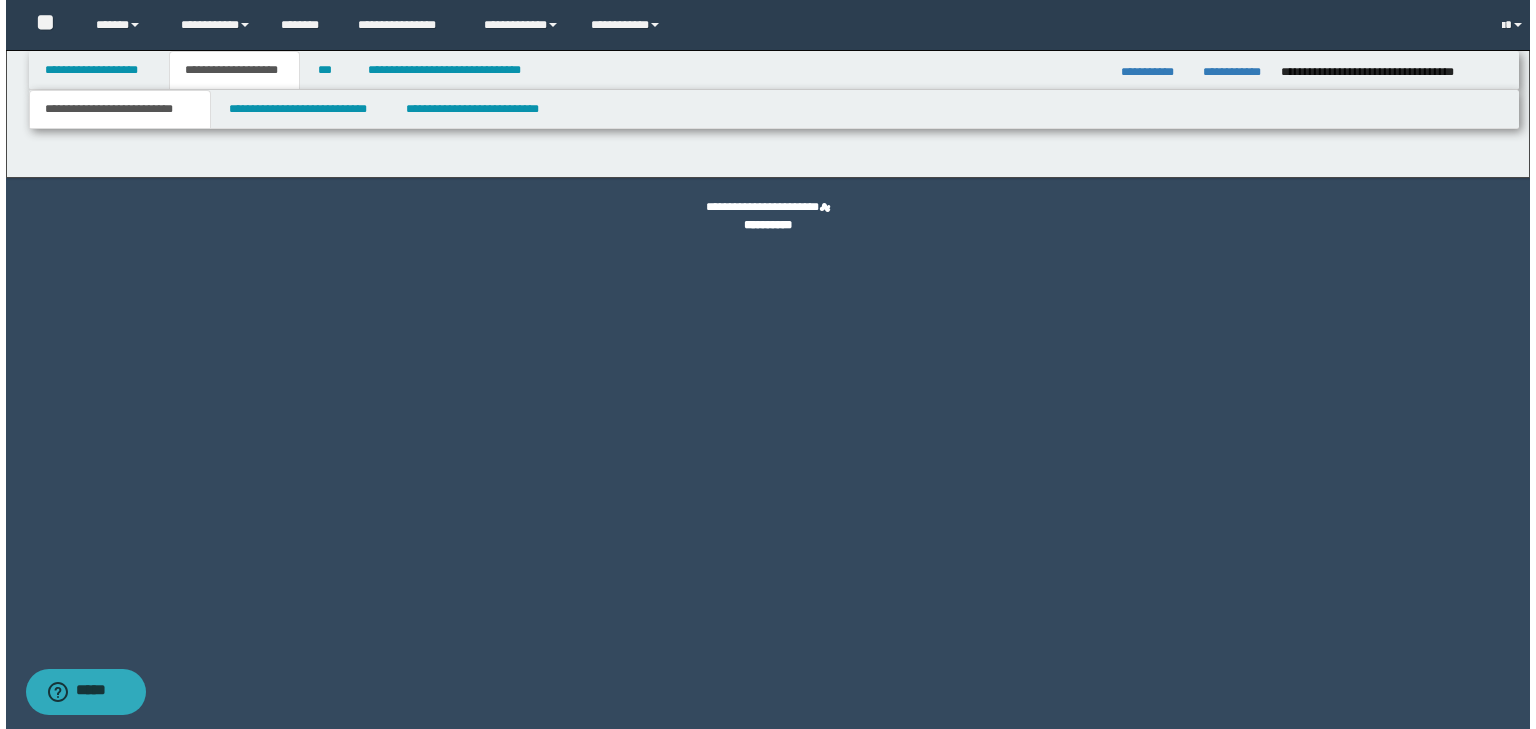scroll, scrollTop: 0, scrollLeft: 0, axis: both 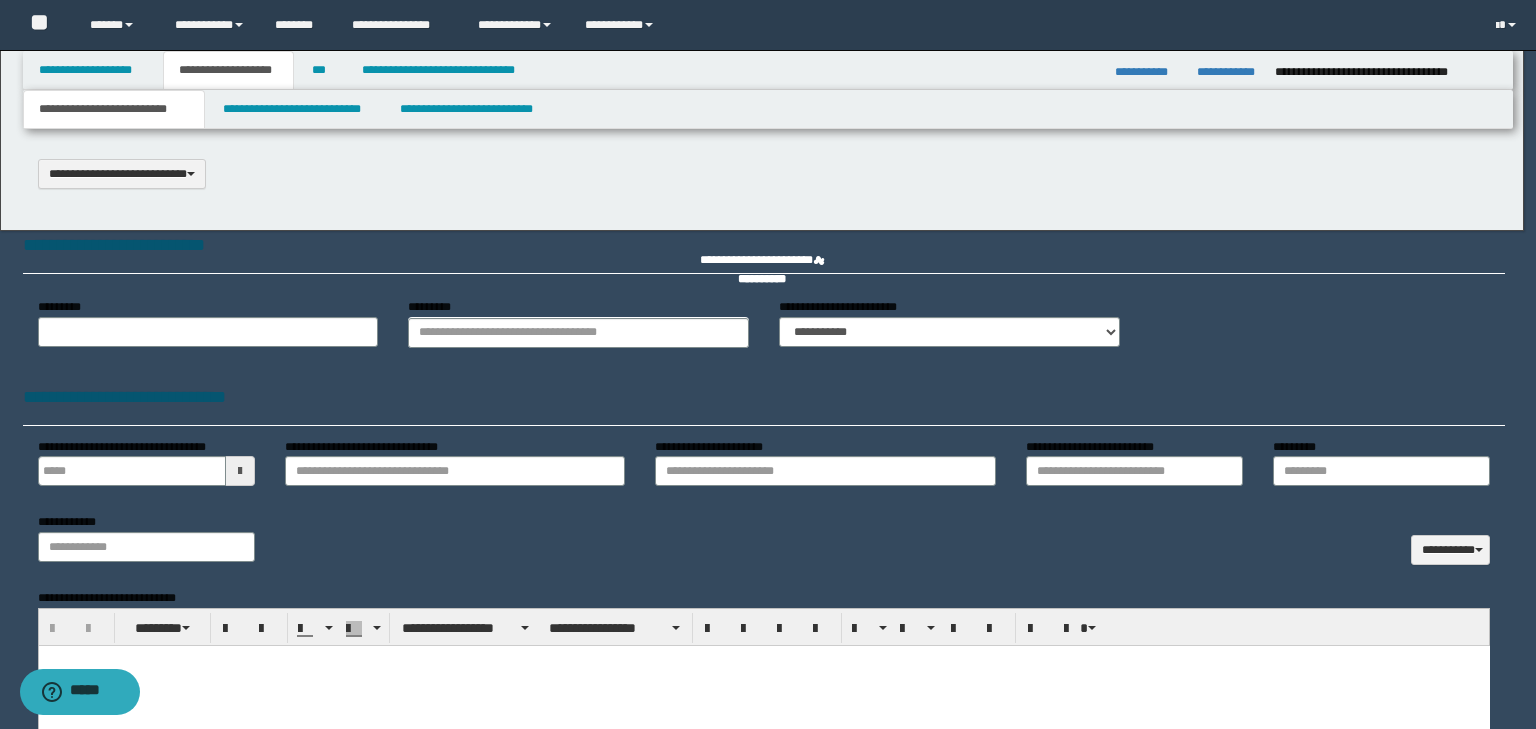 type on "*********" 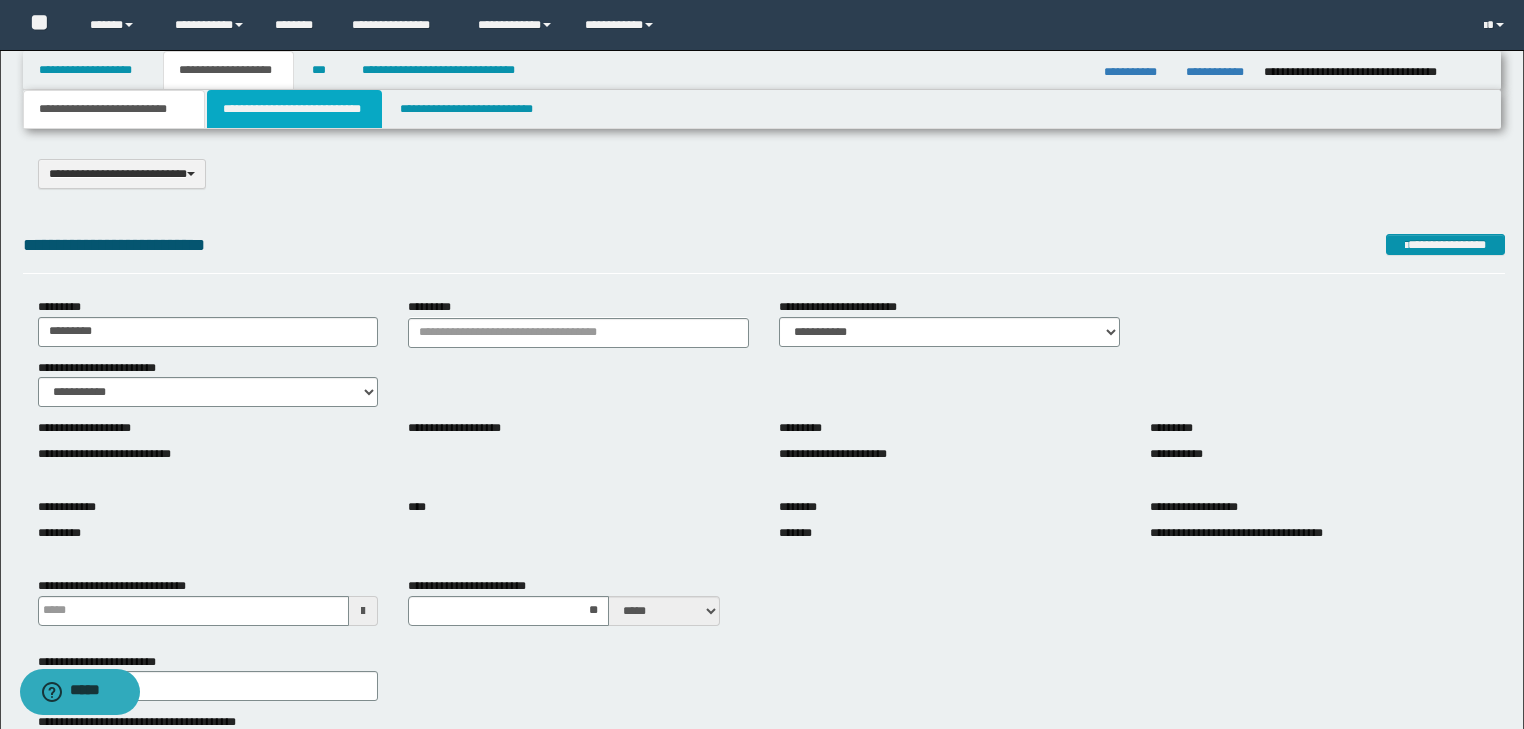 click on "**********" at bounding box center (294, 109) 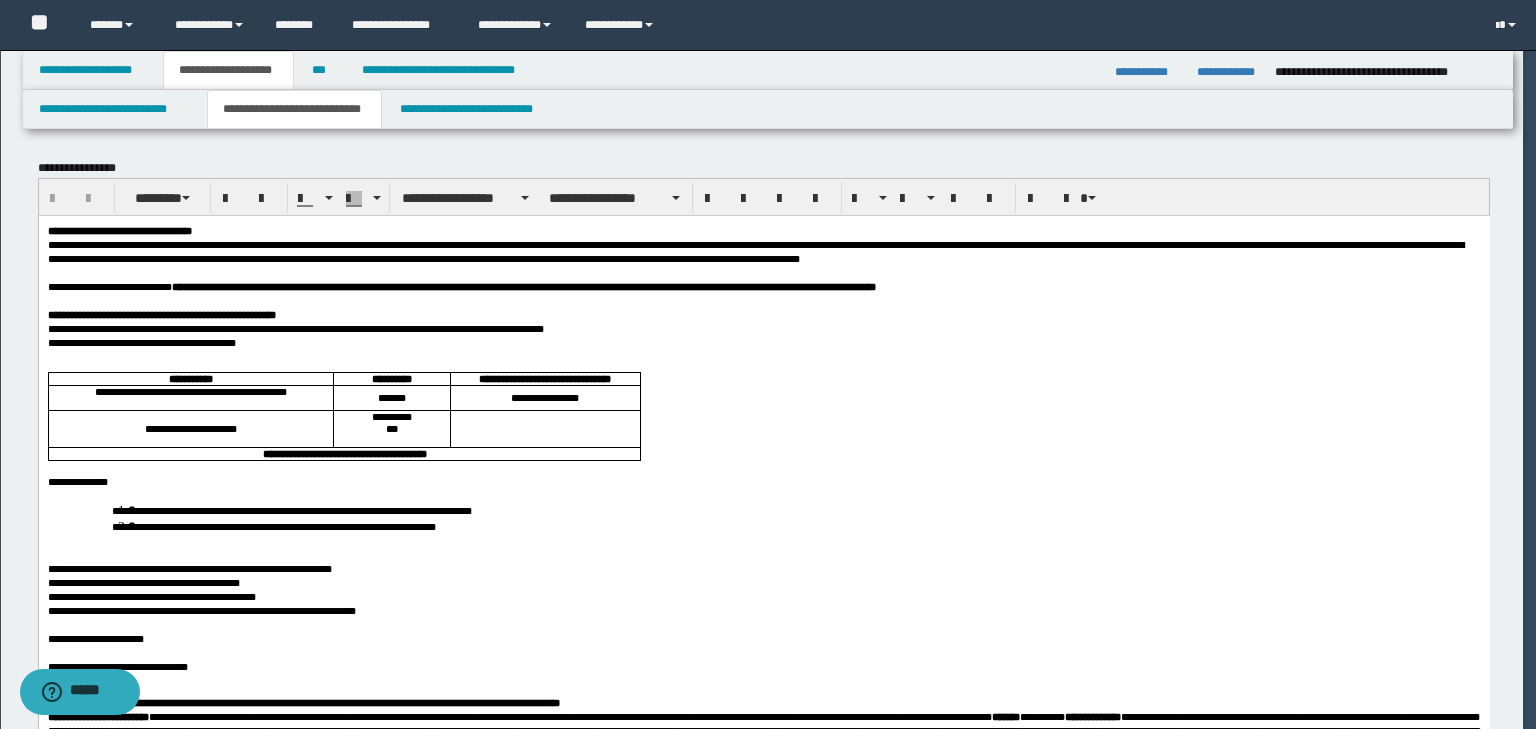 scroll, scrollTop: 0, scrollLeft: 0, axis: both 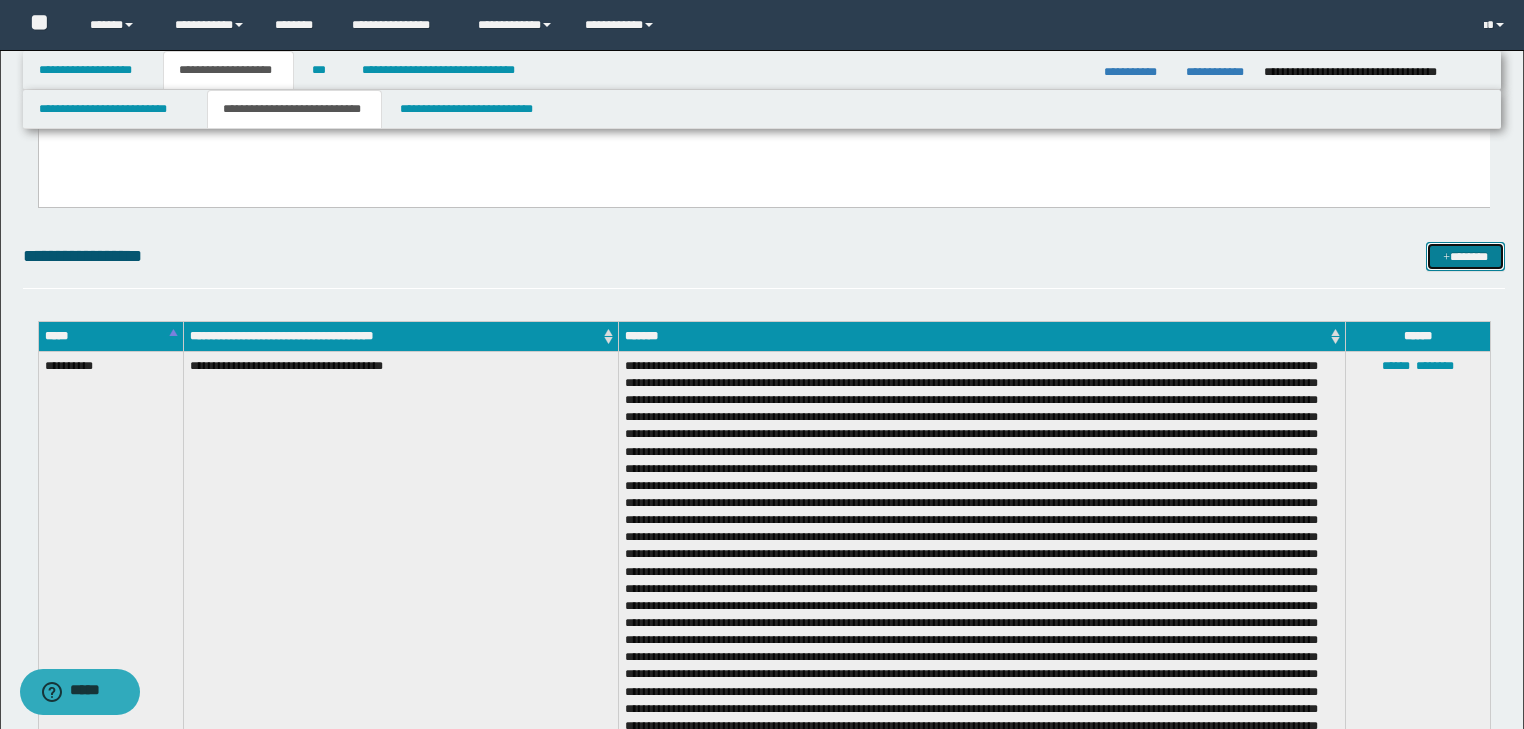 click on "*******" at bounding box center [1465, 257] 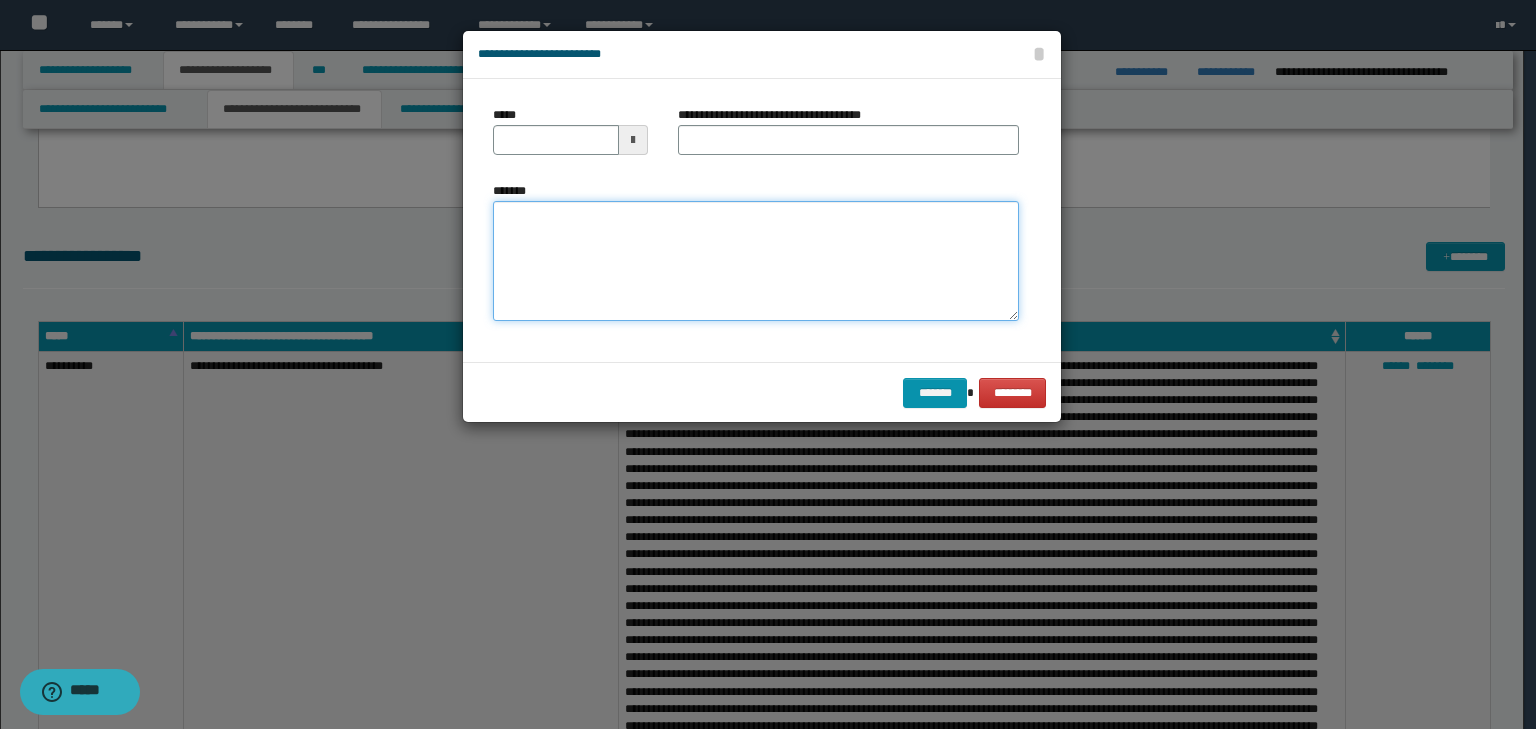 click on "*******" at bounding box center [756, 261] 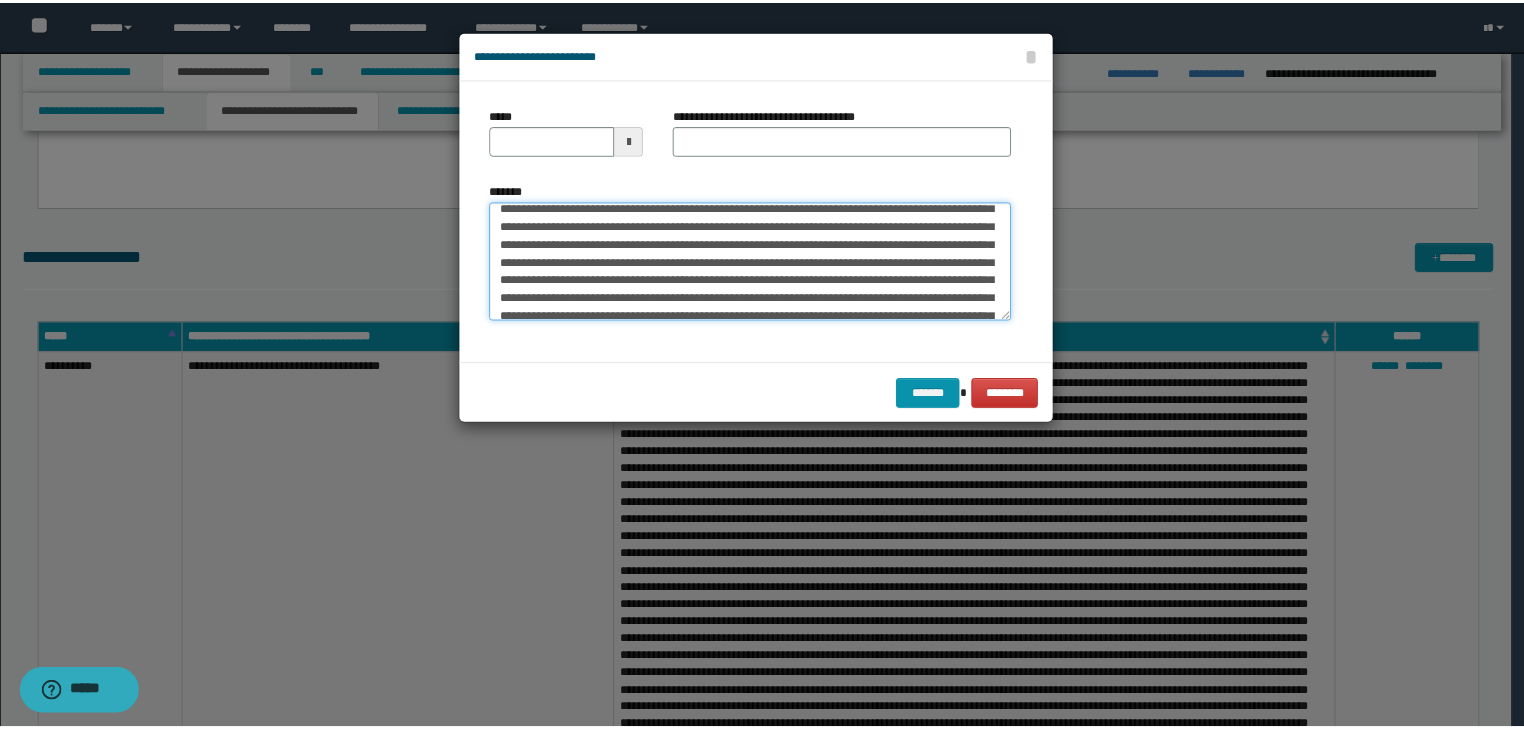 scroll, scrollTop: 0, scrollLeft: 0, axis: both 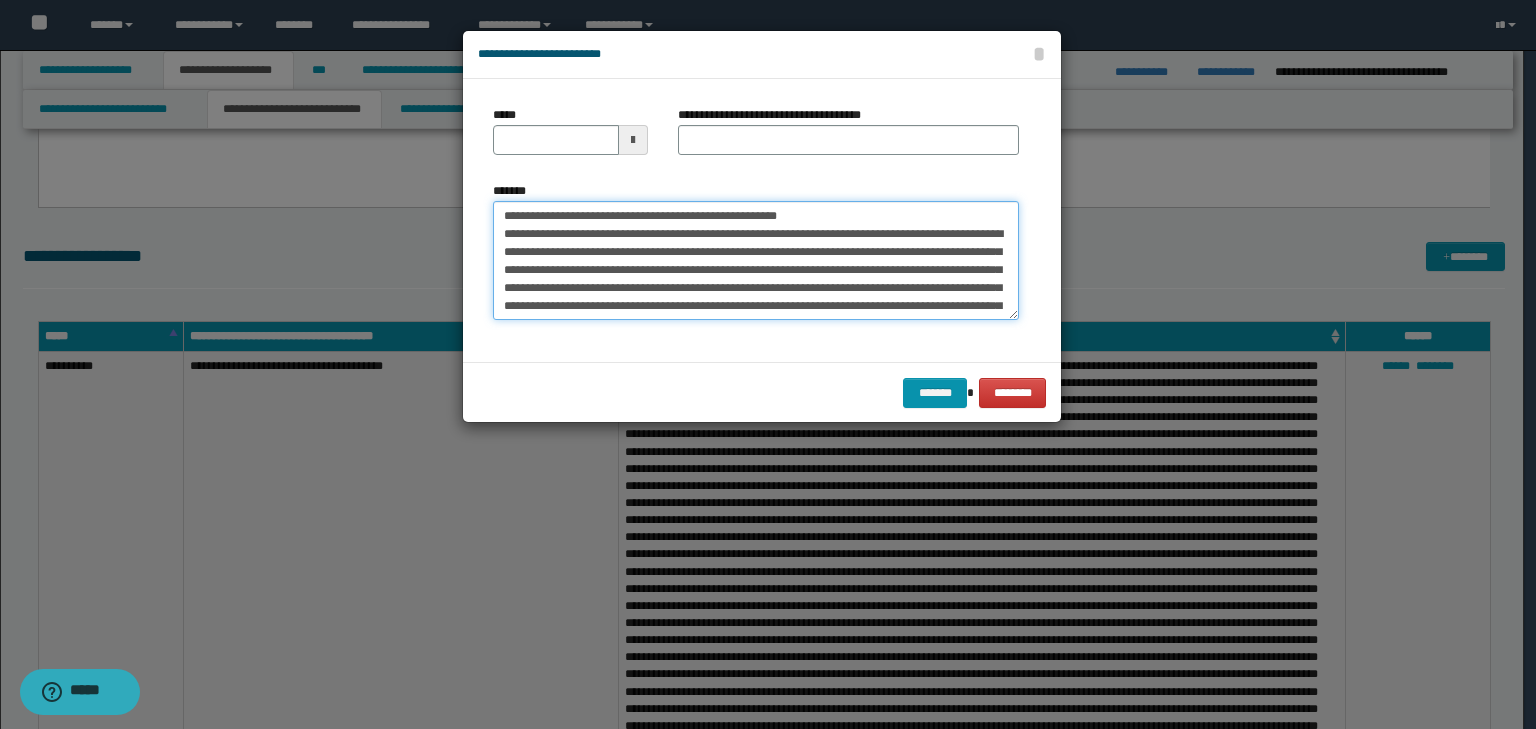 drag, startPoint x: 557, startPoint y: 214, endPoint x: 470, endPoint y: 196, distance: 88.84256 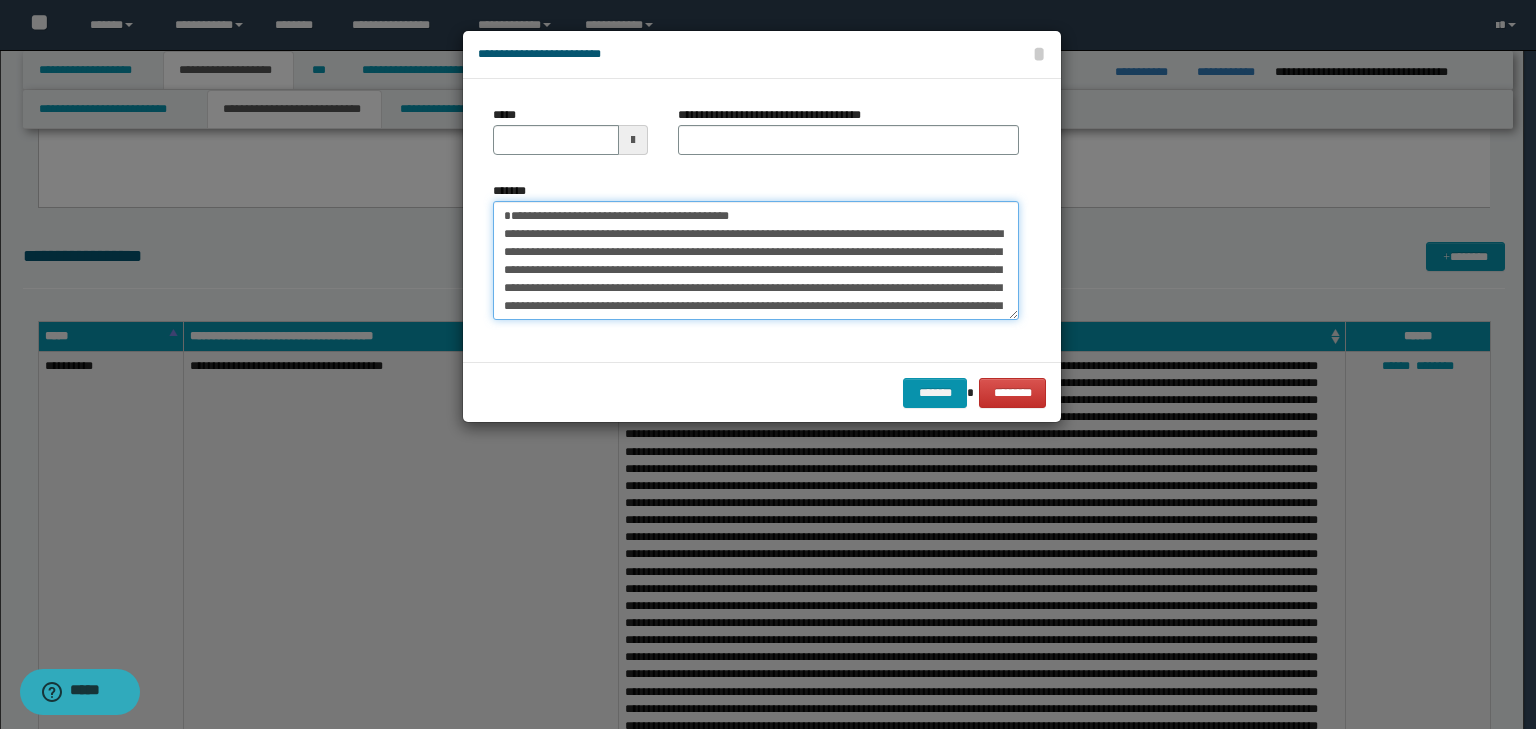 type 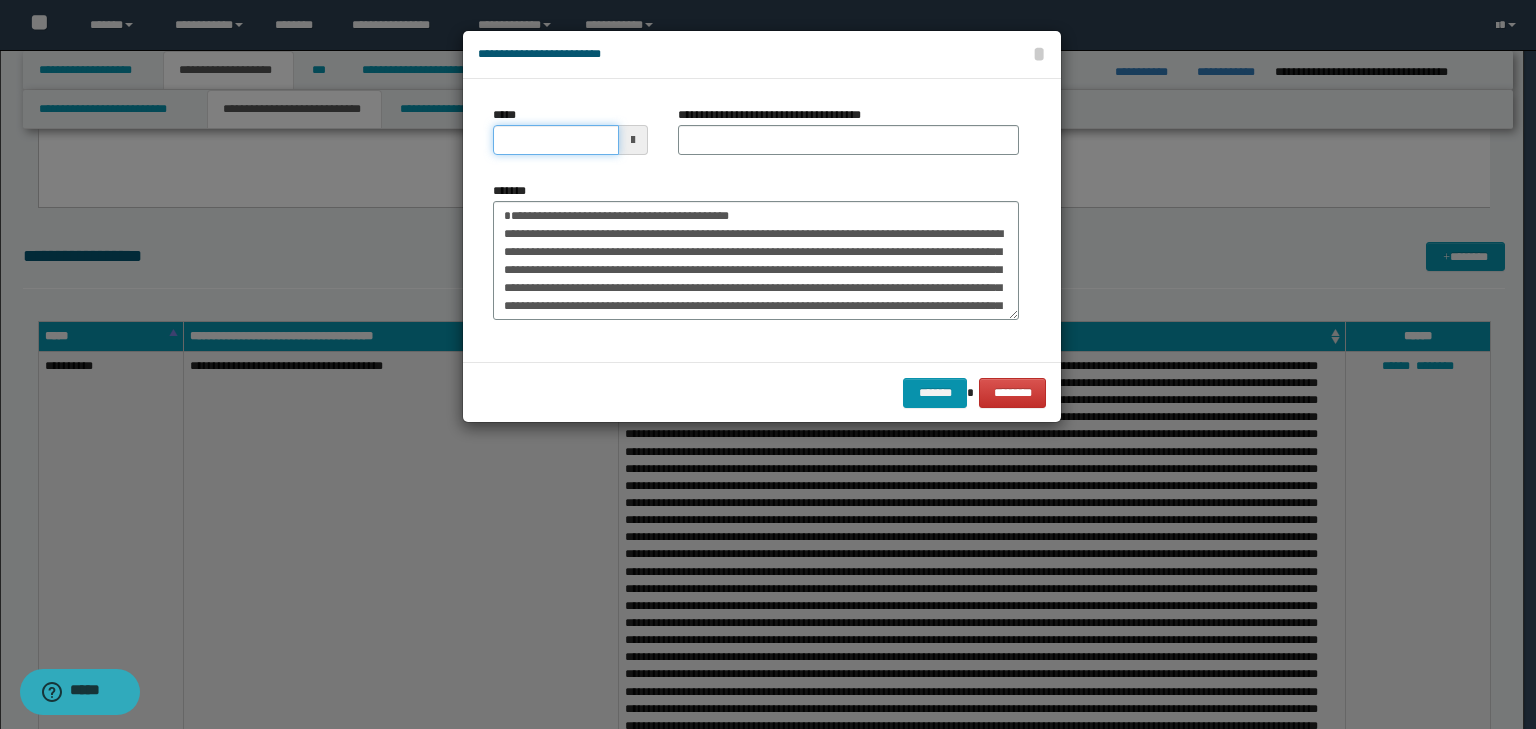click on "*****" at bounding box center (556, 140) 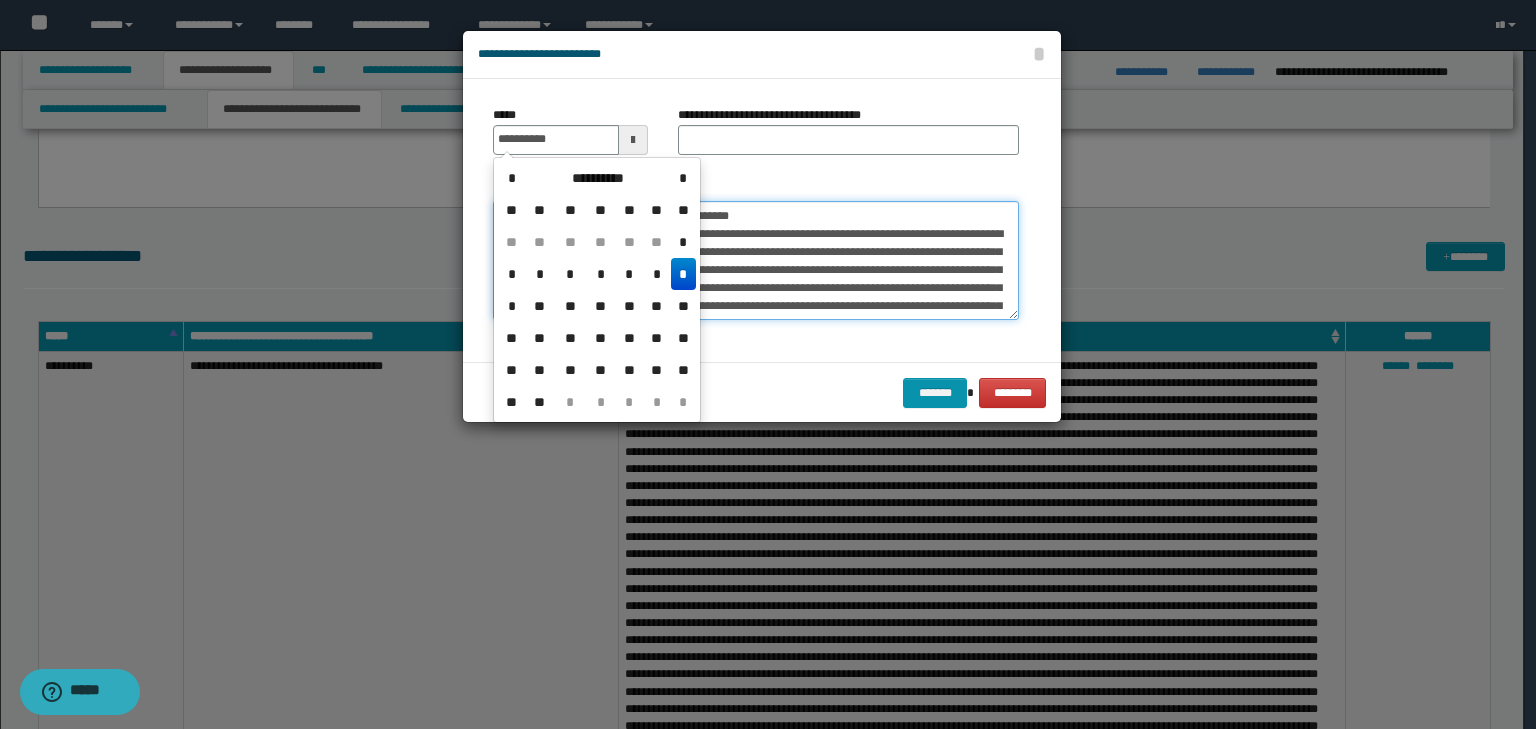 type on "**********" 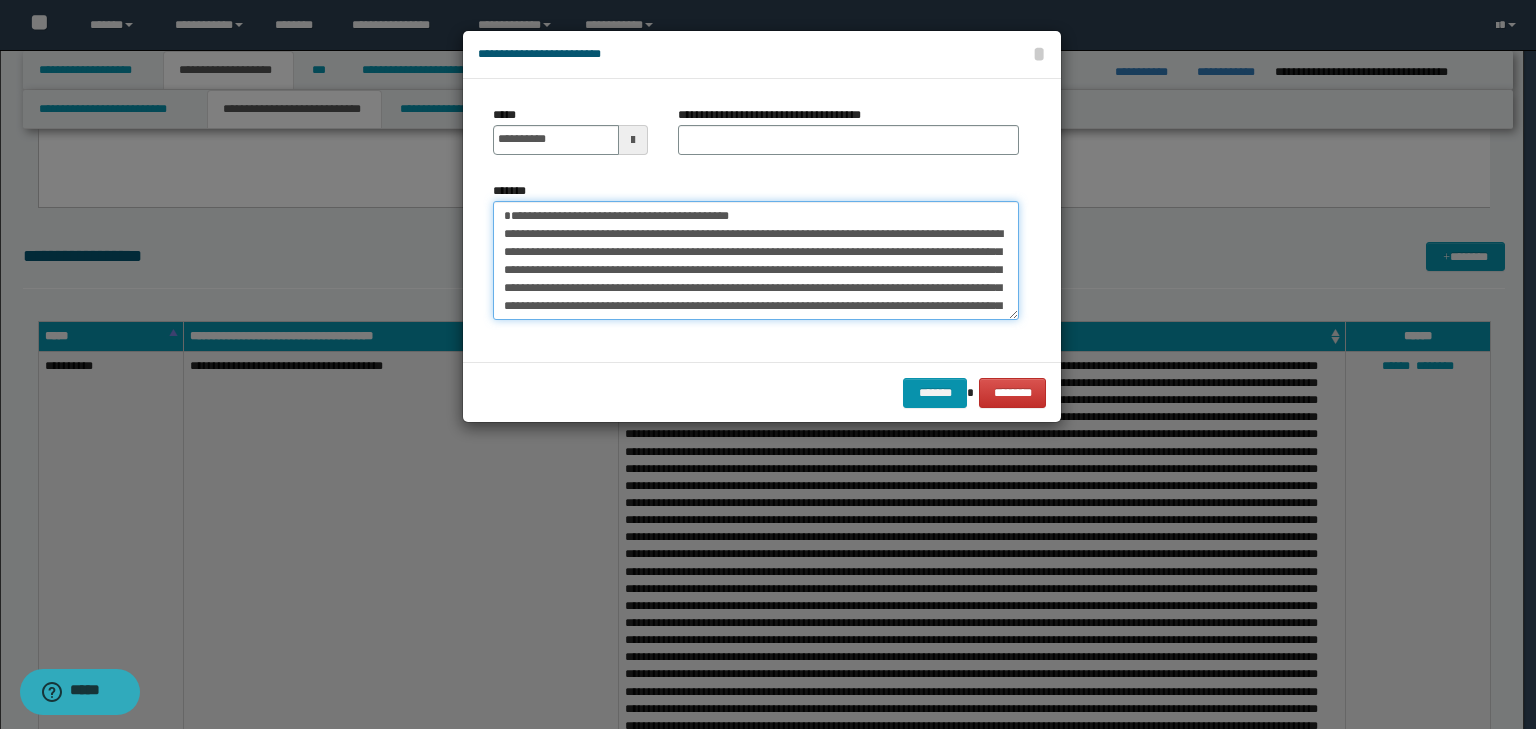 drag, startPoint x: 804, startPoint y: 211, endPoint x: 324, endPoint y: 164, distance: 482.29556 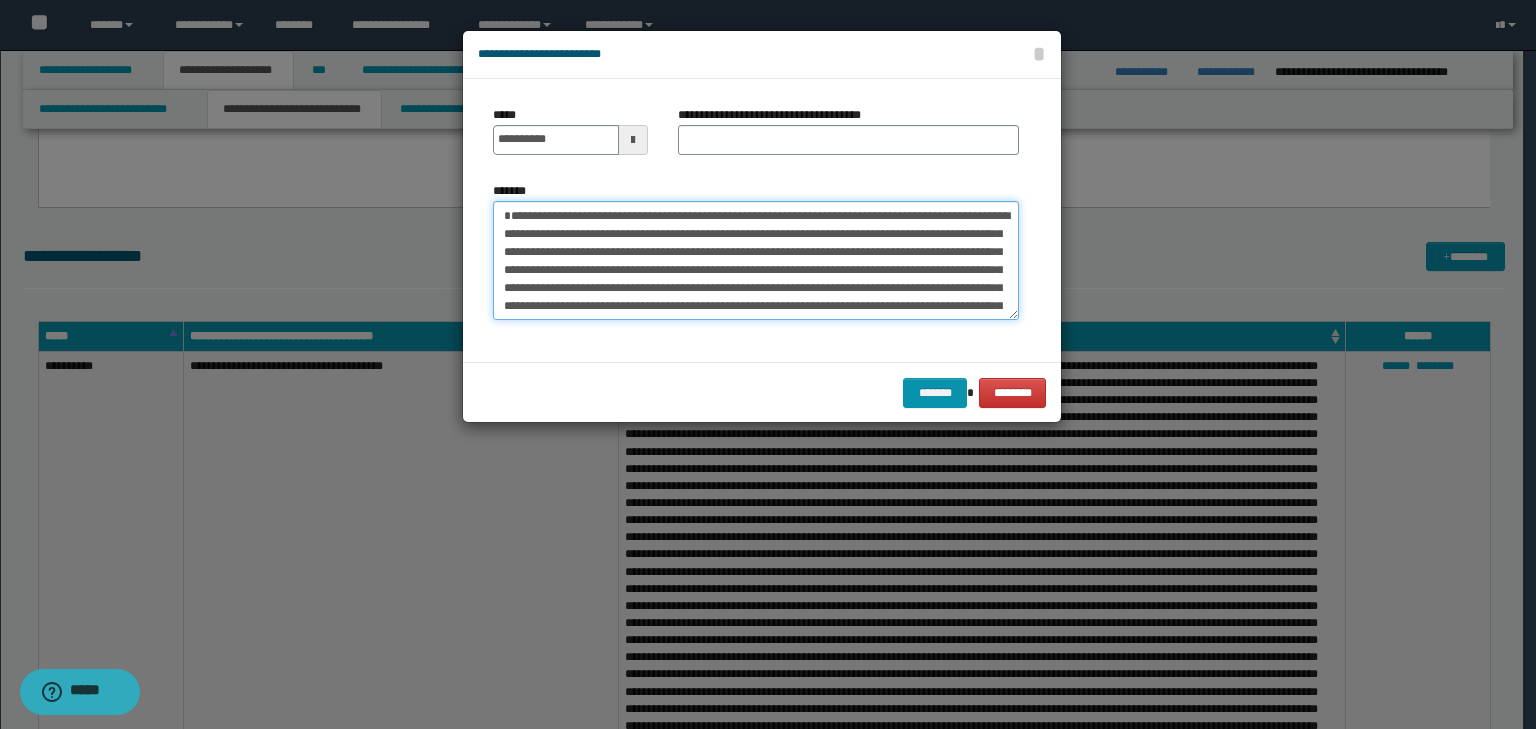 type on "**********" 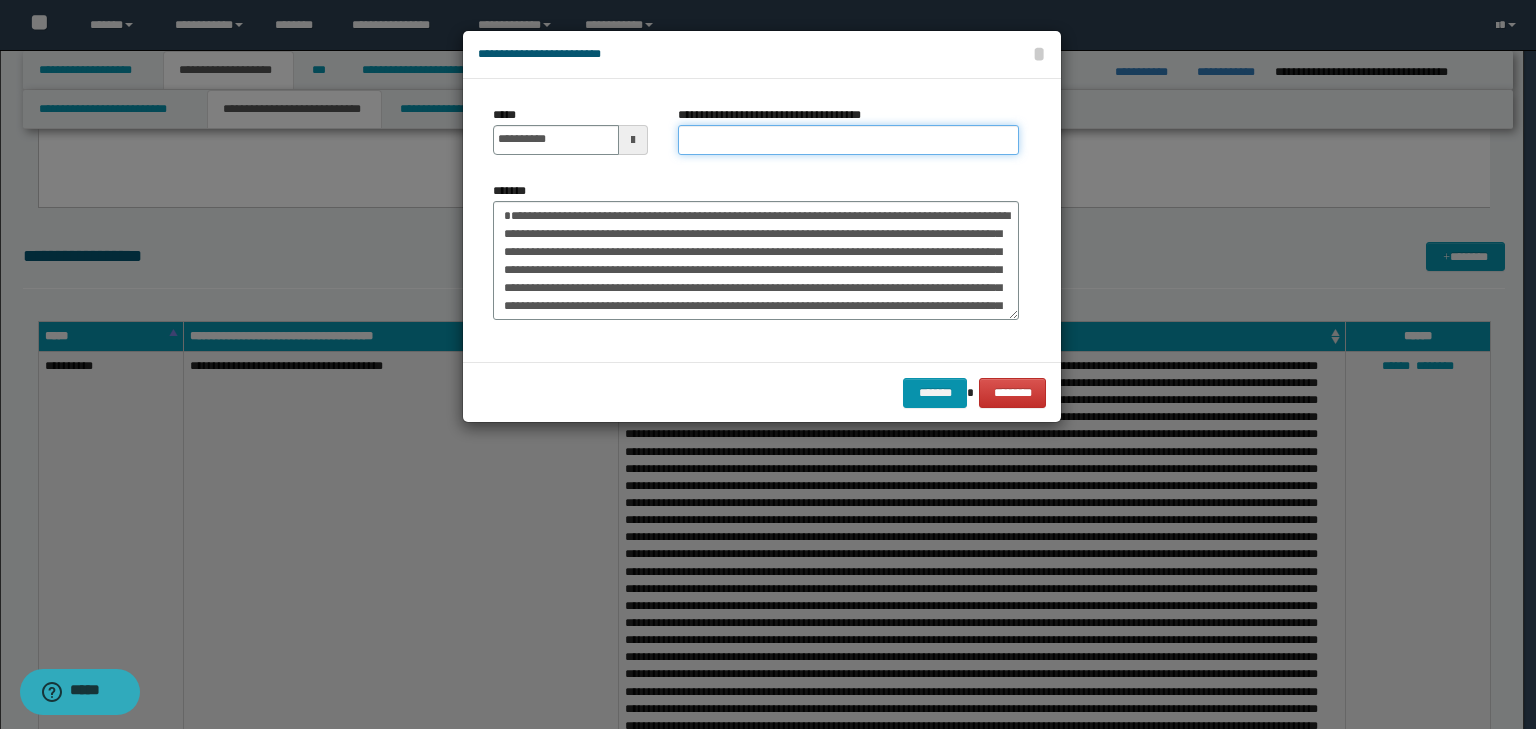 click on "**********" at bounding box center [848, 140] 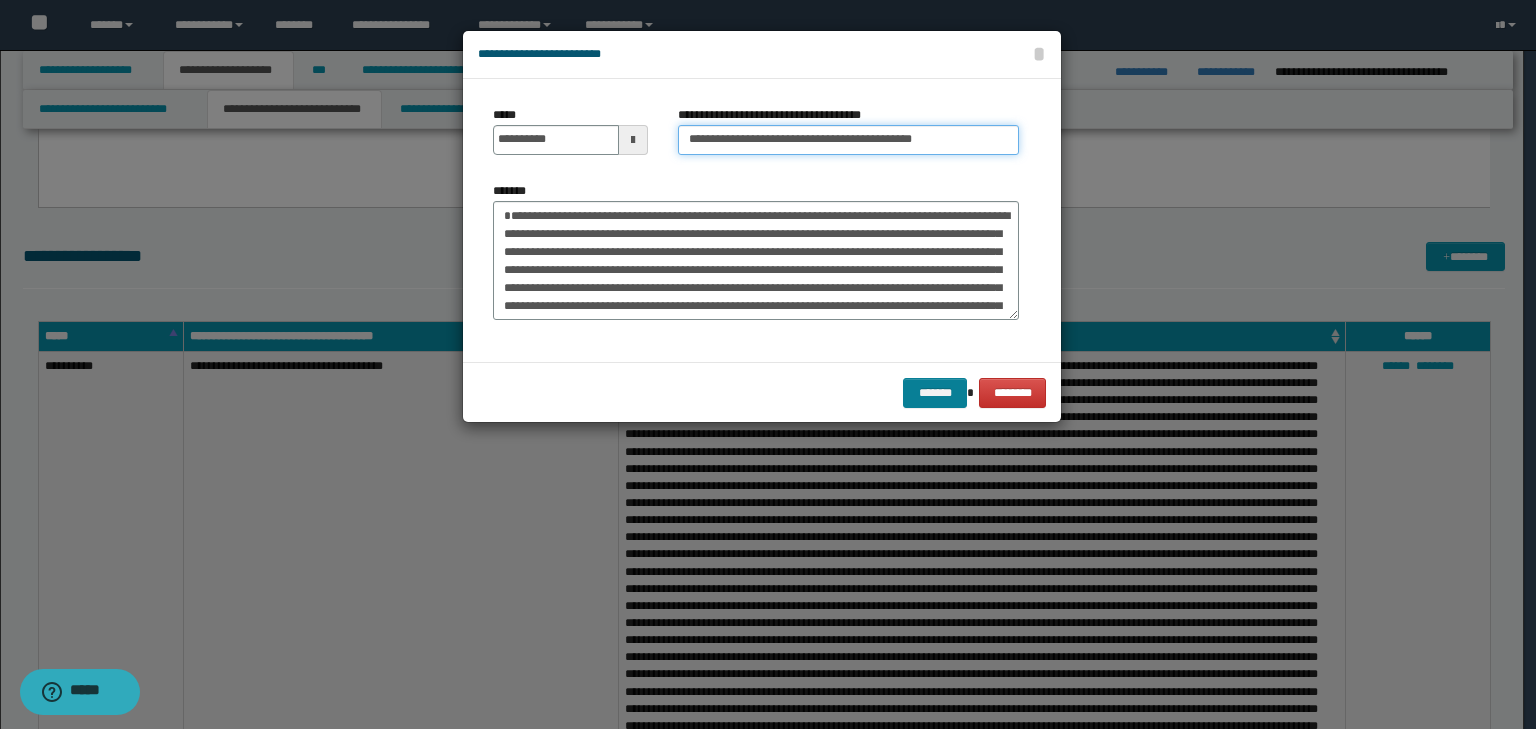 type on "**********" 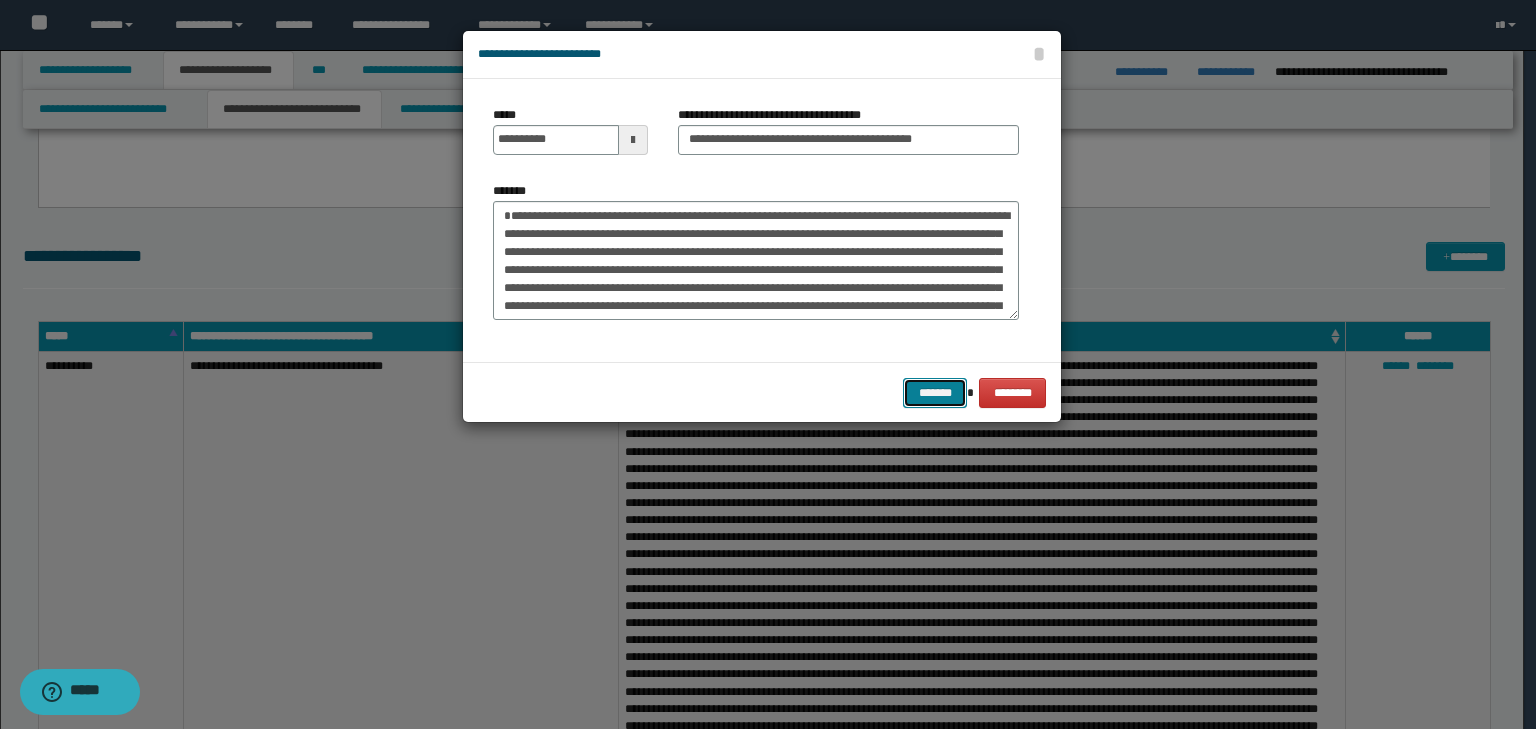 click on "*******" at bounding box center (935, 393) 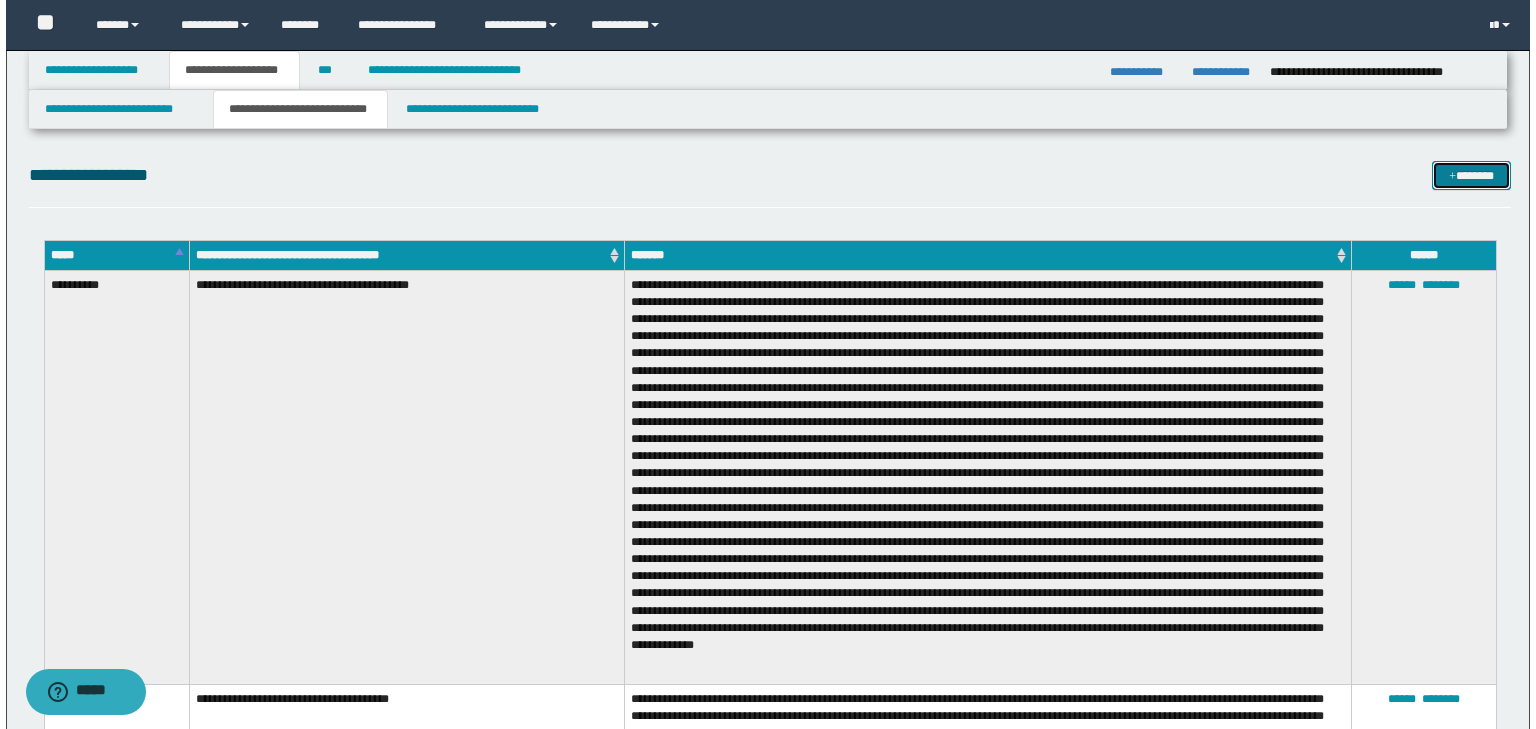 scroll, scrollTop: 2560, scrollLeft: 0, axis: vertical 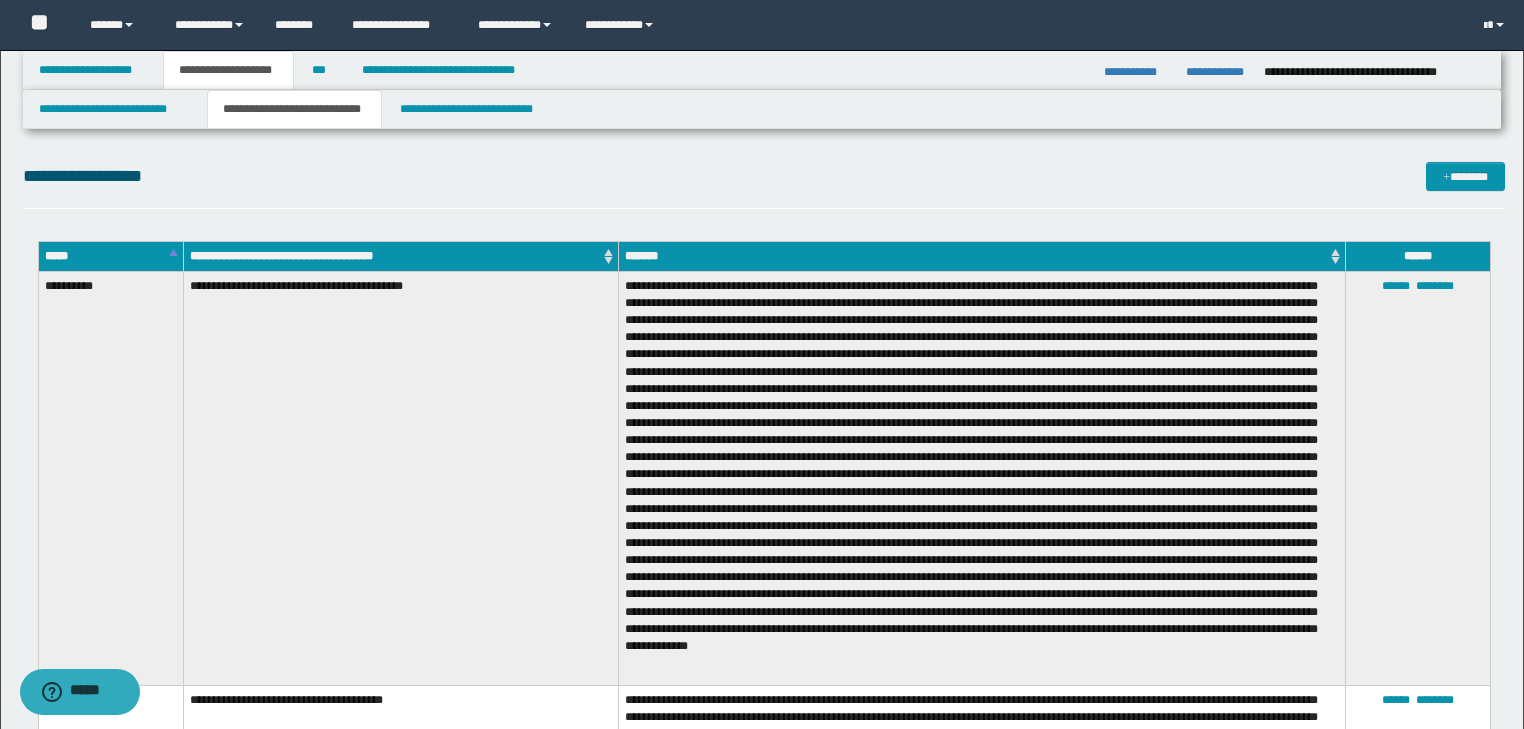 click on "**********" at bounding box center [764, 185] 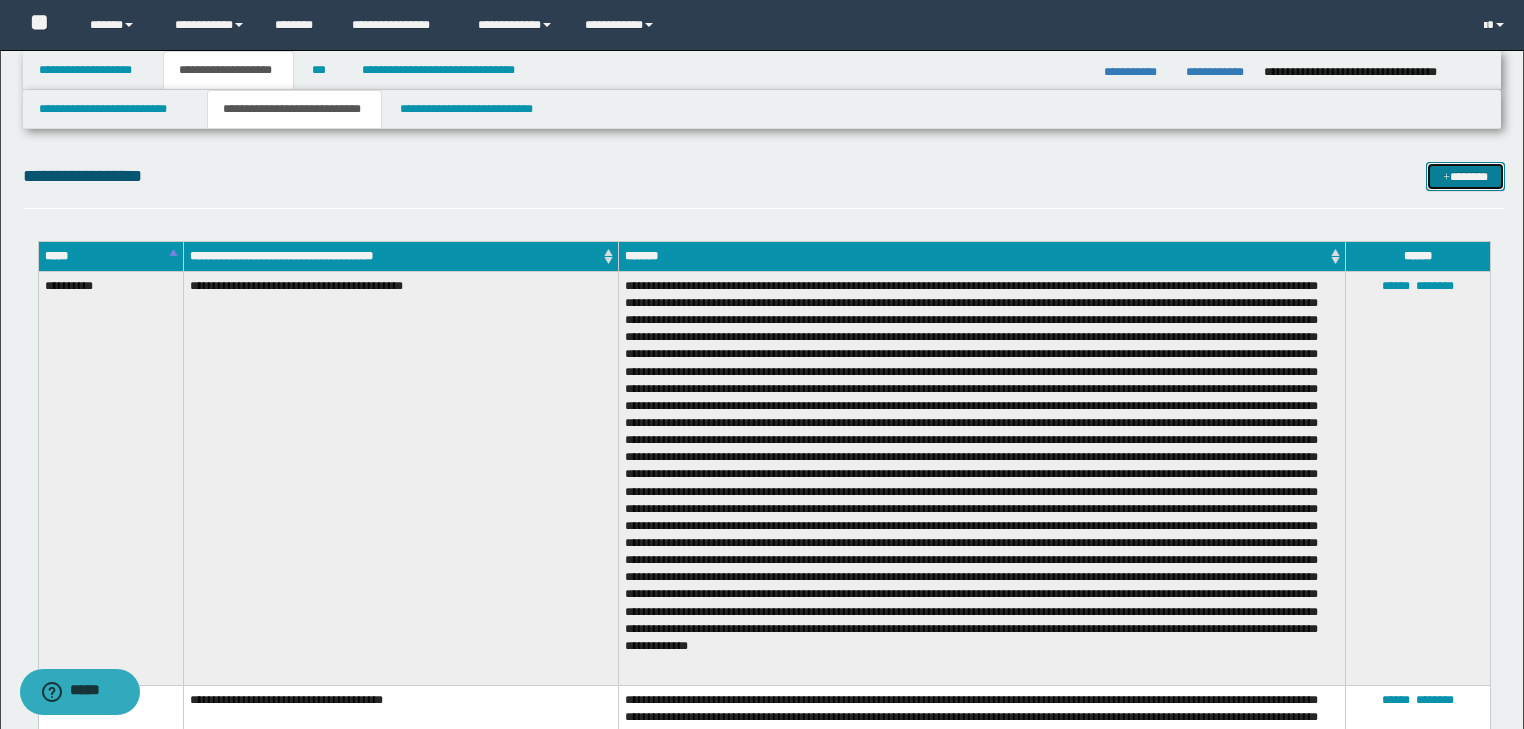 click on "*******" at bounding box center (1465, 177) 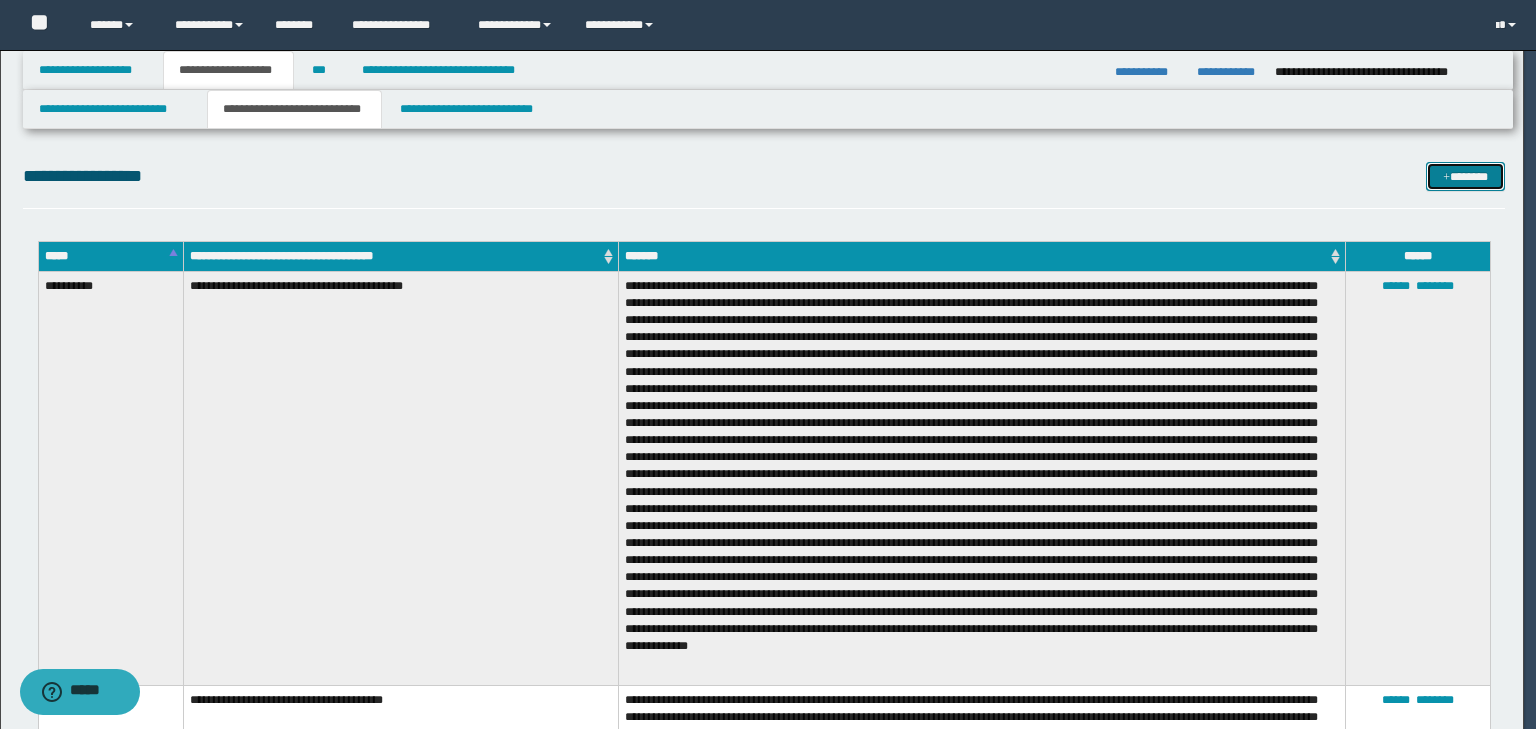 type 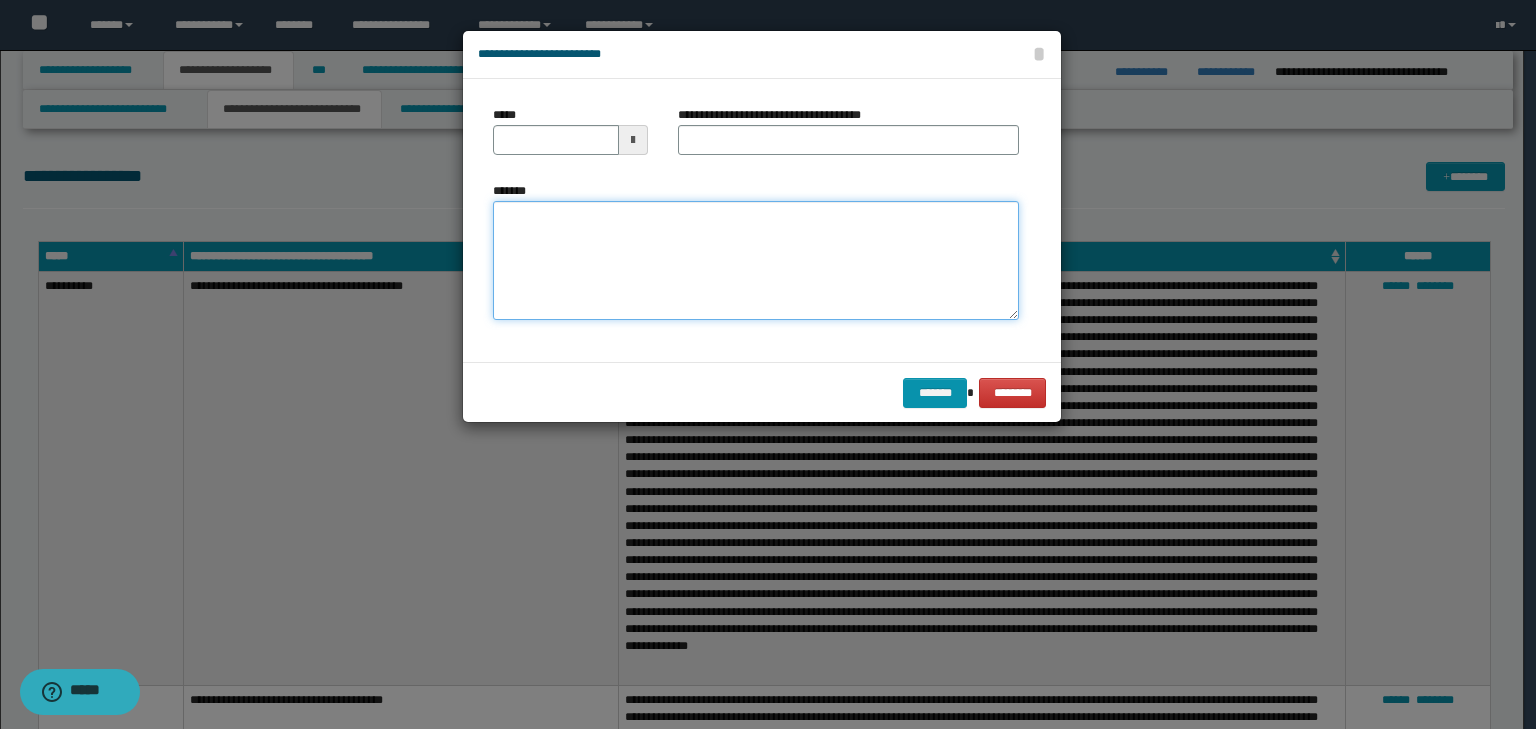 click on "*******" at bounding box center [756, 261] 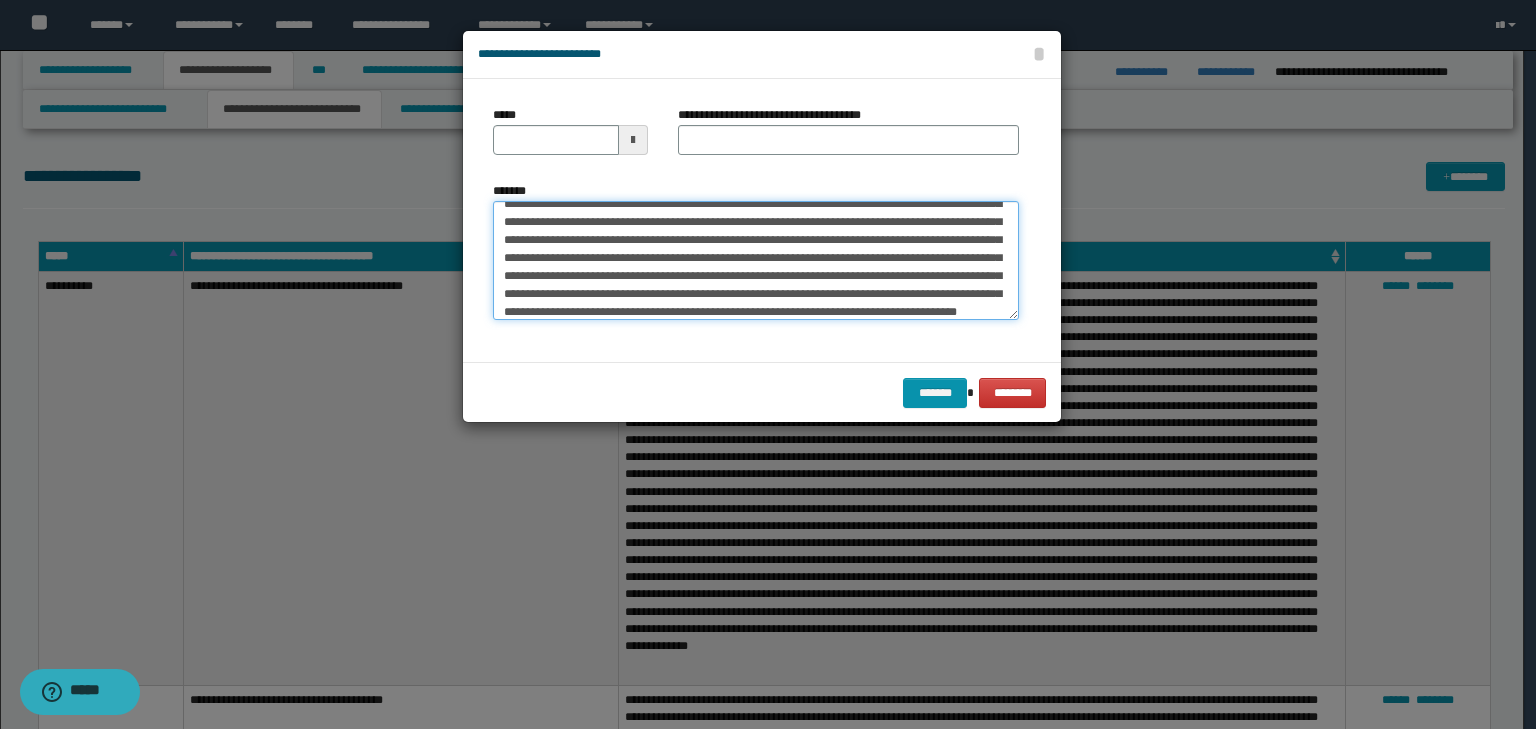 scroll, scrollTop: 0, scrollLeft: 0, axis: both 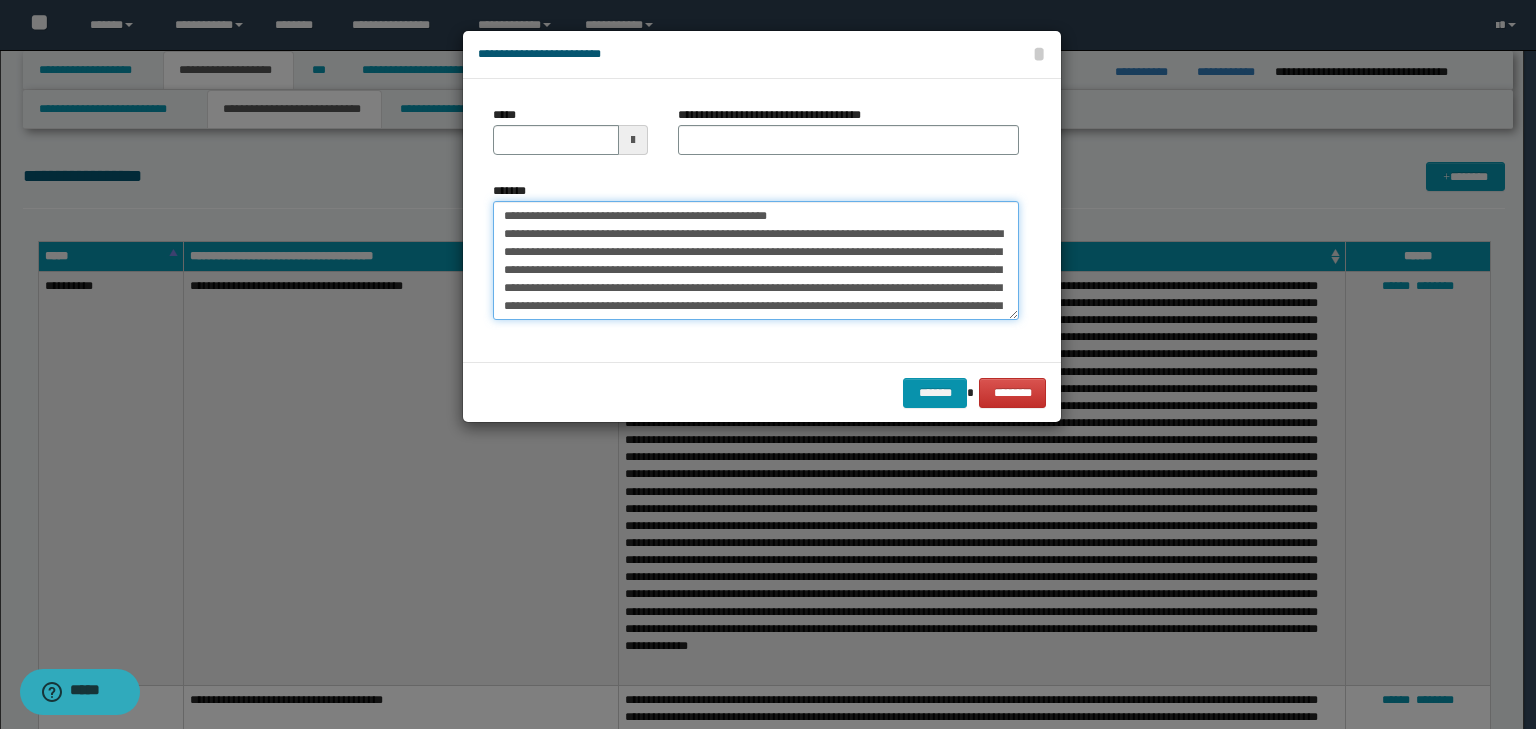 drag, startPoint x: 568, startPoint y: 212, endPoint x: 310, endPoint y: 125, distance: 272.27377 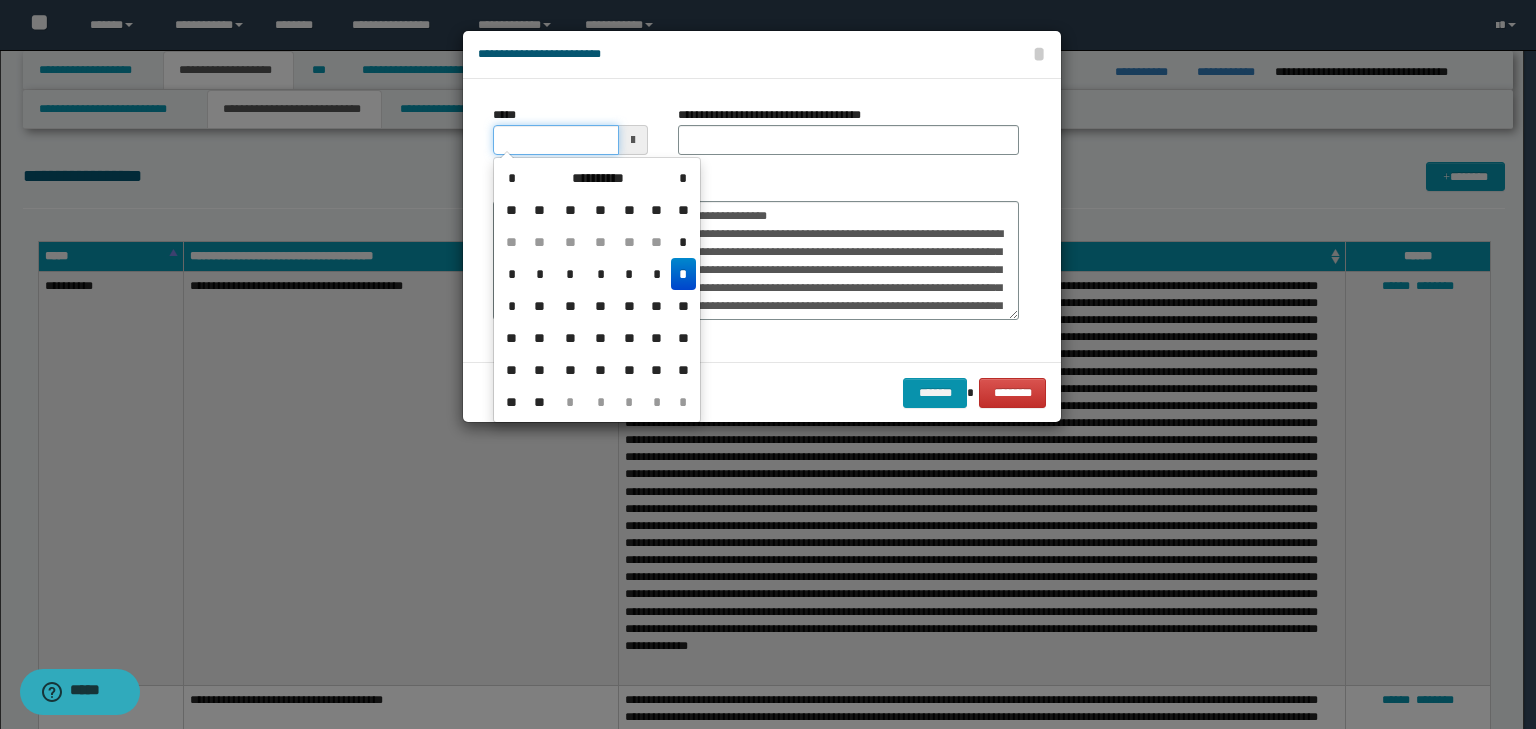 click on "*****" at bounding box center [556, 140] 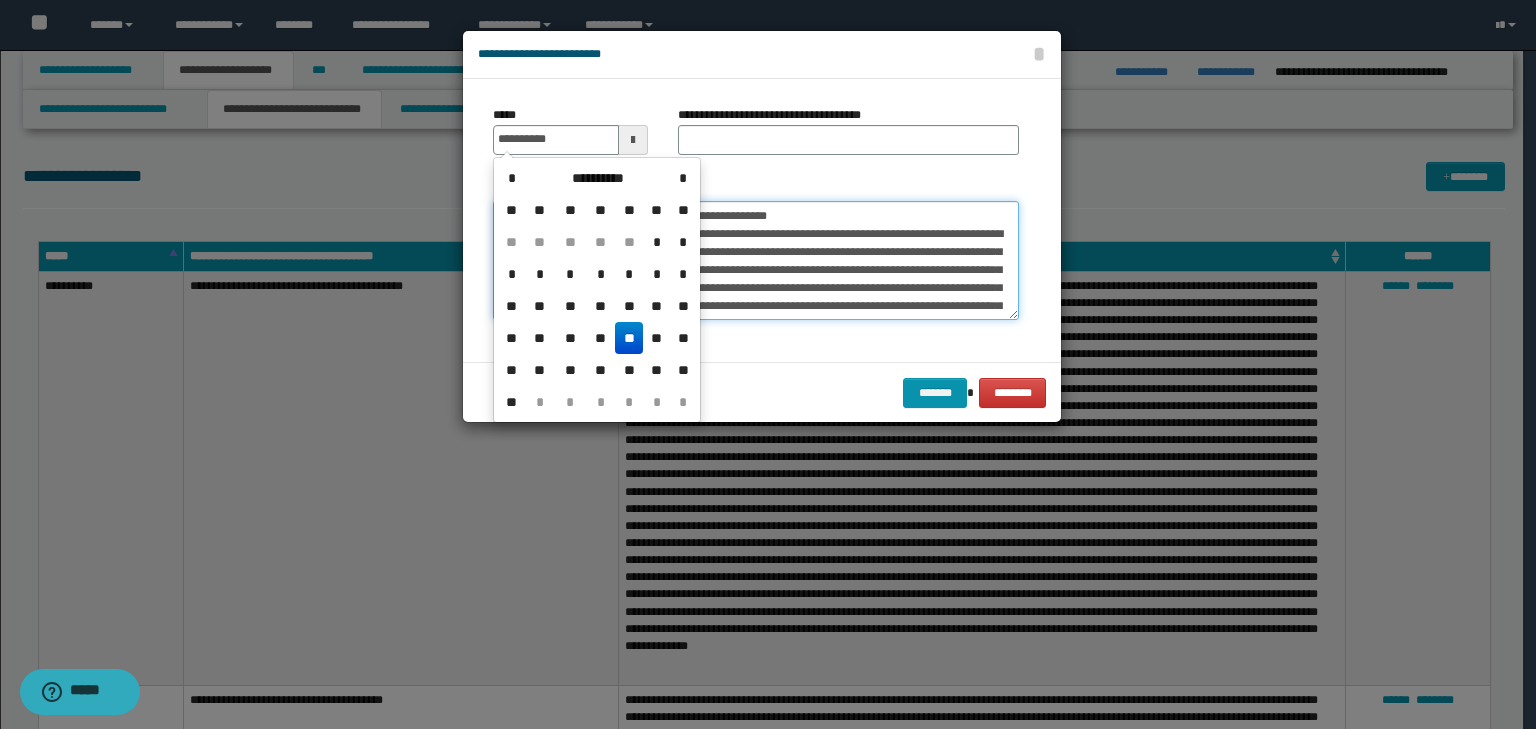 type on "**********" 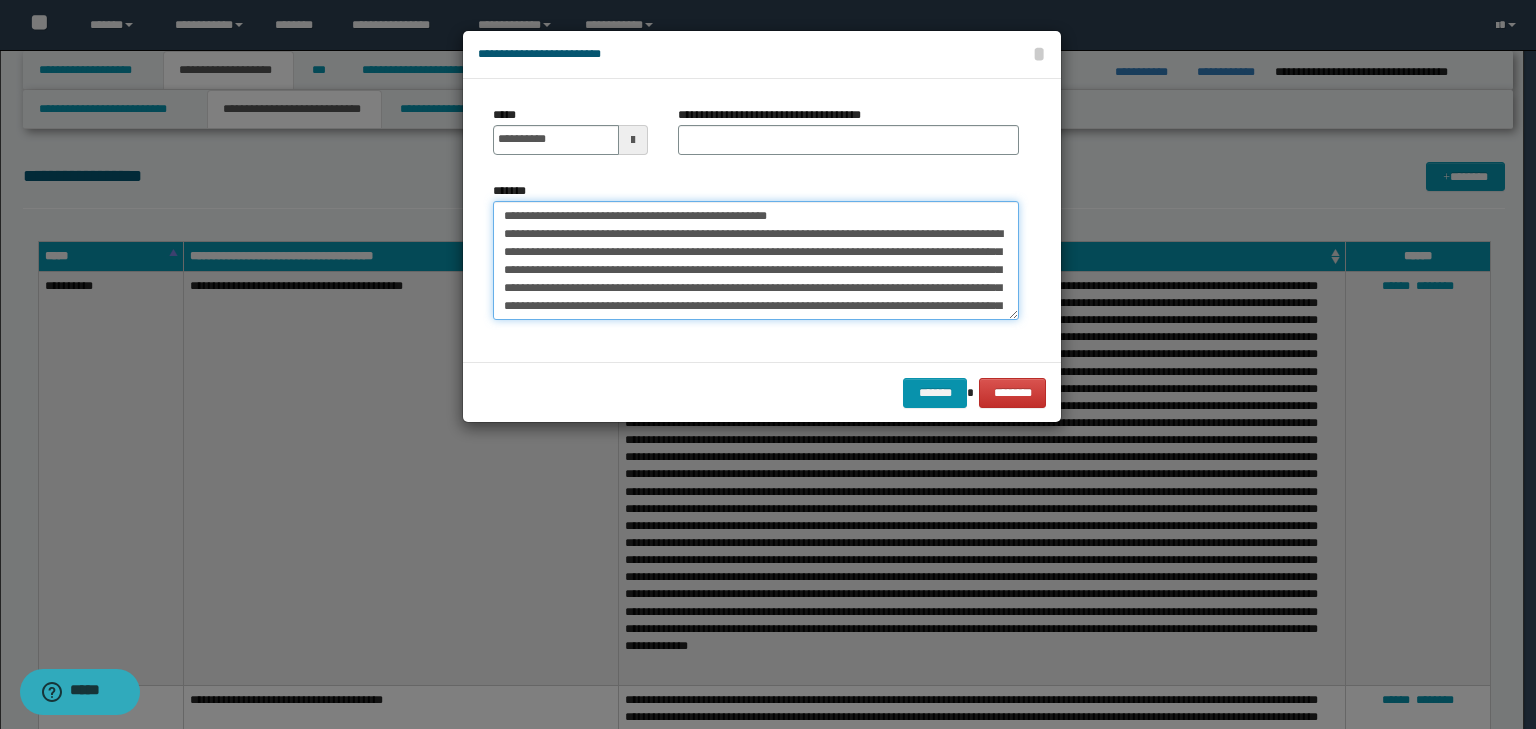 drag, startPoint x: 875, startPoint y: 213, endPoint x: 472, endPoint y: 212, distance: 403.00125 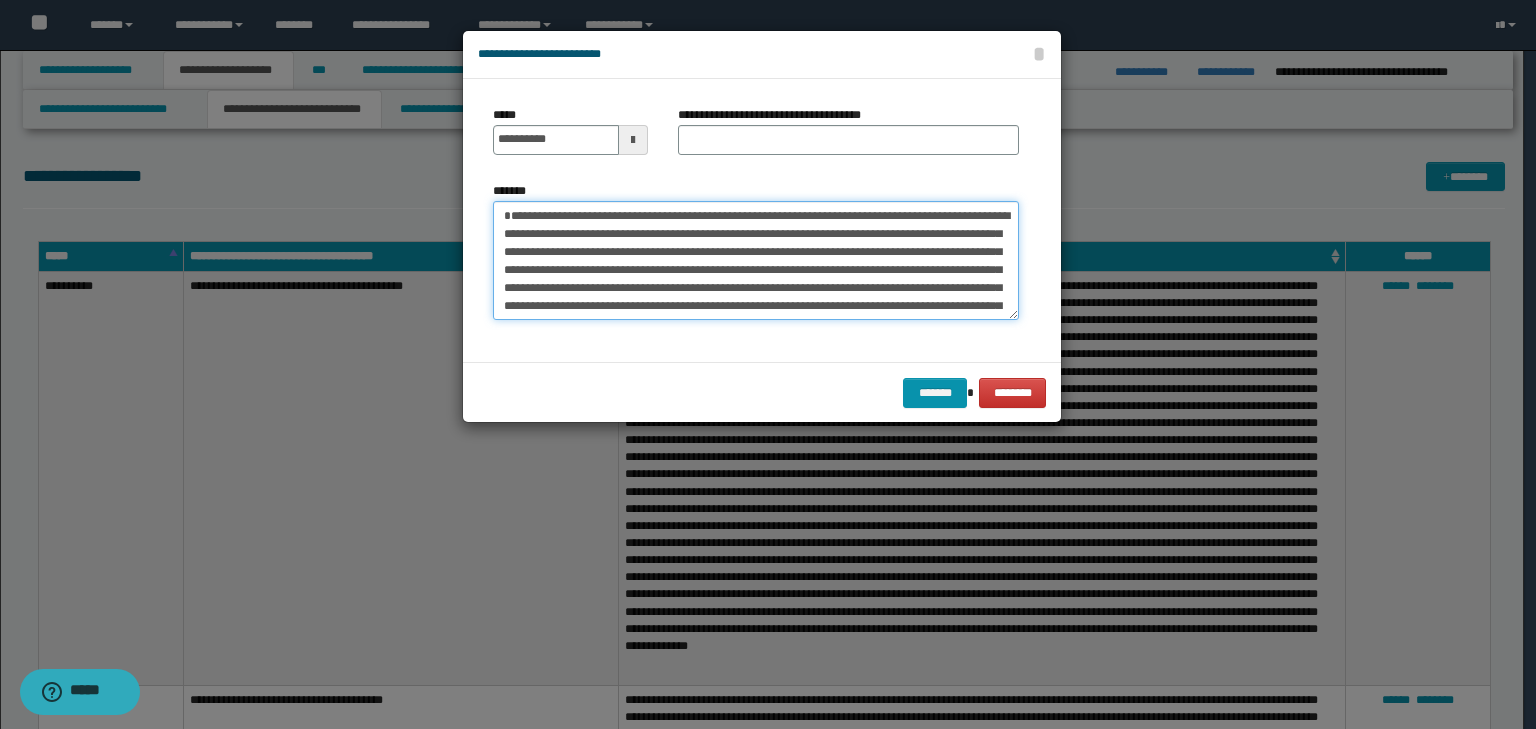 type on "**********" 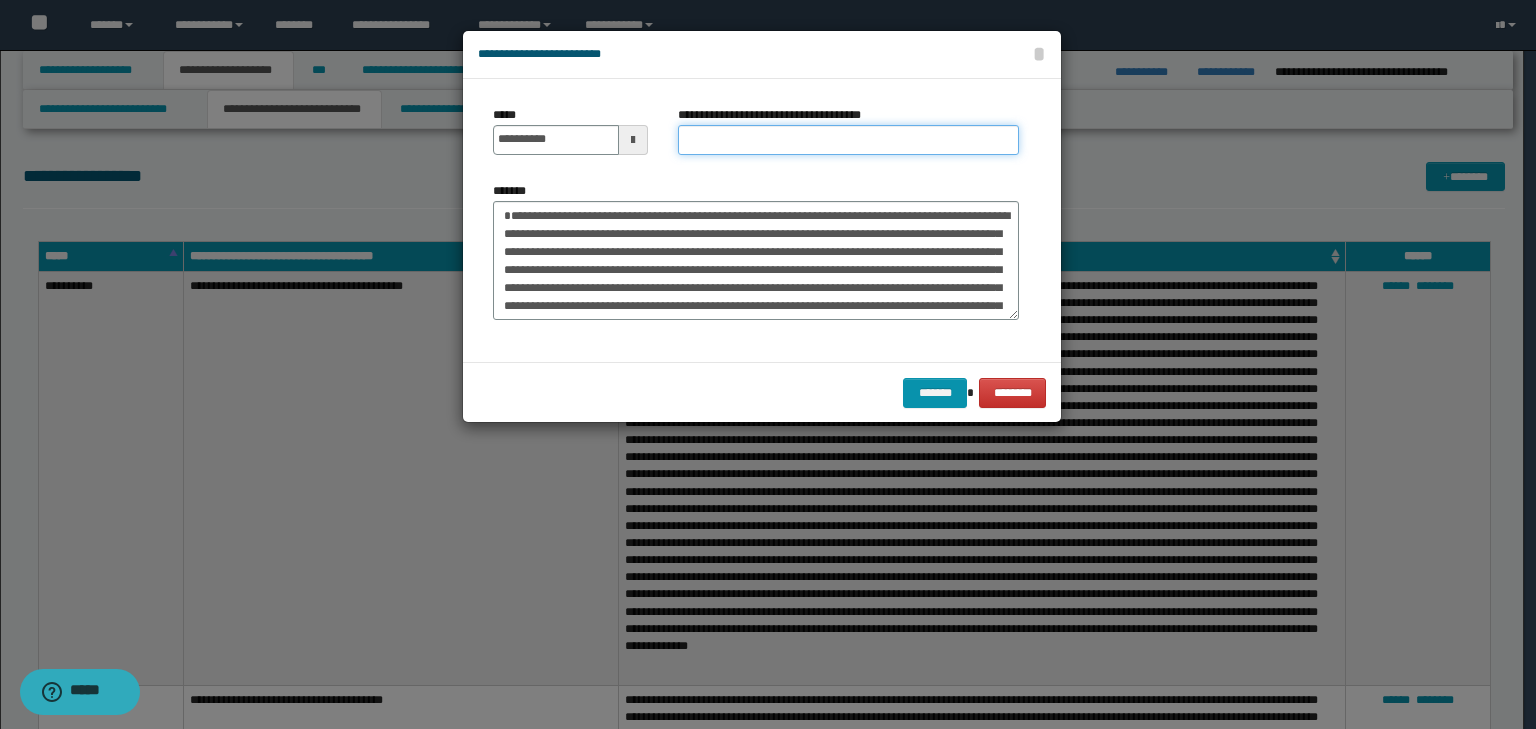 click on "**********" at bounding box center [848, 140] 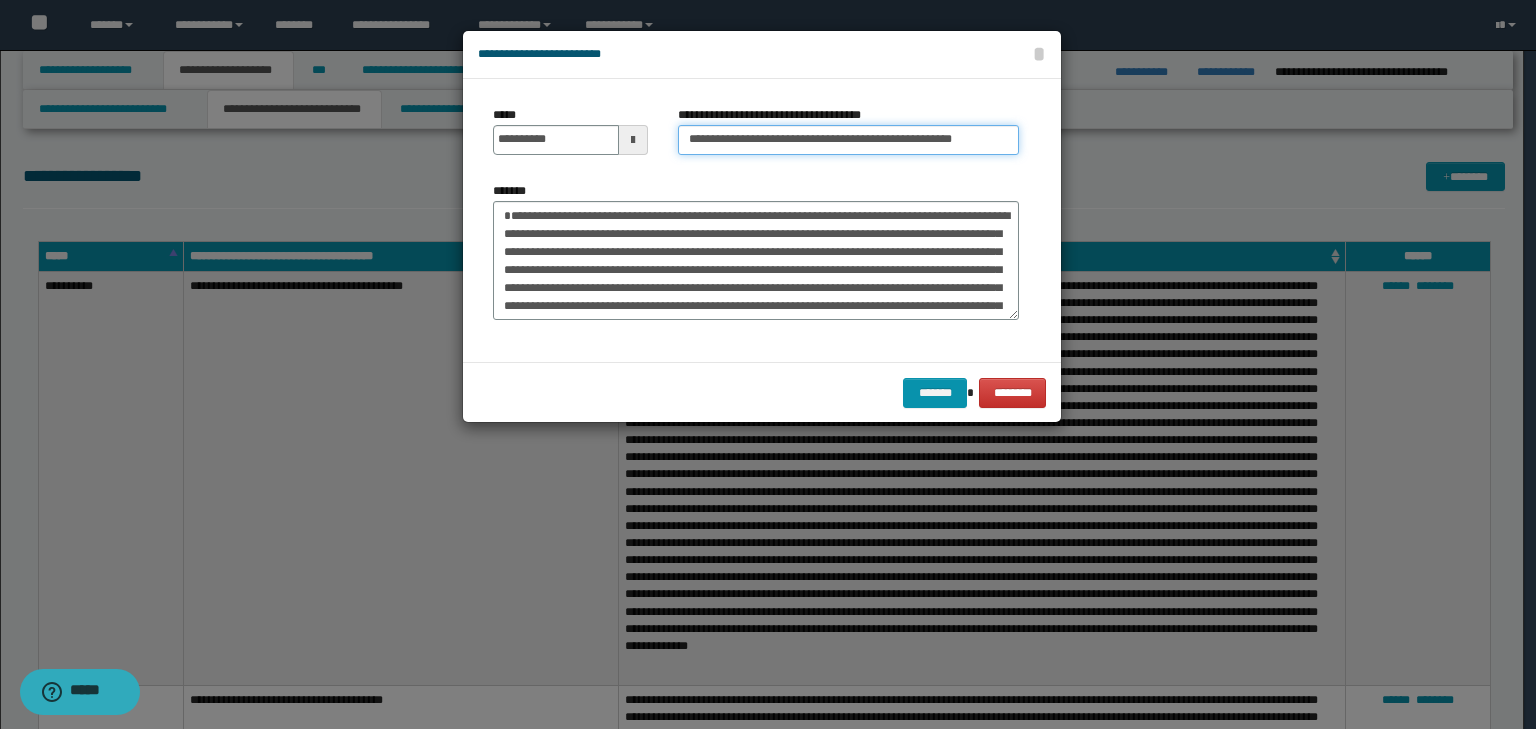 scroll, scrollTop: 0, scrollLeft: 15, axis: horizontal 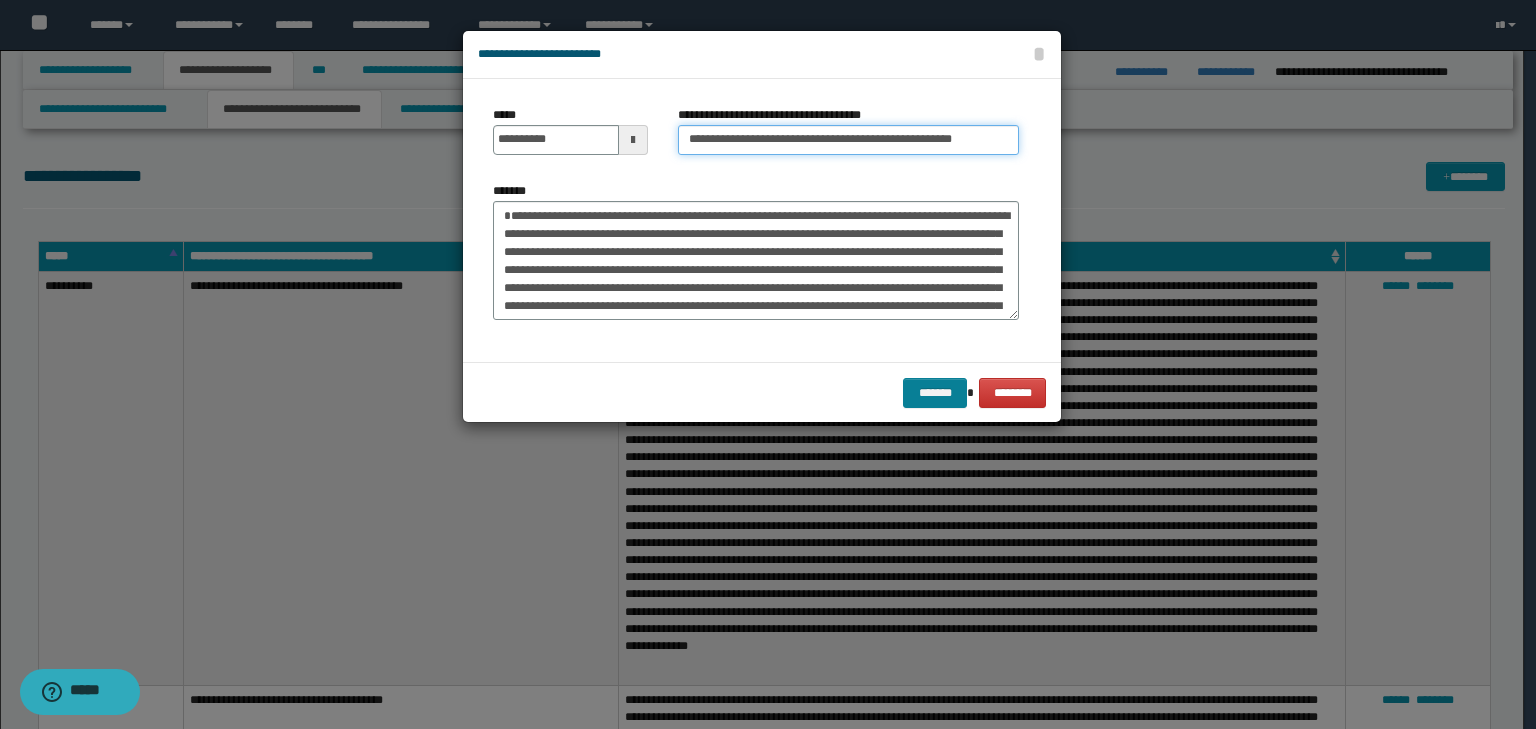 type on "**********" 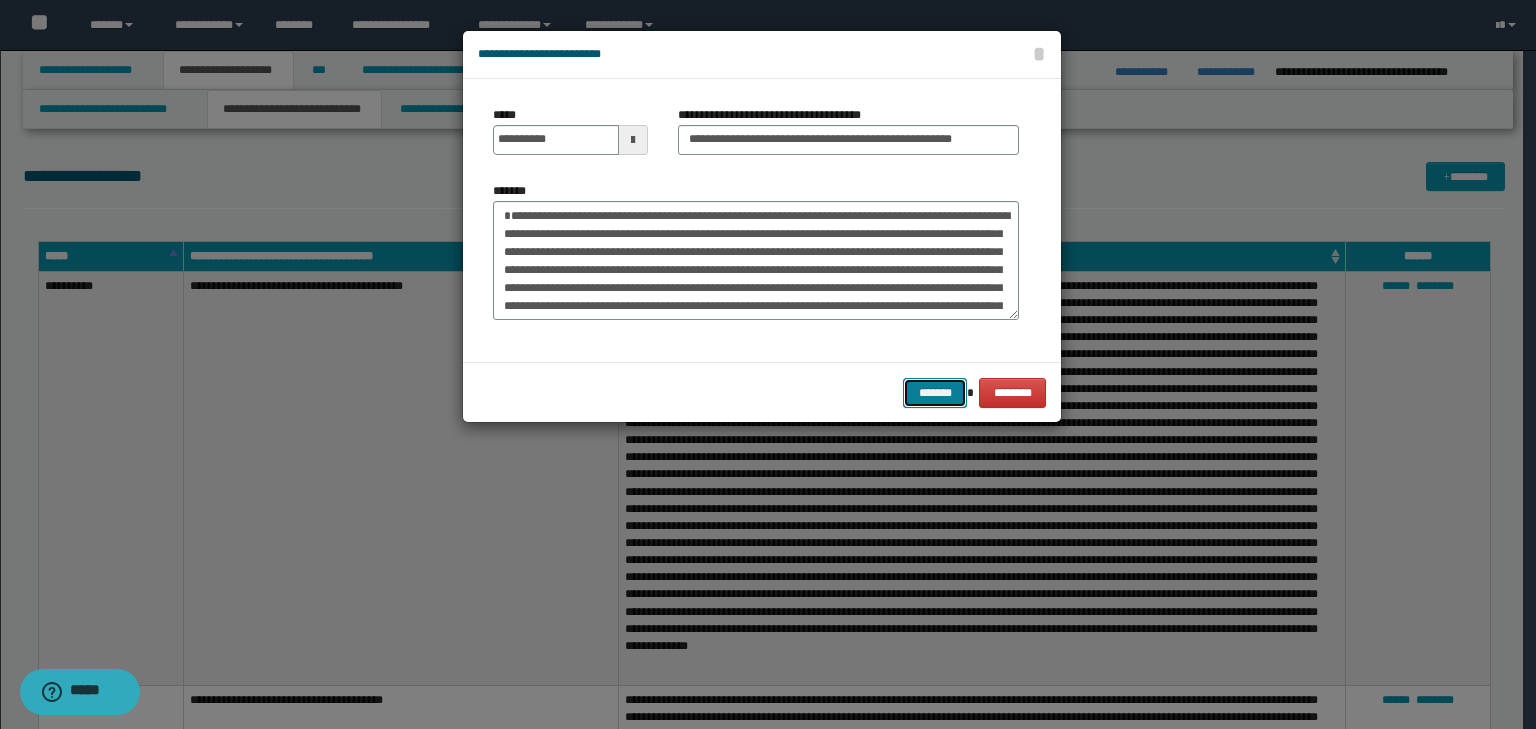 click on "*******" at bounding box center (935, 393) 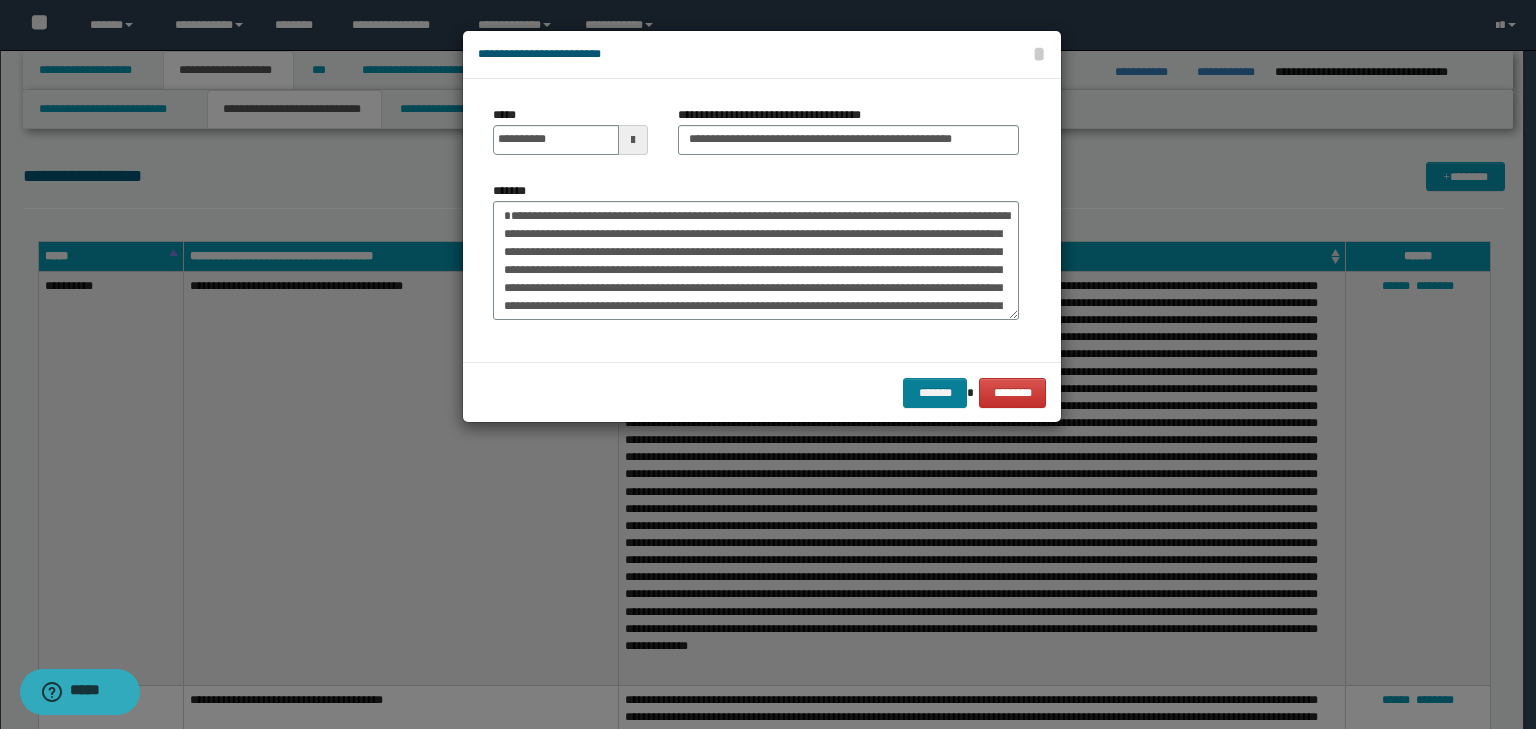 scroll, scrollTop: 0, scrollLeft: 0, axis: both 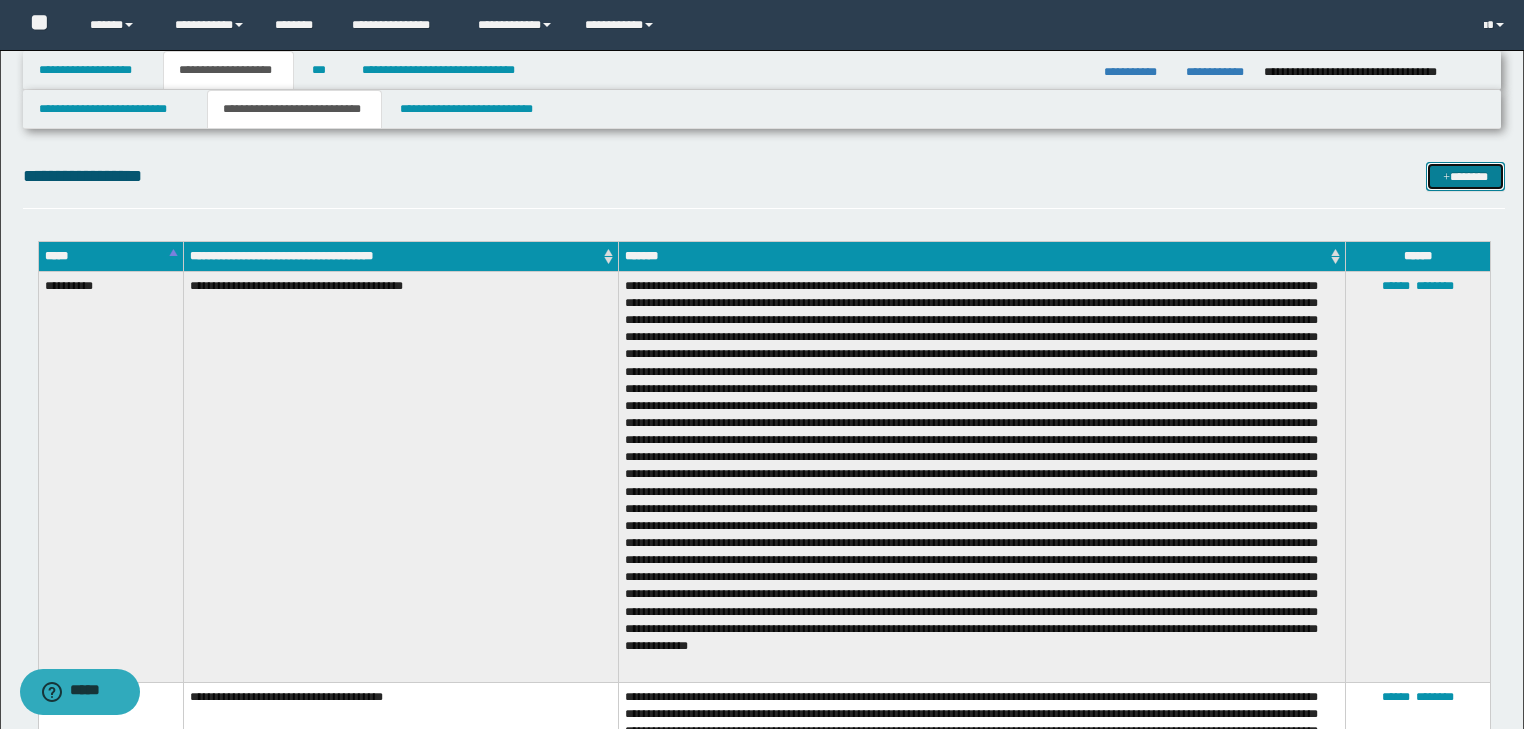 click on "*******" at bounding box center (1465, 177) 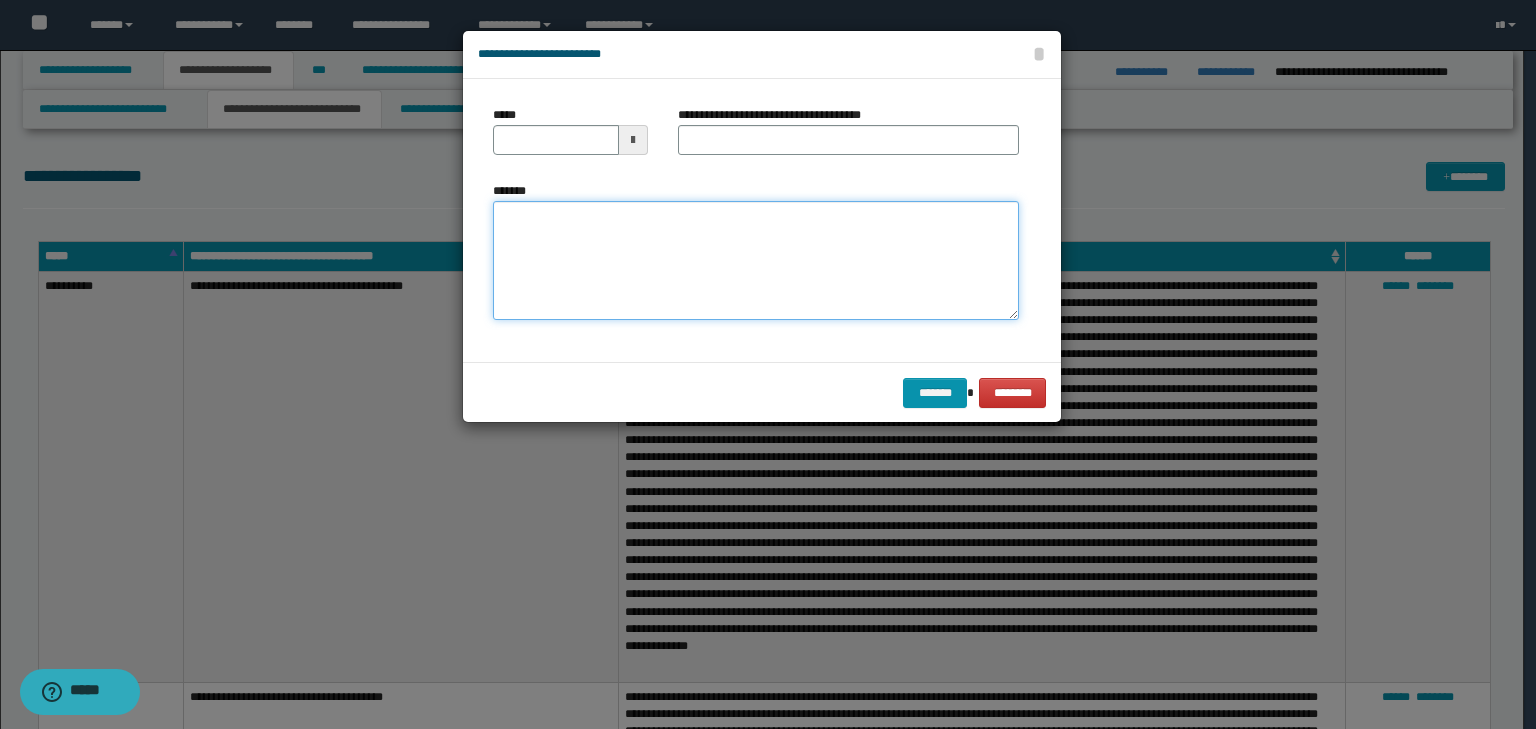 click on "*******" at bounding box center [756, 261] 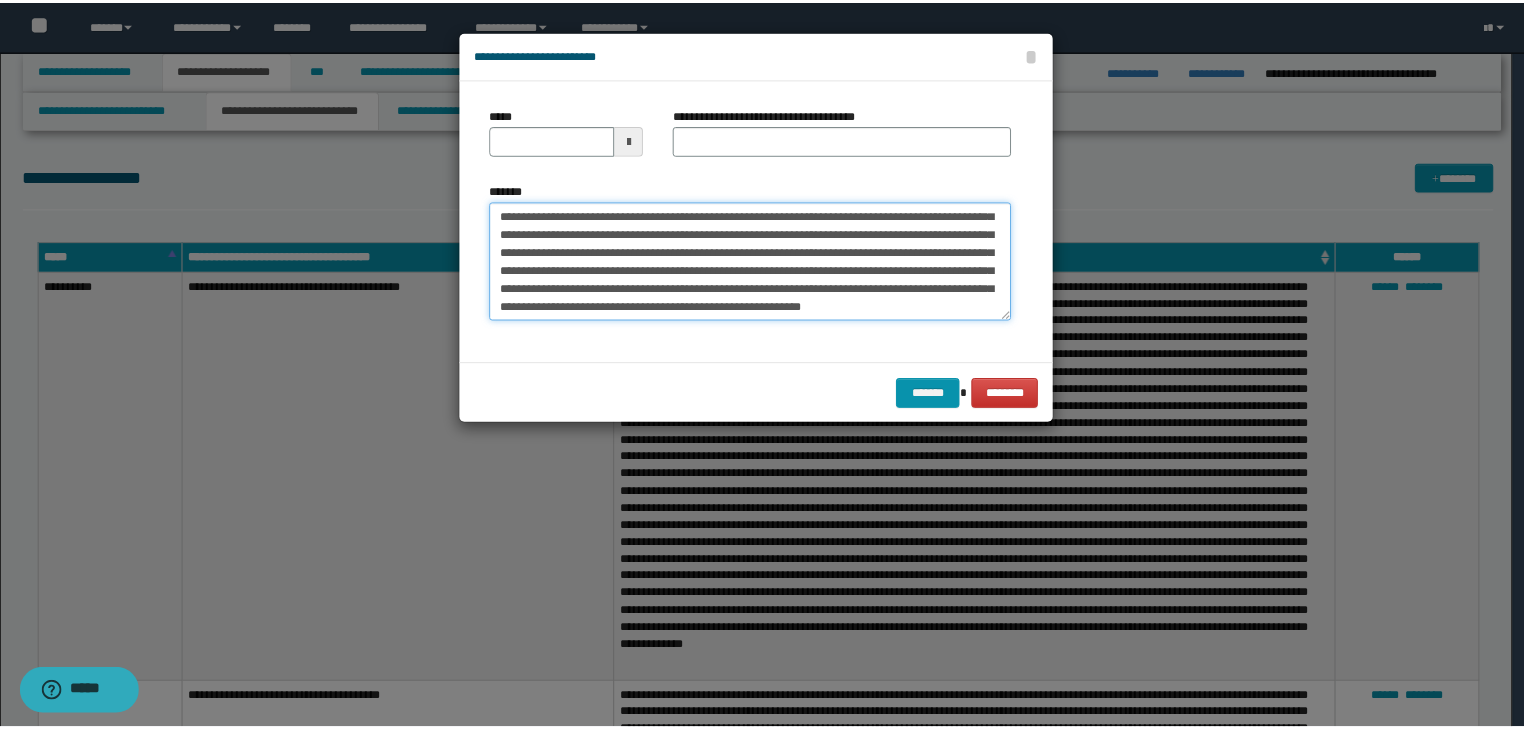 scroll, scrollTop: 0, scrollLeft: 0, axis: both 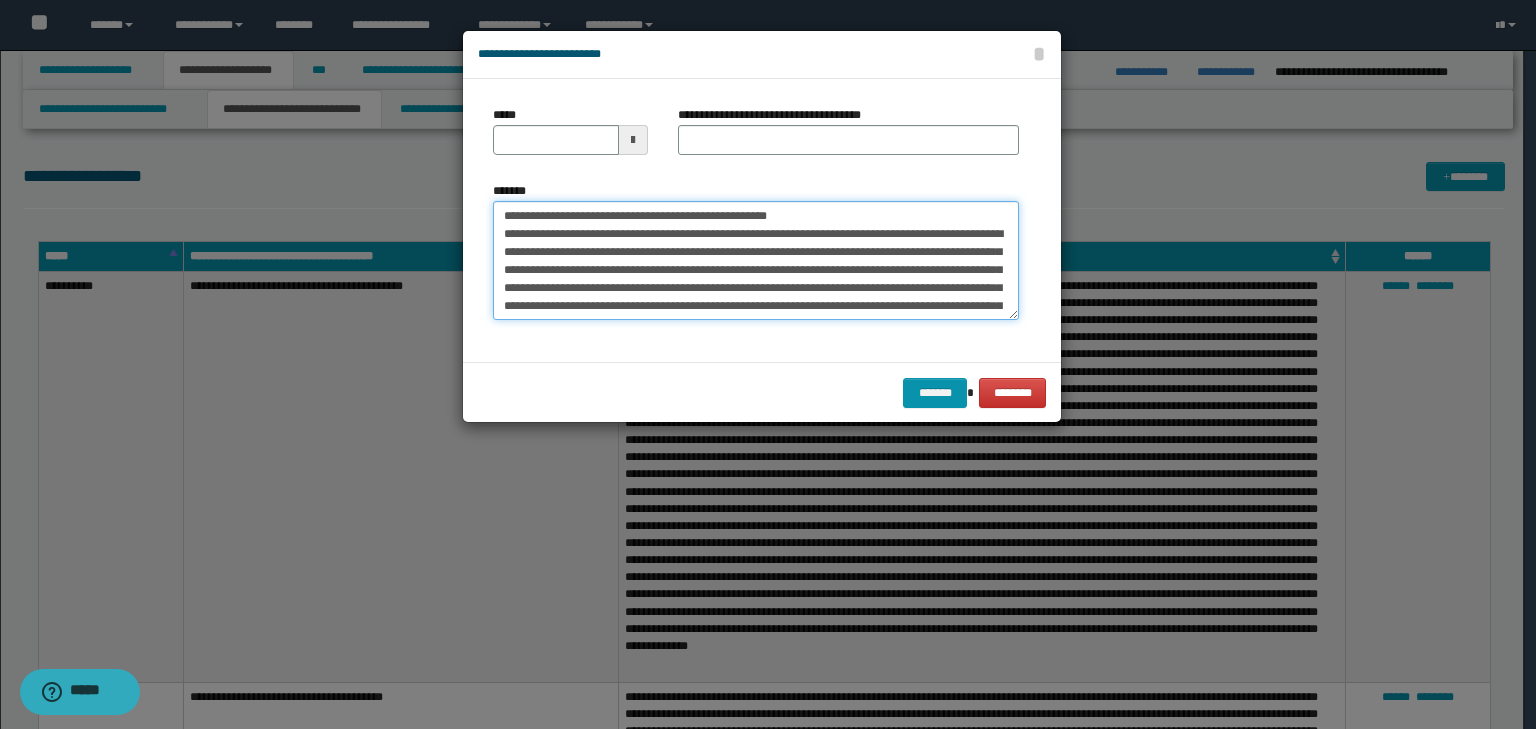 drag, startPoint x: 564, startPoint y: 216, endPoint x: 417, endPoint y: 209, distance: 147.16656 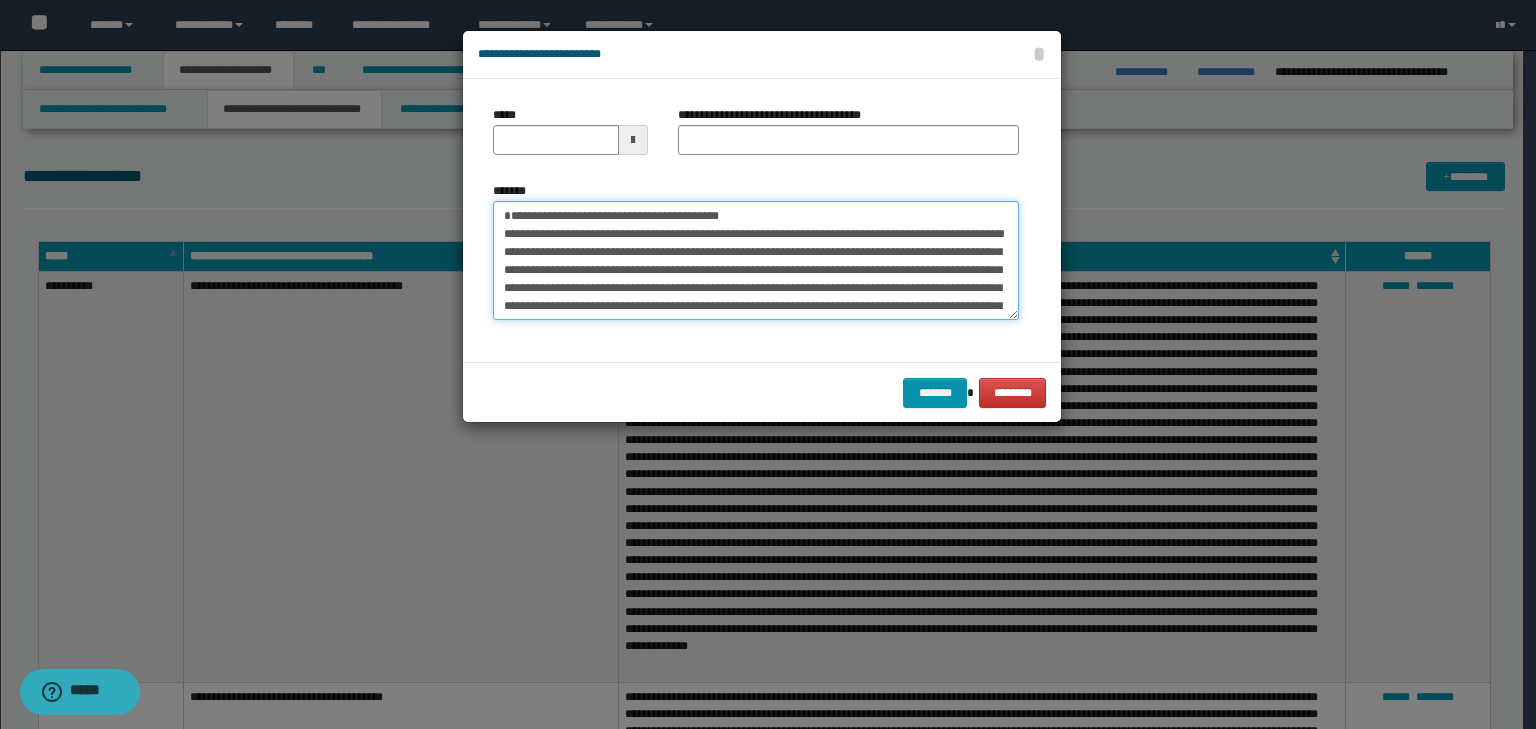 type 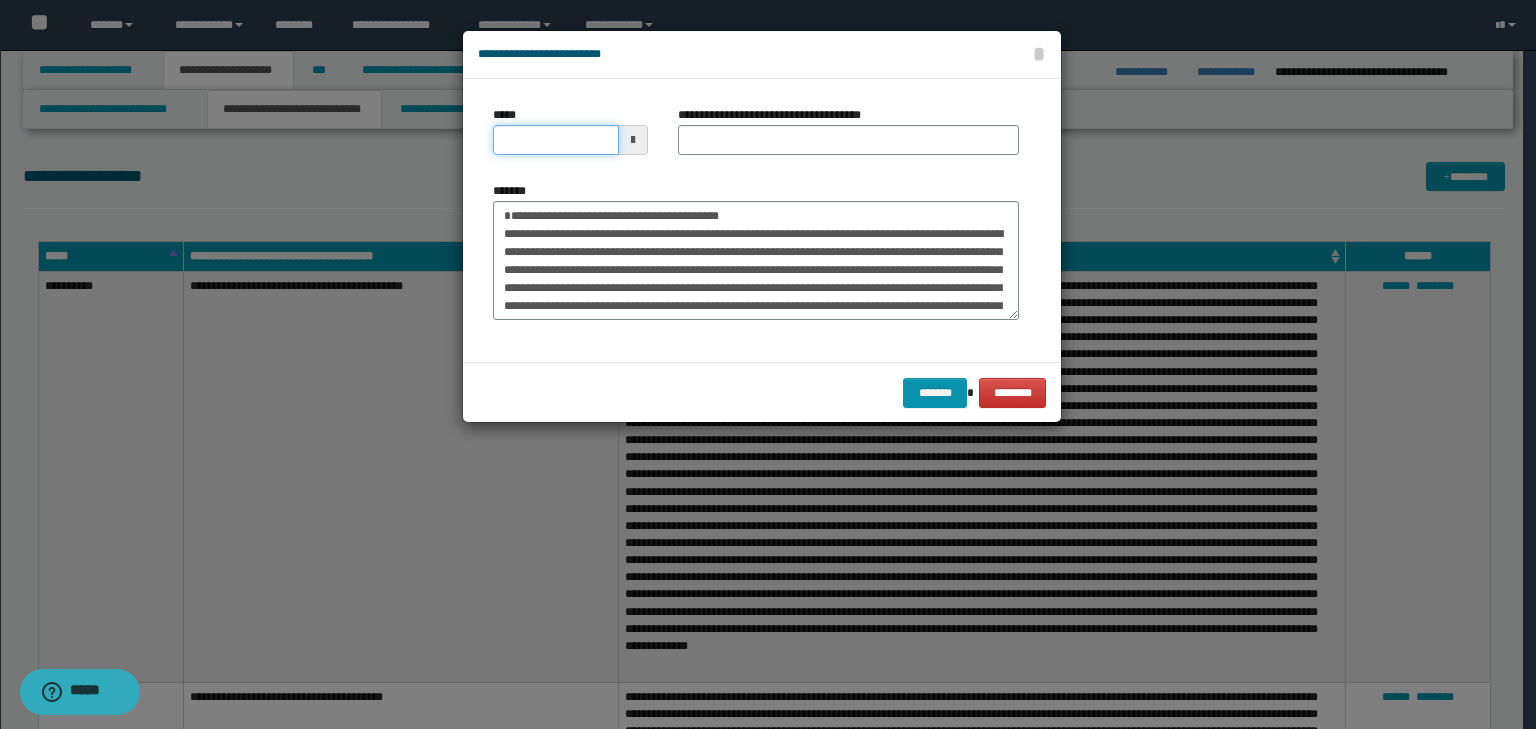 click on "*****" at bounding box center (556, 140) 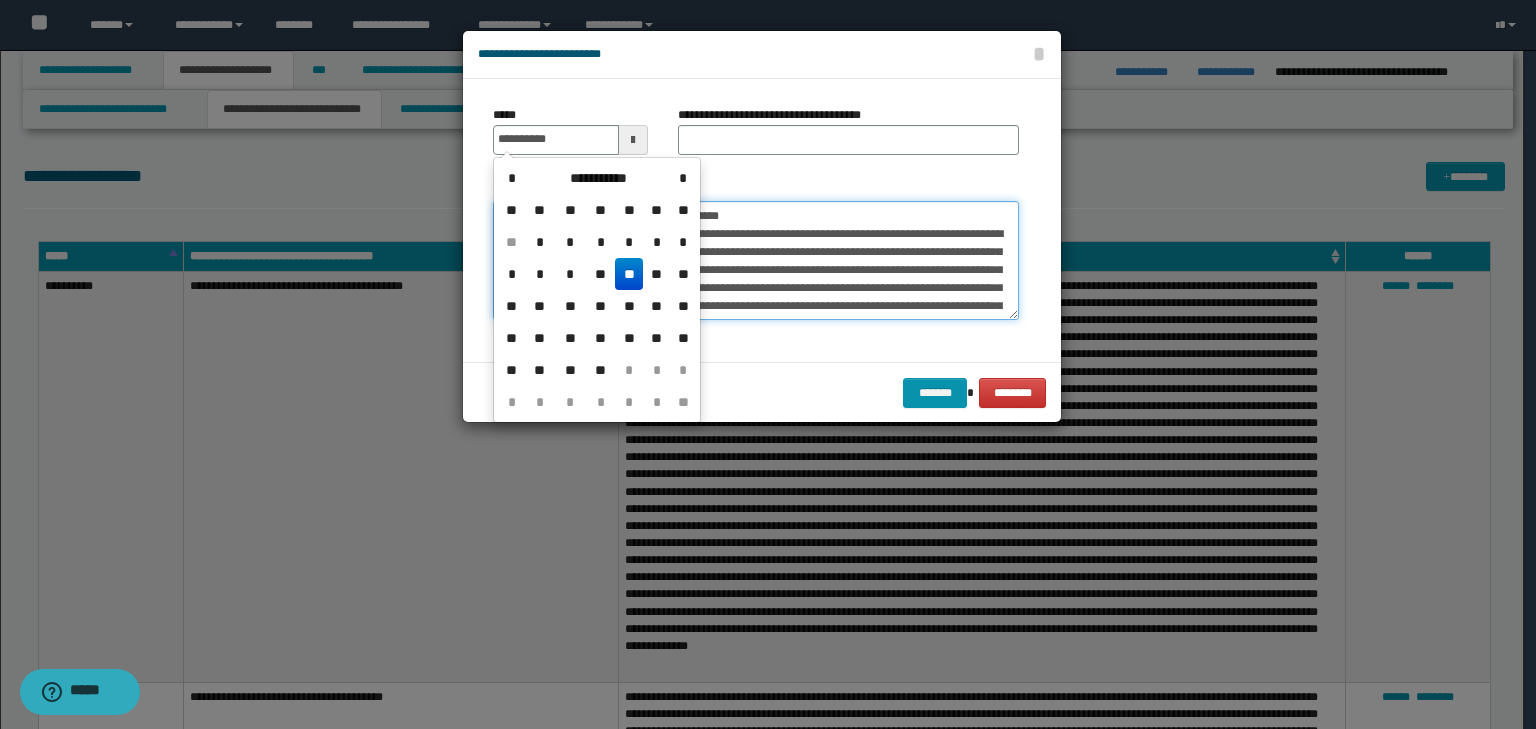 type on "**********" 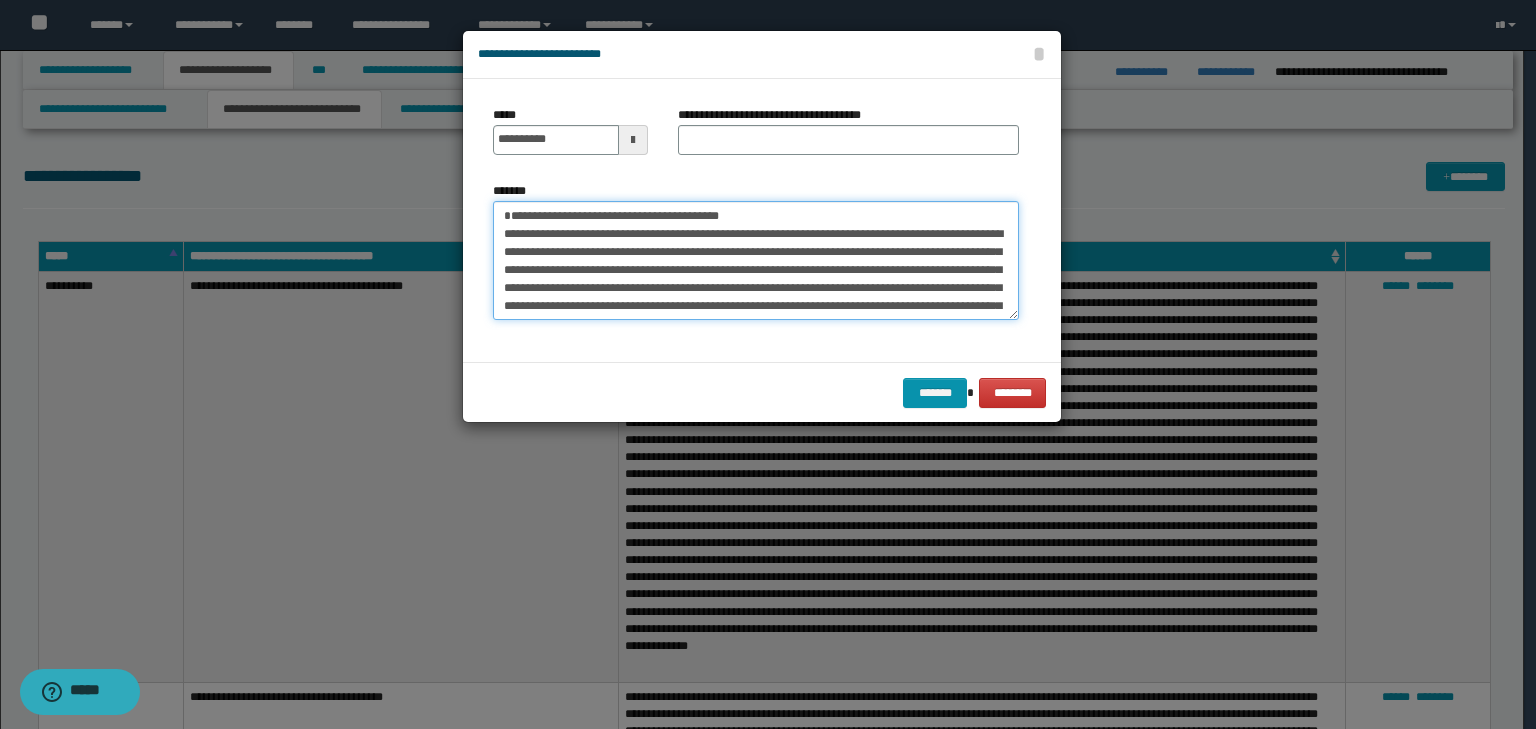 drag, startPoint x: 848, startPoint y: 222, endPoint x: 188, endPoint y: 182, distance: 661.211 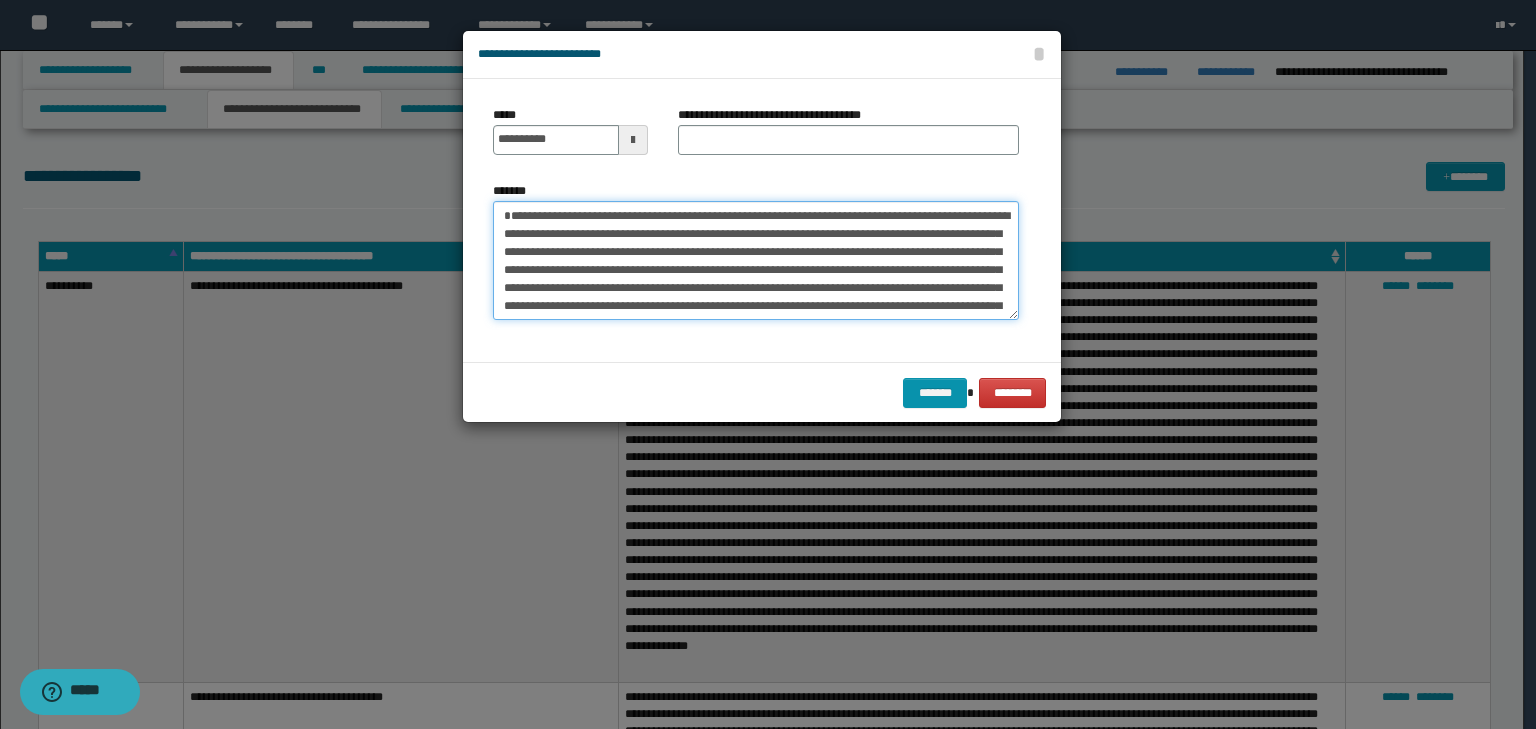 type on "**********" 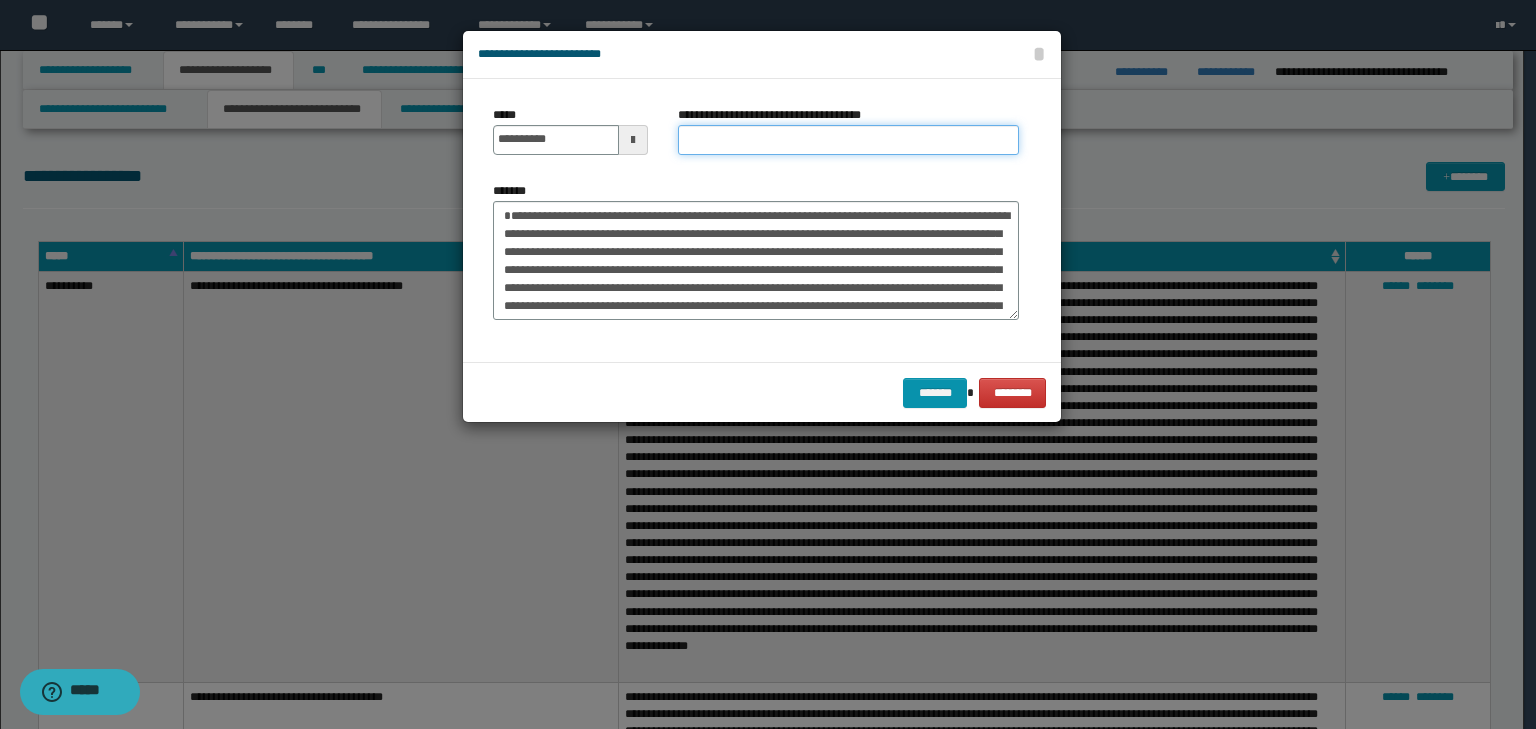 click on "**********" at bounding box center [848, 140] 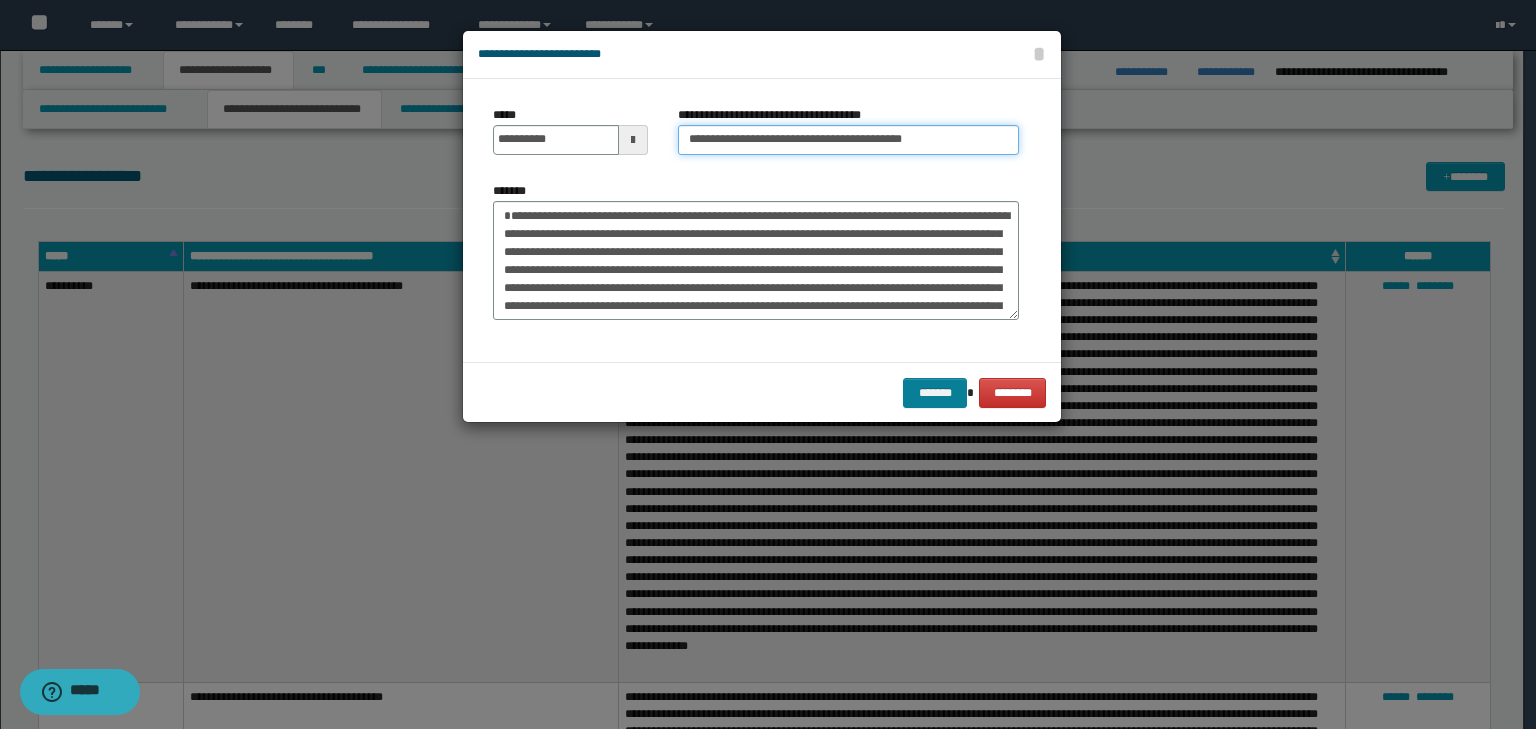 type on "**********" 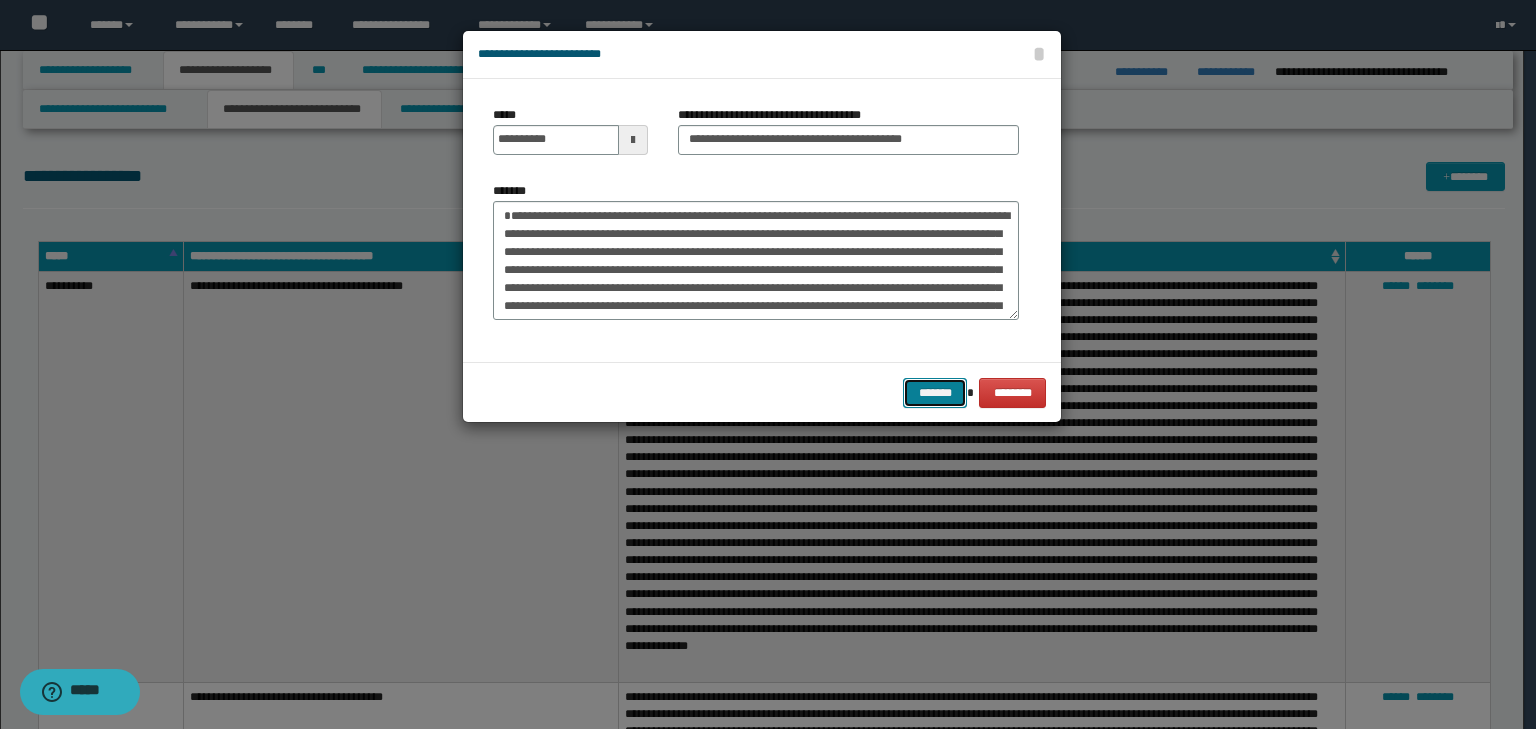 click on "*******" at bounding box center [935, 393] 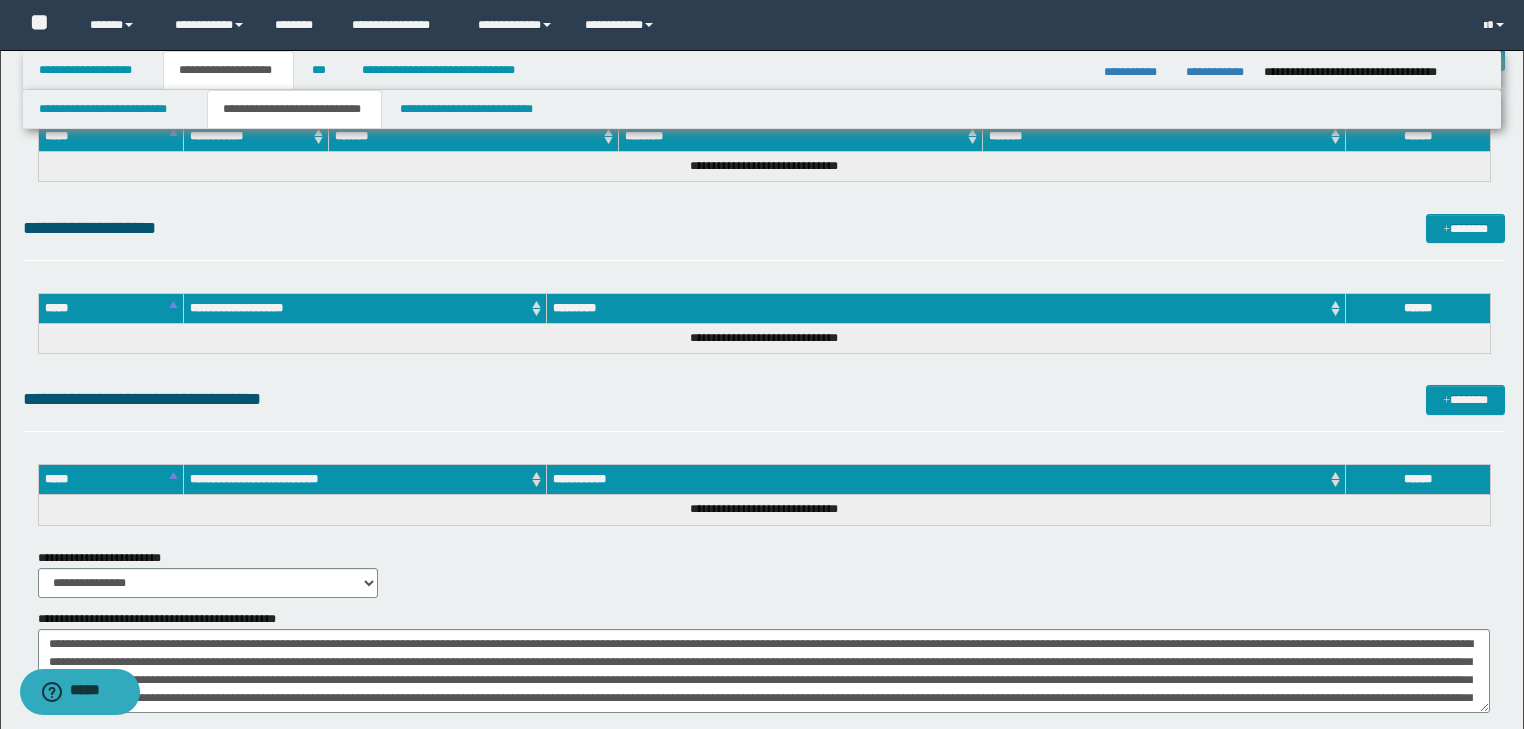 scroll, scrollTop: 3920, scrollLeft: 0, axis: vertical 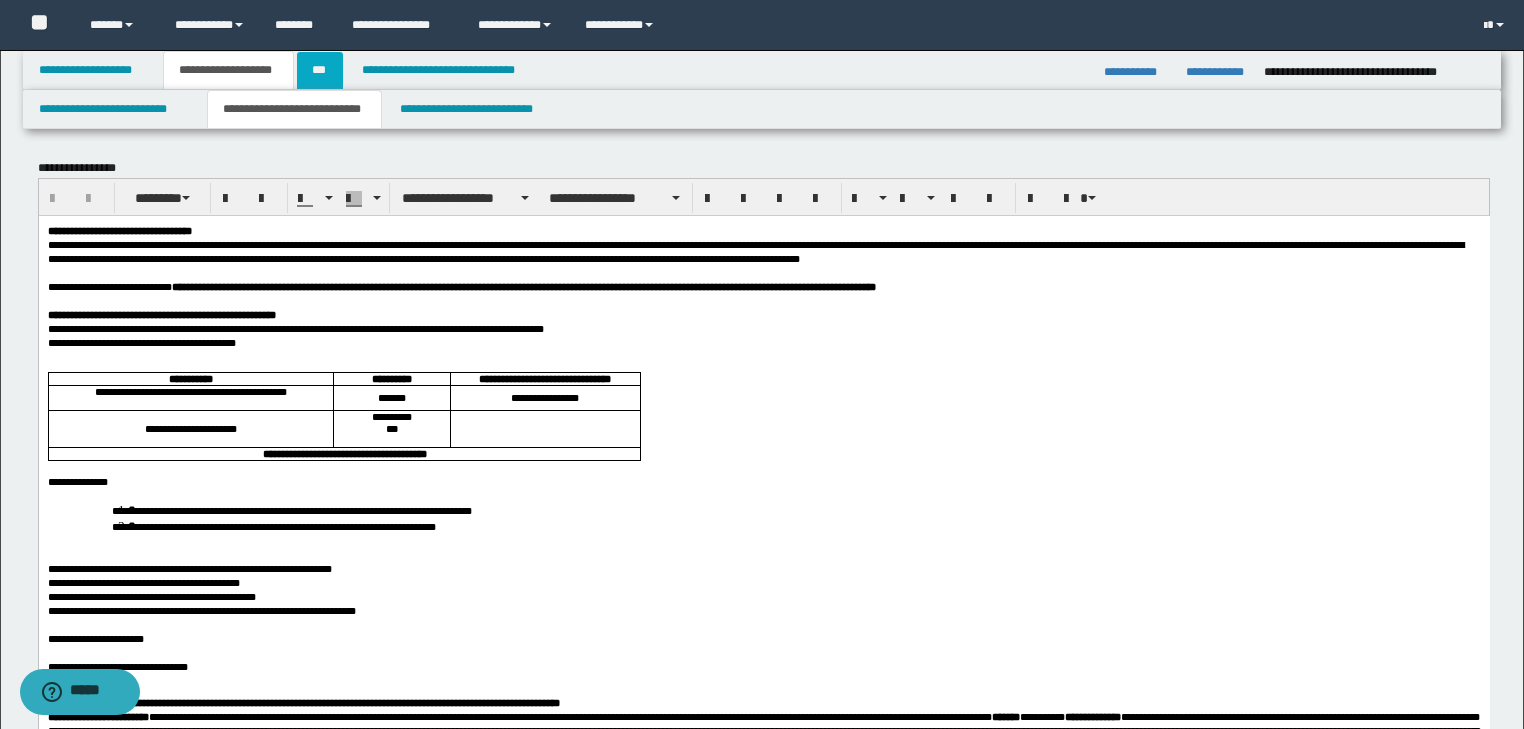 click on "***" at bounding box center (320, 70) 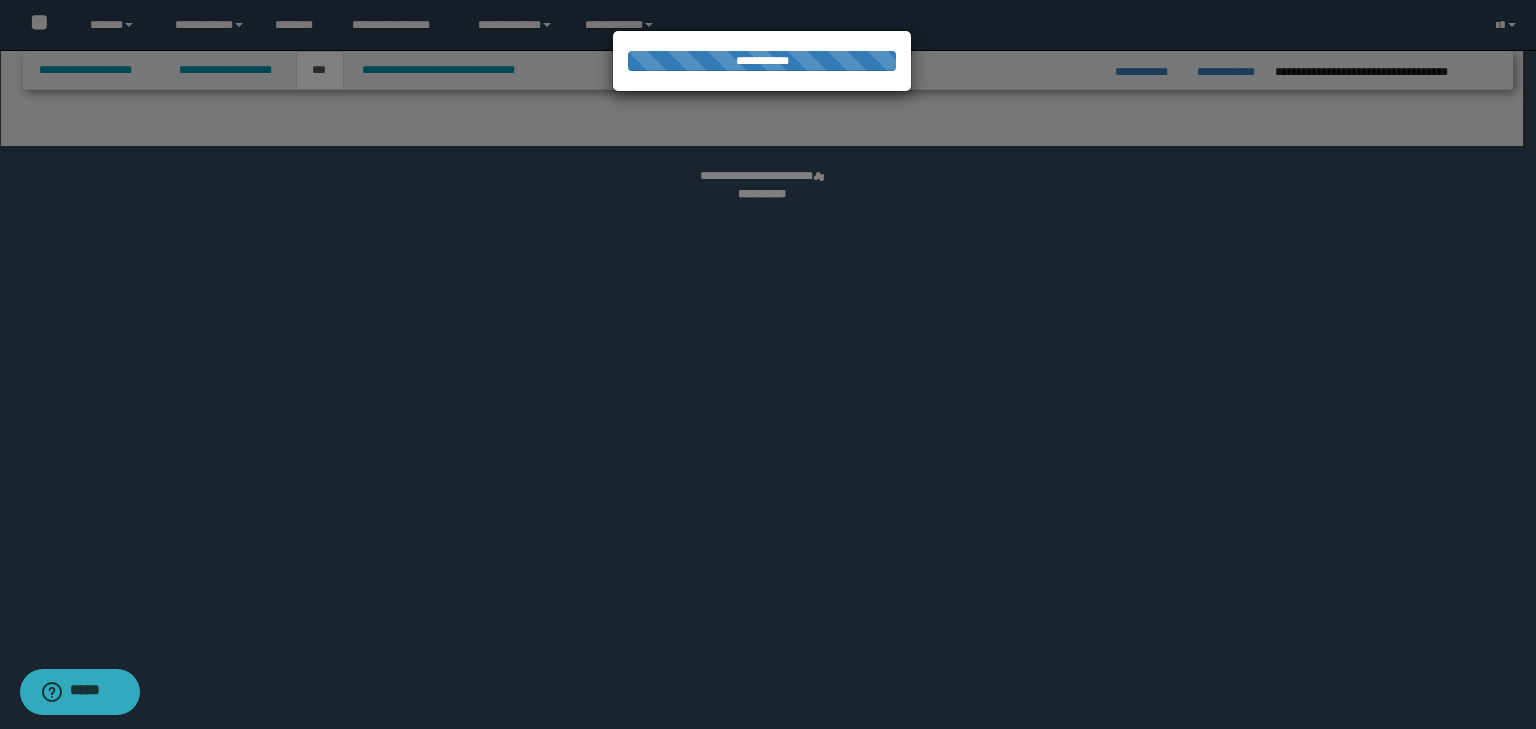 select on "**" 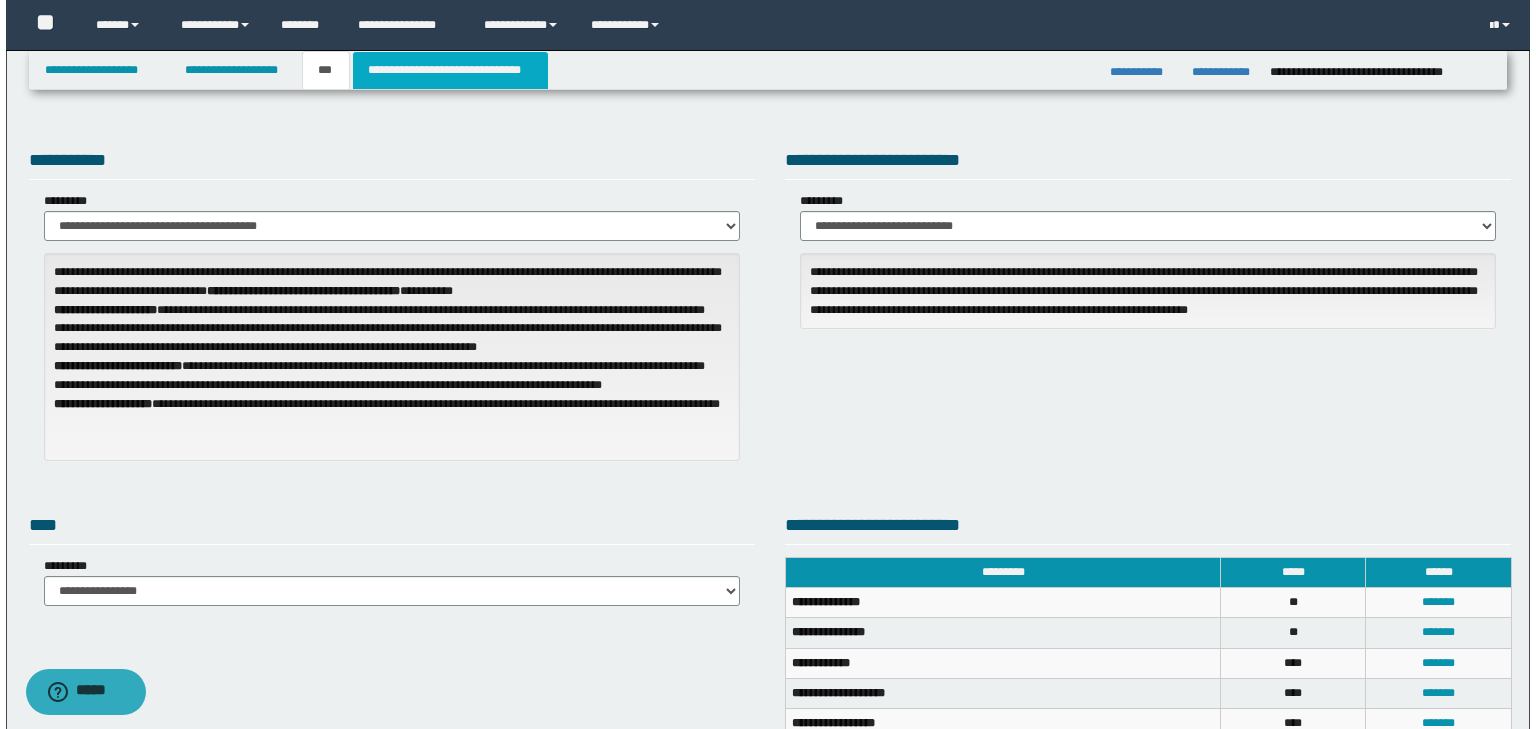 scroll, scrollTop: 0, scrollLeft: 0, axis: both 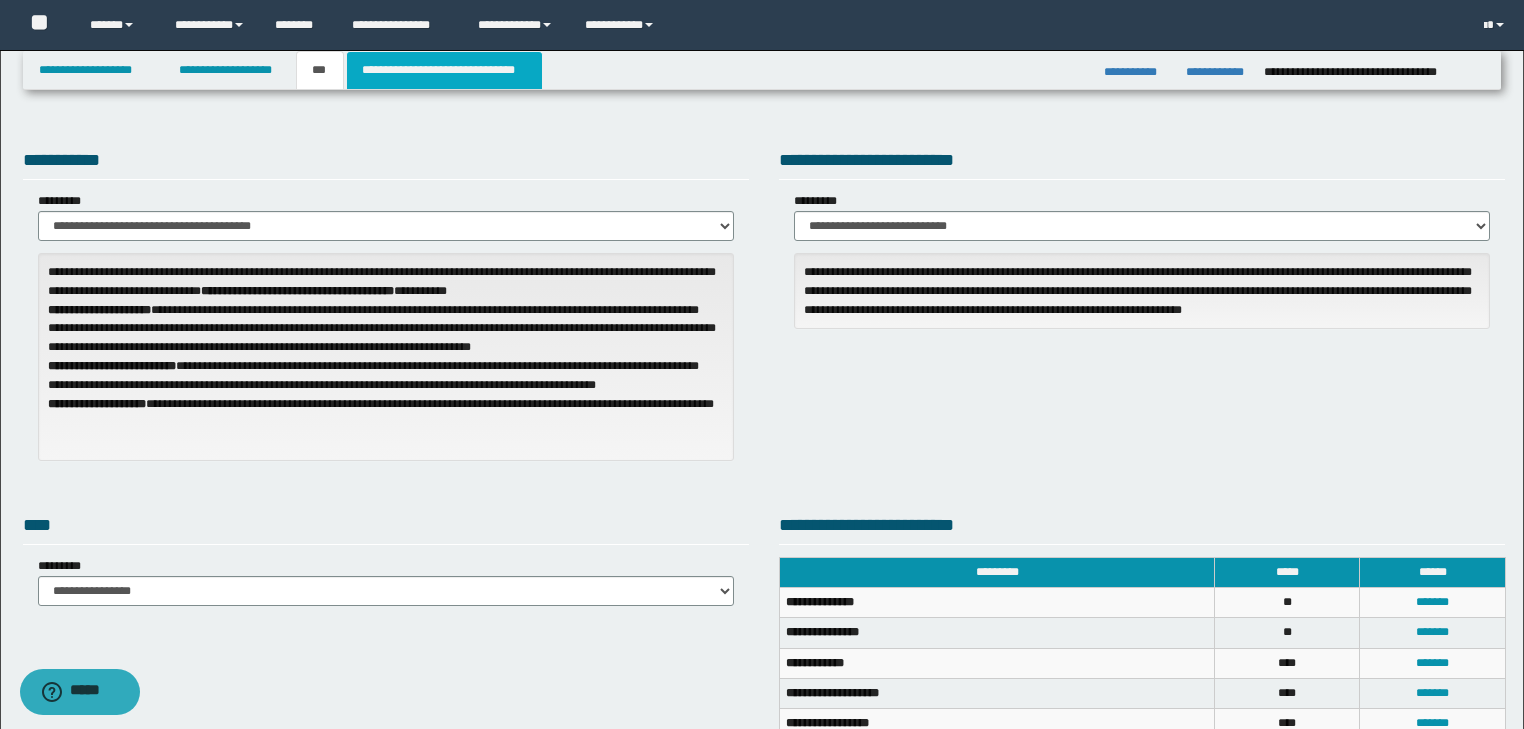 click on "**********" at bounding box center [444, 70] 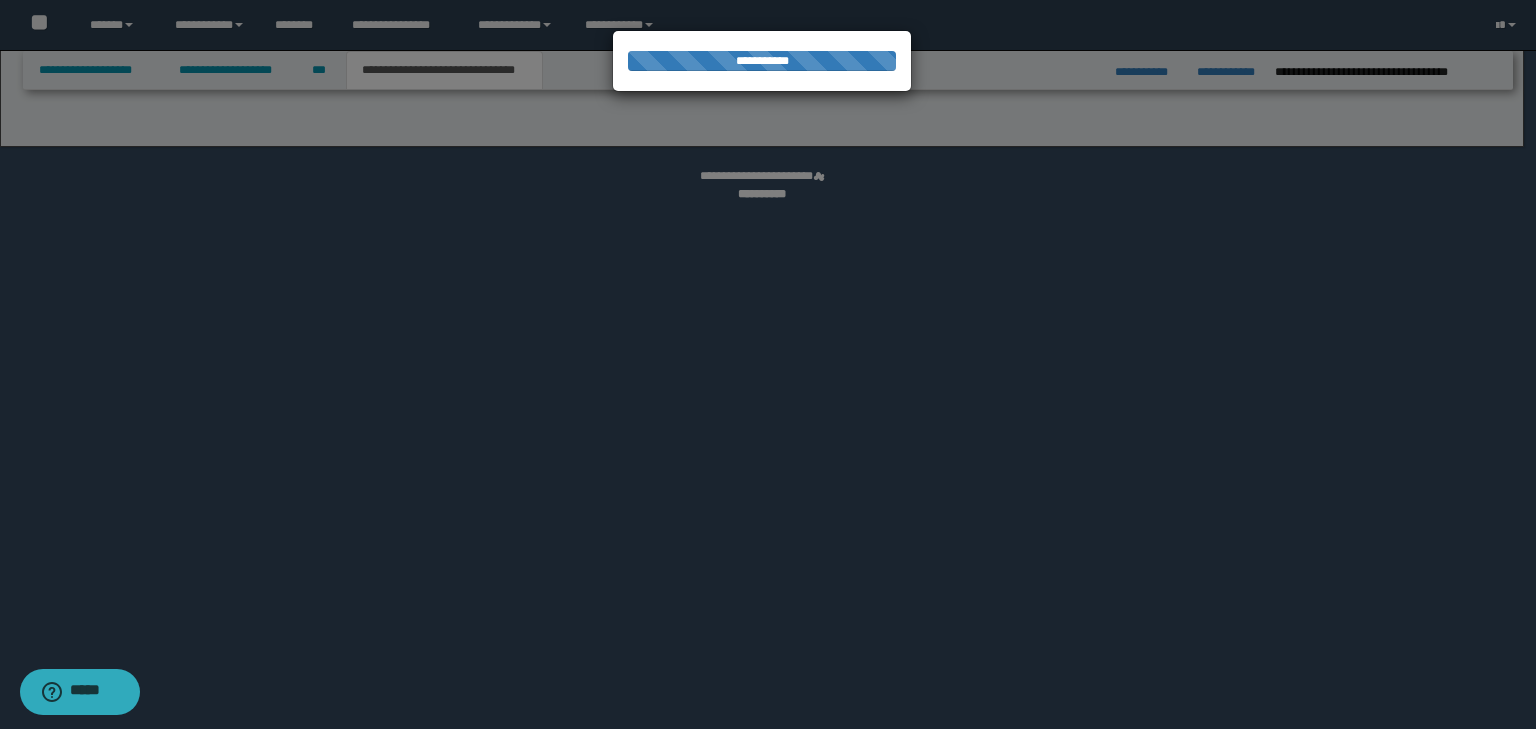 select on "*" 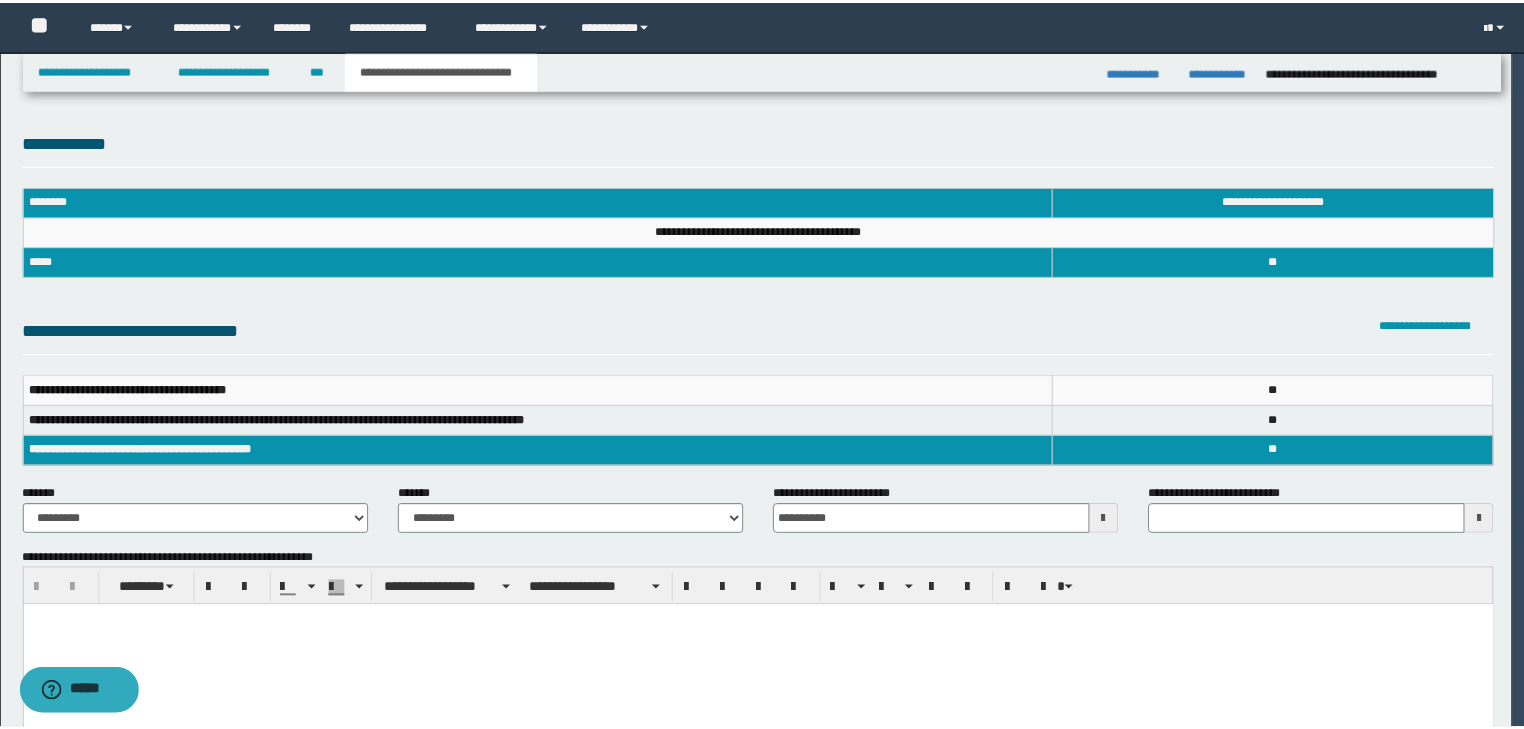 scroll, scrollTop: 0, scrollLeft: 0, axis: both 